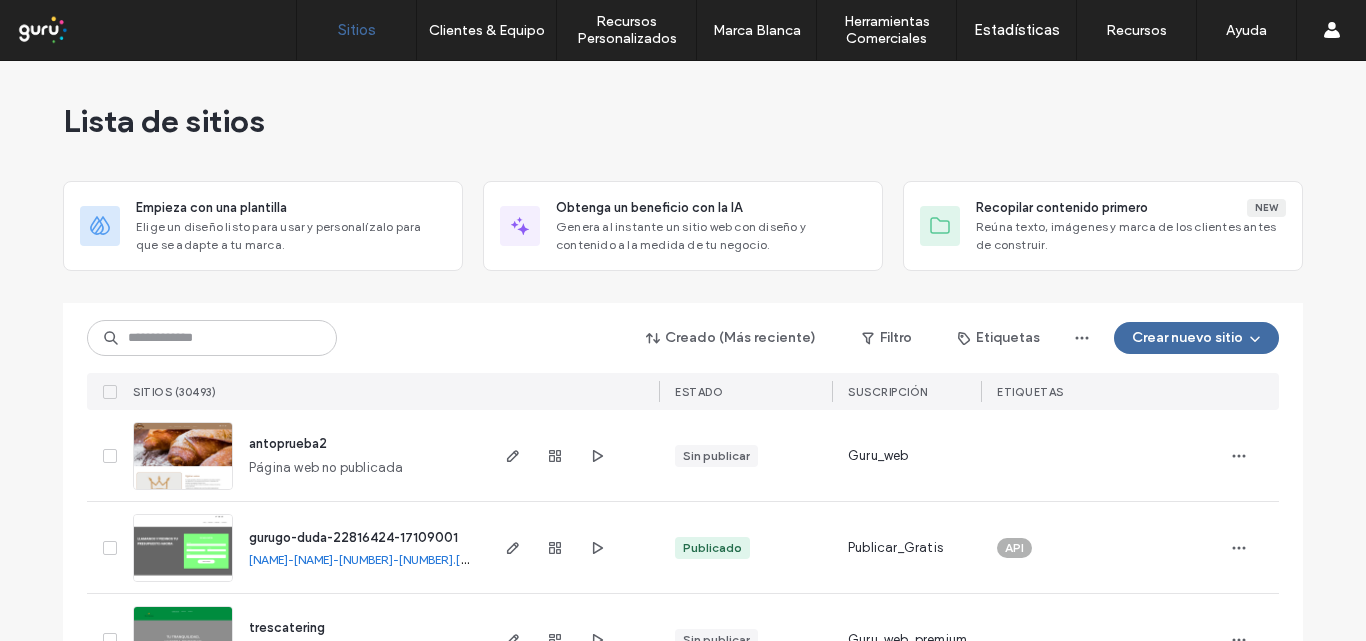 scroll, scrollTop: 0, scrollLeft: 0, axis: both 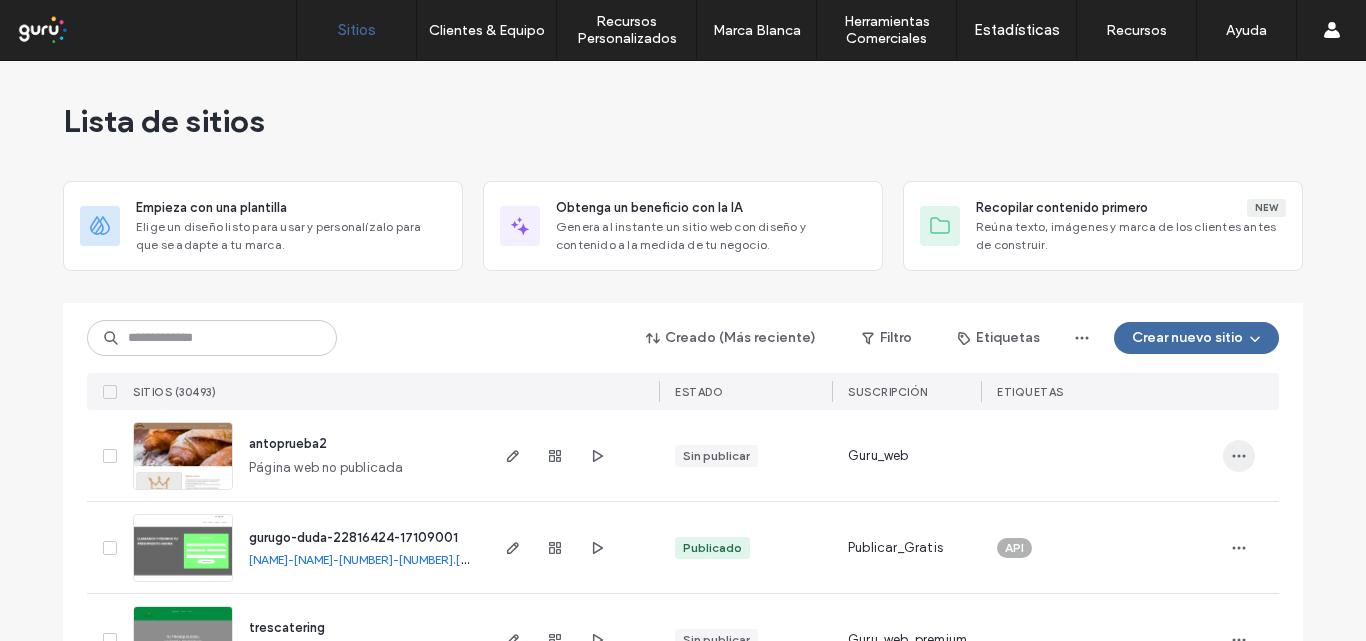 click 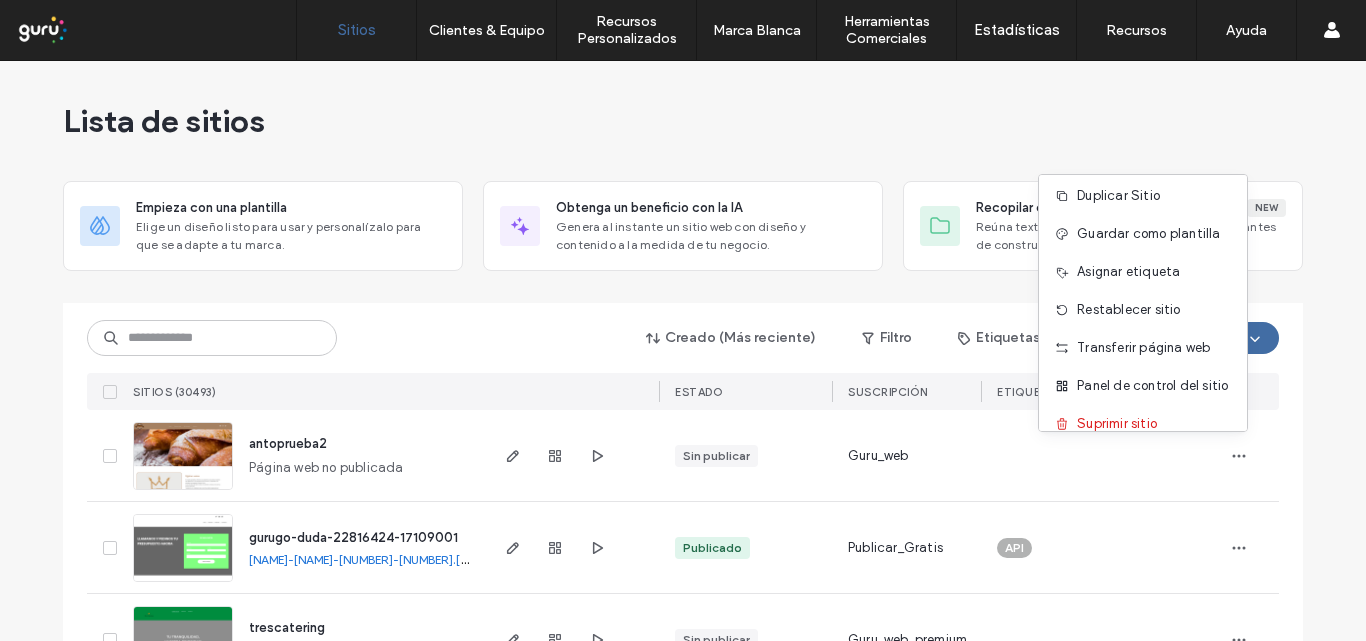 scroll, scrollTop: 64, scrollLeft: 0, axis: vertical 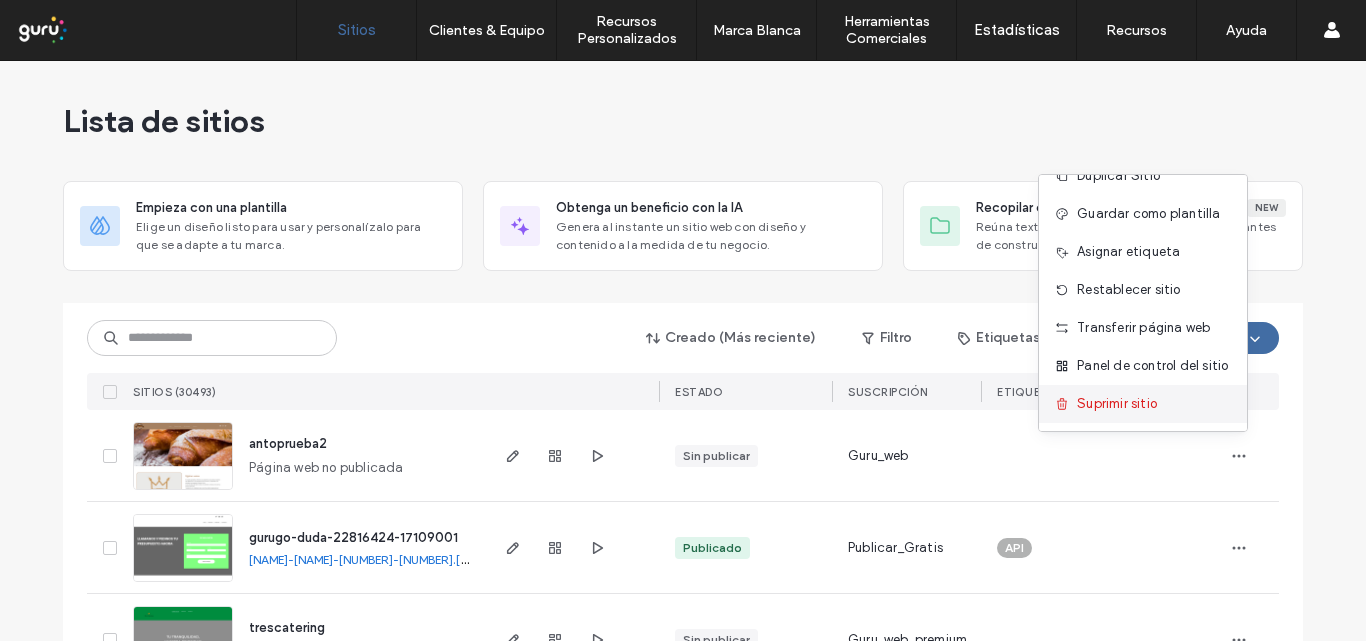click on "Suprimir sitio" at bounding box center (1117, 404) 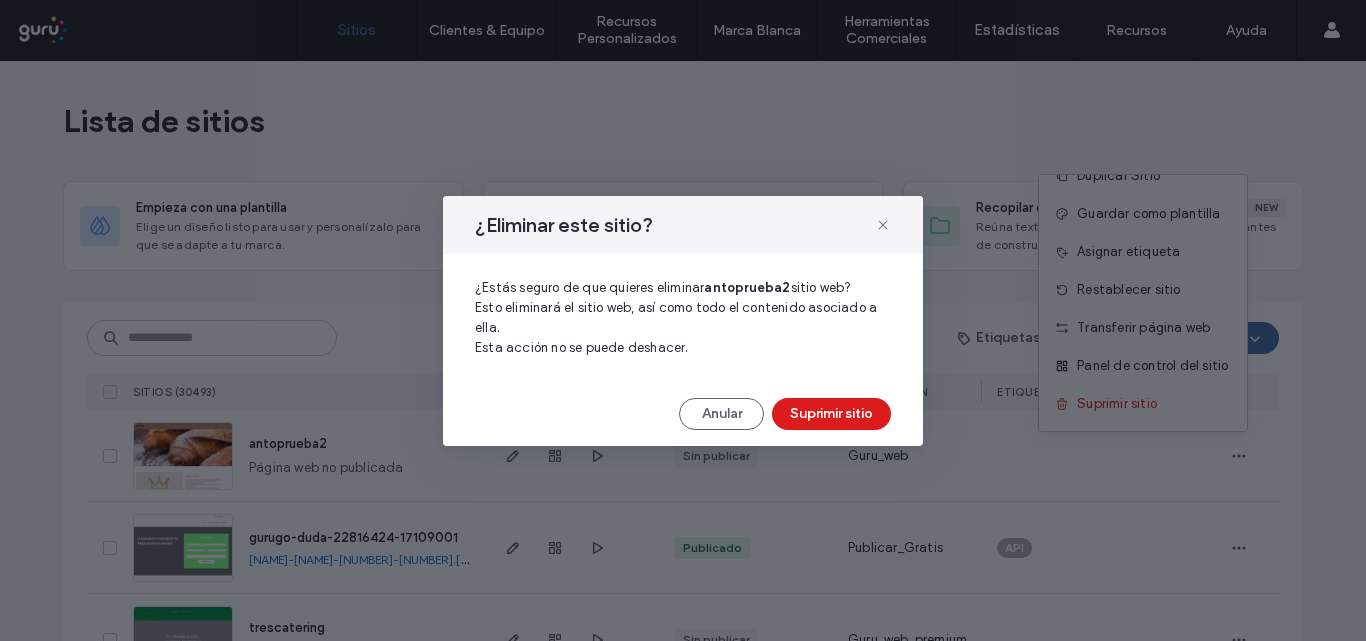 click on "¿Eliminar este sitio? ¿Estás seguro de que quieres eliminar  antoprueba2  sitio web?
Esto eliminará el sitio web, así como todo el contenido asociado a ella.  Esta acción no se puede deshacer. Anular Suprimir sitio" at bounding box center (683, 321) 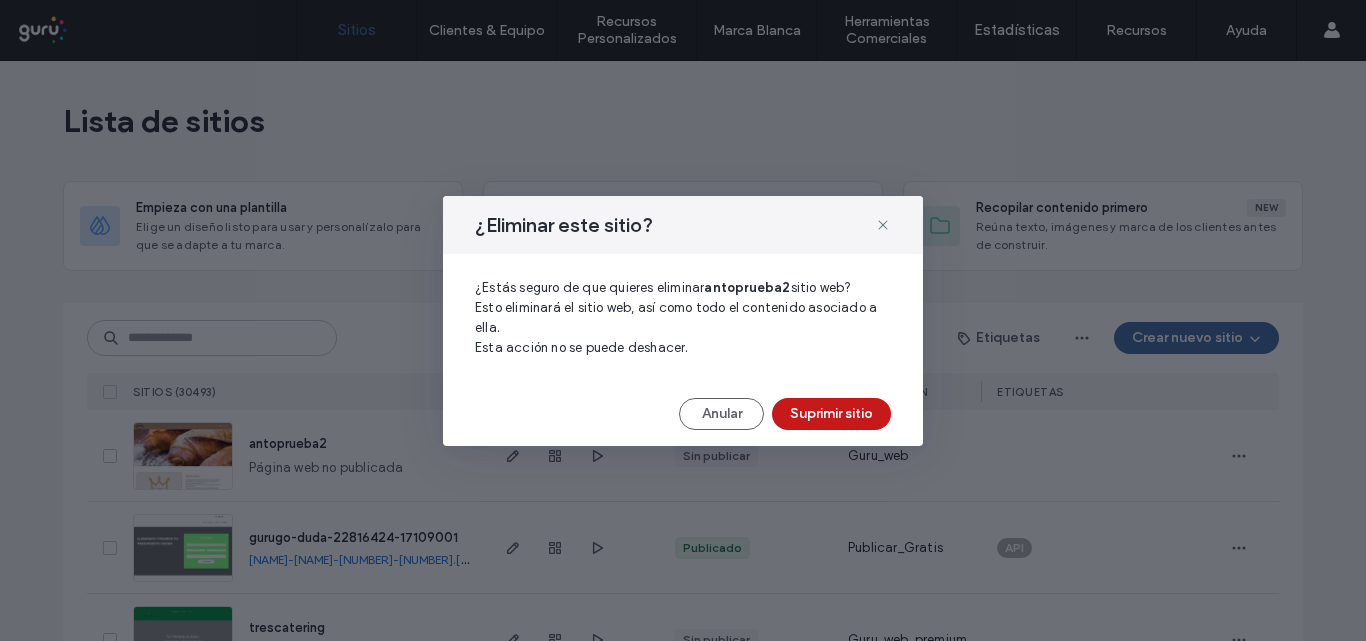 click on "Suprimir sitio" at bounding box center (831, 414) 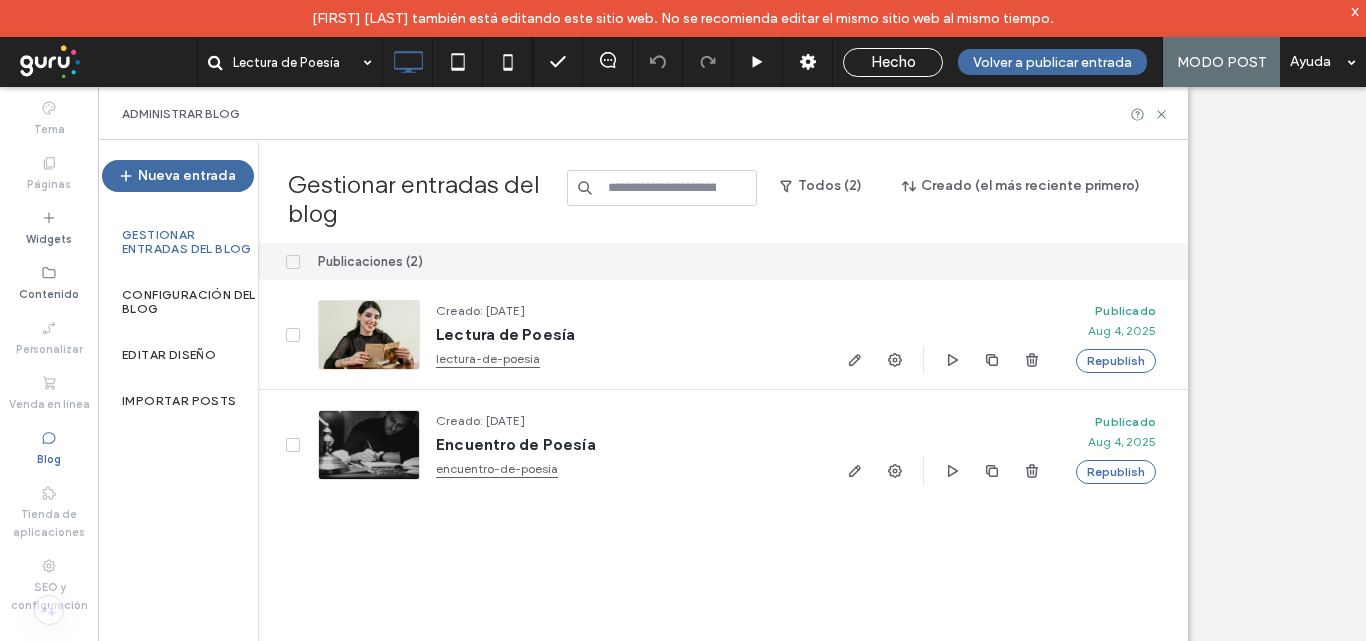 click on "x" at bounding box center [1355, 10] 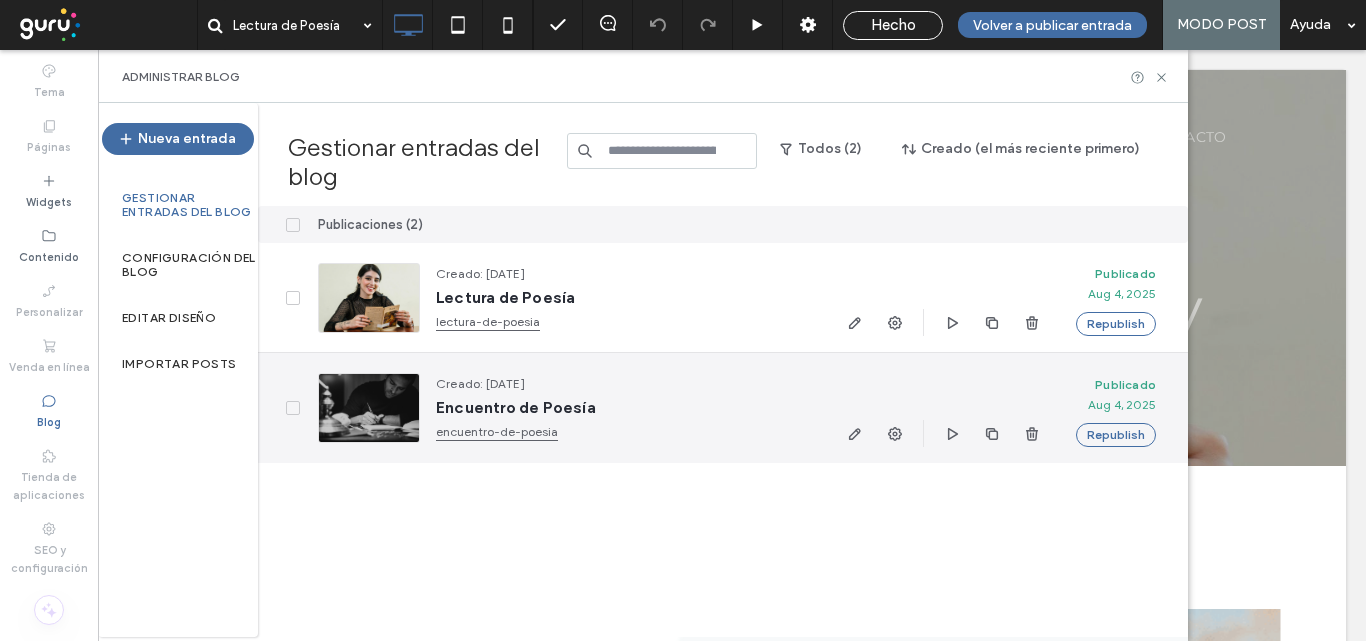 scroll, scrollTop: 0, scrollLeft: 0, axis: both 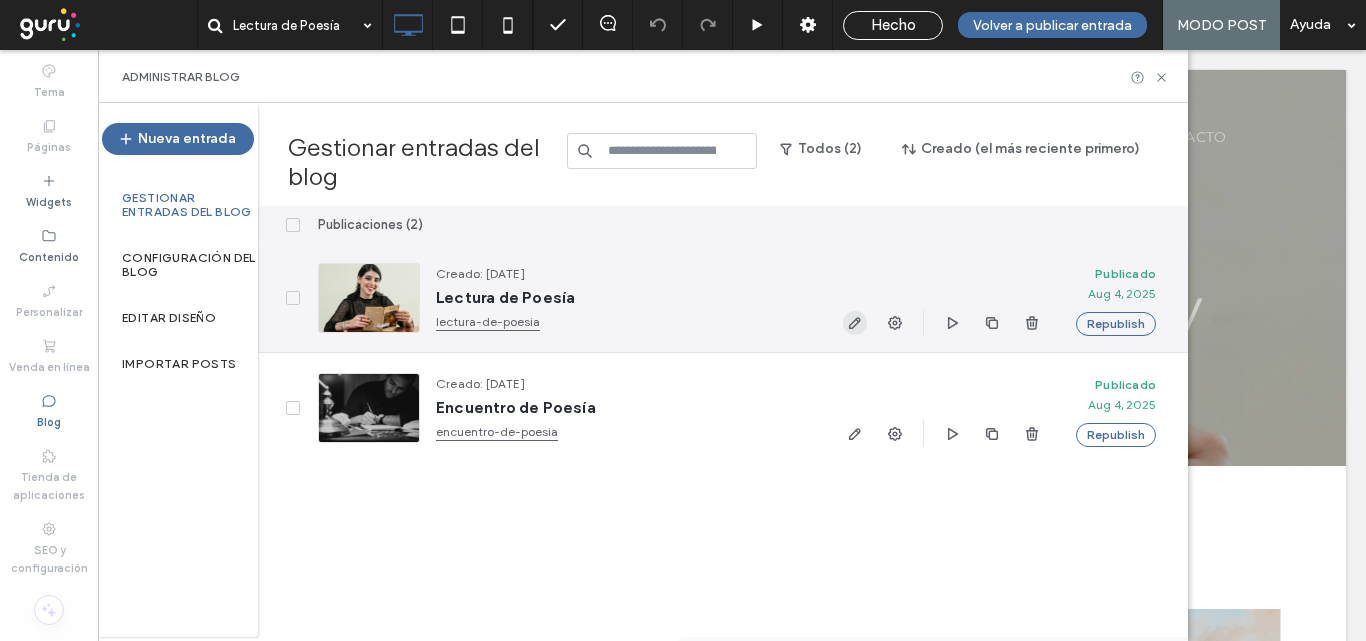 click 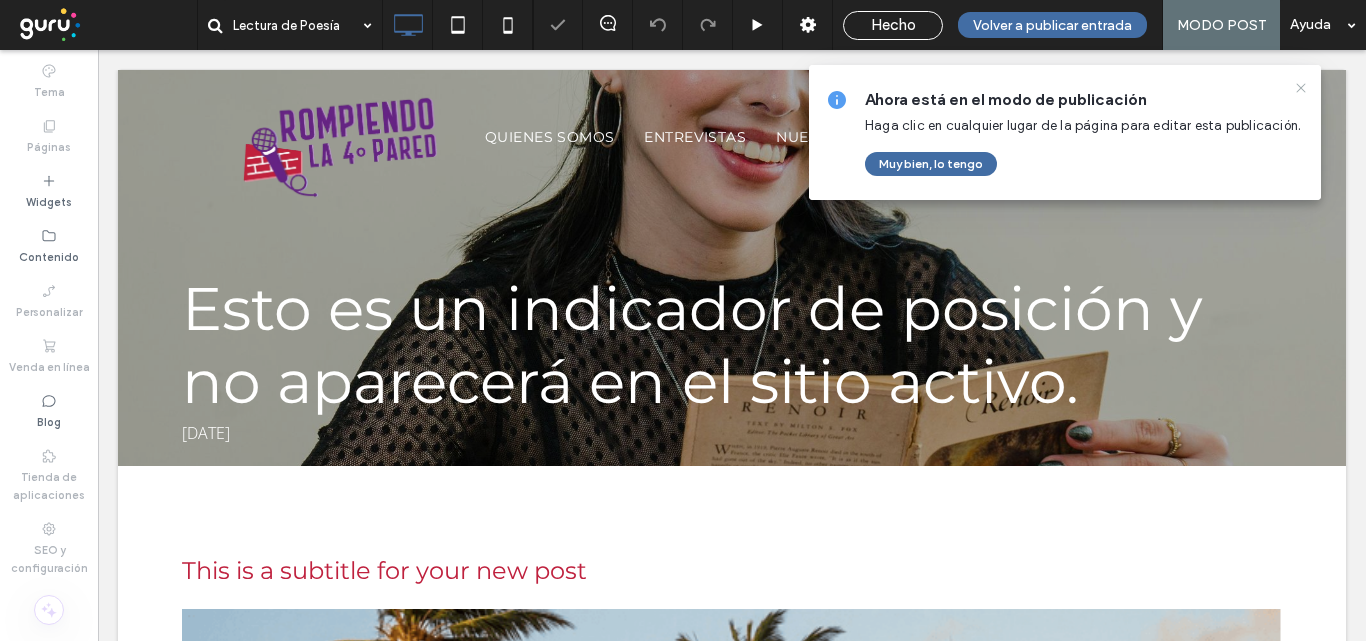 scroll, scrollTop: 0, scrollLeft: 0, axis: both 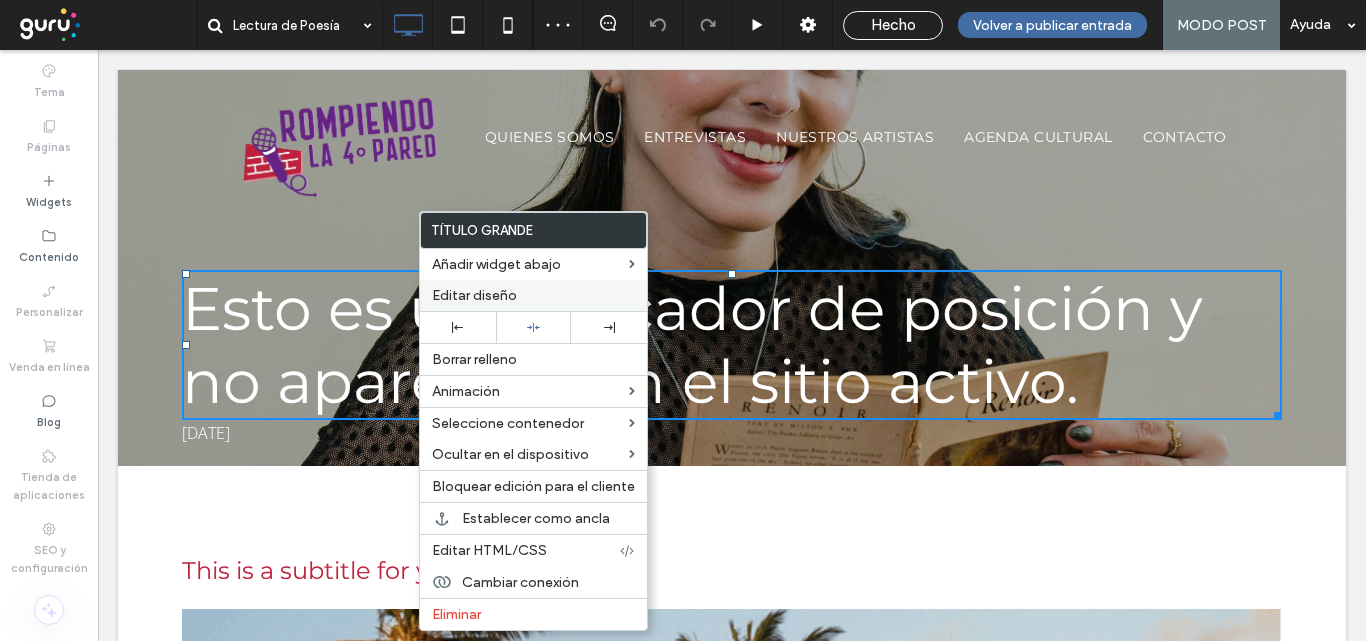 click on "Editar diseño" at bounding box center (474, 295) 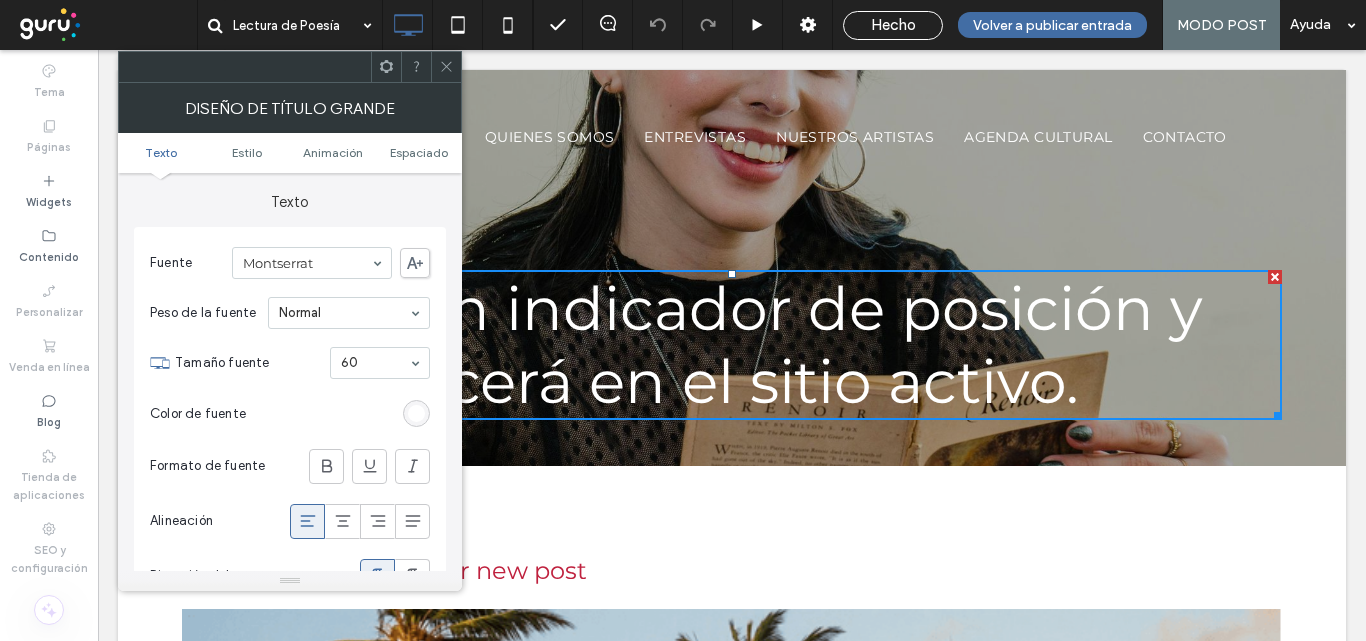 click 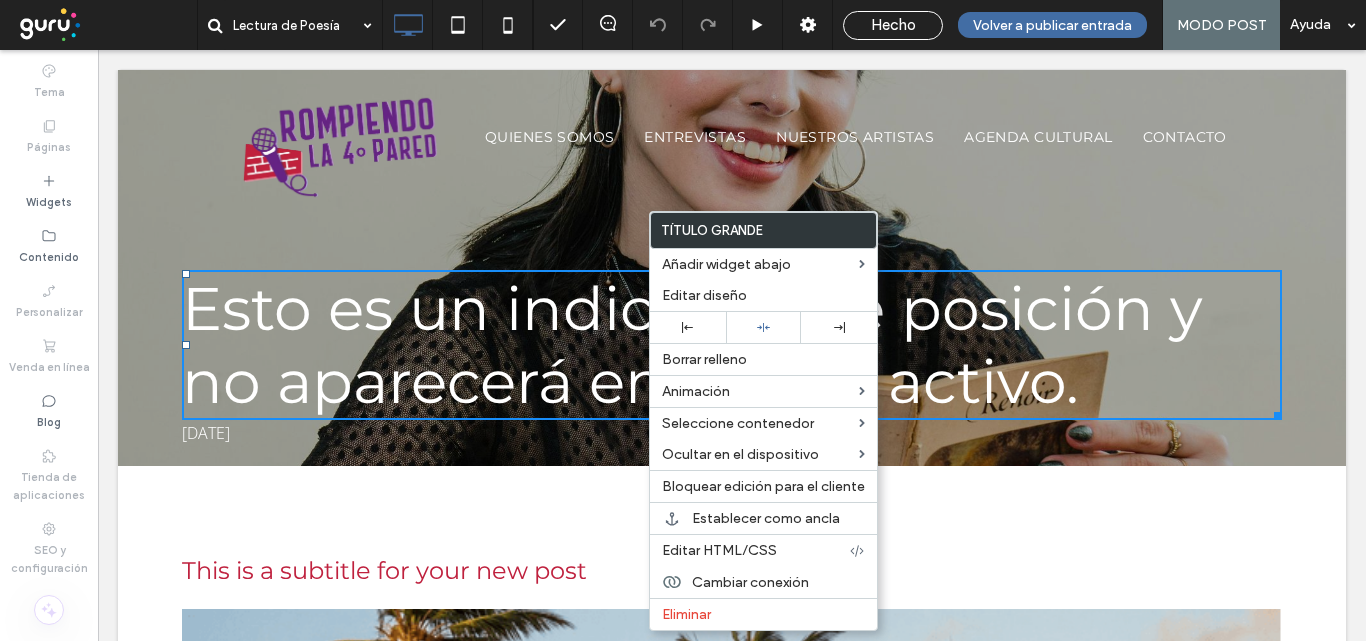 click on "This is a subtitle for your new post
The body content of your post goes here. To edit this text, click on it and delete this default text and start typing your own or paste your own from a different source. Click To Paste
Entrada más reciente >
Click To Paste
Click To Paste
Fila + Añadir sección" at bounding box center (732, 856) 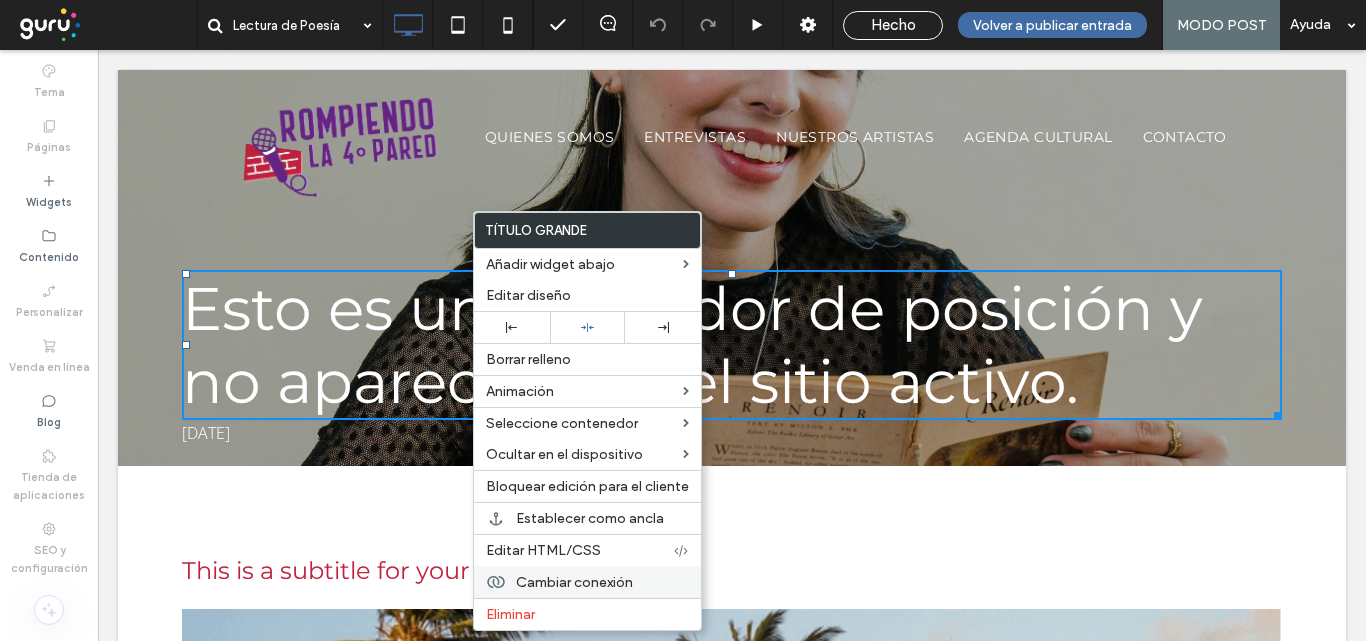 click on "Cambiar conexión" at bounding box center (574, 582) 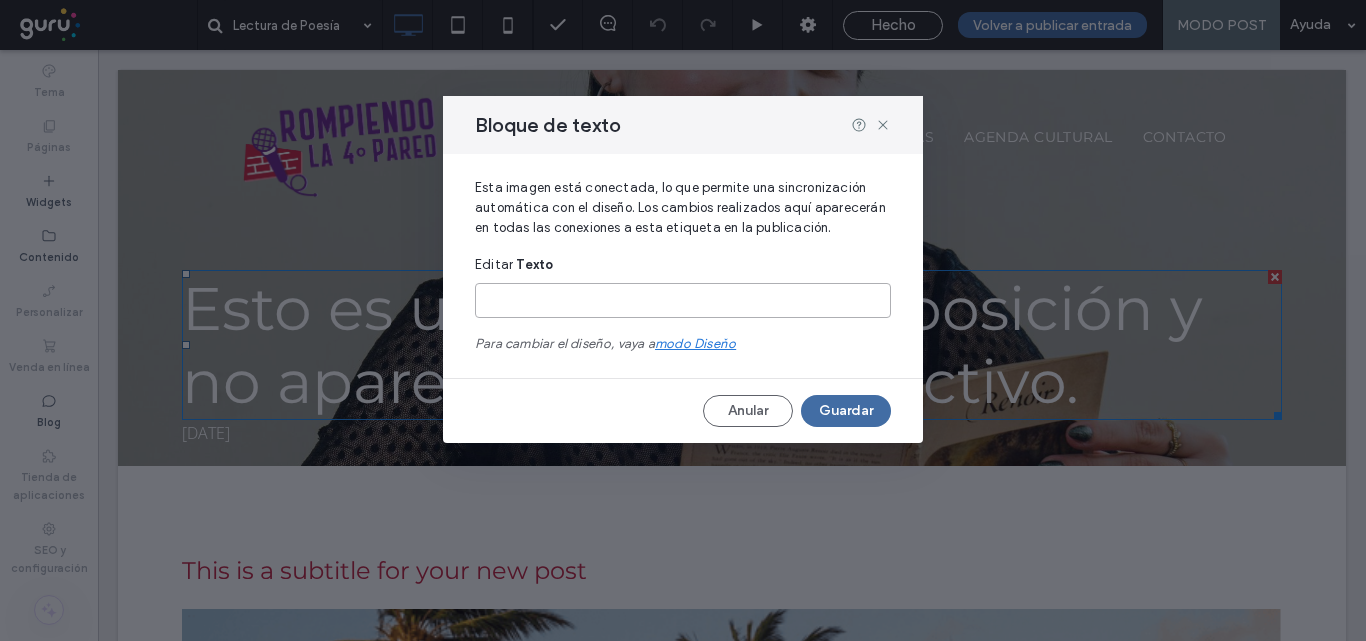 click at bounding box center (683, 300) 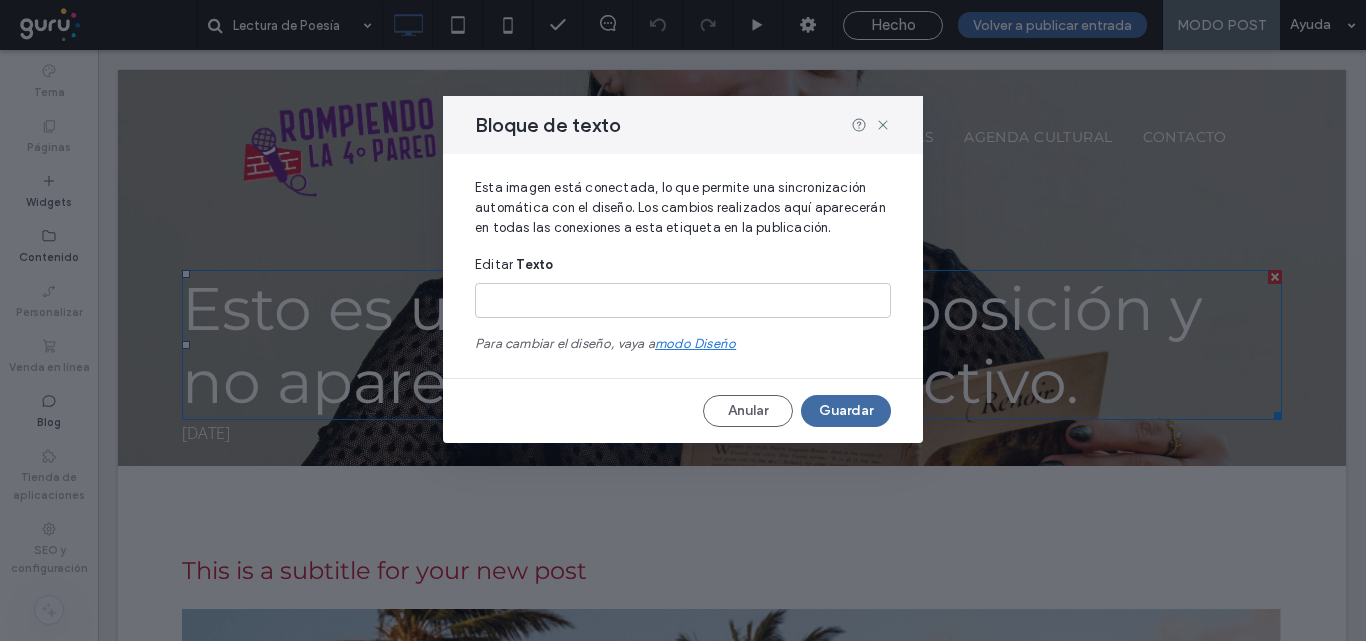 click on "modo diseňo" at bounding box center [695, 343] 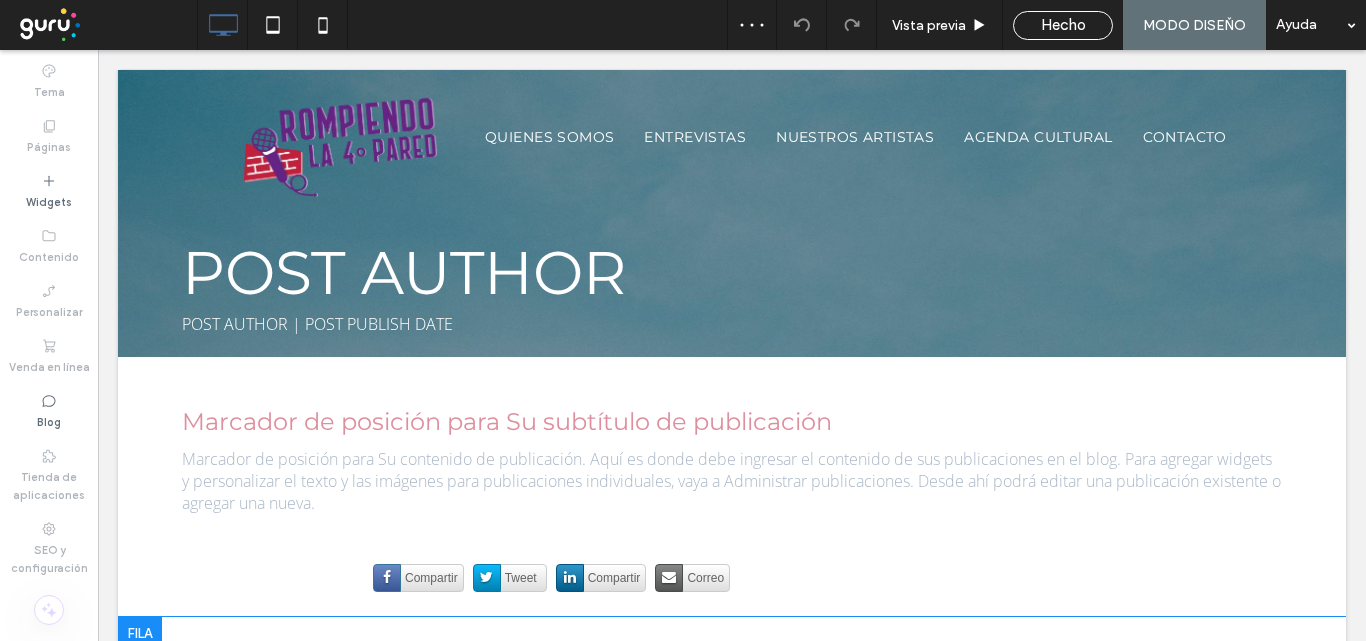 scroll, scrollTop: 0, scrollLeft: 0, axis: both 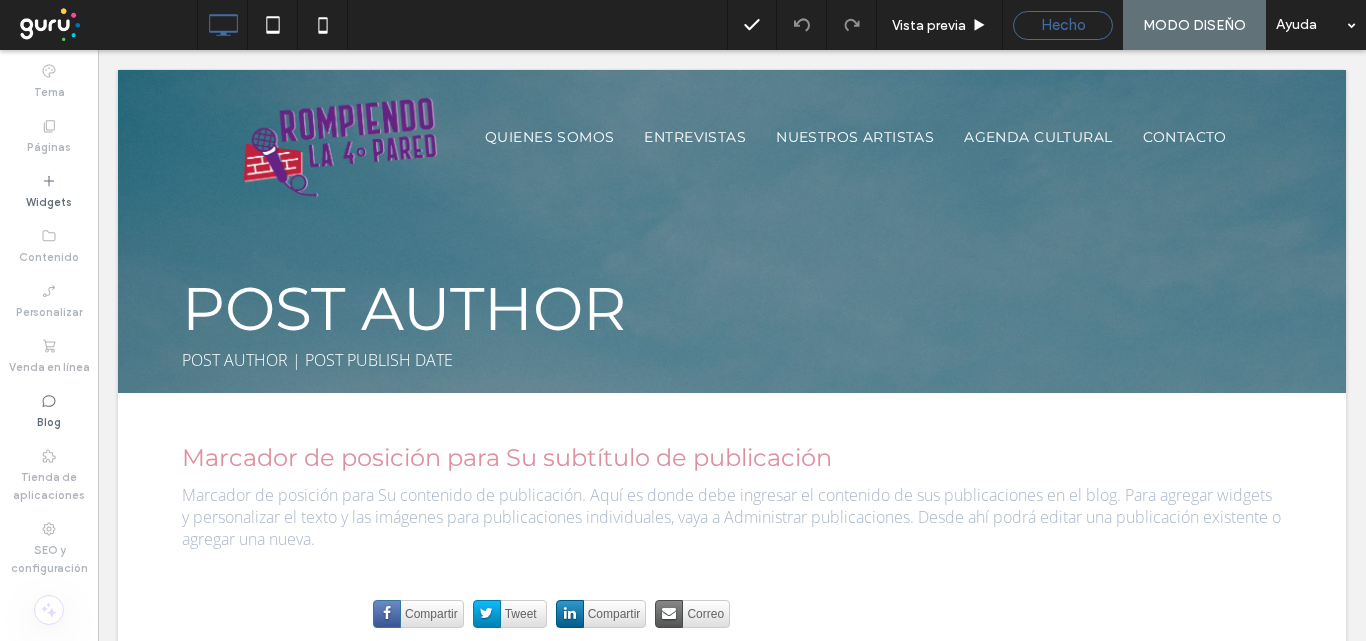 click on "Hecho" at bounding box center [1063, 25] 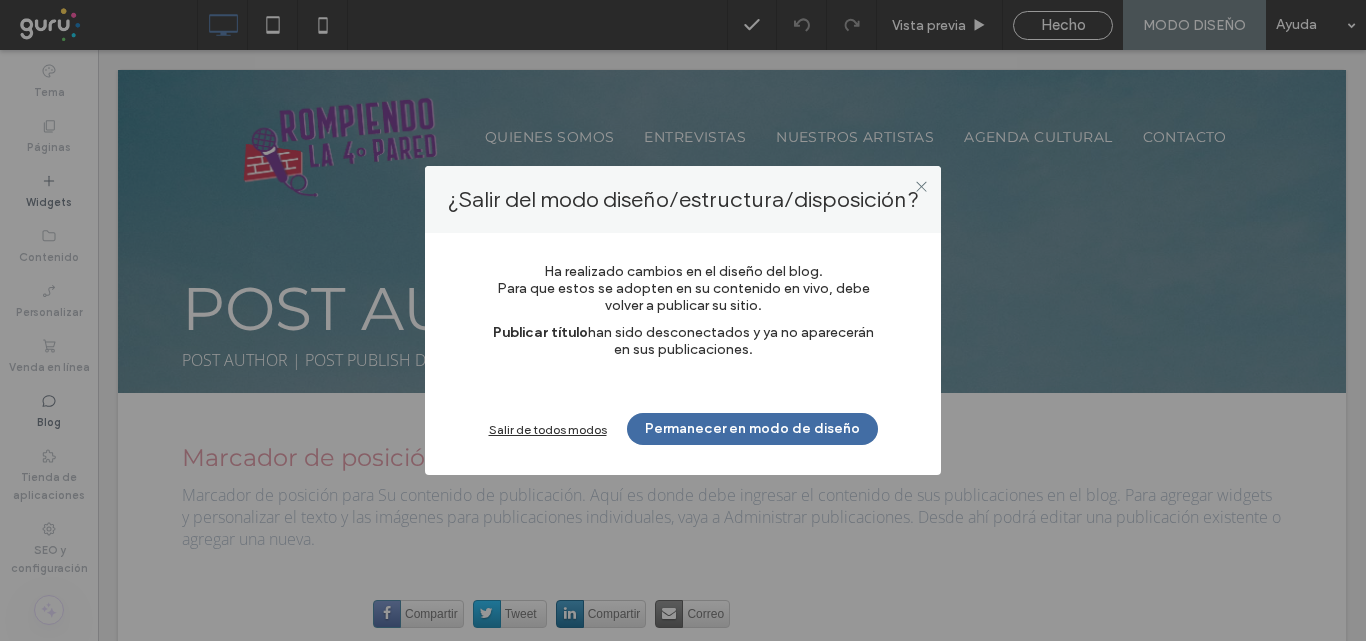 click on "Salir de todos modos" at bounding box center (548, 429) 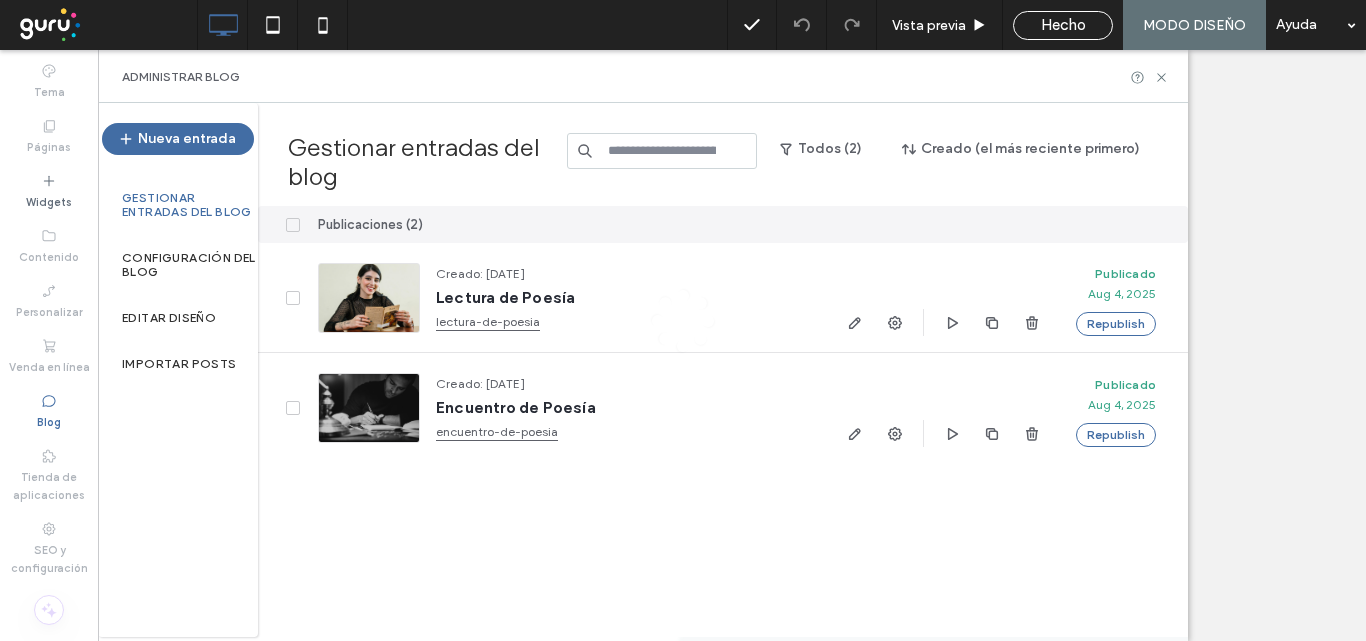 click at bounding box center (369, 298) 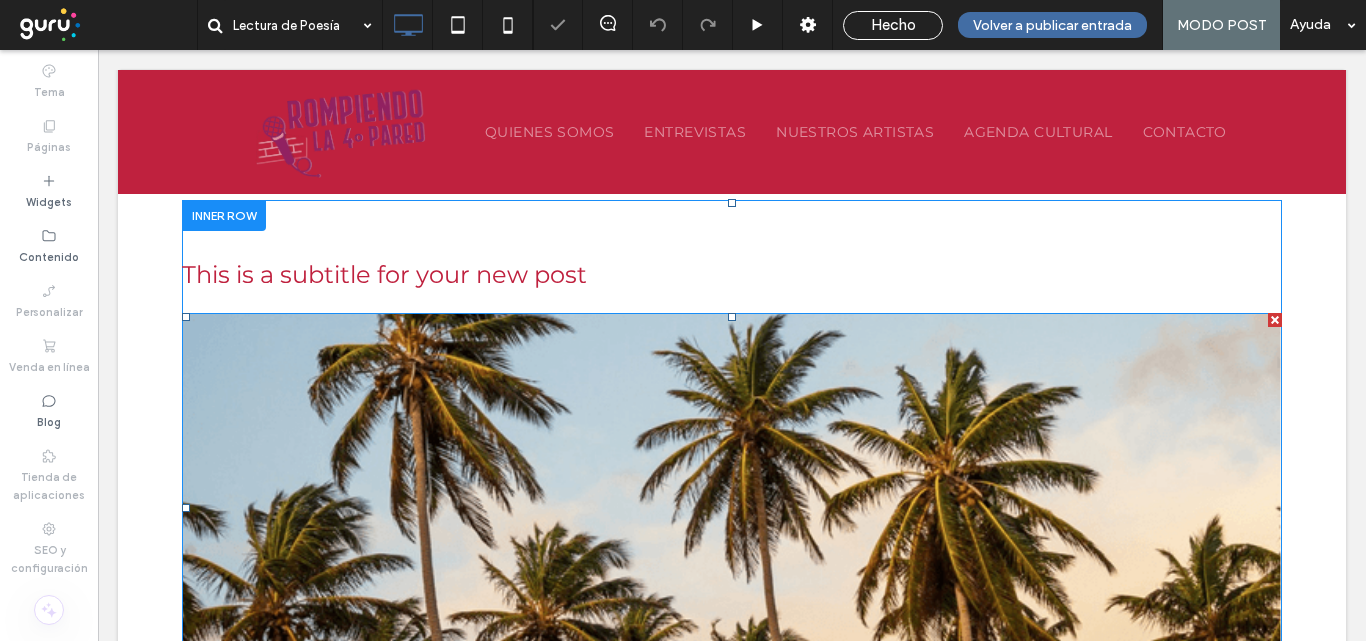 scroll, scrollTop: 300, scrollLeft: 0, axis: vertical 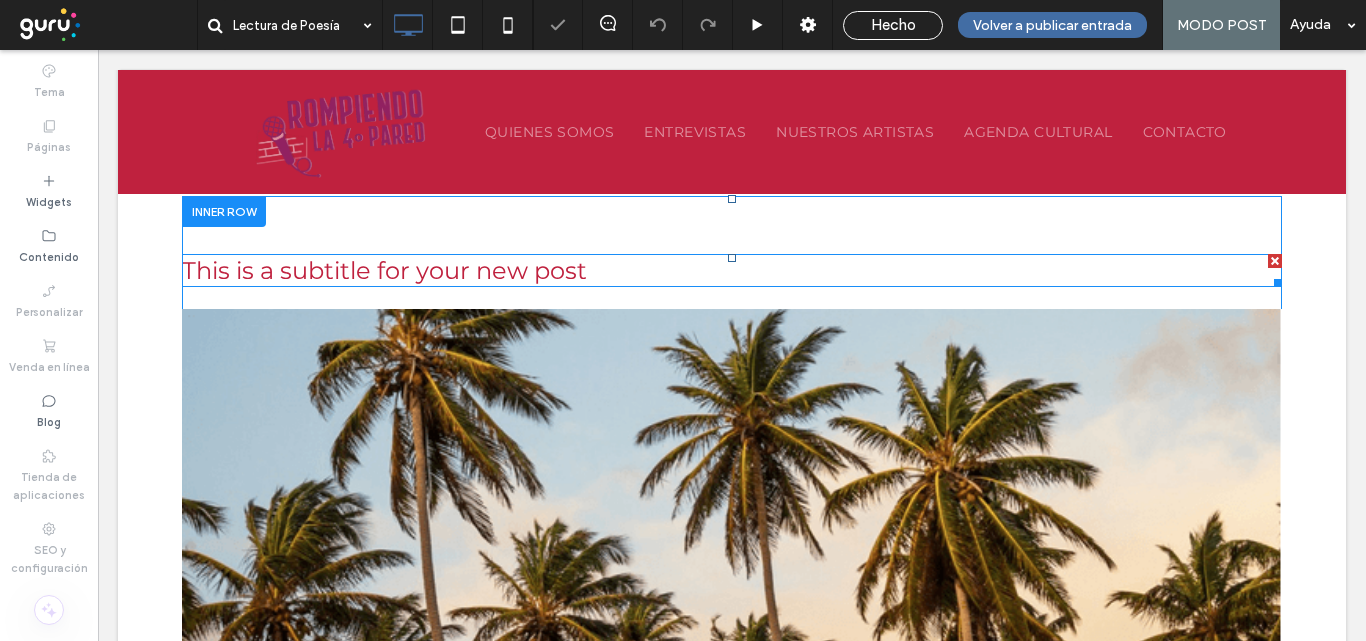 click on "This is a subtitle for your new post" at bounding box center (384, 270) 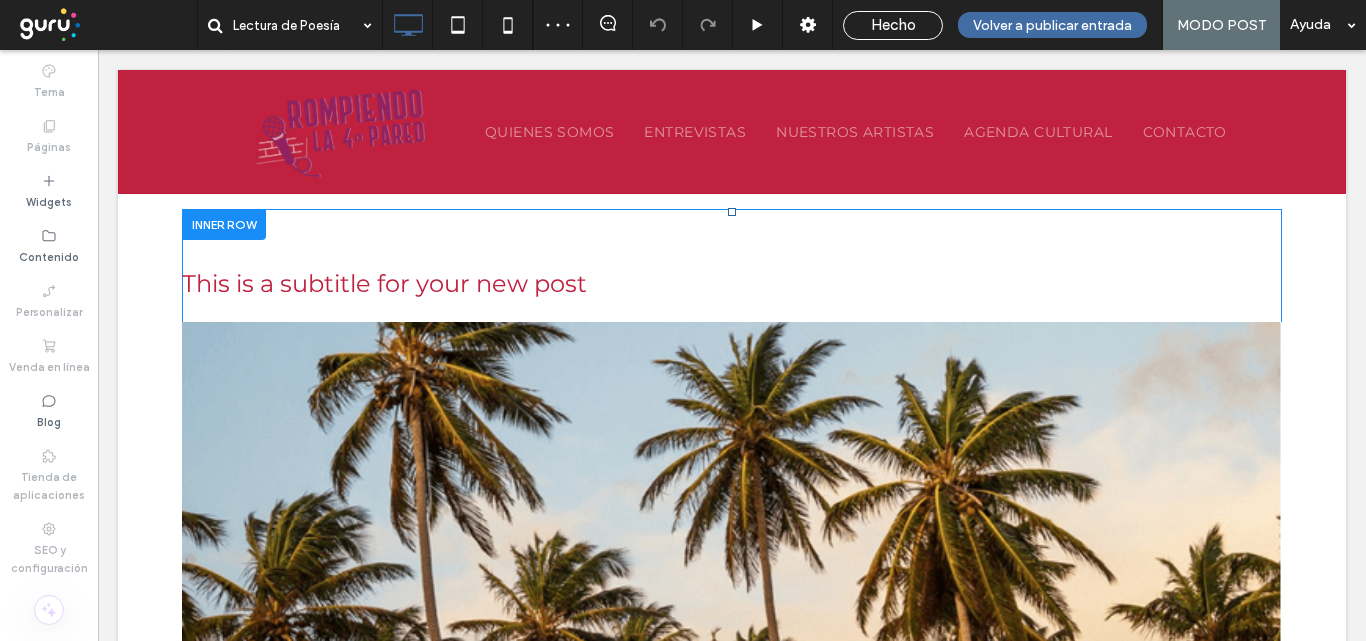 scroll, scrollTop: 100, scrollLeft: 0, axis: vertical 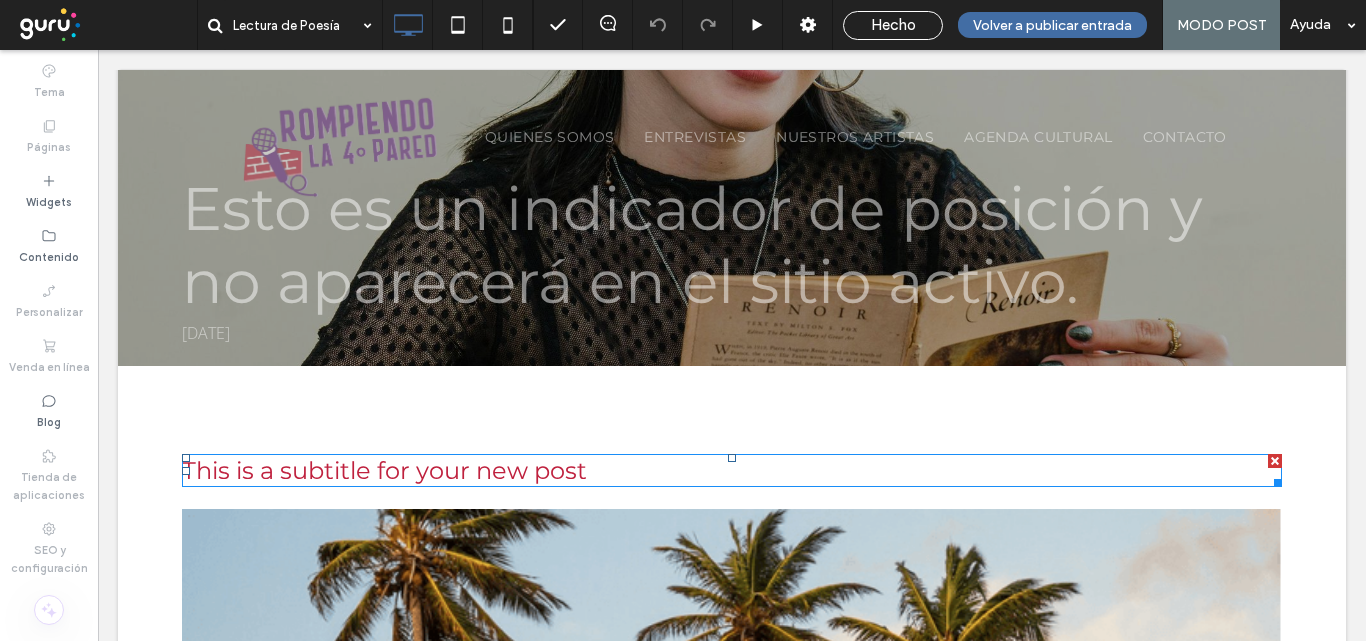 click on "This is a subtitle for your new post" at bounding box center [732, 470] 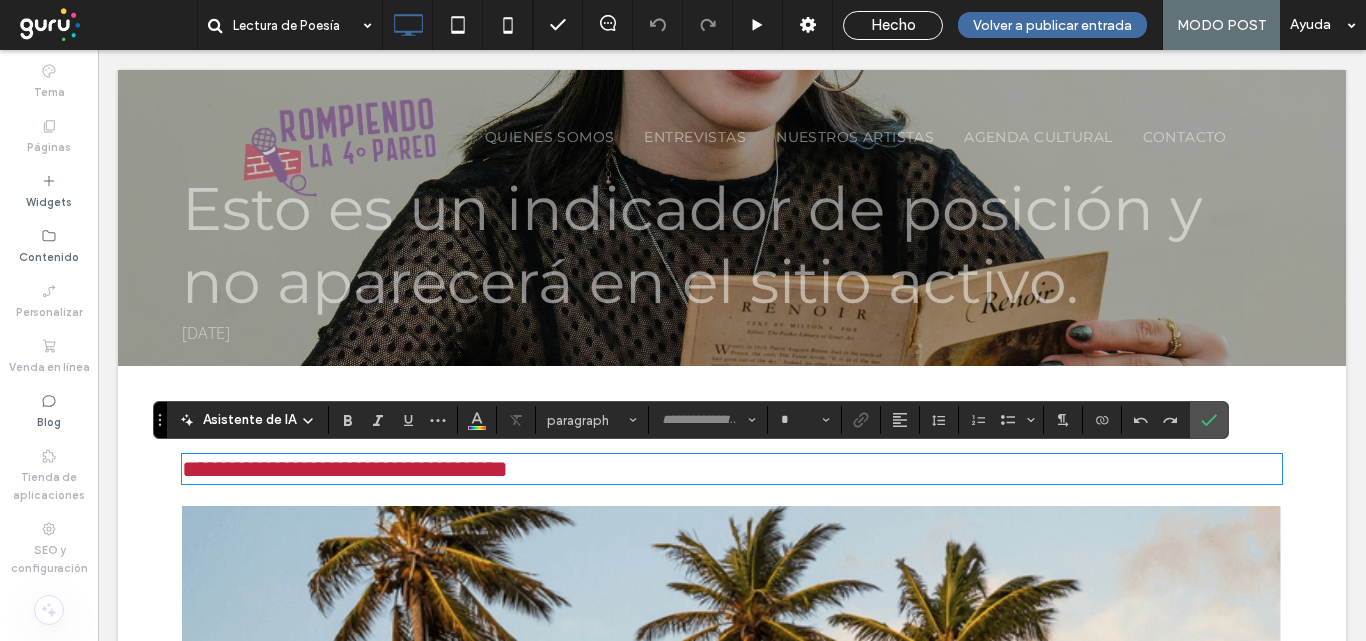 type on "**********" 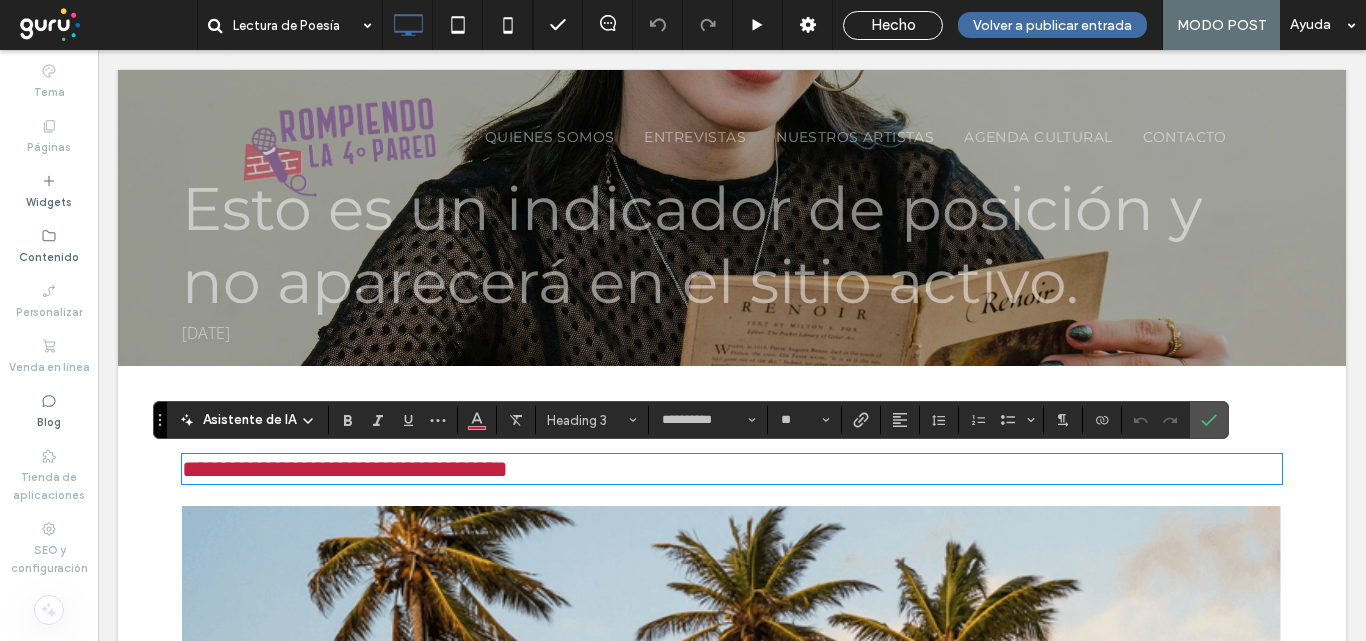 type 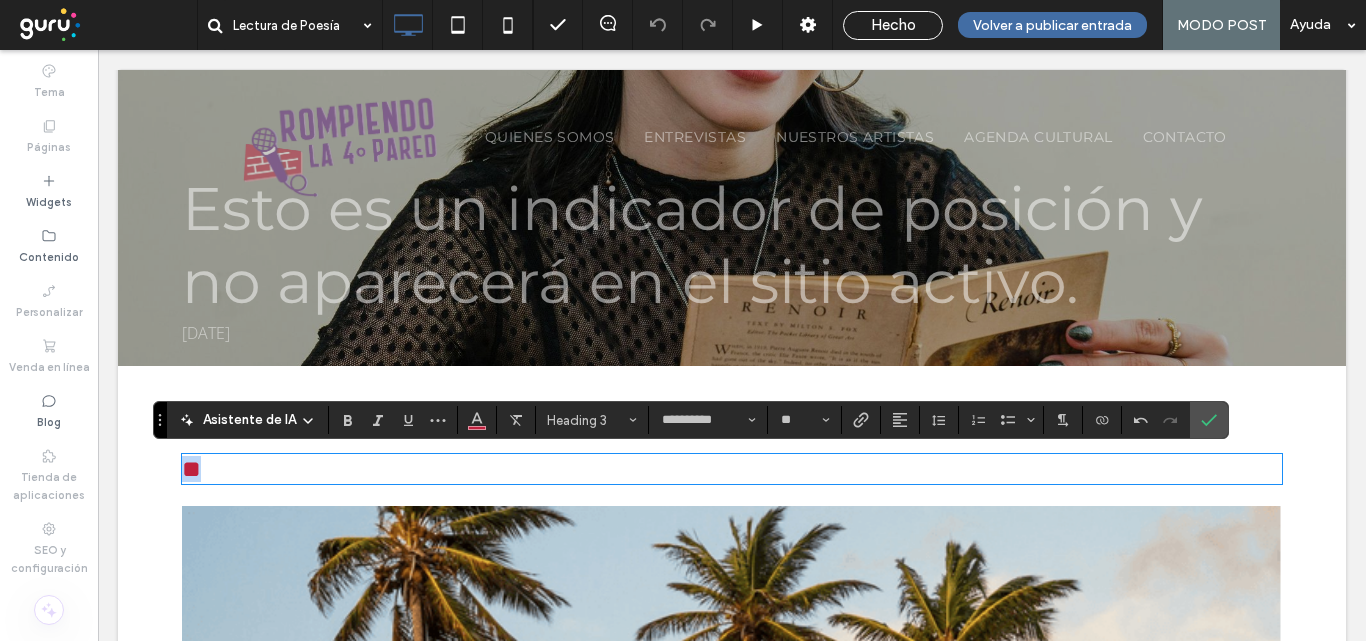 drag, startPoint x: 400, startPoint y: 460, endPoint x: 123, endPoint y: 485, distance: 278.1259 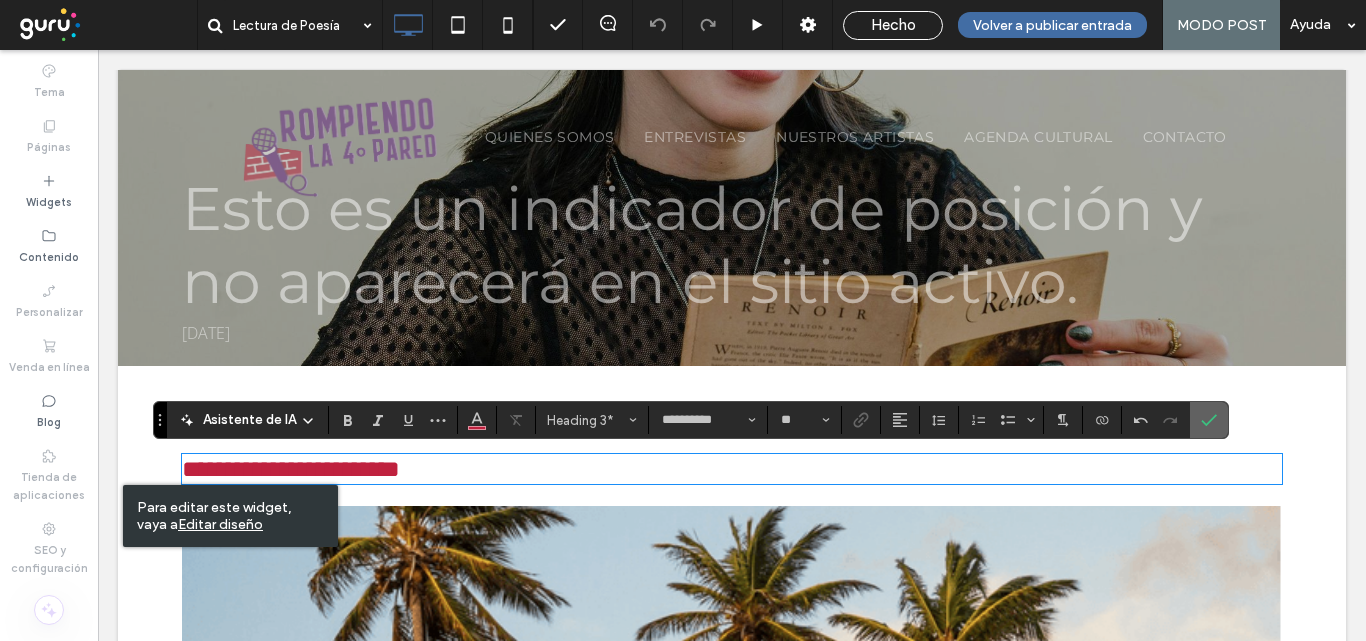 click 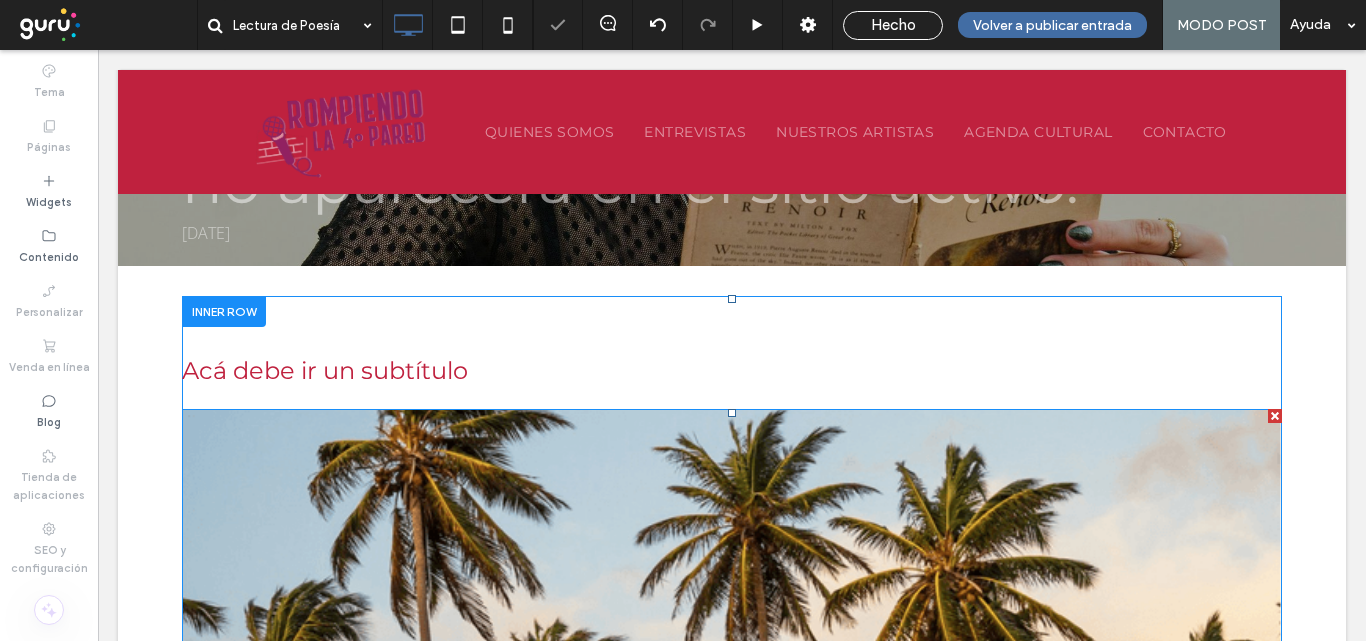 scroll, scrollTop: 300, scrollLeft: 0, axis: vertical 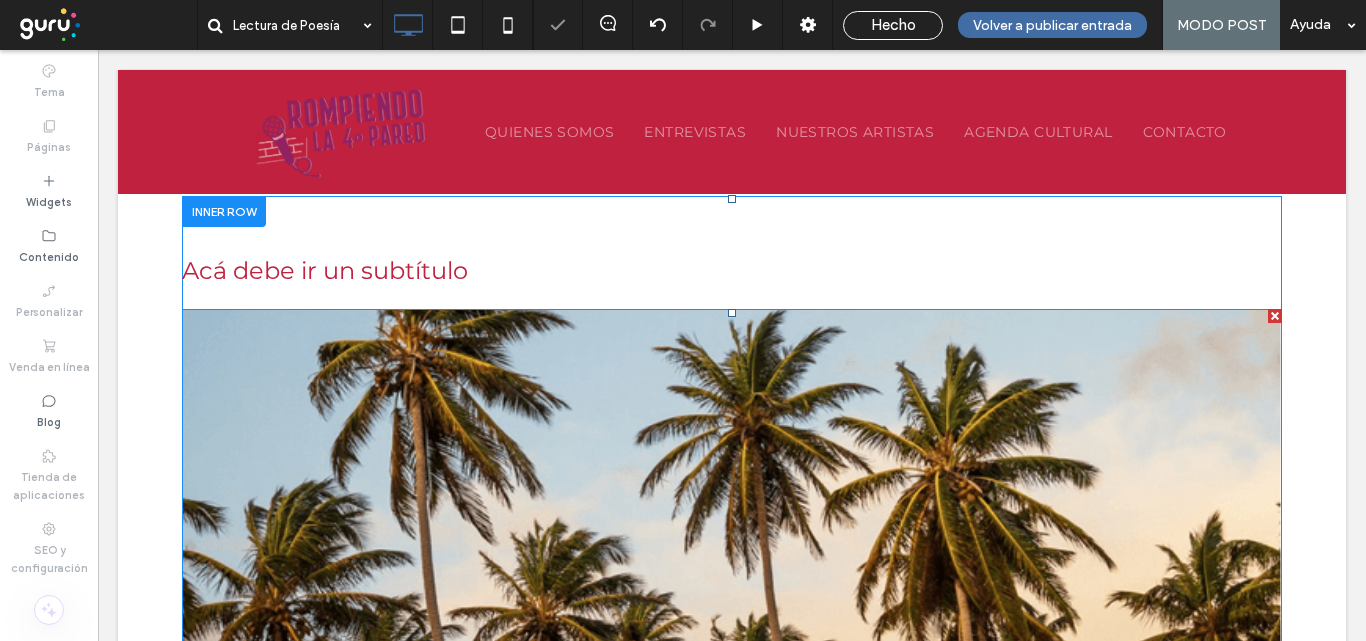click at bounding box center [732, 504] 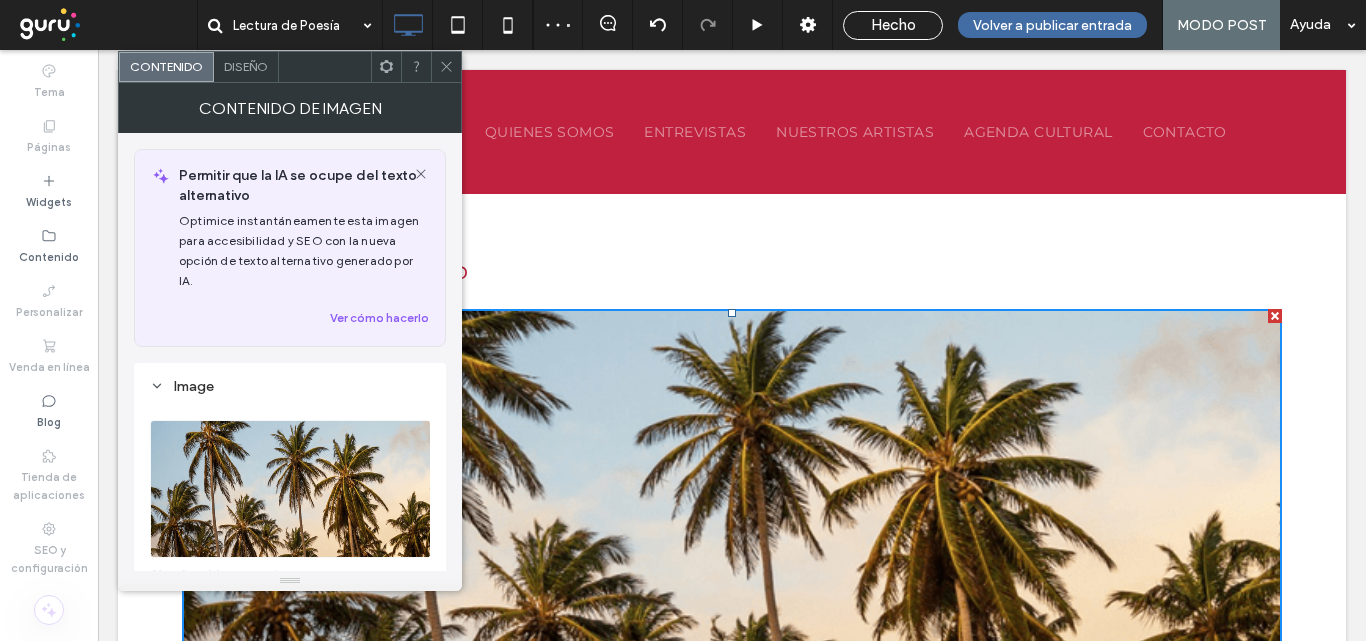 click at bounding box center (291, 489) 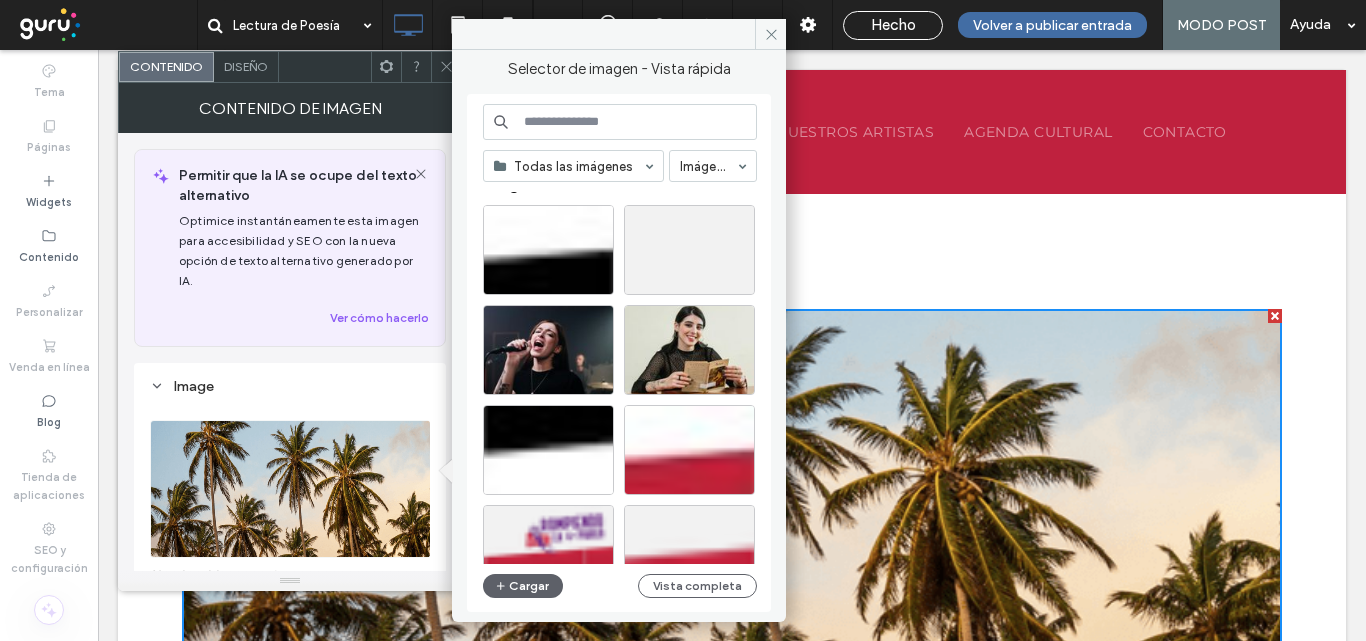 scroll, scrollTop: 0, scrollLeft: 0, axis: both 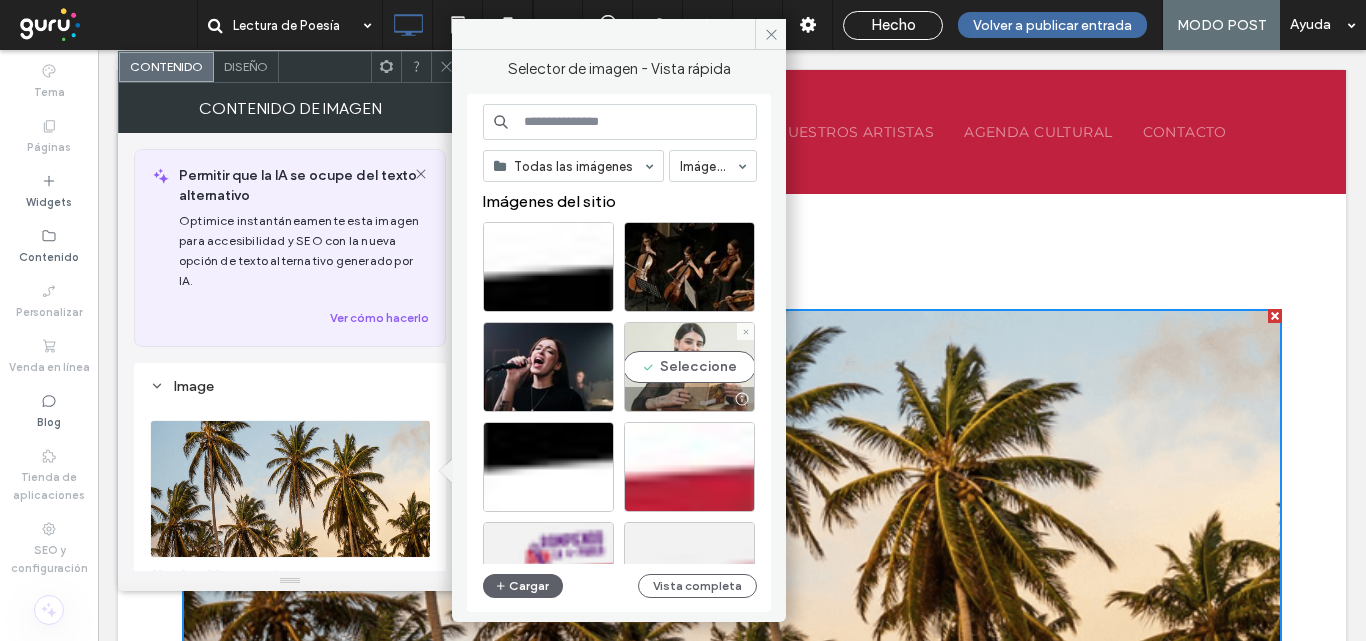 click on "Seleccione" at bounding box center (689, 367) 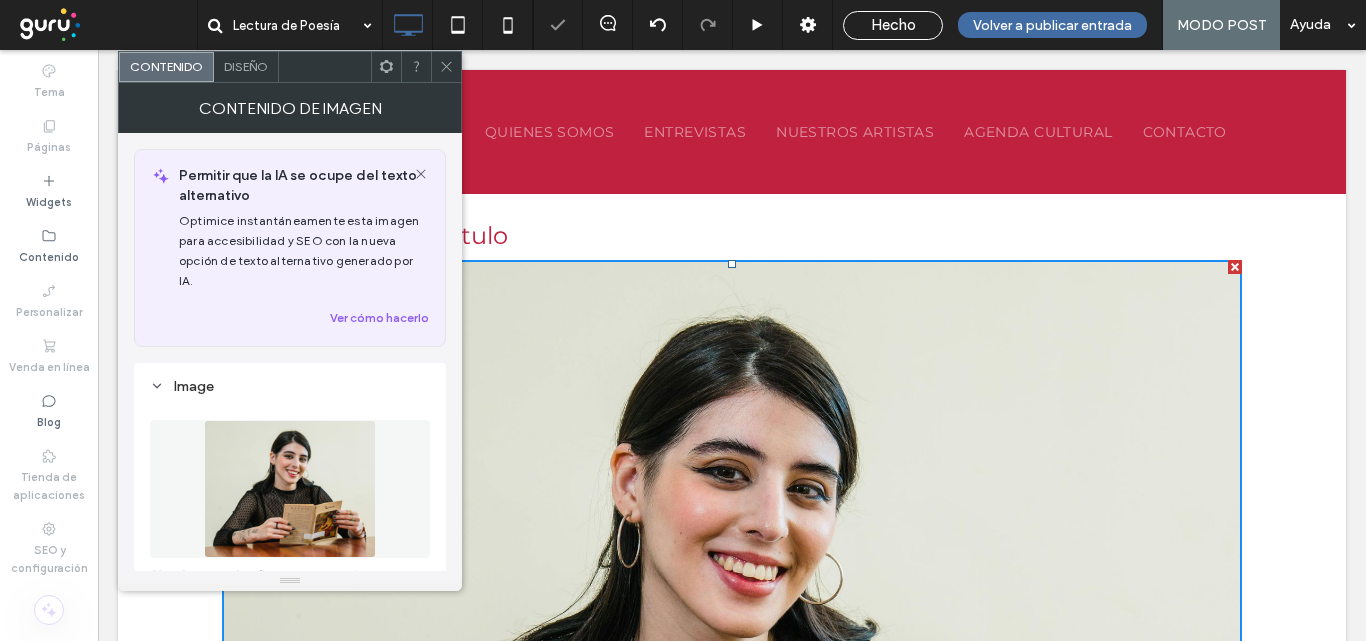click 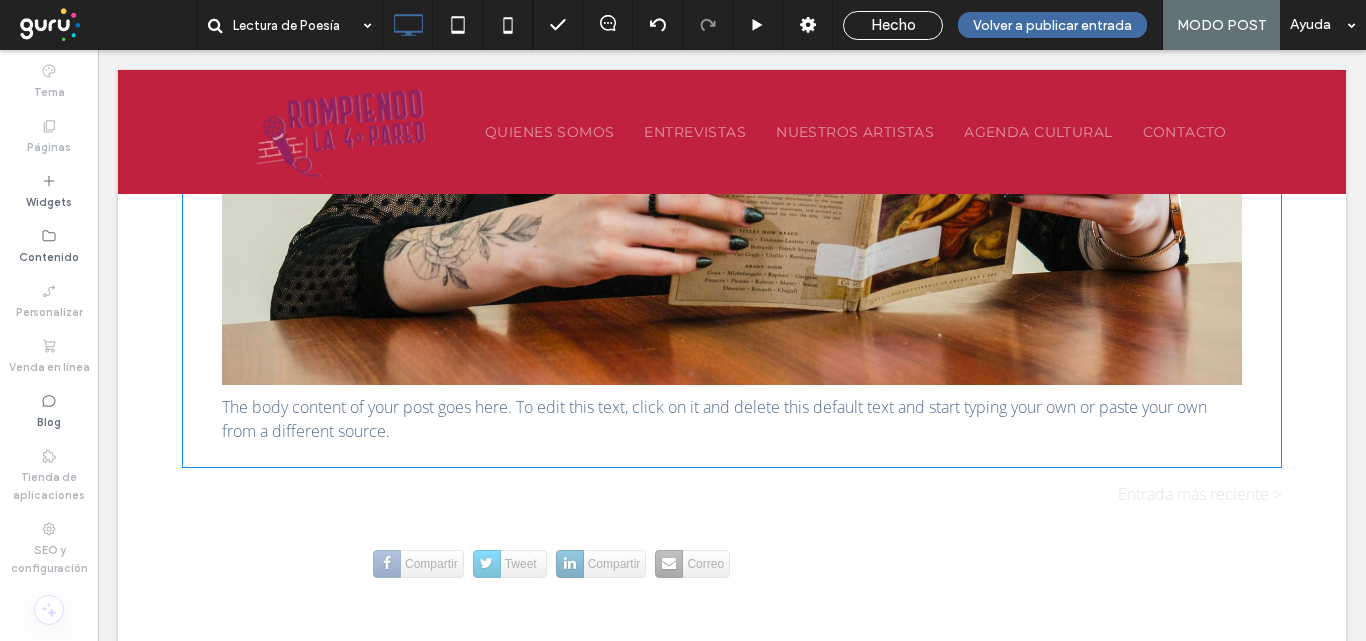 scroll, scrollTop: 1000, scrollLeft: 0, axis: vertical 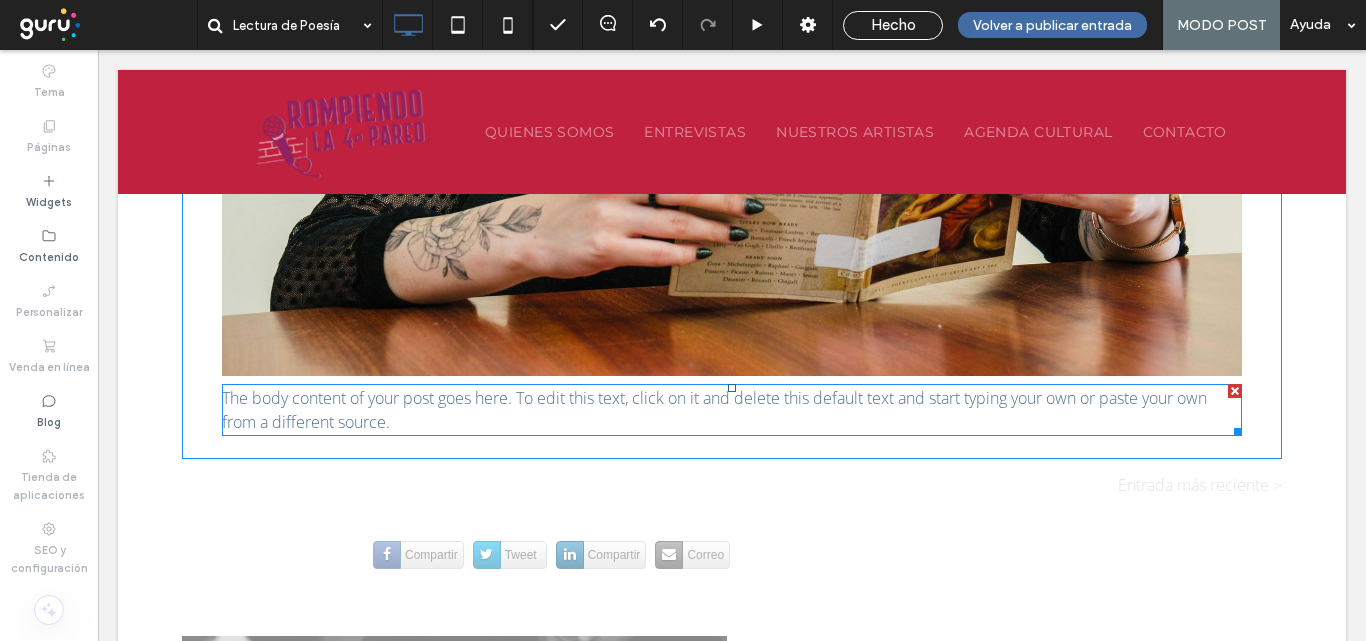 click on "The body content of your post goes here. To edit this text, click on it and delete this default text and start typing your own or paste your own from a different source." at bounding box center [714, 410] 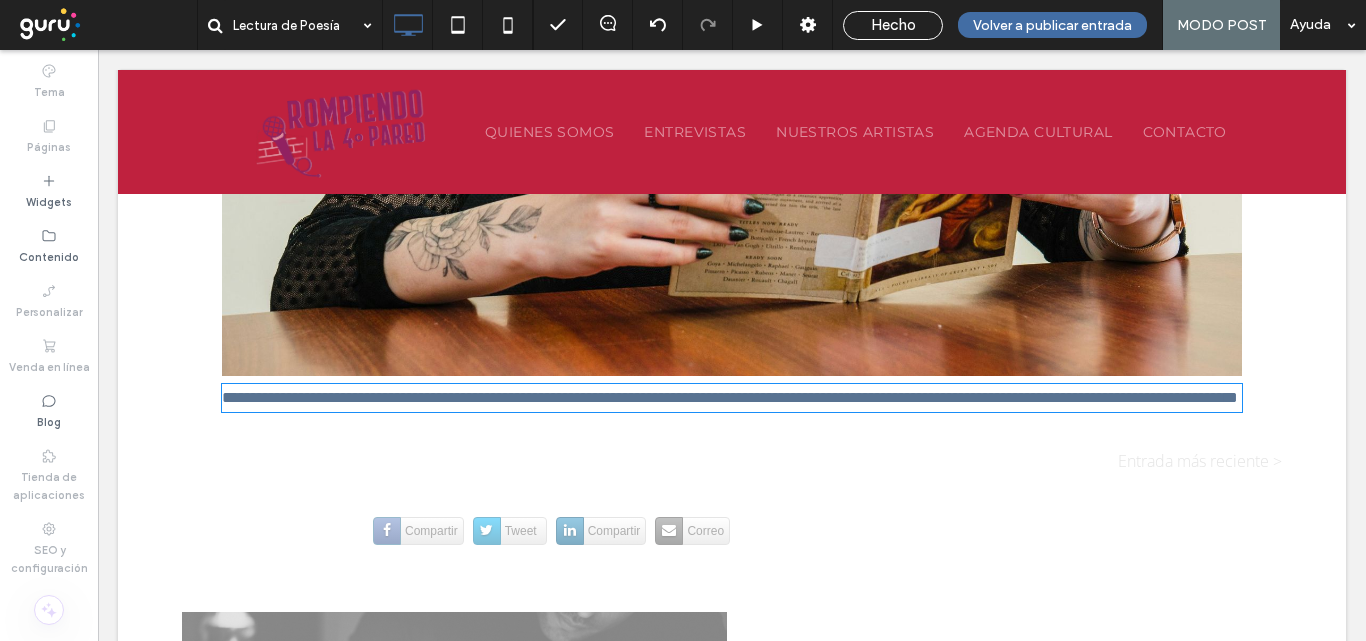 type on "*********" 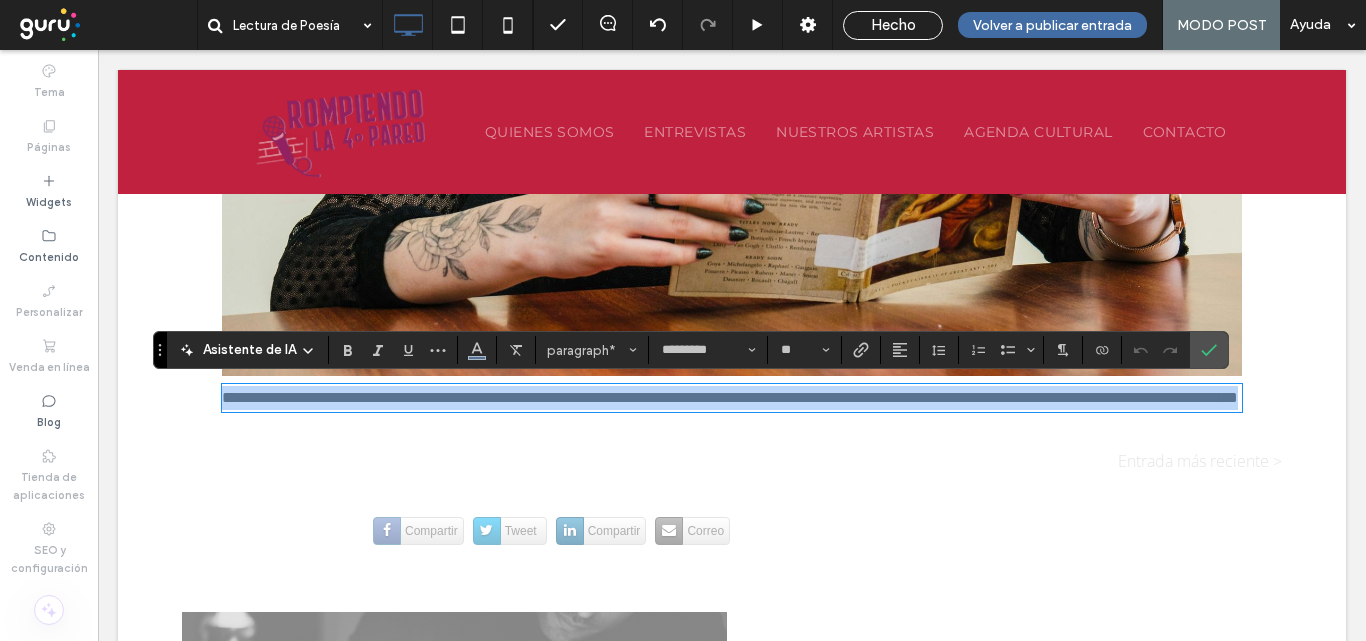 type 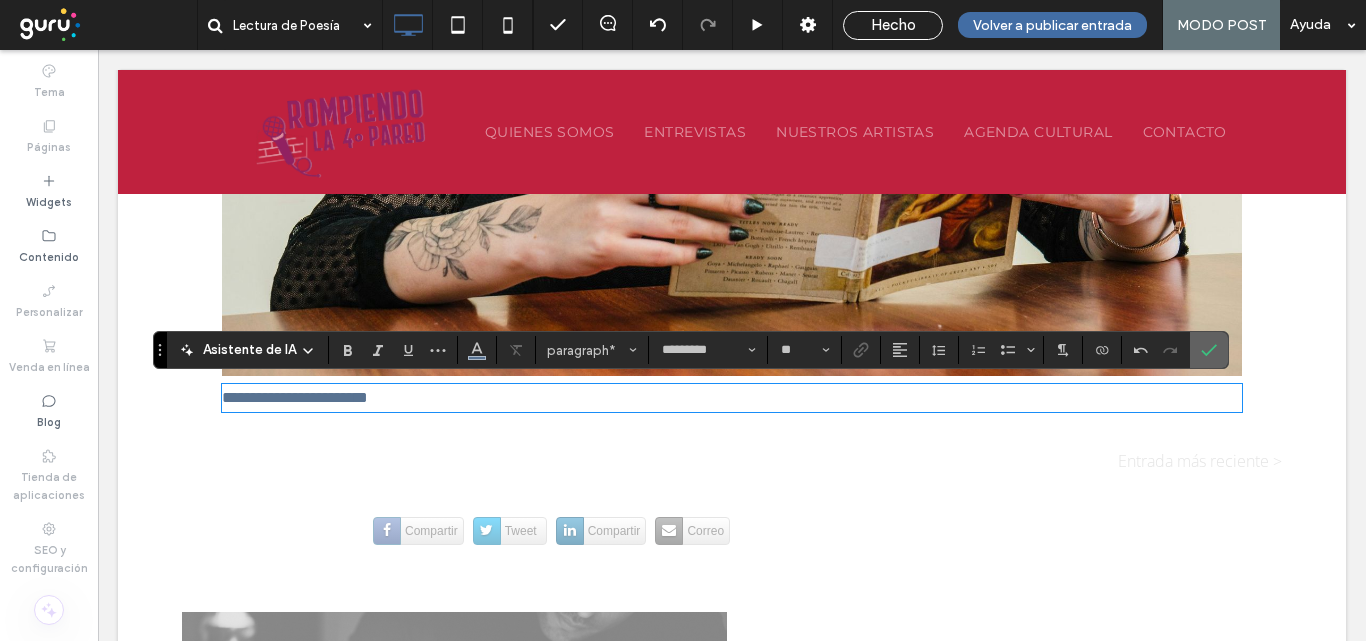 click at bounding box center (1209, 350) 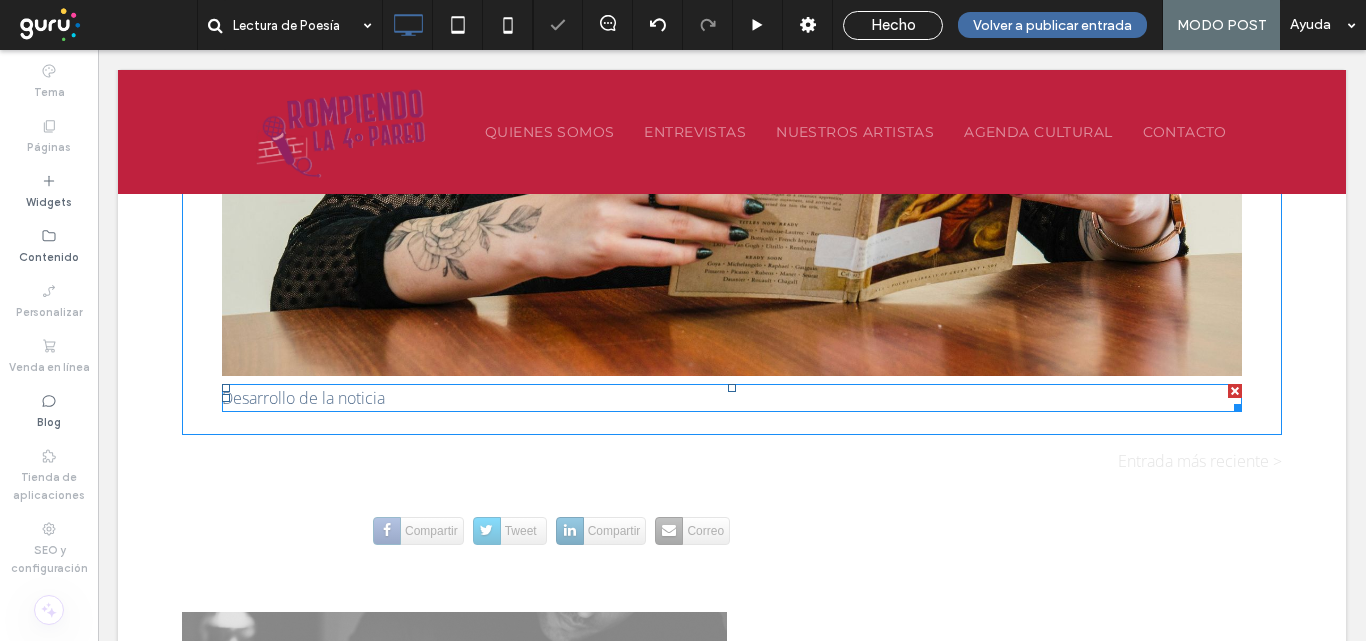 click on "Desarrollo de la noticia" at bounding box center [732, 398] 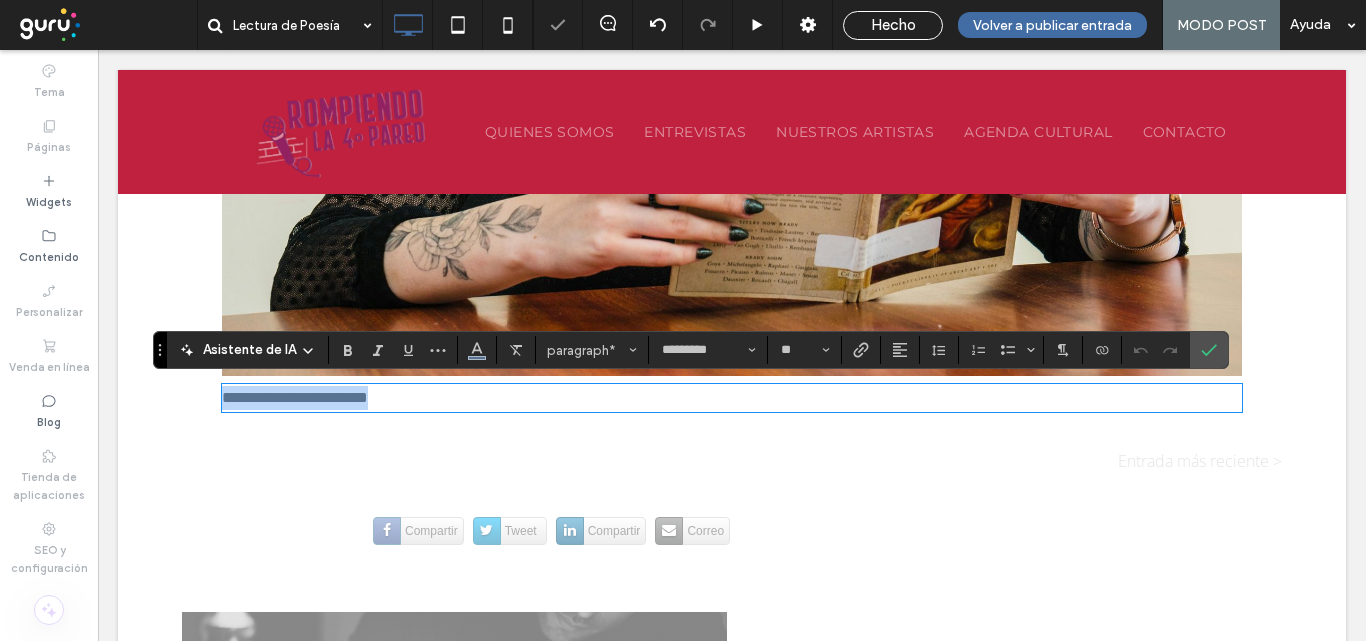 drag, startPoint x: 431, startPoint y: 394, endPoint x: 82, endPoint y: 452, distance: 353.78665 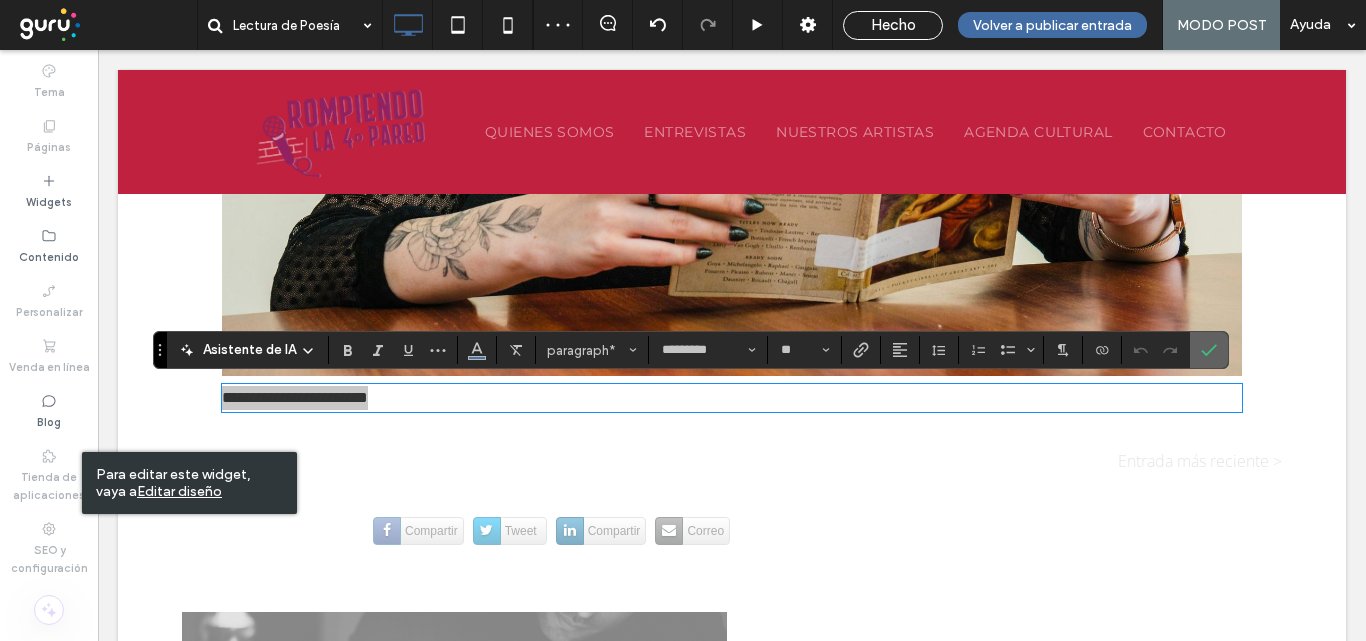 click 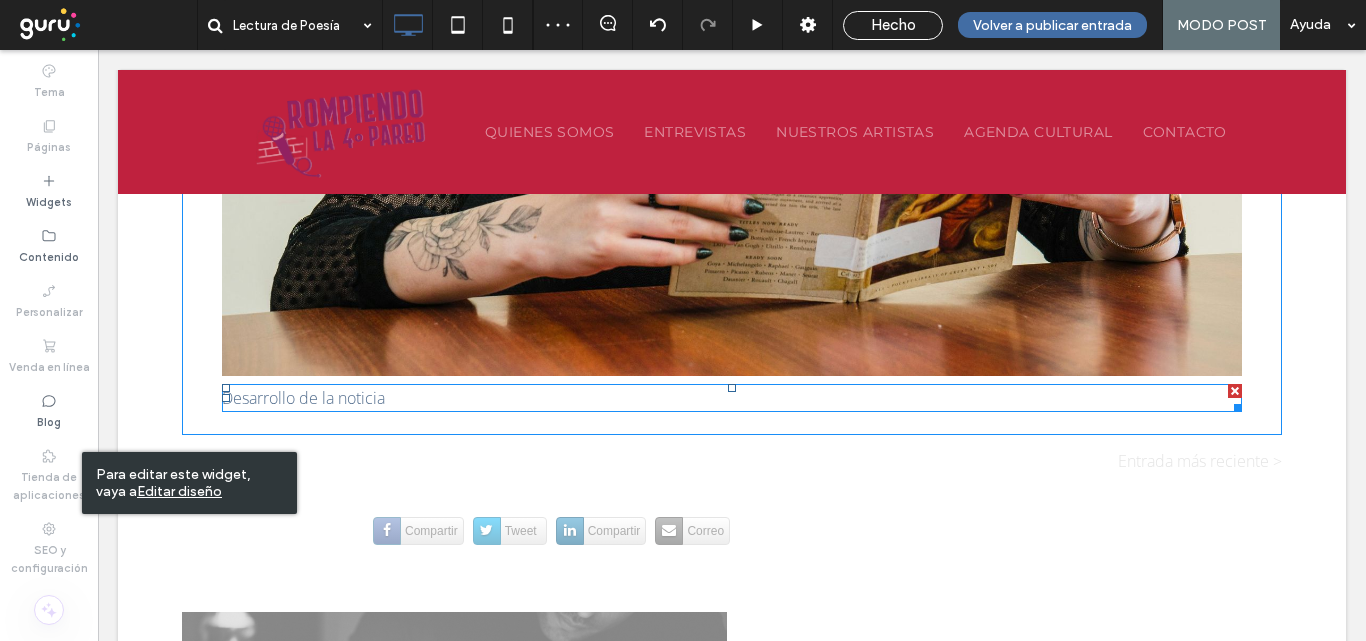 click on "Desarrollo de la noticia" at bounding box center (732, 398) 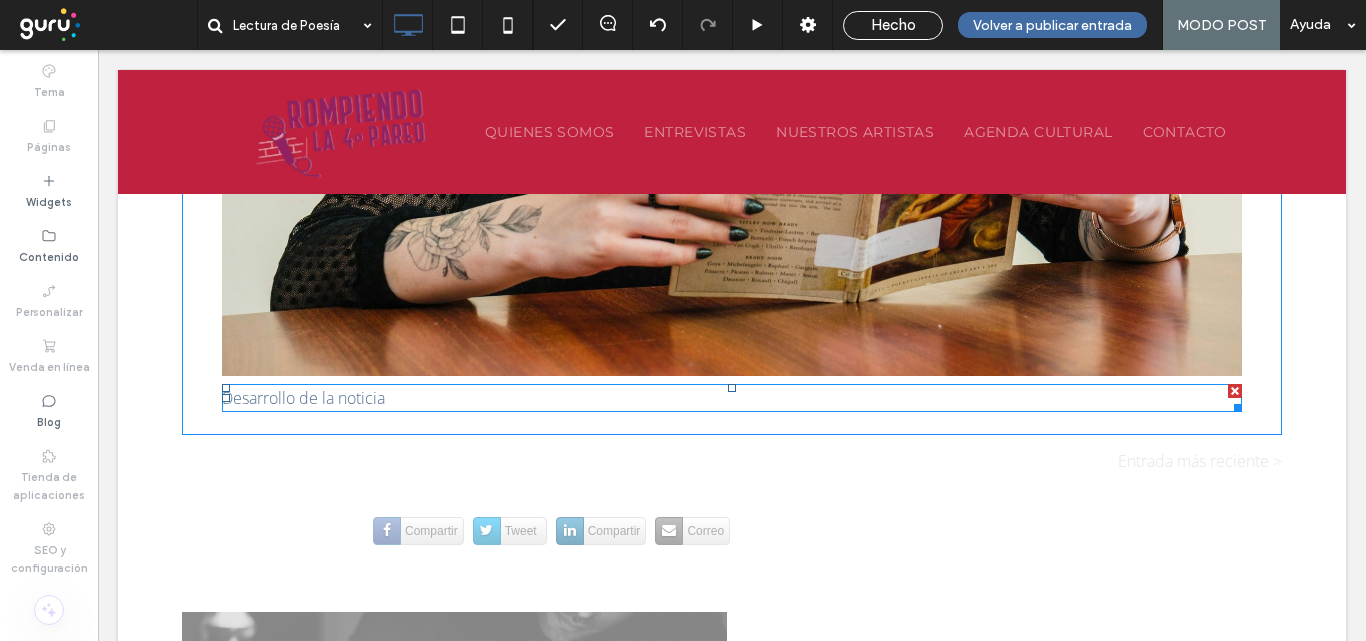 click on "Desarrollo de la noticia" at bounding box center [732, 398] 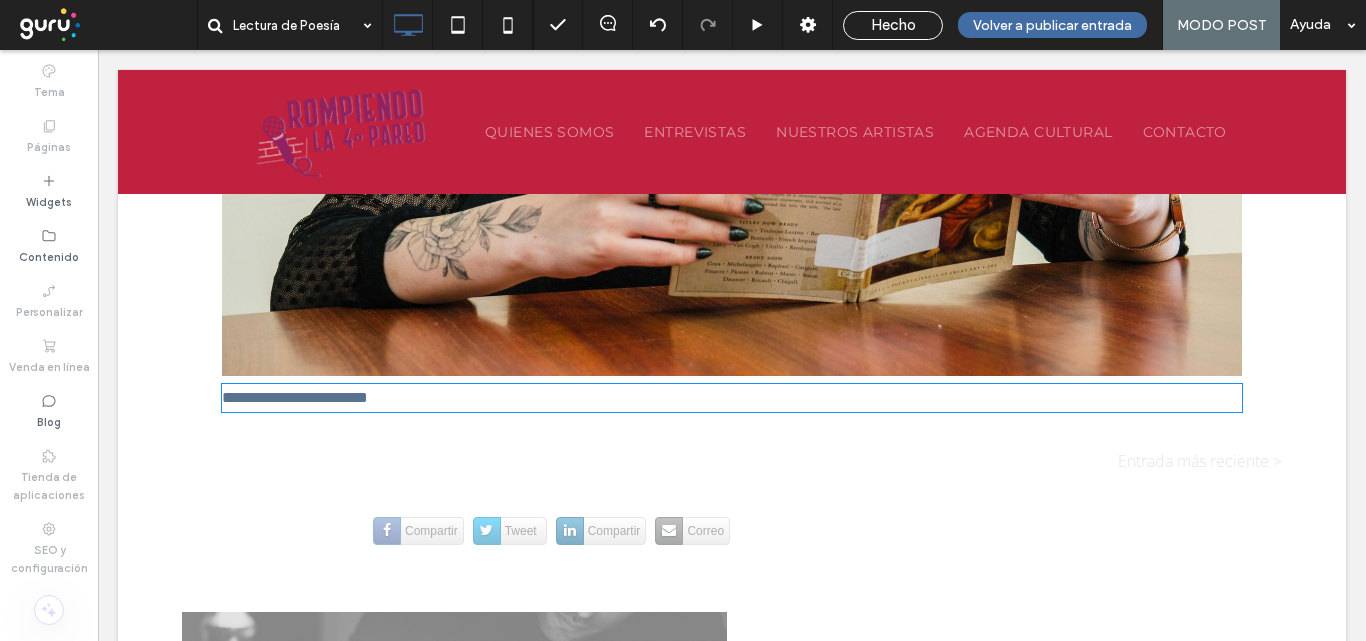 type on "*********" 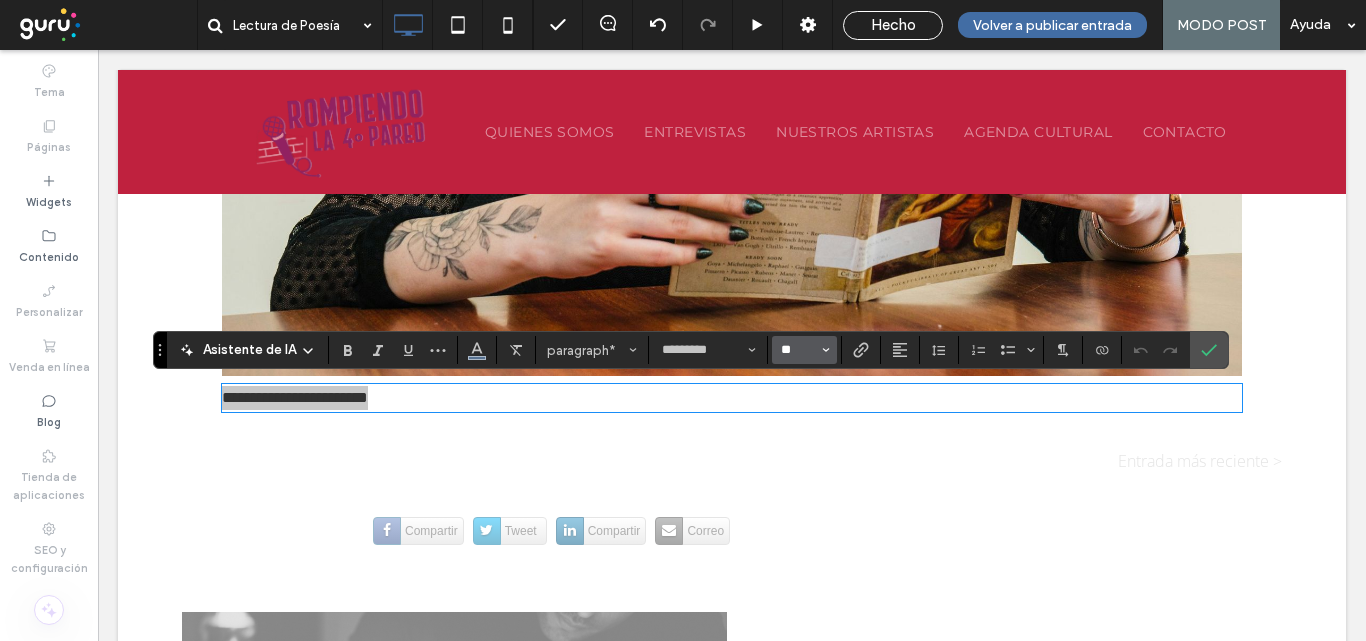 click on "**" at bounding box center (798, 350) 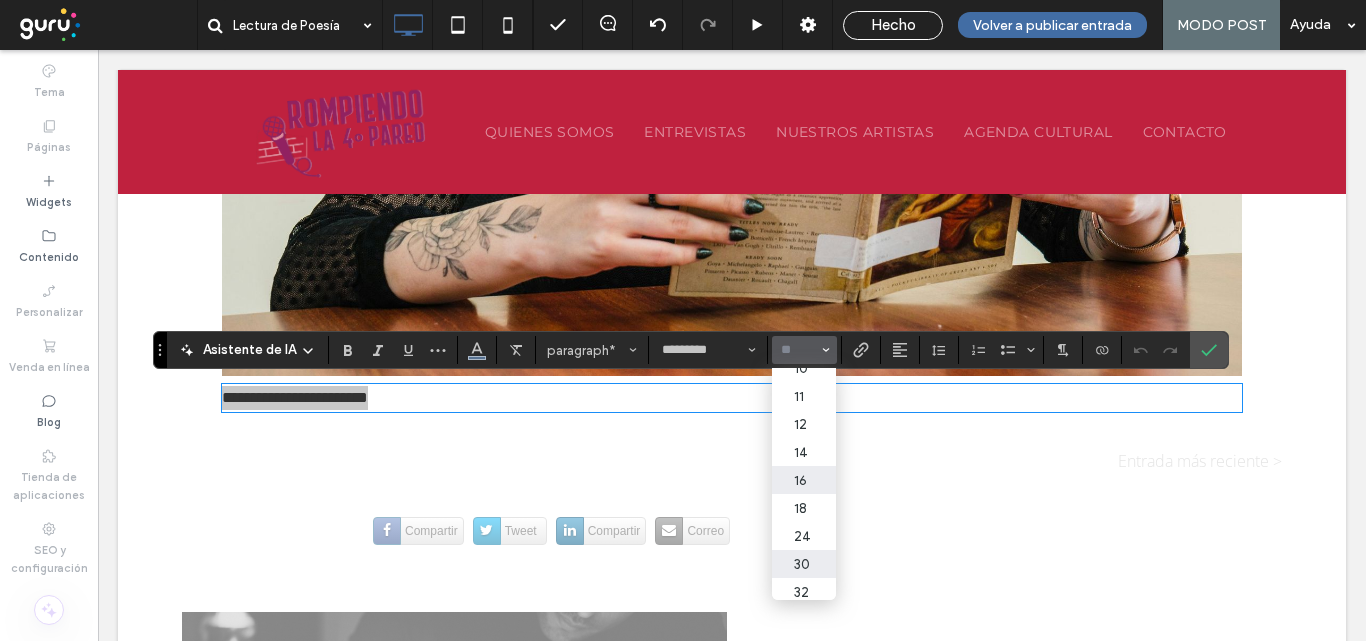 scroll, scrollTop: 200, scrollLeft: 0, axis: vertical 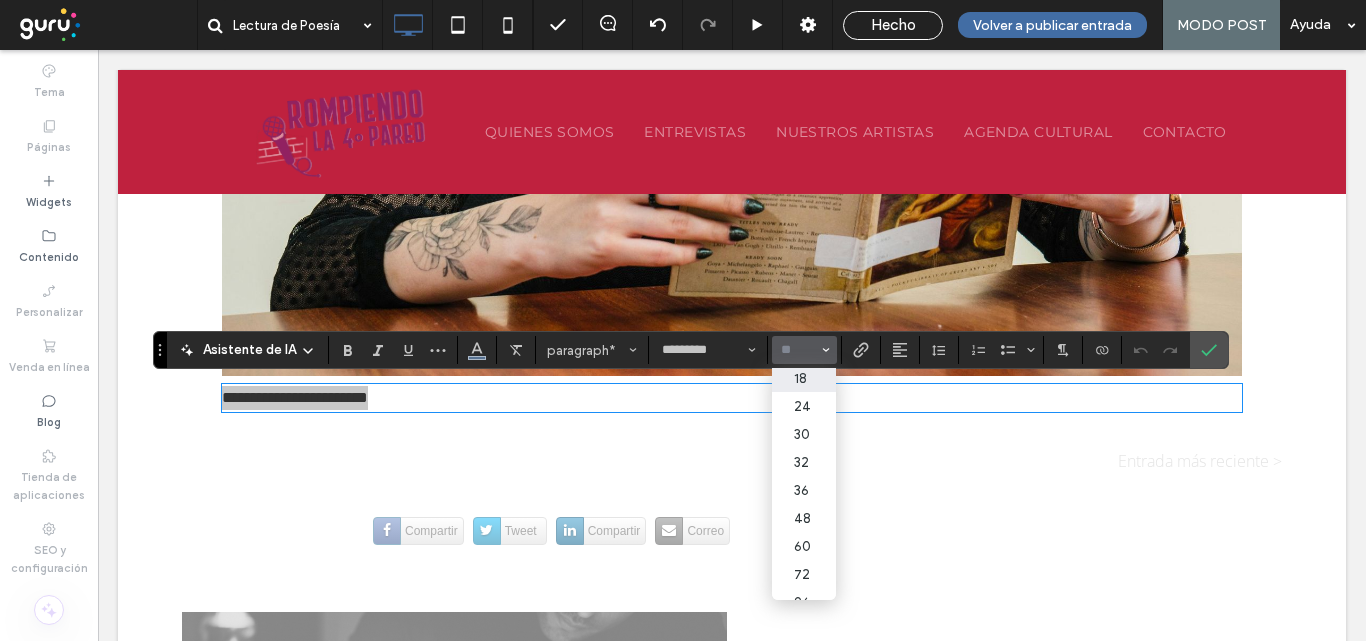 click on "18" at bounding box center [804, 378] 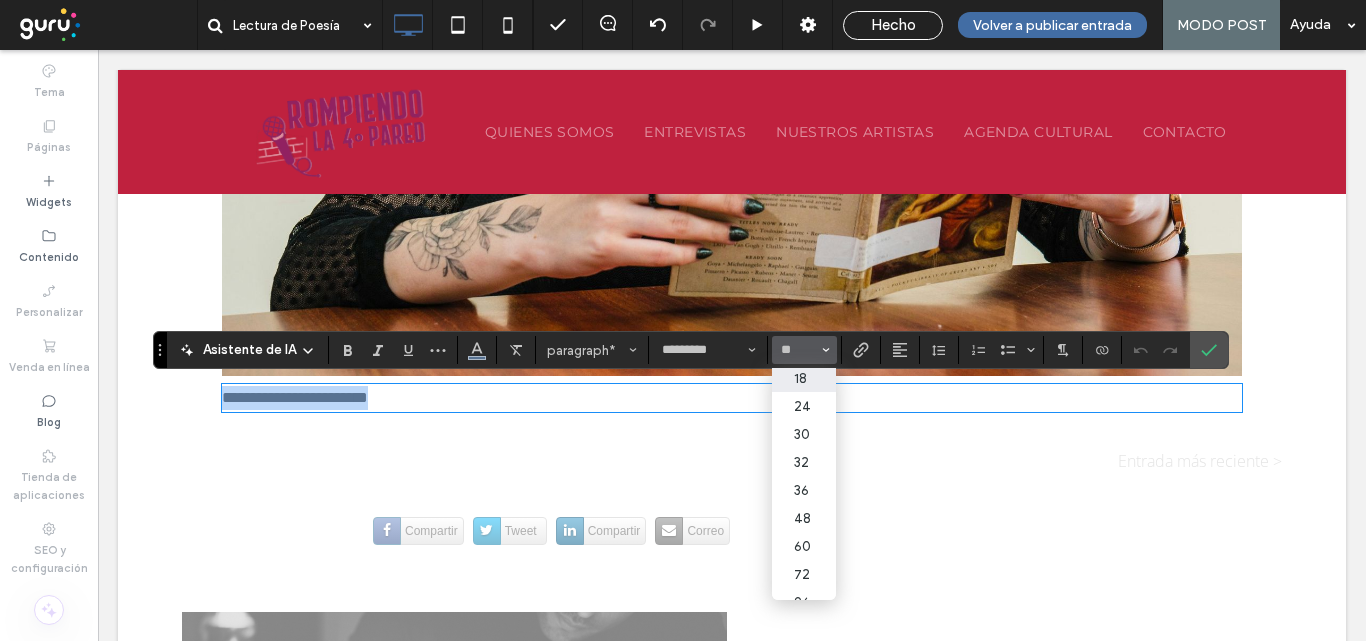 type on "**" 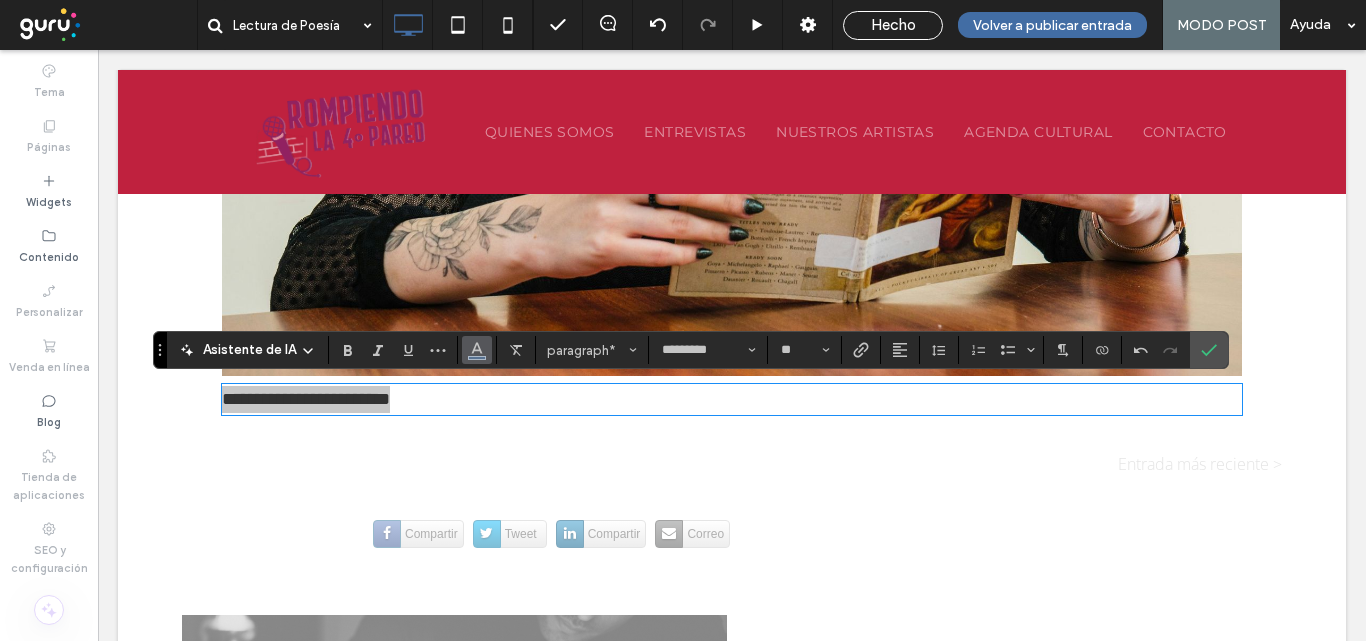 click at bounding box center (477, 350) 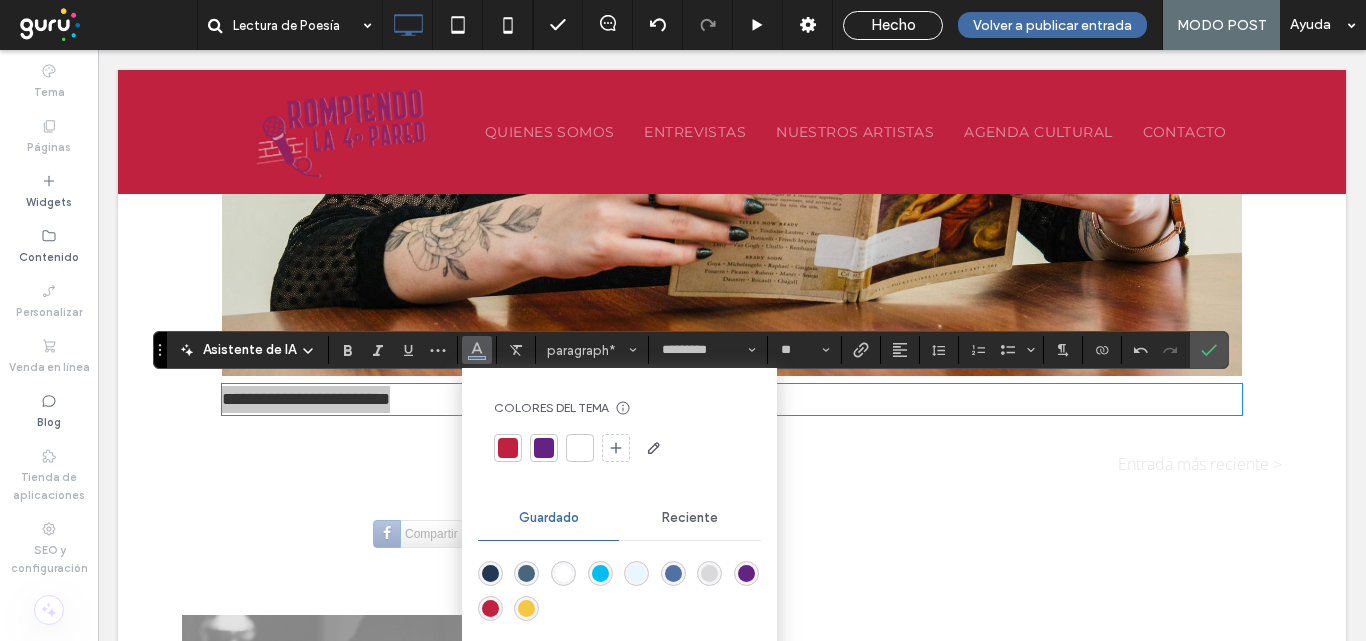 drag, startPoint x: 495, startPoint y: 570, endPoint x: 886, endPoint y: 458, distance: 406.72473 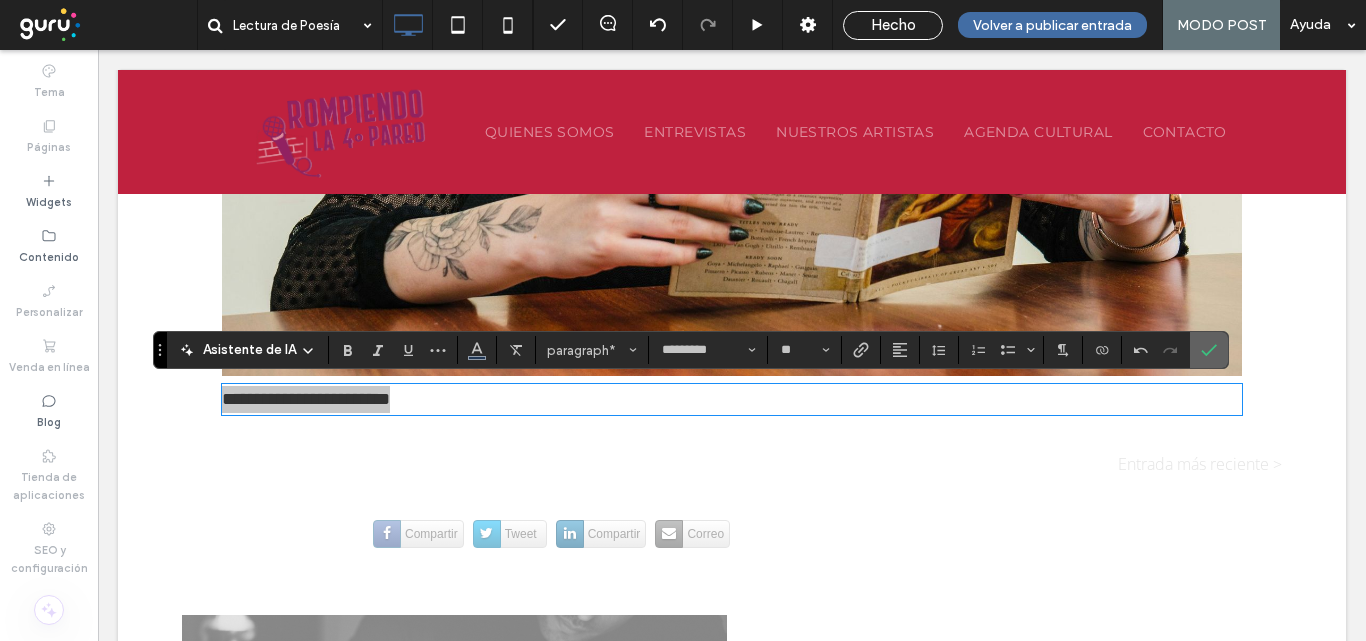 click 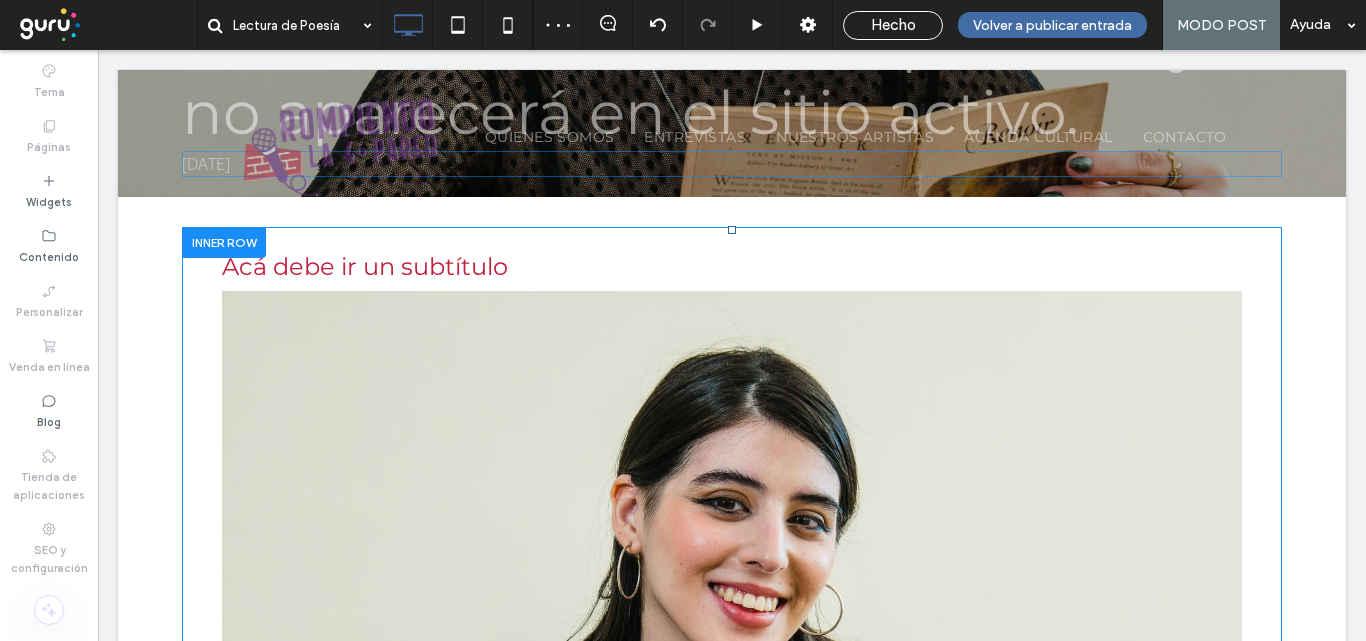 scroll, scrollTop: 0, scrollLeft: 0, axis: both 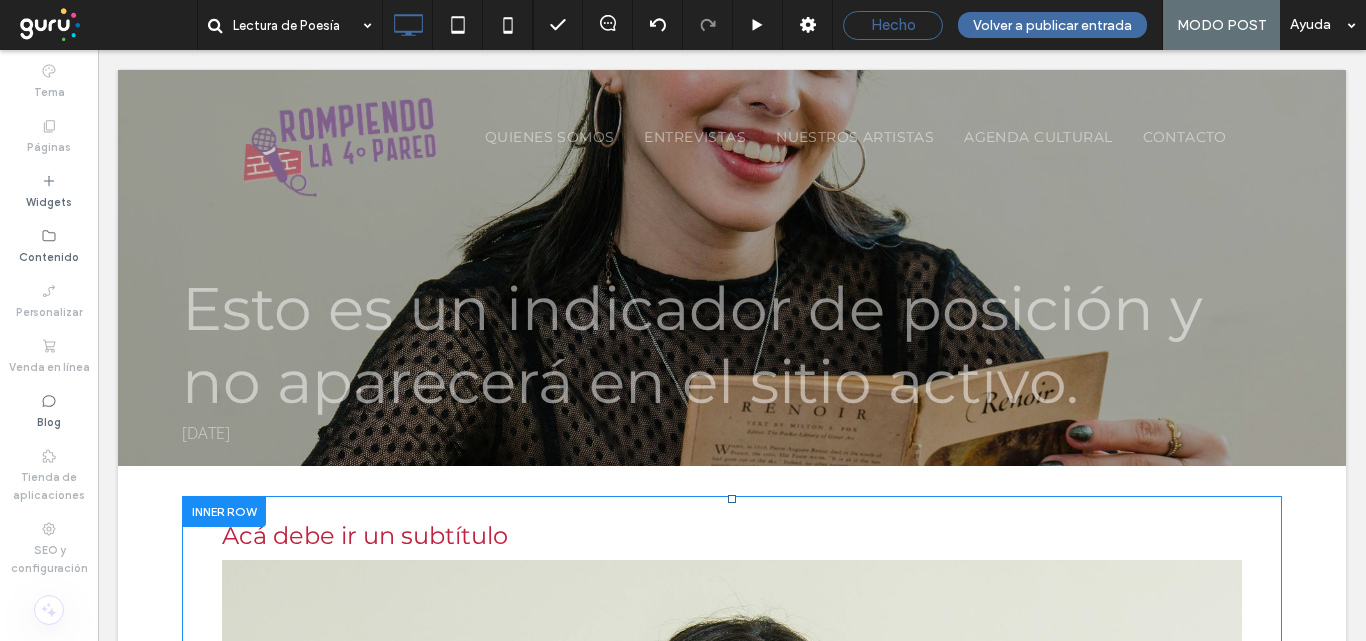 click on "Hecho" at bounding box center [893, 25] 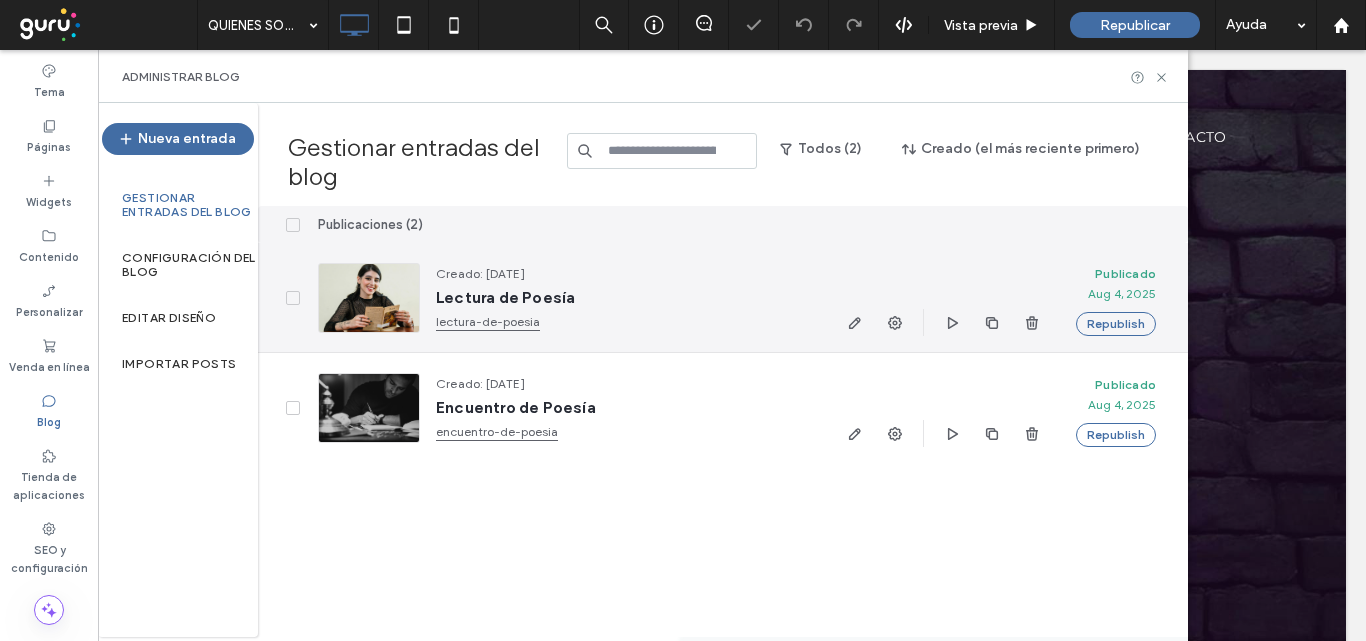 scroll, scrollTop: 0, scrollLeft: 0, axis: both 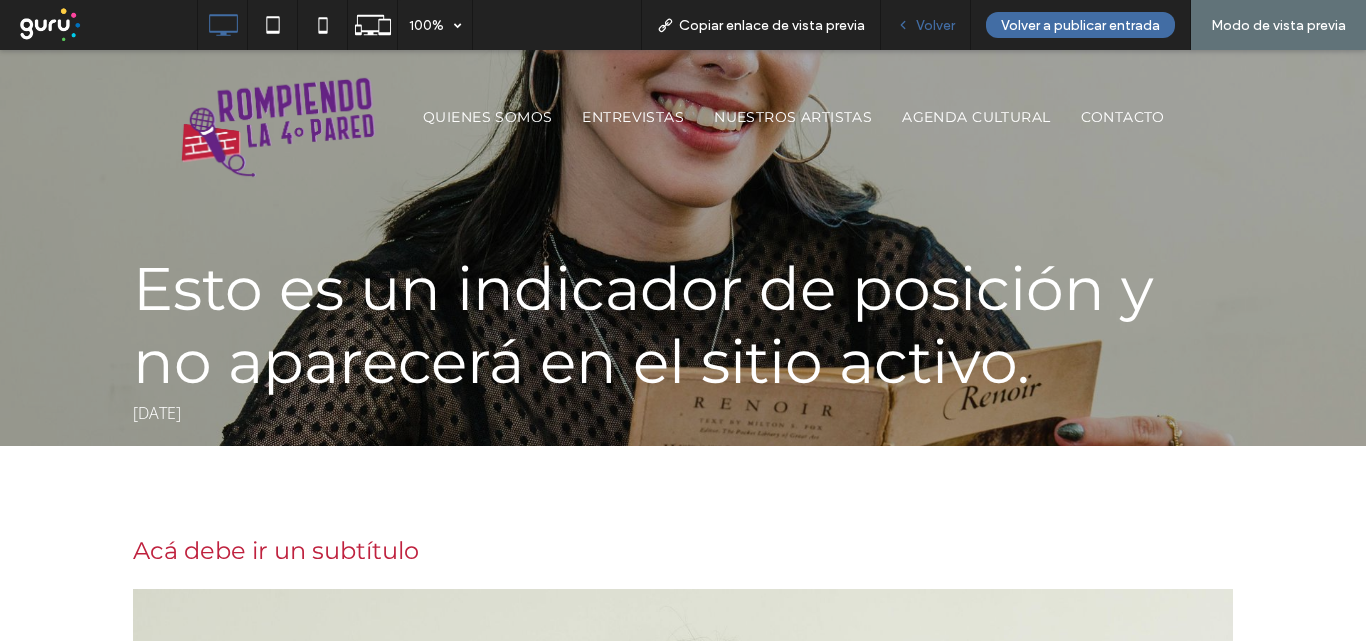 click on "Volver" at bounding box center (935, 25) 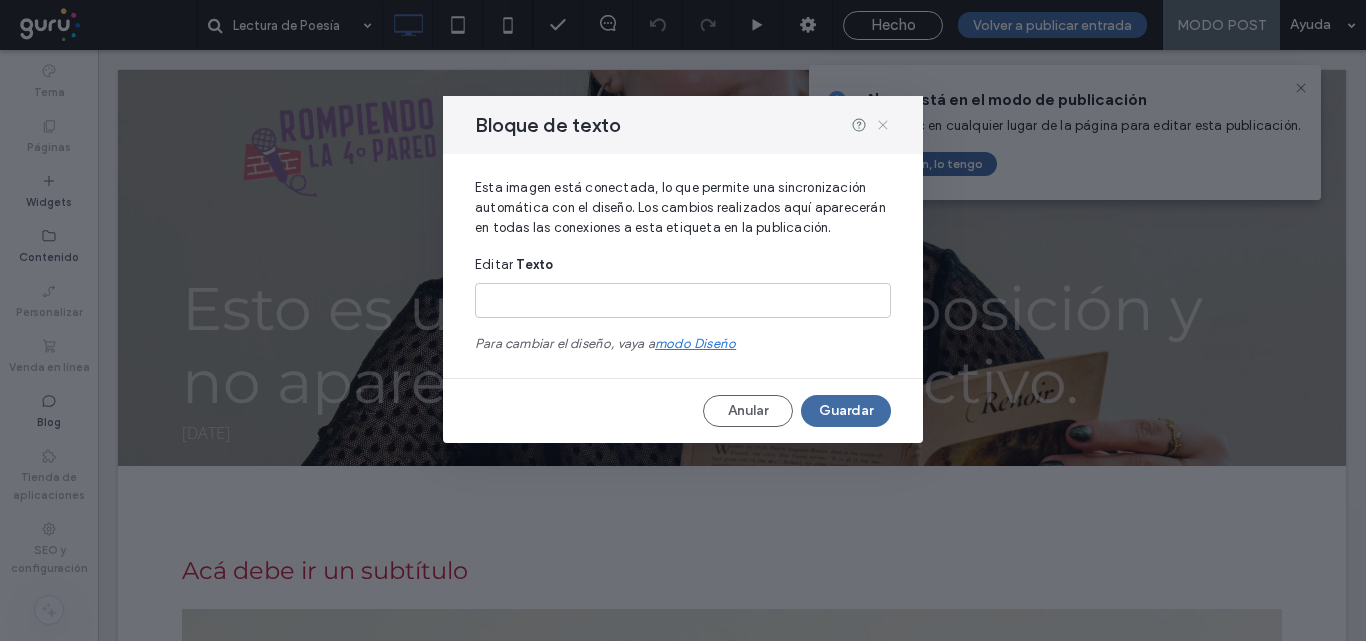 click 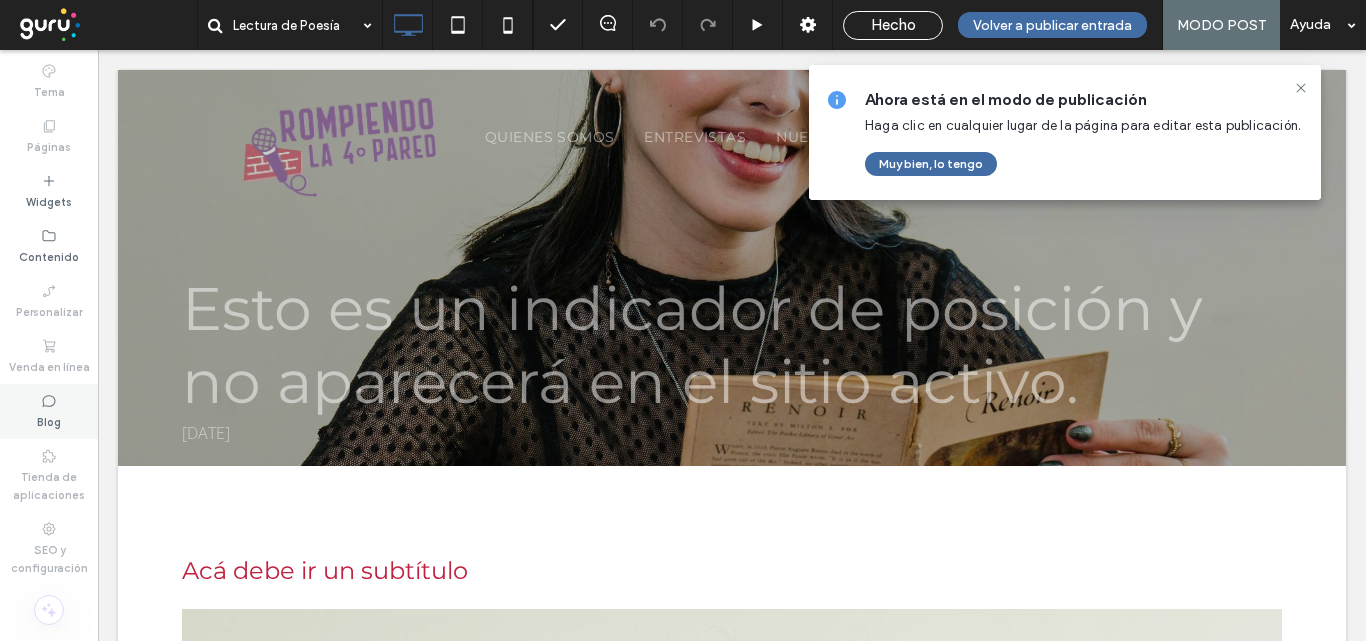 click on "Blog" at bounding box center [49, 411] 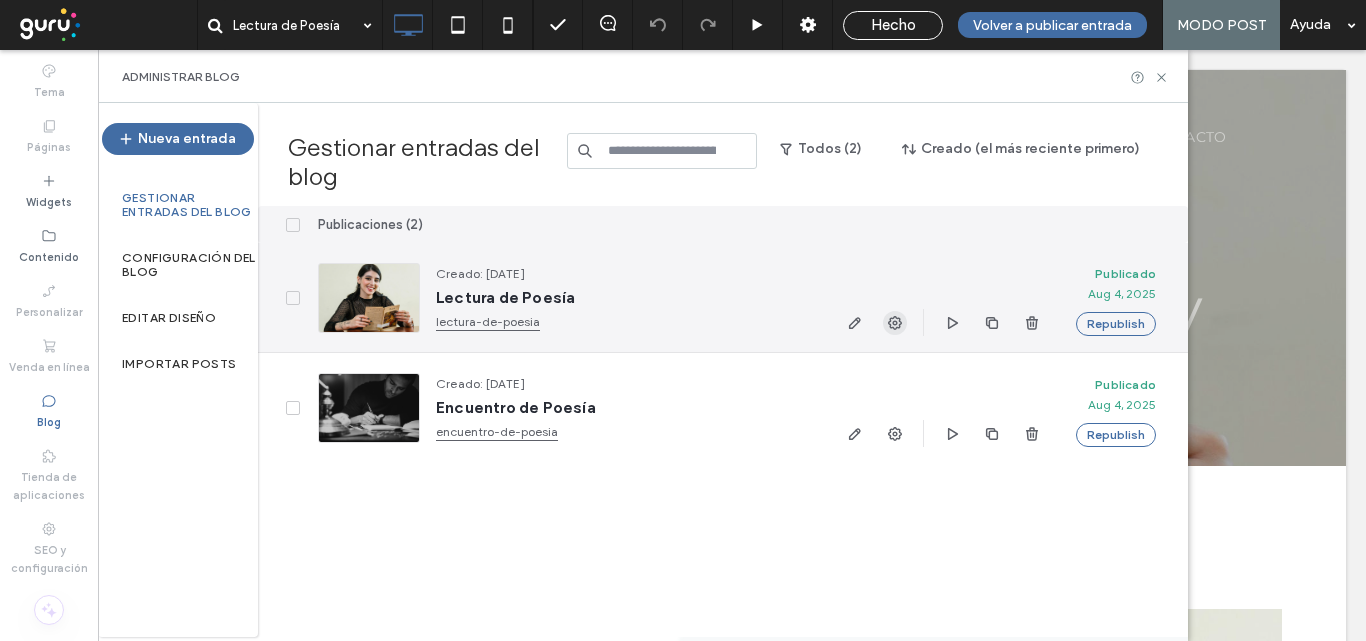 click 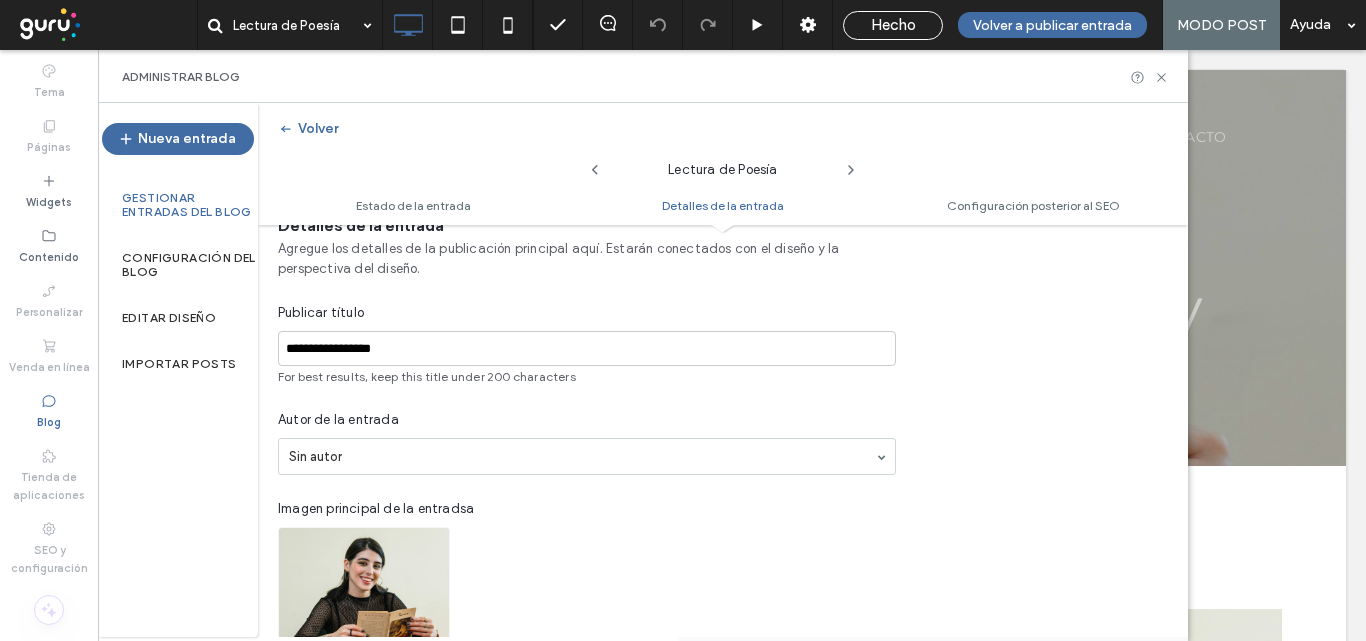 scroll, scrollTop: 501, scrollLeft: 0, axis: vertical 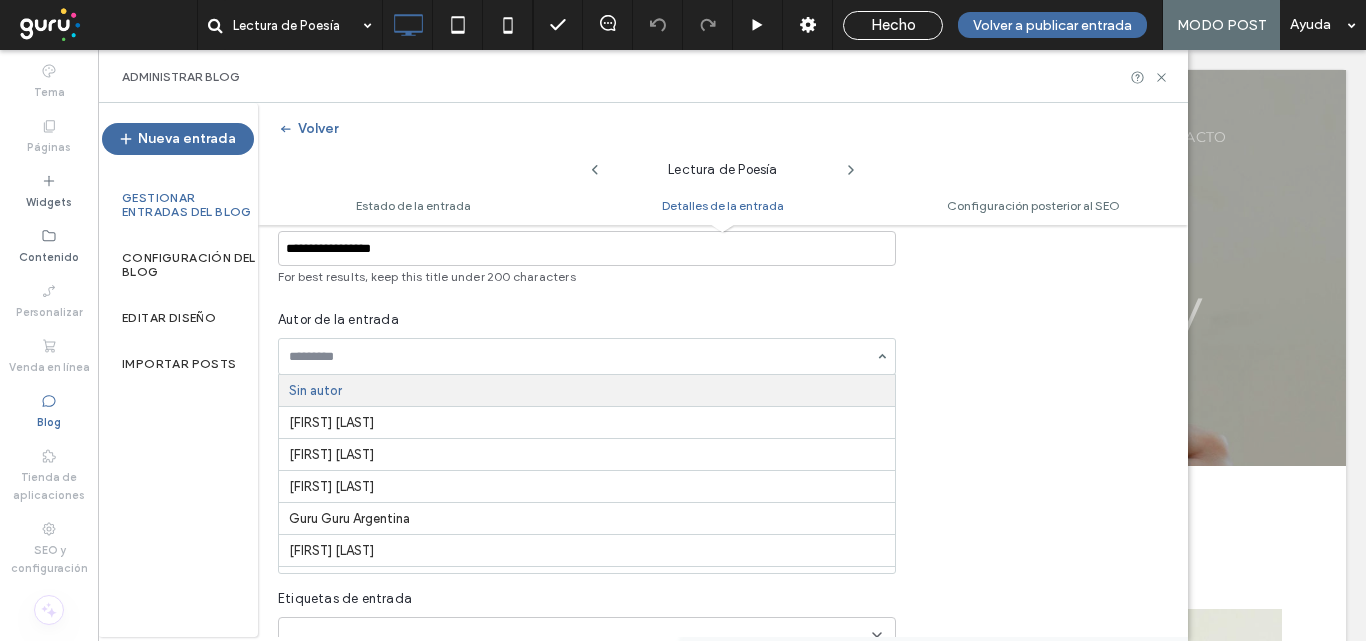 click at bounding box center (582, 357) 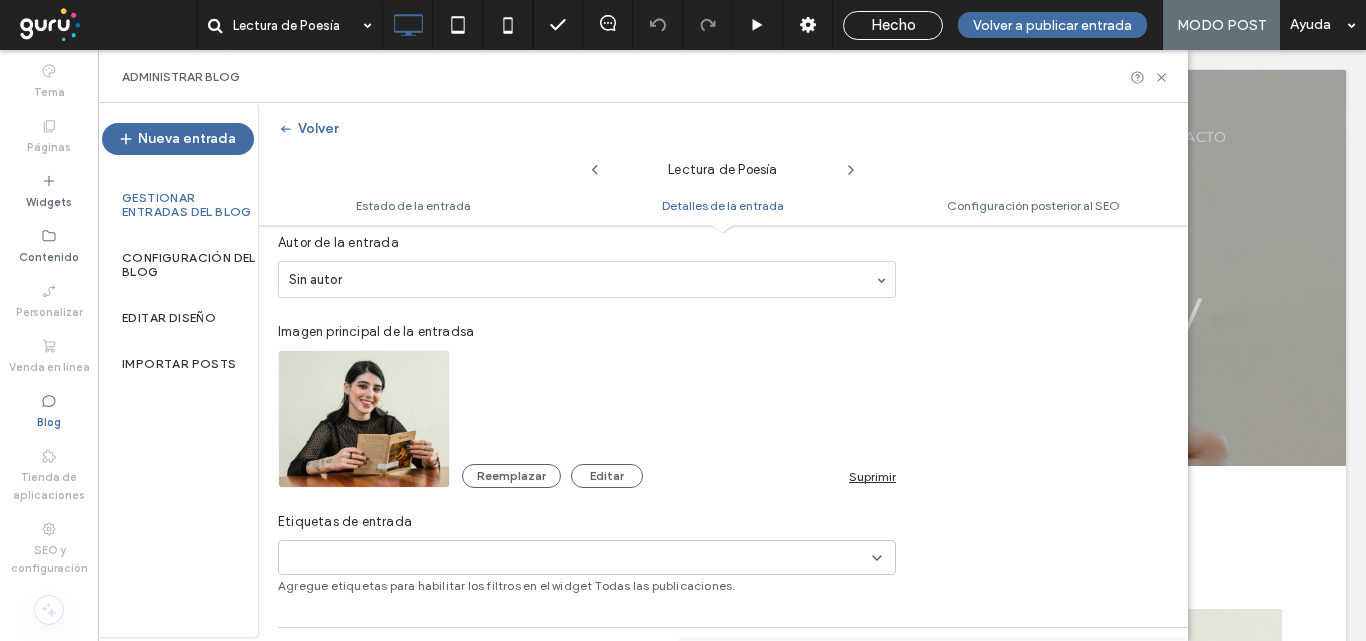 scroll, scrollTop: 701, scrollLeft: 0, axis: vertical 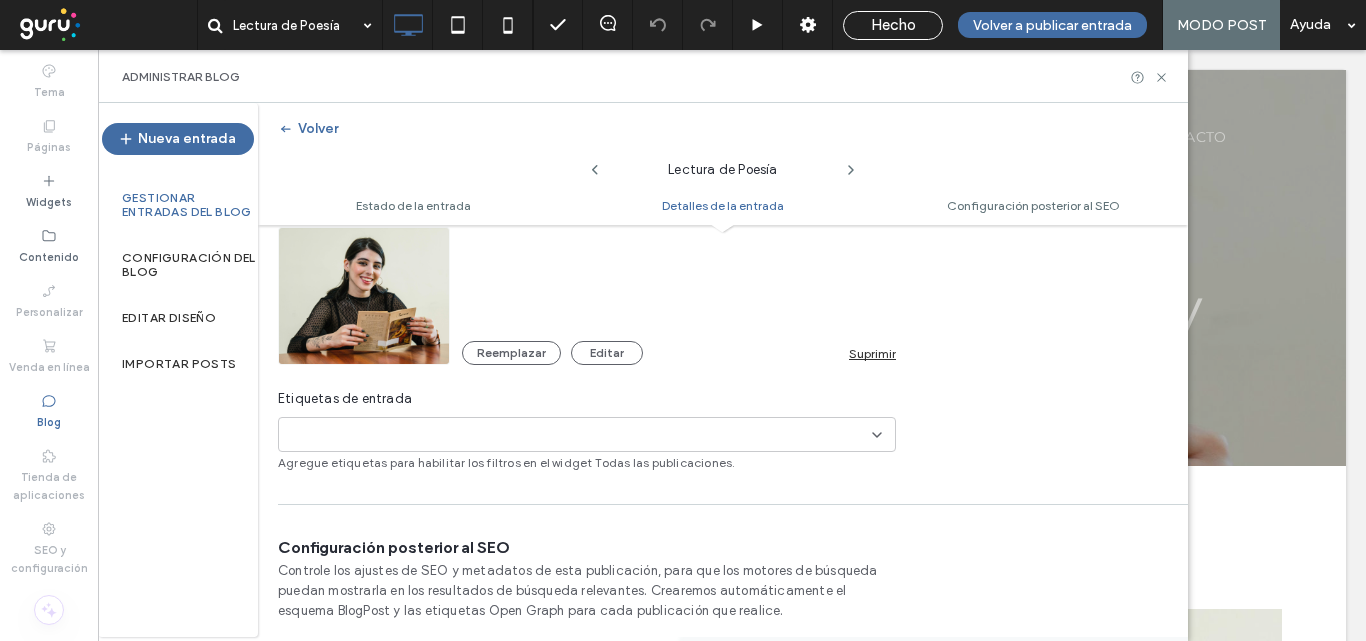 click at bounding box center (356, 435) 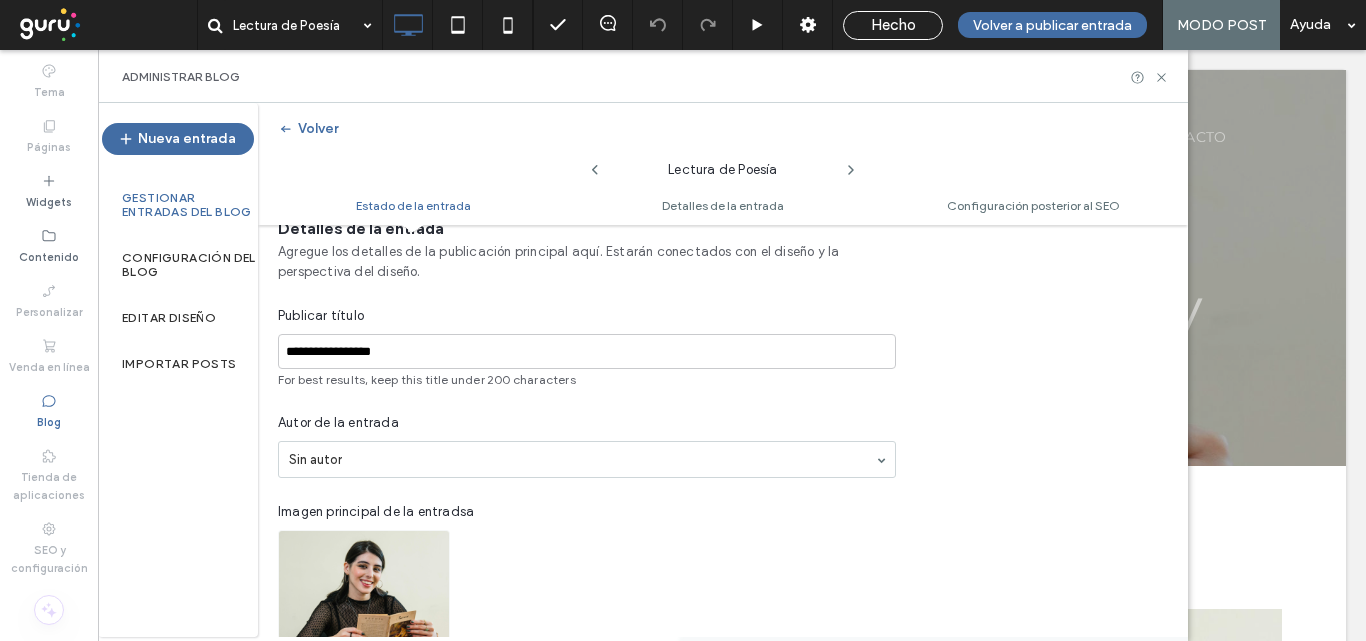 scroll, scrollTop: 201, scrollLeft: 0, axis: vertical 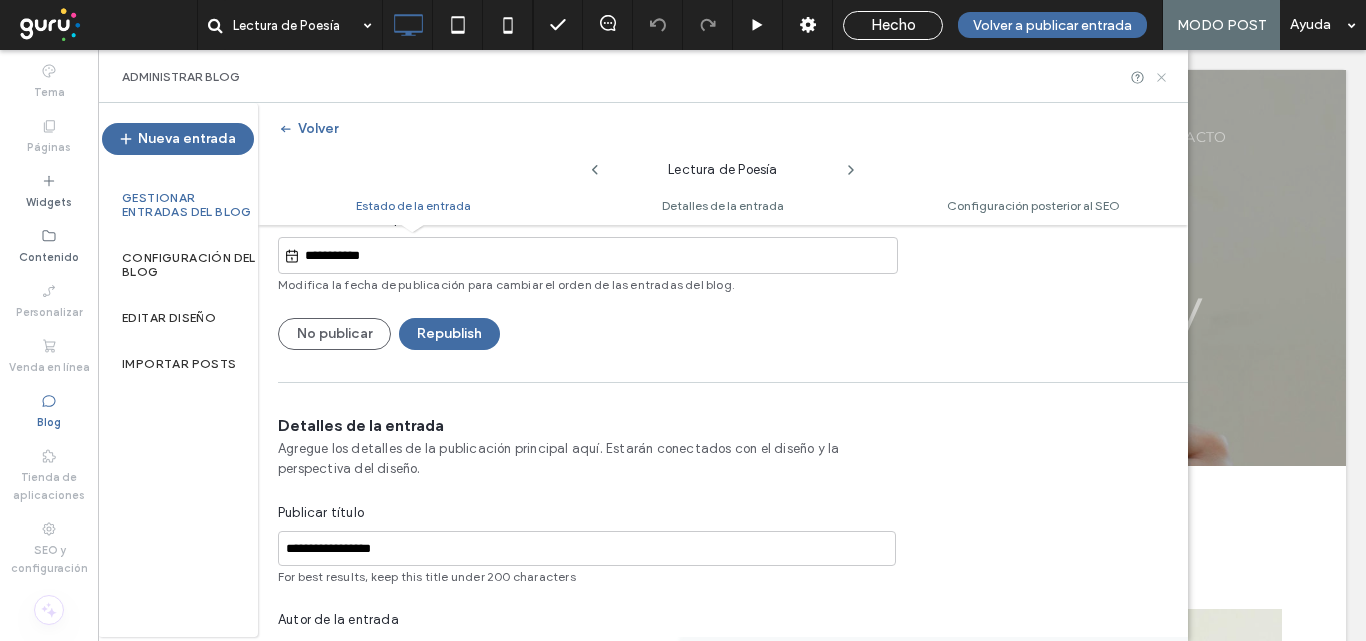 drag, startPoint x: 1164, startPoint y: 77, endPoint x: 1020, endPoint y: 41, distance: 148.43181 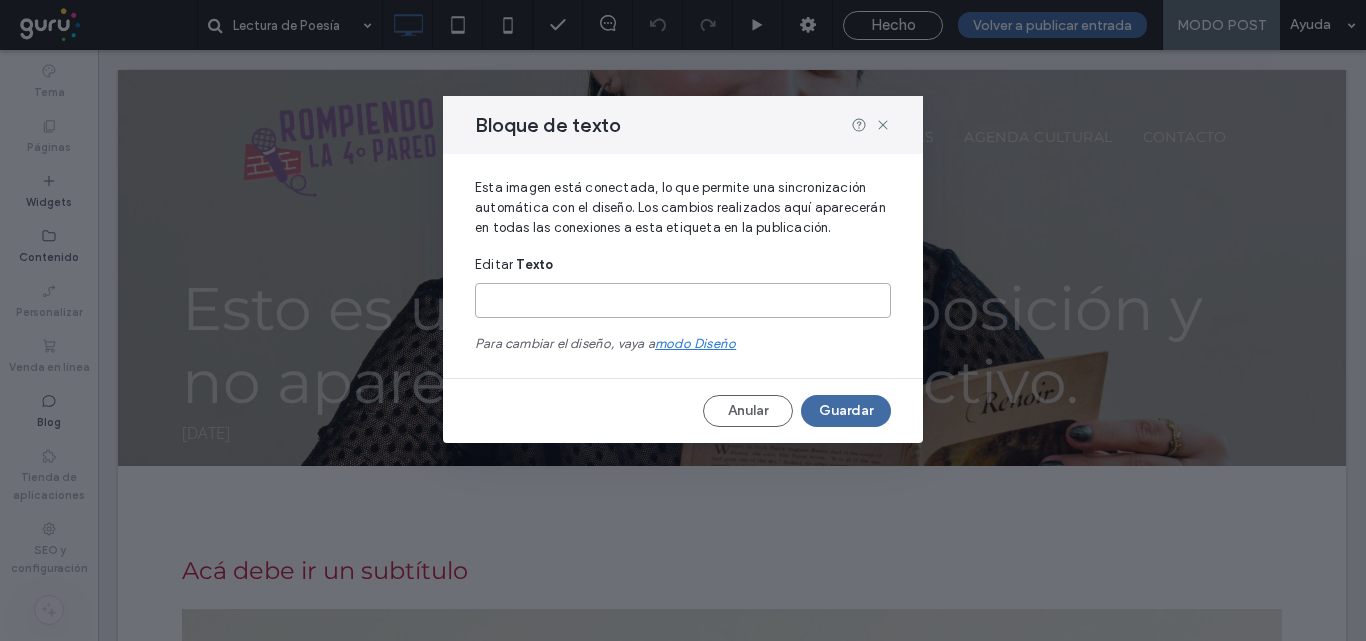 click at bounding box center [683, 300] 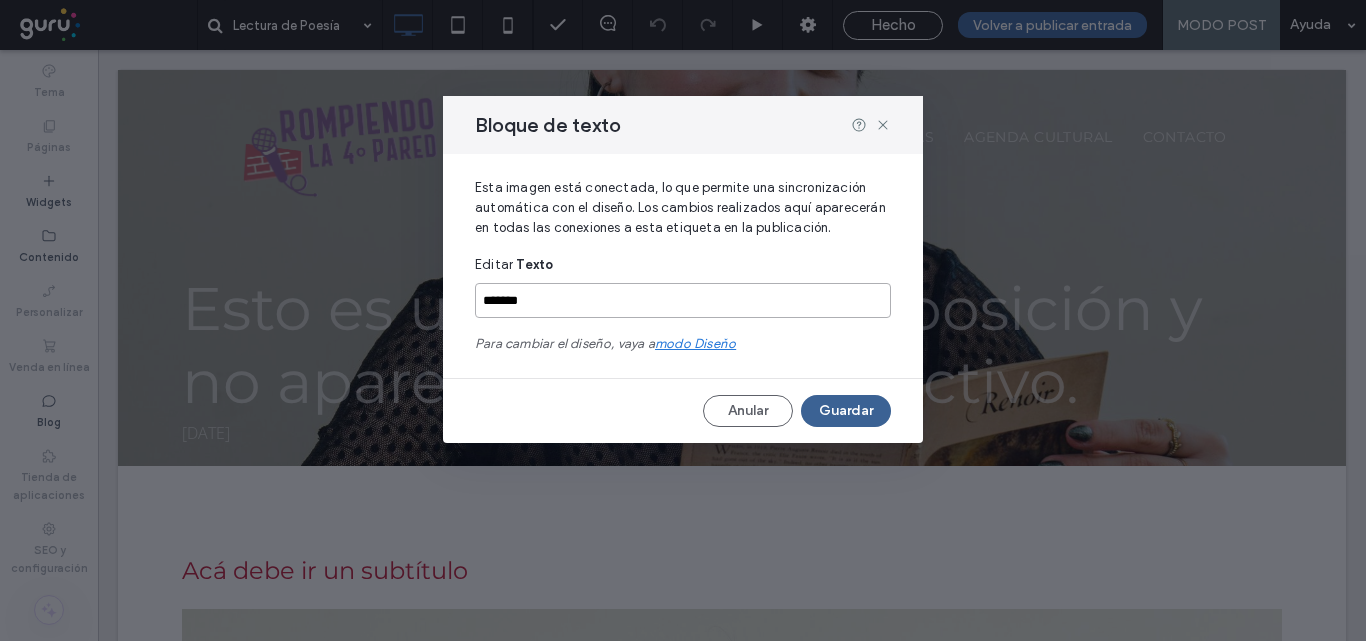 type on "*******" 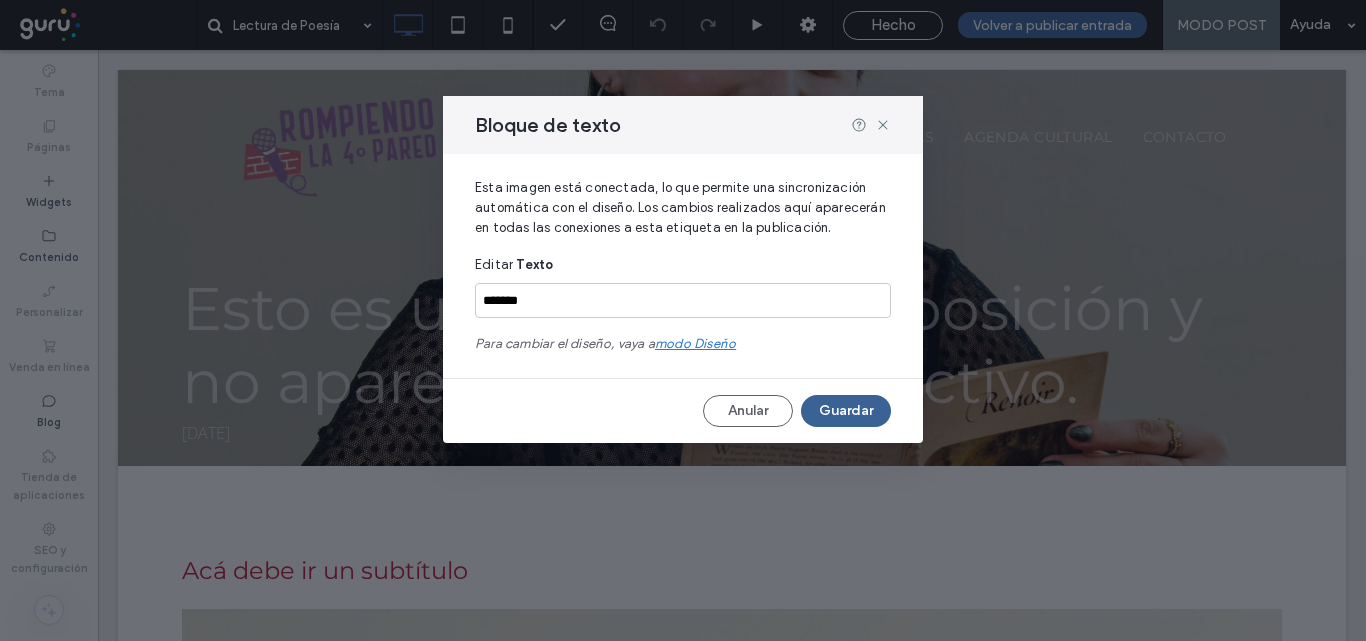 click on "Guardar" at bounding box center (846, 411) 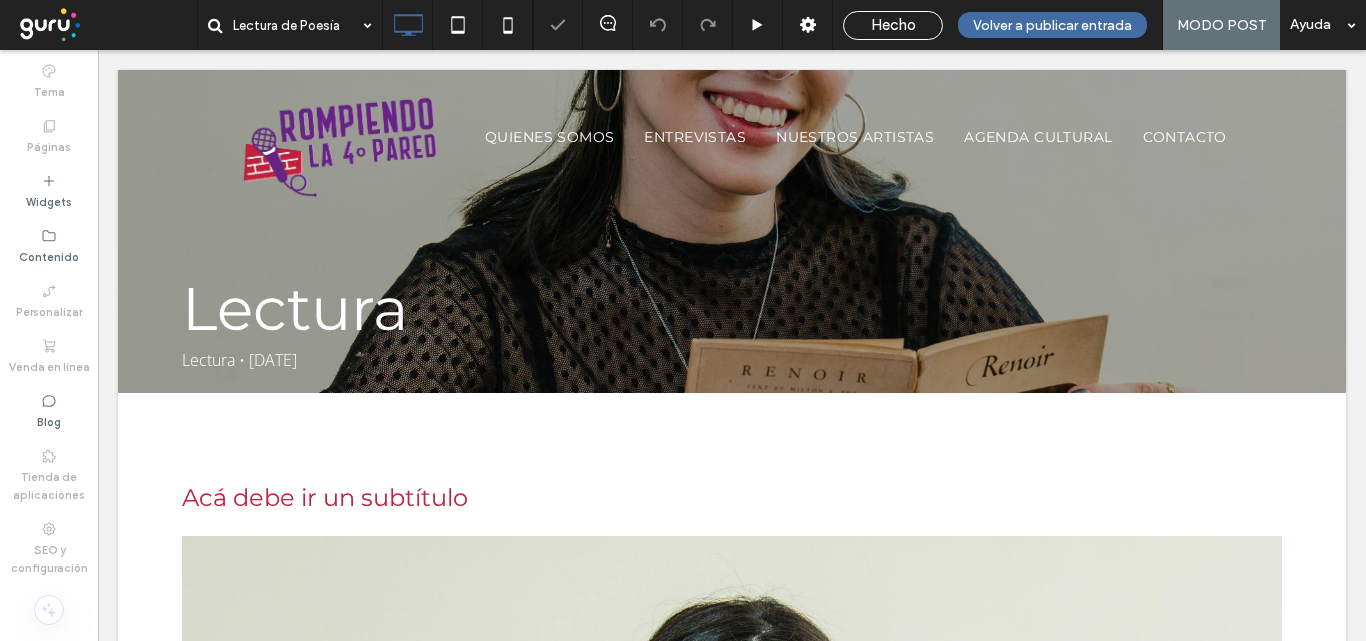 scroll, scrollTop: 0, scrollLeft: 0, axis: both 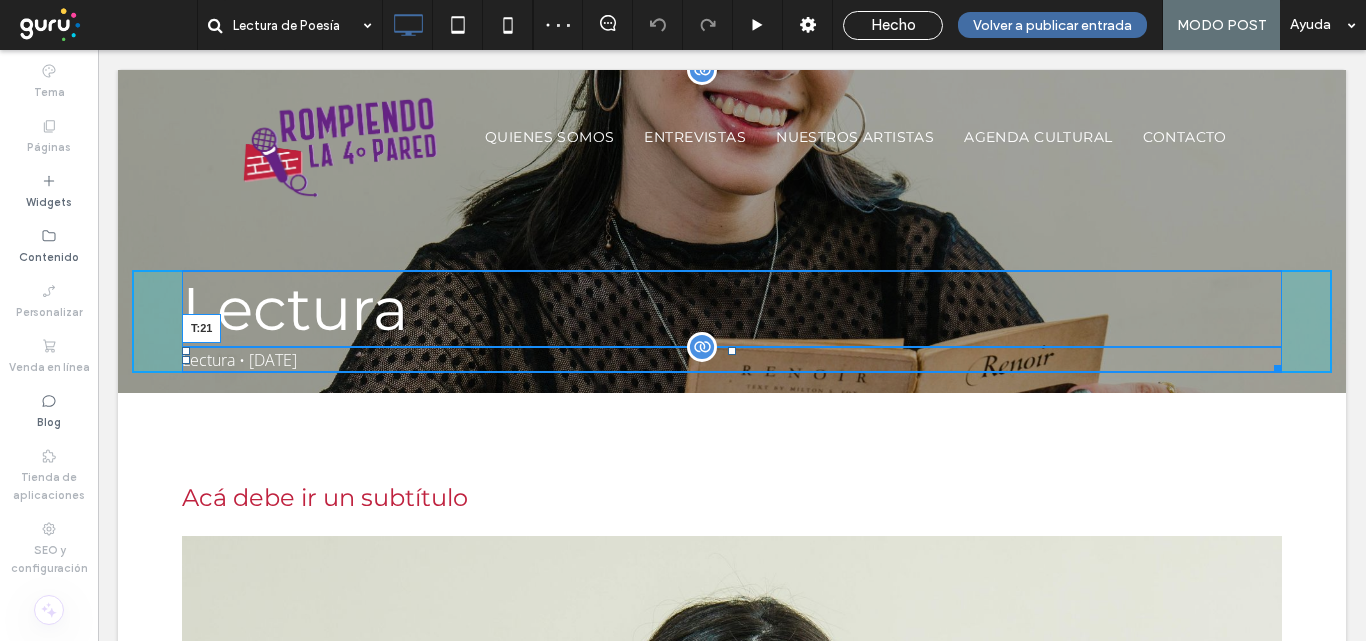 drag, startPoint x: 724, startPoint y: 349, endPoint x: 824, endPoint y: 417, distance: 120.92973 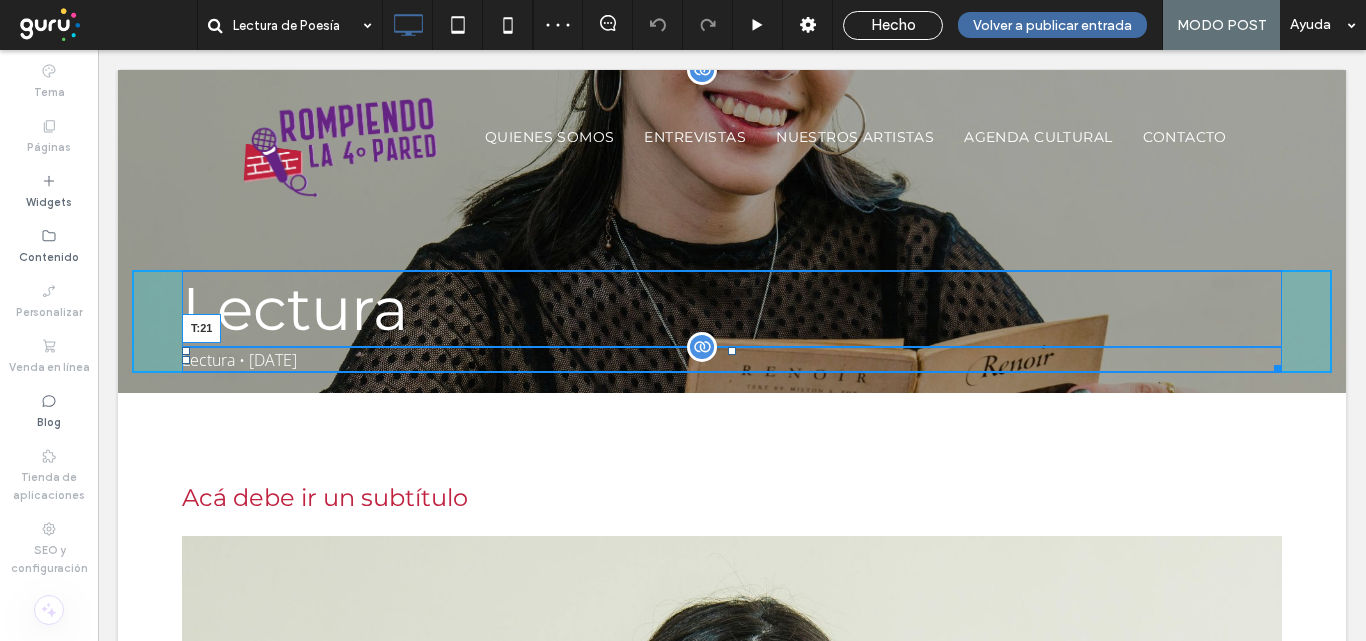 click at bounding box center (732, 351) 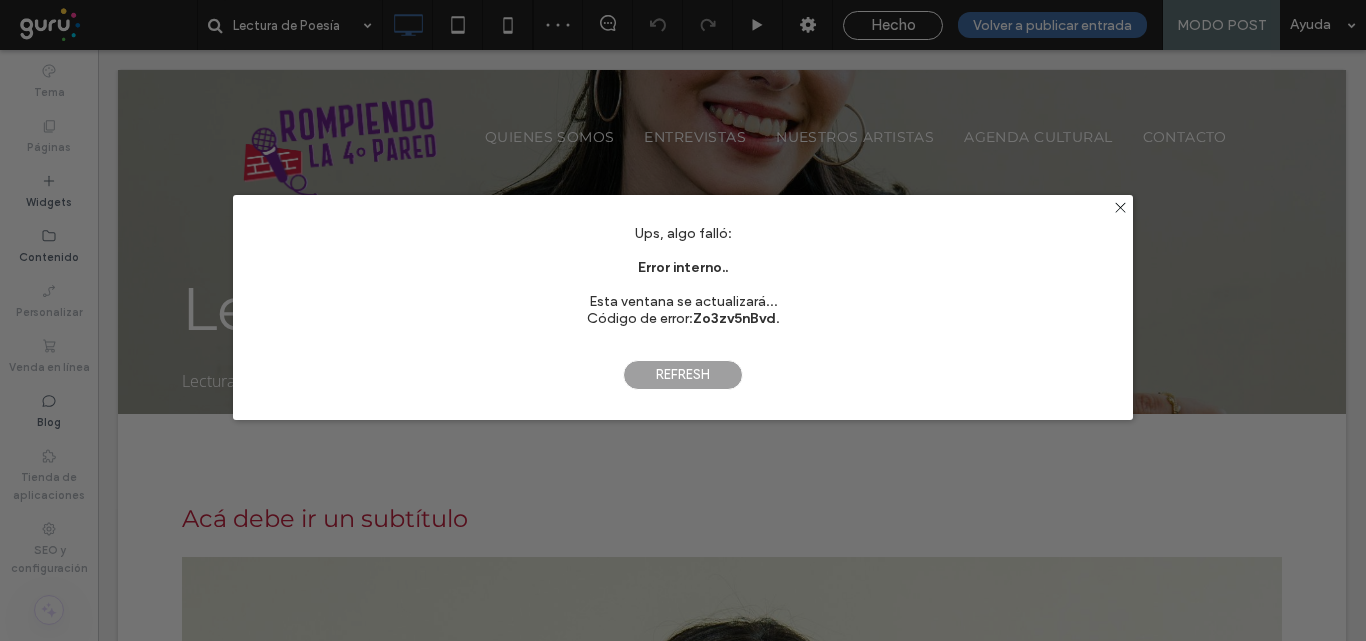click on "Refresh" at bounding box center [683, 375] 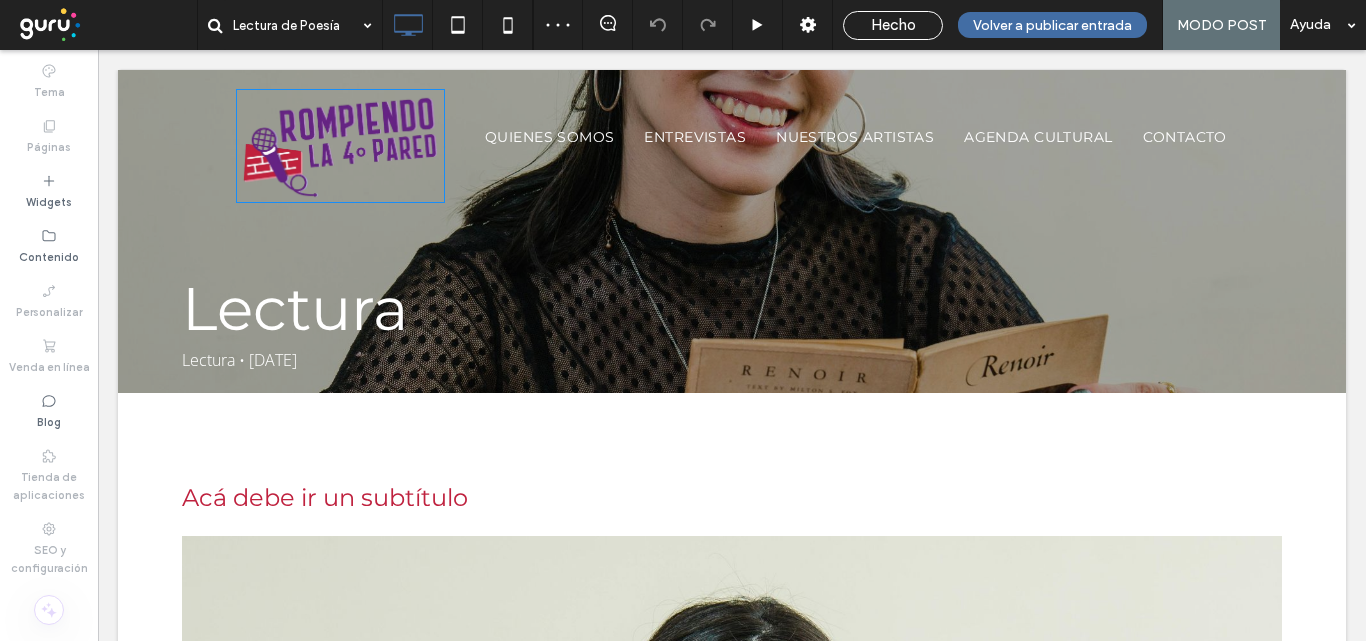 scroll, scrollTop: 0, scrollLeft: 0, axis: both 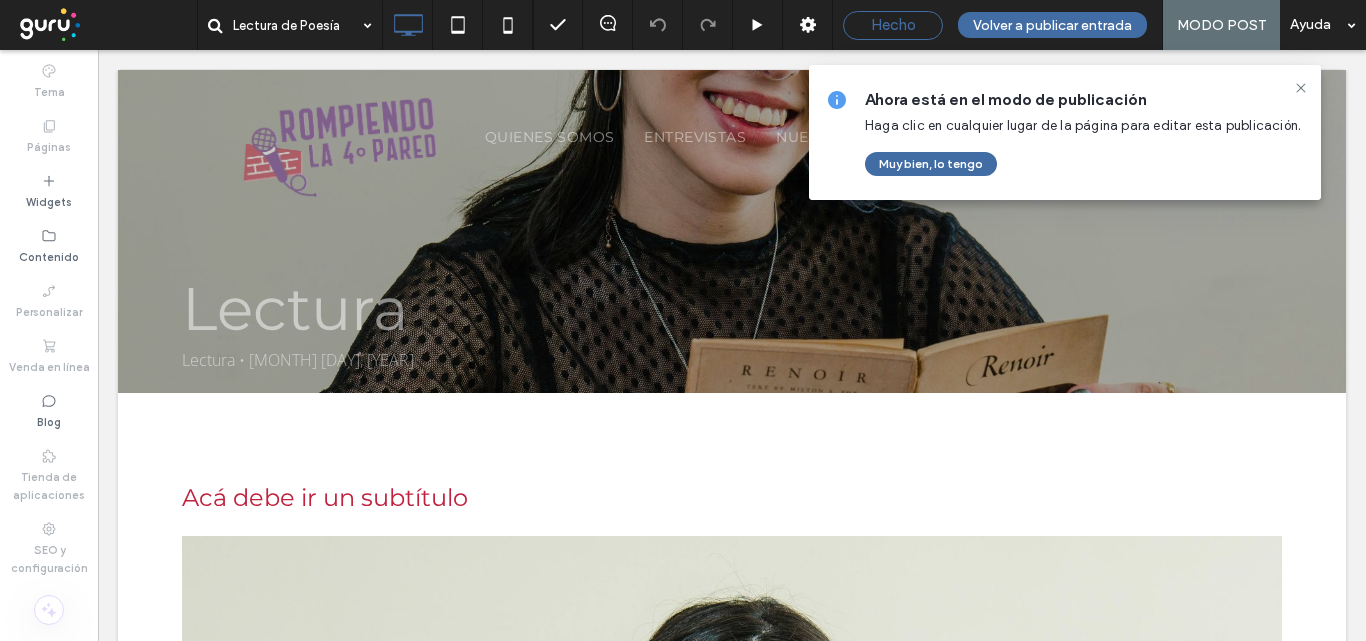 click on "Hecho" at bounding box center (893, 25) 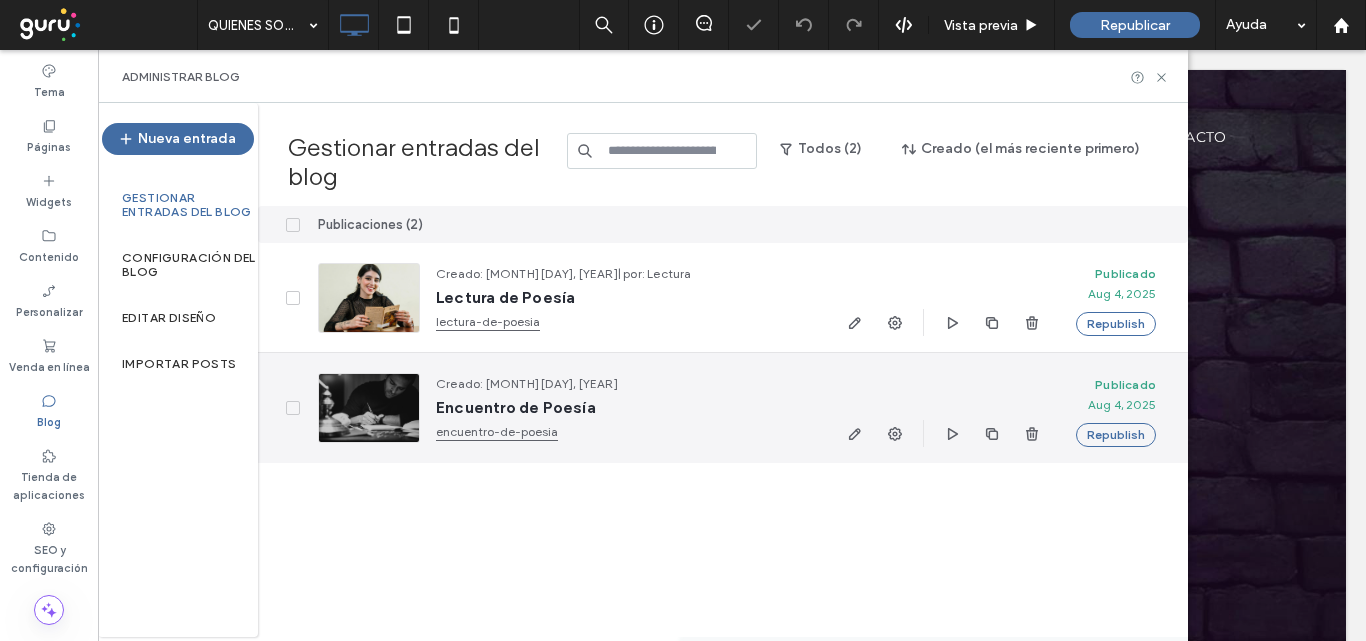 scroll, scrollTop: 0, scrollLeft: 0, axis: both 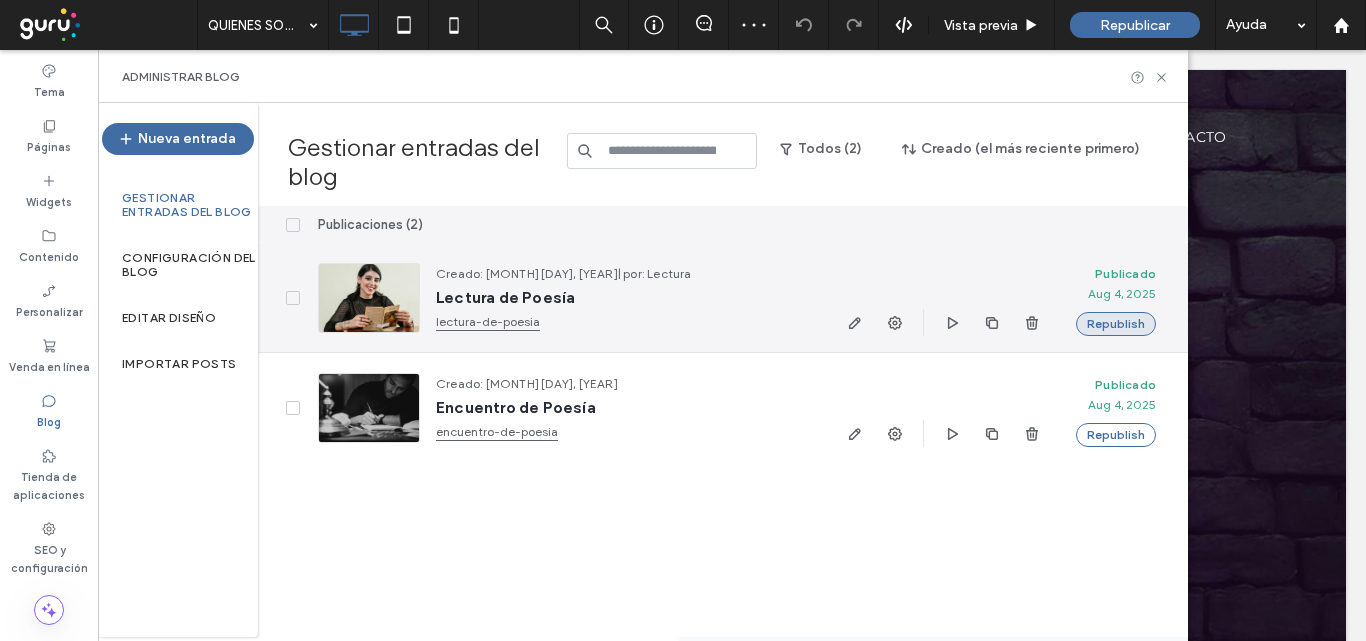 click on "Republish" at bounding box center (1116, 324) 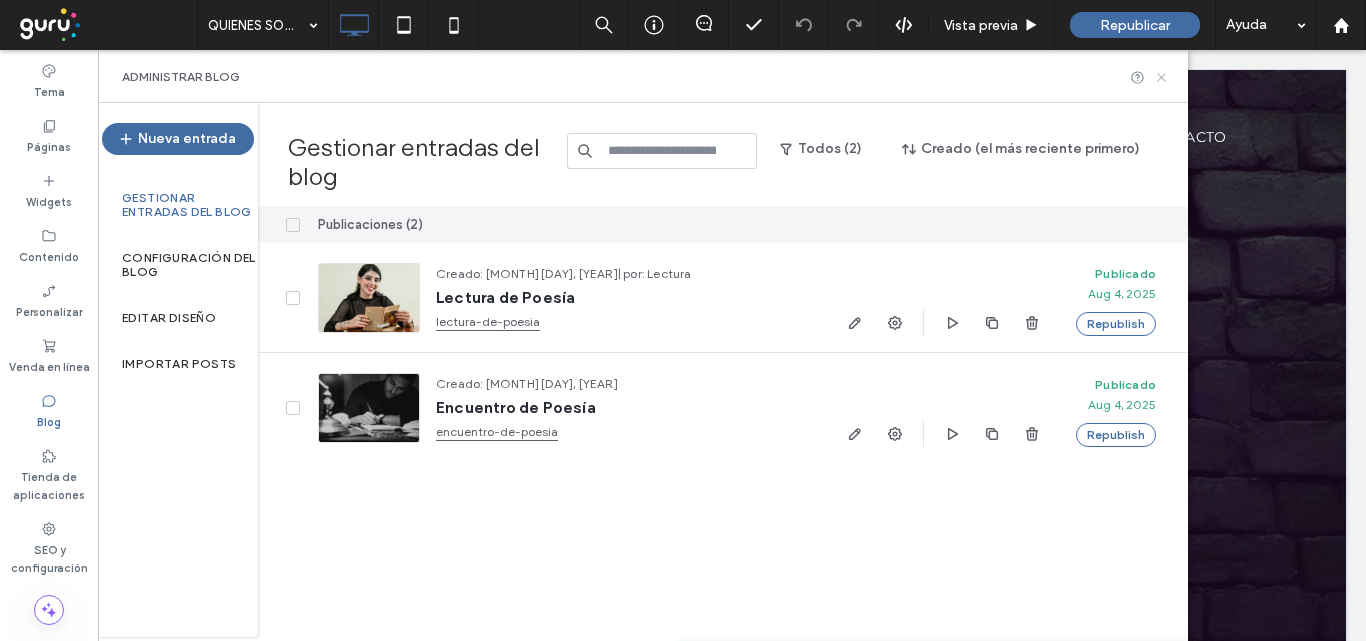 click 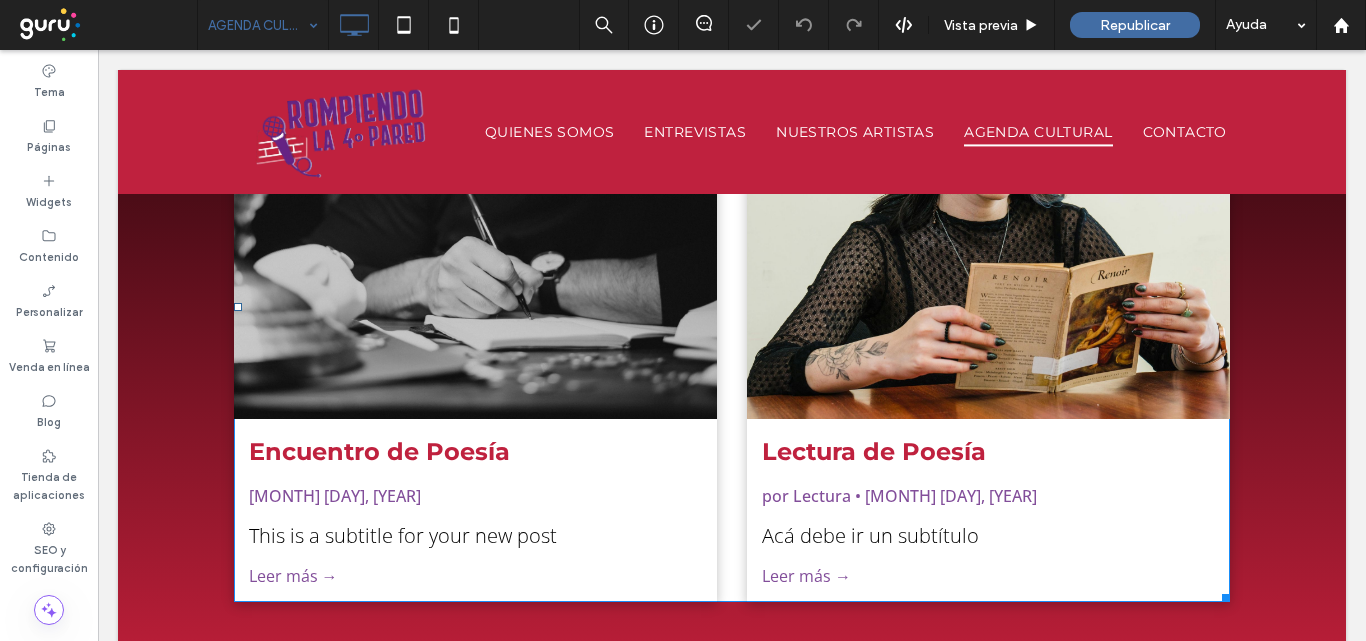 scroll, scrollTop: 600, scrollLeft: 0, axis: vertical 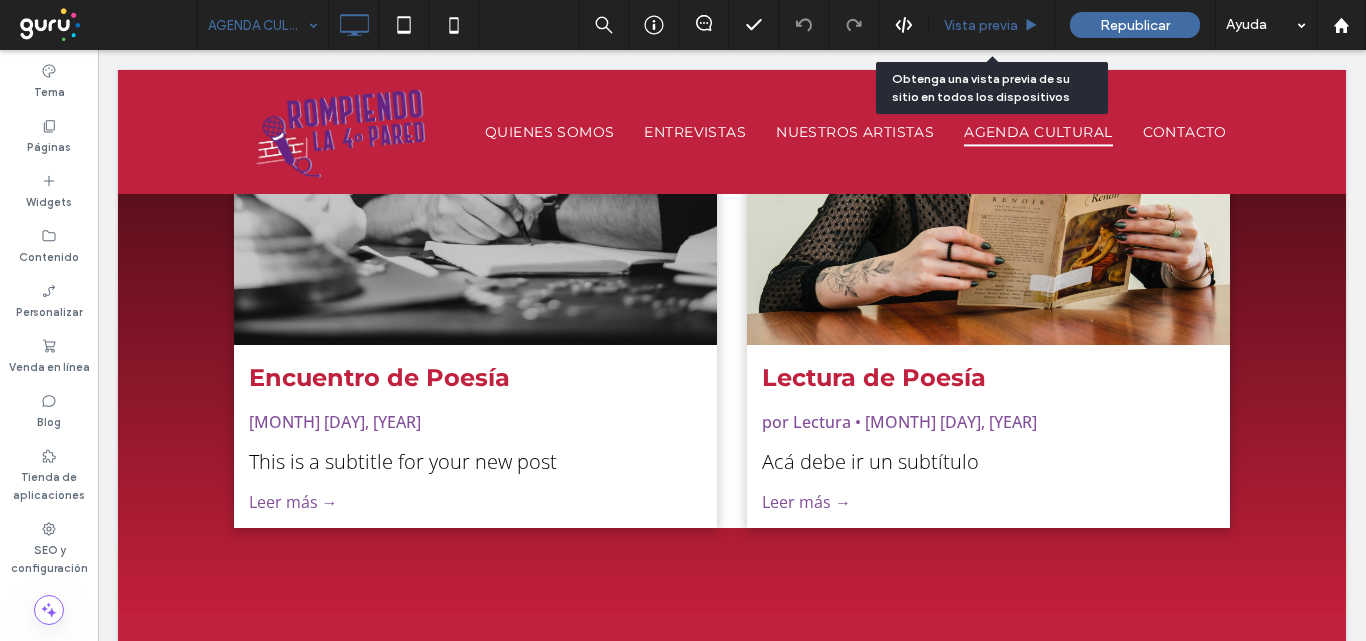 click on "Vista previa" at bounding box center (981, 25) 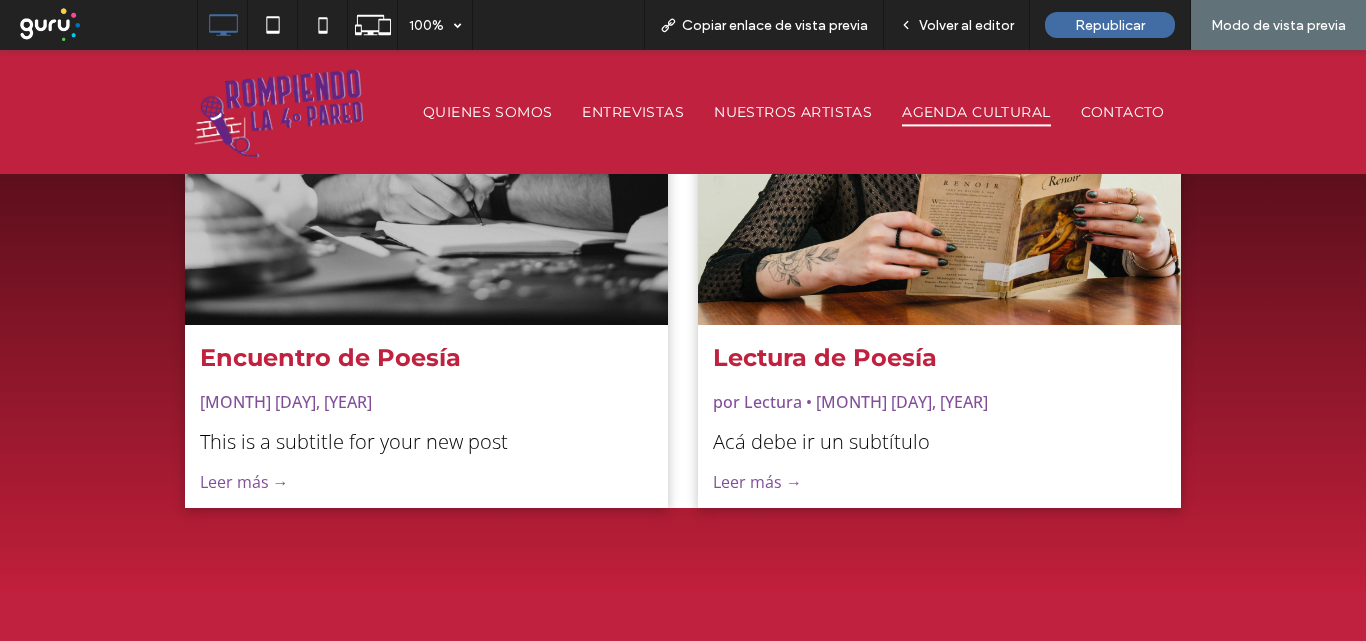 click at bounding box center (939, 121) 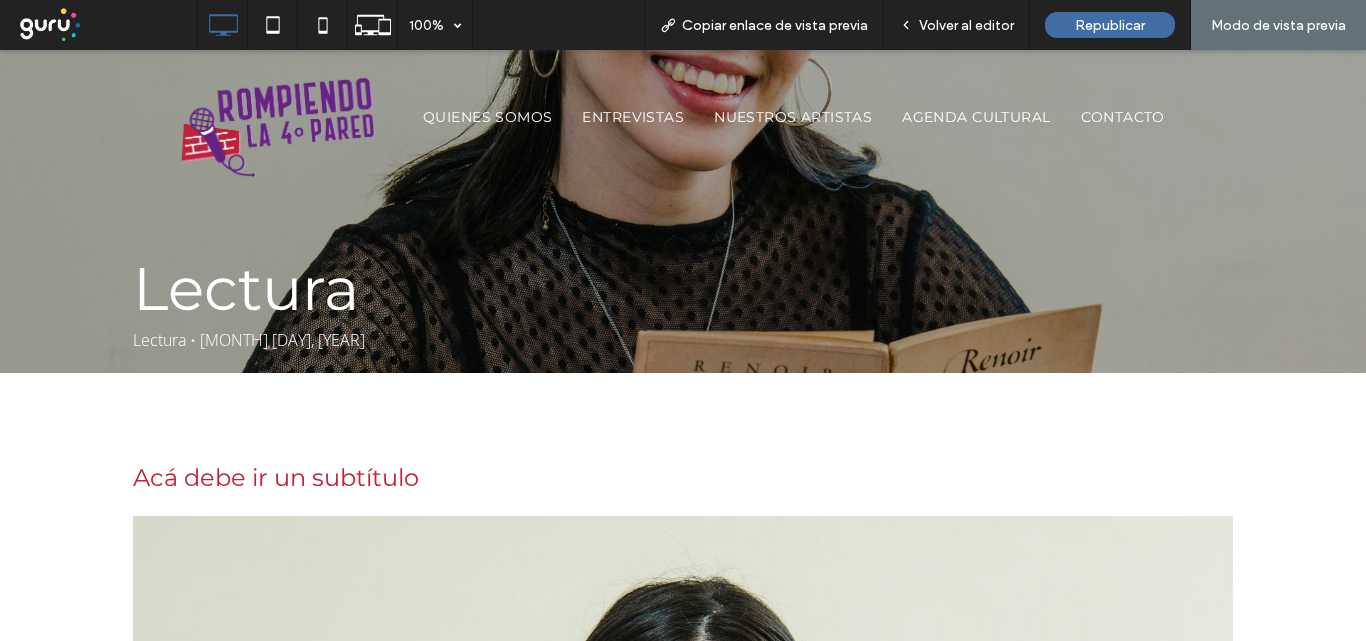 scroll, scrollTop: 0, scrollLeft: 0, axis: both 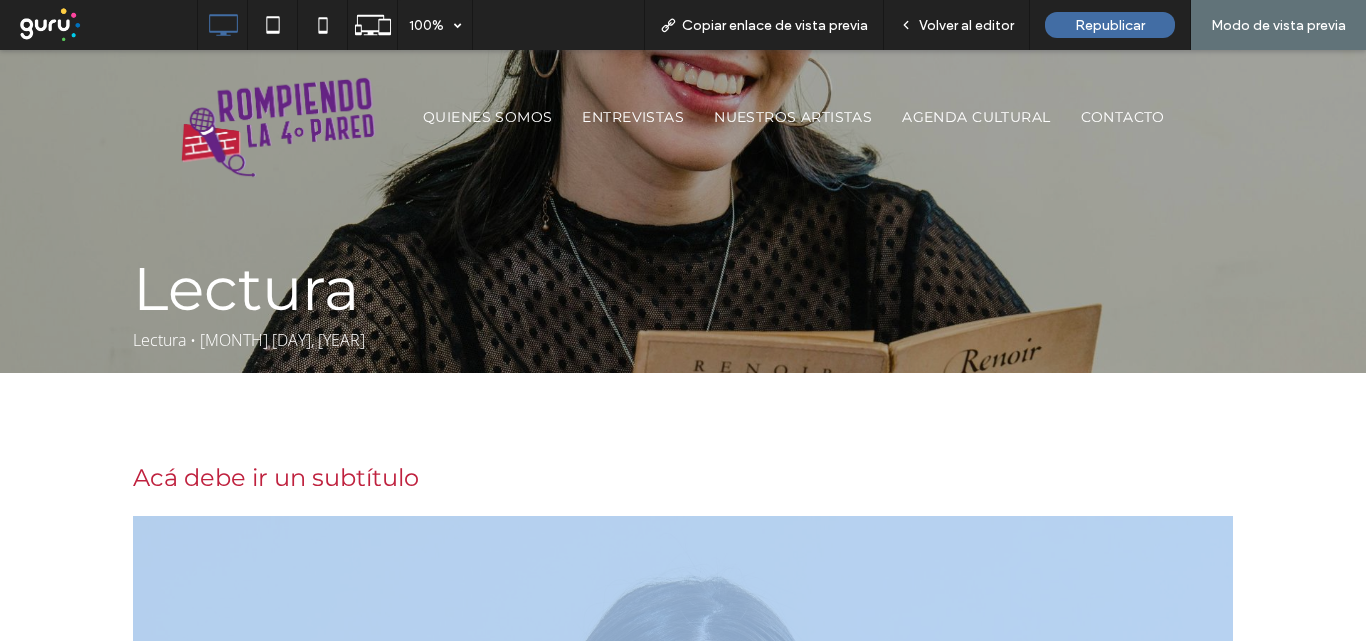 drag, startPoint x: 425, startPoint y: 470, endPoint x: 37, endPoint y: 506, distance: 389.66653 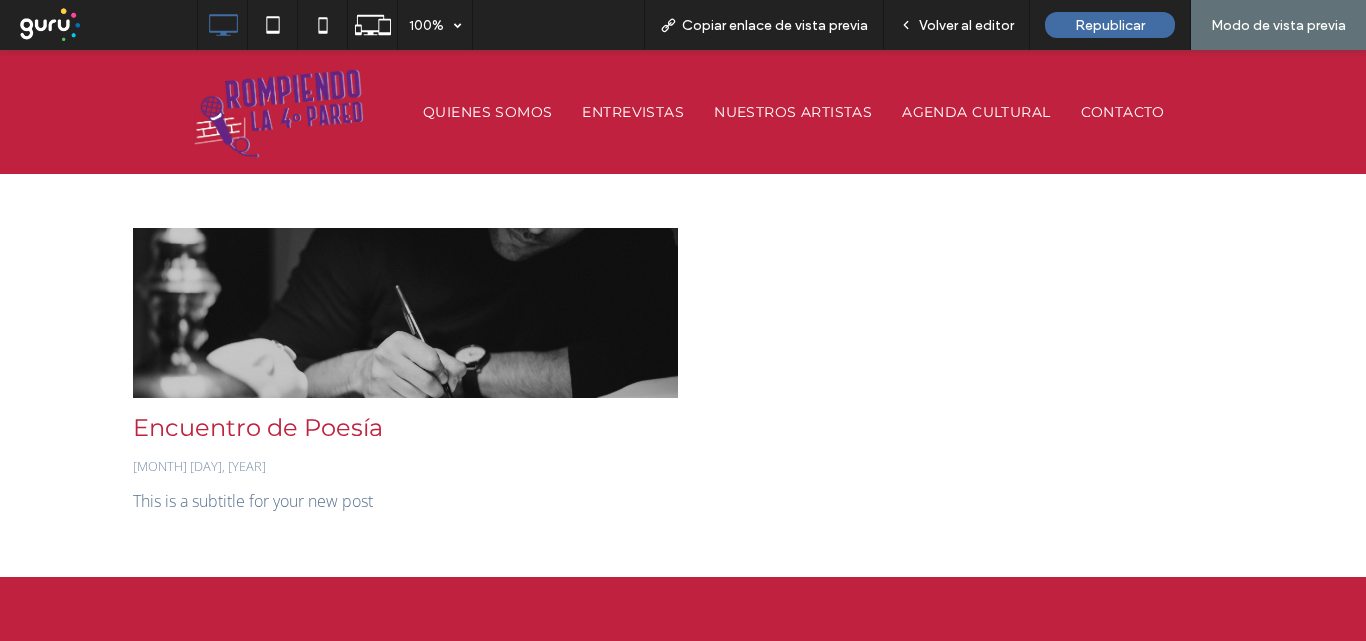 scroll, scrollTop: 1600, scrollLeft: 0, axis: vertical 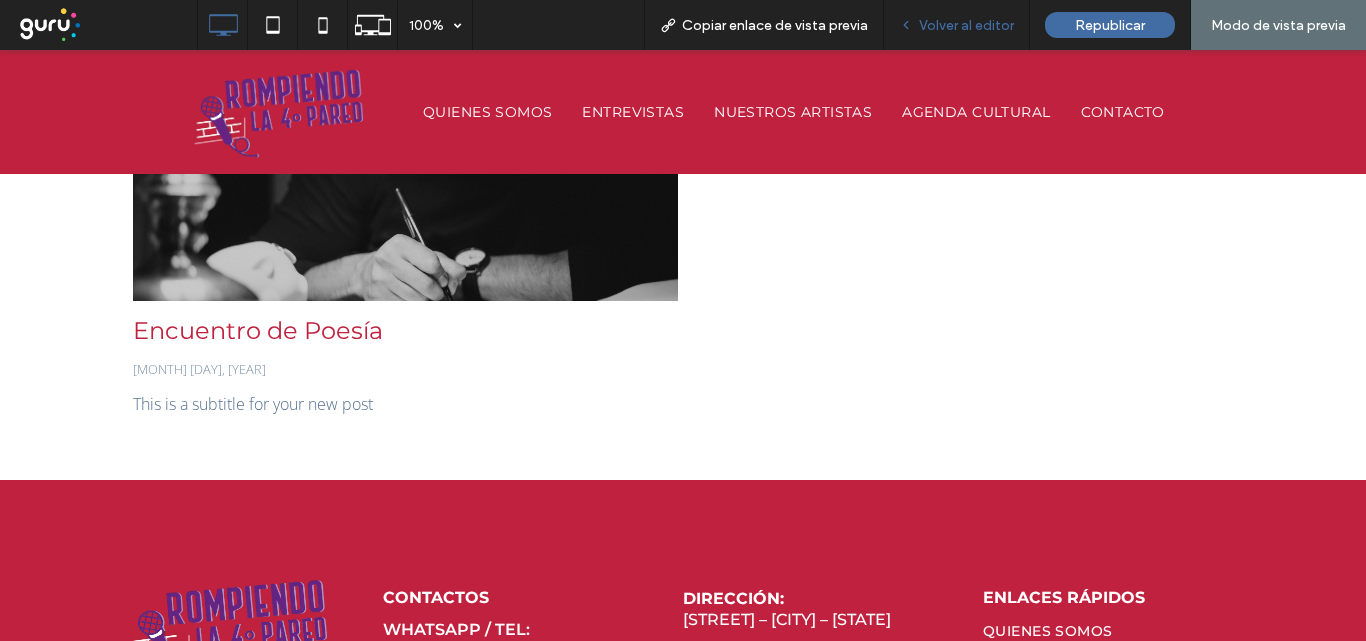 click on "Volver al editor" at bounding box center [966, 25] 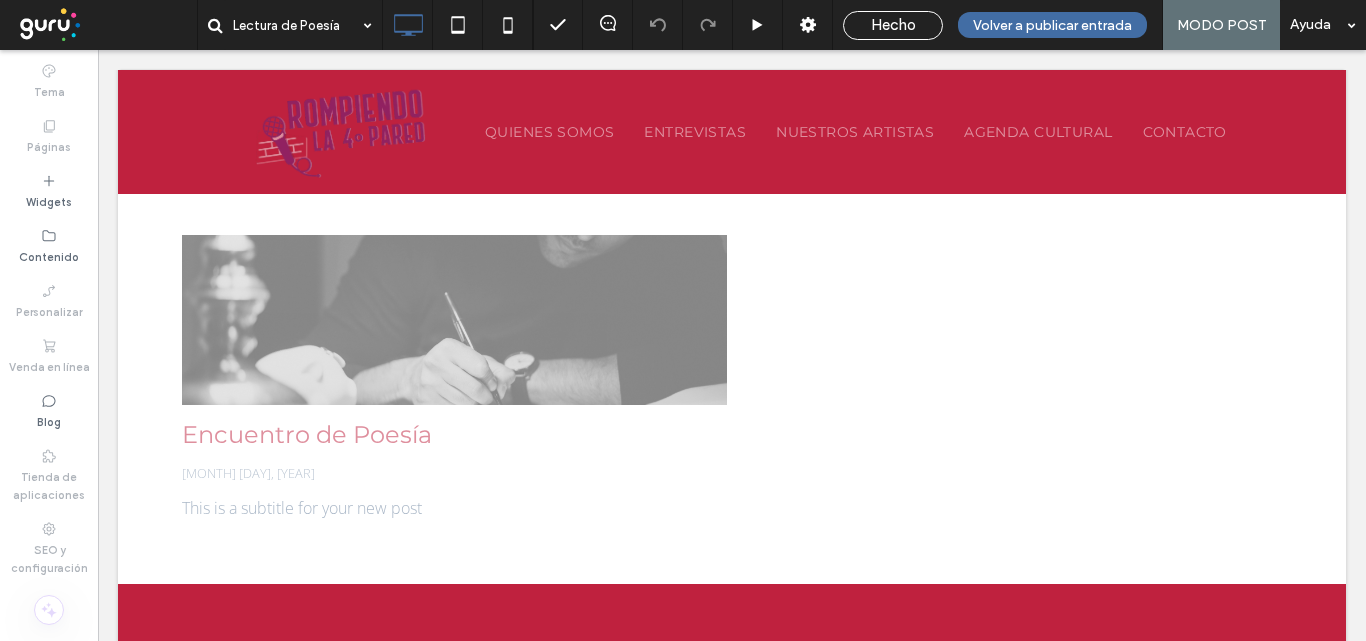 scroll, scrollTop: 1400, scrollLeft: 0, axis: vertical 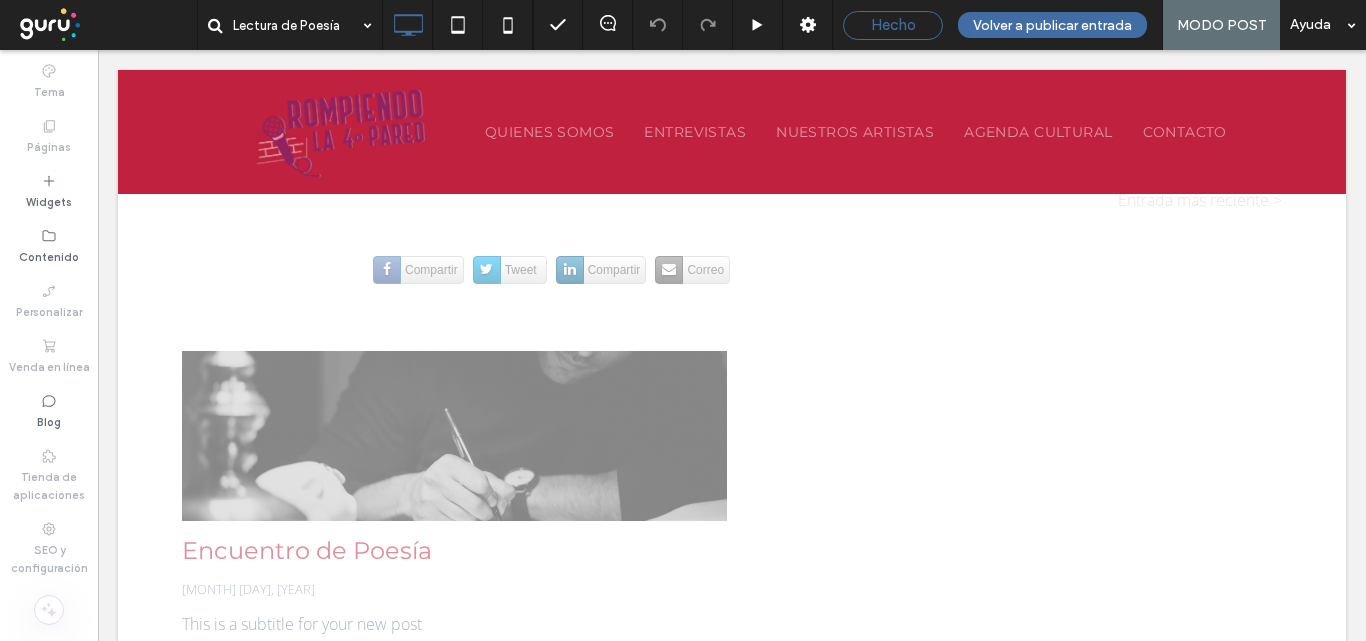 click on "Hecho" at bounding box center (893, 25) 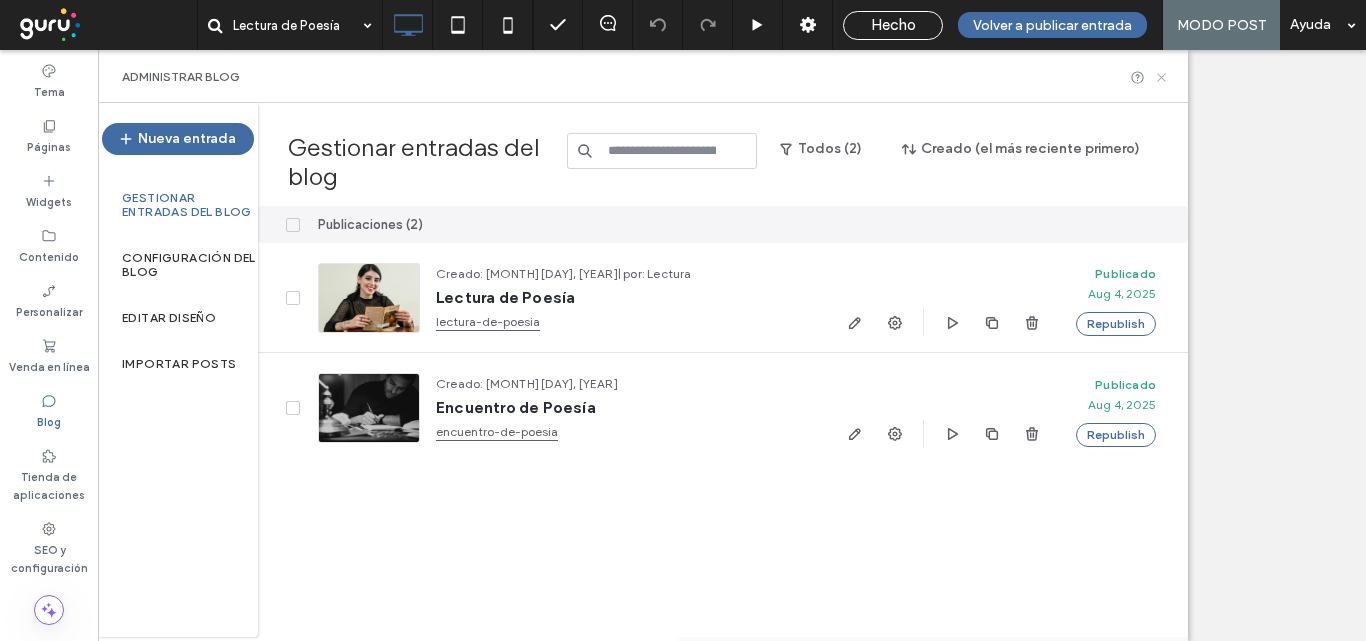 click 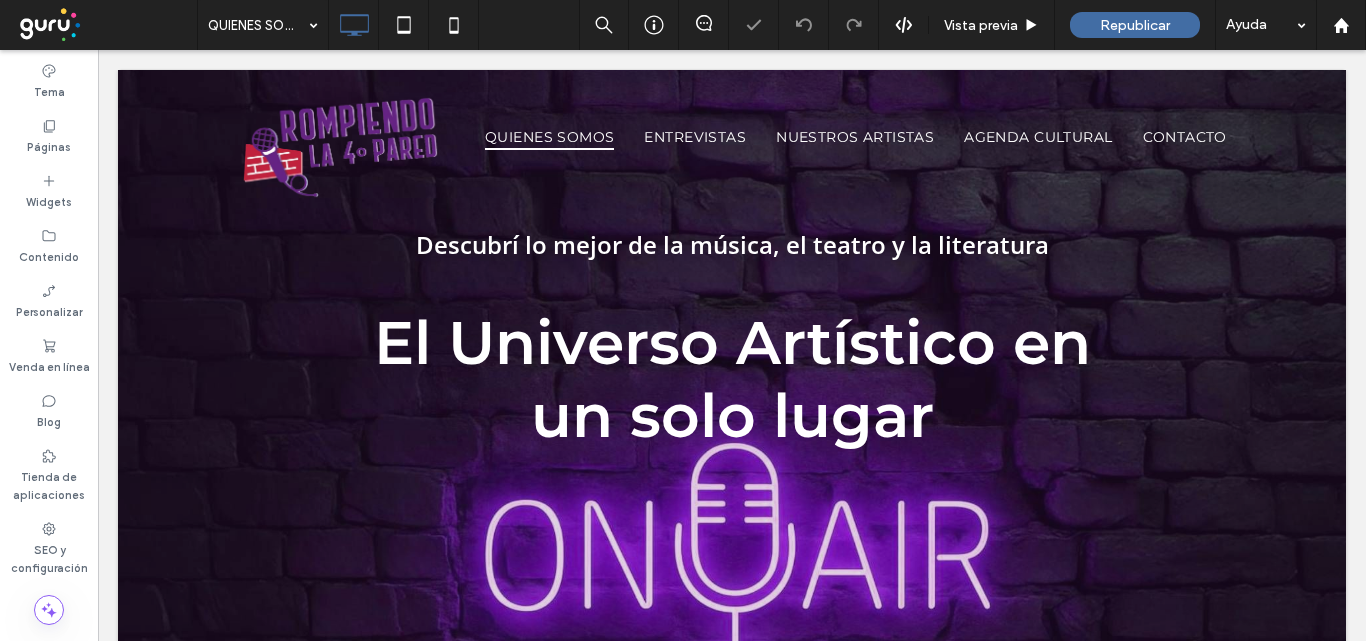 scroll, scrollTop: 0, scrollLeft: 0, axis: both 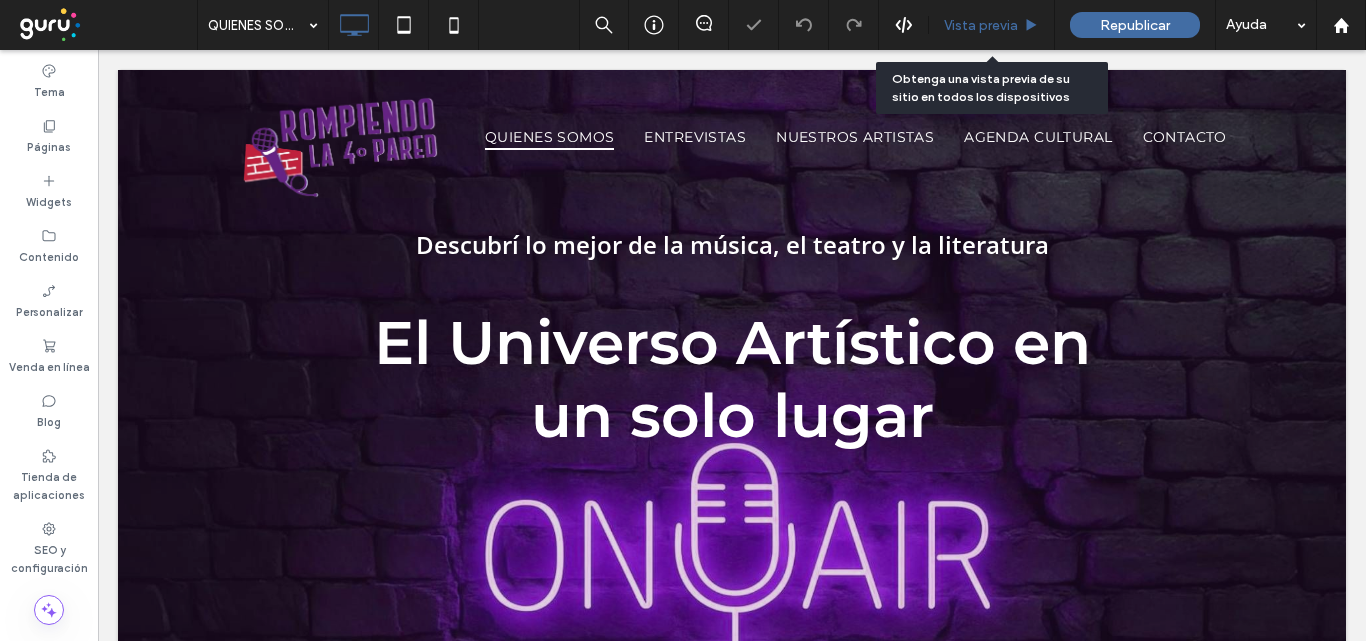 click on "Vista previa" at bounding box center [981, 25] 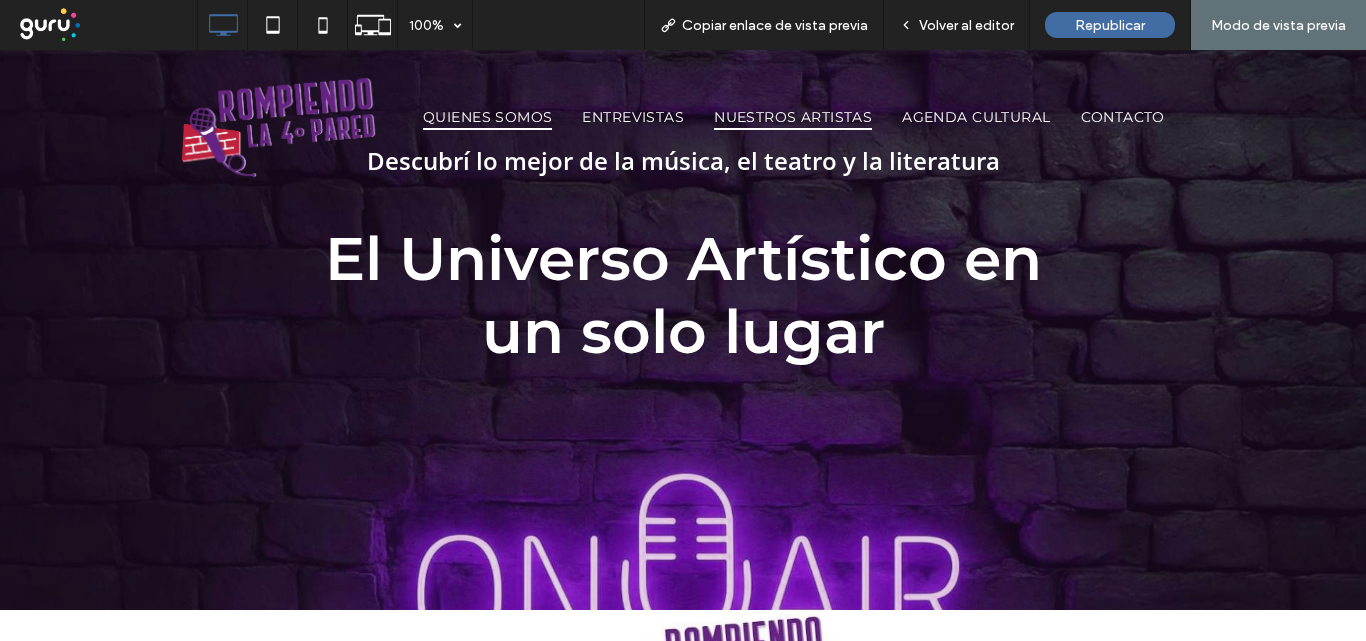 scroll, scrollTop: 100, scrollLeft: 0, axis: vertical 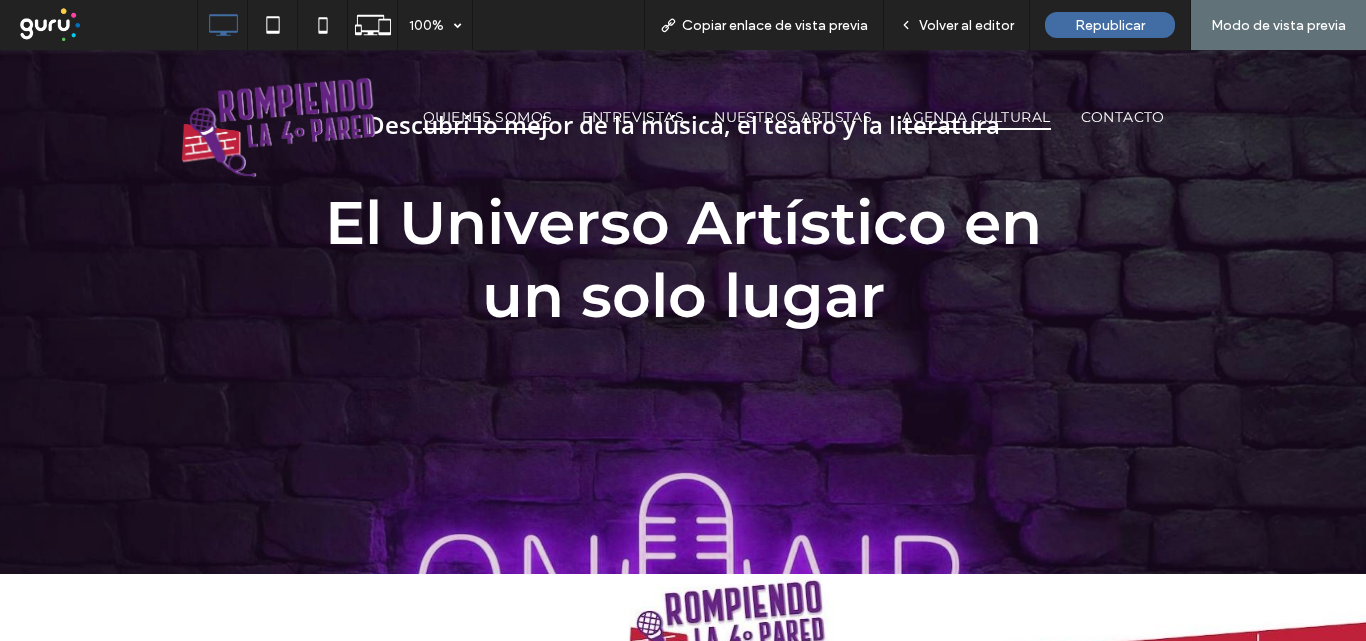 click on "AGENDA CULTURAL" at bounding box center (976, 117) 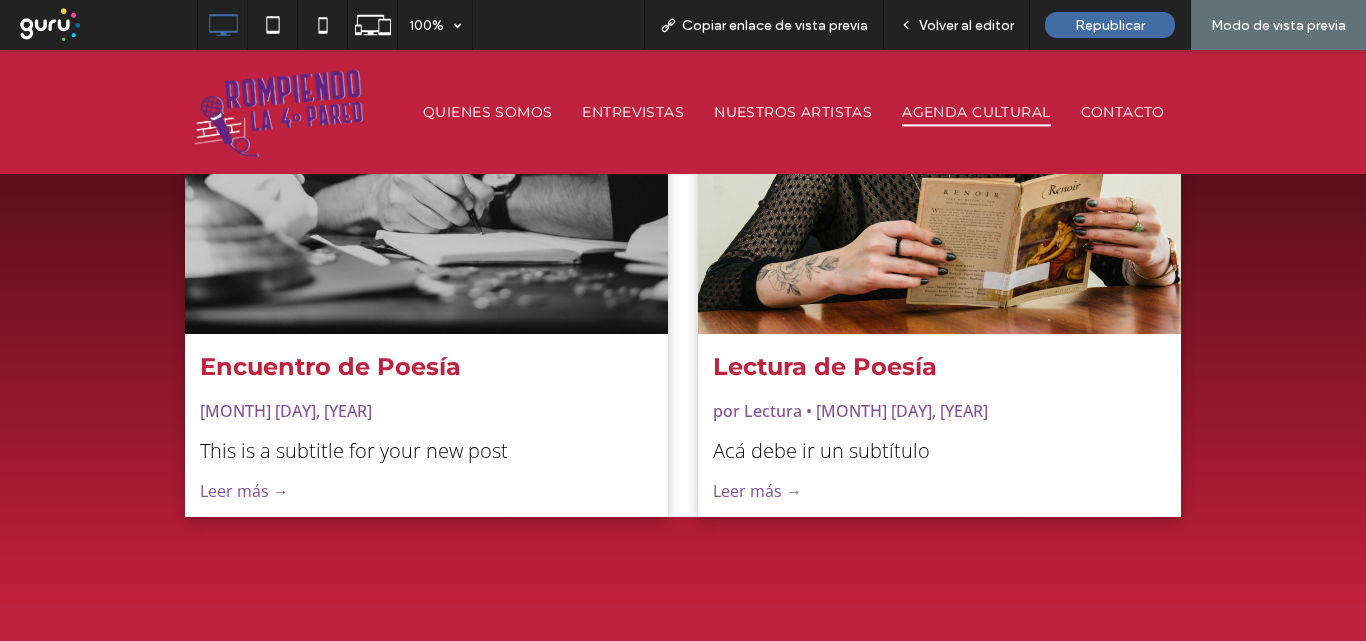 scroll, scrollTop: 600, scrollLeft: 0, axis: vertical 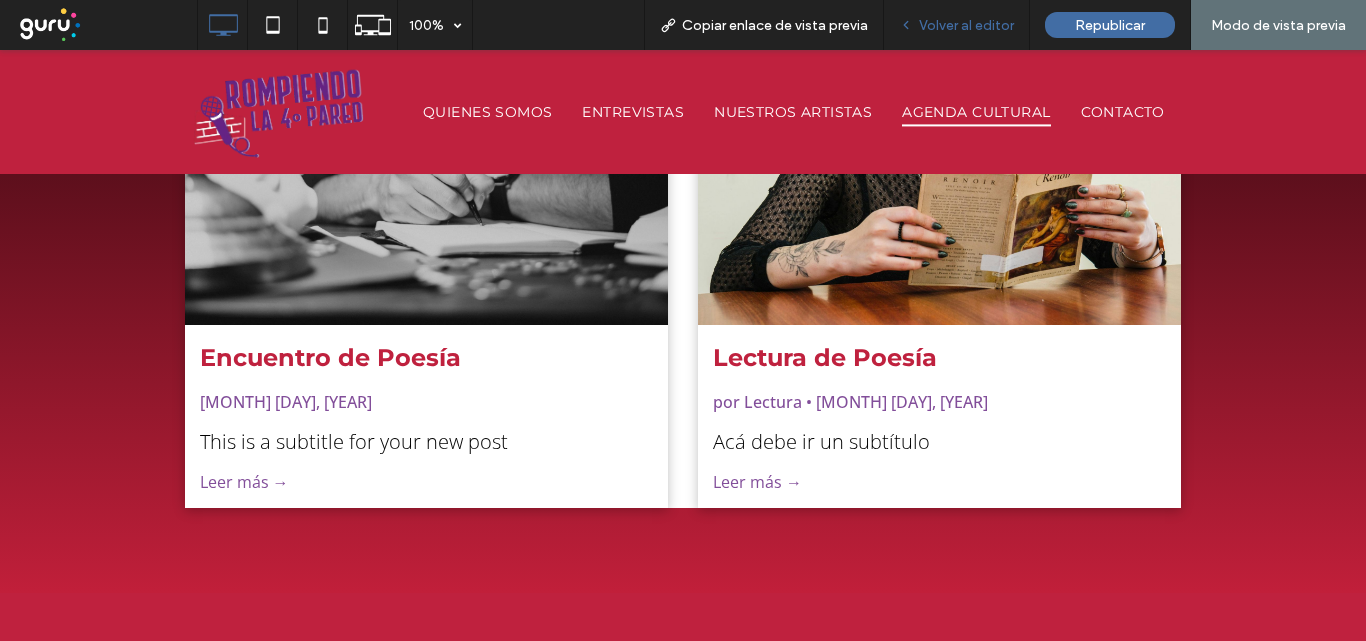 click on "Volver al editor" at bounding box center (966, 25) 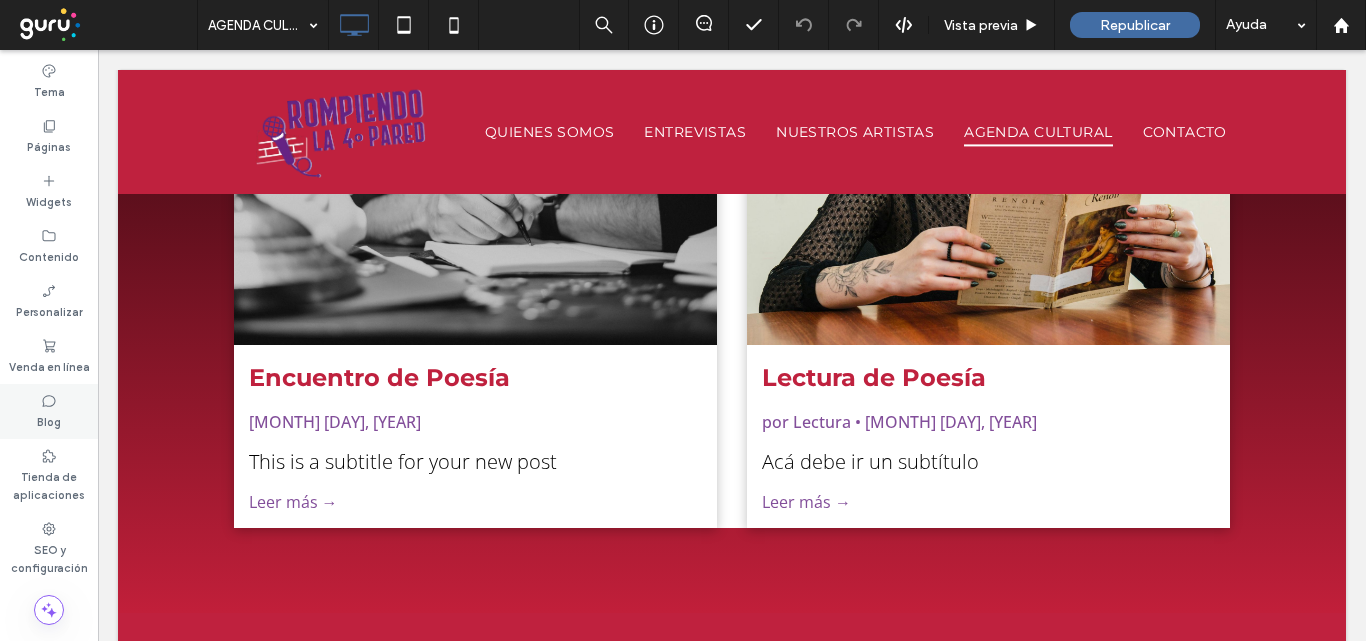 click on "Blog" at bounding box center (49, 411) 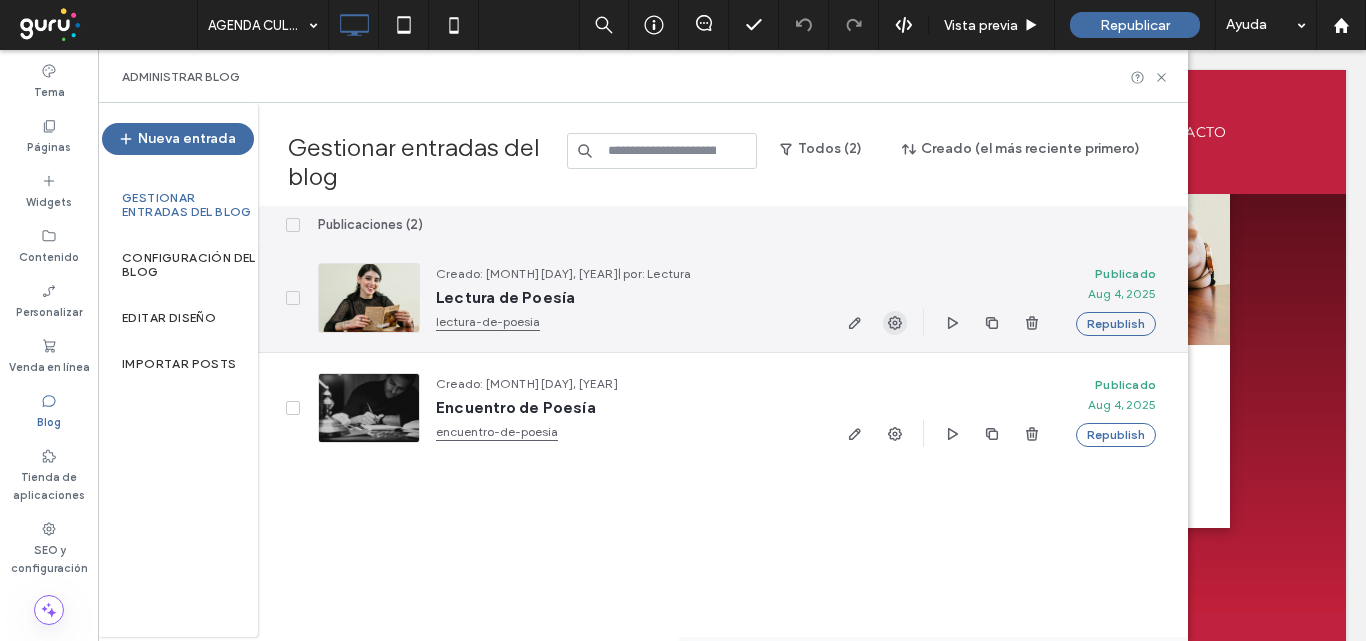 click 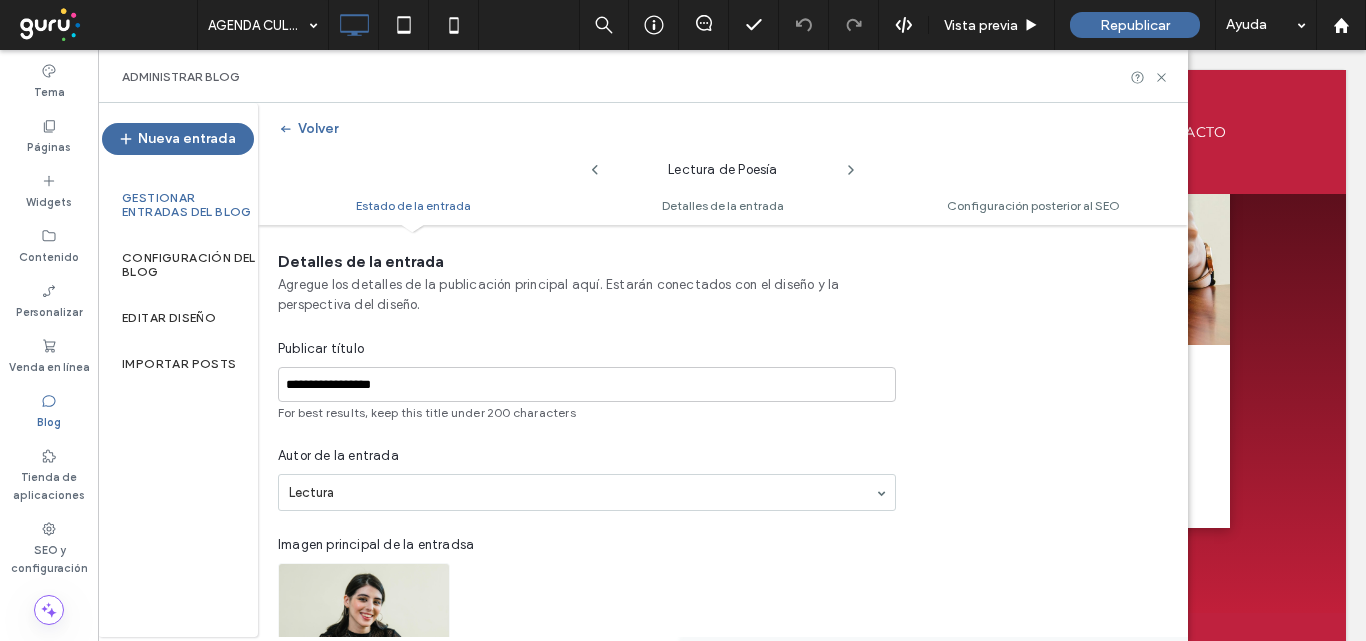 scroll, scrollTop: 401, scrollLeft: 0, axis: vertical 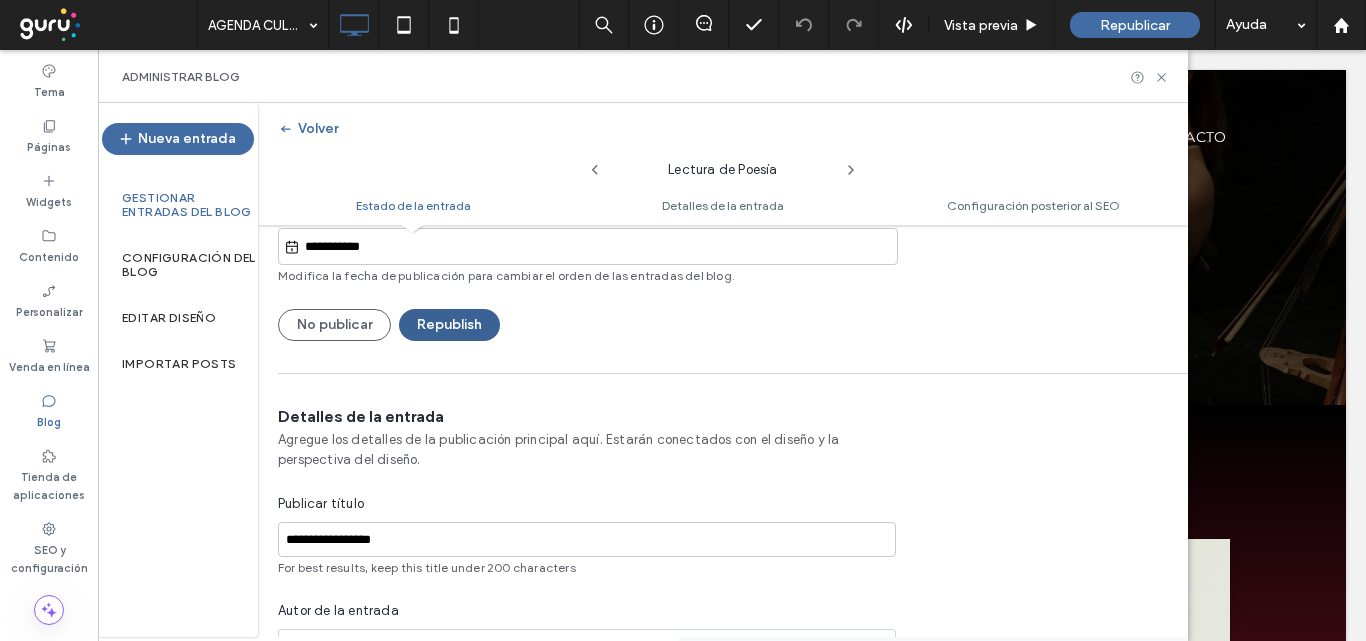click on "Republish" at bounding box center (449, 325) 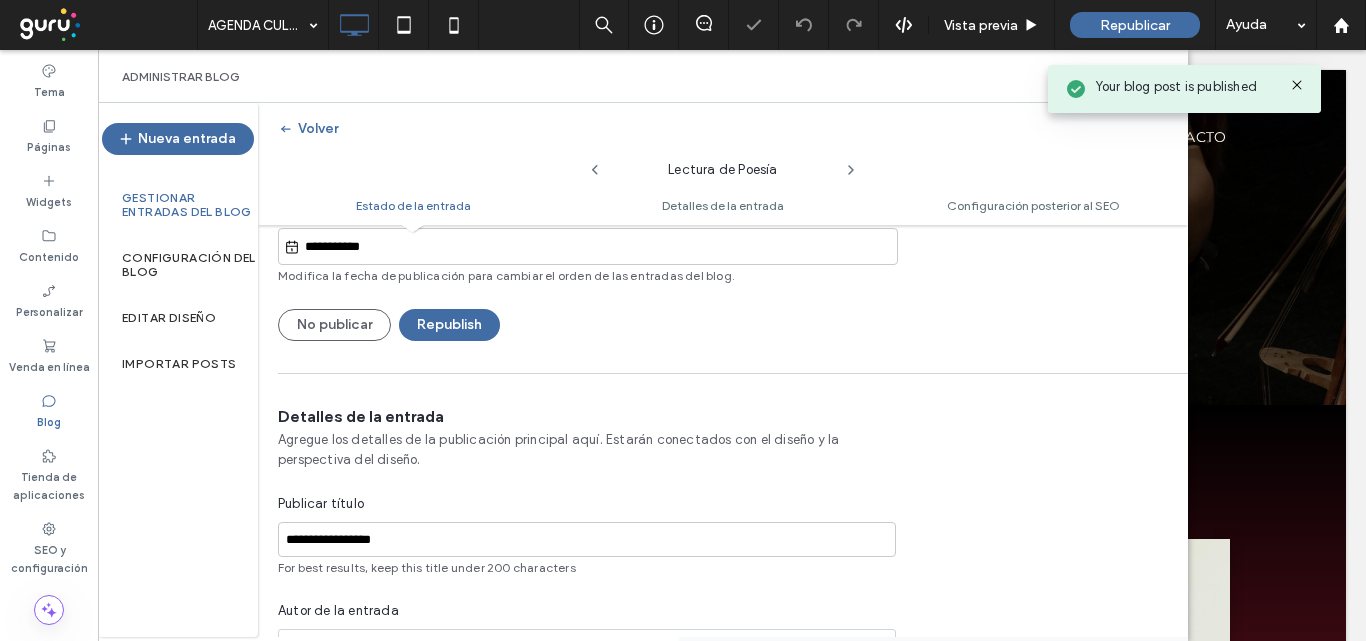 scroll, scrollTop: 0, scrollLeft: 0, axis: both 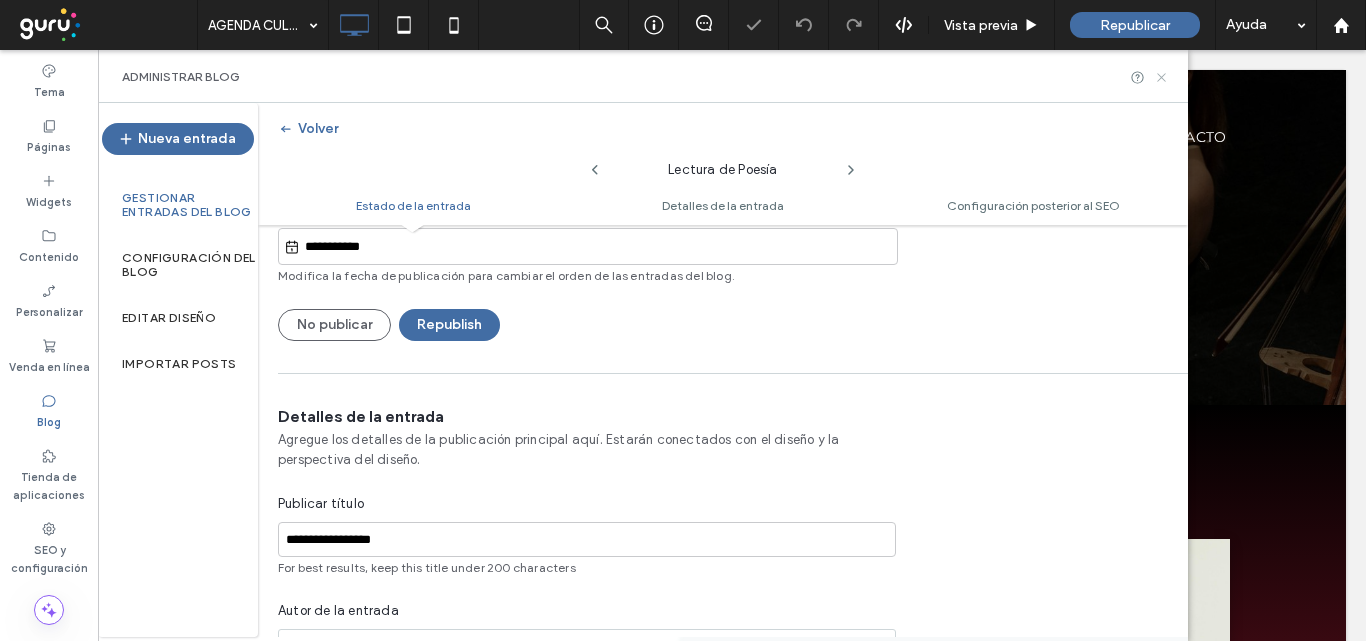 click 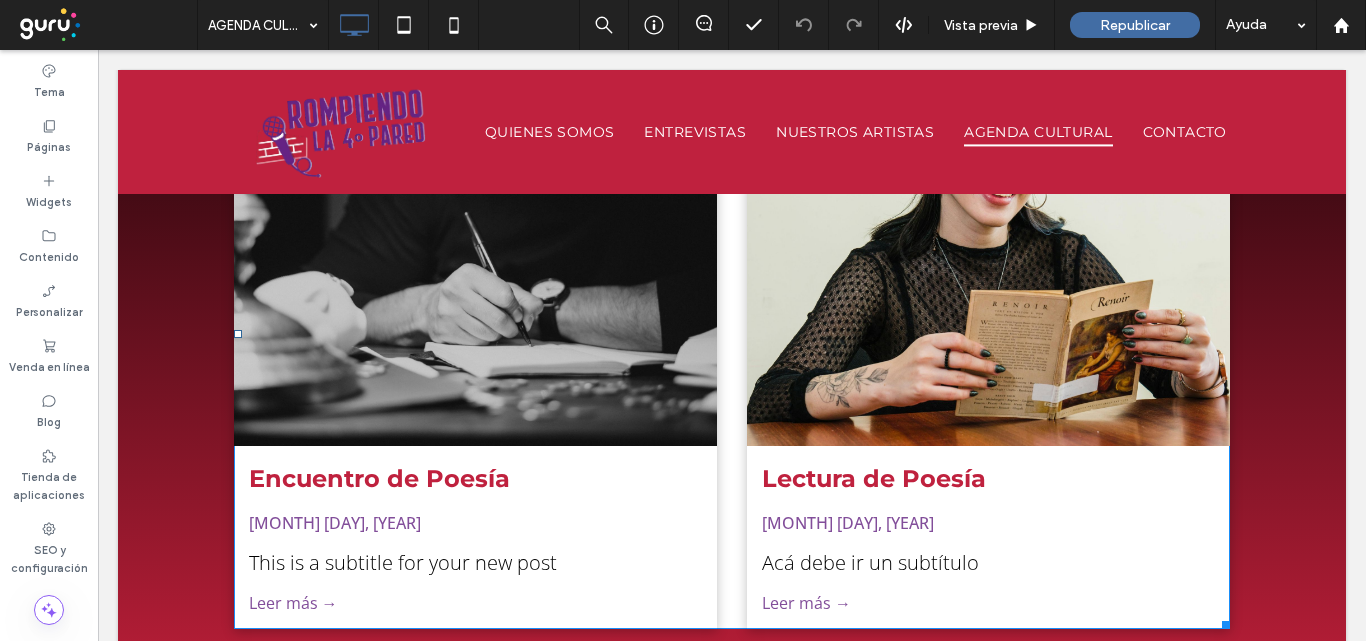 scroll, scrollTop: 500, scrollLeft: 0, axis: vertical 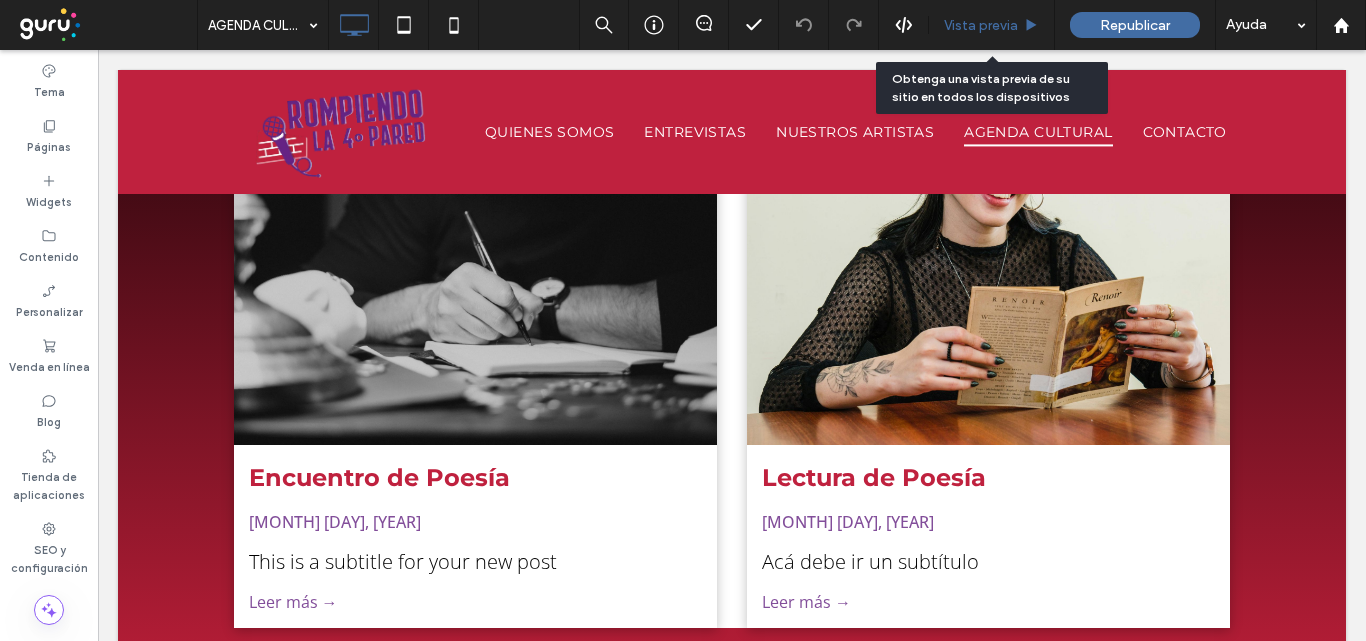 click 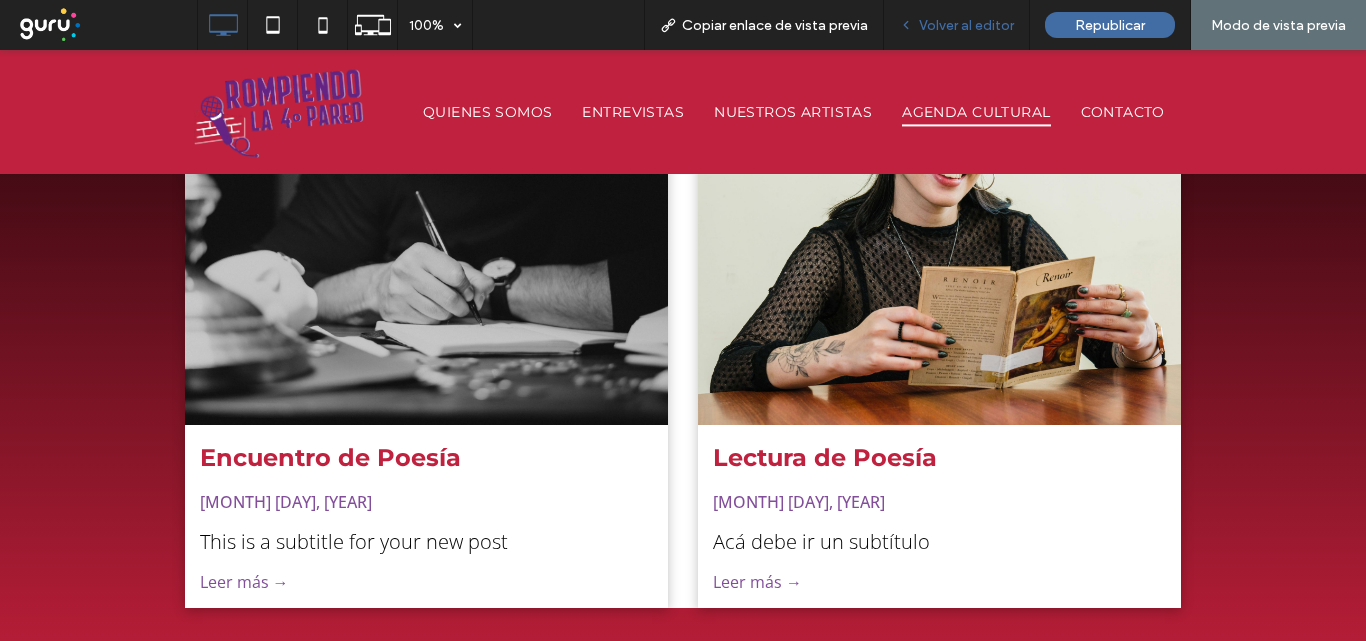 click on "Volver al editor" at bounding box center (966, 25) 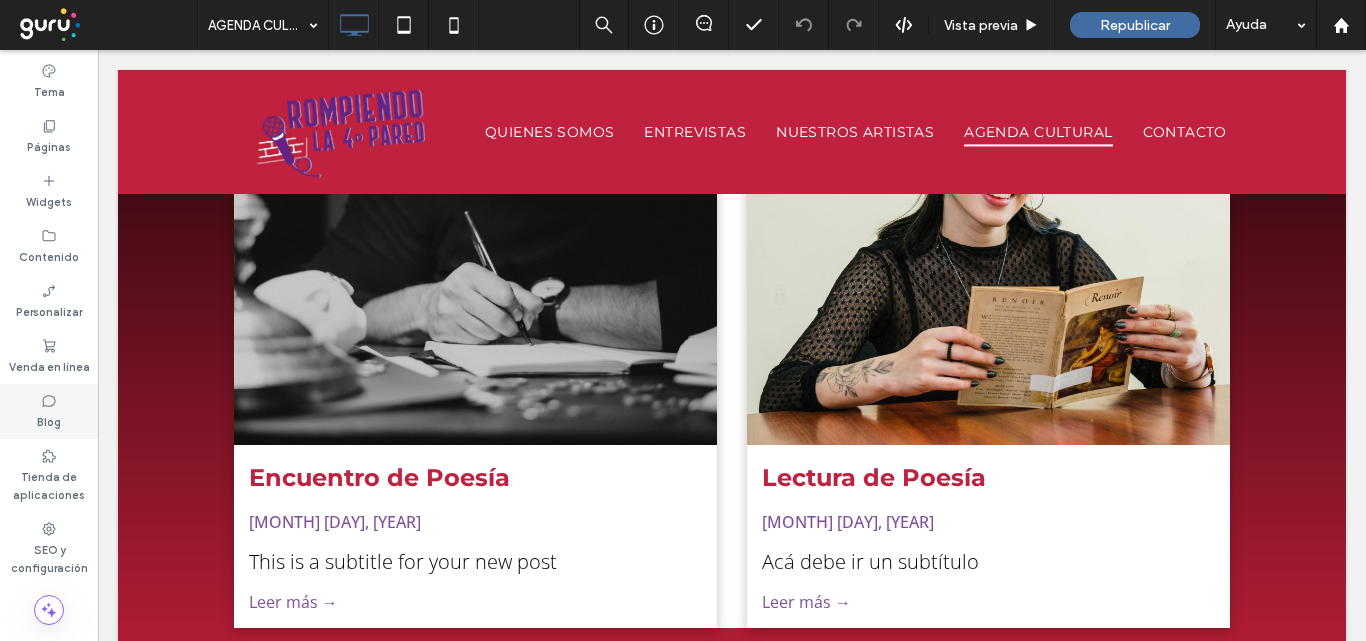 click 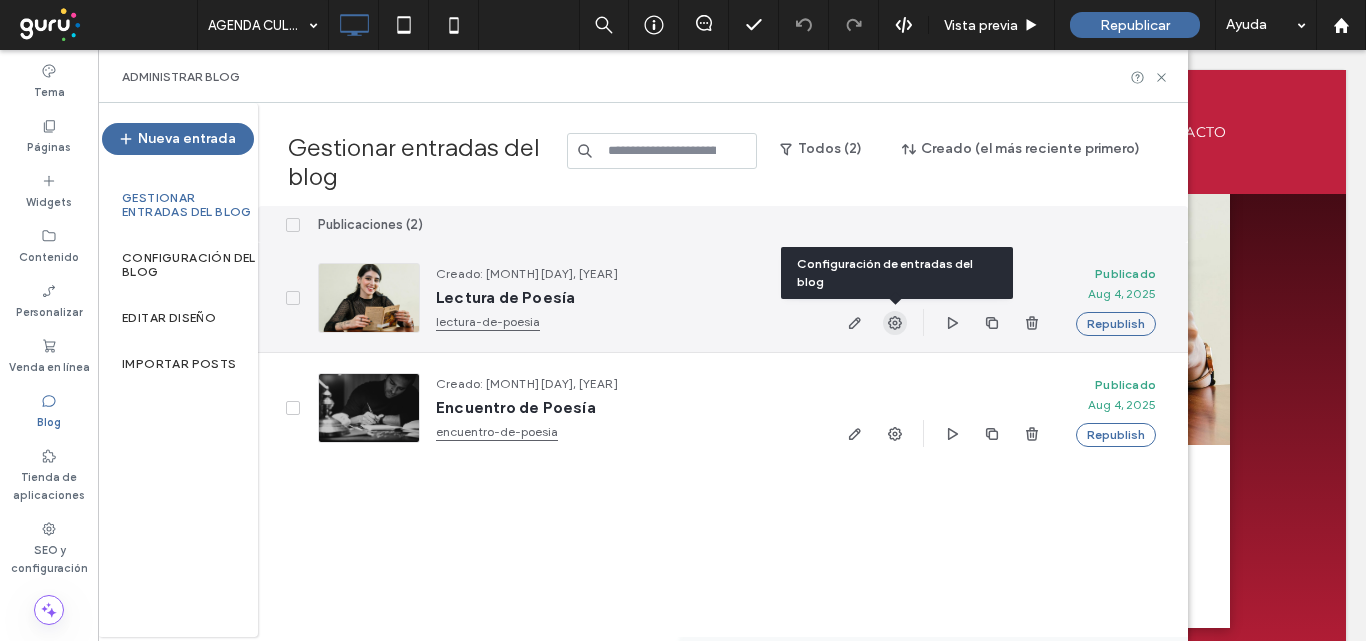 click 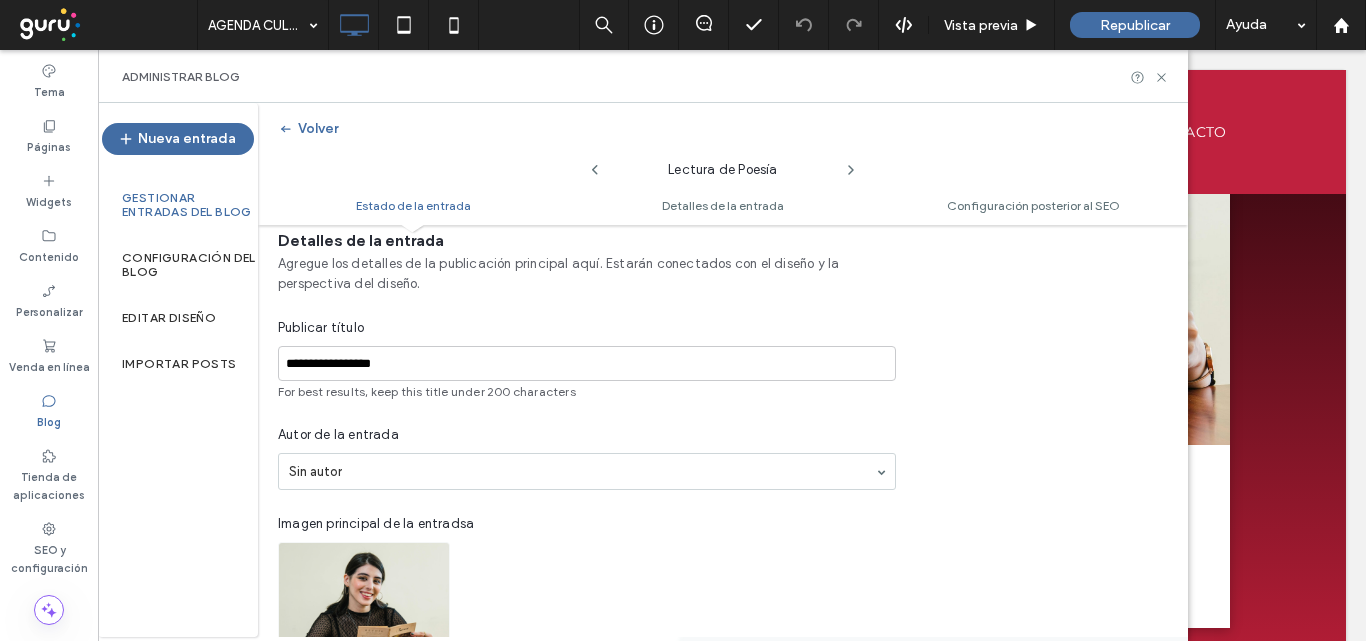 scroll, scrollTop: 401, scrollLeft: 0, axis: vertical 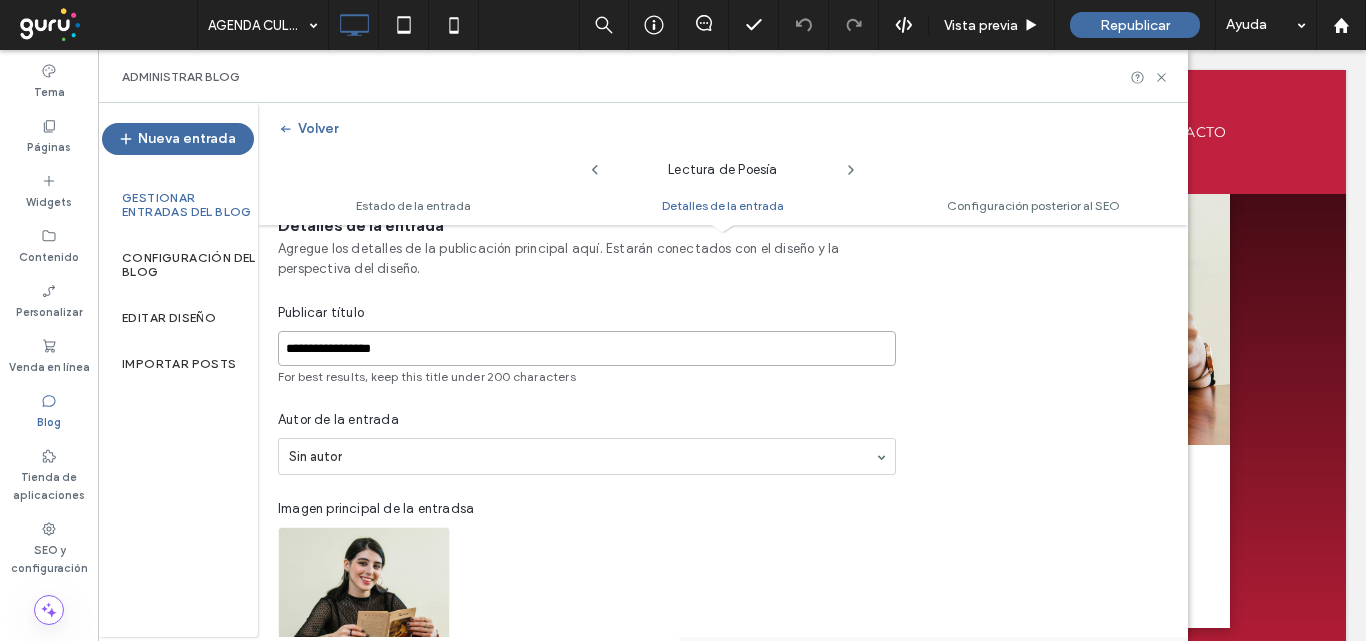 drag, startPoint x: 387, startPoint y: 347, endPoint x: 277, endPoint y: 349, distance: 110.01818 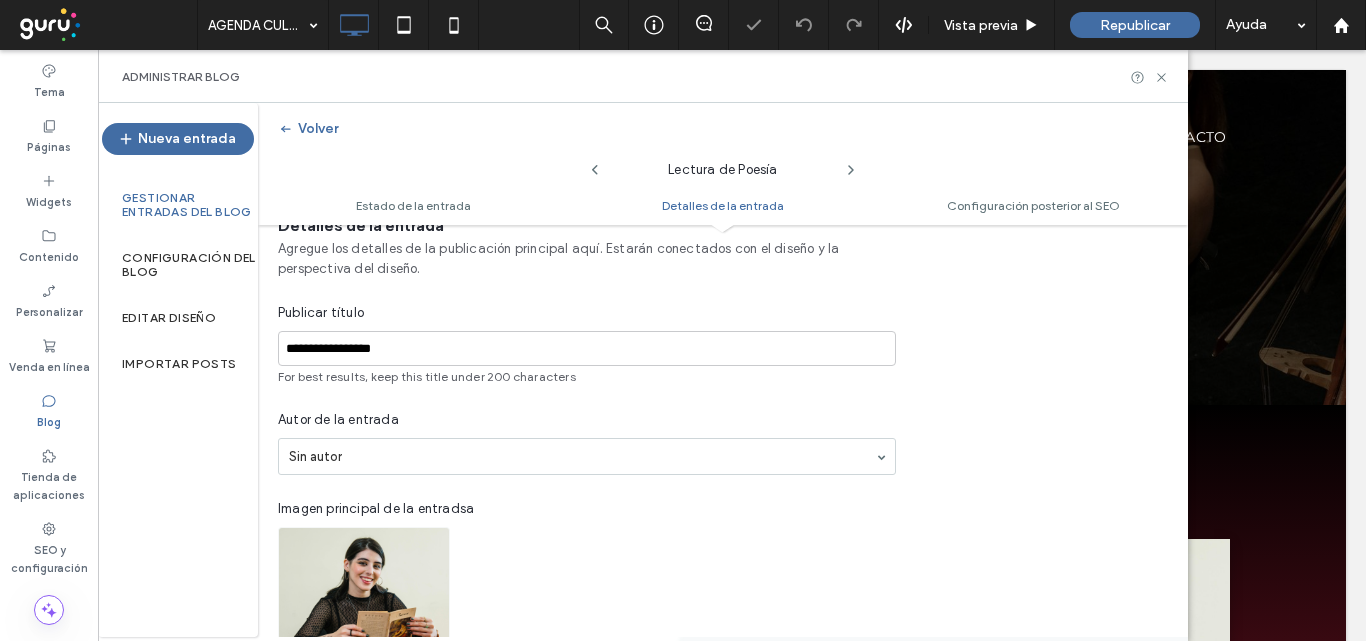 scroll, scrollTop: 601, scrollLeft: 0, axis: vertical 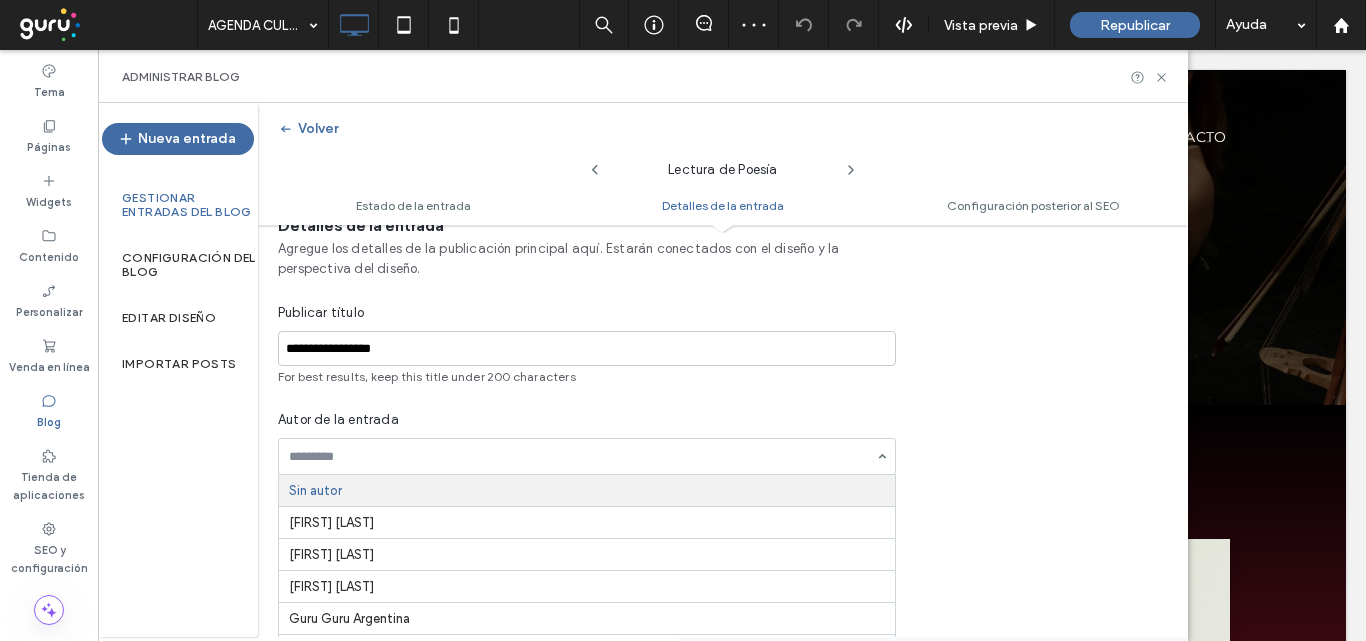 click at bounding box center (582, 457) 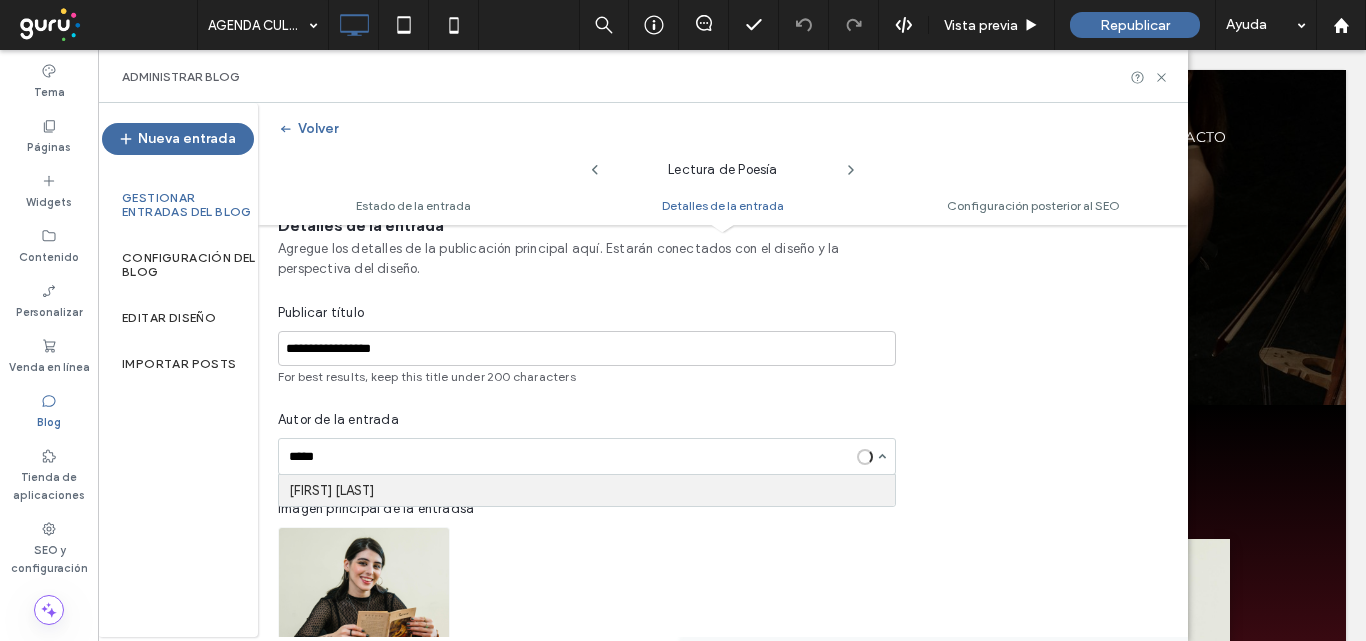 type on "******" 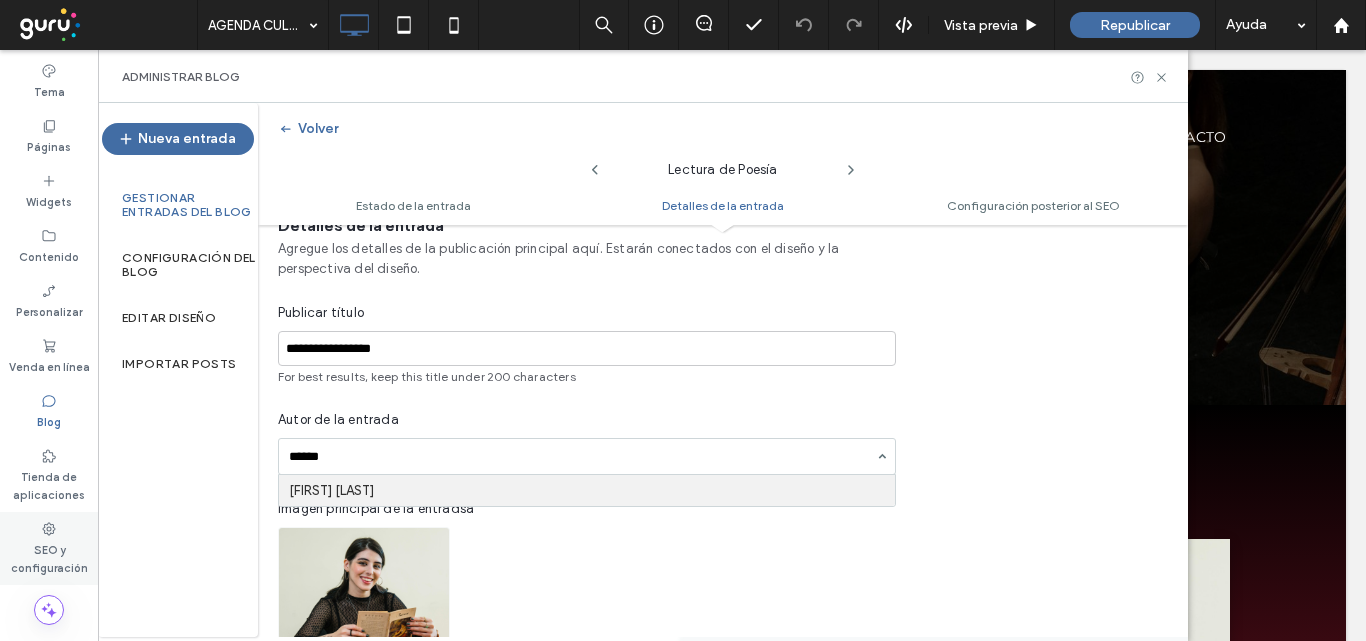 drag, startPoint x: 368, startPoint y: 457, endPoint x: 67, endPoint y: 513, distance: 306.16498 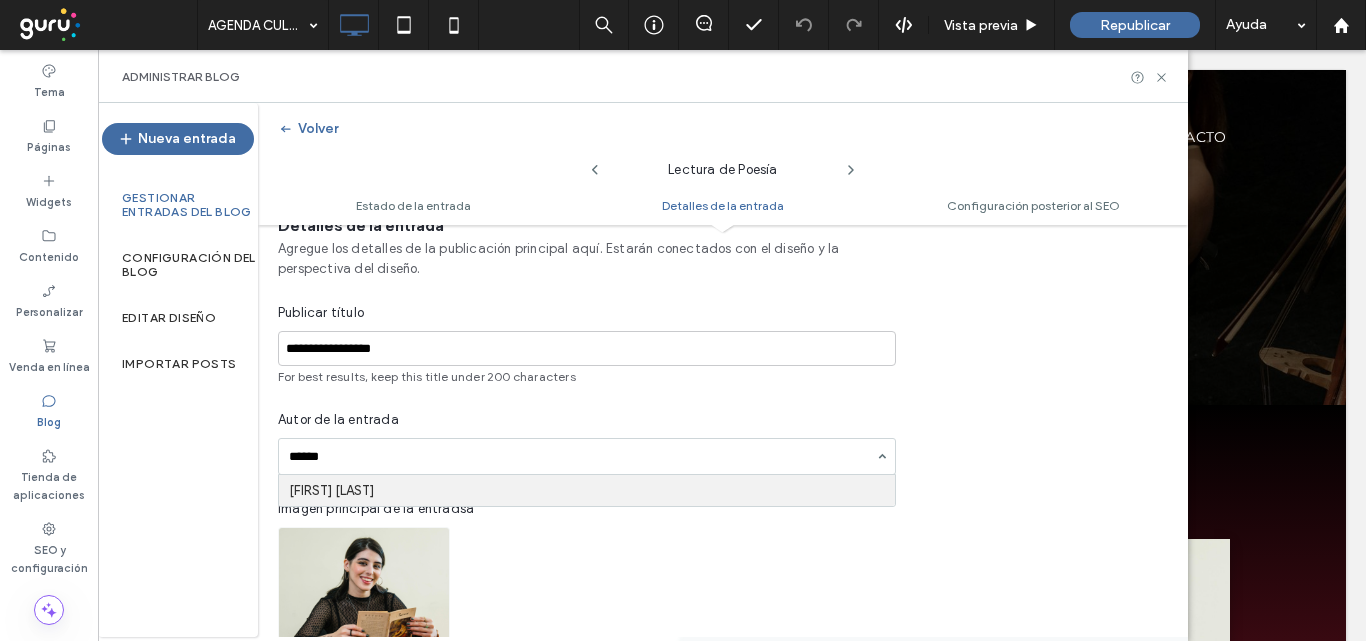 type 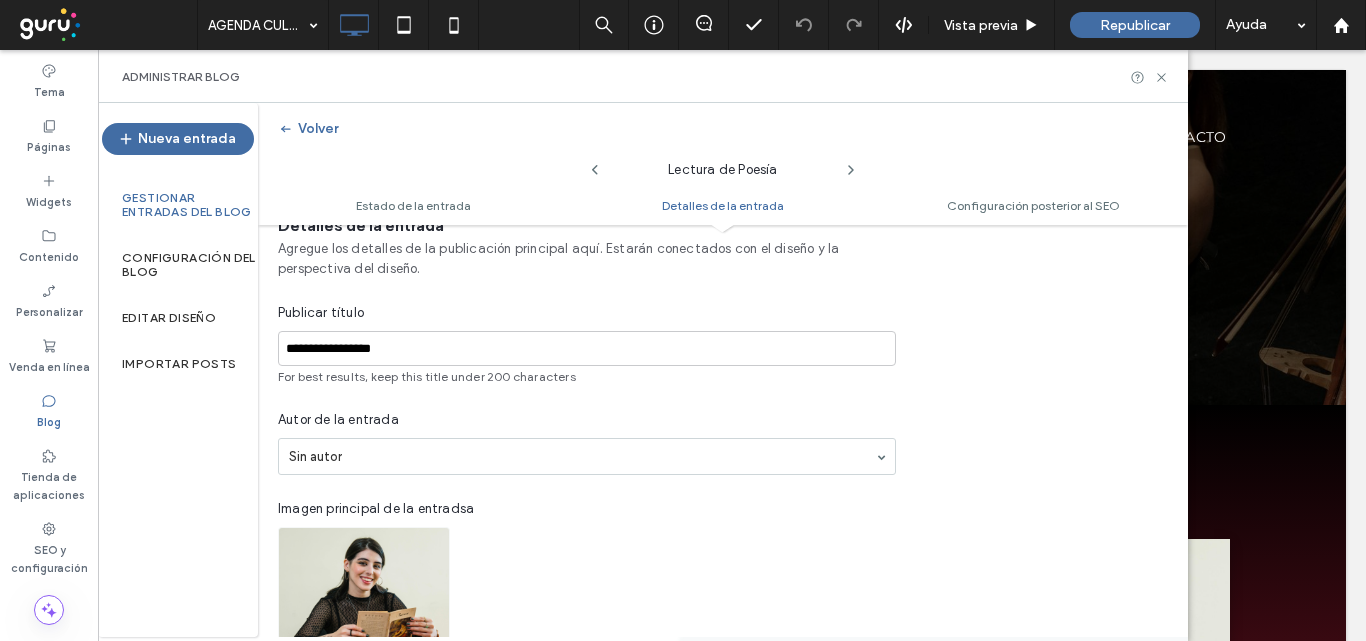drag, startPoint x: 525, startPoint y: 401, endPoint x: 402, endPoint y: 420, distance: 124.45883 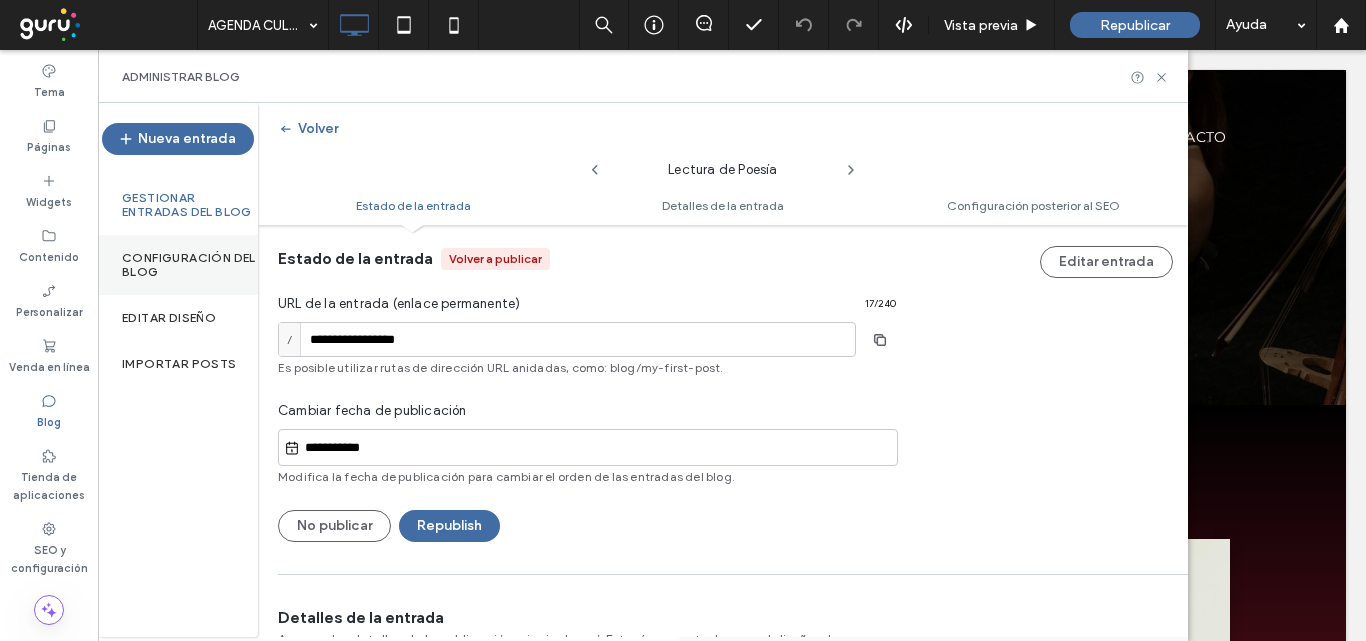 scroll, scrollTop: 0, scrollLeft: 0, axis: both 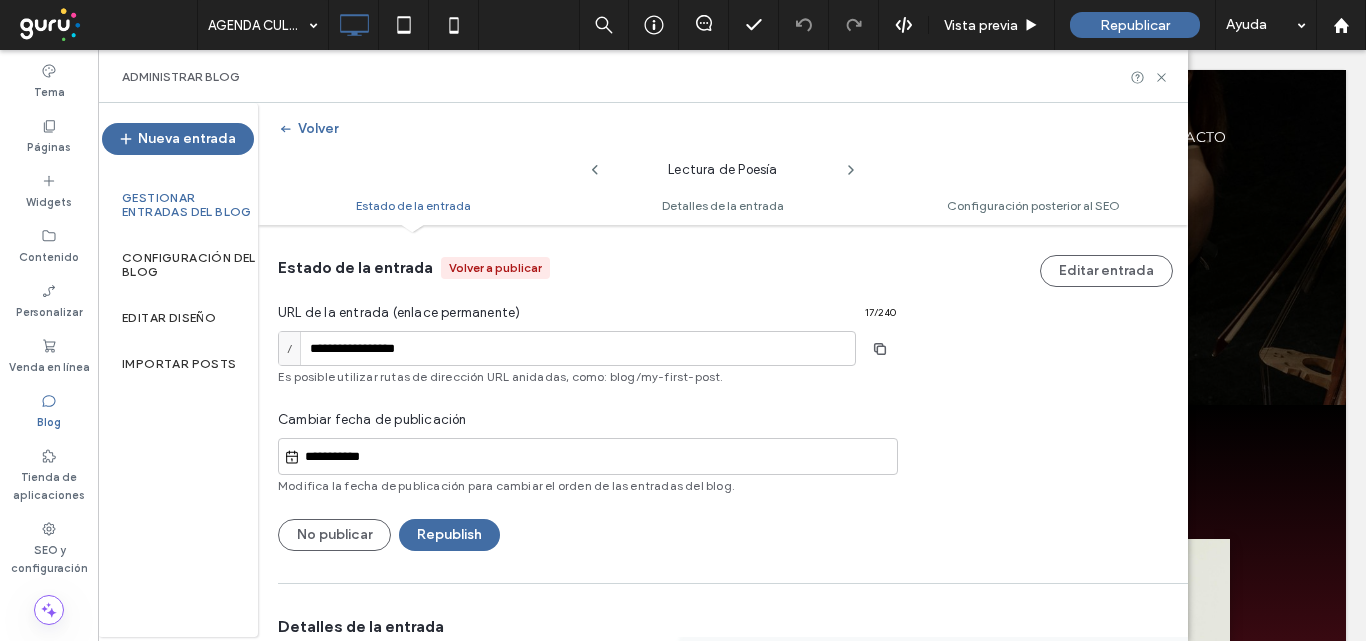 click on "Blog" at bounding box center (49, 420) 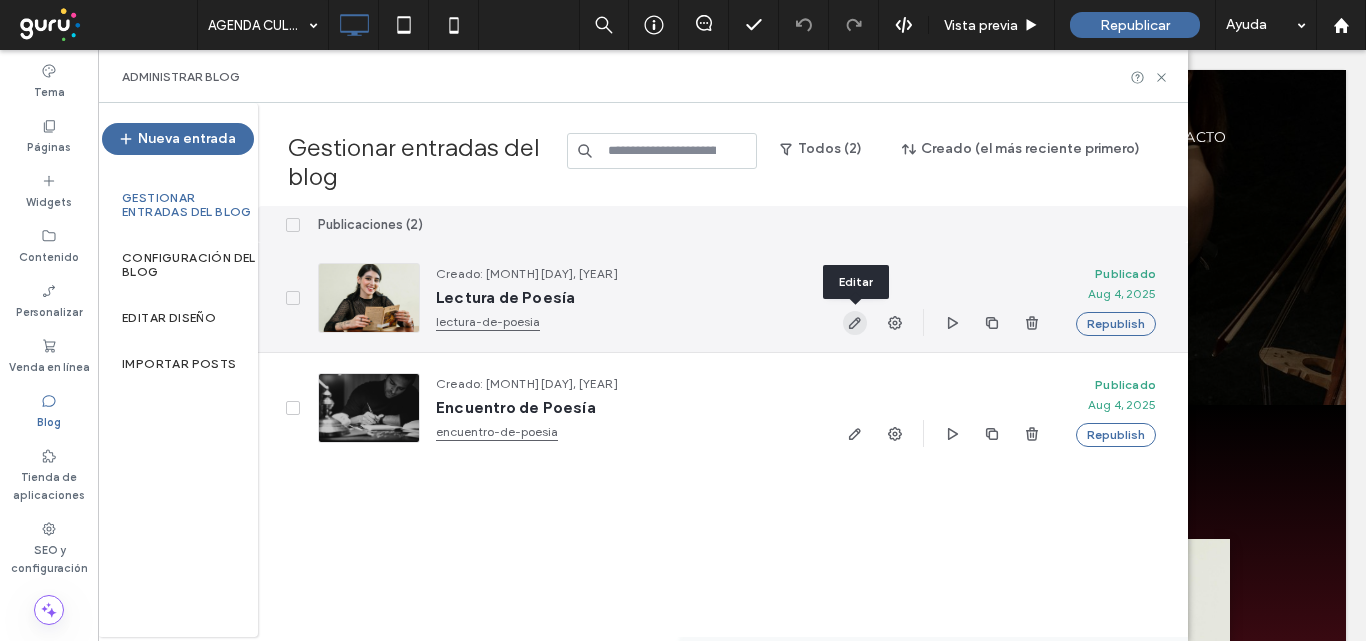 click 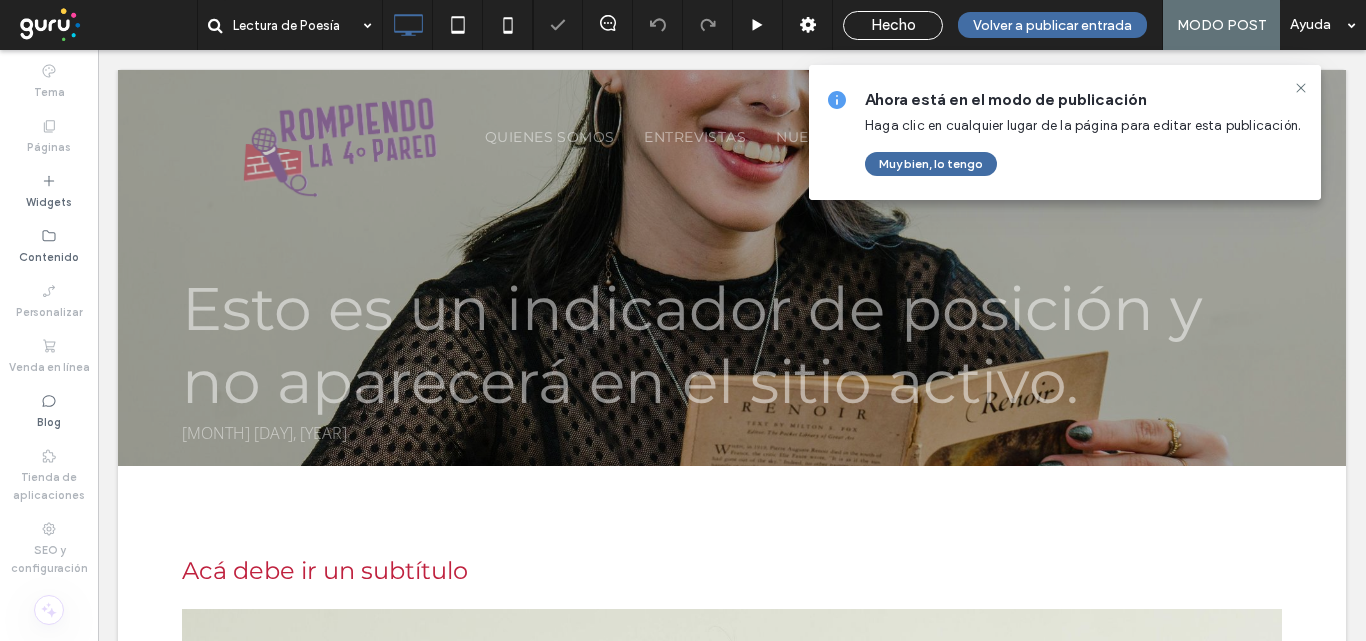 scroll, scrollTop: 0, scrollLeft: 0, axis: both 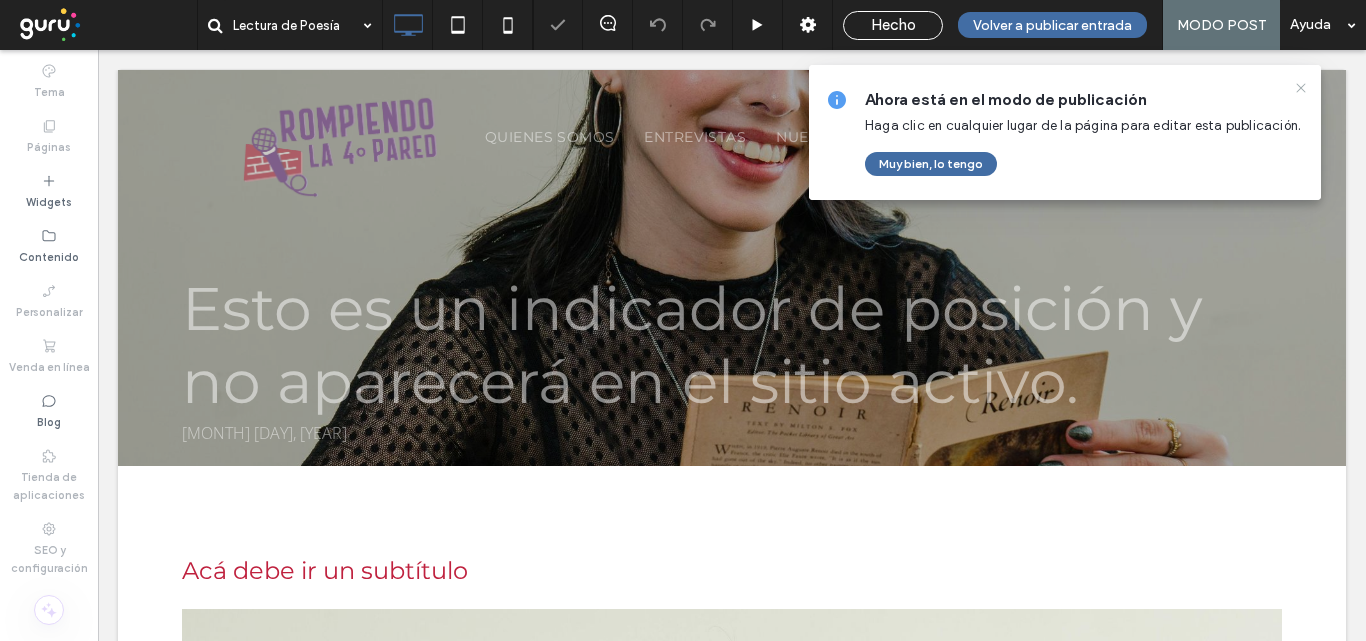click 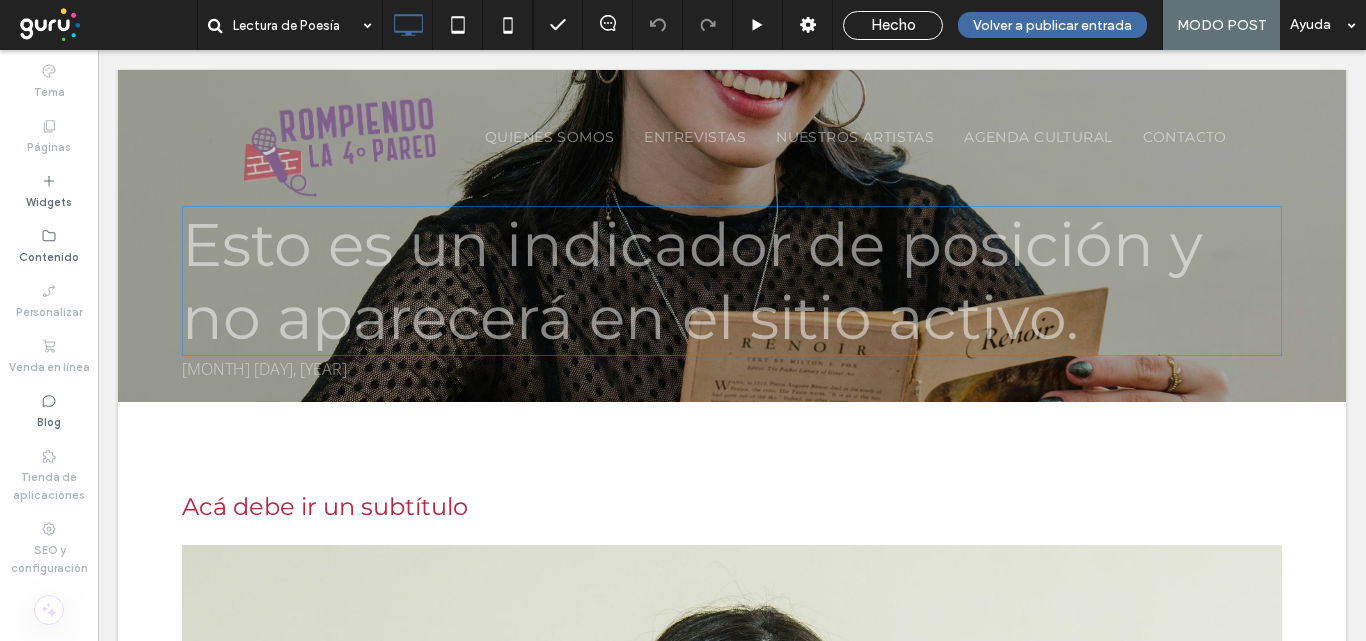 scroll, scrollTop: 100, scrollLeft: 0, axis: vertical 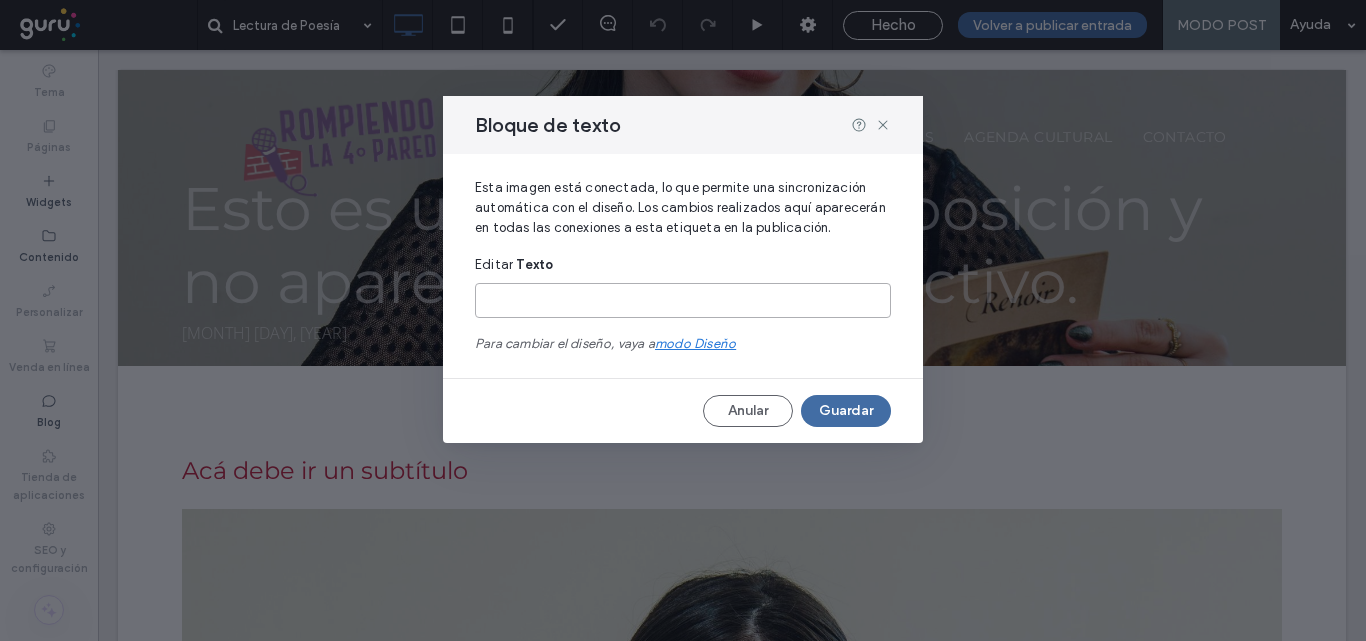 click at bounding box center [683, 300] 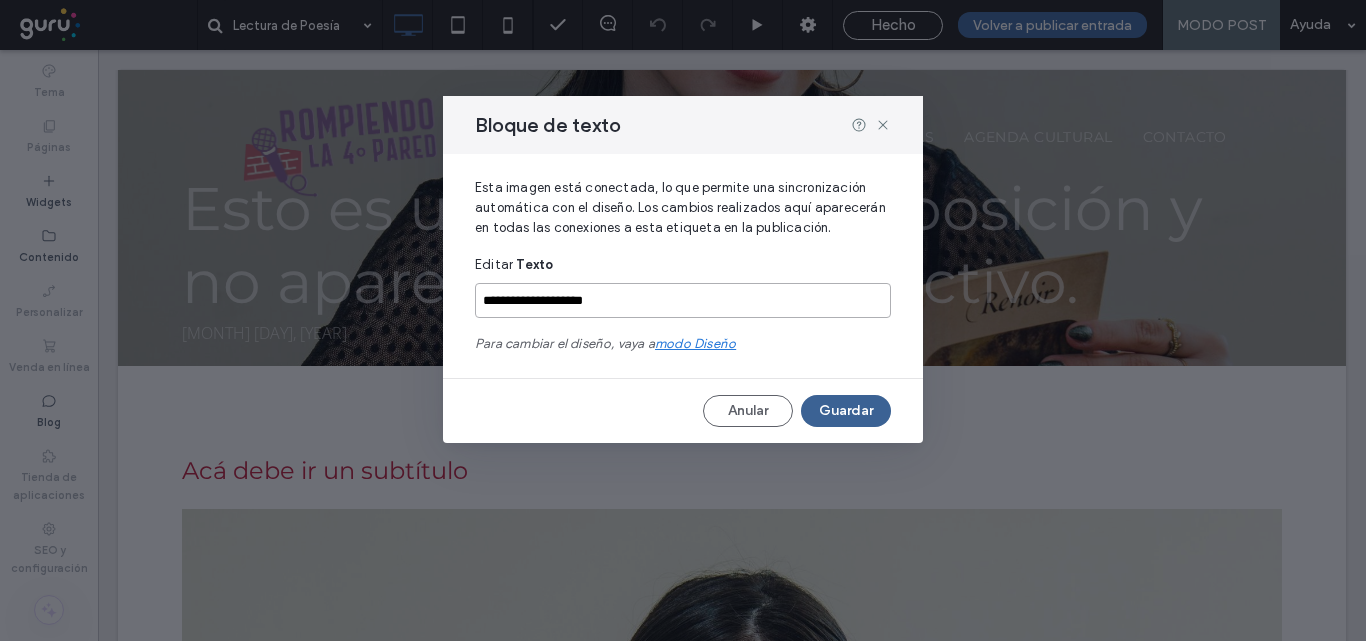 type on "**********" 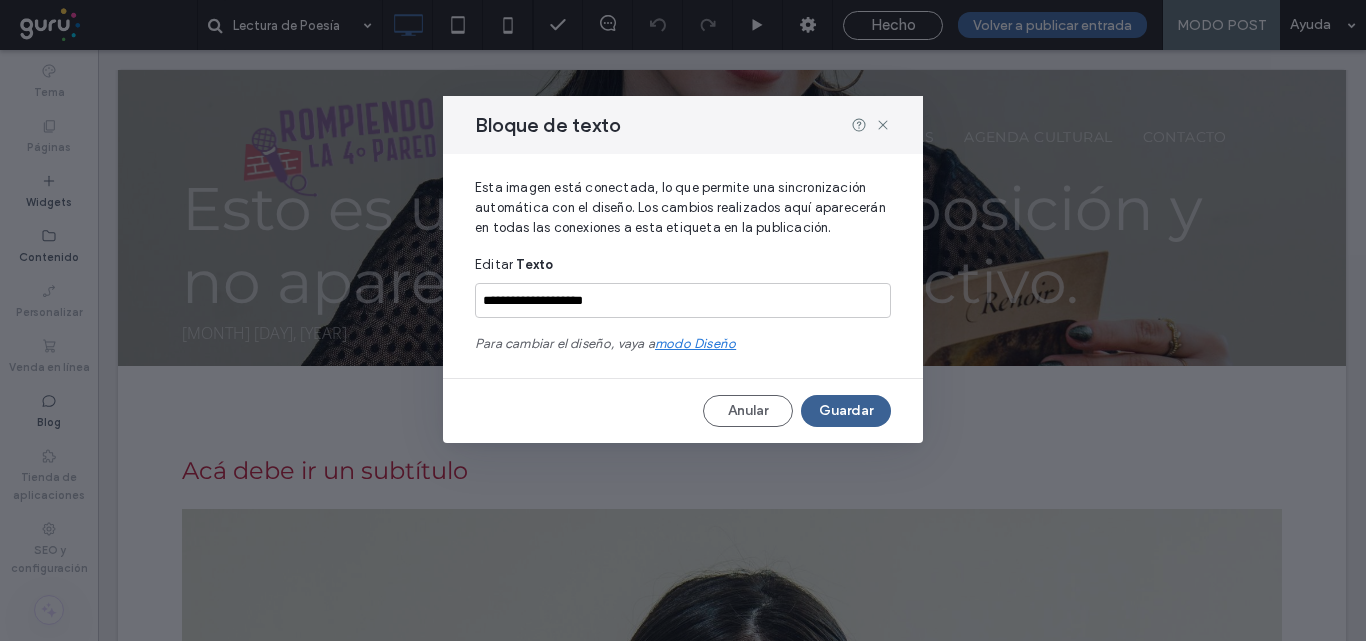 click on "Guardar" at bounding box center (846, 411) 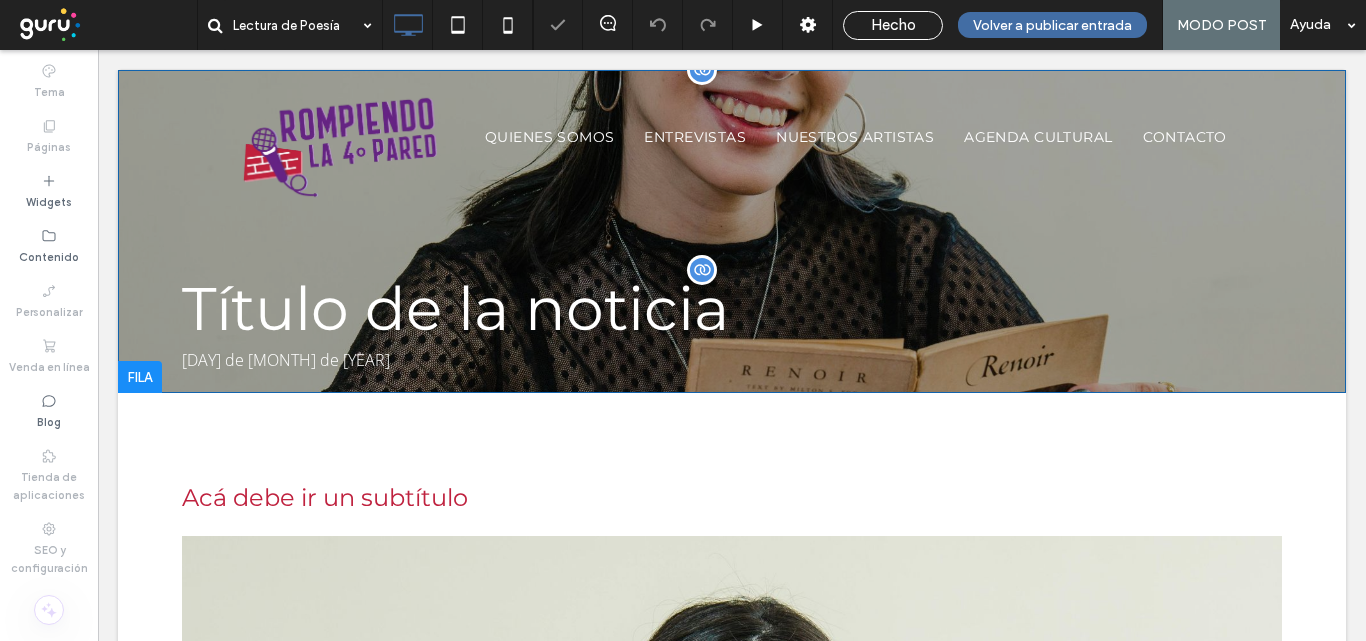 scroll, scrollTop: 0, scrollLeft: 0, axis: both 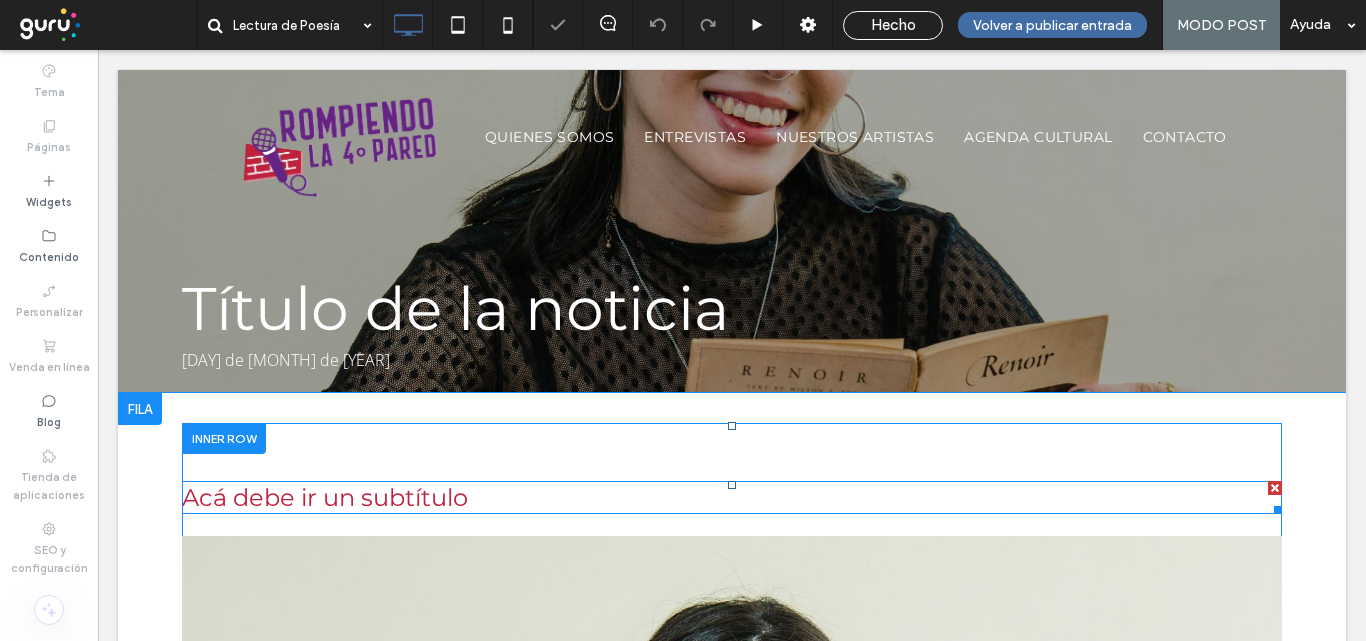 click on "Acá debe ir un subtítulo" at bounding box center [325, 497] 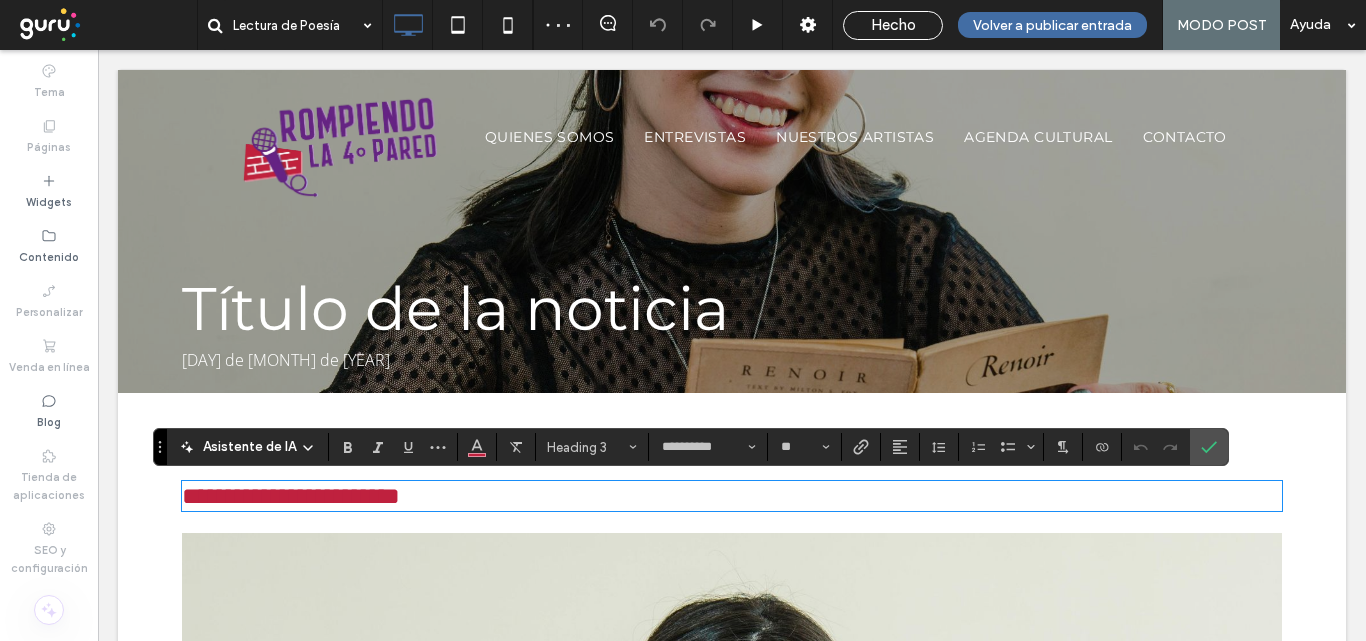 click on "**********" at bounding box center (291, 496) 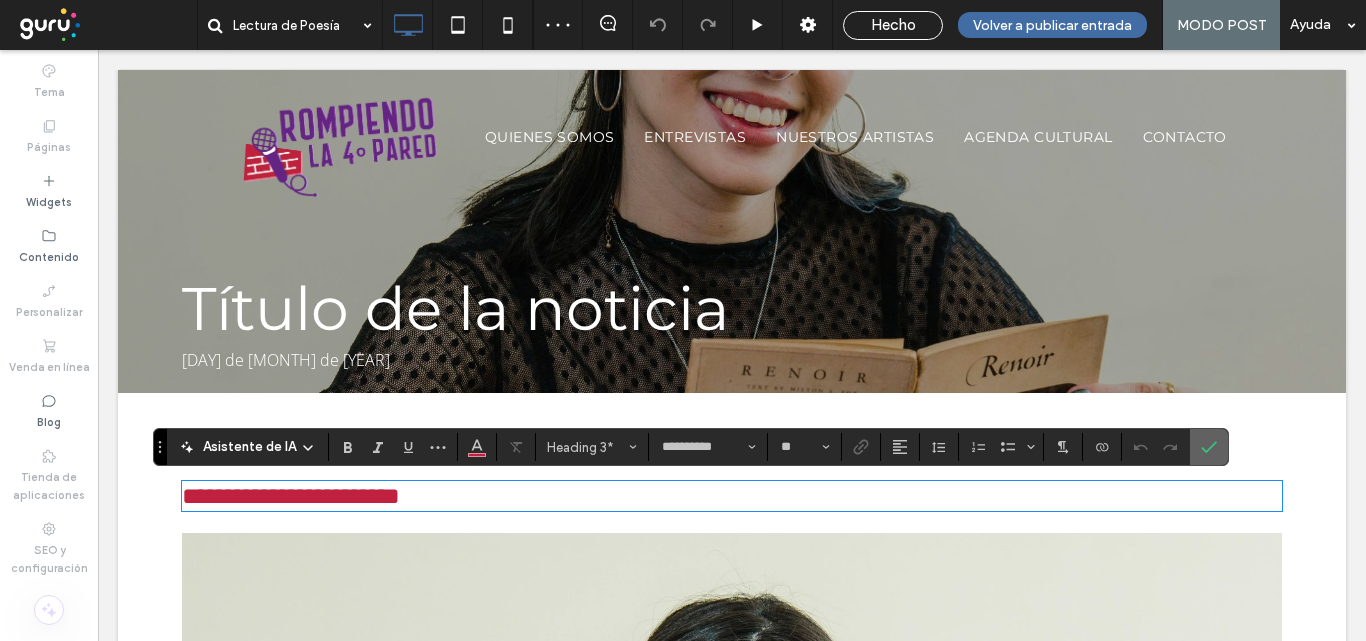 click at bounding box center [1209, 447] 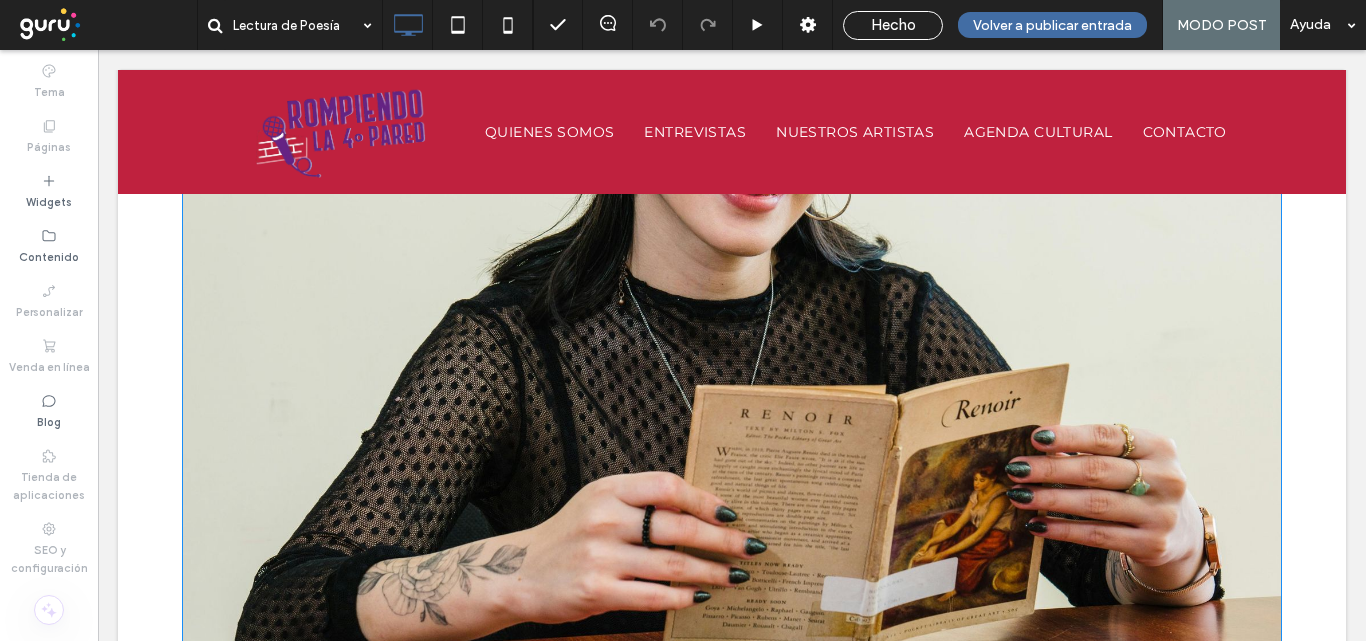 scroll, scrollTop: 800, scrollLeft: 0, axis: vertical 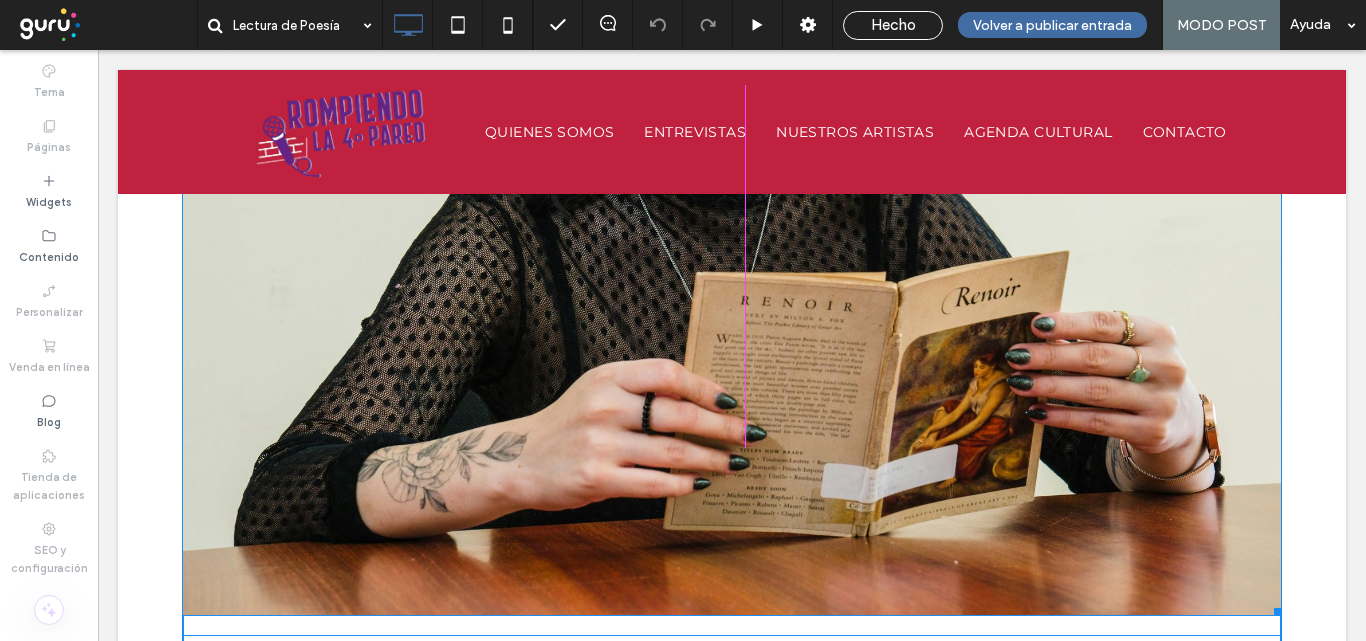 drag, startPoint x: 1267, startPoint y: 609, endPoint x: 1110, endPoint y: 437, distance: 232.87979 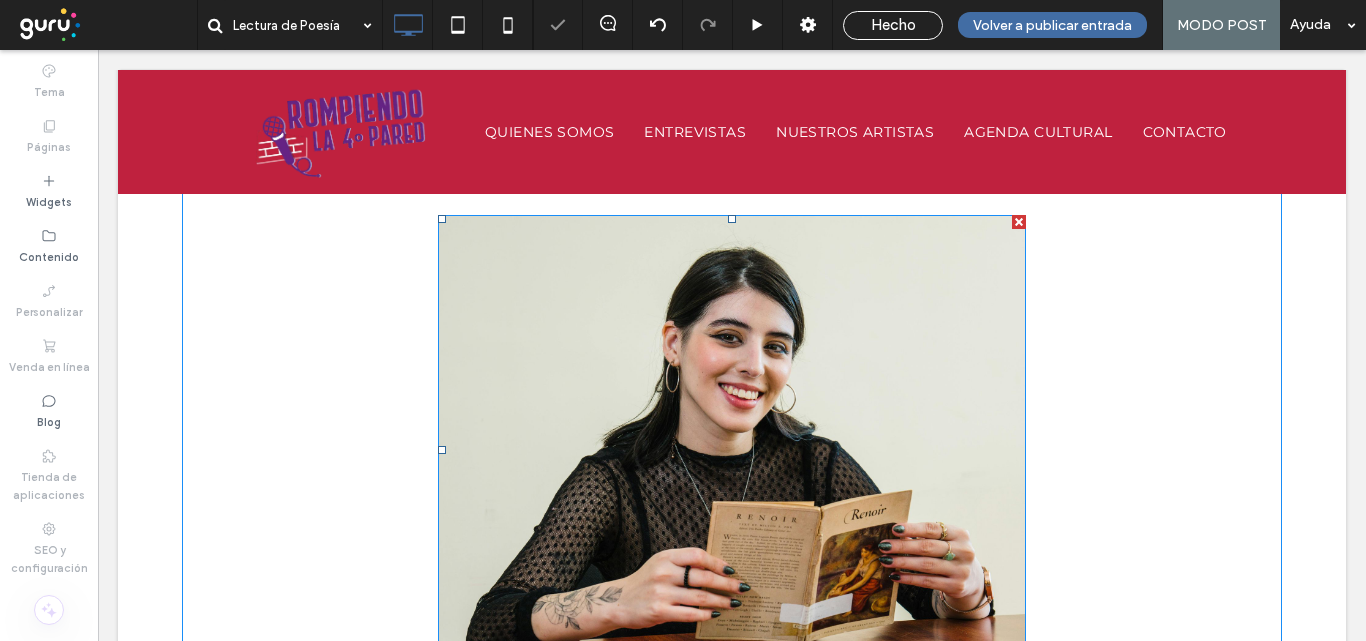 scroll, scrollTop: 300, scrollLeft: 0, axis: vertical 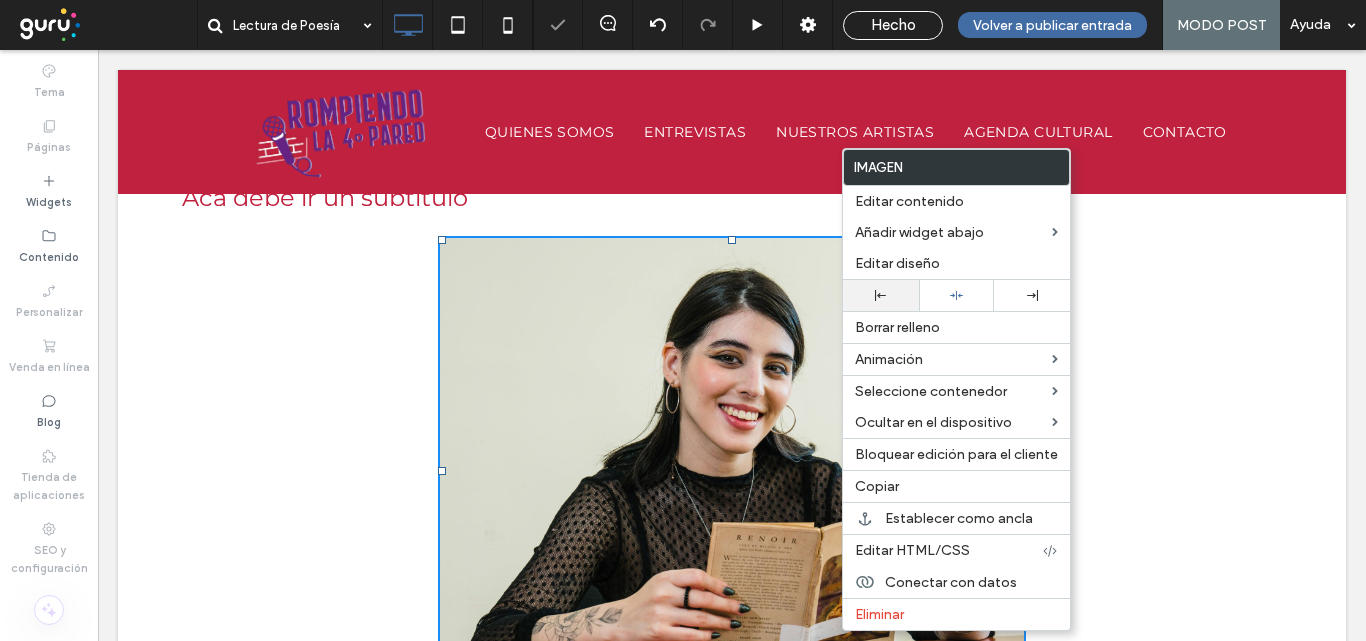 click 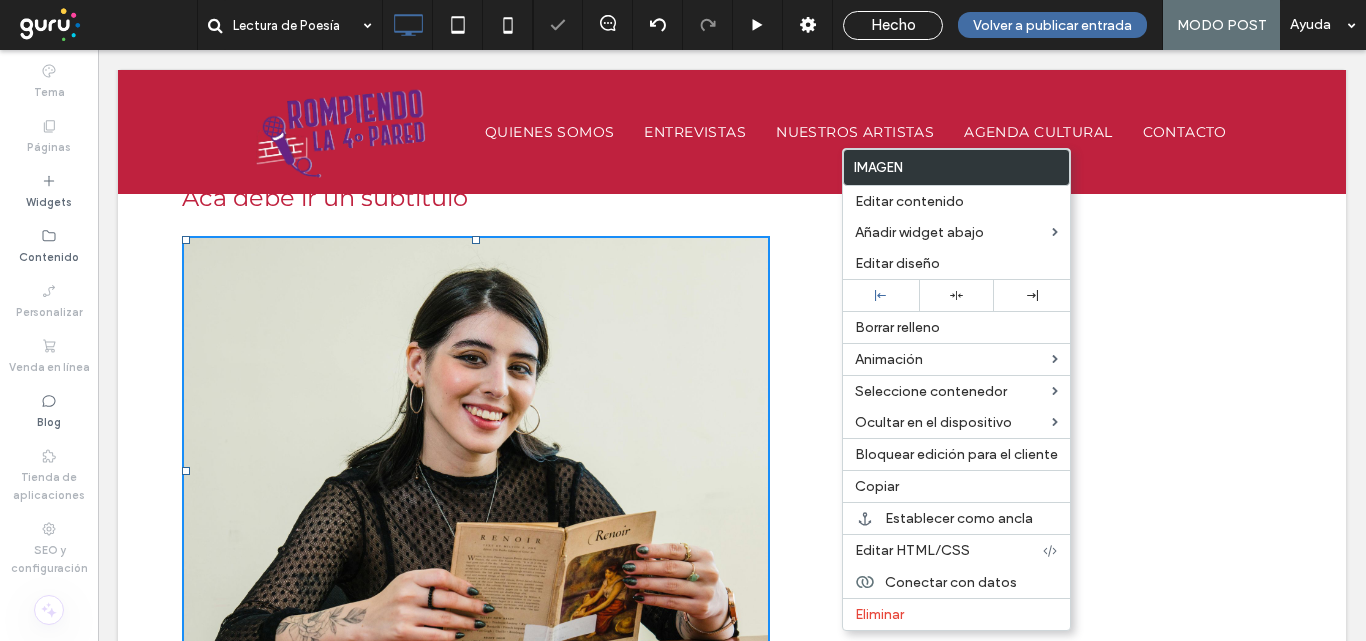 click on "Acá debe ir un subtítulo
Desarrollo de la noticia Click To Paste" at bounding box center [732, 468] 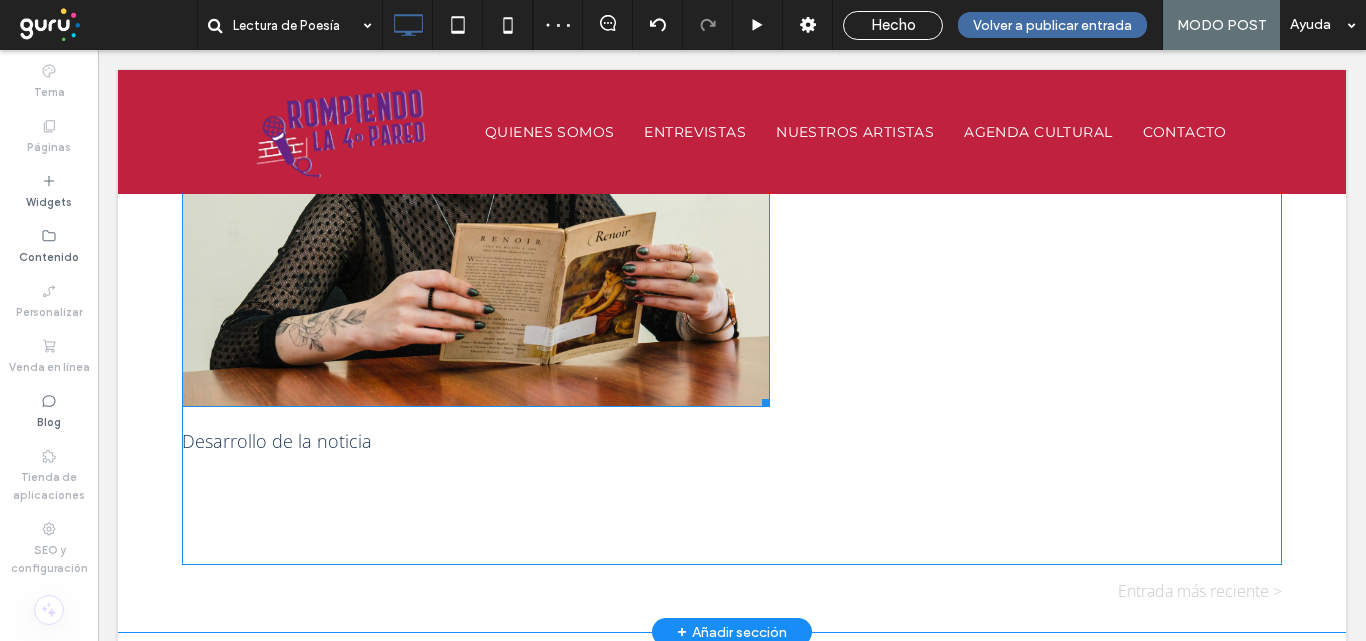 scroll, scrollTop: 600, scrollLeft: 0, axis: vertical 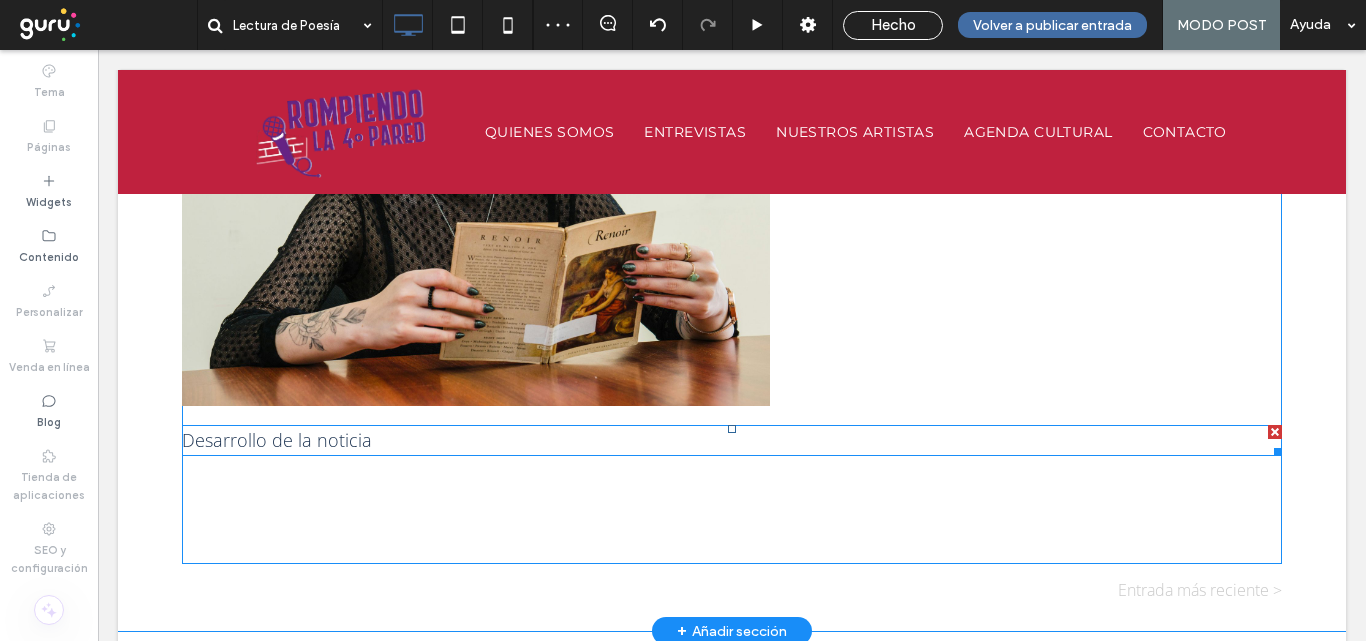 click on "Desarrollo de la noticia" at bounding box center (277, 440) 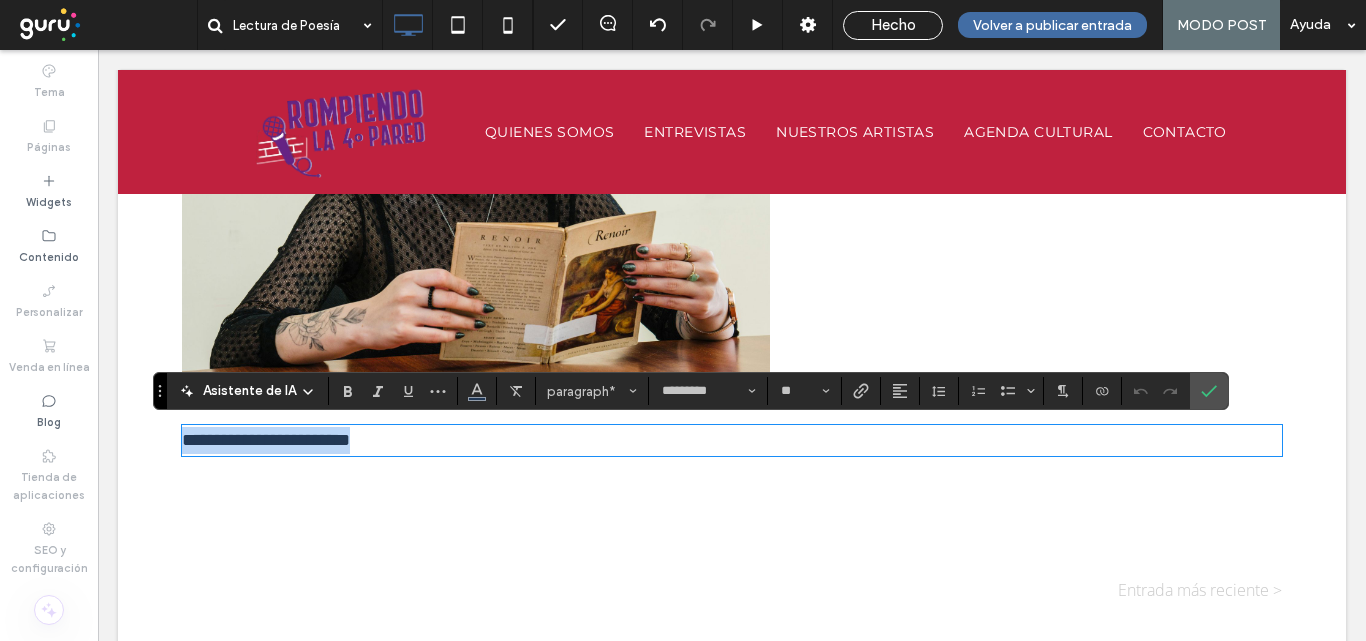 click on "**********" at bounding box center [732, 440] 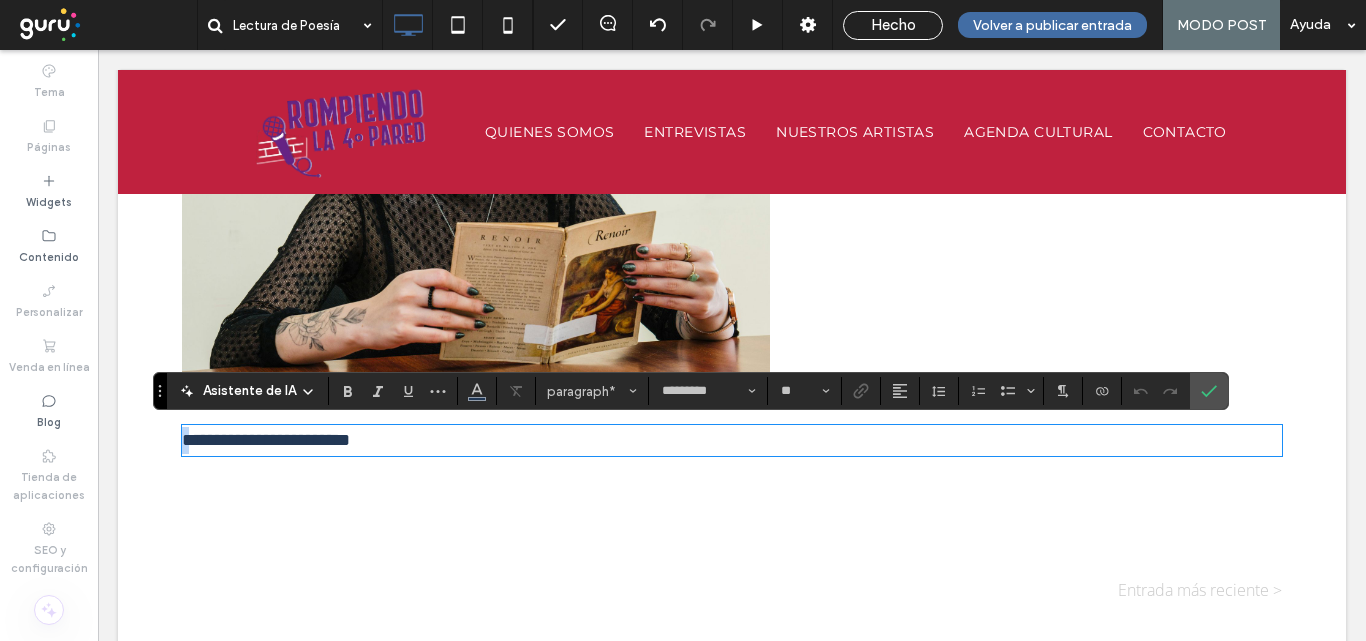click on "**********" at bounding box center (266, 440) 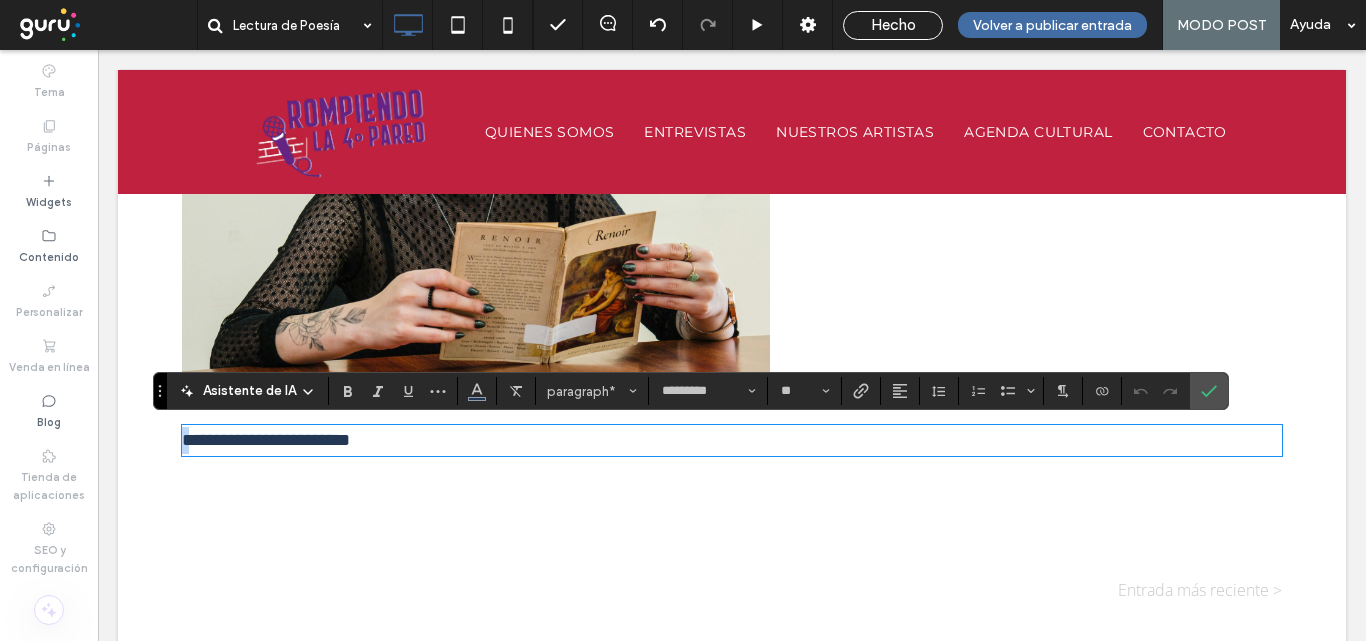 type 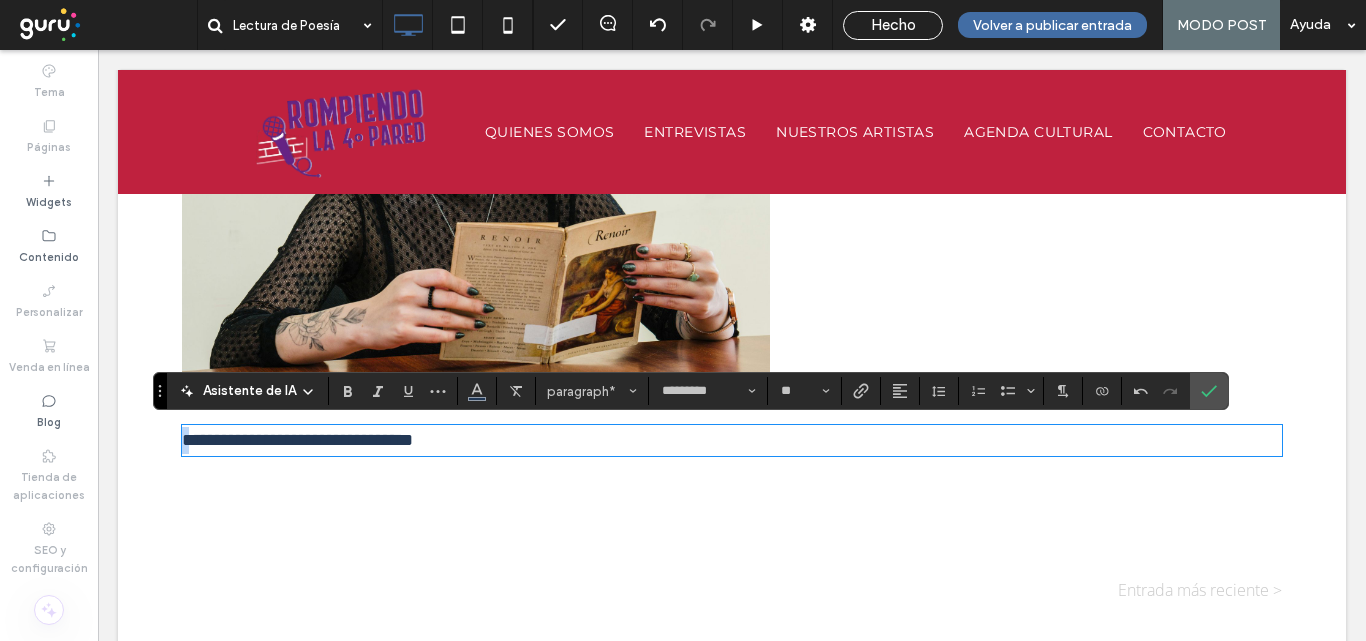 drag, startPoint x: 185, startPoint y: 442, endPoint x: 305, endPoint y: 428, distance: 120.8139 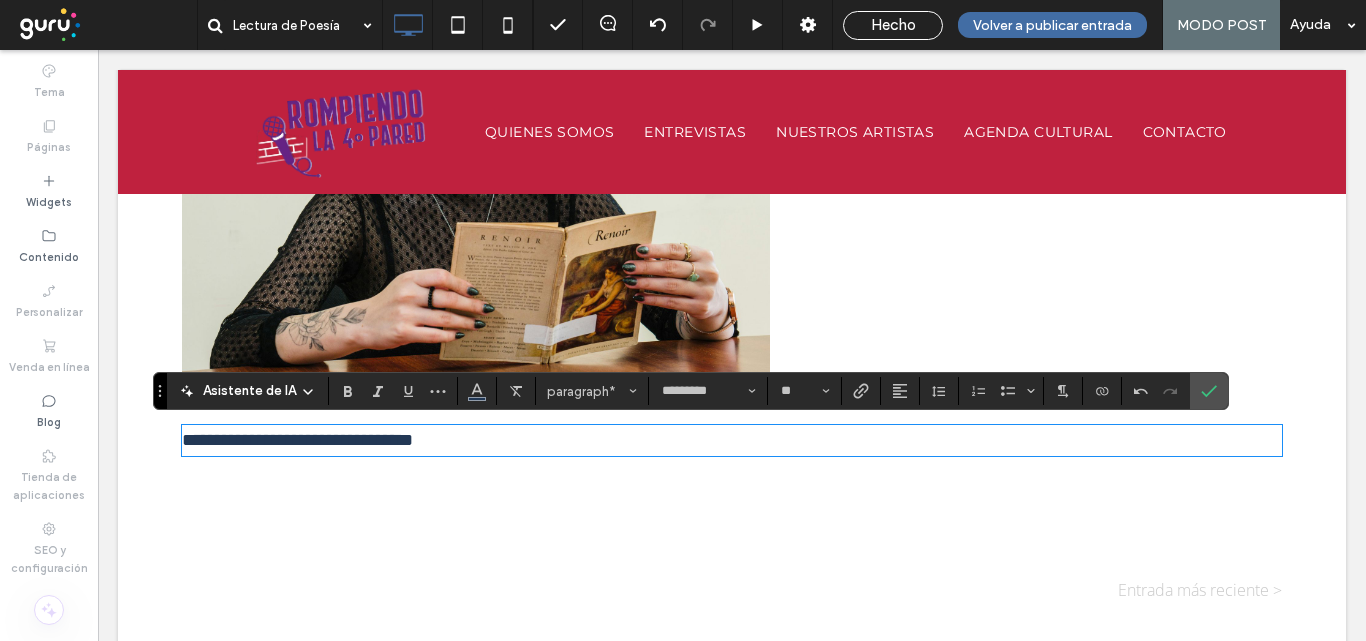 click on "**********" at bounding box center (297, 440) 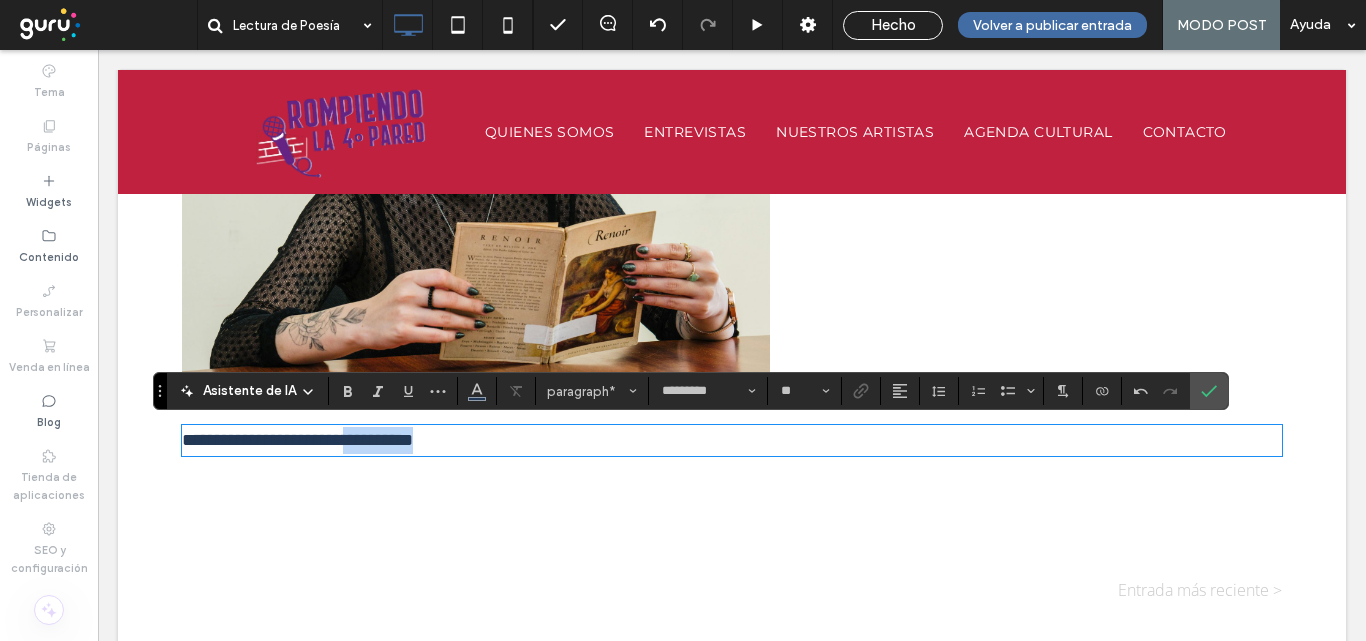 drag, startPoint x: 358, startPoint y: 441, endPoint x: 741, endPoint y: 348, distance: 394.12943 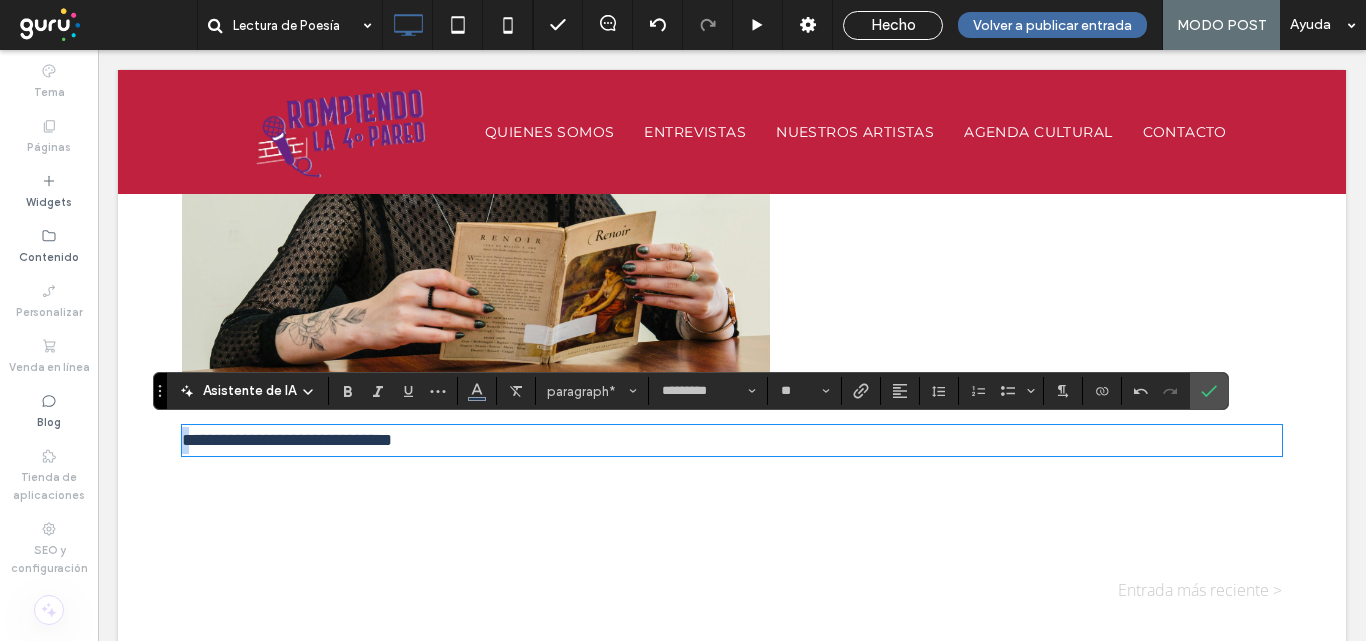 drag, startPoint x: 184, startPoint y: 441, endPoint x: 159, endPoint y: 442, distance: 25.019993 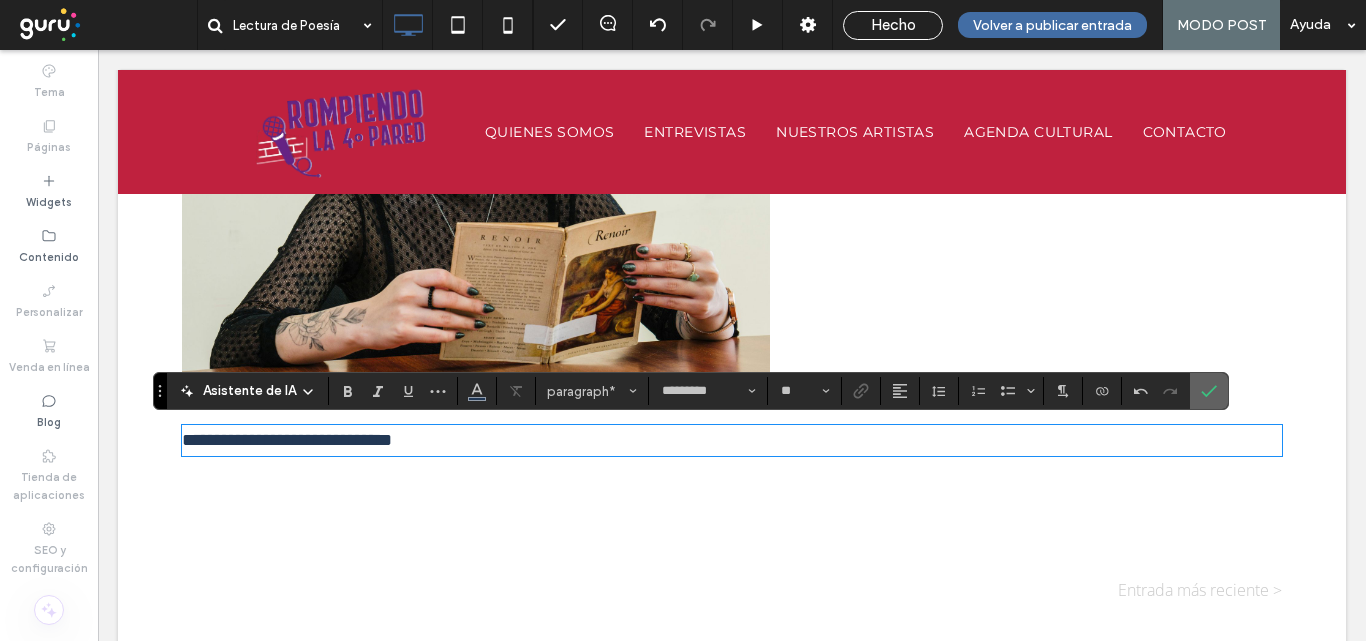click at bounding box center (1209, 391) 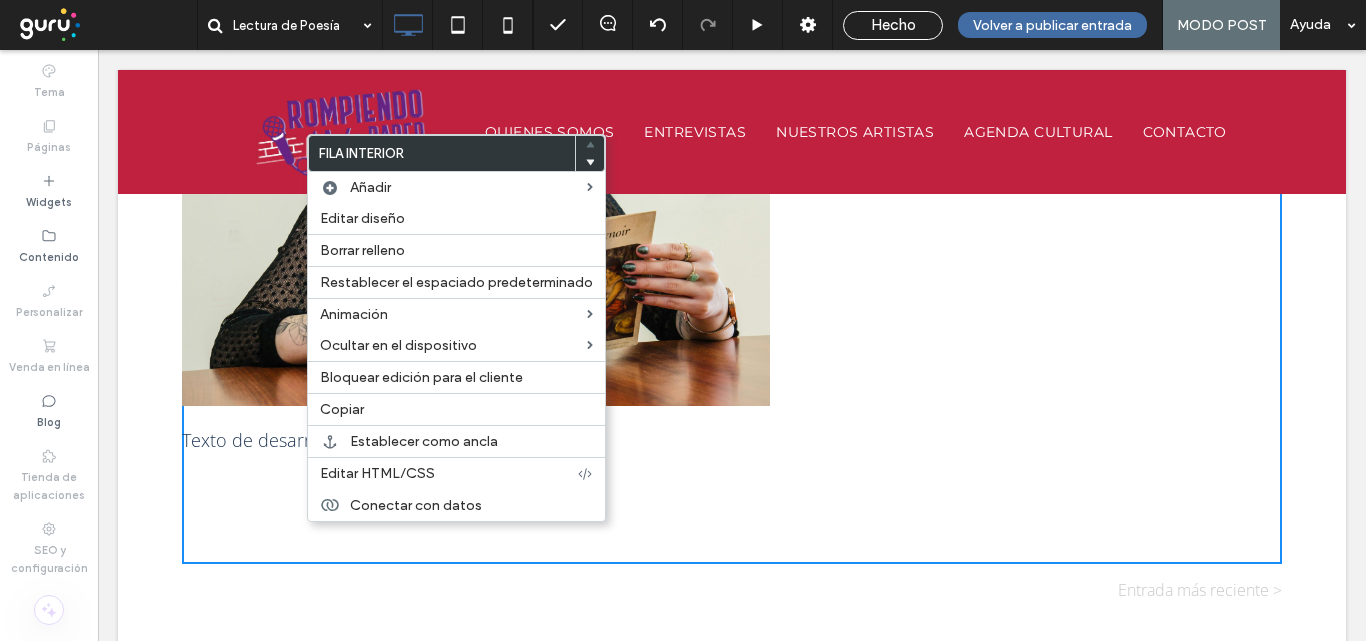 click on "Texto de desarrollo del evento" at bounding box center [732, 440] 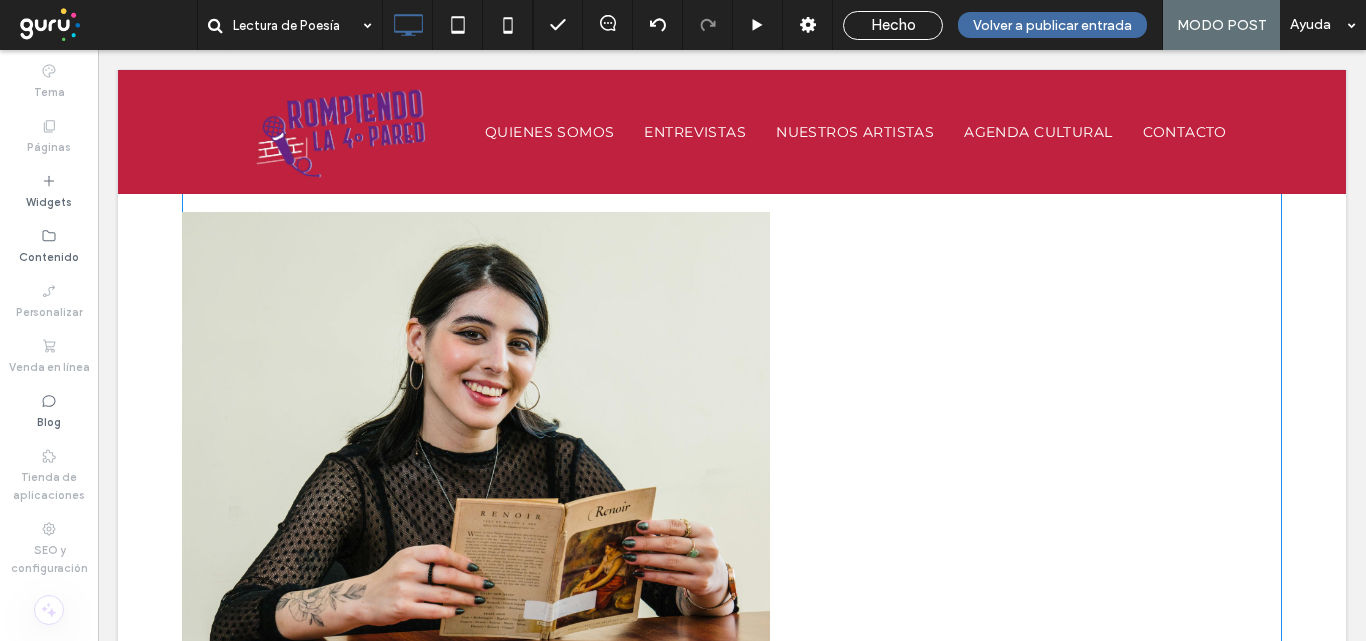scroll, scrollTop: 300, scrollLeft: 0, axis: vertical 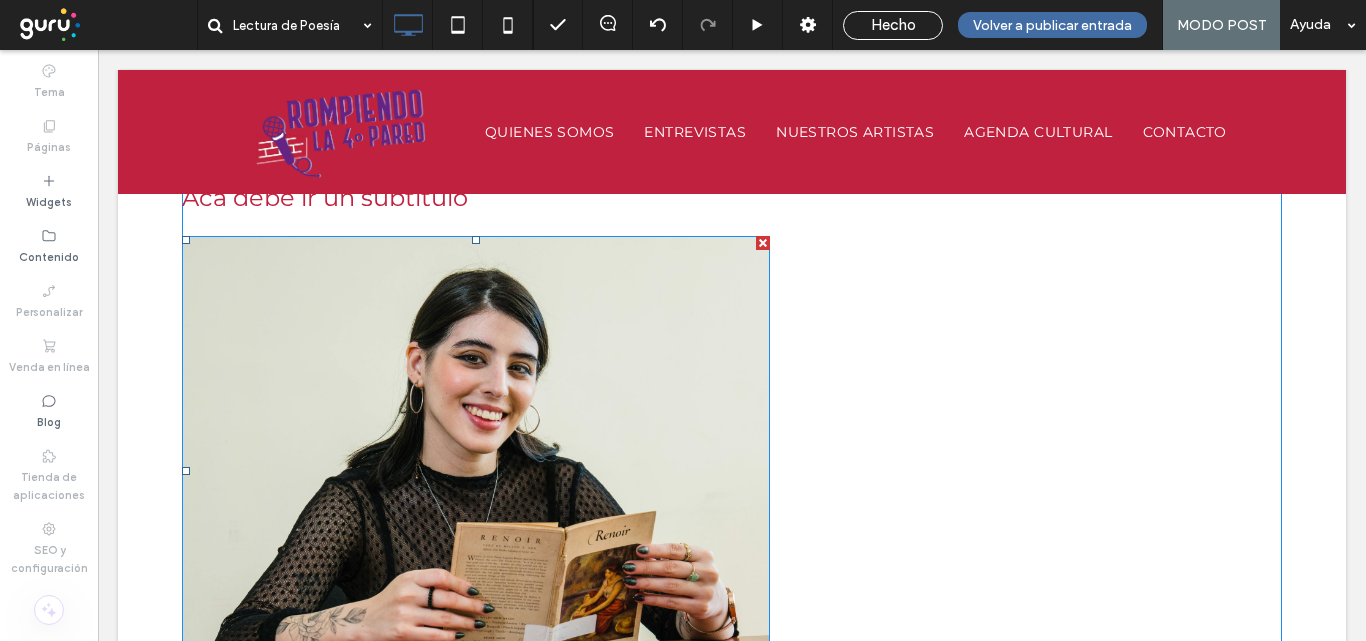 click at bounding box center [476, 471] 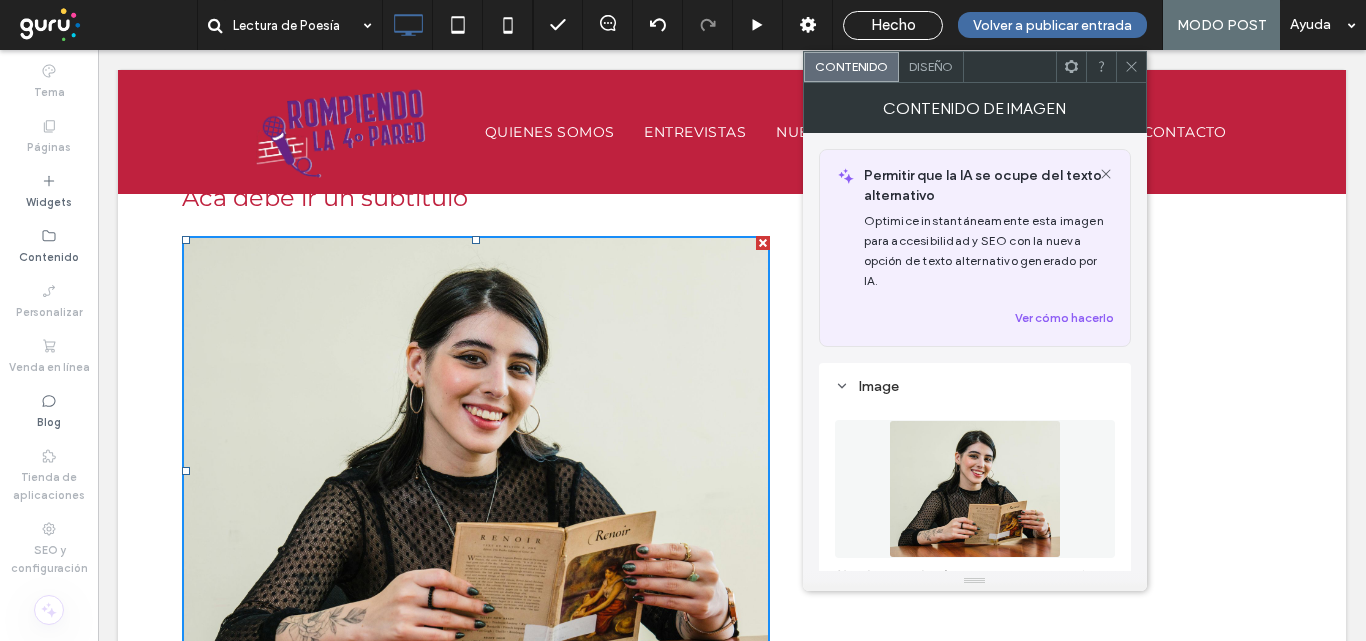 click 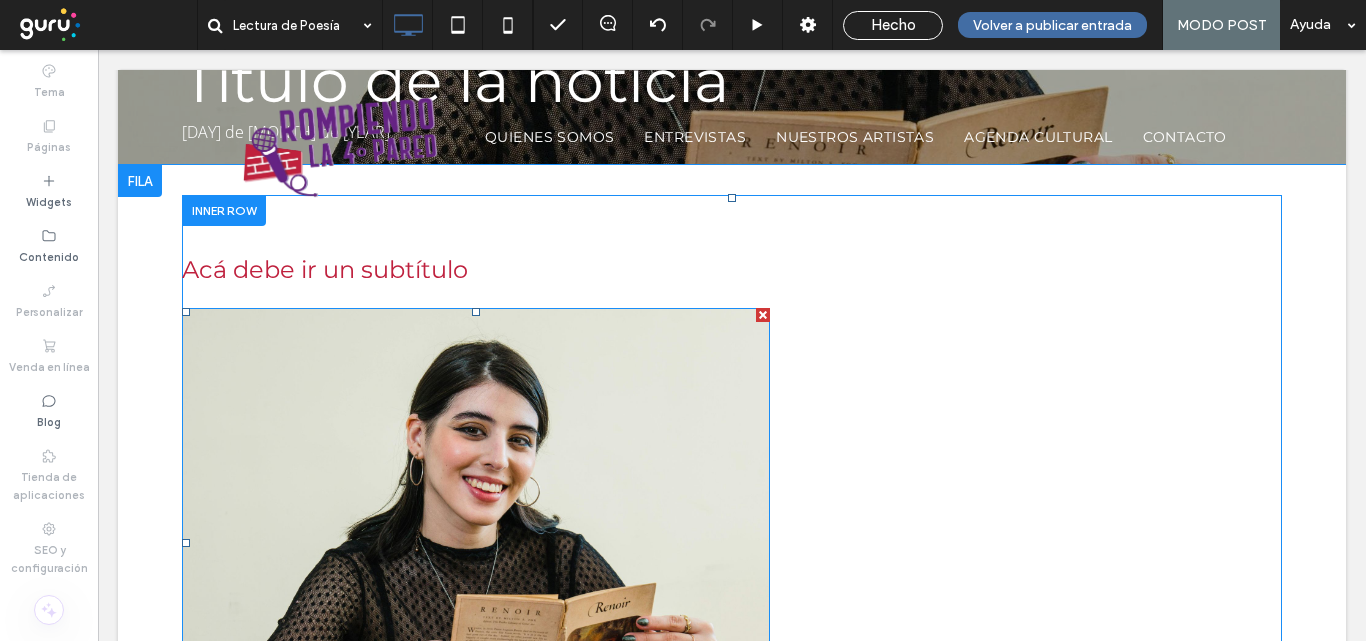 scroll, scrollTop: 100, scrollLeft: 0, axis: vertical 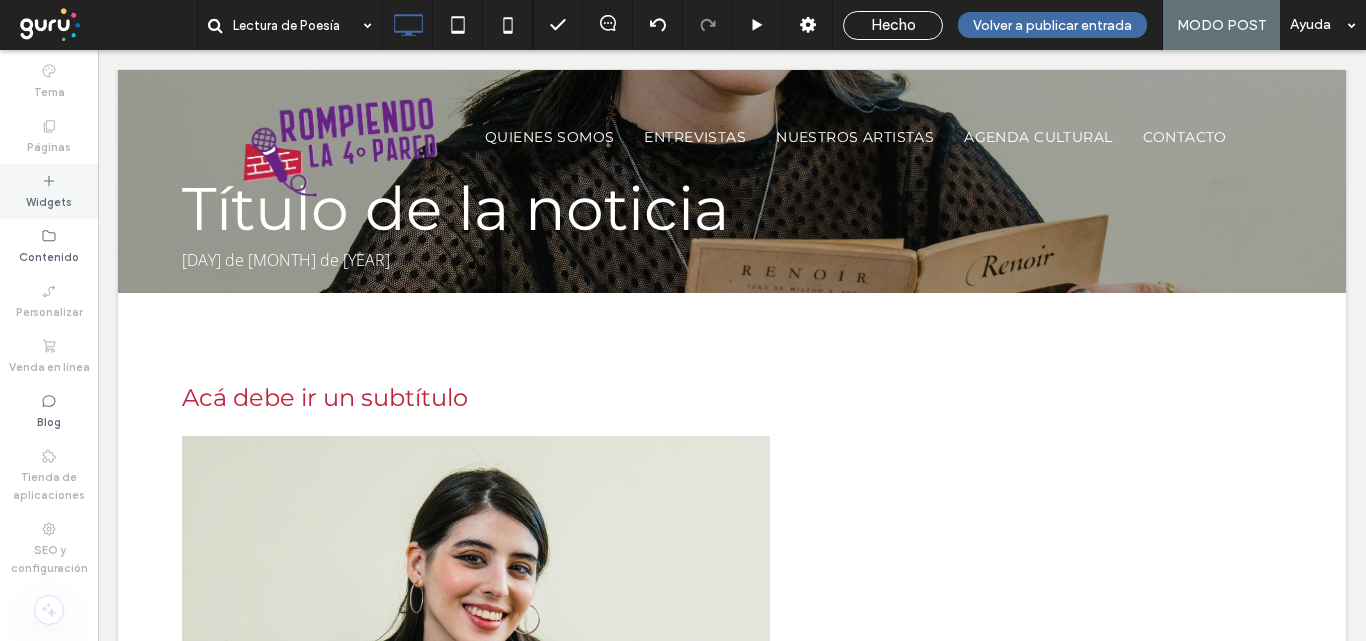 click on "Widgets" at bounding box center (49, 200) 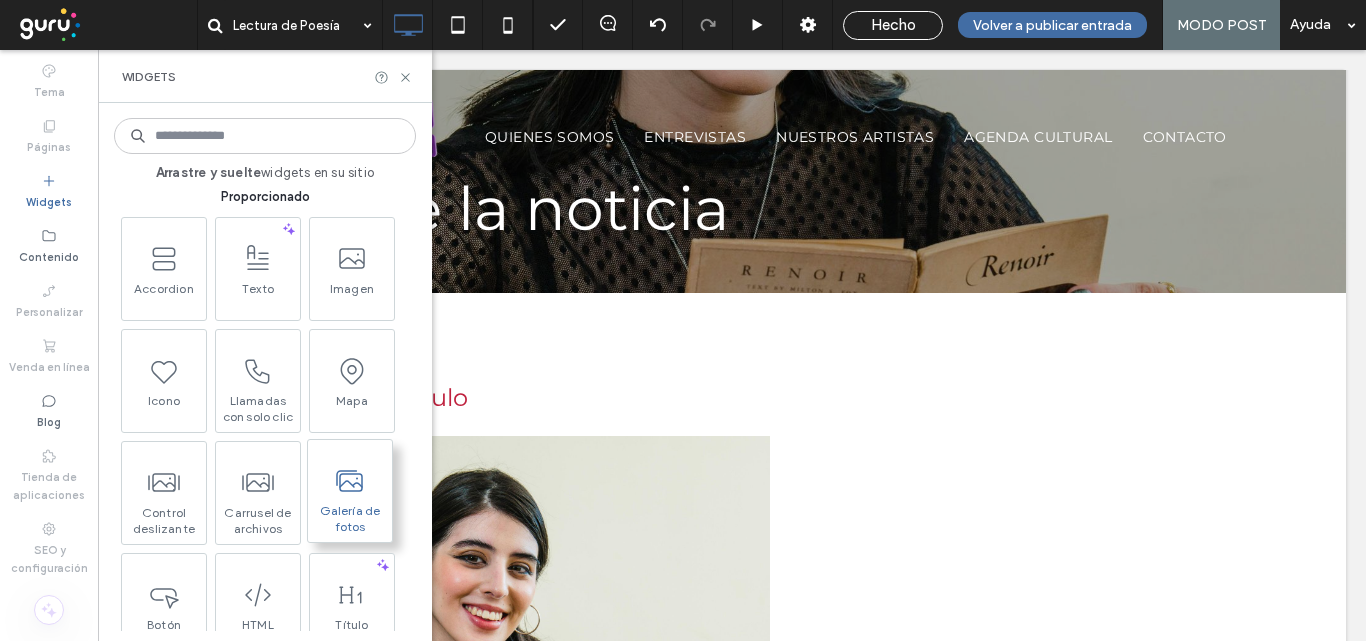 scroll, scrollTop: 300, scrollLeft: 0, axis: vertical 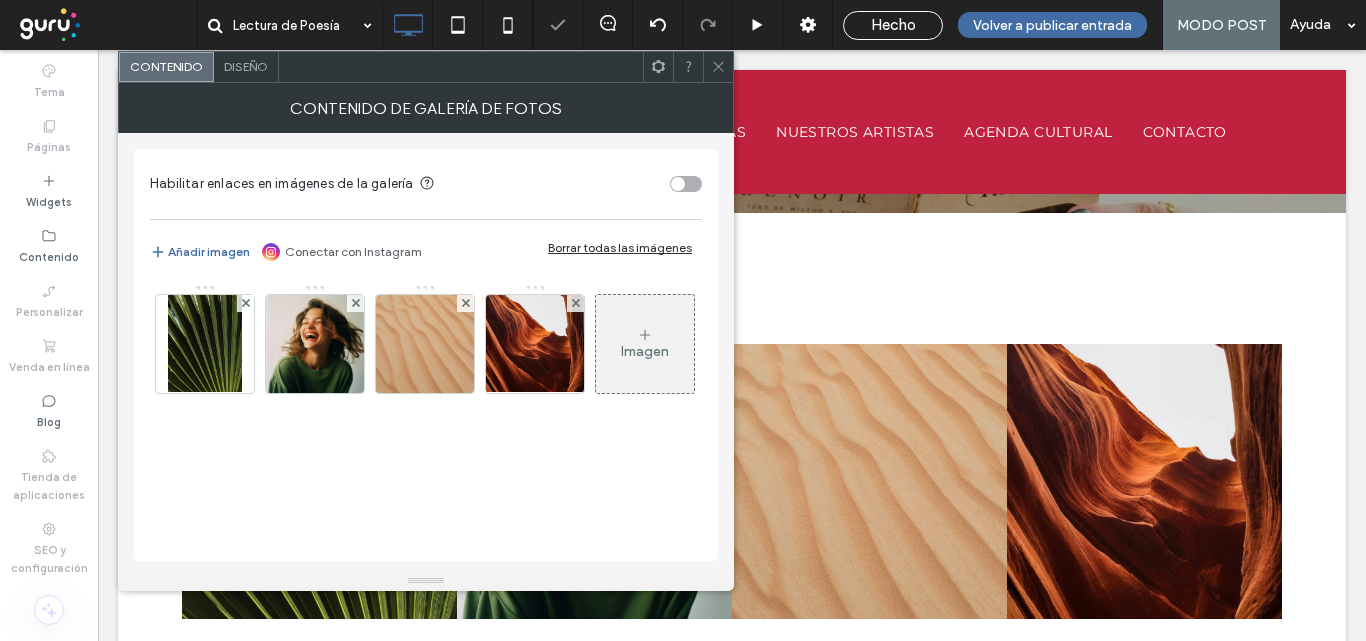 click 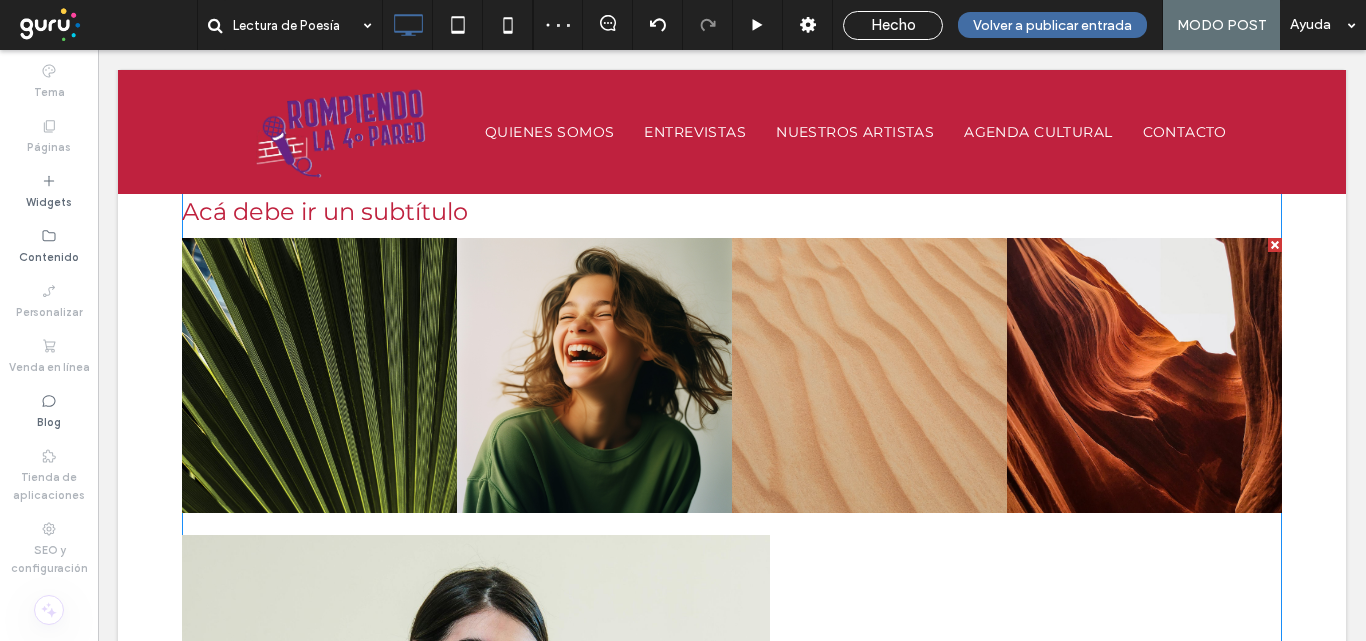 scroll, scrollTop: 480, scrollLeft: 0, axis: vertical 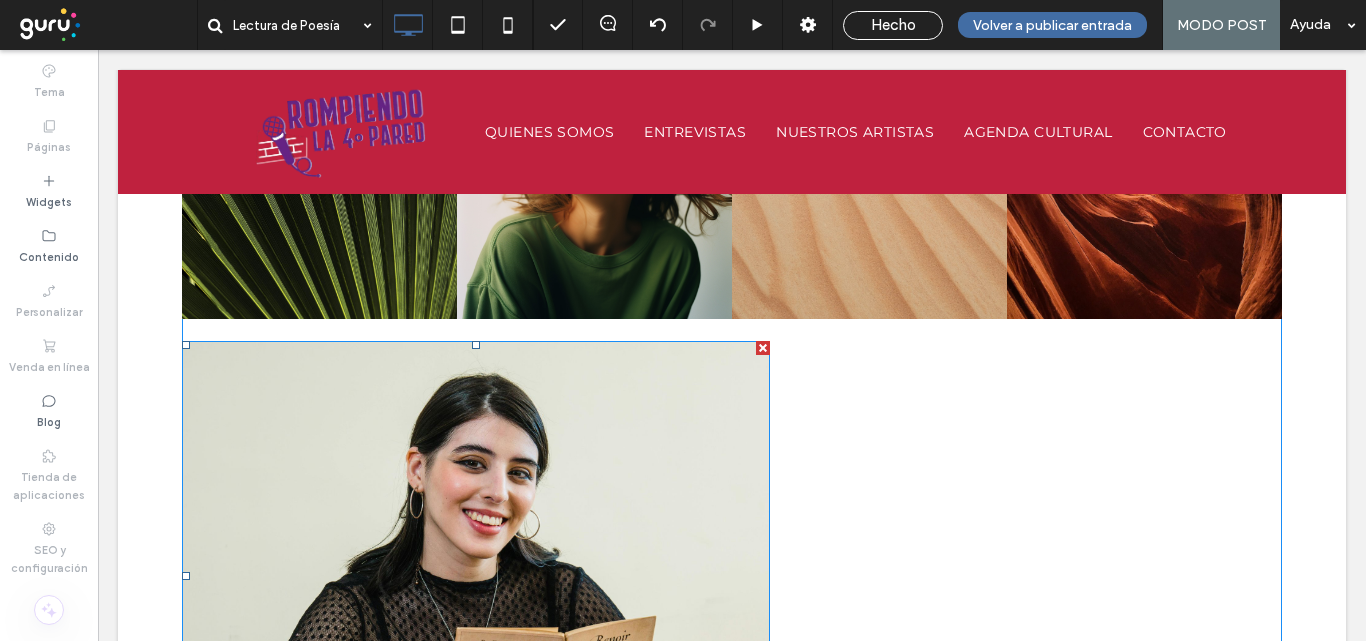 click at bounding box center [763, 348] 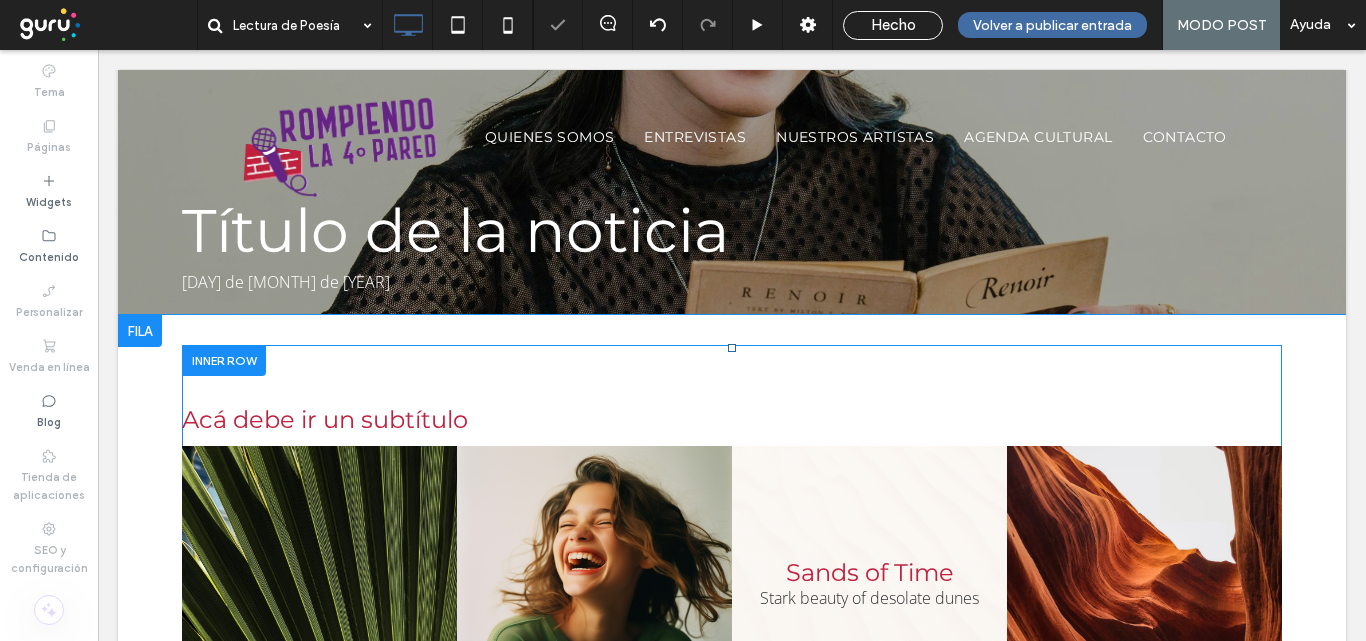 scroll, scrollTop: 200, scrollLeft: 0, axis: vertical 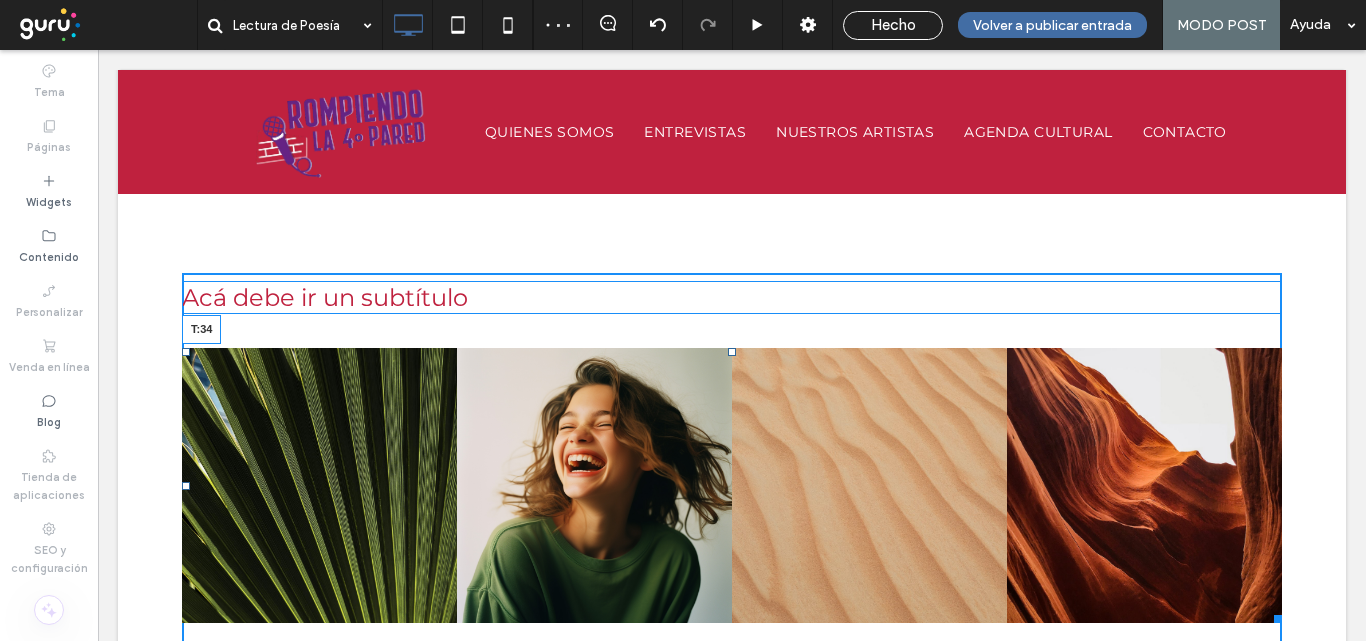 drag, startPoint x: 726, startPoint y: 329, endPoint x: 821, endPoint y: 403, distance: 120.4201 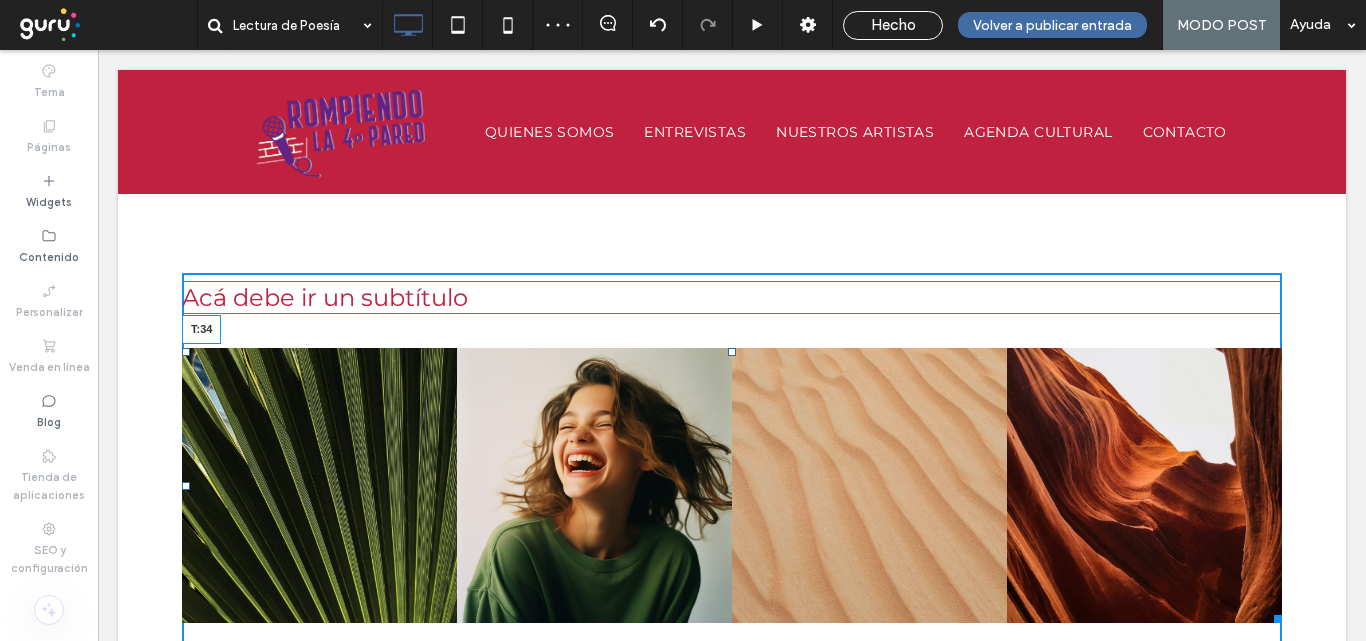 click at bounding box center (732, 352) 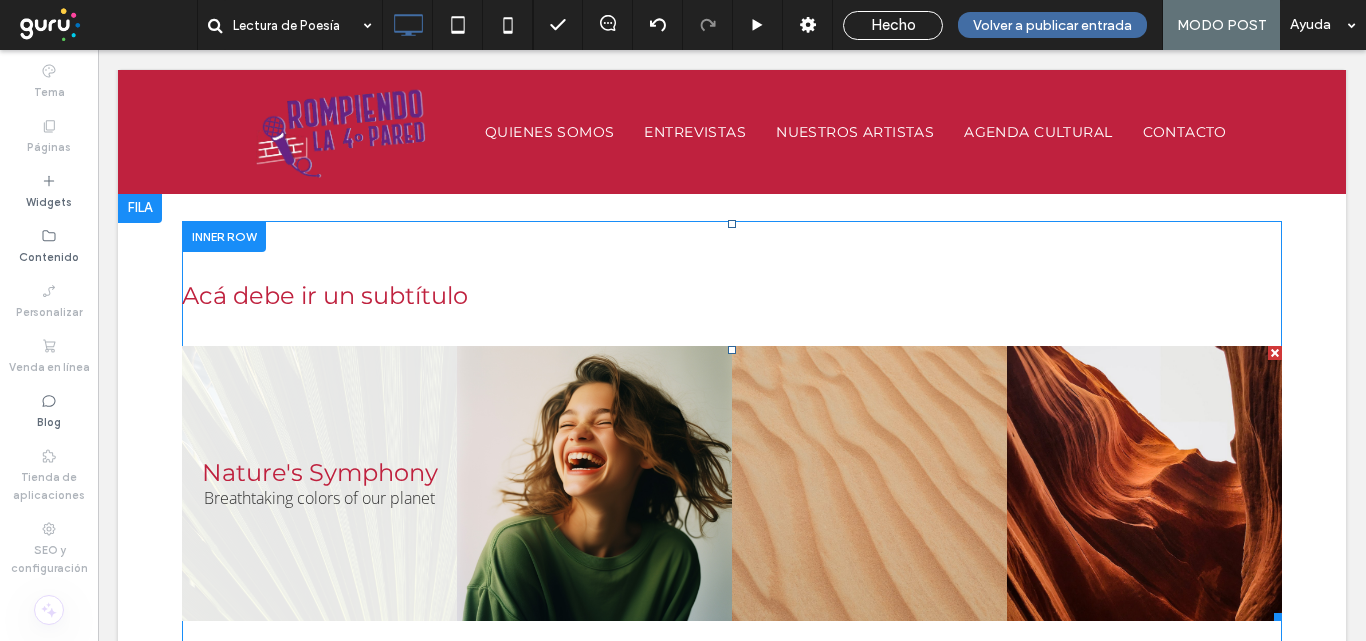 scroll, scrollTop: 200, scrollLeft: 0, axis: vertical 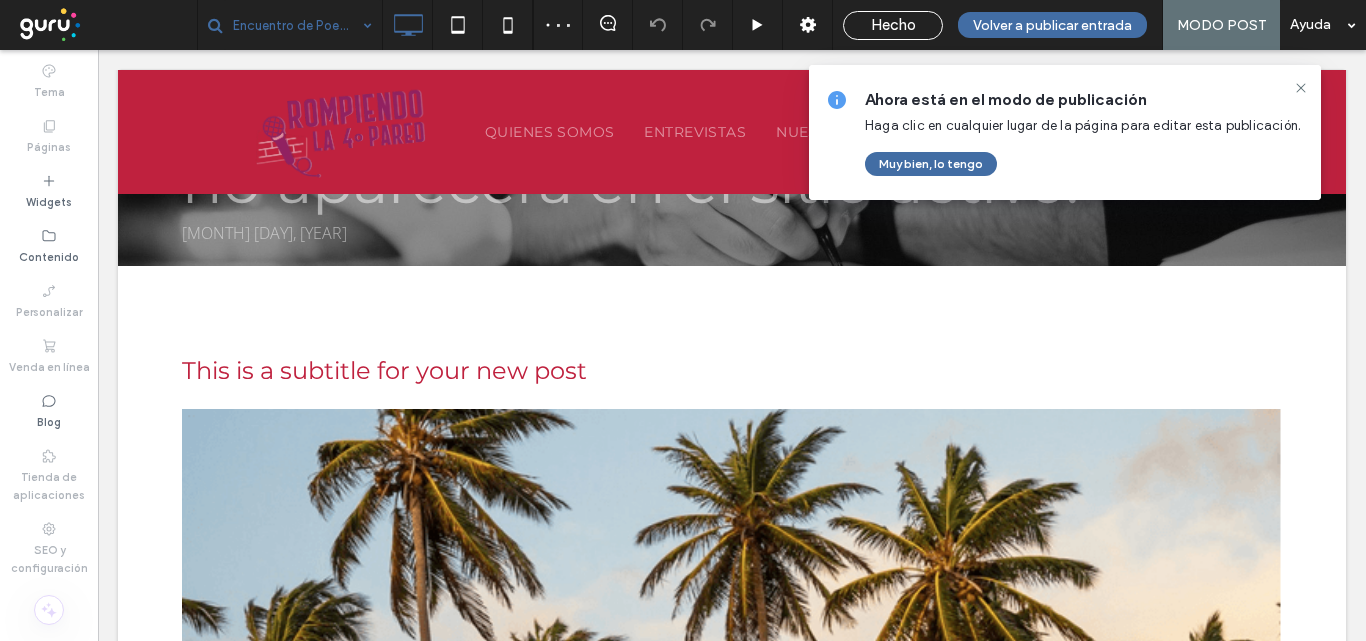 click at bounding box center (297, 25) 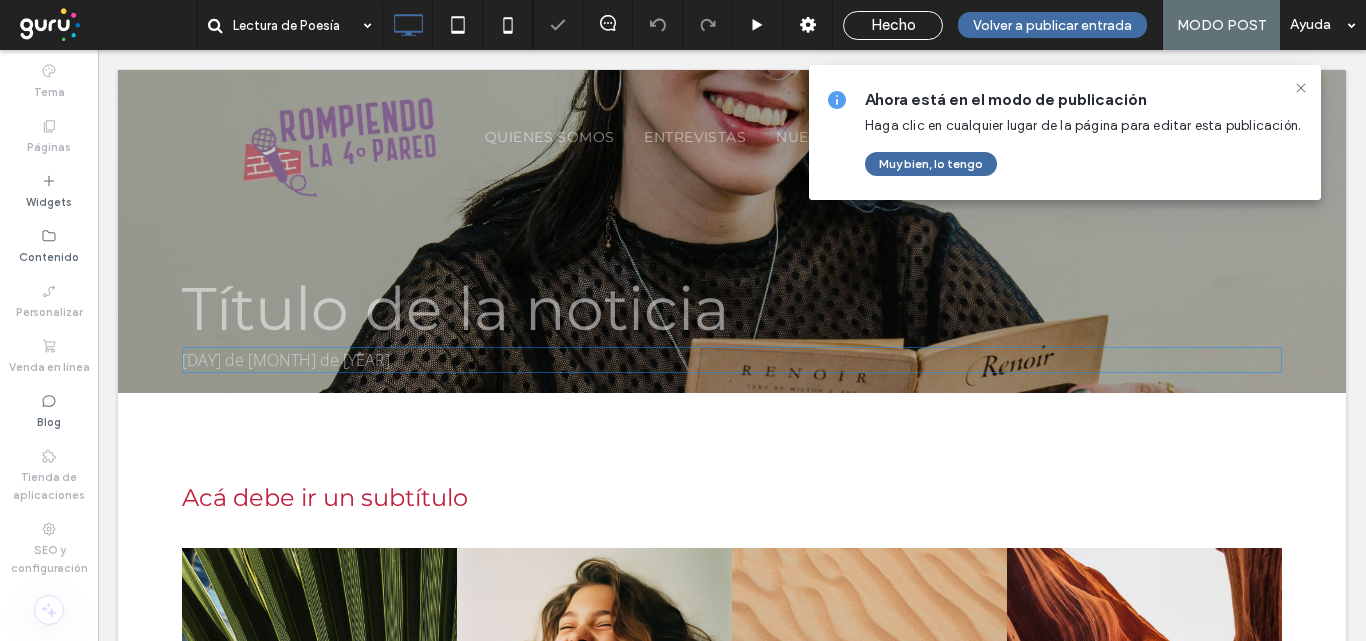 scroll, scrollTop: 0, scrollLeft: 0, axis: both 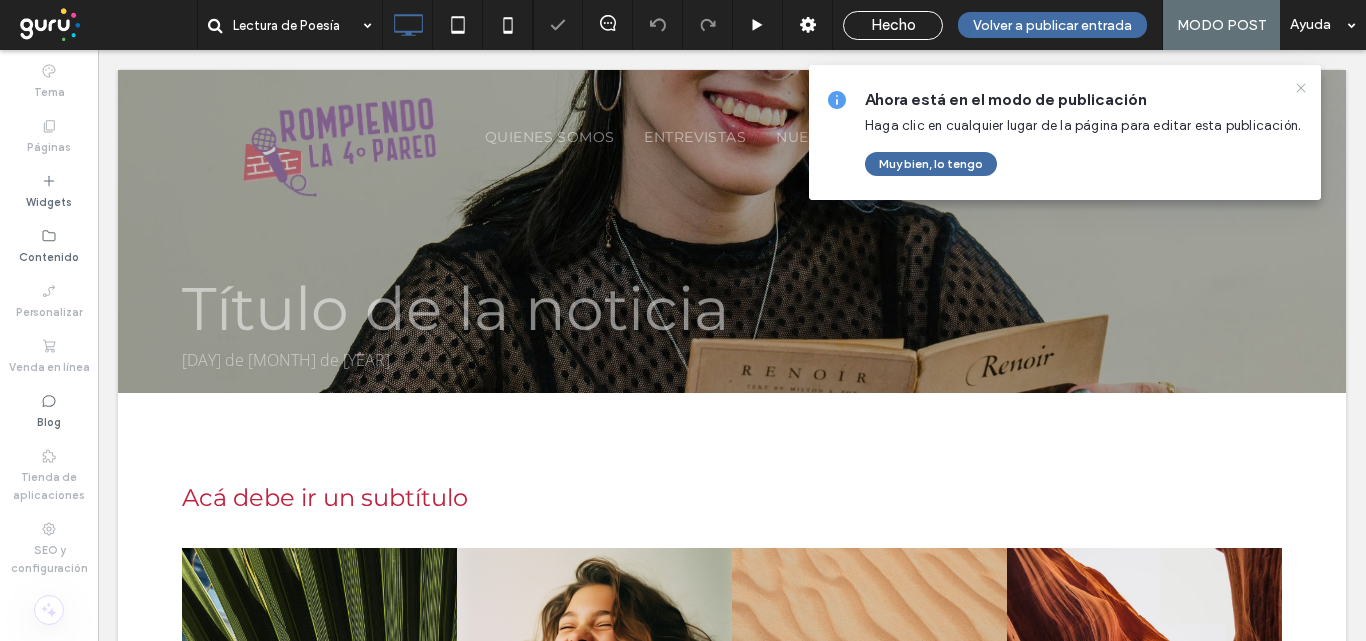 click 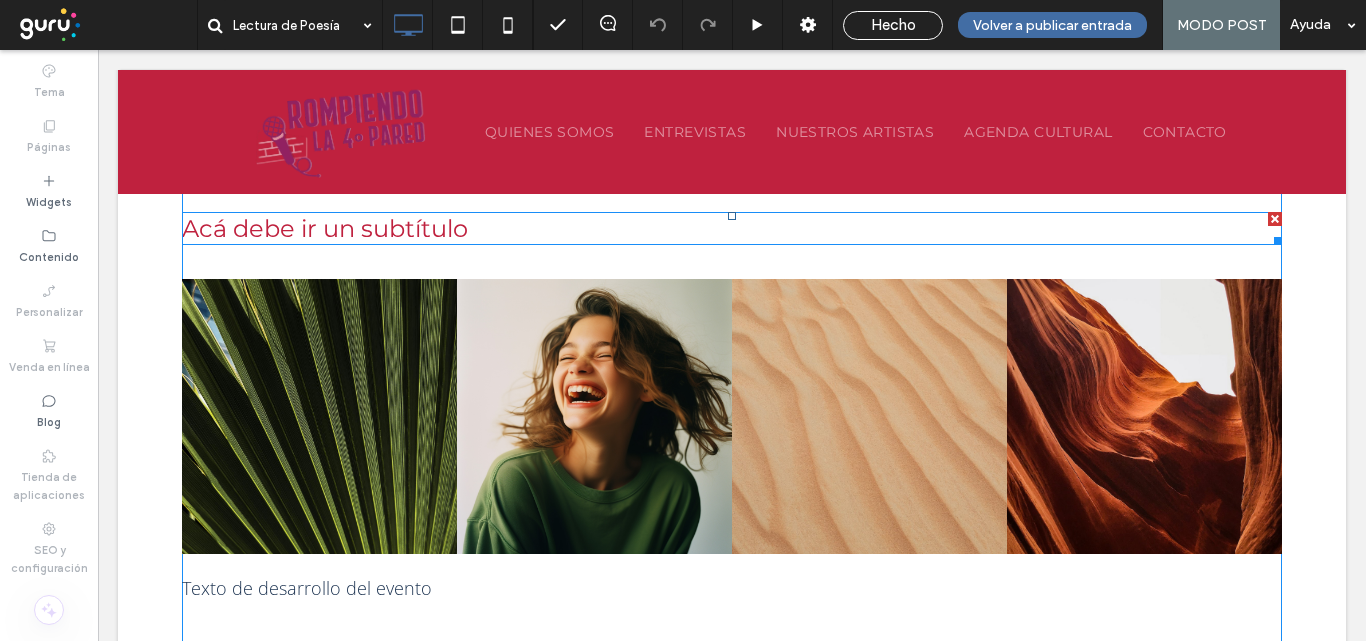scroll, scrollTop: 400, scrollLeft: 0, axis: vertical 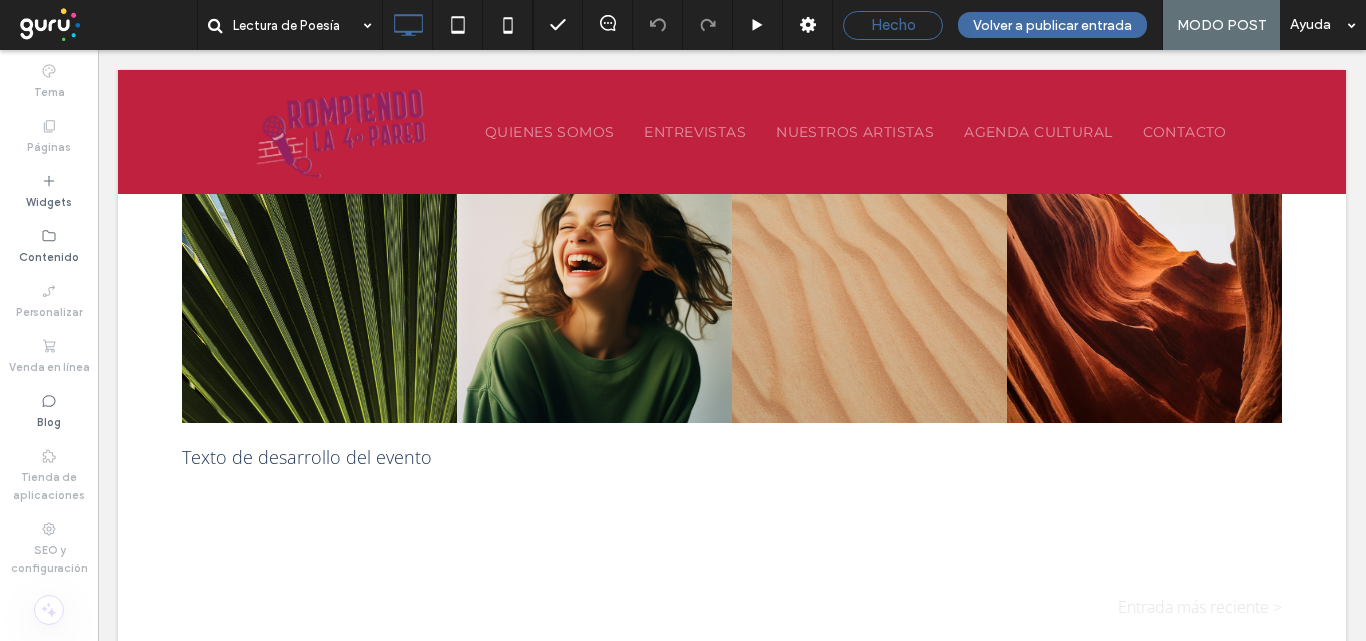 click on "Hecho" at bounding box center [893, 25] 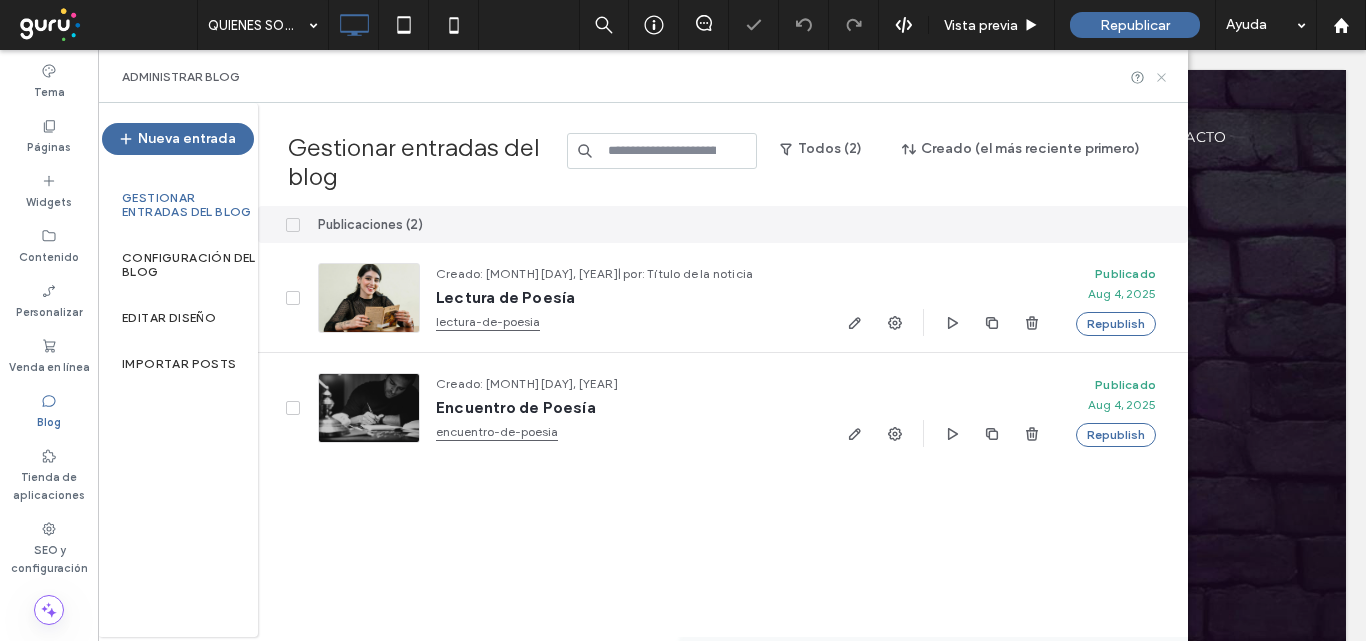 scroll, scrollTop: 0, scrollLeft: 0, axis: both 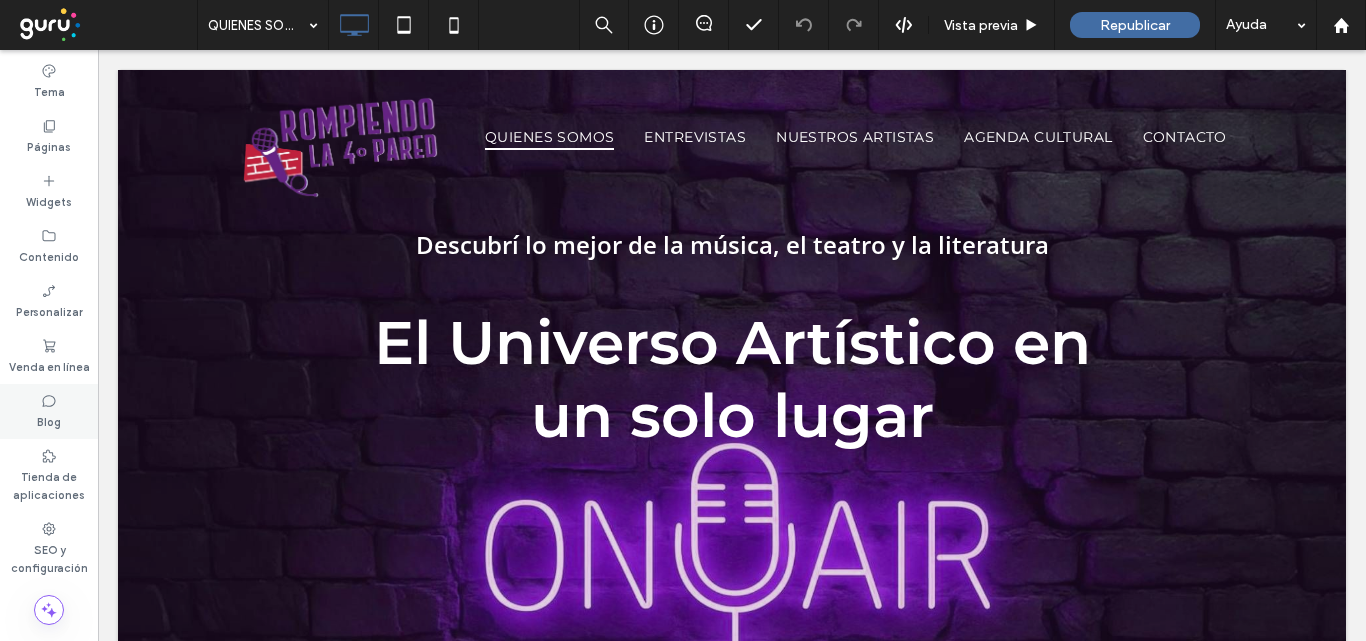 click 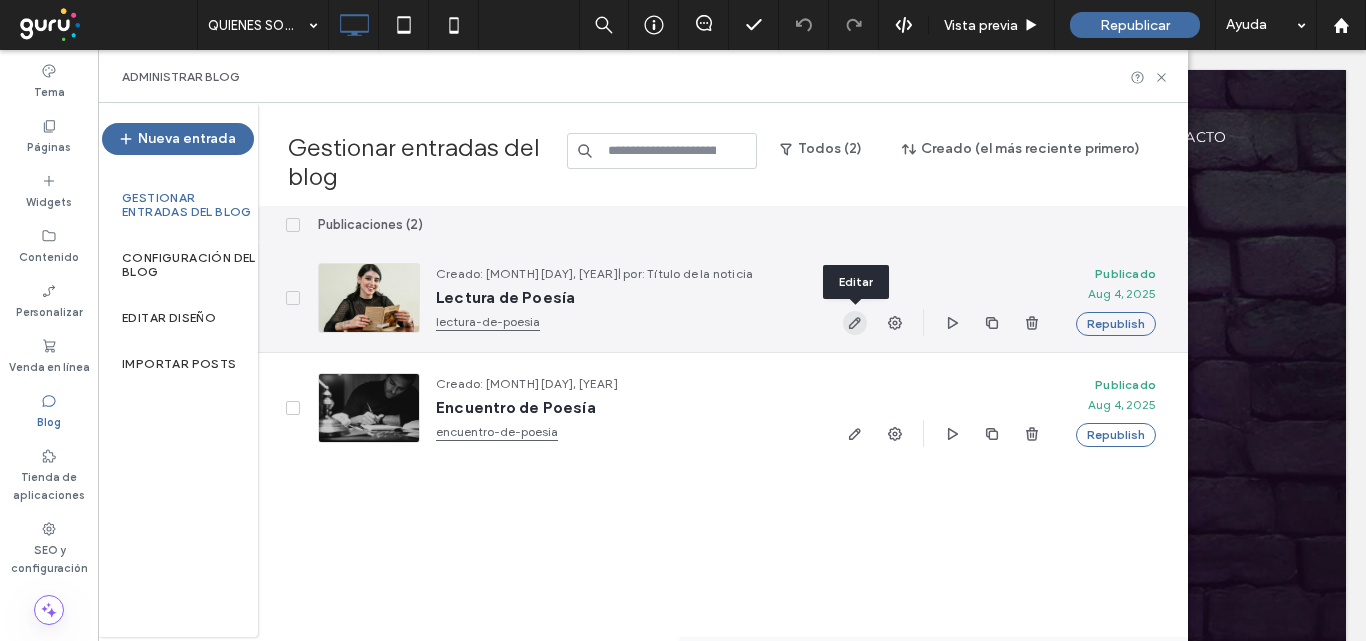 click at bounding box center (855, 323) 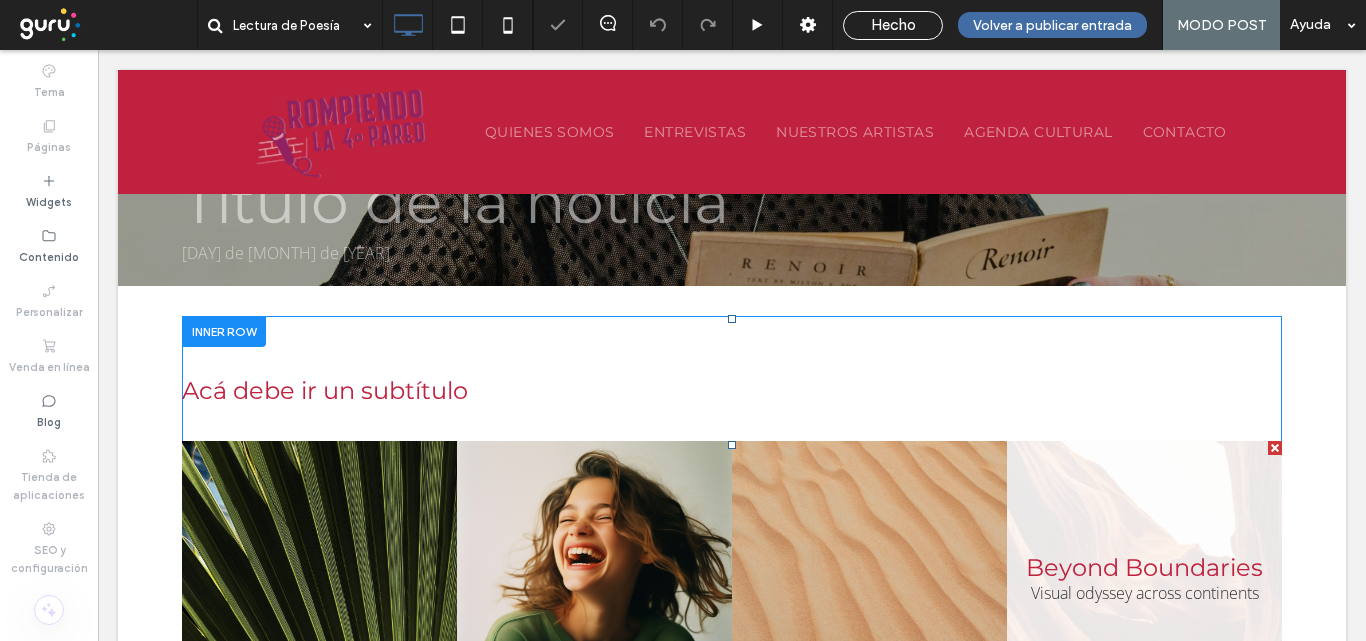 scroll, scrollTop: 300, scrollLeft: 0, axis: vertical 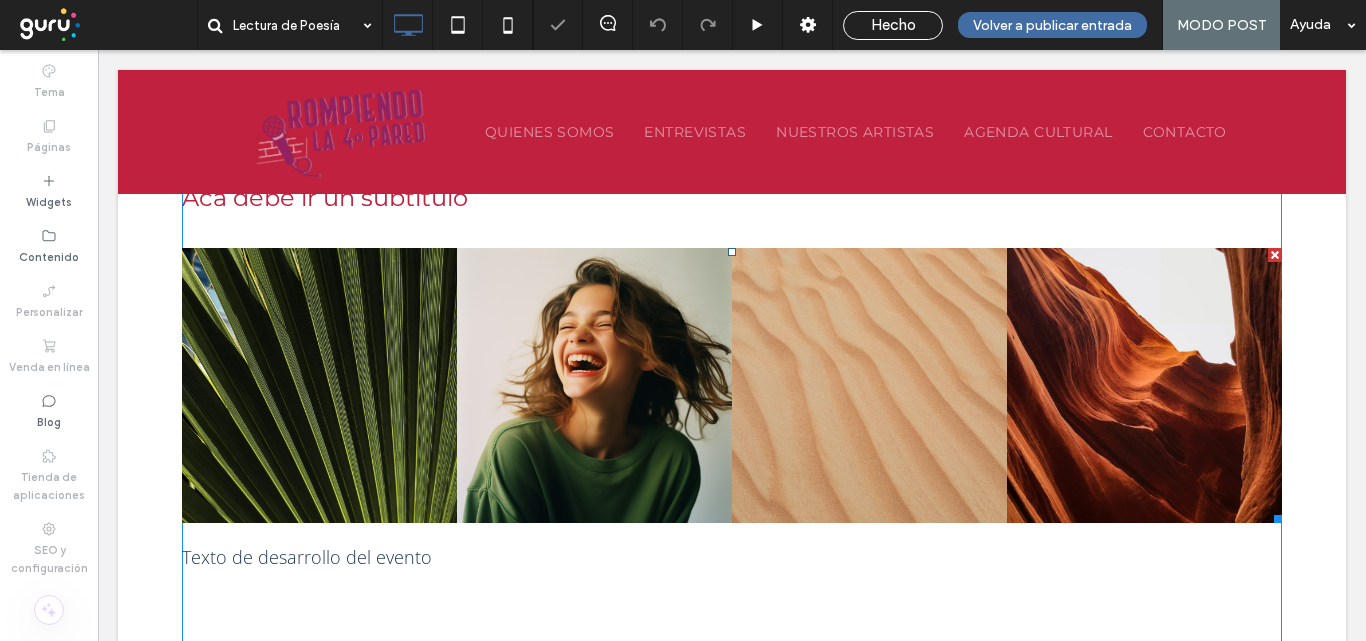 click at bounding box center [1275, 255] 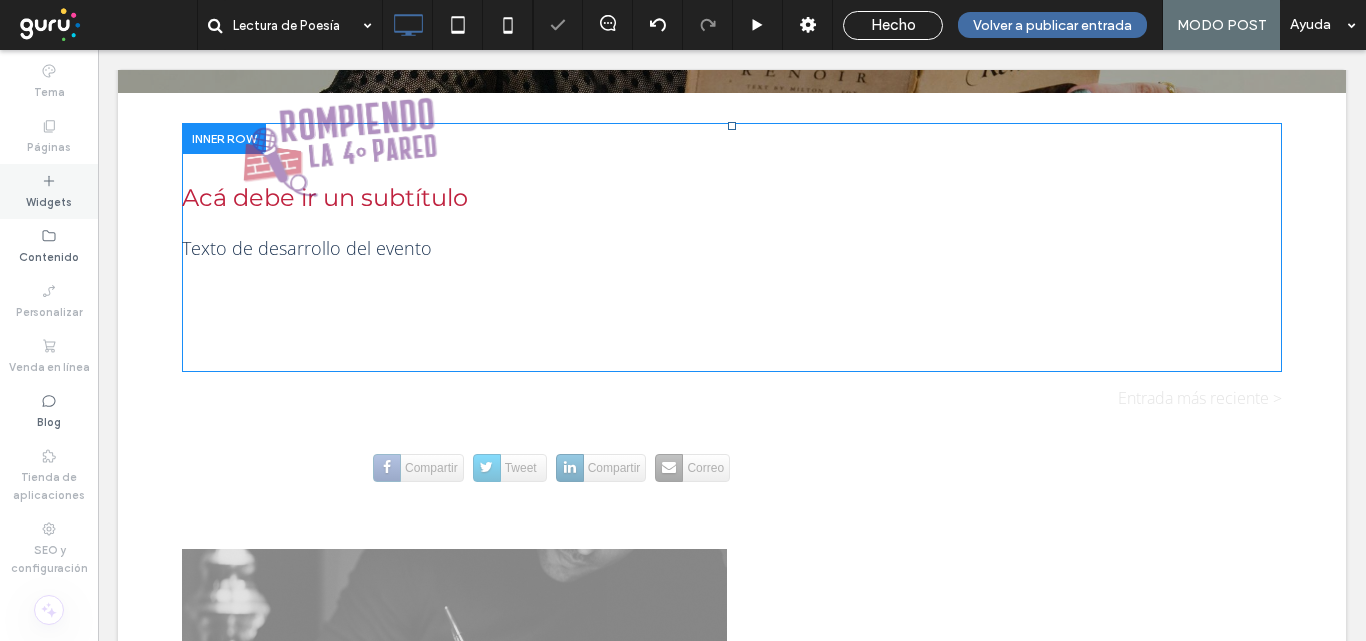 click on "Widgets" at bounding box center (49, 200) 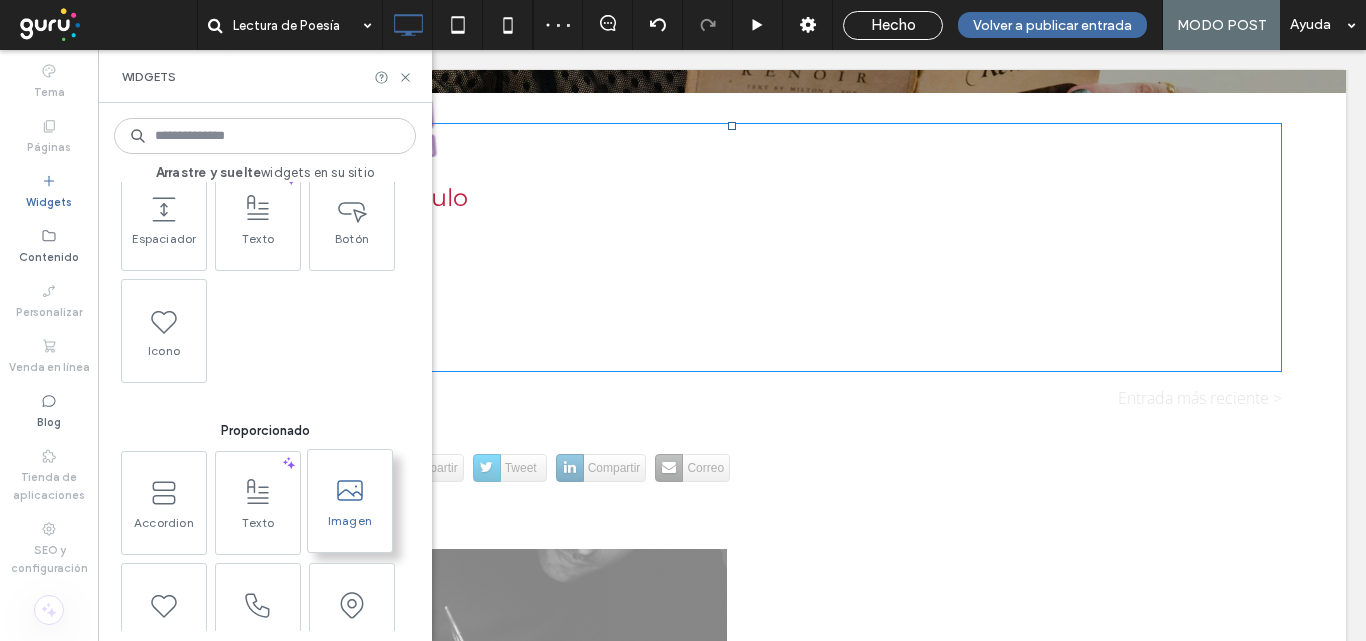 scroll, scrollTop: 100, scrollLeft: 0, axis: vertical 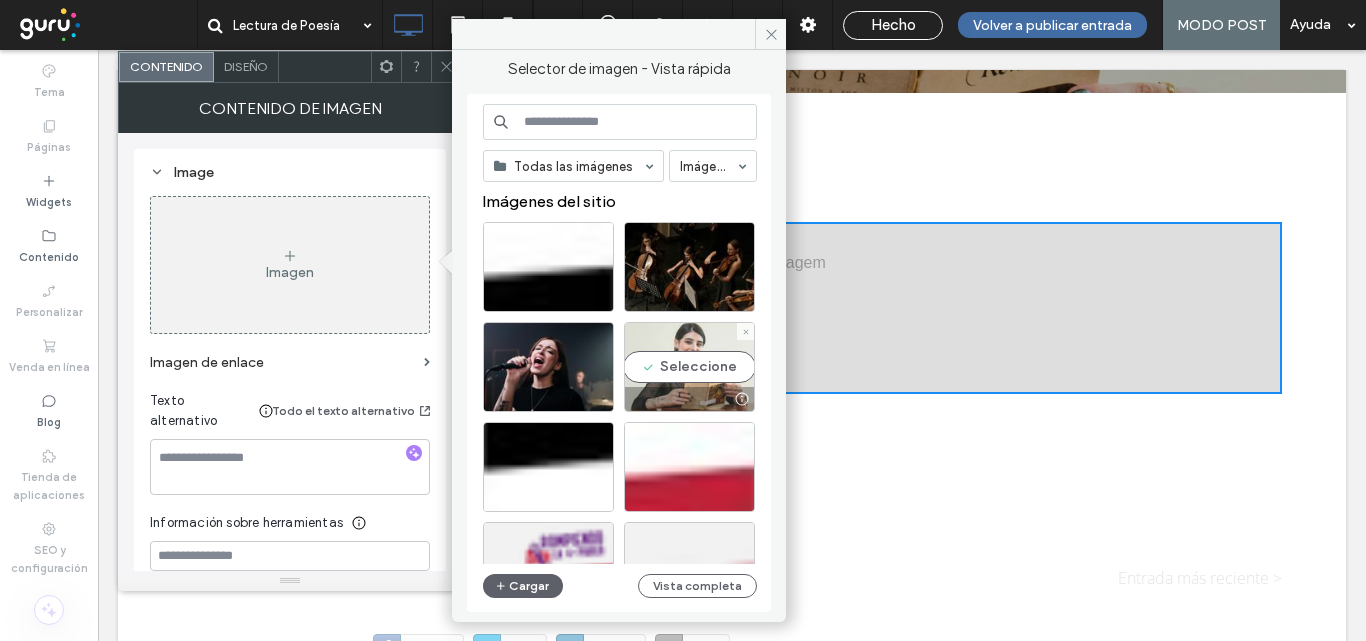 drag, startPoint x: 676, startPoint y: 355, endPoint x: 443, endPoint y: 212, distance: 273.3825 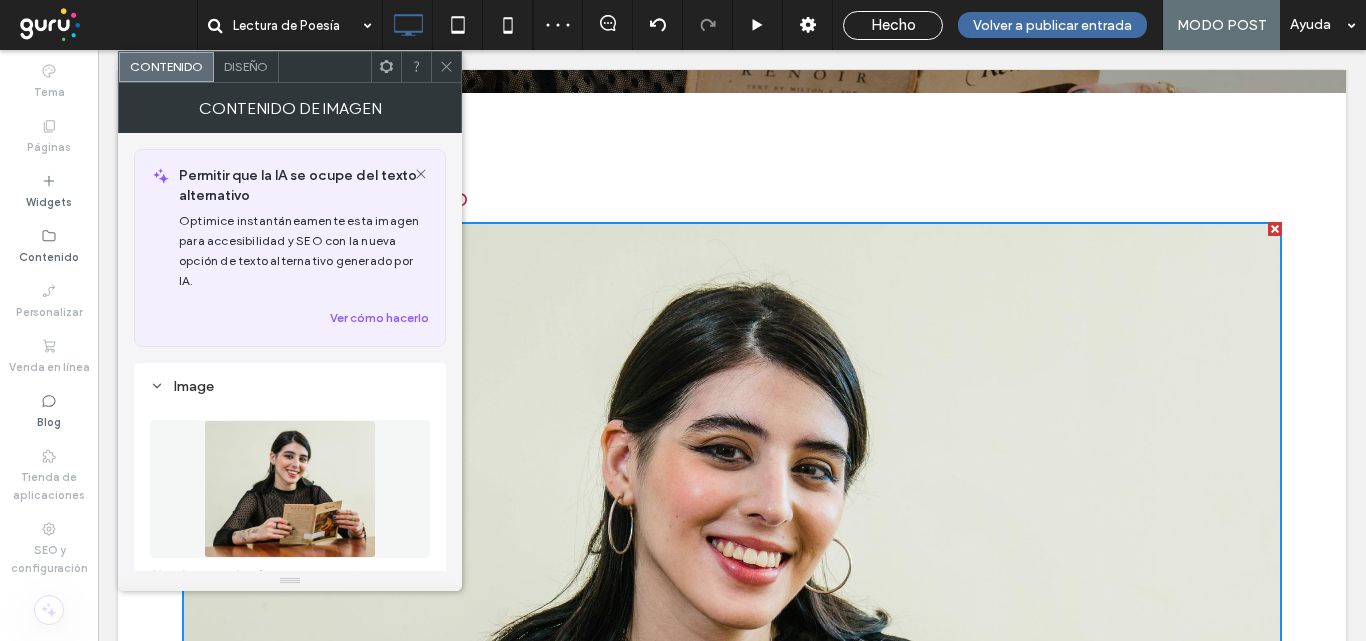 click 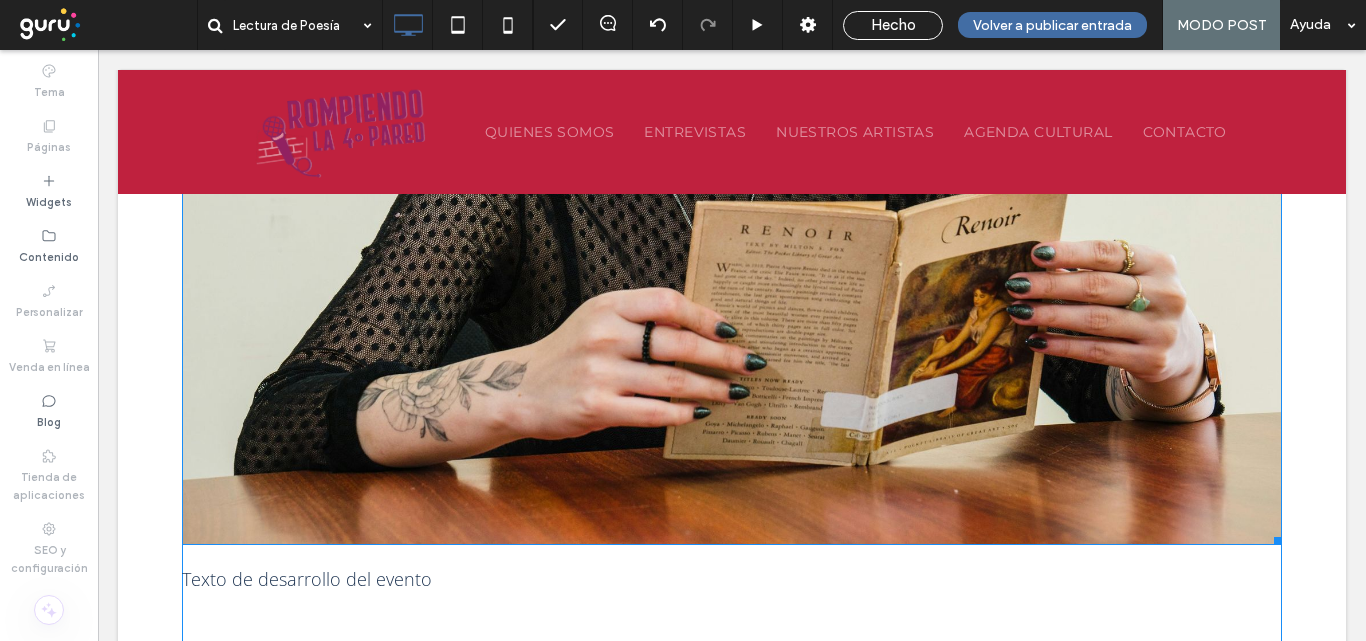 scroll, scrollTop: 900, scrollLeft: 0, axis: vertical 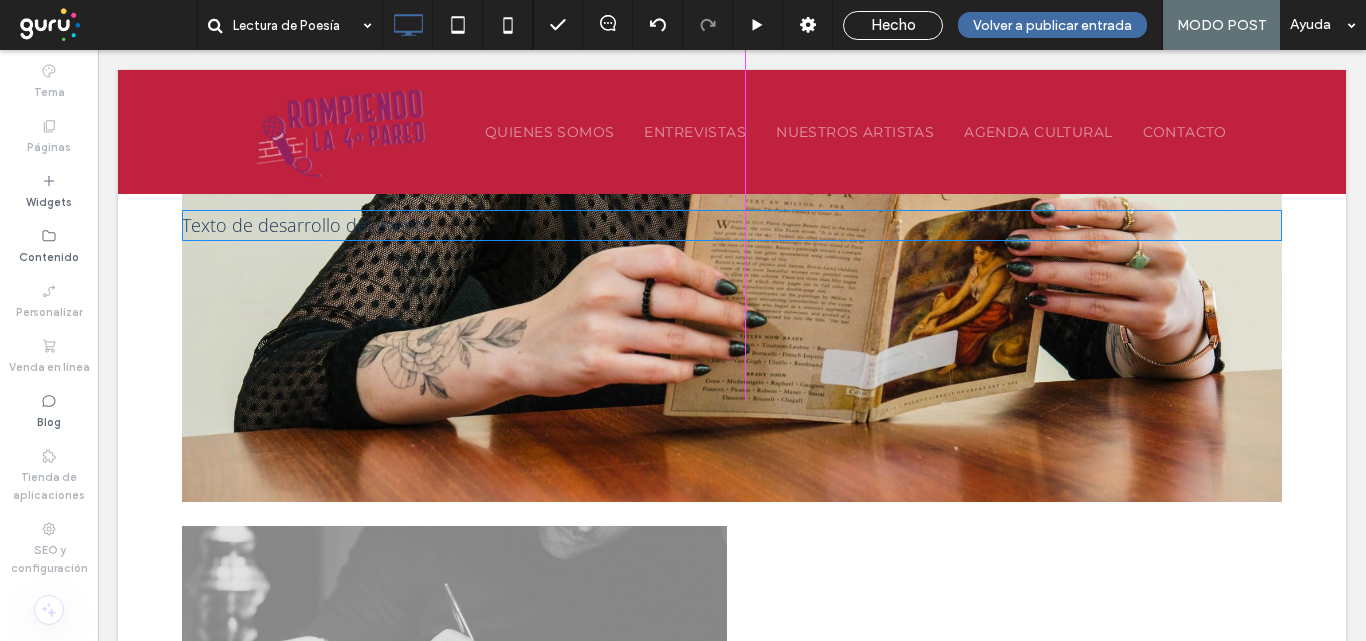 drag, startPoint x: 1262, startPoint y: 496, endPoint x: 1129, endPoint y: 405, distance: 161.1521 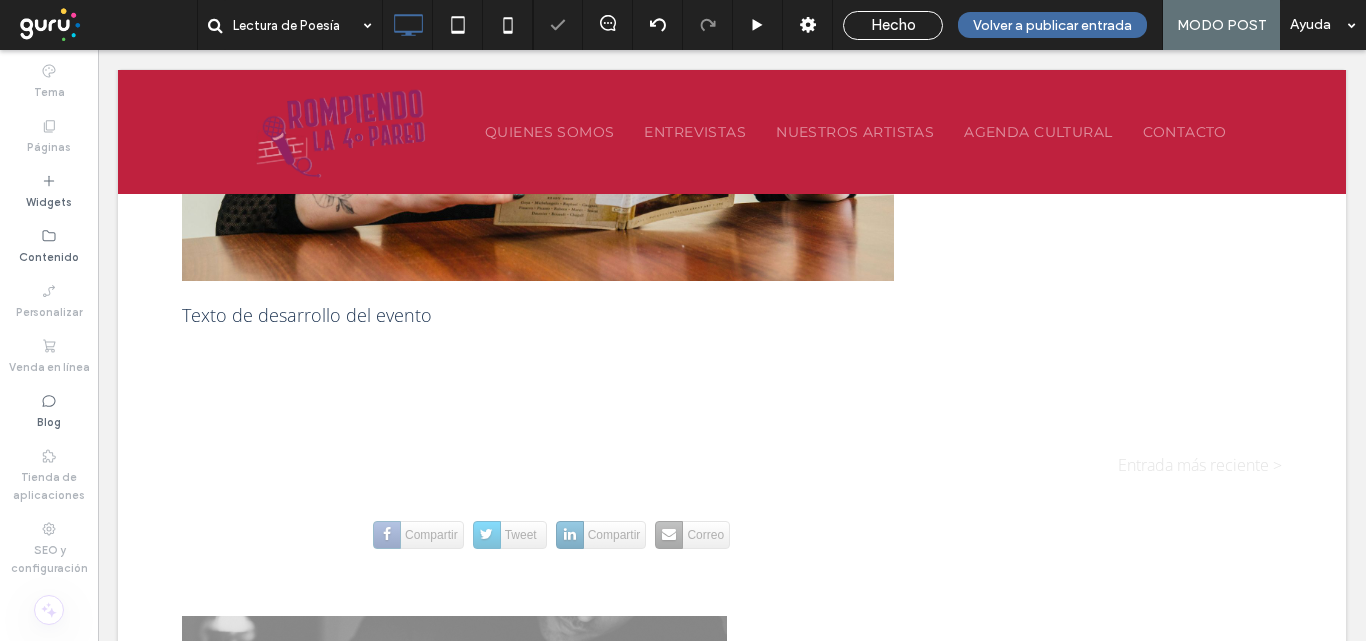 scroll, scrollTop: 500, scrollLeft: 0, axis: vertical 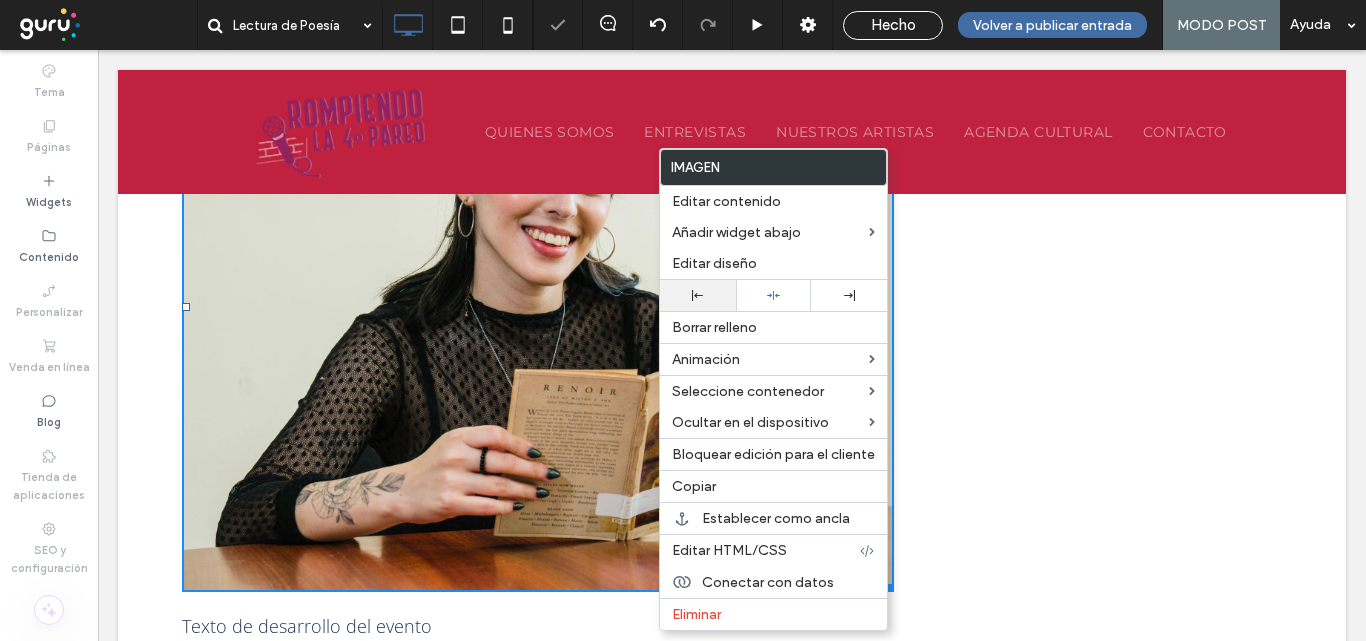 click at bounding box center [698, 295] 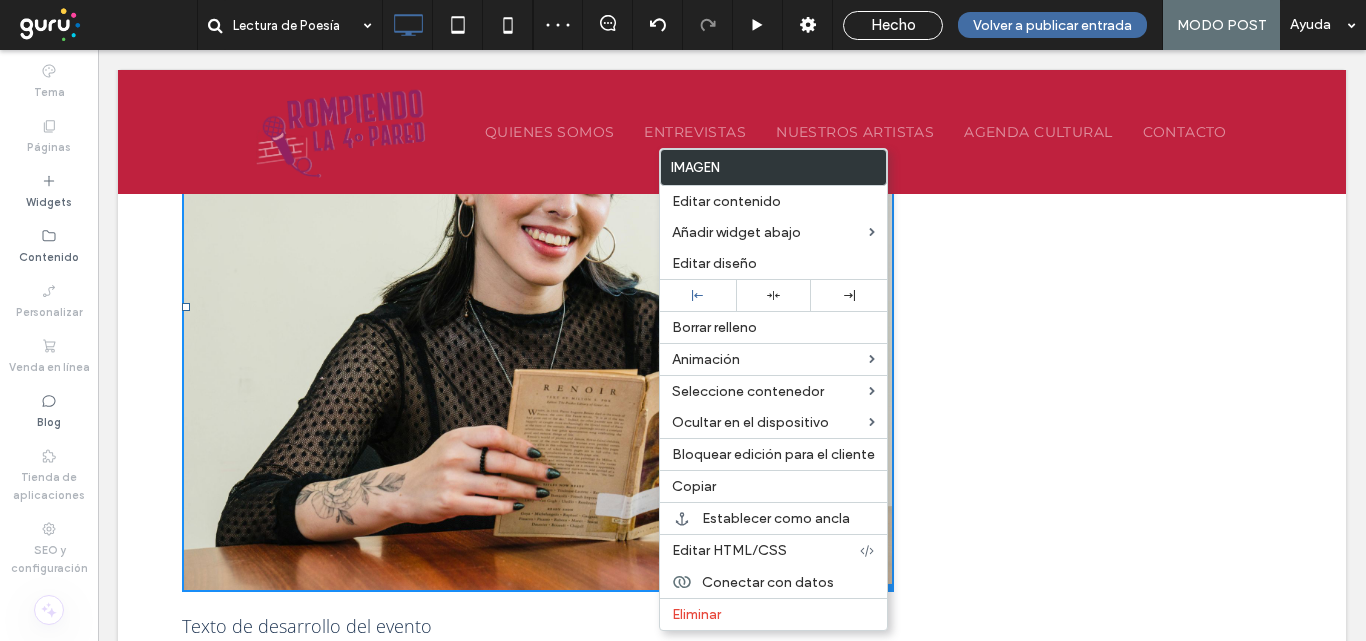 click on "Acá debe ir un subtítulo
Texto de desarrollo del evento Click To Paste" at bounding box center (732, 311) 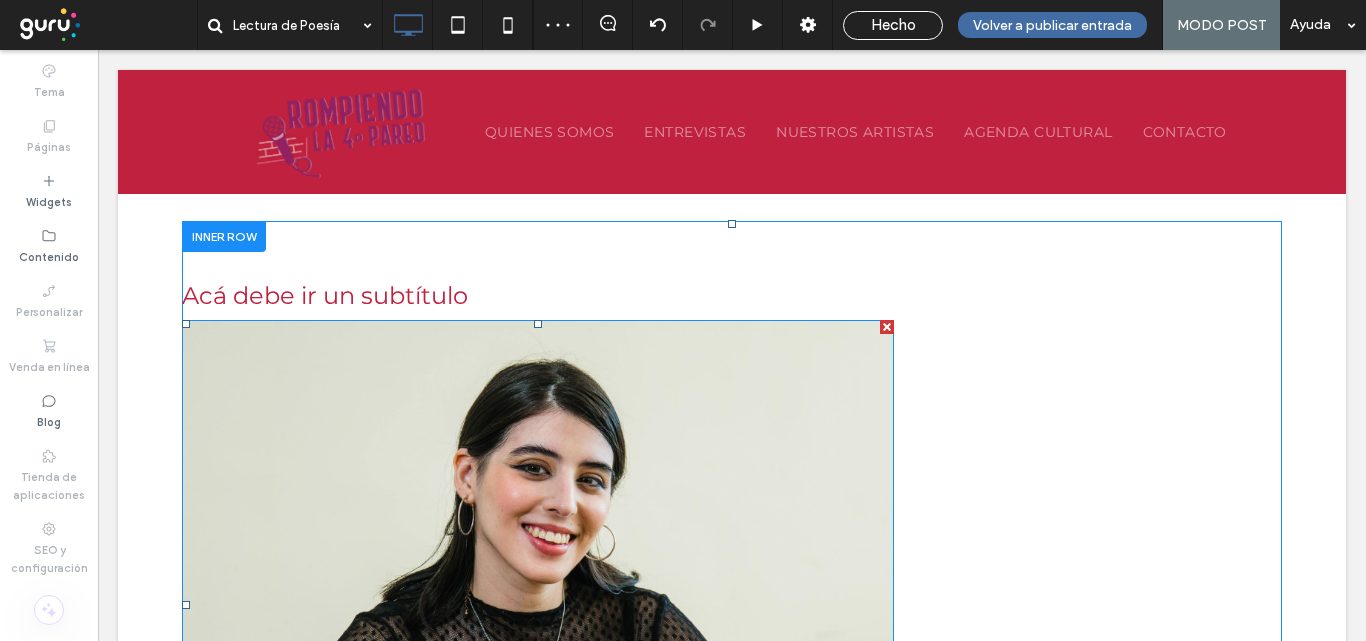 scroll, scrollTop: 200, scrollLeft: 0, axis: vertical 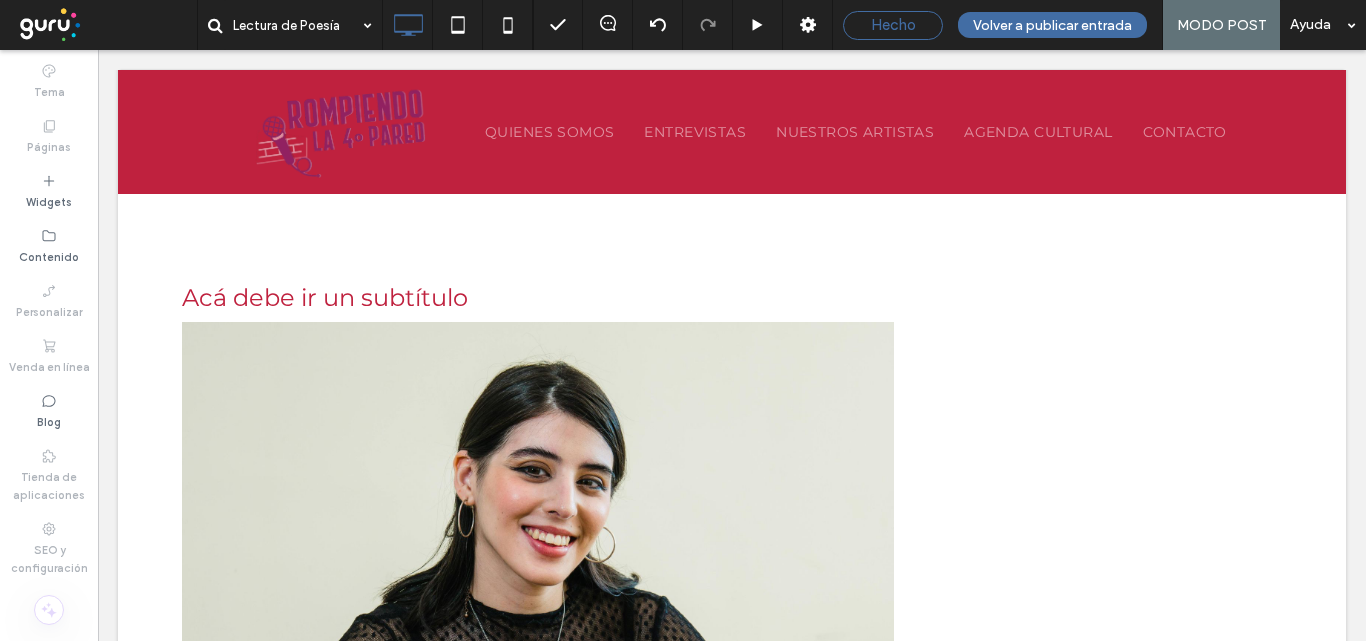 click on "Hecho" at bounding box center (893, 25) 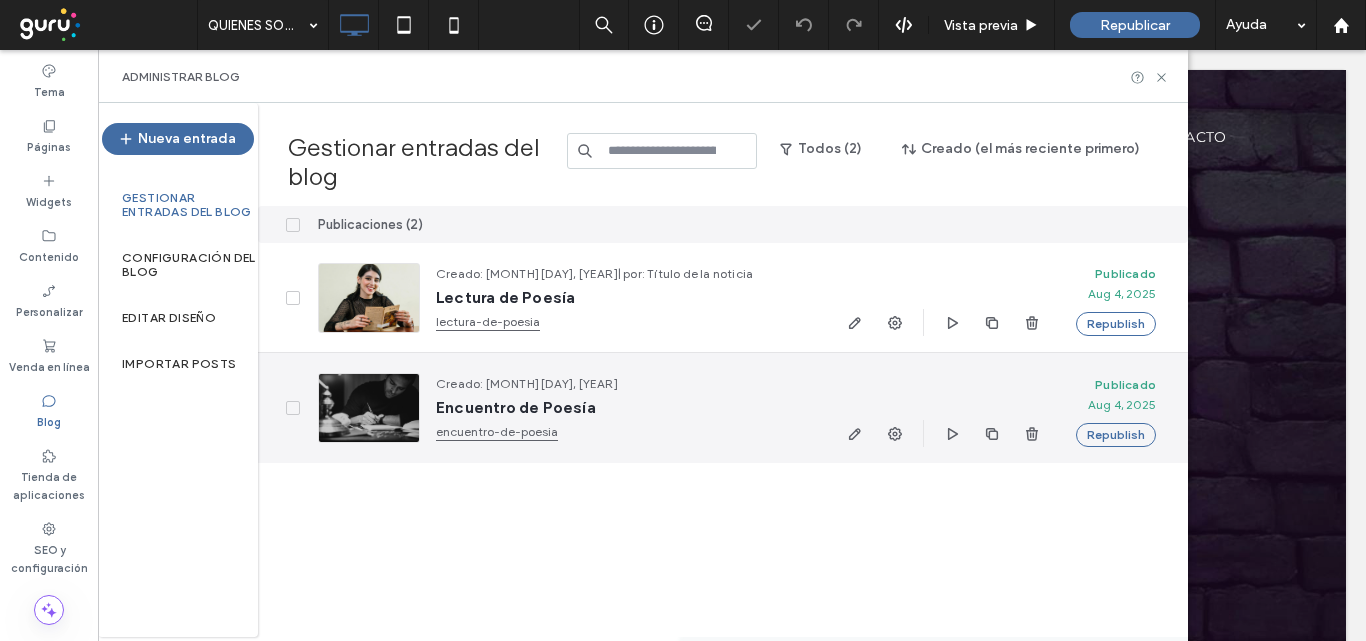 scroll, scrollTop: 0, scrollLeft: 0, axis: both 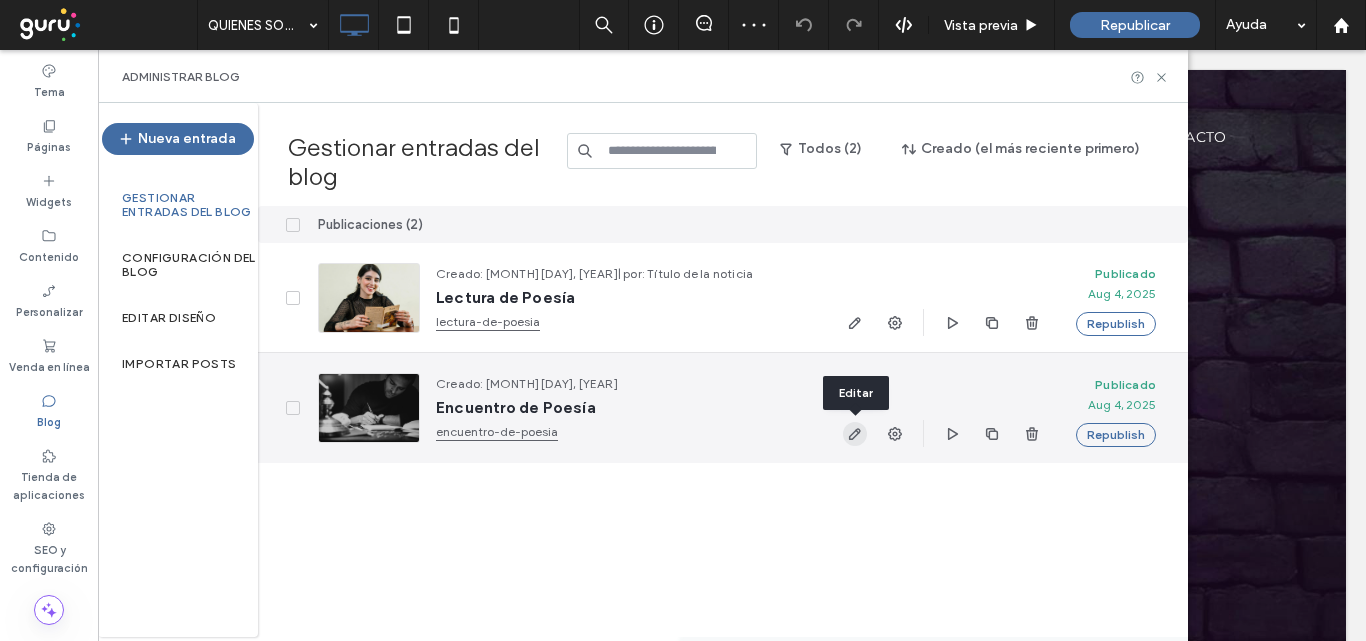 click 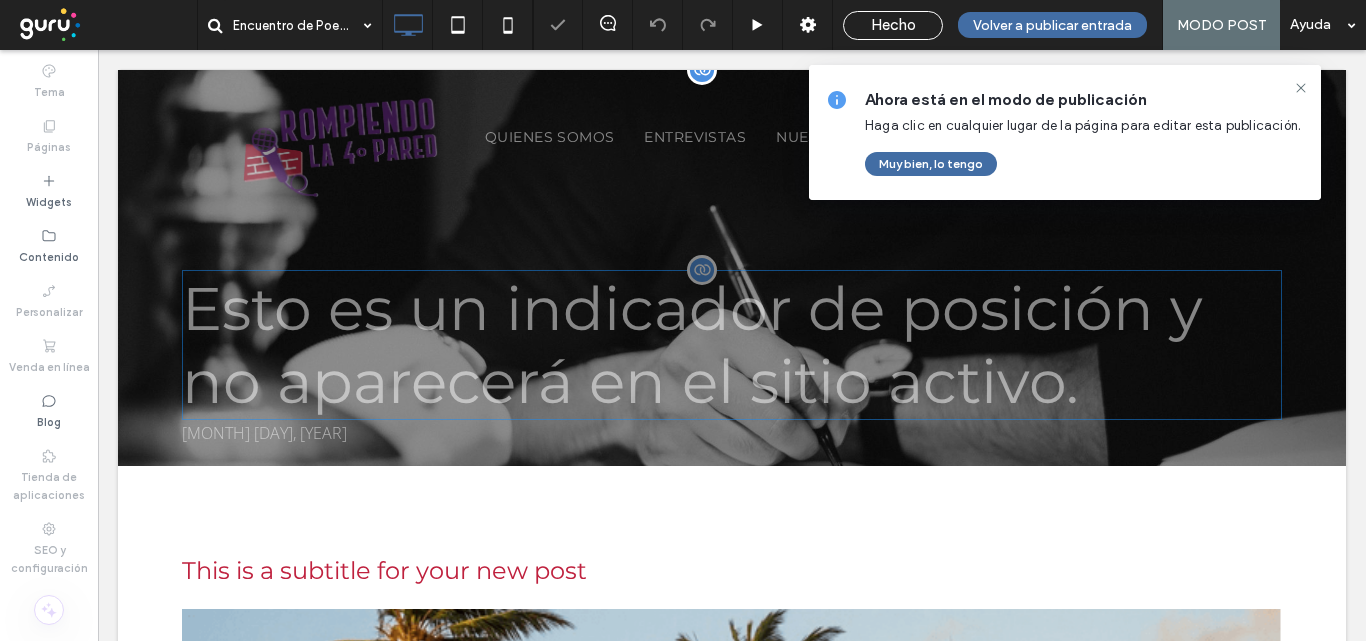 scroll, scrollTop: 0, scrollLeft: 0, axis: both 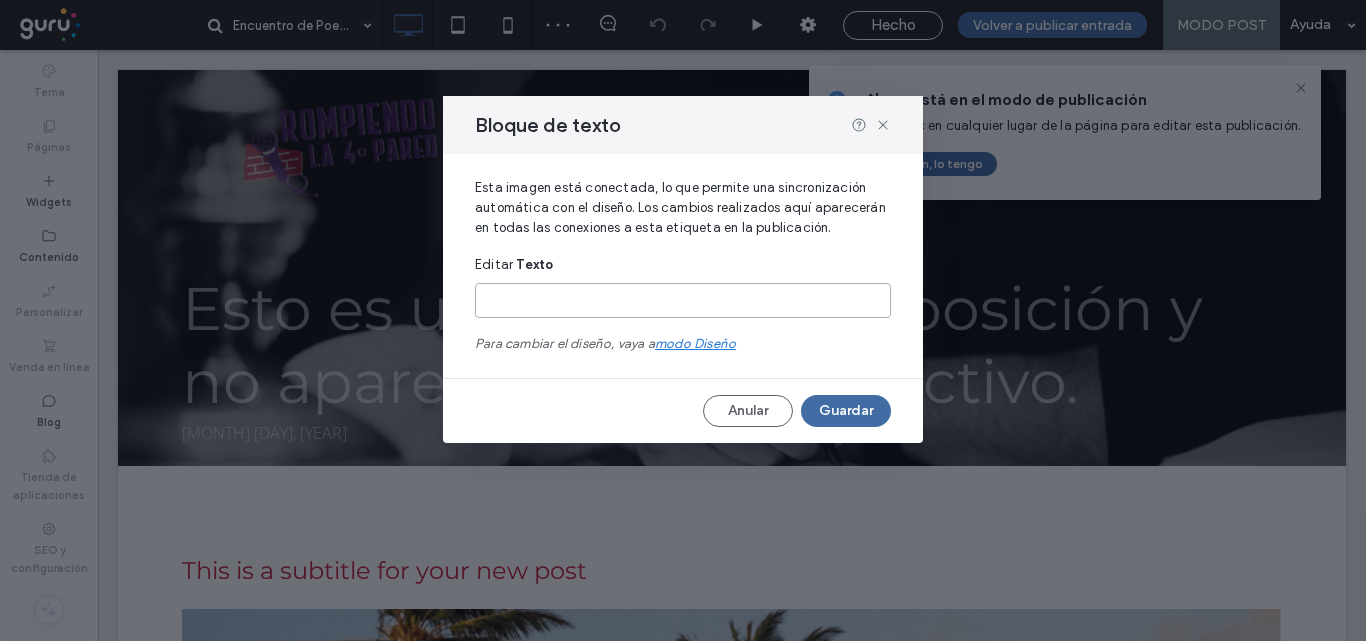 click at bounding box center (683, 300) 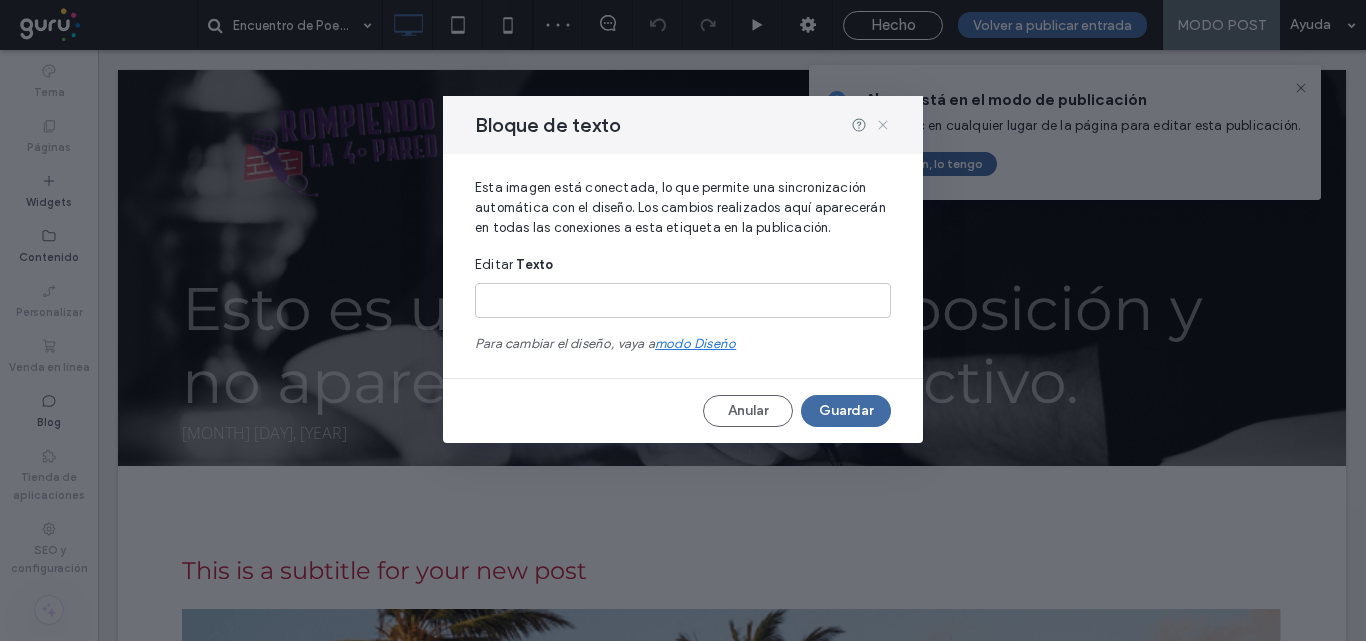 click 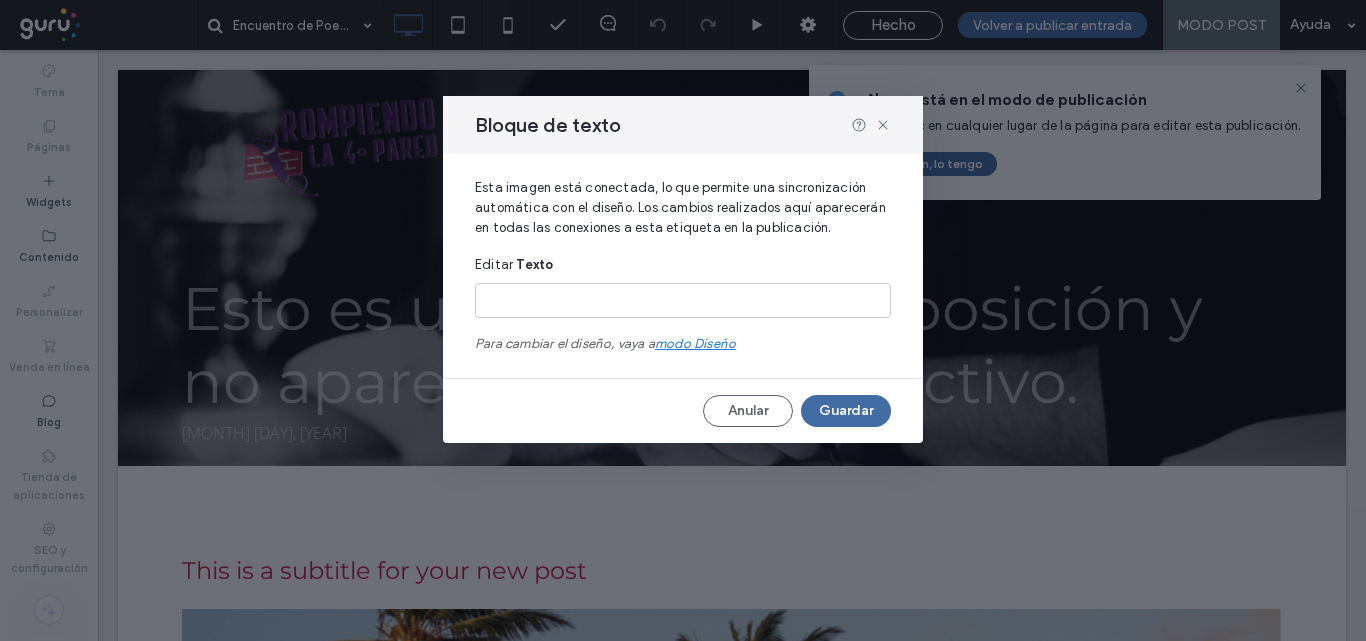 drag, startPoint x: 882, startPoint y: 118, endPoint x: 843, endPoint y: 173, distance: 67.424034 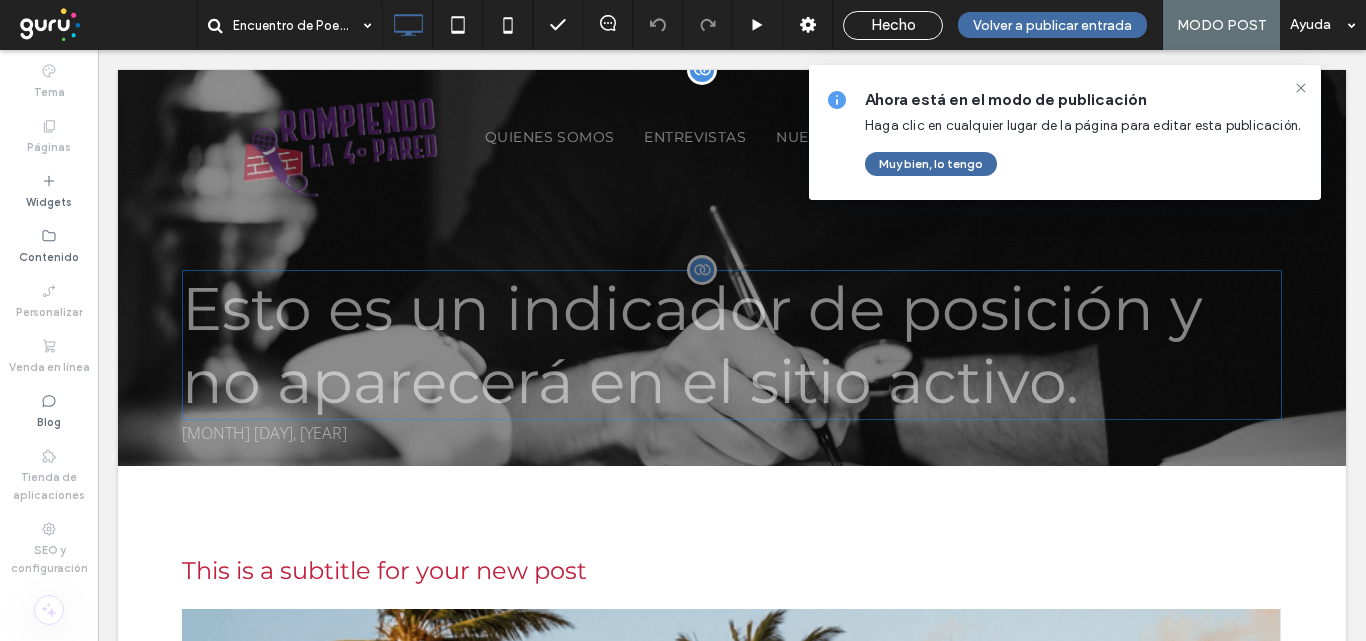 click on "Esto es un indicador de posición y no aparecerá en el sitio activo." at bounding box center (732, 345) 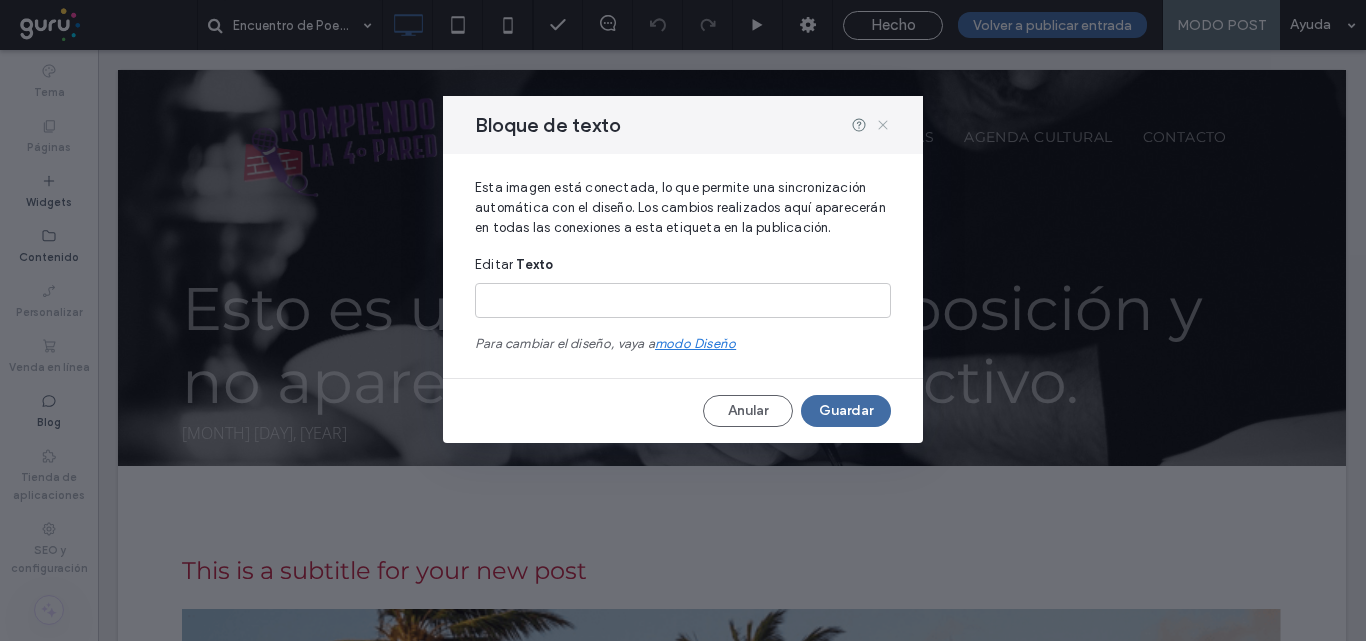 click 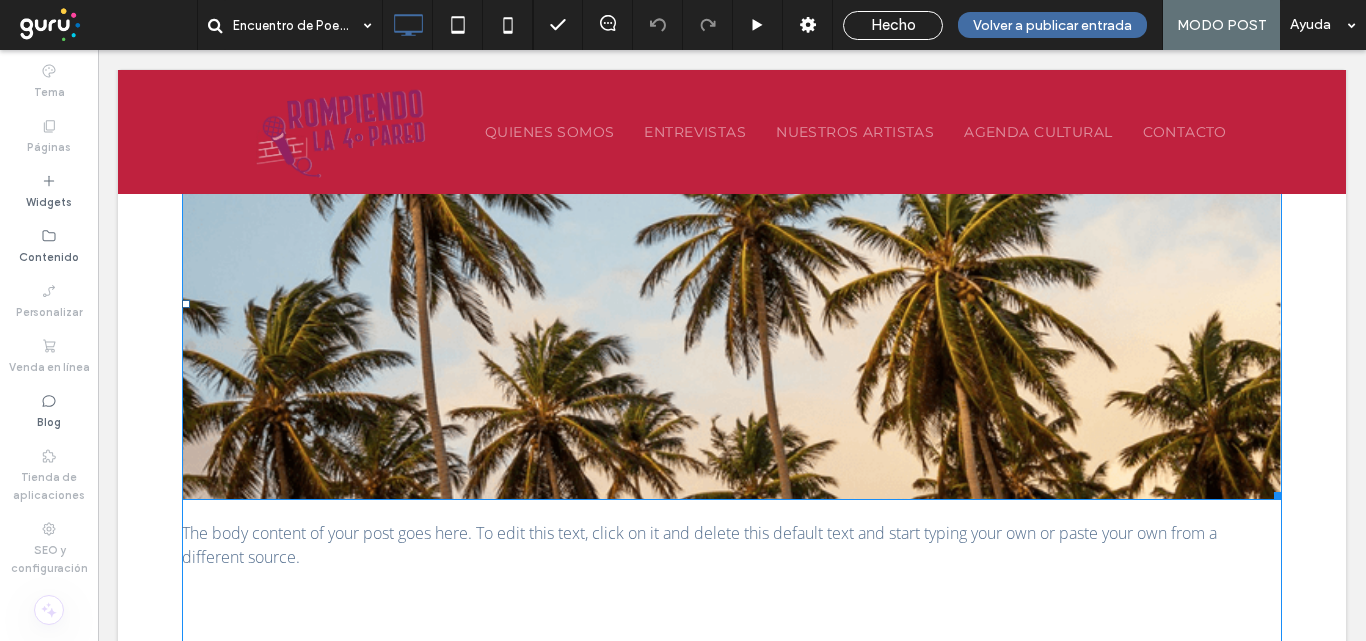 scroll, scrollTop: 200, scrollLeft: 0, axis: vertical 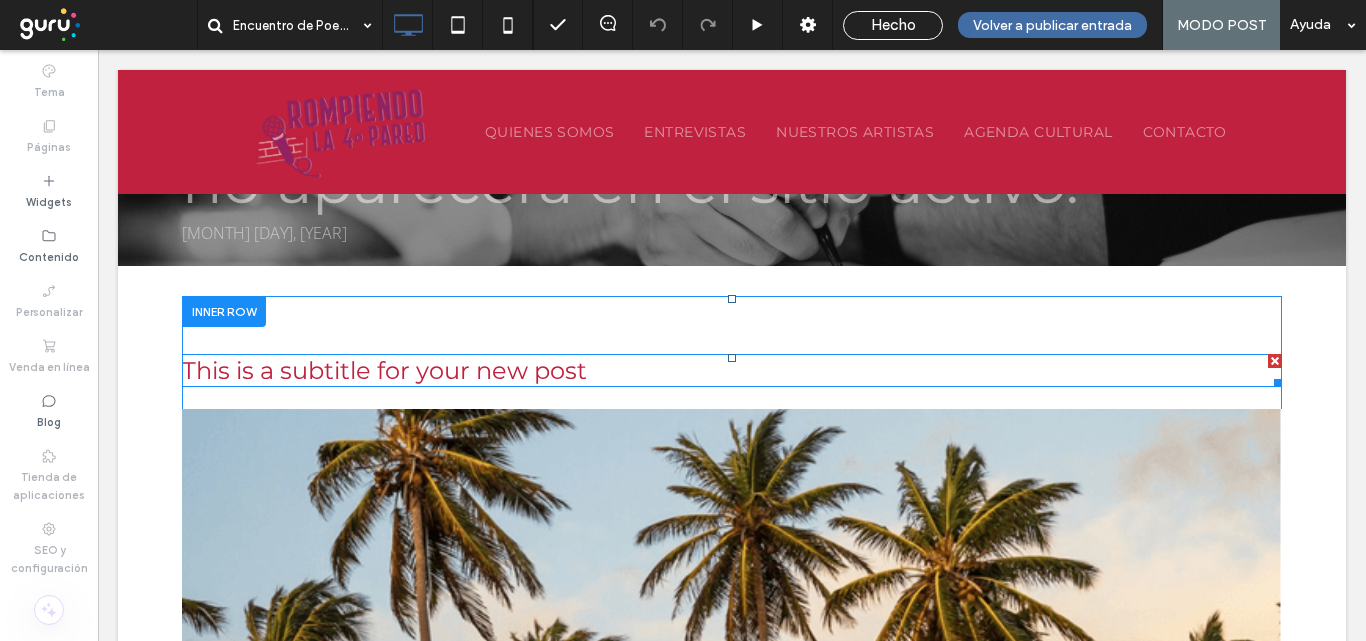 click on "This is a subtitle for your new post" at bounding box center [384, 370] 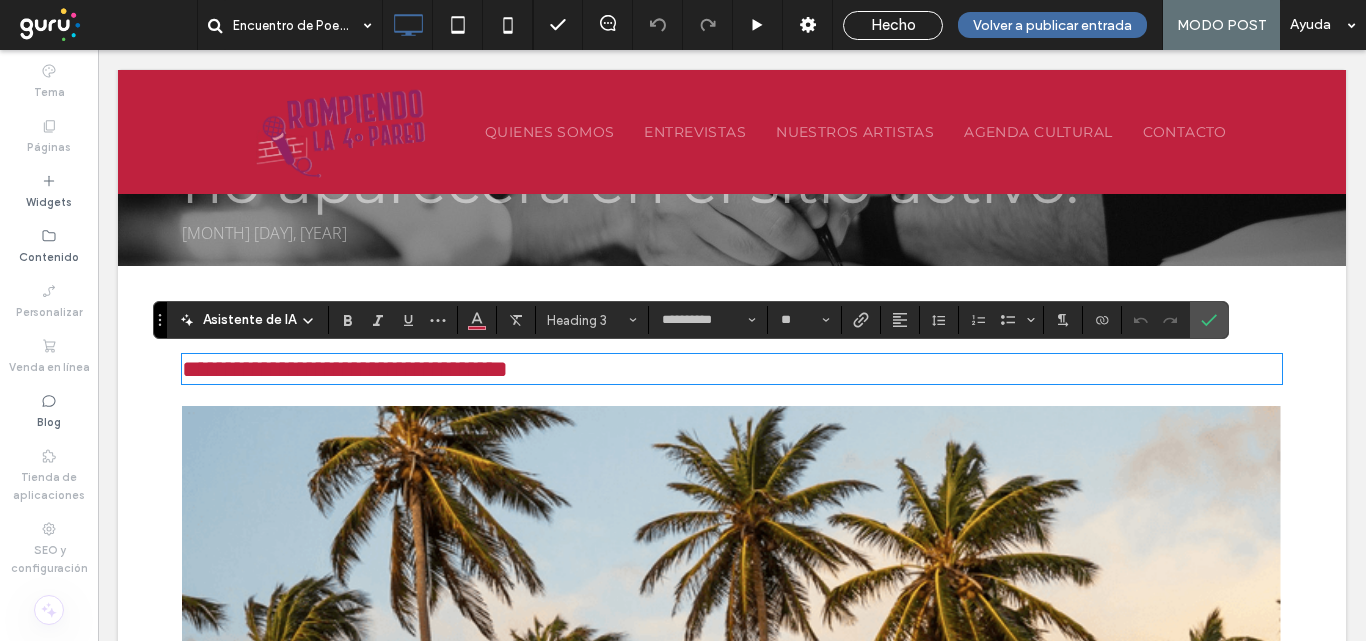 type 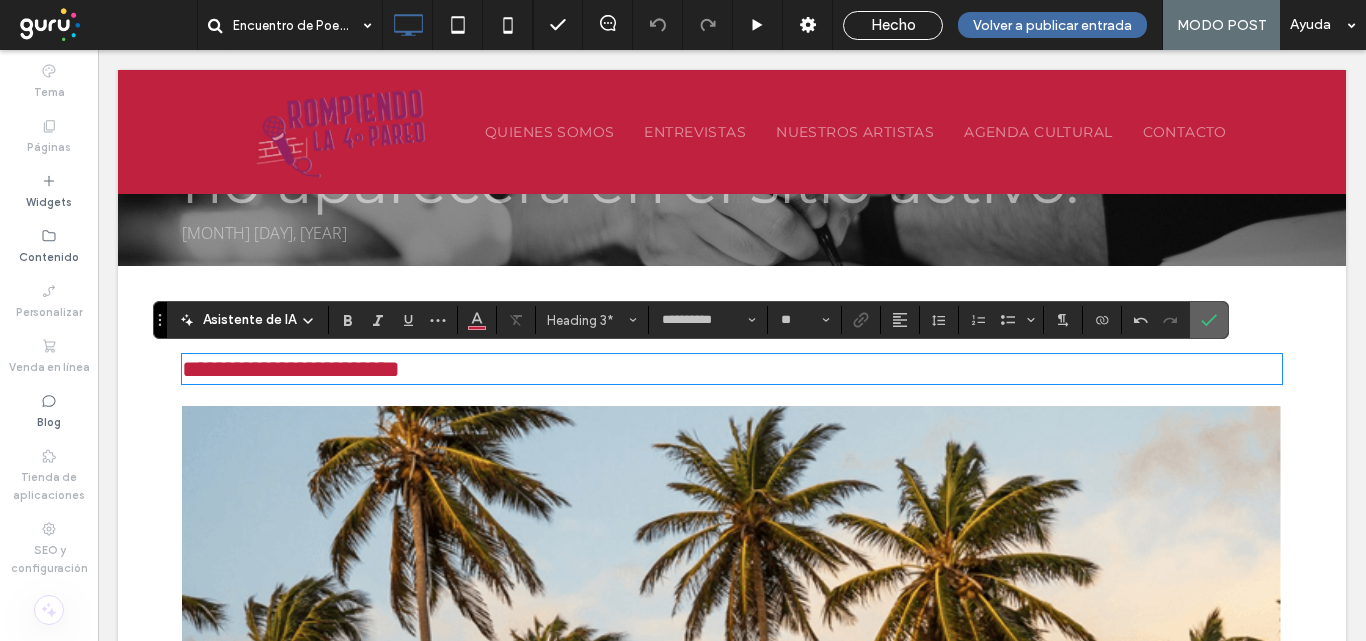 click at bounding box center [1209, 320] 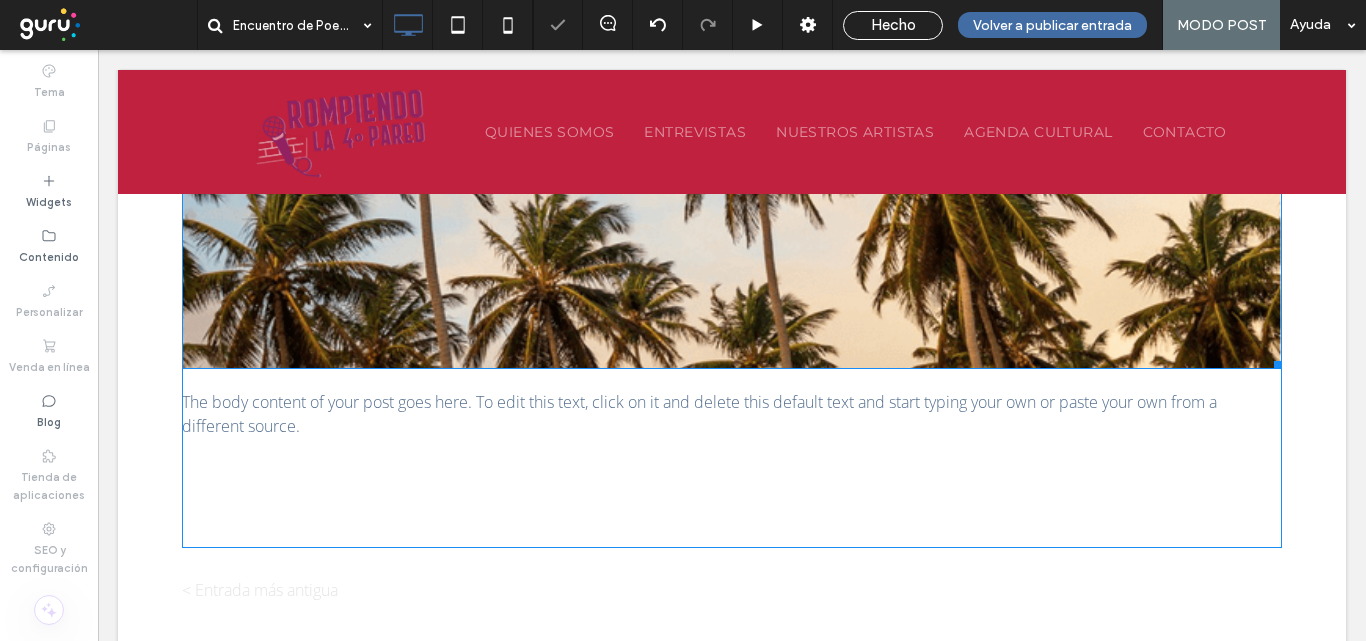 scroll, scrollTop: 700, scrollLeft: 0, axis: vertical 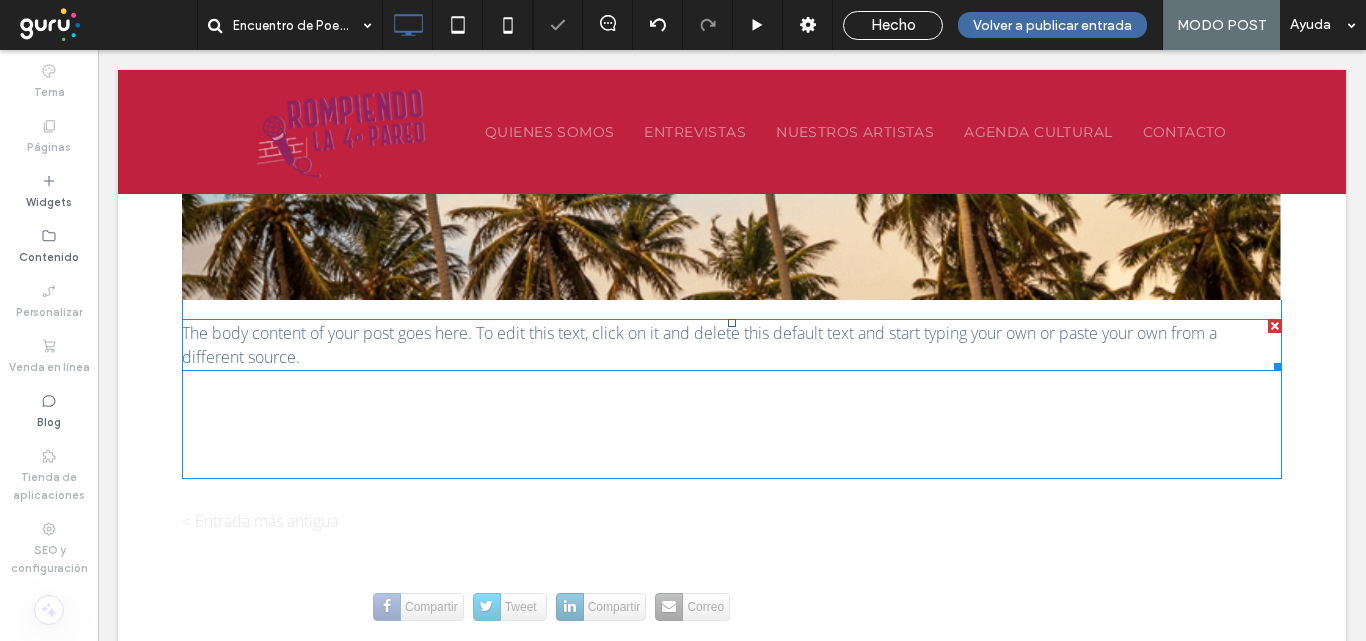 click on "The body content of your post goes here. To edit this text, click on it and delete this default text and start typing your own or paste your own from a different source." at bounding box center [699, 345] 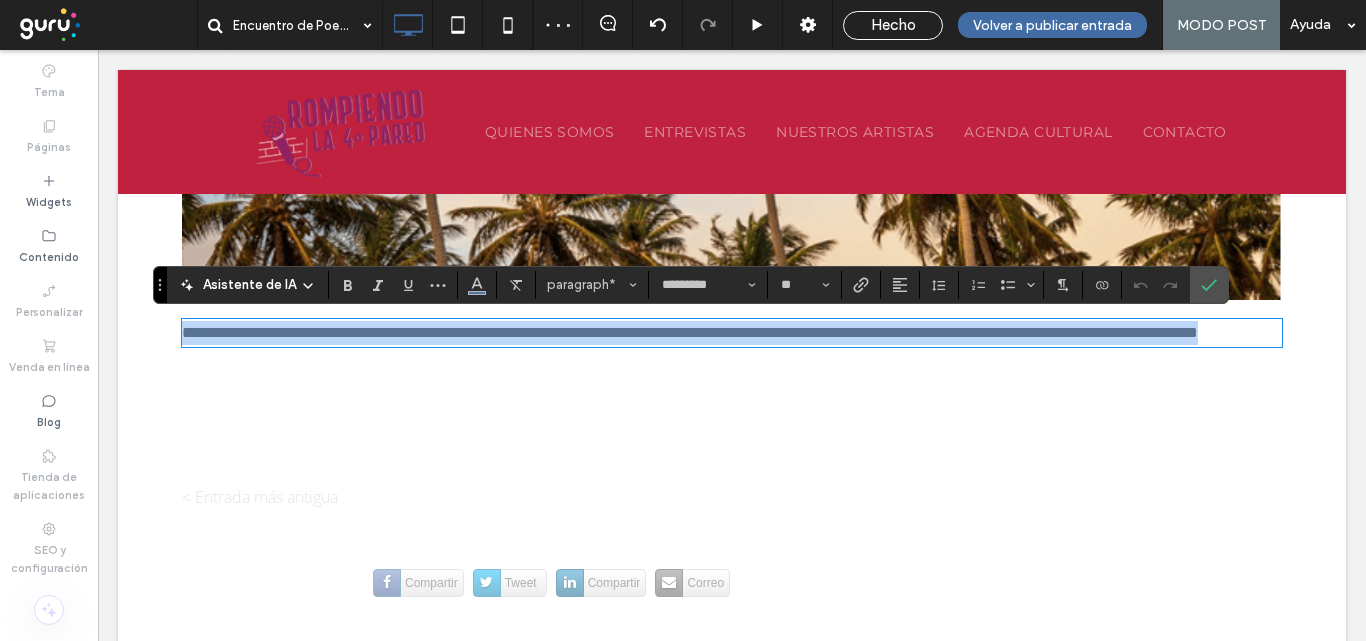 type 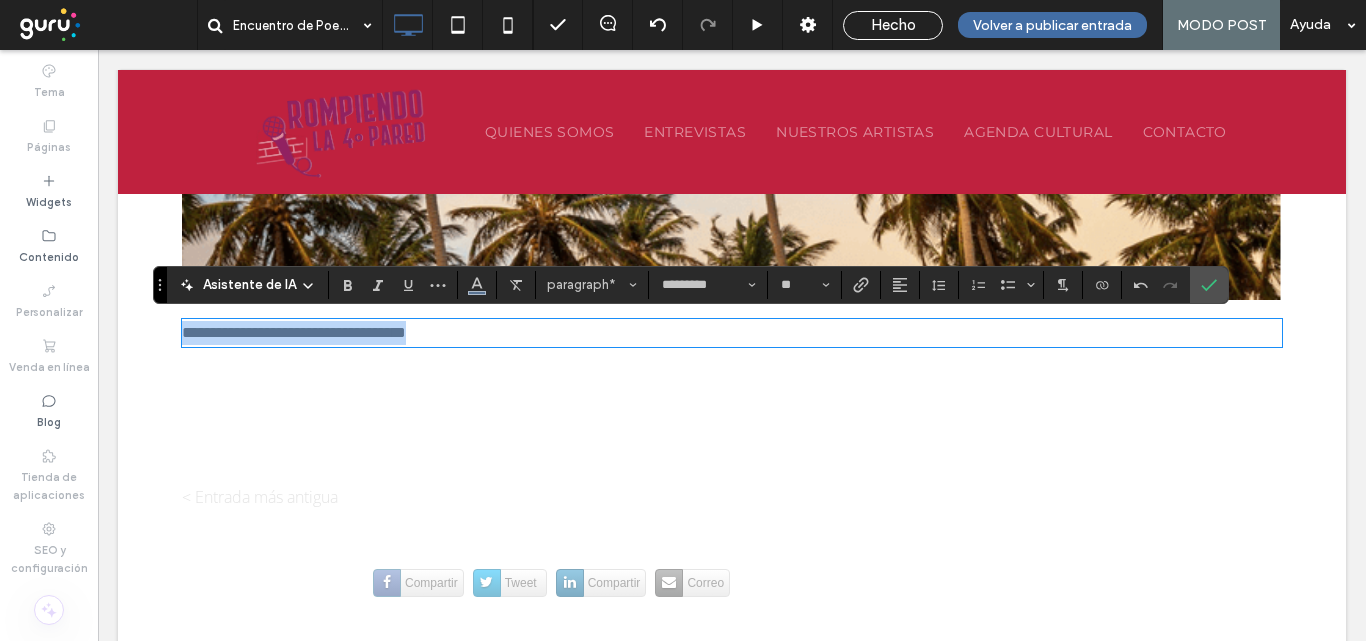 drag, startPoint x: 255, startPoint y: 362, endPoint x: 6, endPoint y: 390, distance: 250.56935 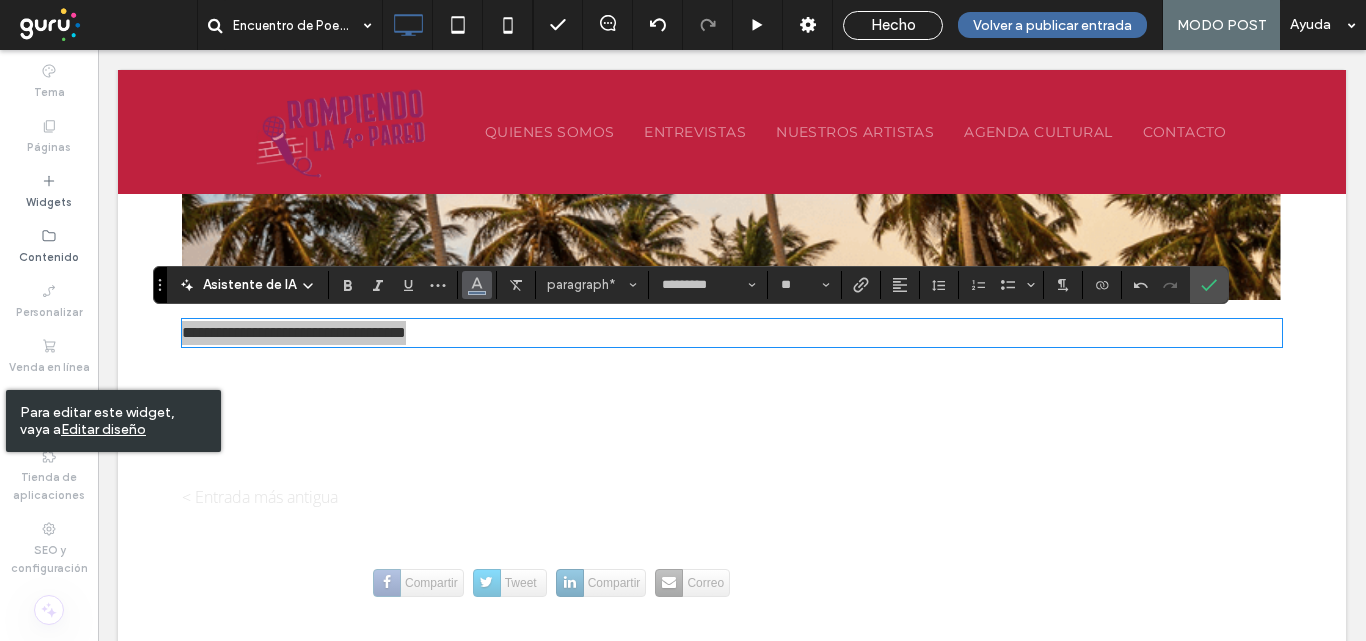 click 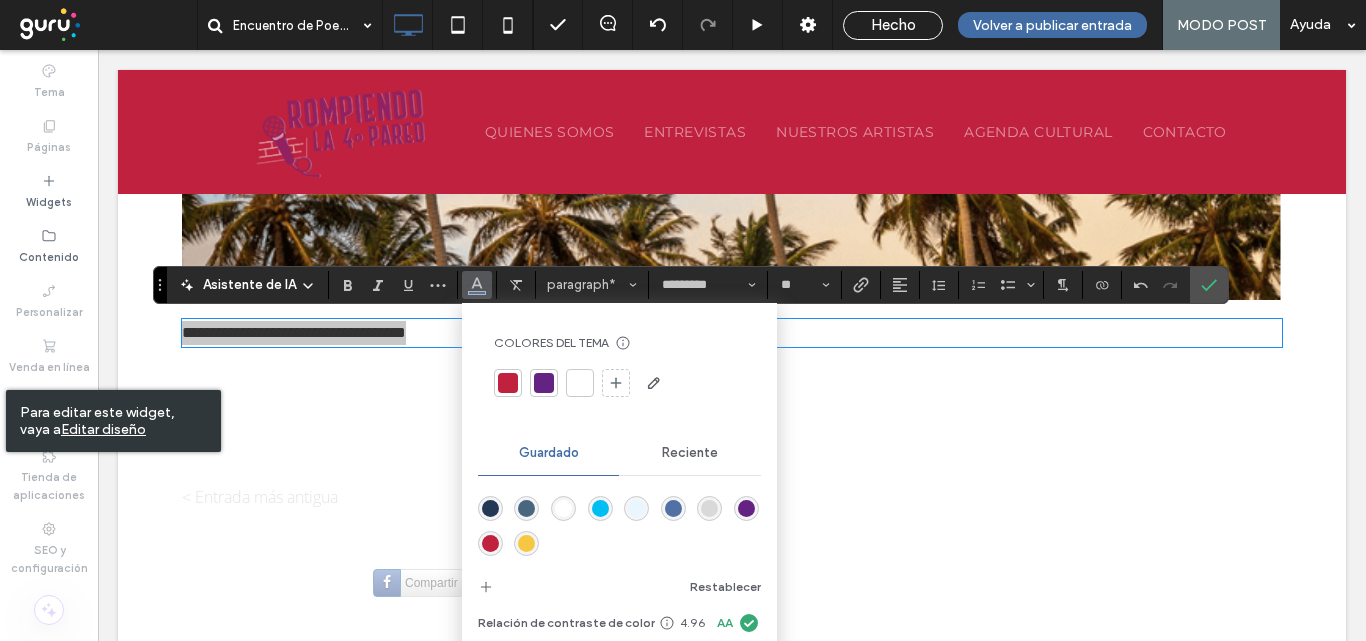 click at bounding box center (490, 508) 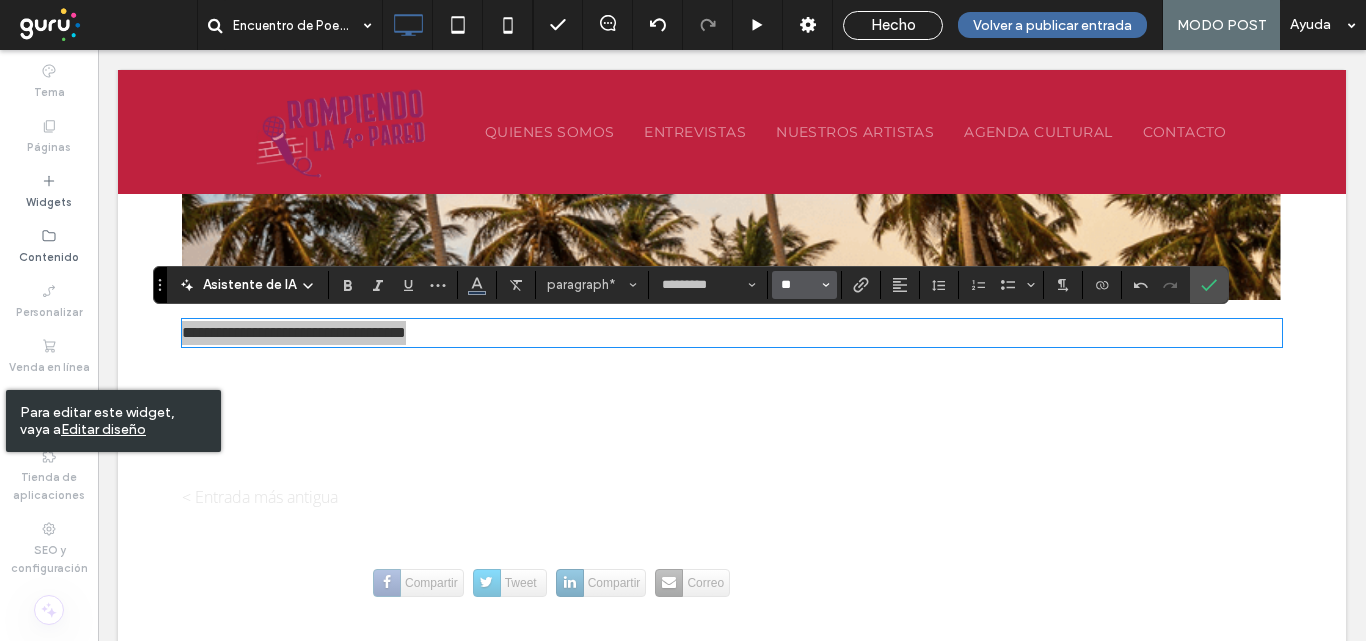 drag, startPoint x: 785, startPoint y: 284, endPoint x: 812, endPoint y: 297, distance: 29.966648 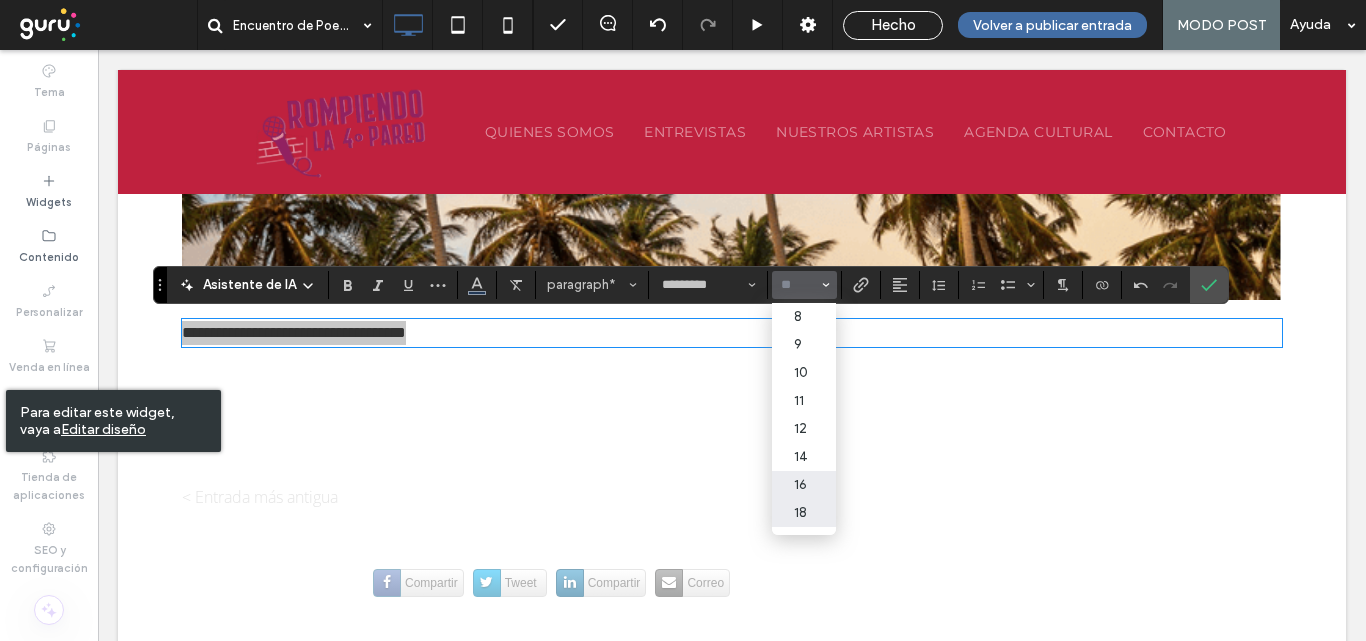 click on "18" at bounding box center (804, 513) 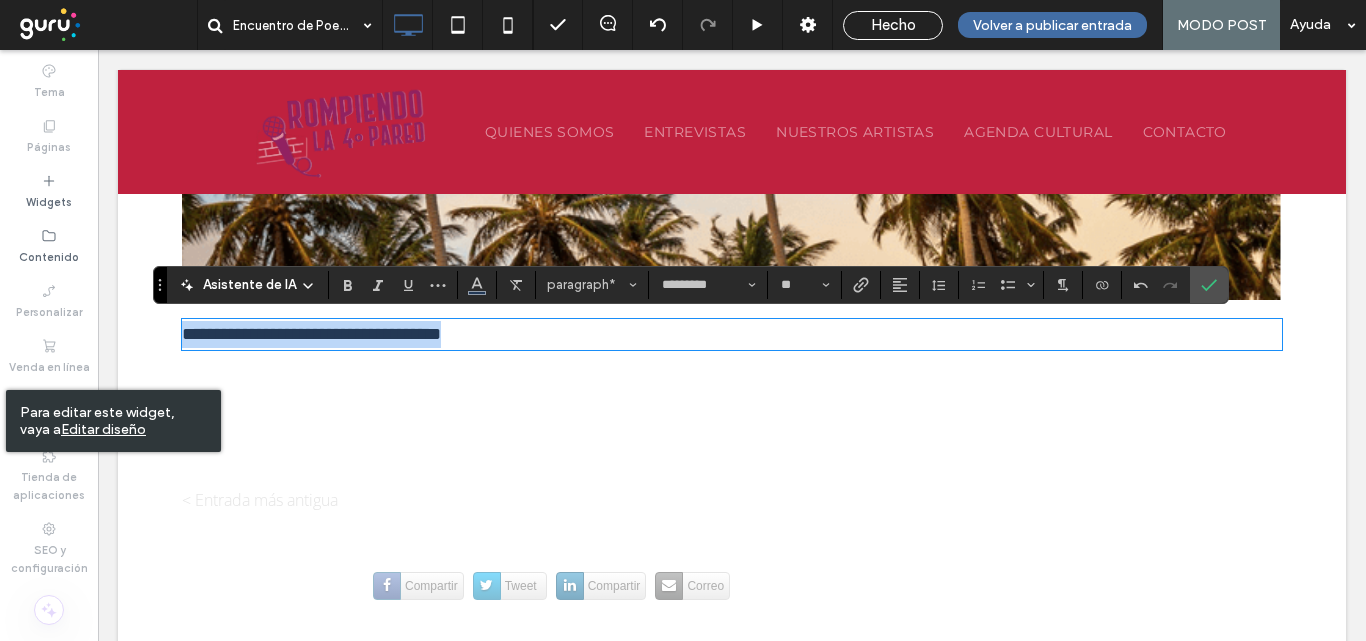 type on "**" 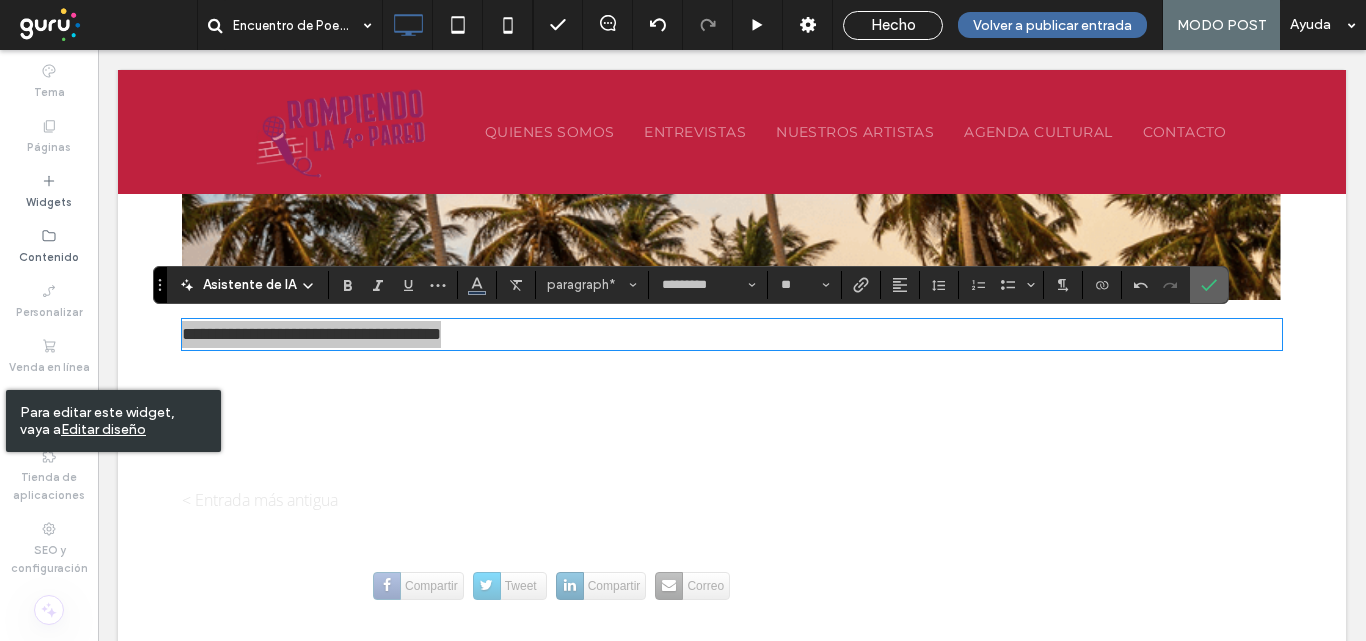 click 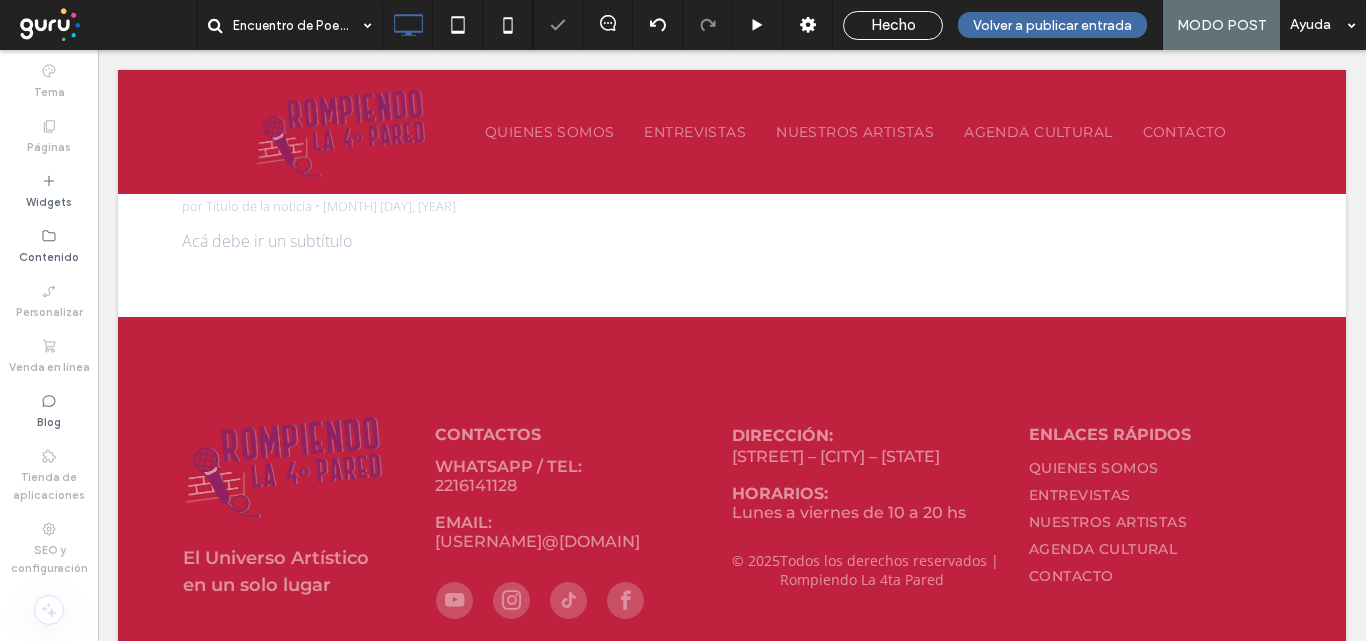 scroll, scrollTop: 1400, scrollLeft: 0, axis: vertical 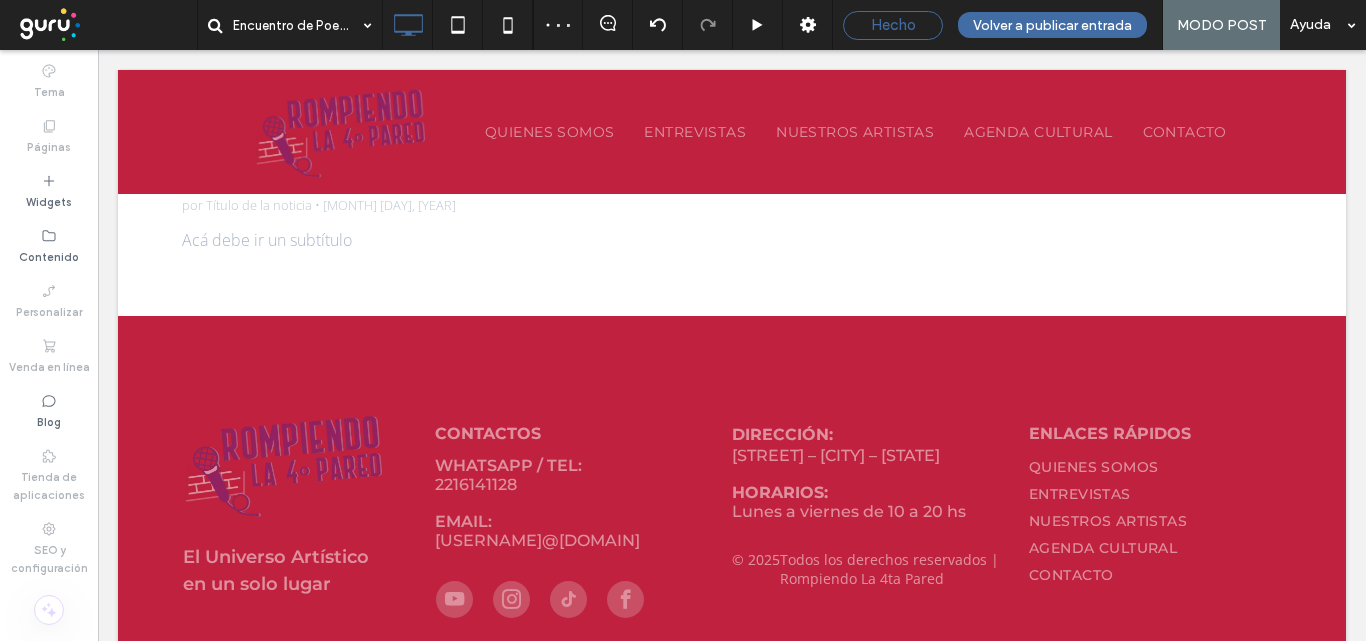 click on "Hecho" at bounding box center (893, 25) 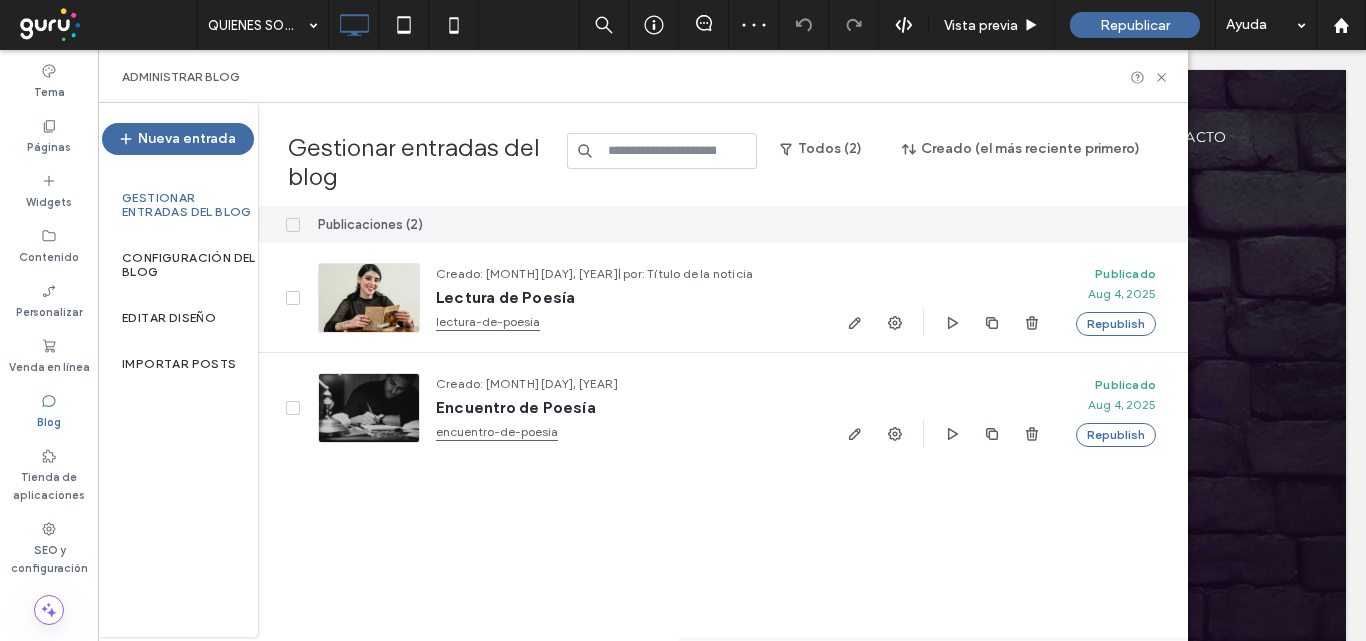 scroll, scrollTop: 0, scrollLeft: 0, axis: both 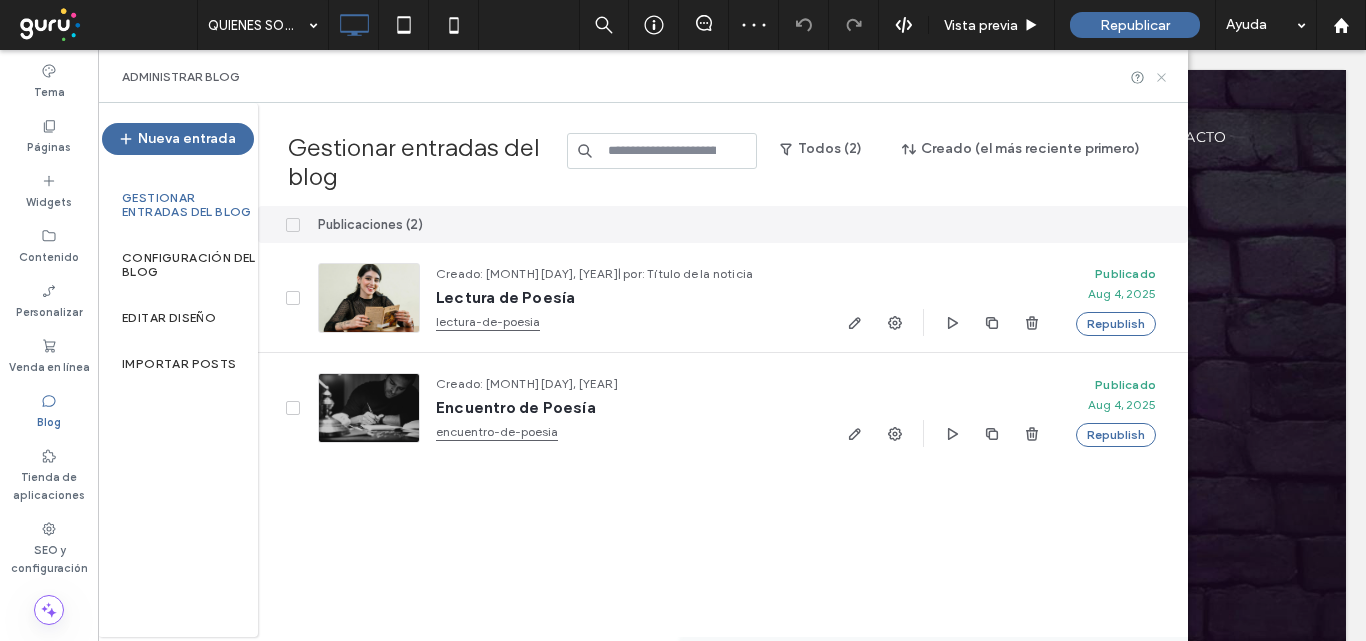 click 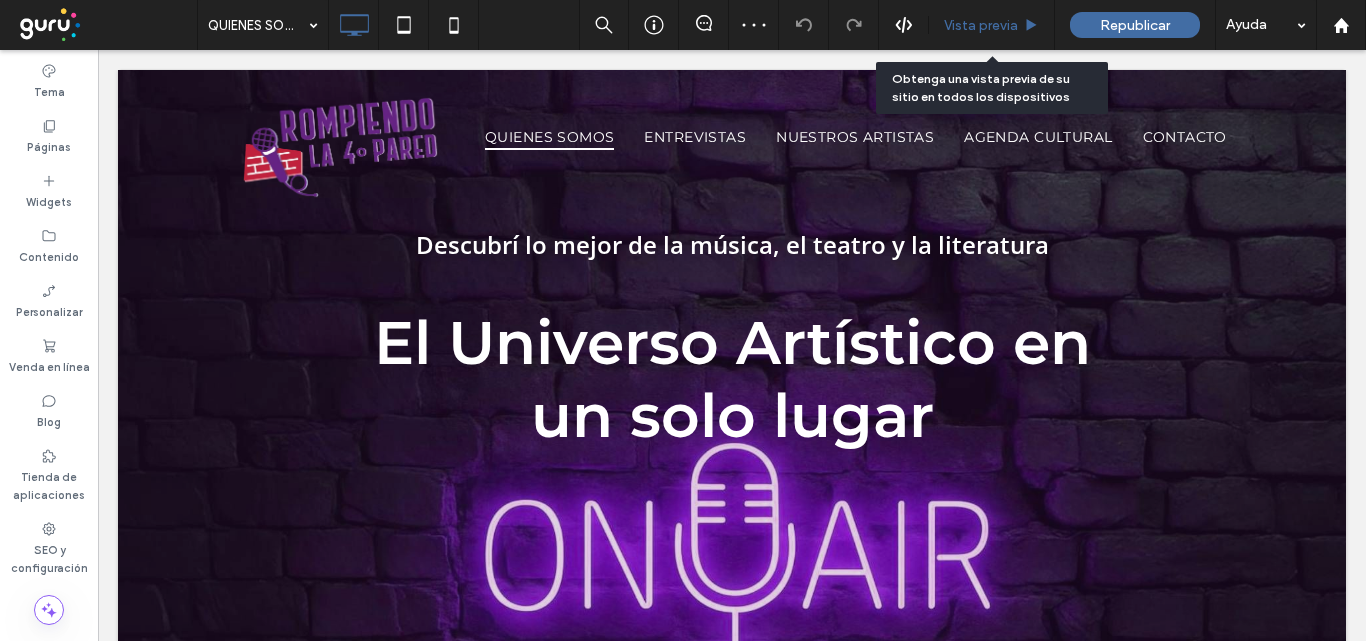 click on "Vista previa" at bounding box center (981, 25) 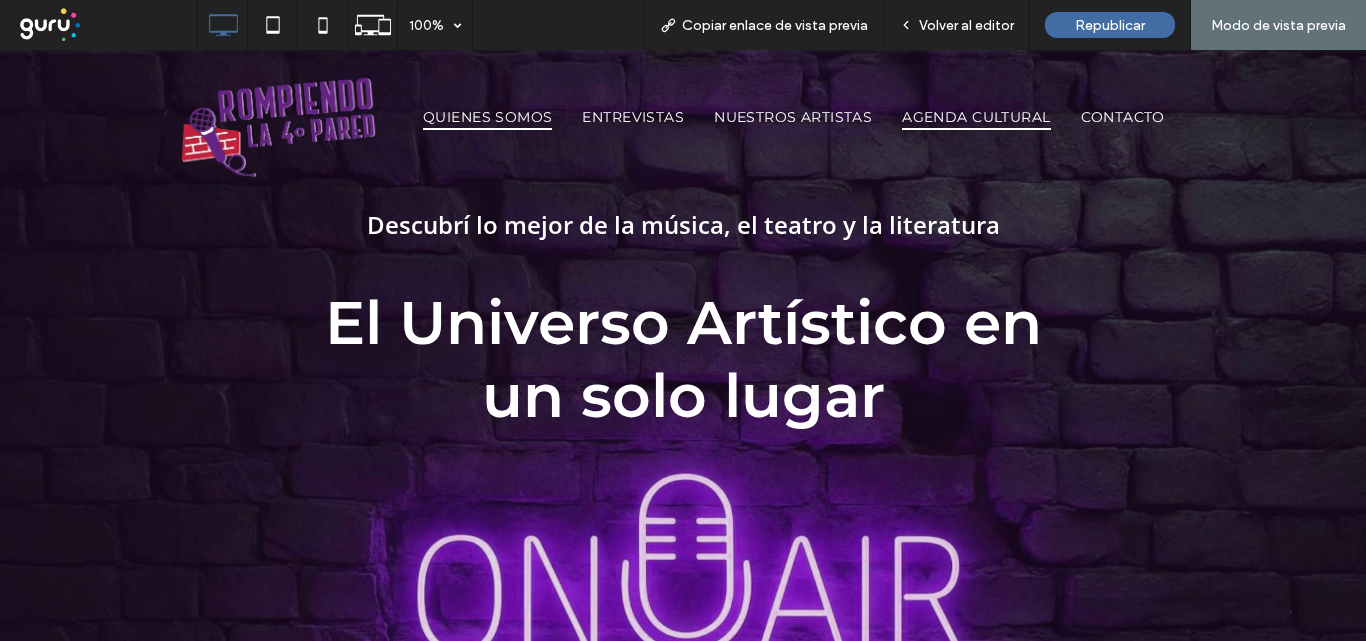 click on "AGENDA CULTURAL" at bounding box center [976, 117] 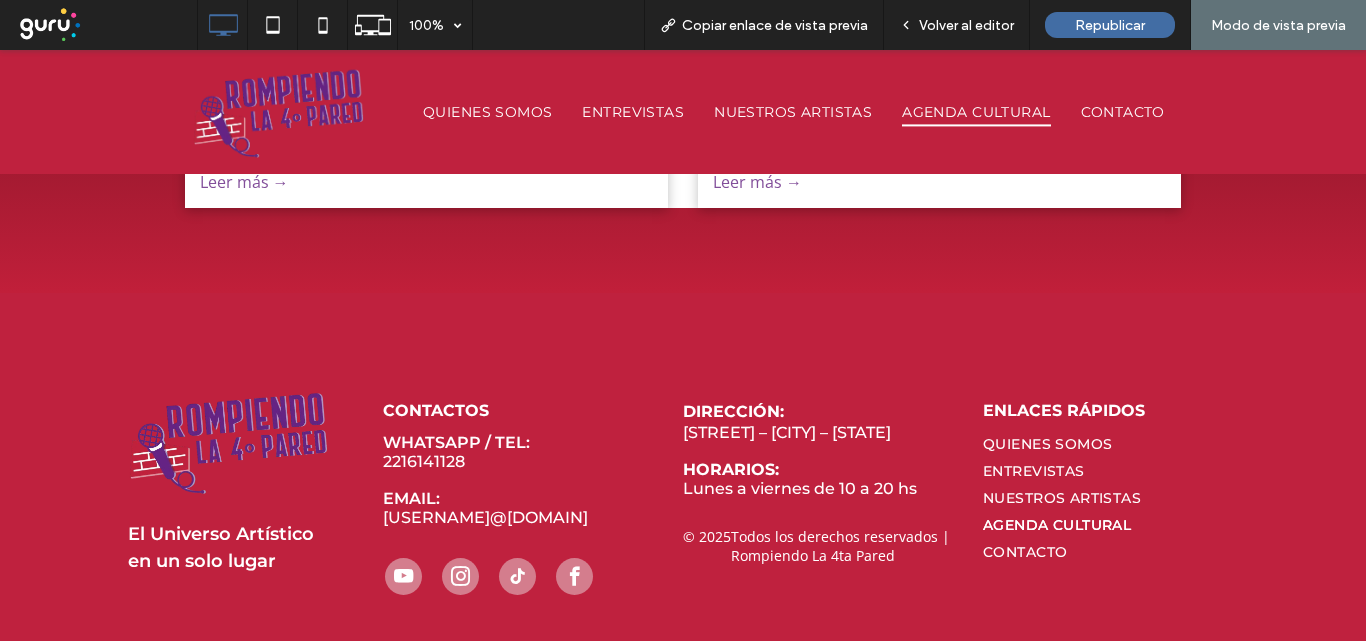 scroll, scrollTop: 300, scrollLeft: 0, axis: vertical 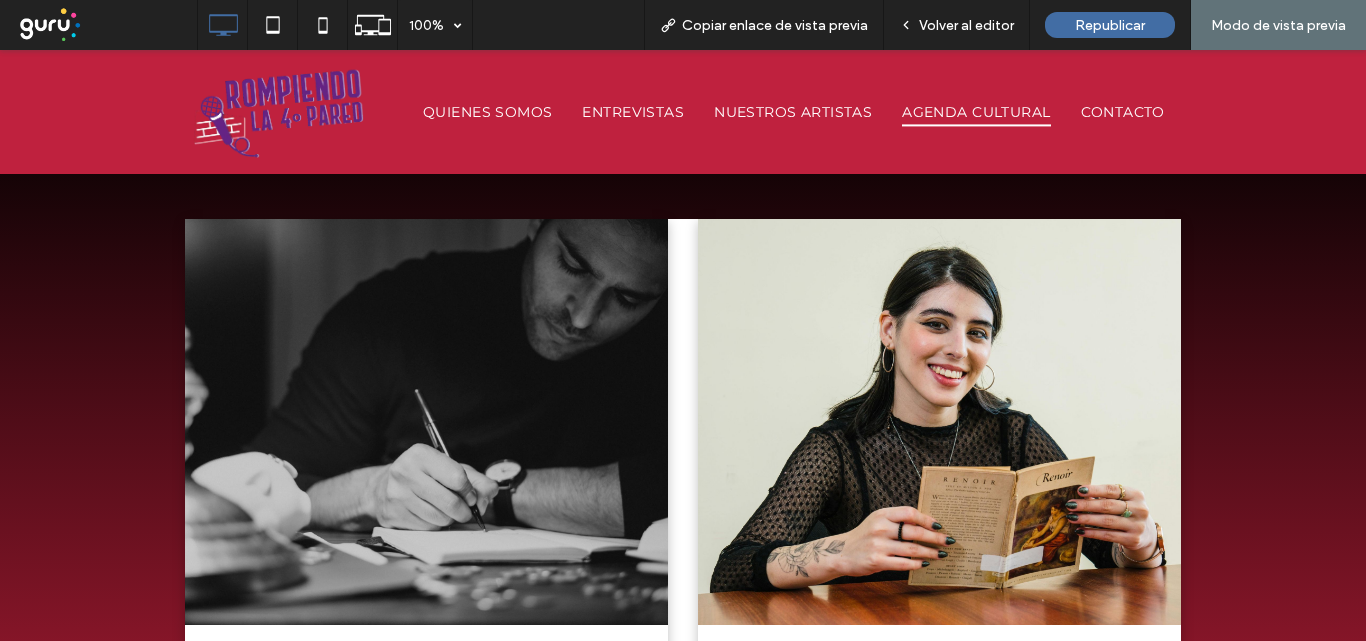 click at bounding box center [426, 421] 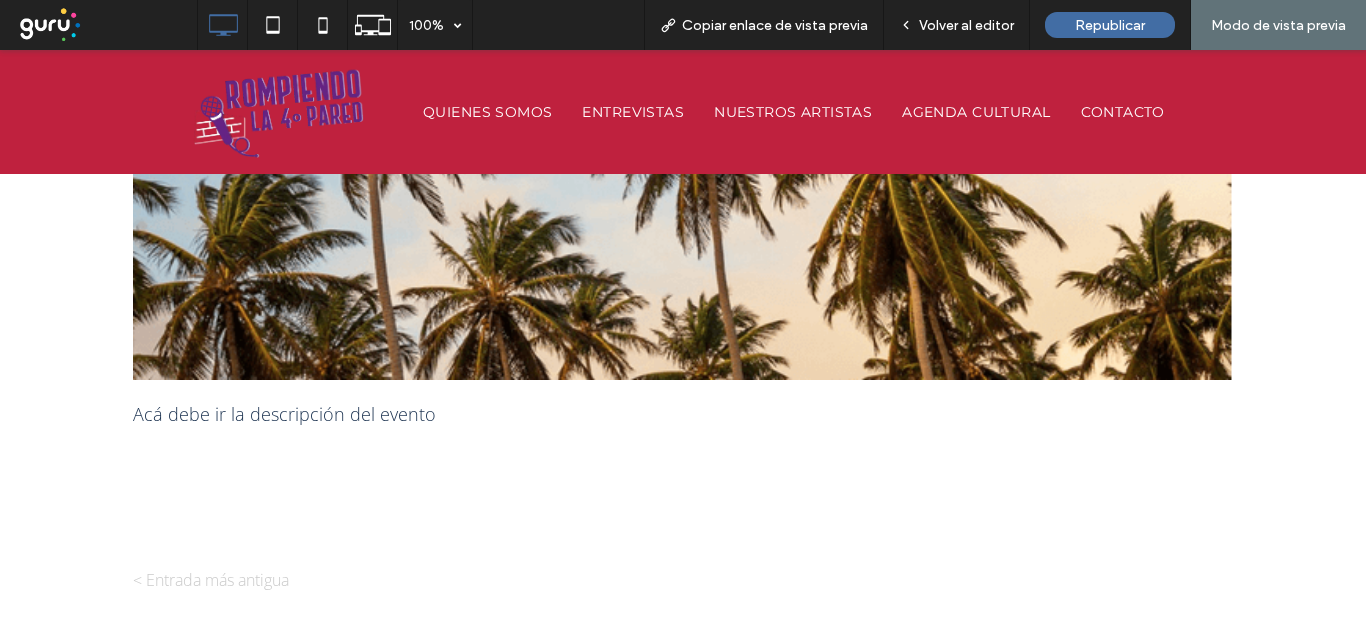 scroll, scrollTop: 1100, scrollLeft: 0, axis: vertical 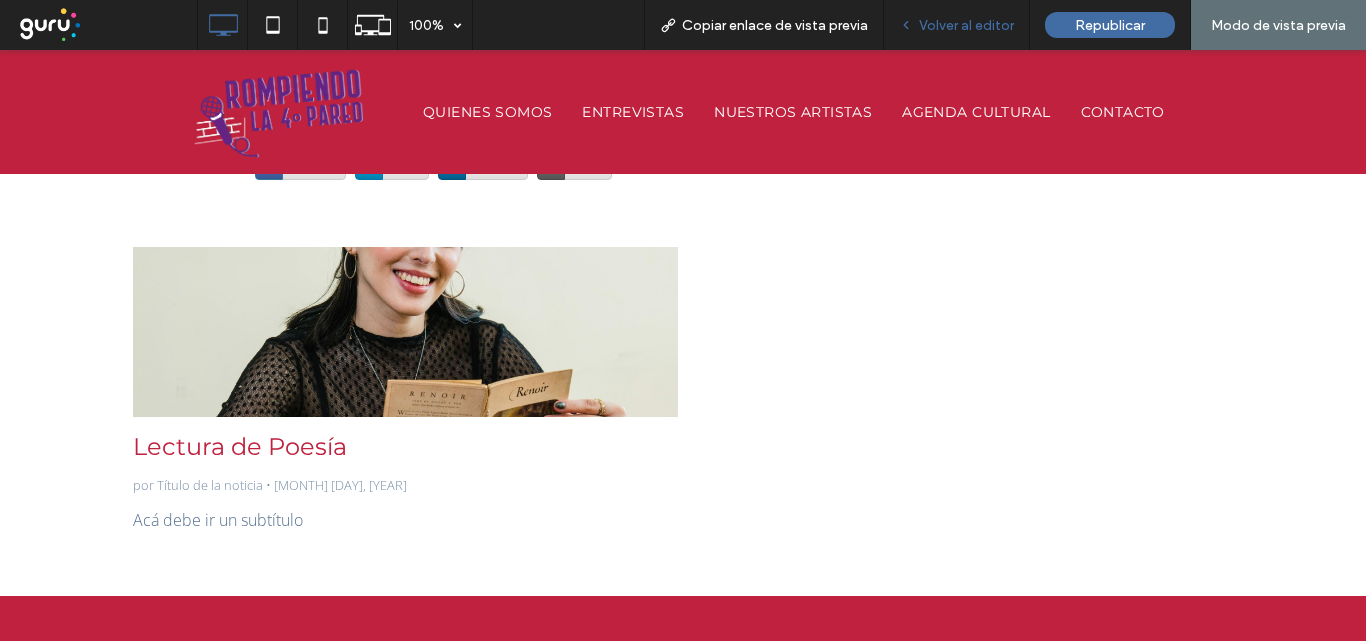 drag, startPoint x: 987, startPoint y: 28, endPoint x: 994, endPoint y: 20, distance: 10.630146 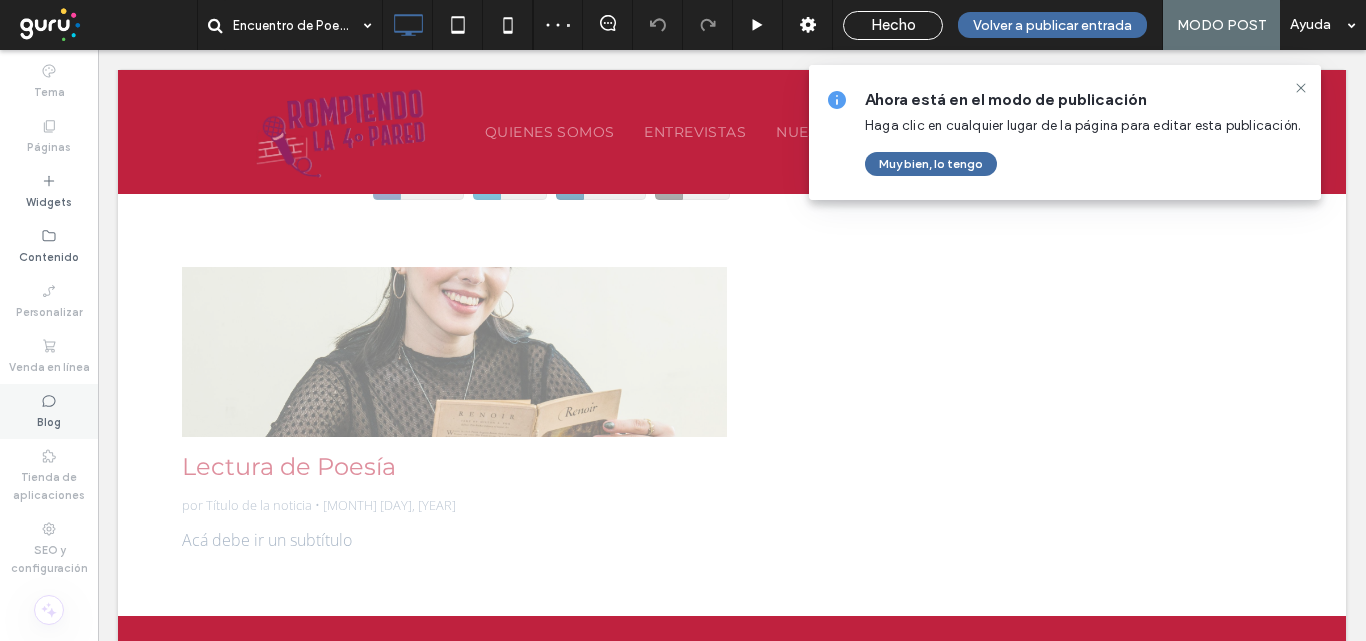 click on "Blog" at bounding box center [49, 411] 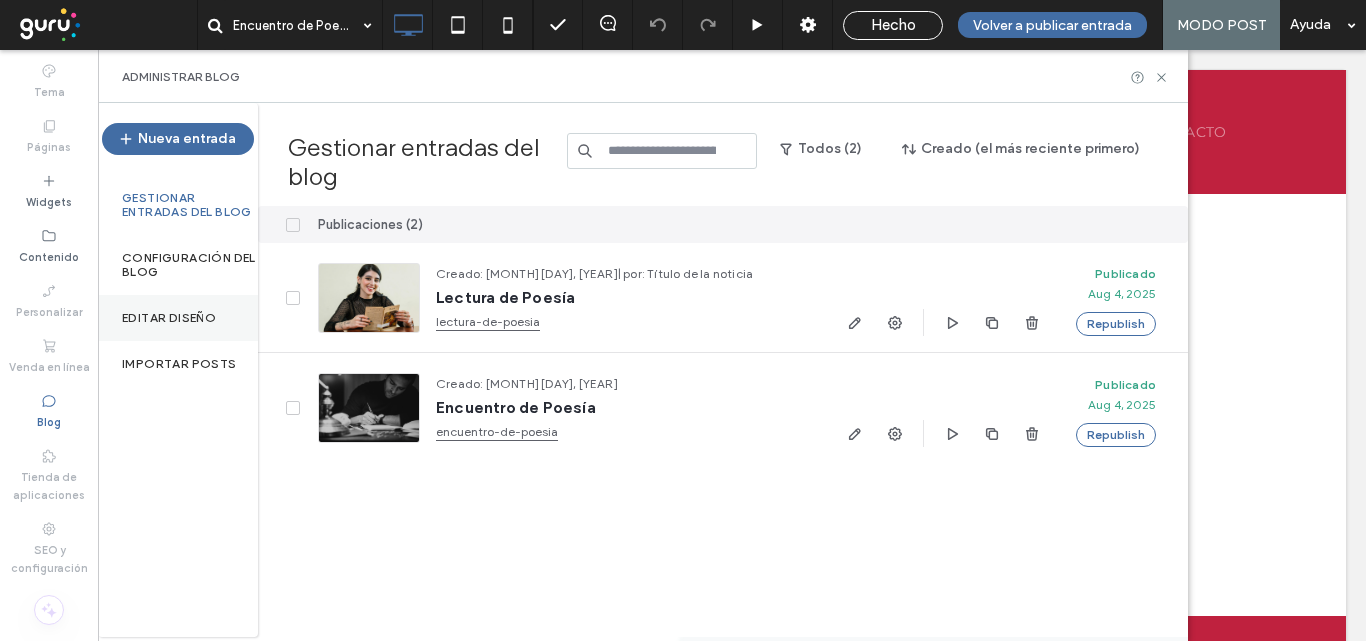 click on "Editar diseño" at bounding box center (169, 318) 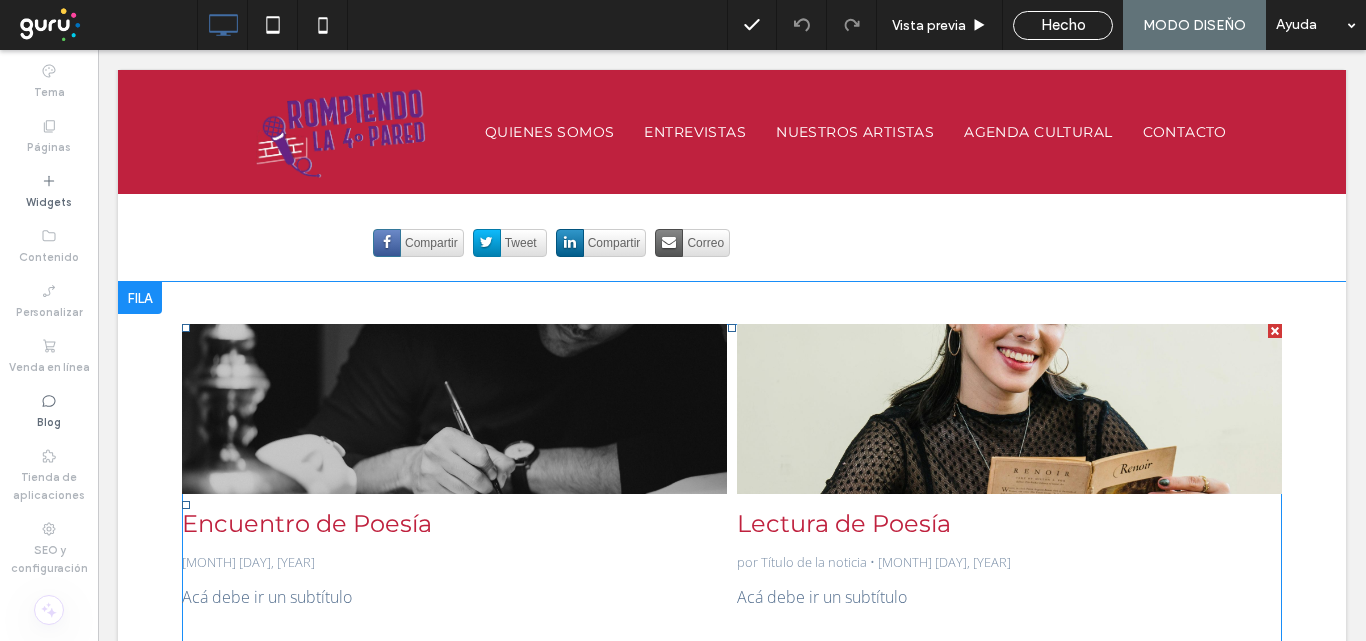scroll, scrollTop: 400, scrollLeft: 0, axis: vertical 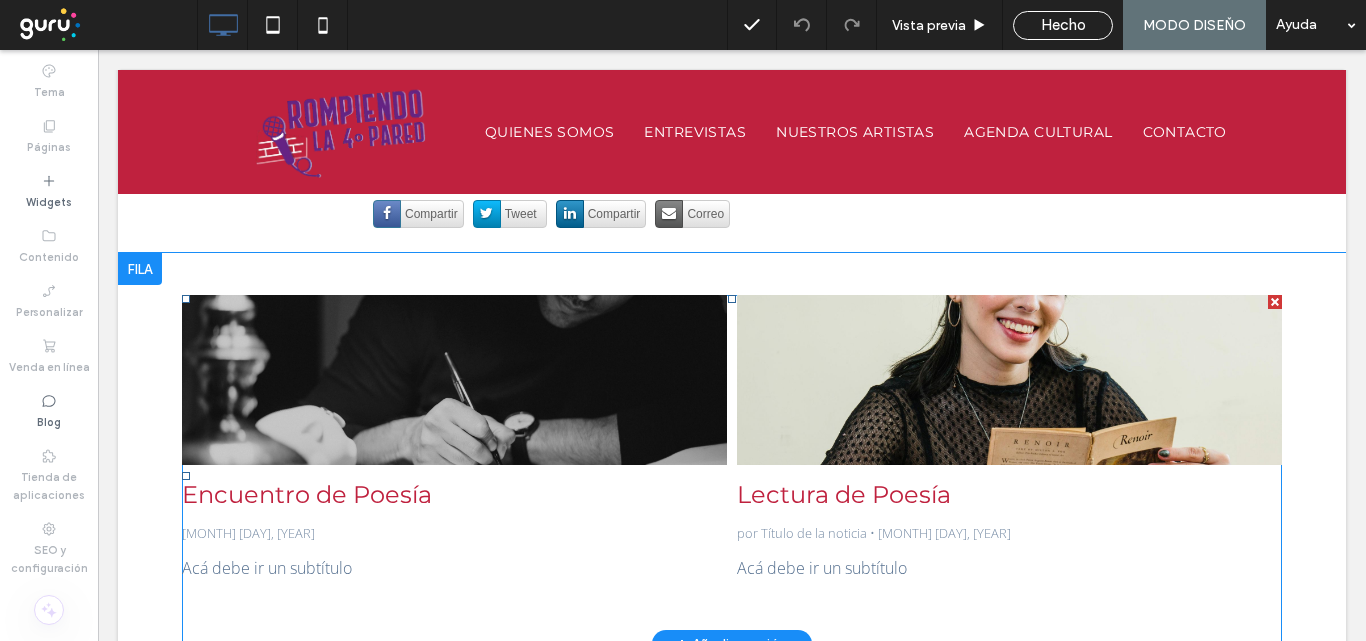 click at bounding box center (454, 380) 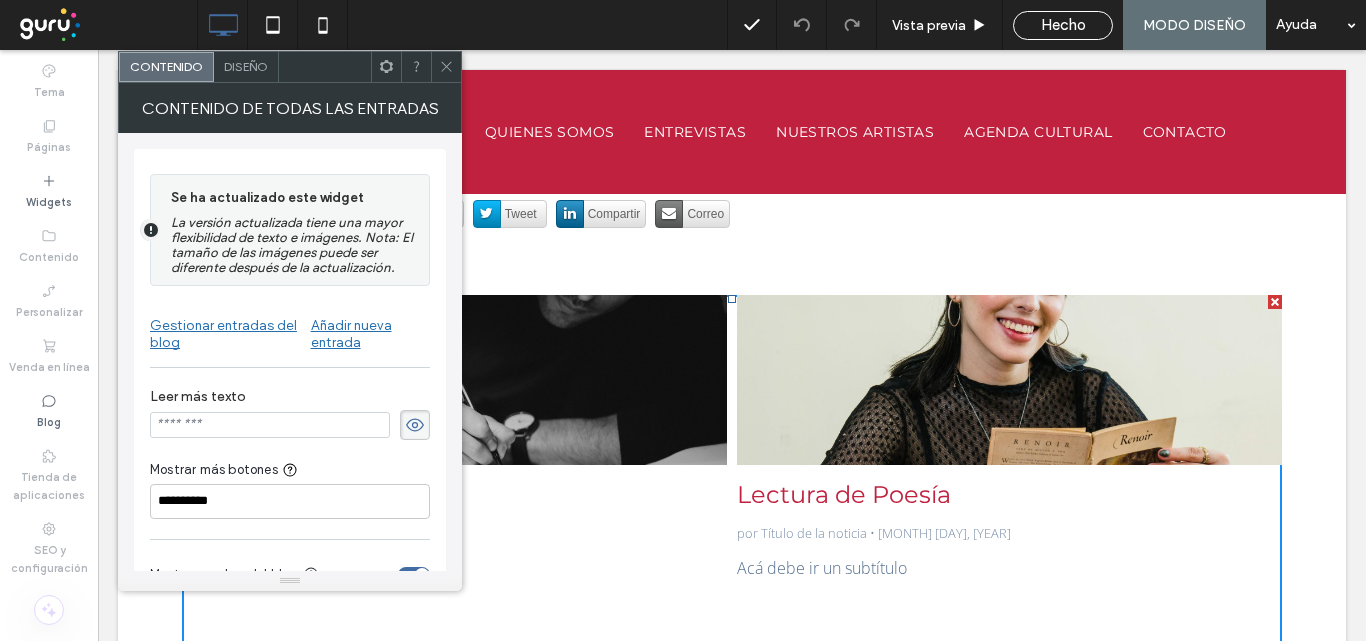 click on "Diseño" at bounding box center [246, 66] 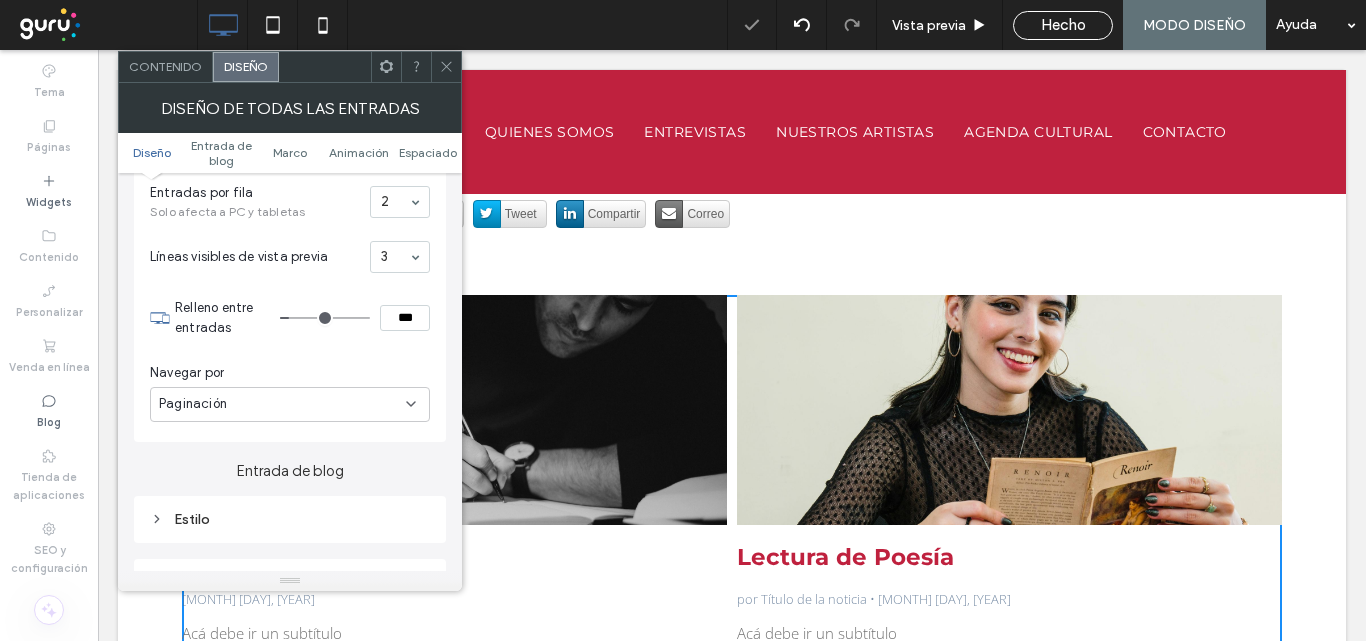 scroll, scrollTop: 500, scrollLeft: 0, axis: vertical 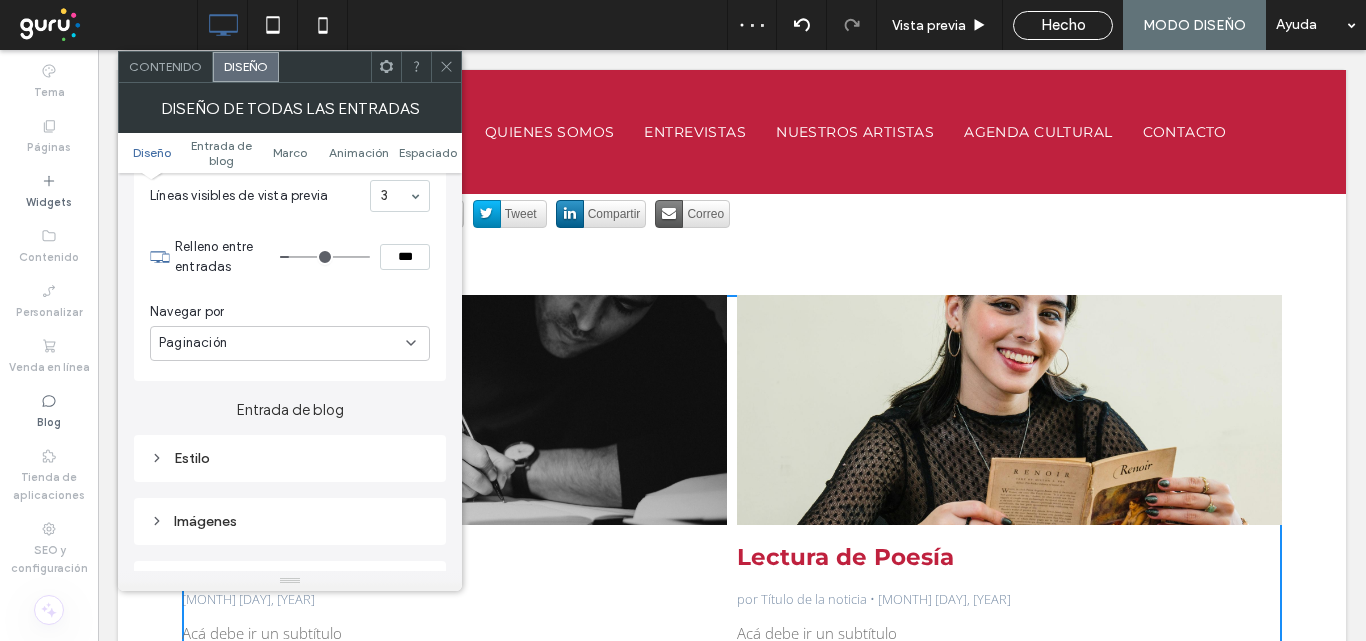 drag, startPoint x: 228, startPoint y: 453, endPoint x: 256, endPoint y: 468, distance: 31.764761 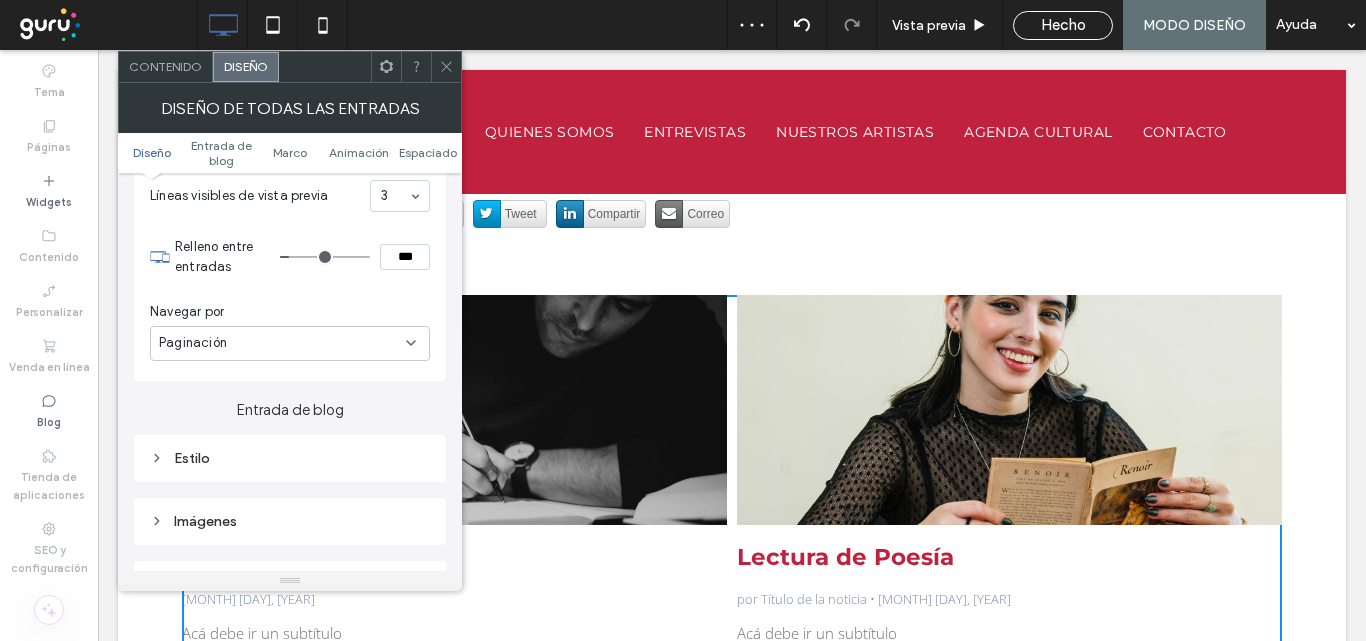 click on "Estilo" at bounding box center [290, 458] 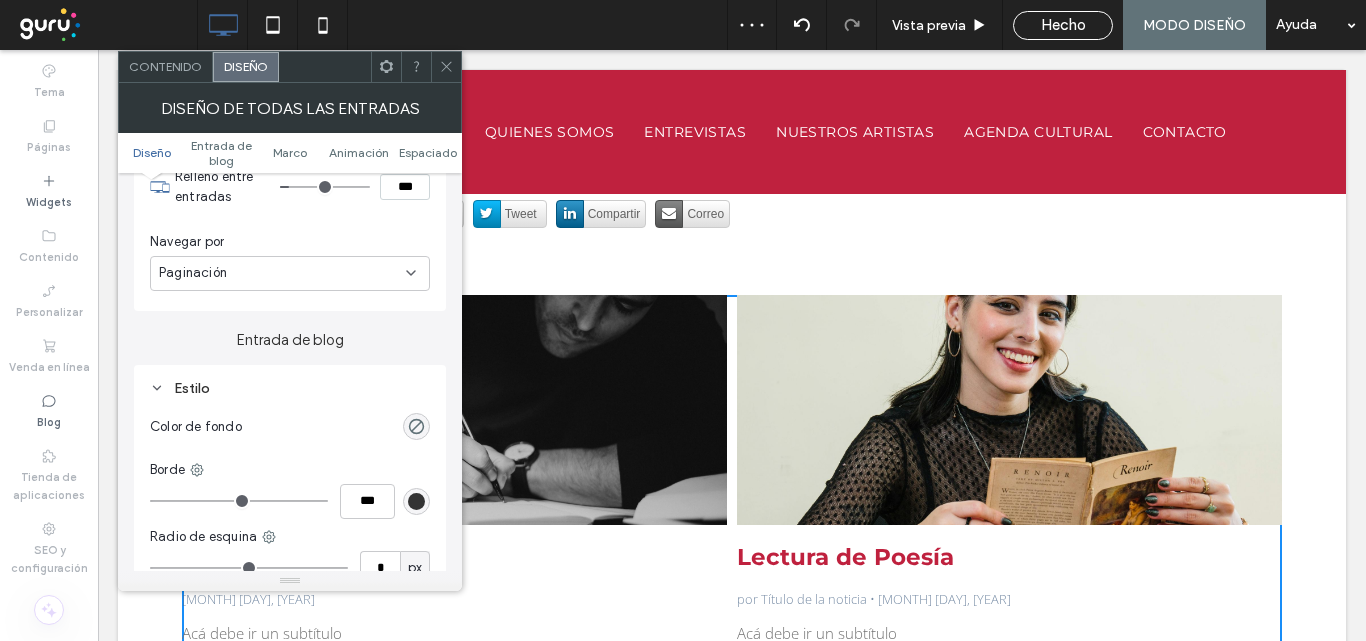 scroll, scrollTop: 600, scrollLeft: 0, axis: vertical 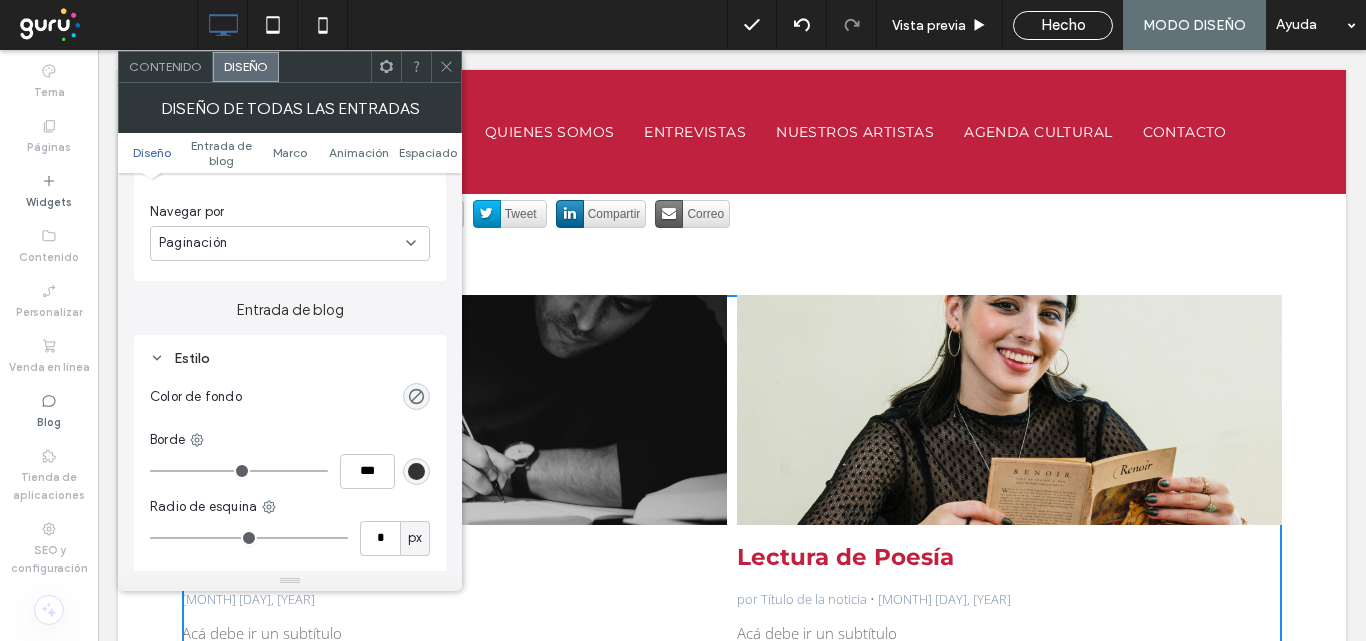 drag, startPoint x: 445, startPoint y: 65, endPoint x: 459, endPoint y: 71, distance: 15.231546 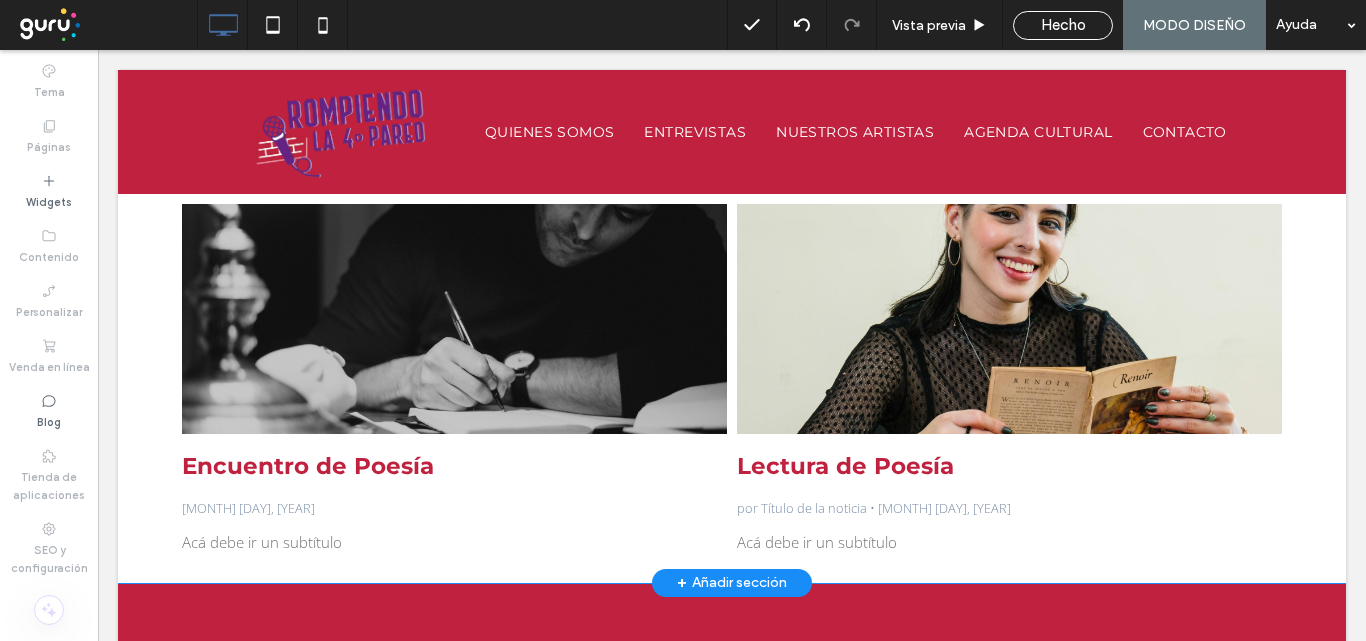 scroll, scrollTop: 600, scrollLeft: 0, axis: vertical 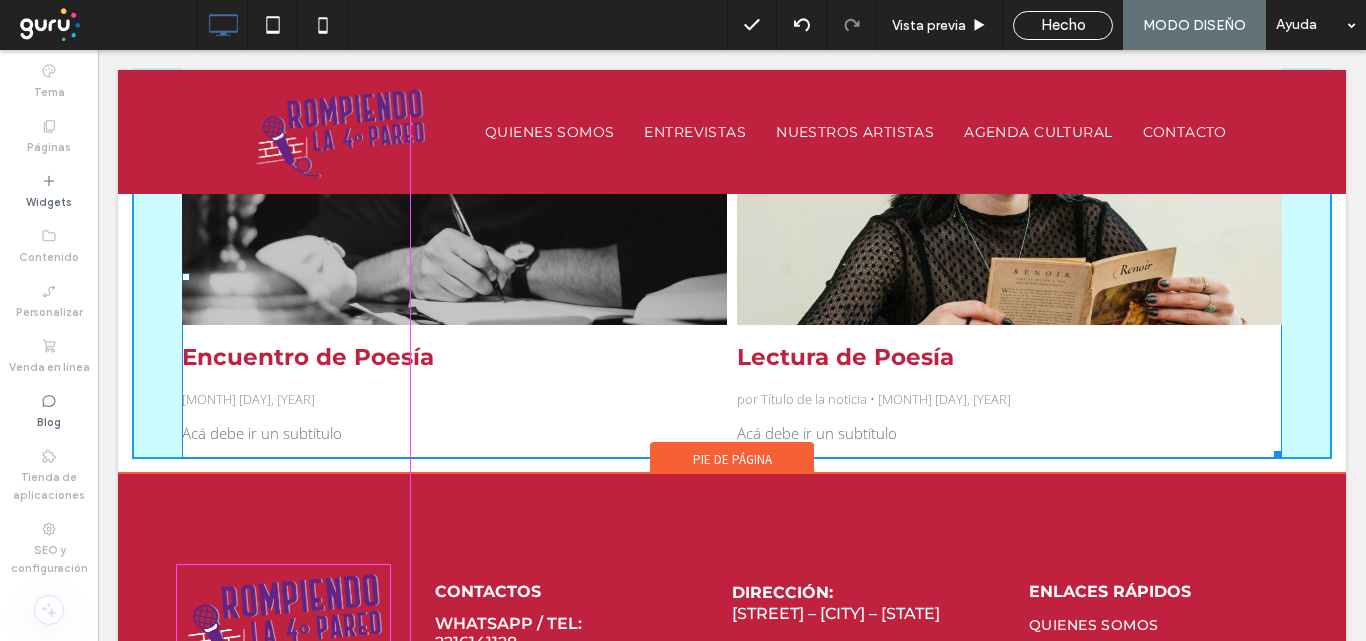 drag, startPoint x: 1265, startPoint y: 445, endPoint x: 1047, endPoint y: 502, distance: 225.32864 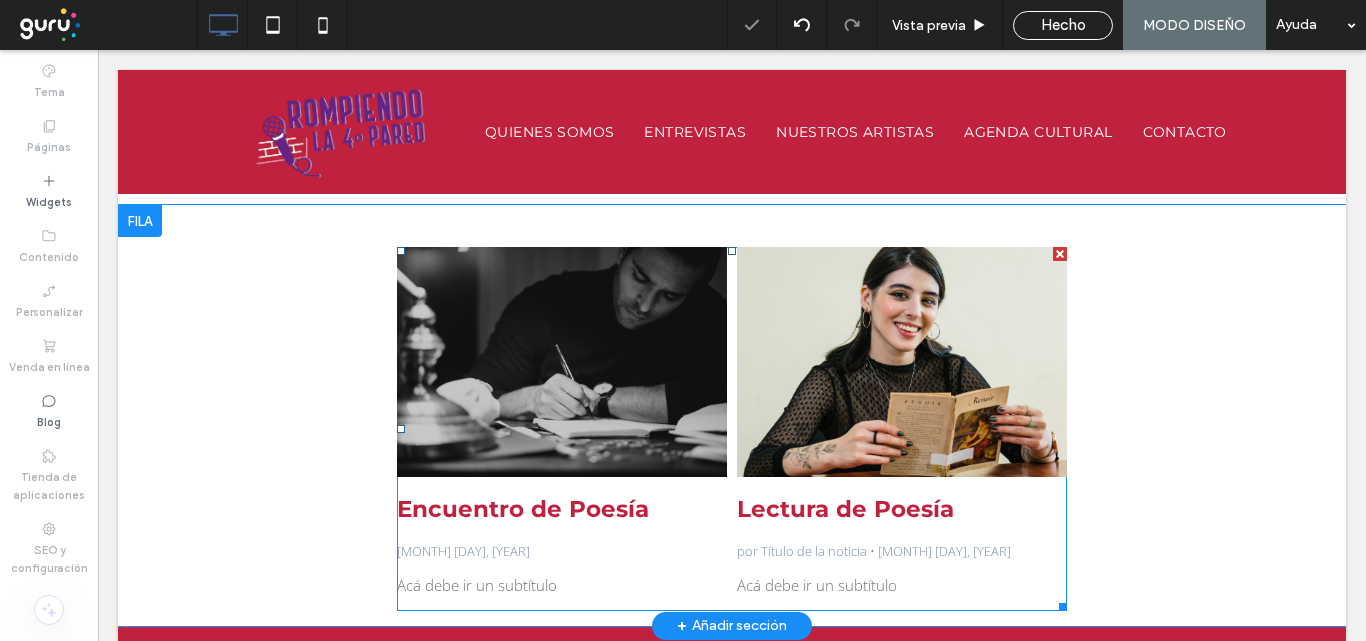 scroll, scrollTop: 400, scrollLeft: 0, axis: vertical 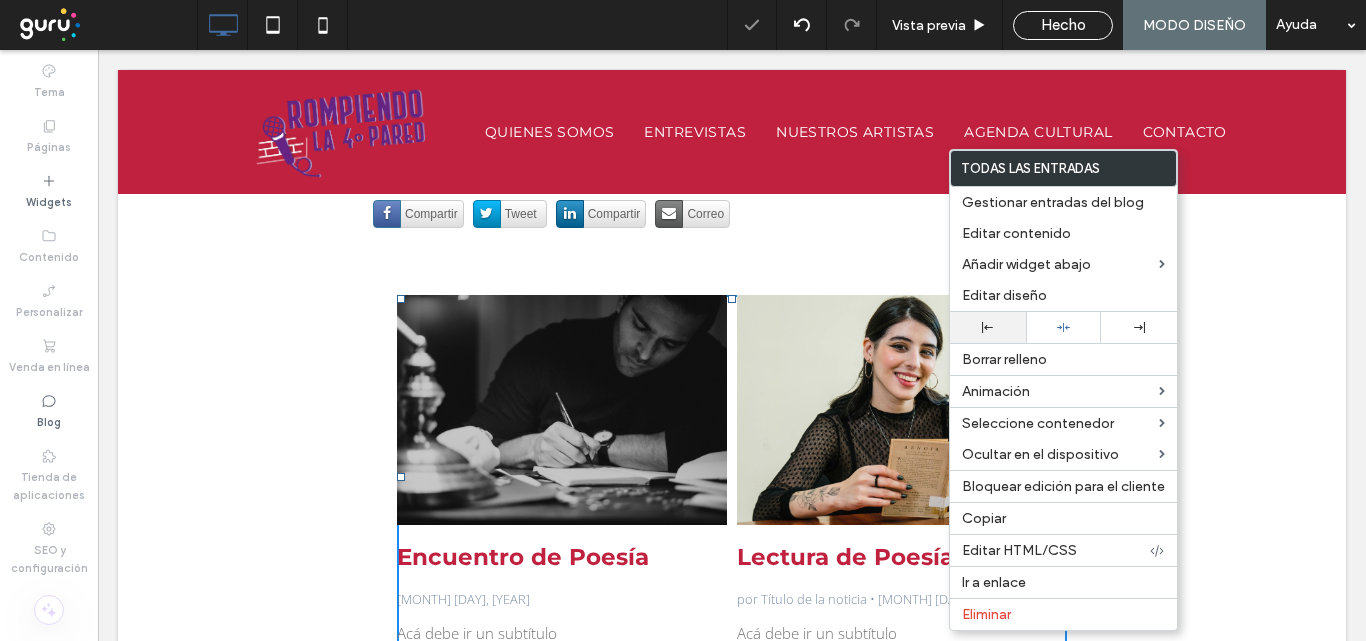 click 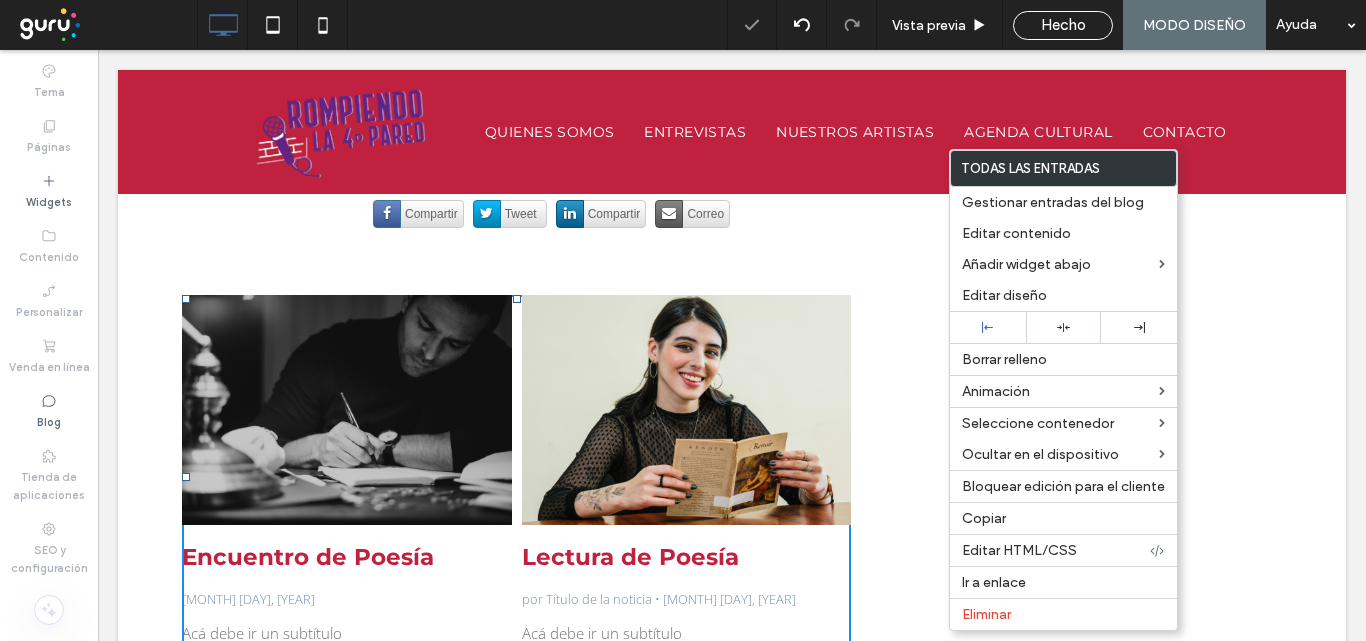 click on "Encuentro de Poesía
4 de agosto de 2025
Acá debe ir un subtítulo
Lectura de Poesía
por Título de la noticia
•
4 de agosto de 2025
Acá debe ir un subtítulo
Click To Paste
Fila + Añadir sección" at bounding box center [732, 463] 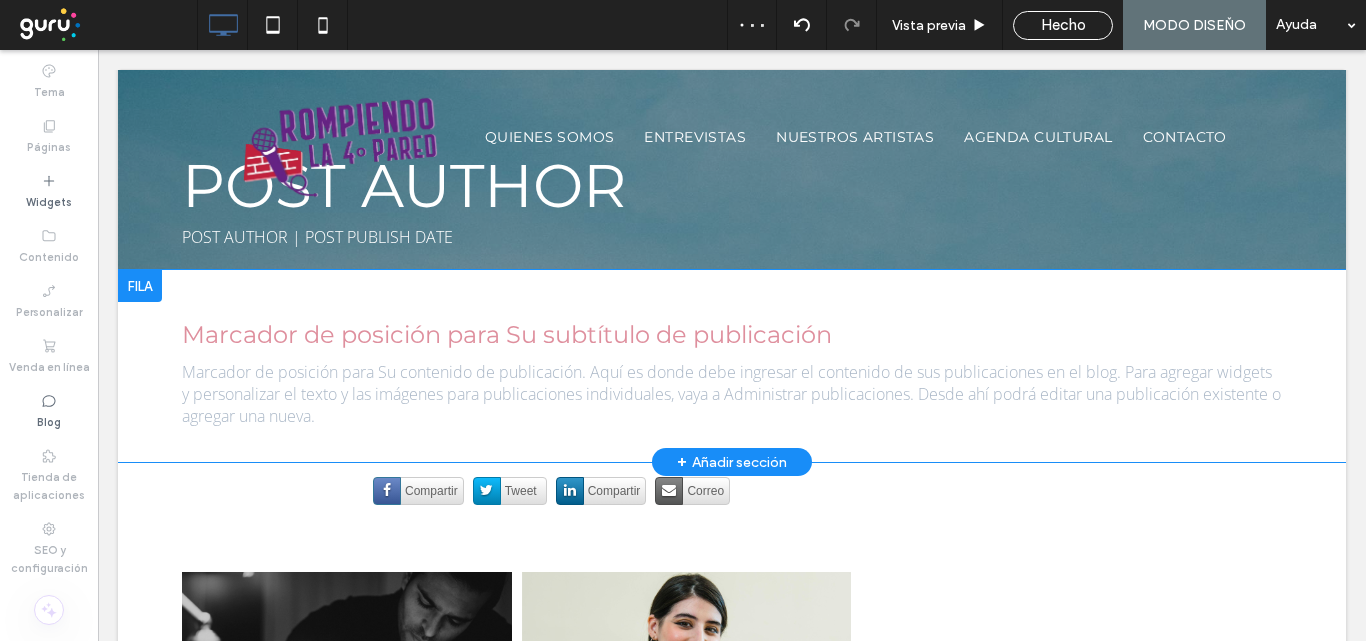 scroll, scrollTop: 0, scrollLeft: 0, axis: both 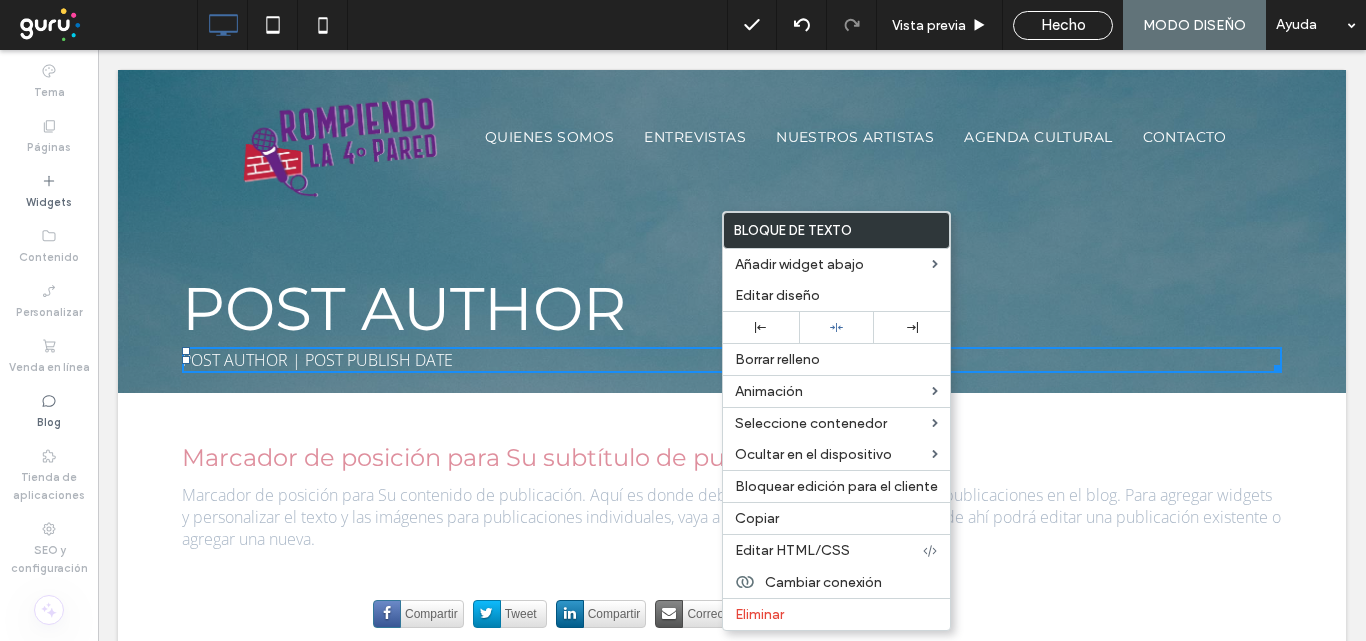 click on "Marcador de posición para Su subtítulo de publicación
Marcador de posición para Su contenido de publicación. Aquí es donde debe ingresar el contenido de sus publicaciones en el blog. Para agregar widgets y personalizar el texto y las imágenes para publicaciones individuales, vaya a Administrar publicaciones. Desde ahí podrá editar una publicación existente o agregar una nueva.
Click To Paste
Fila + Añadir sección" at bounding box center [732, 489] 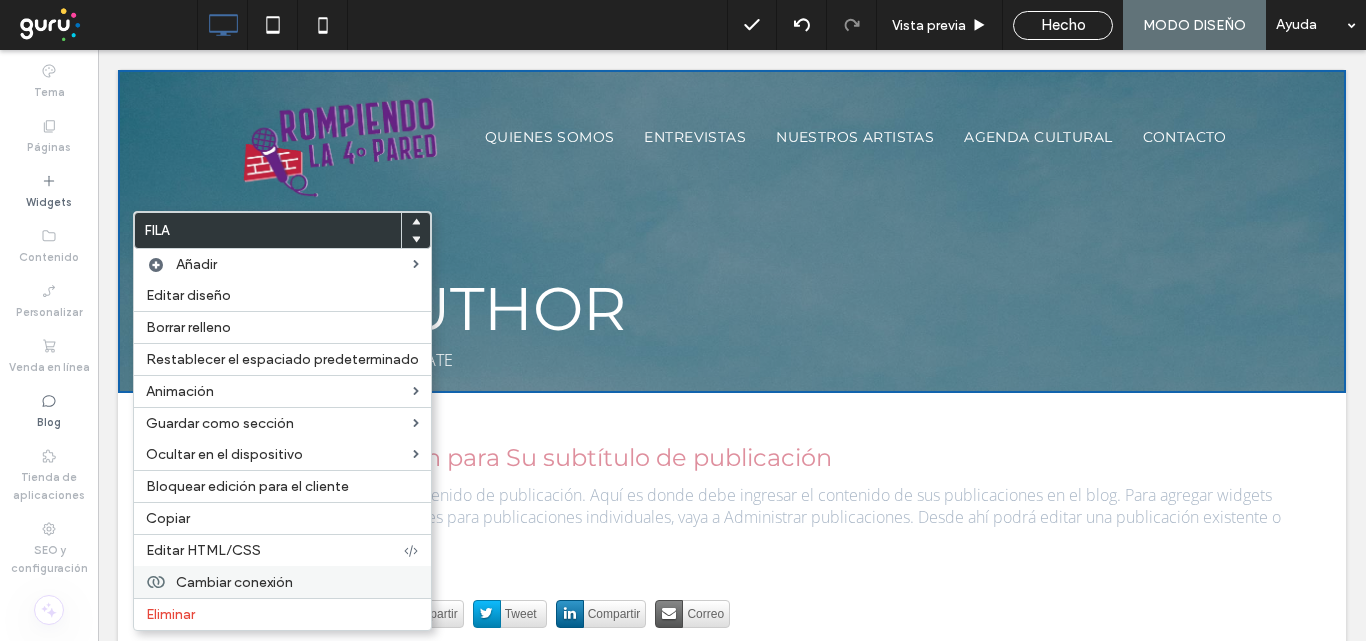 click on "Cambiar conexión" at bounding box center (234, 582) 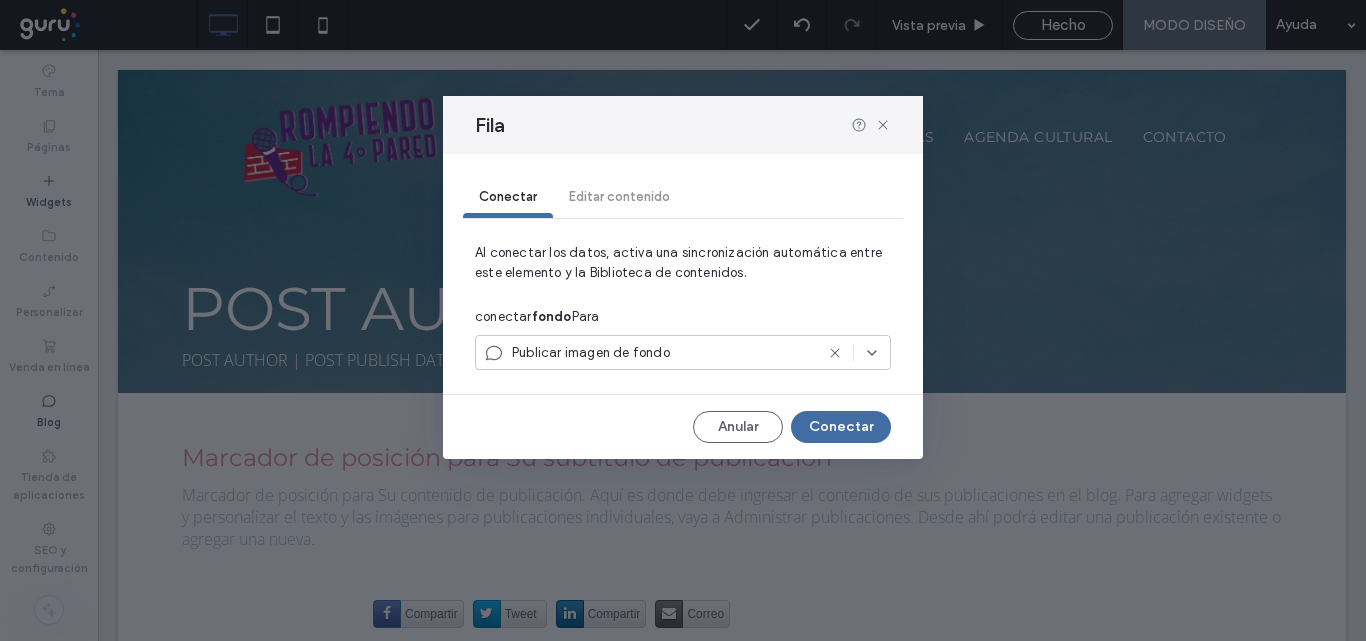 click on "Publicar imagen de fondo" at bounding box center [591, 353] 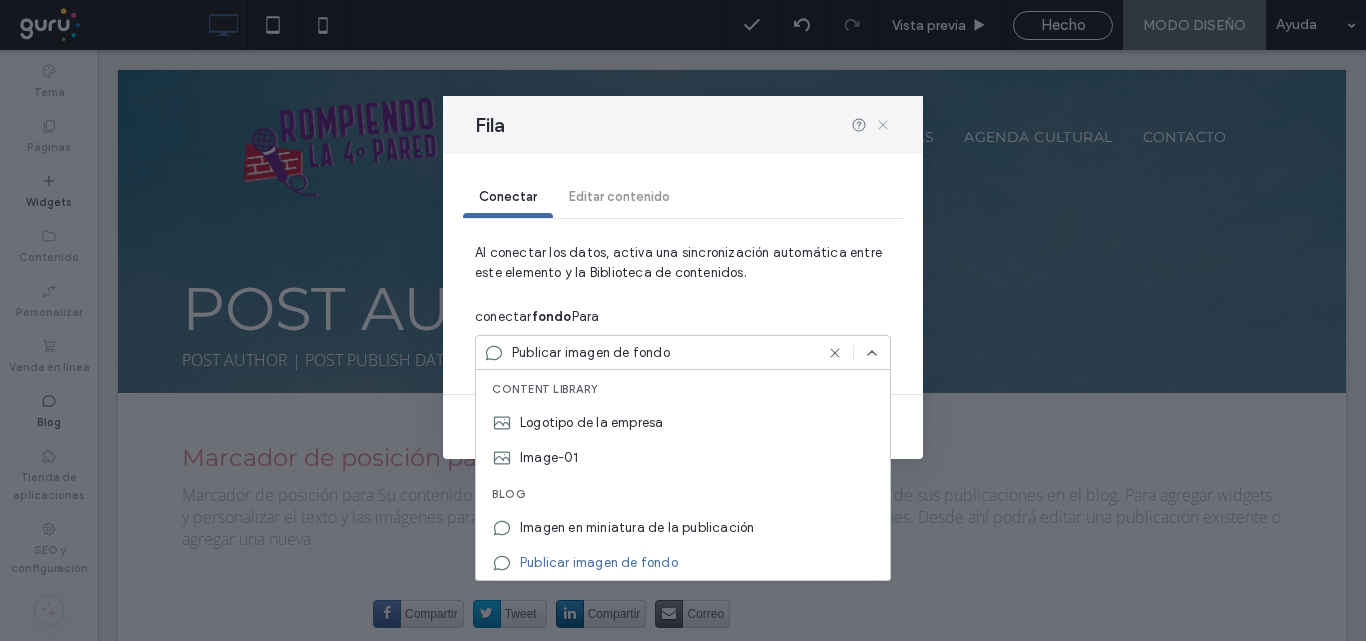 click 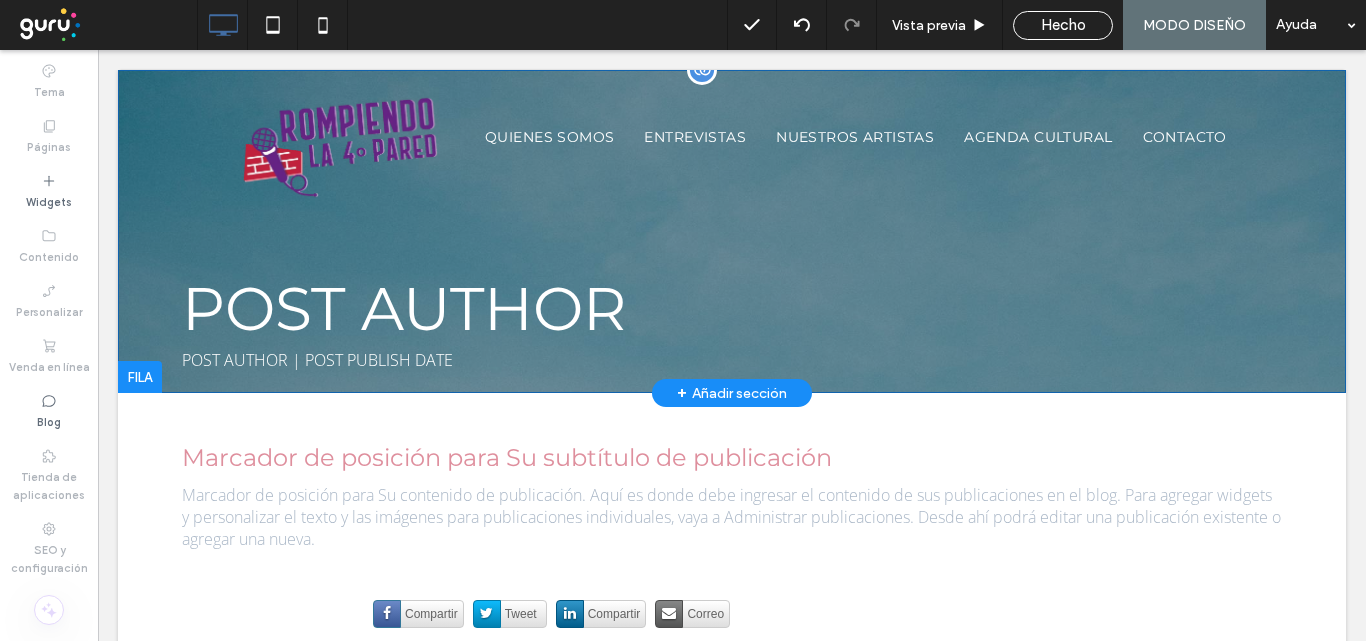 click on "POST AUTHOR   POST AUTHOR | POST PUBLISH DATE Click To Paste" at bounding box center (732, 321) 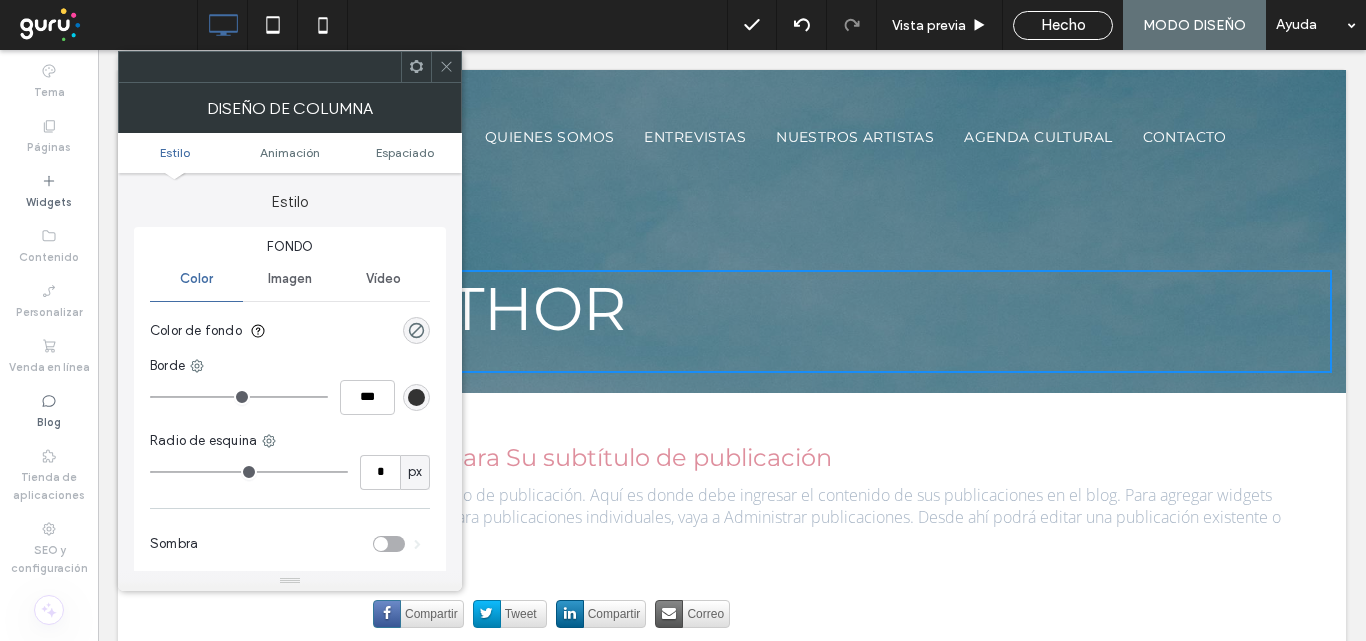 click 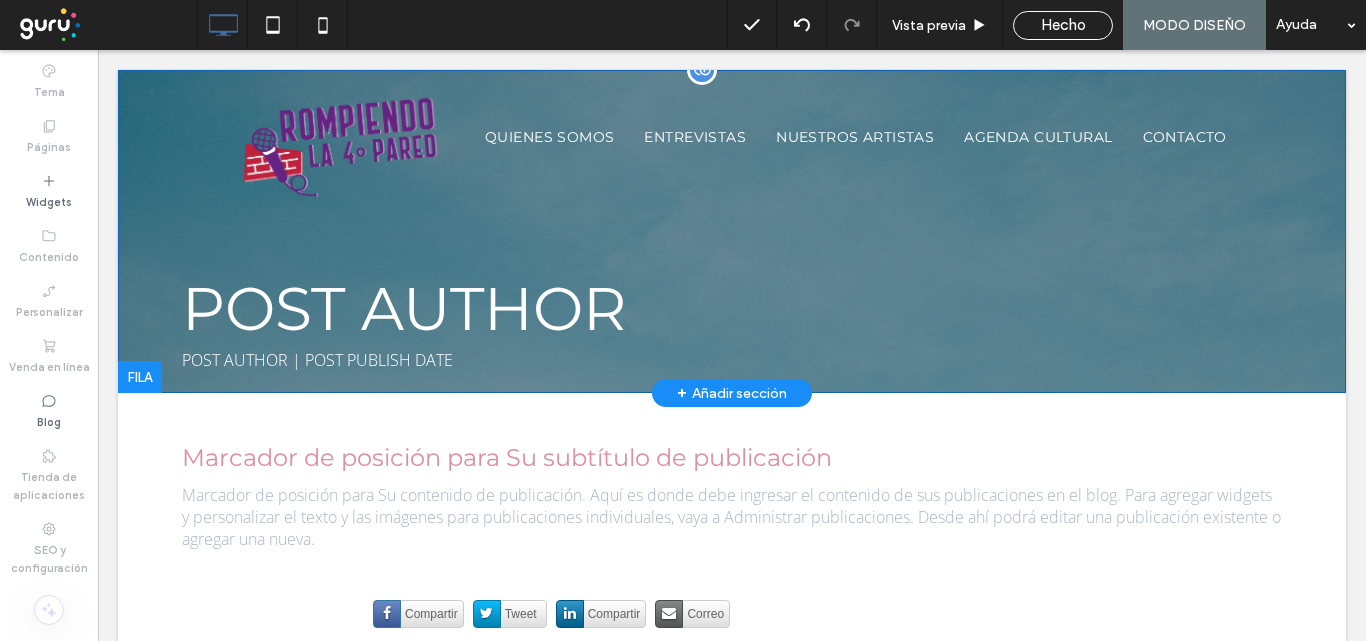 click on "POST AUTHOR   POST AUTHOR | POST PUBLISH DATE Click To Paste
Fila + Añadir sección" at bounding box center (732, 231) 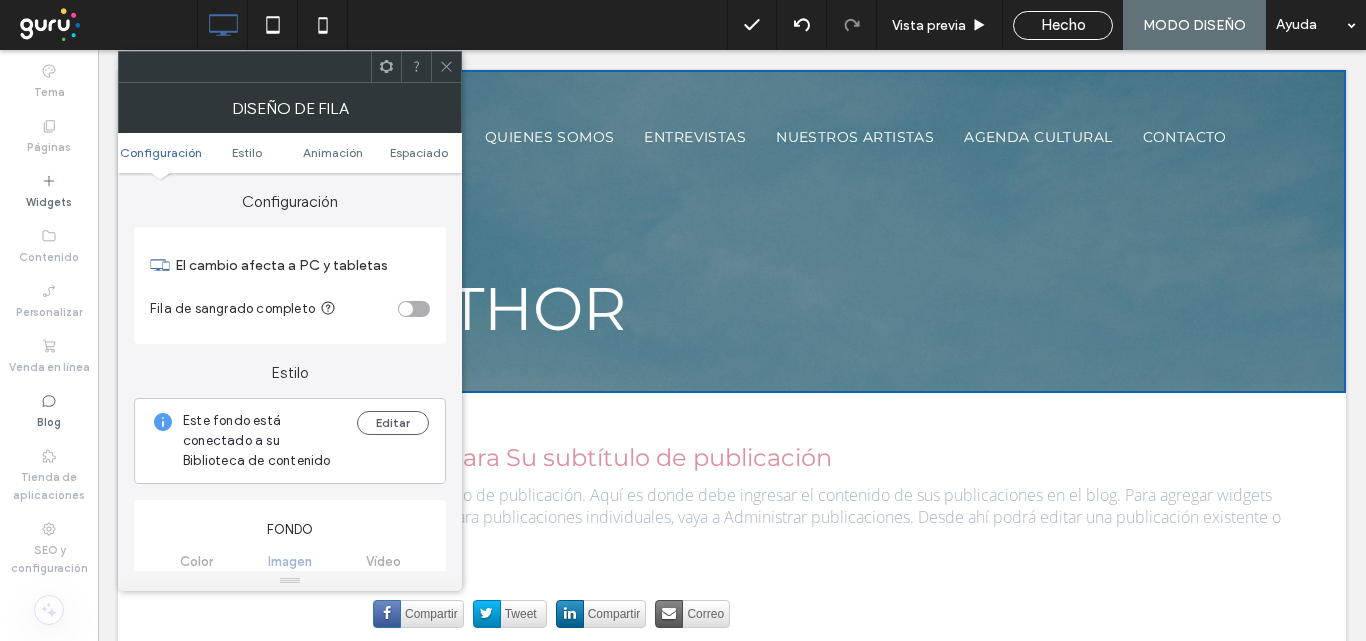click at bounding box center [446, 67] 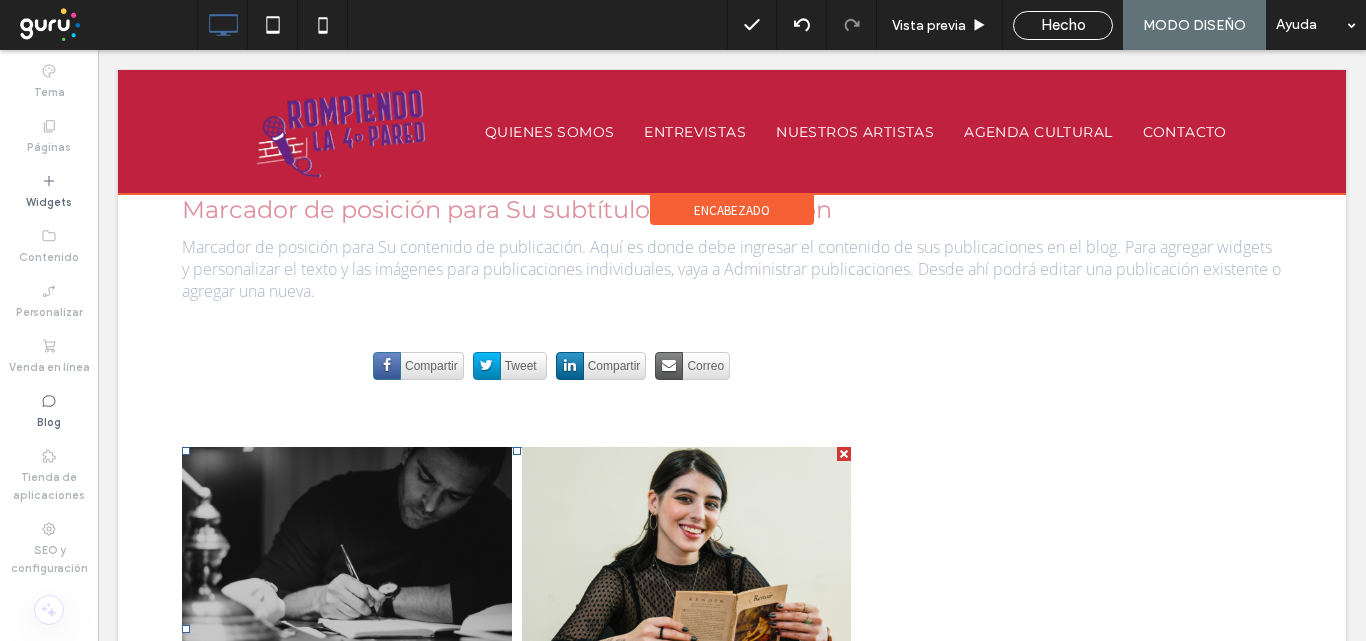 scroll, scrollTop: 300, scrollLeft: 0, axis: vertical 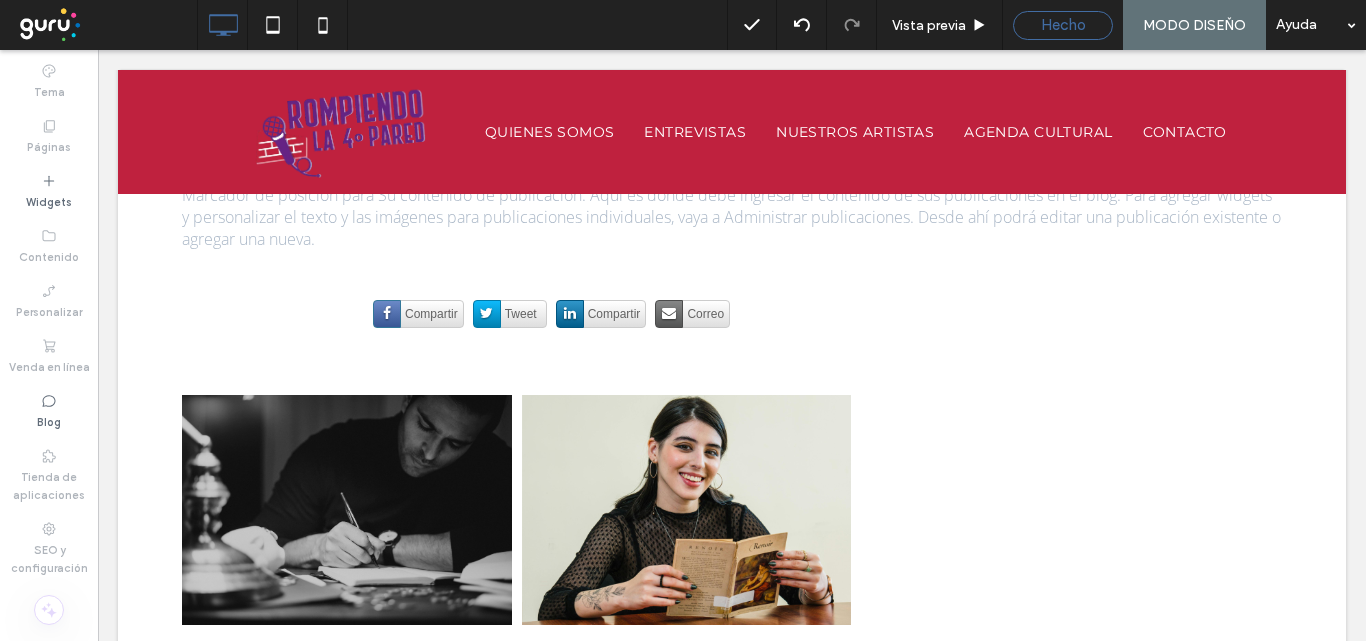 click on "Hecho" at bounding box center (1063, 25) 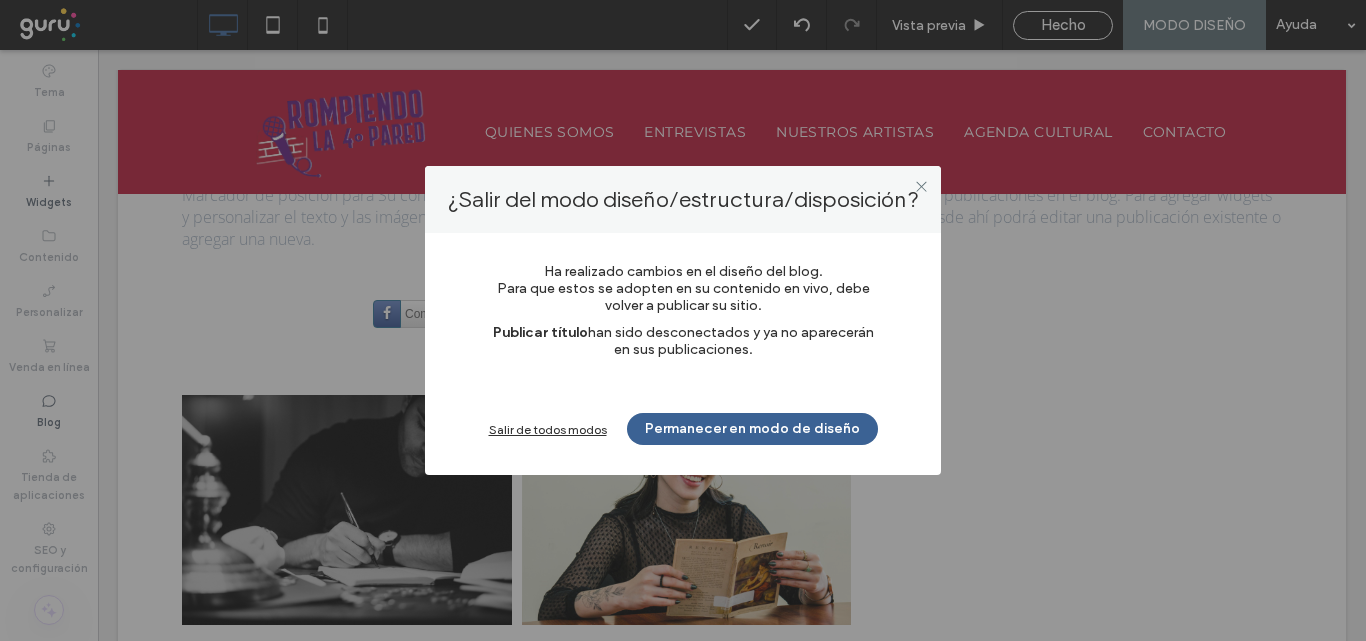 click on "Permanecer en modo de diseño" at bounding box center (752, 429) 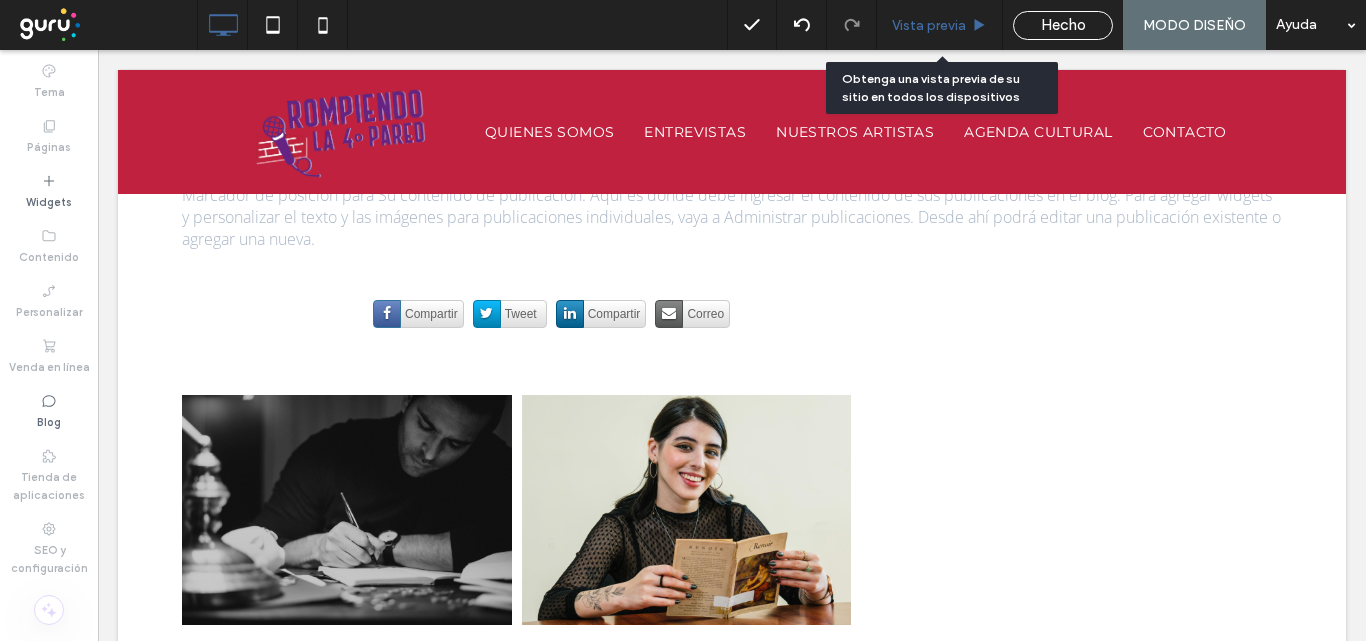 click on "Vista previa" at bounding box center [940, 25] 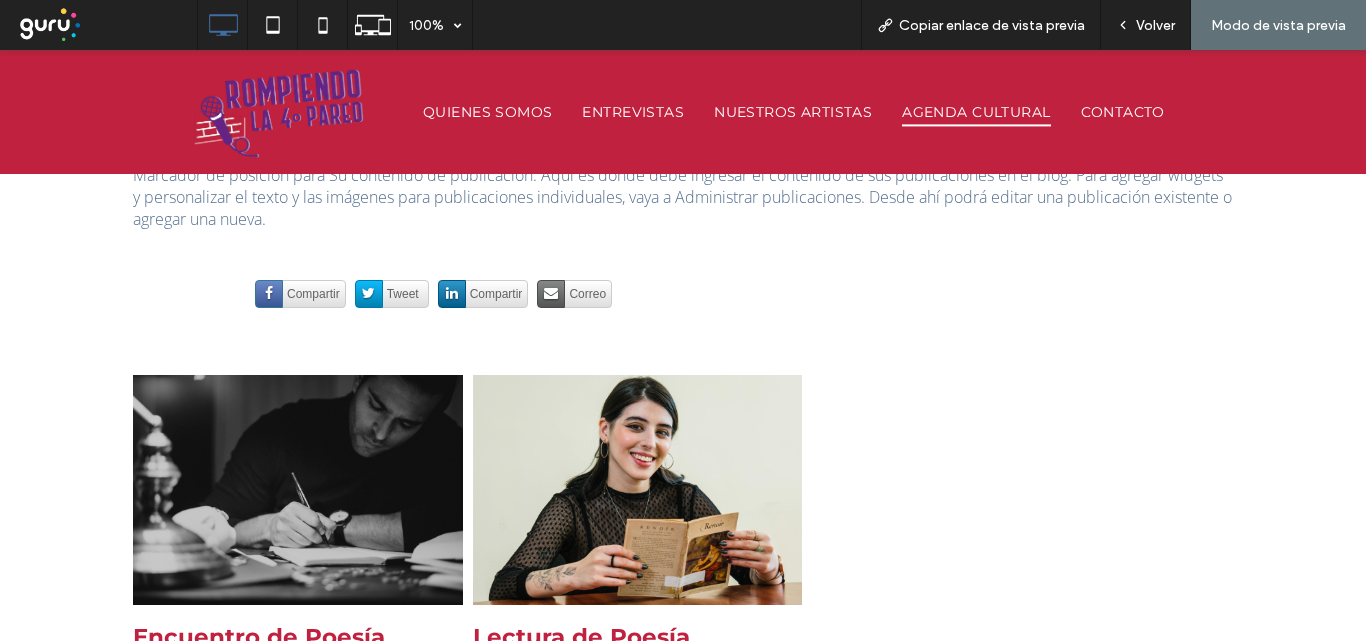 click on "AGENDA CULTURAL" at bounding box center (976, 112) 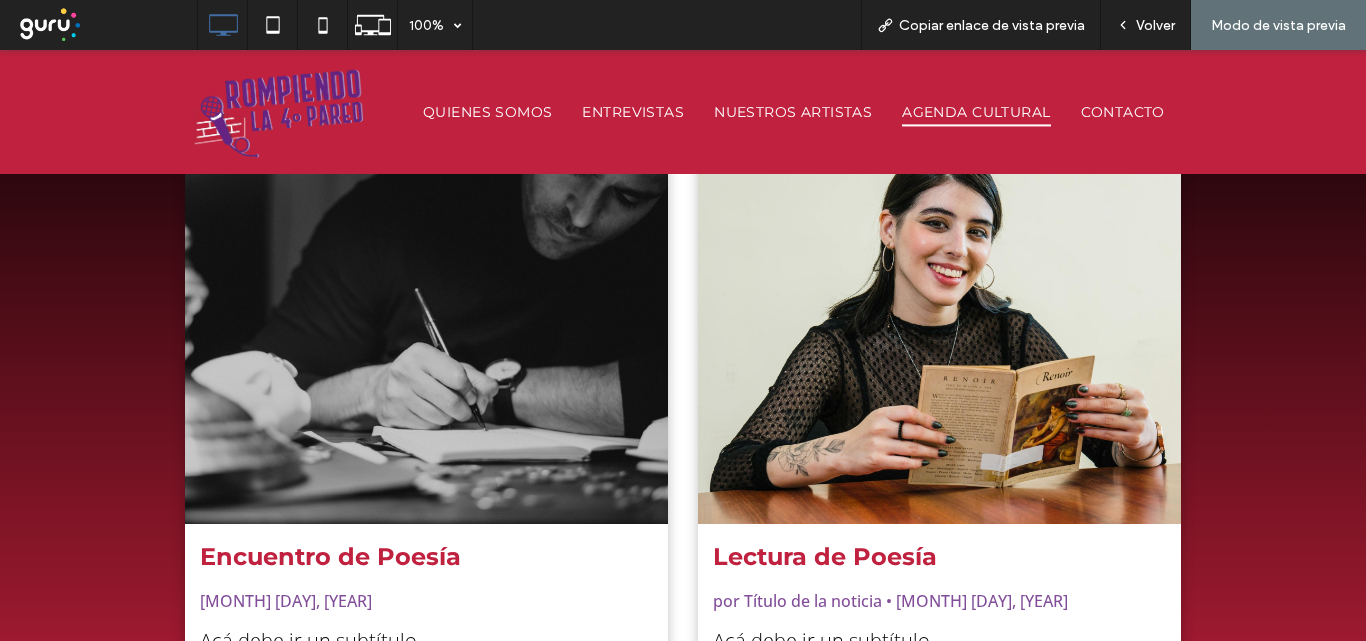 scroll, scrollTop: 400, scrollLeft: 0, axis: vertical 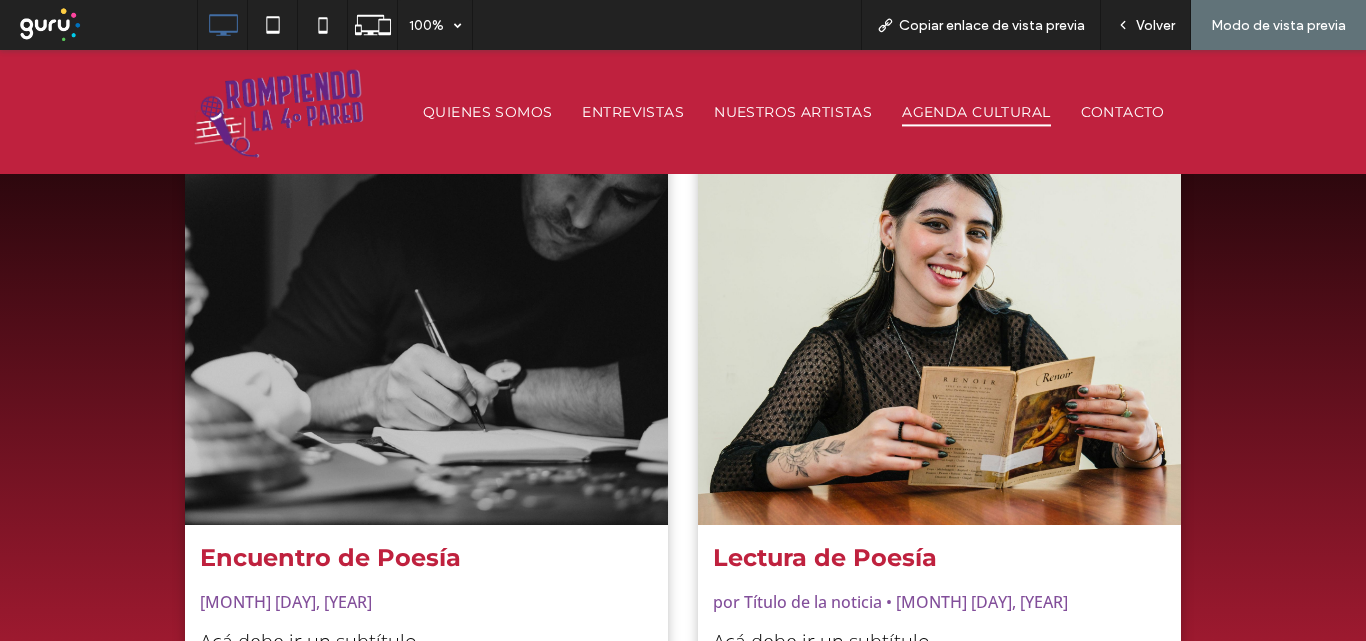 click at bounding box center [426, 321] 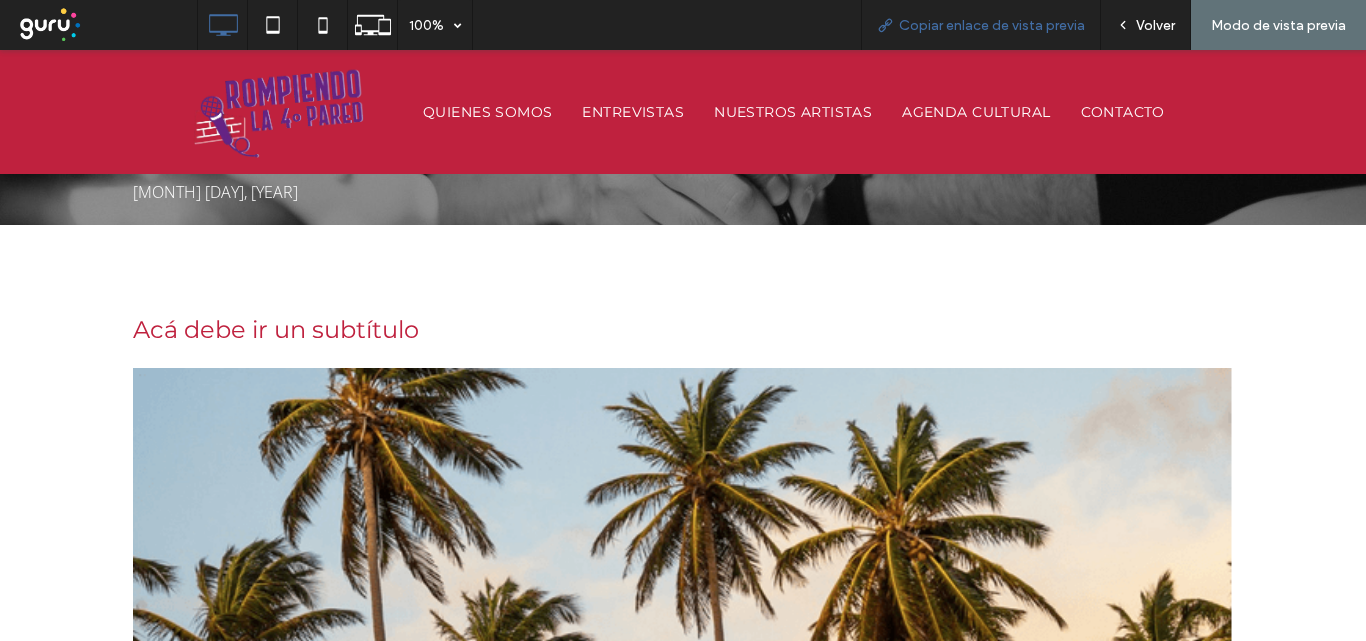 scroll, scrollTop: 0, scrollLeft: 0, axis: both 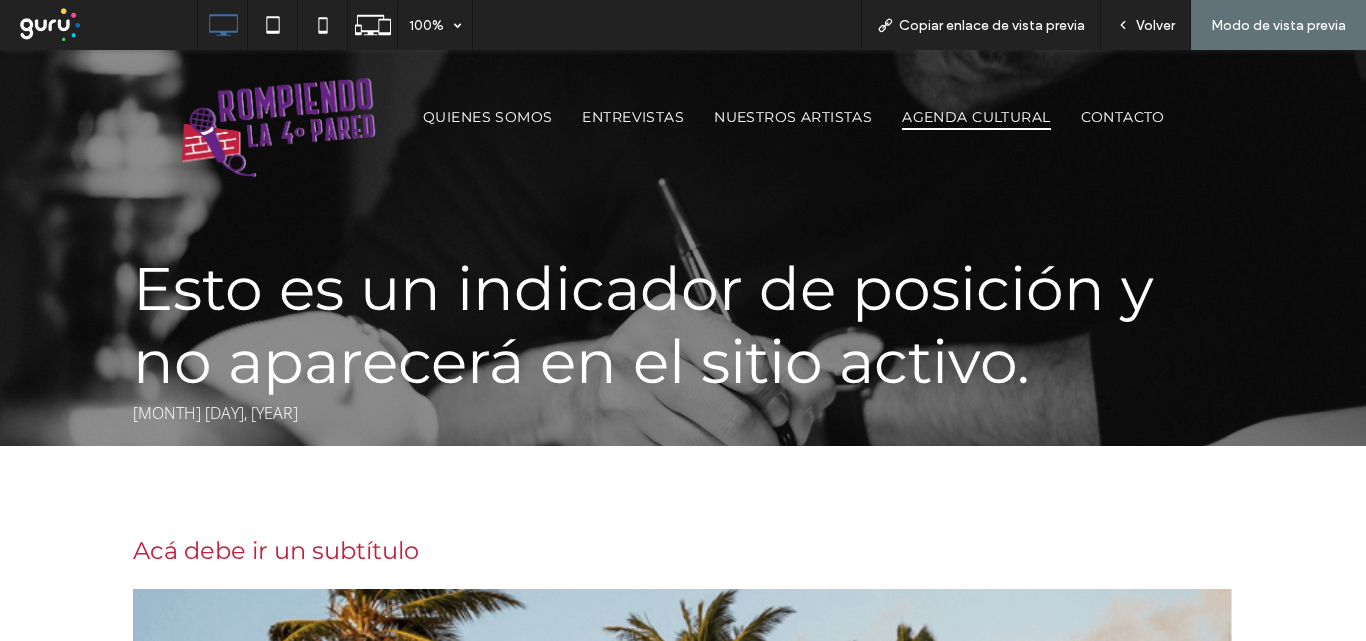 click on "AGENDA CULTURAL" at bounding box center [976, 117] 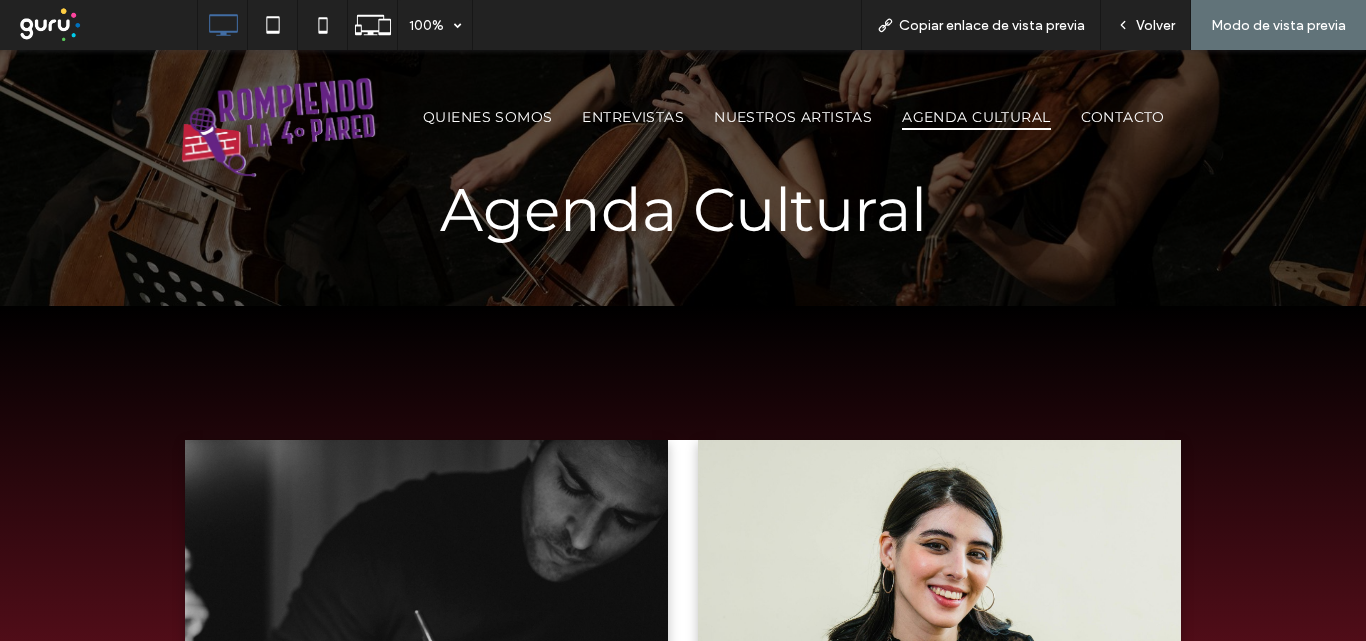 scroll, scrollTop: 200, scrollLeft: 0, axis: vertical 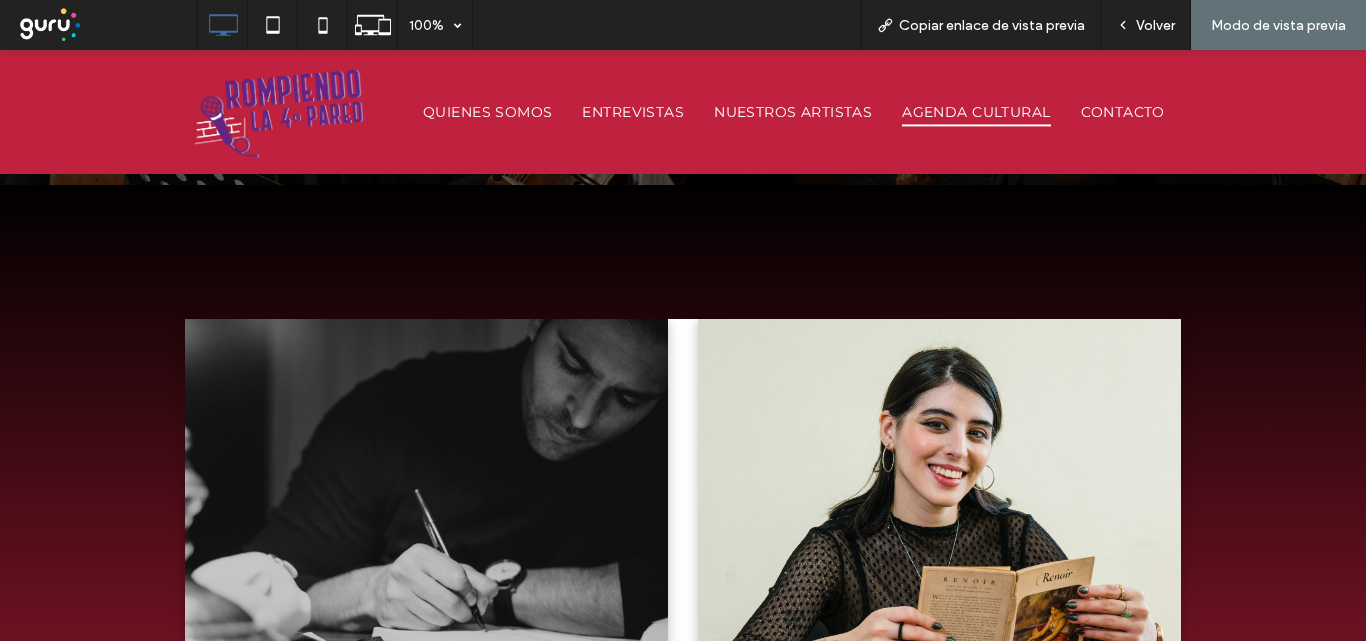 click at bounding box center (426, 521) 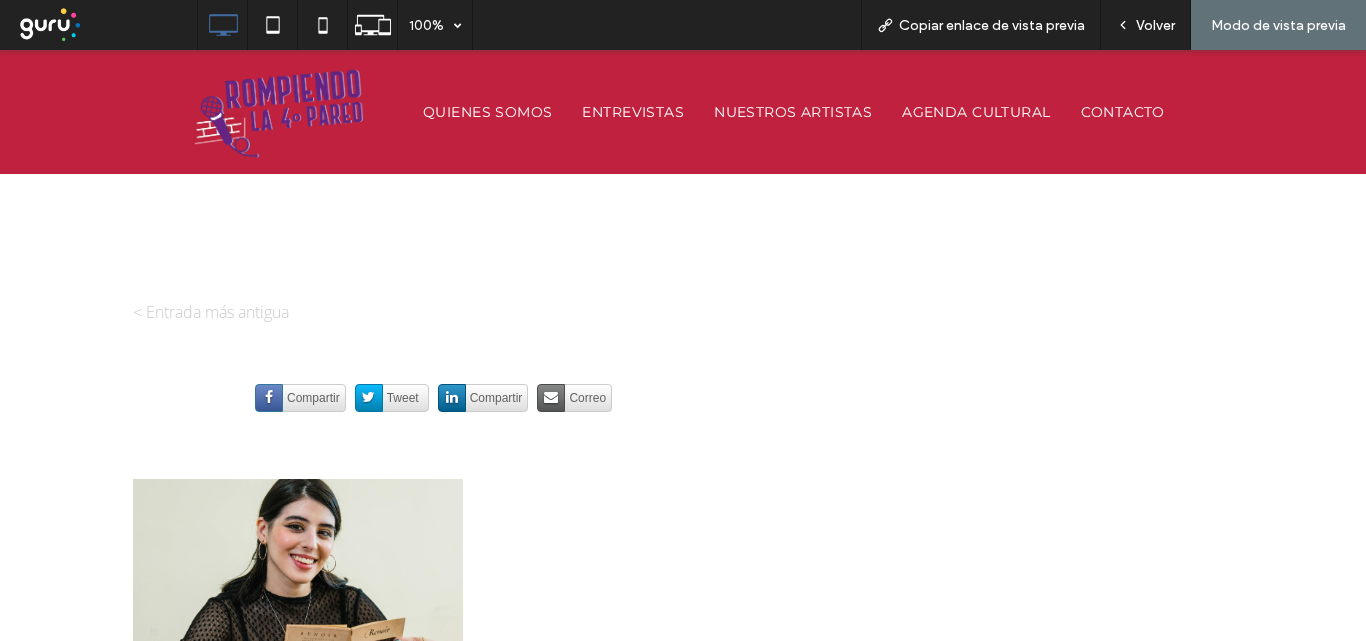 scroll, scrollTop: 1000, scrollLeft: 0, axis: vertical 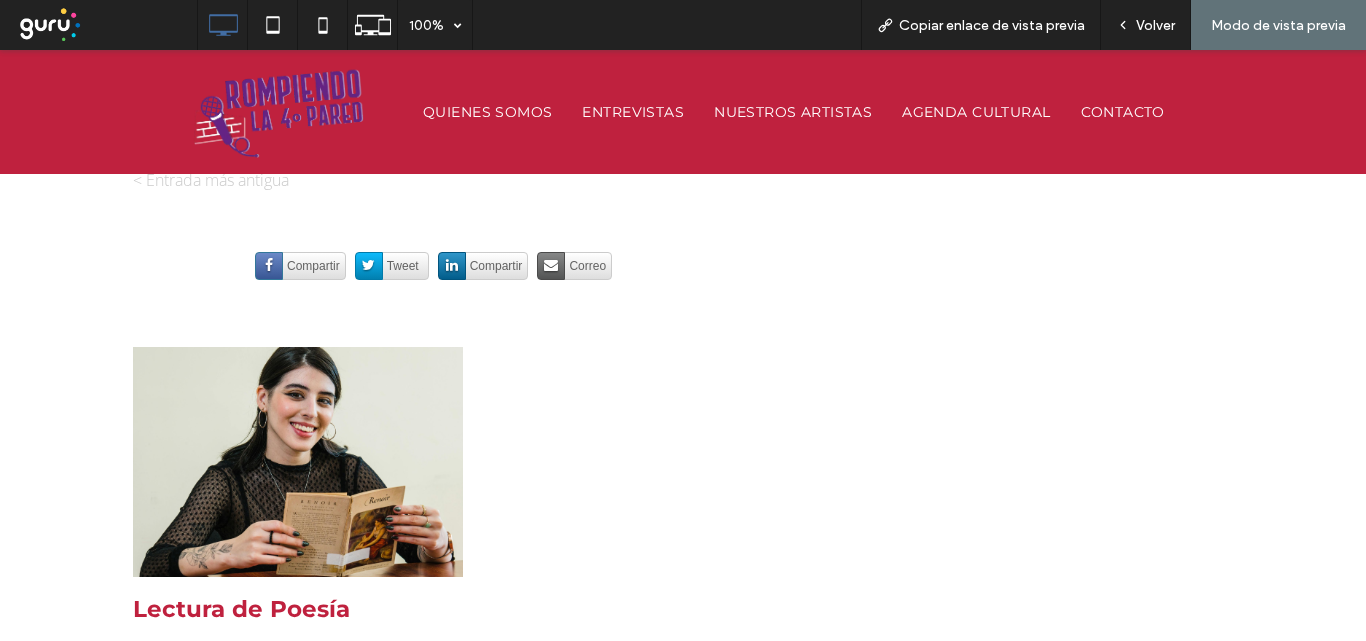 click at bounding box center [297, 462] 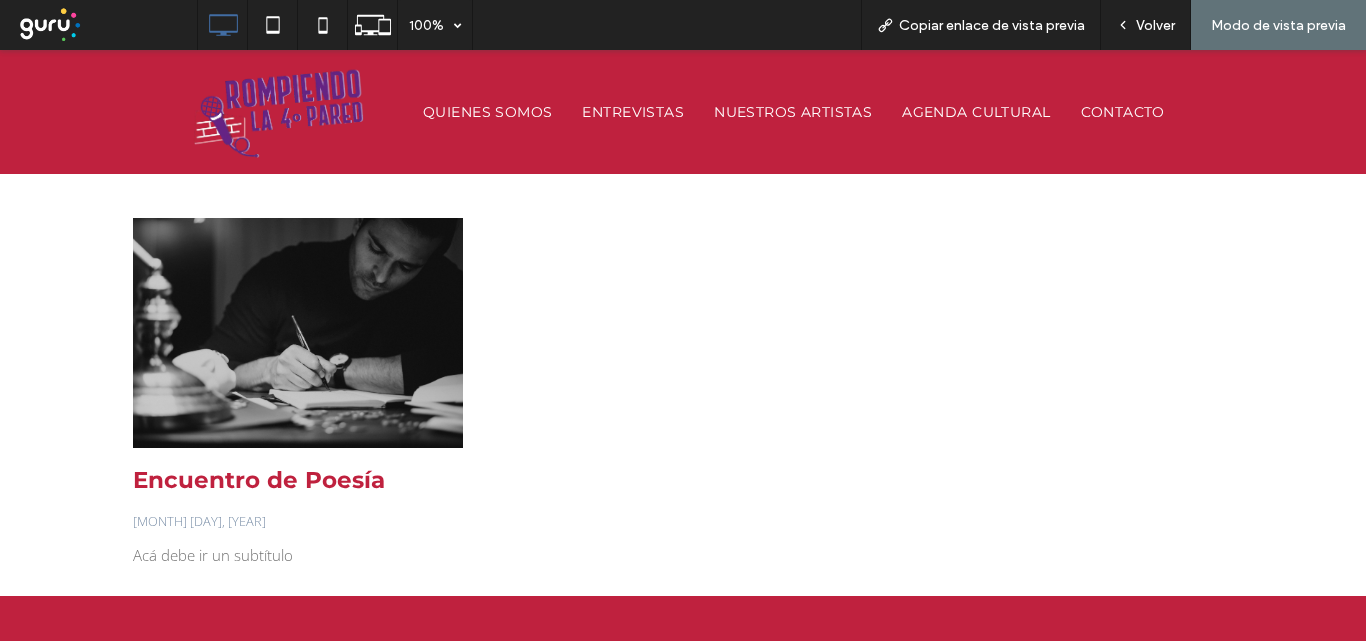 scroll, scrollTop: 1200, scrollLeft: 0, axis: vertical 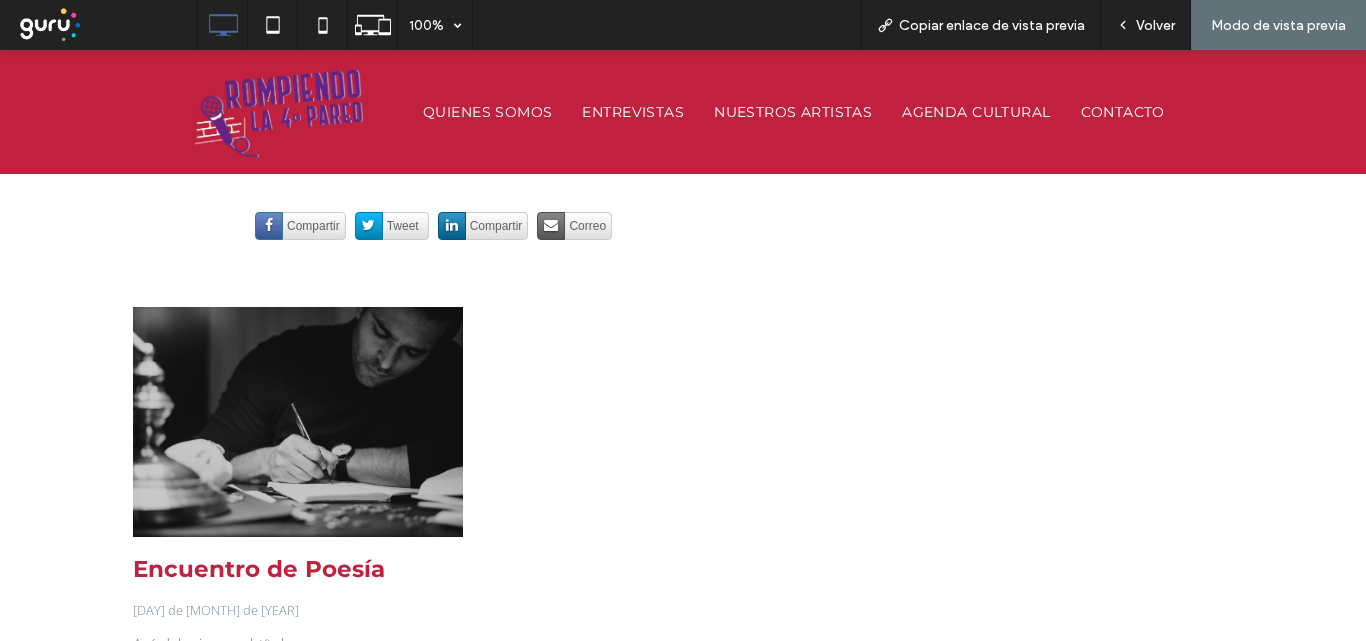 click at bounding box center (297, 422) 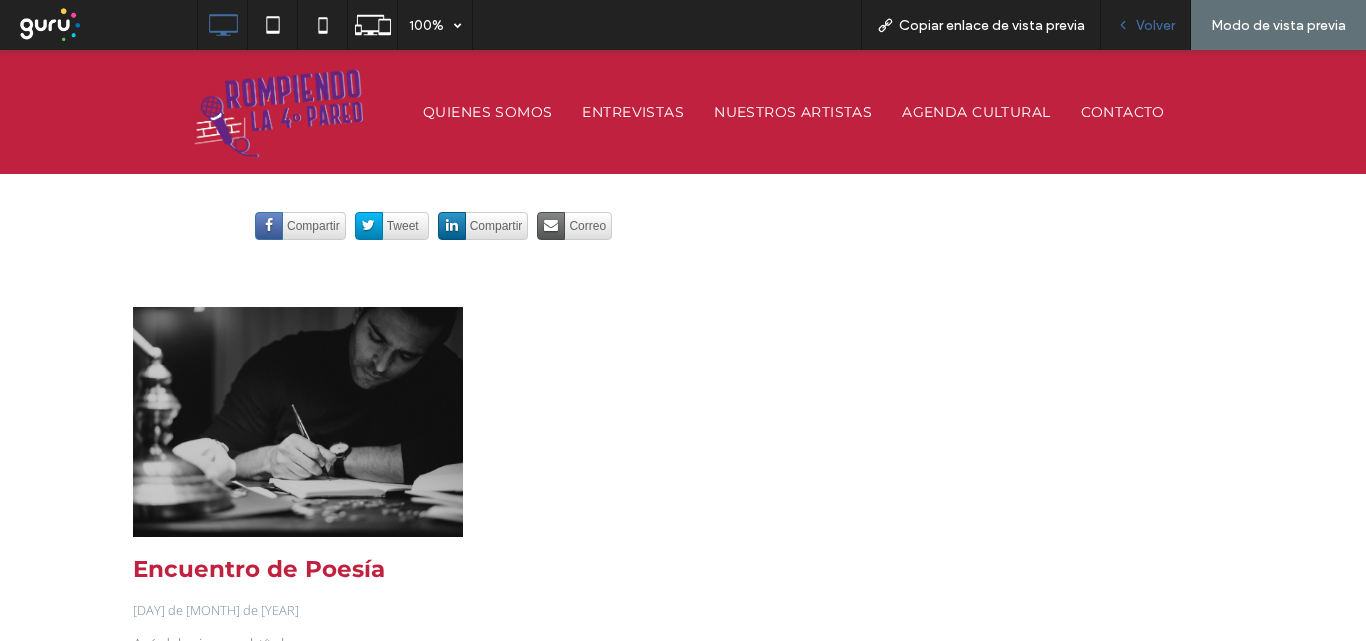 click 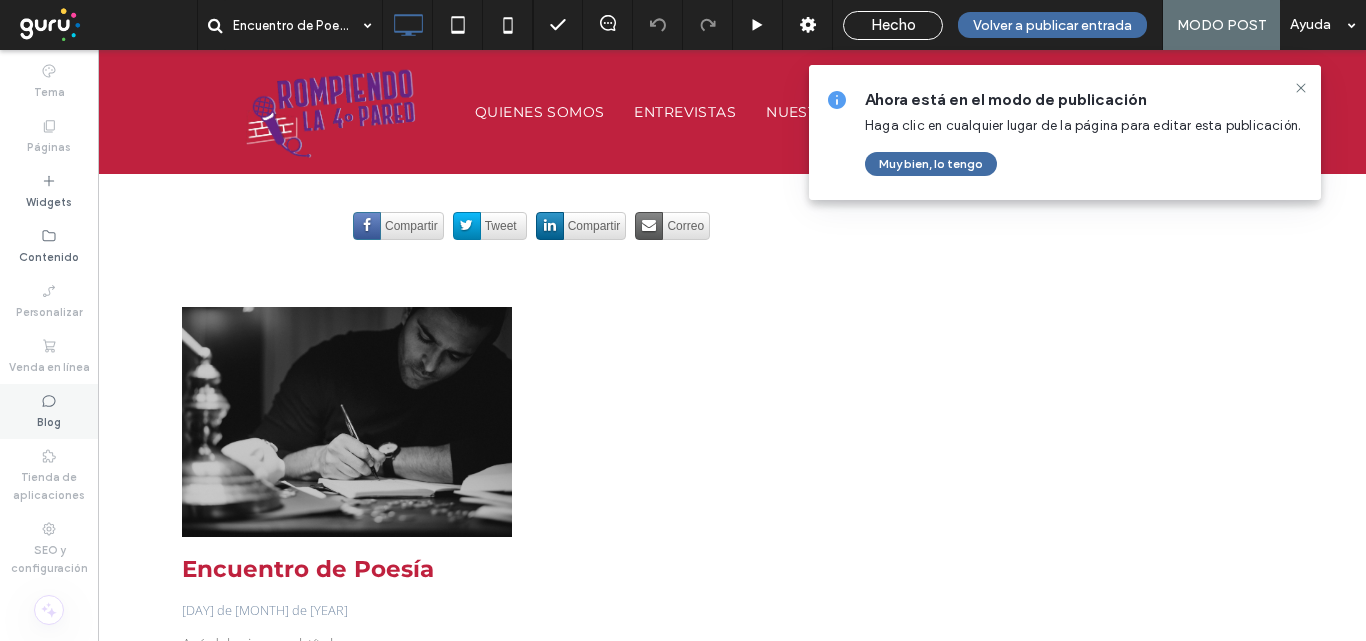 click on "Blog" at bounding box center (49, 411) 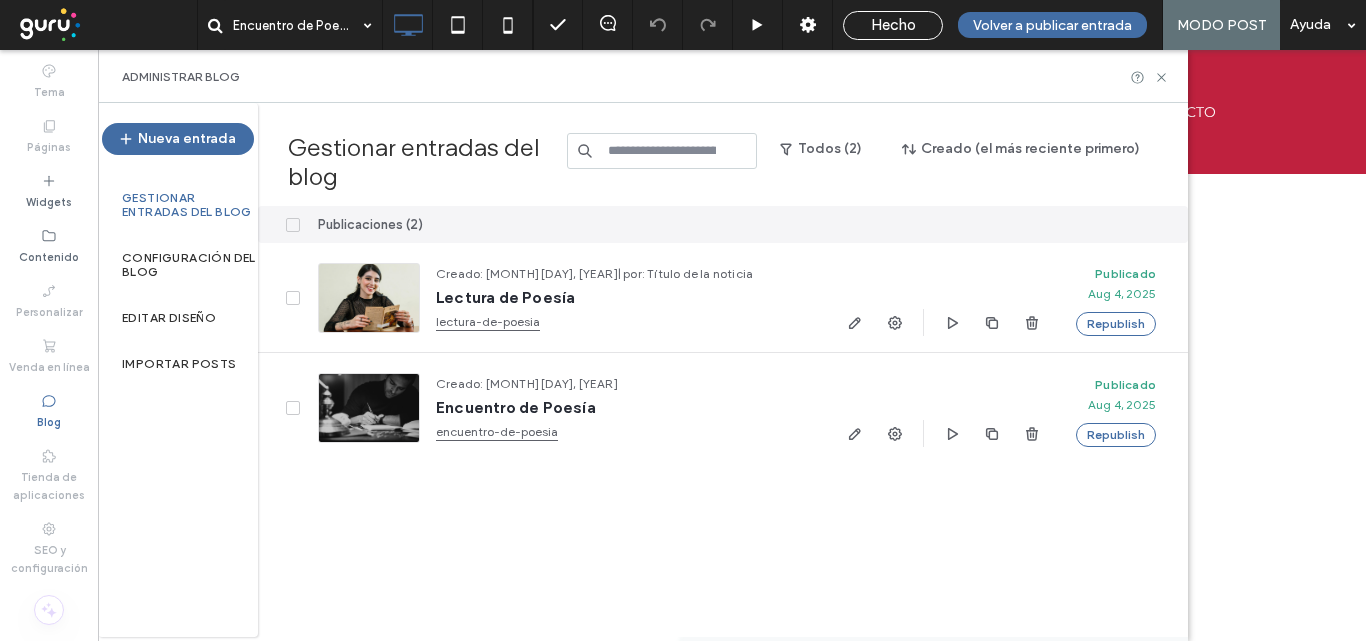 click on "Editar diseño" at bounding box center (169, 318) 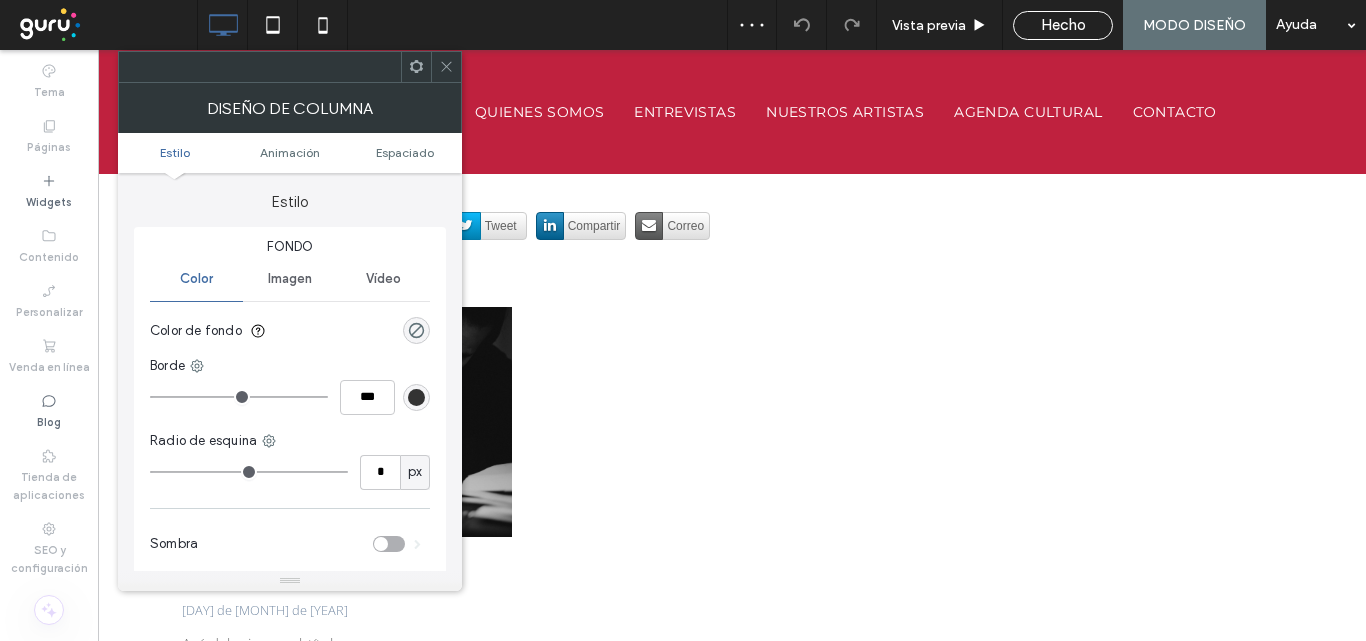 click at bounding box center (446, 67) 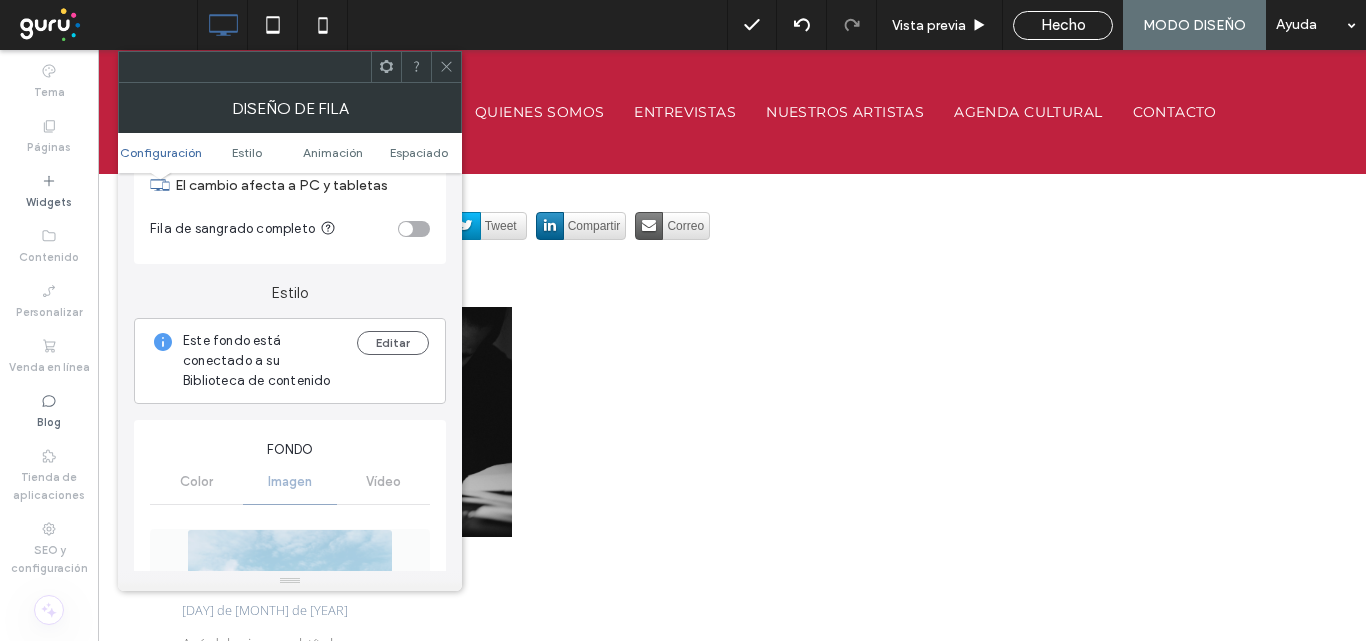 scroll, scrollTop: 200, scrollLeft: 0, axis: vertical 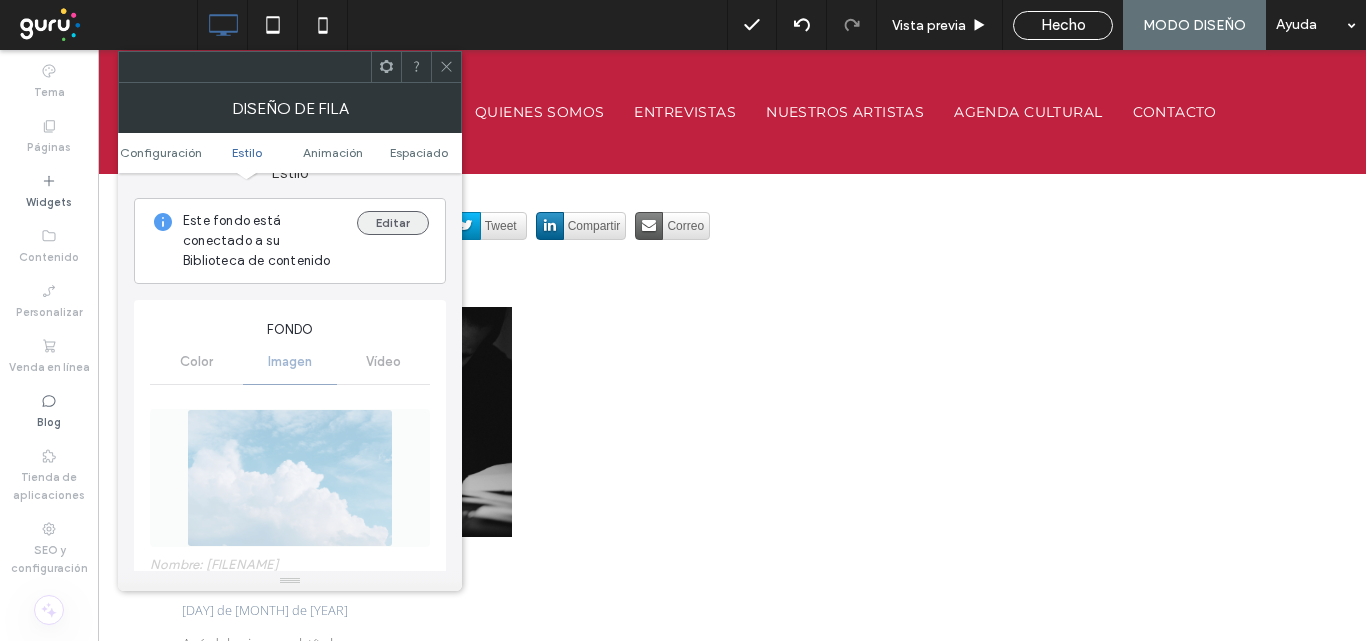 click on "Editar" at bounding box center (393, 223) 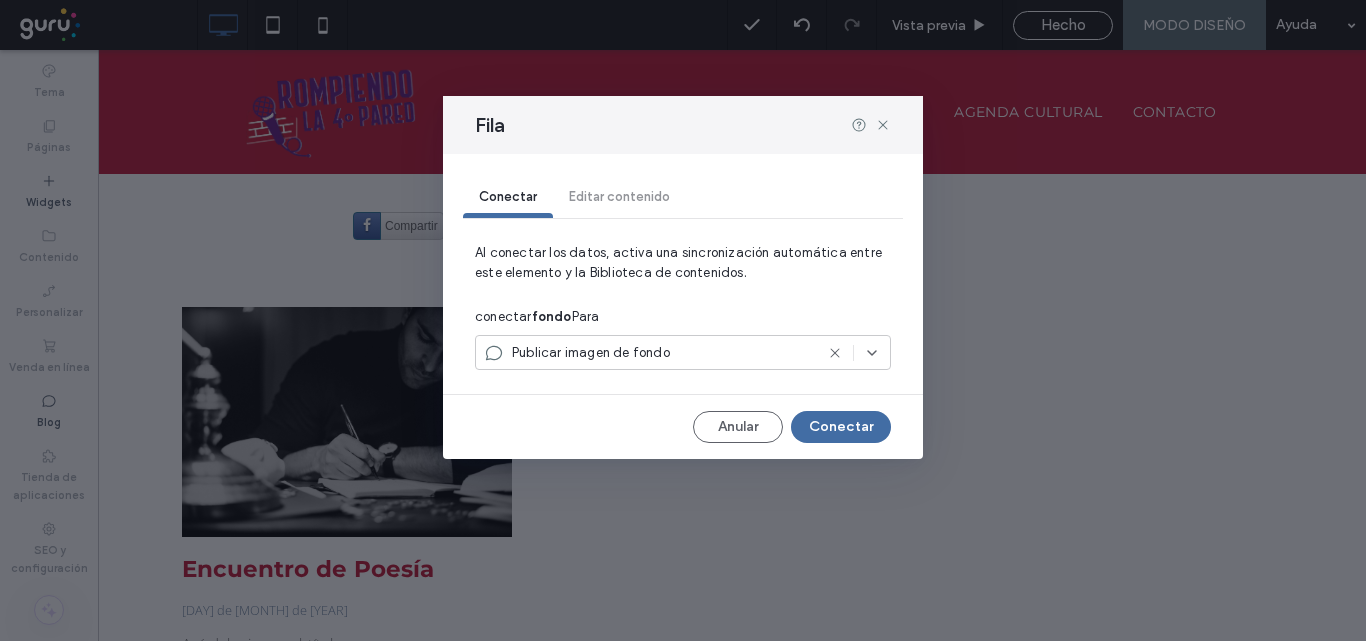 click on "Publicar imagen de fondo" at bounding box center [648, 353] 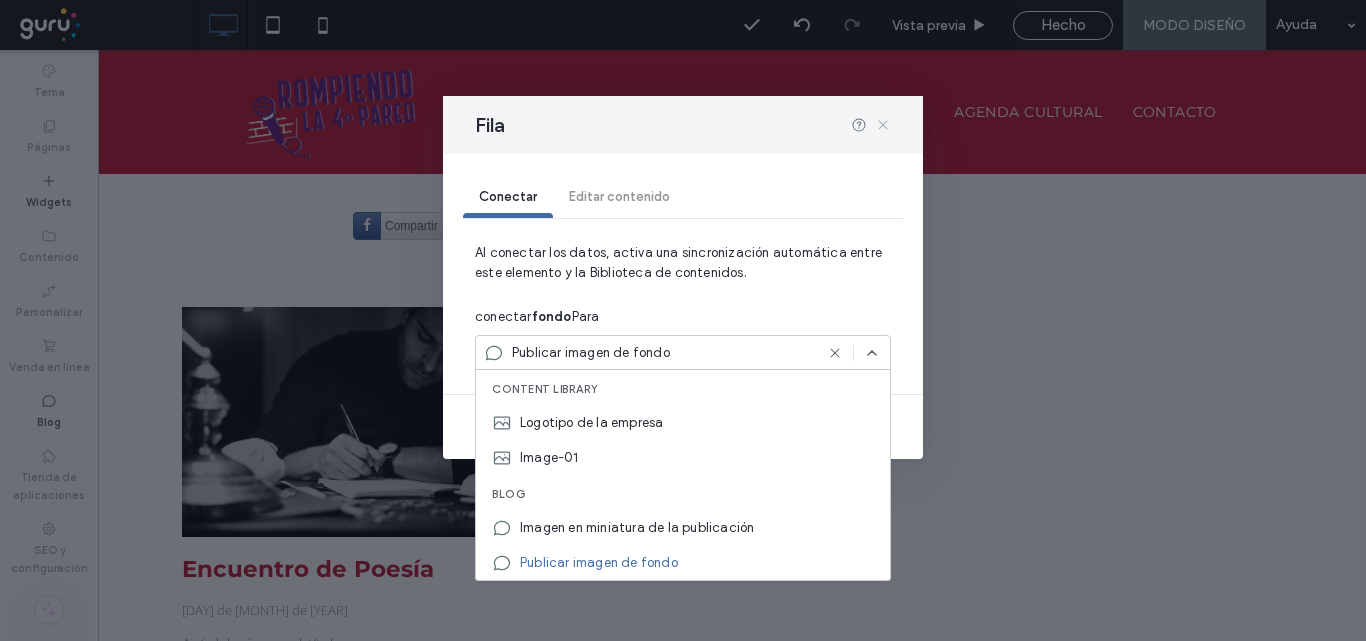 click 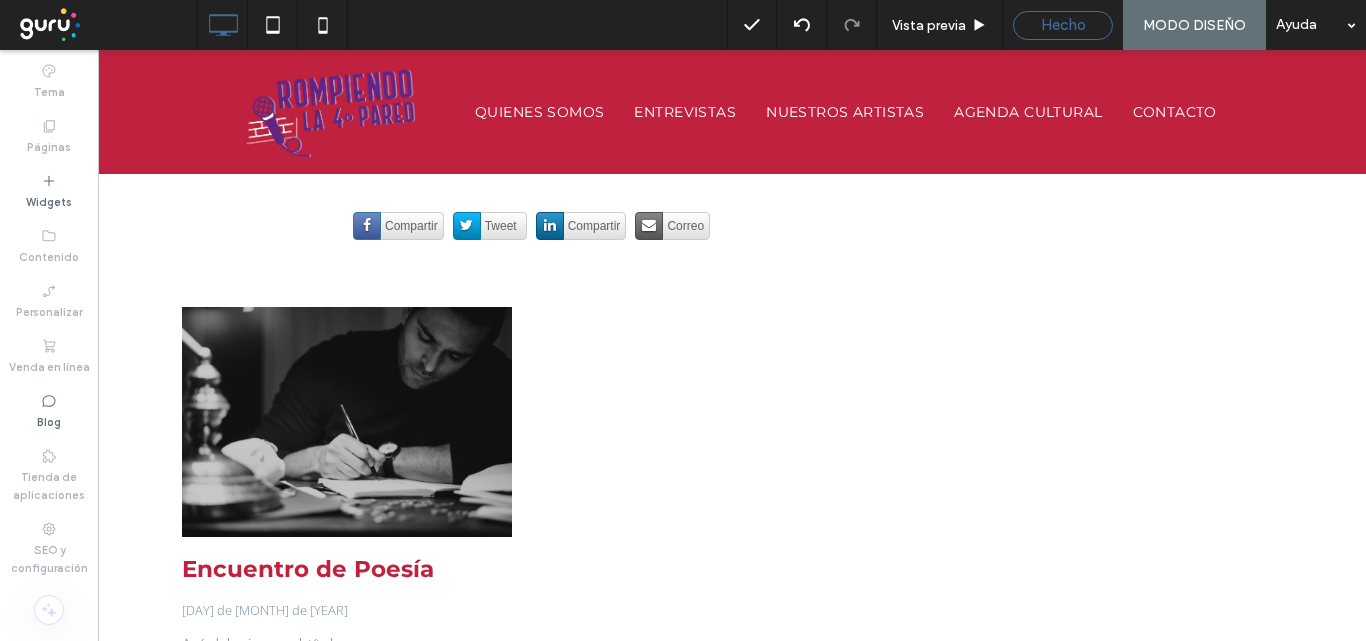 click on "Hecho" at bounding box center [1063, 25] 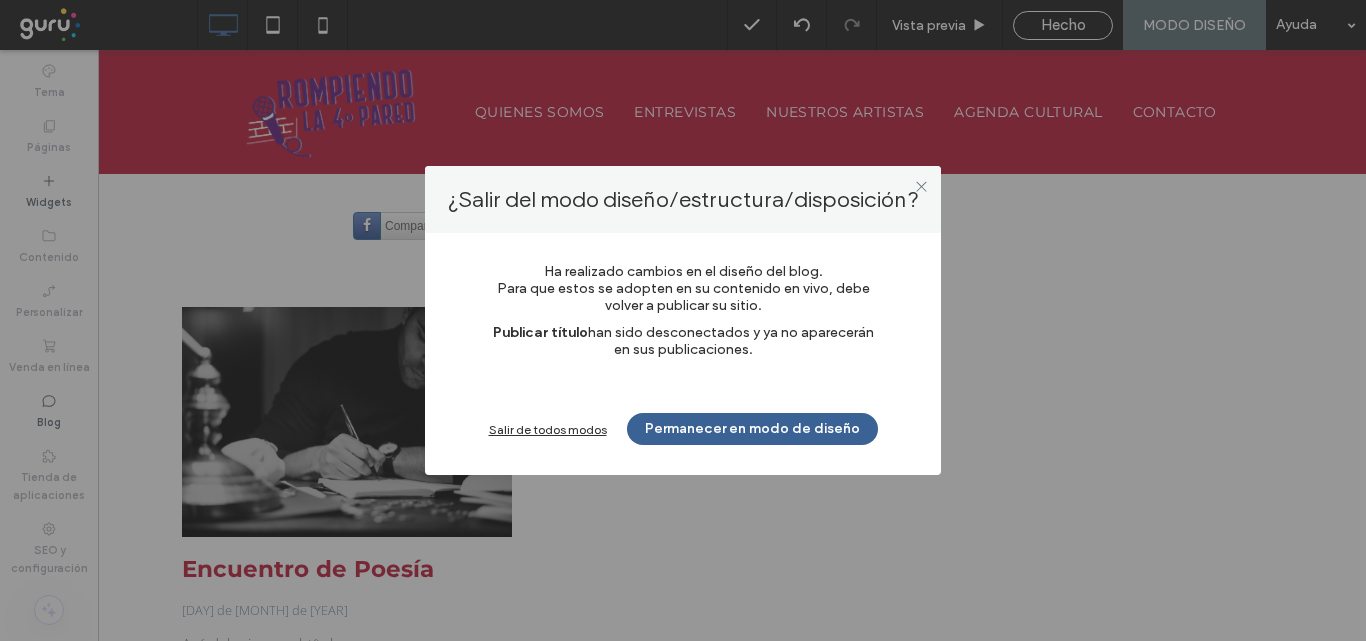 click on "Permanecer en modo de diseño" at bounding box center [752, 429] 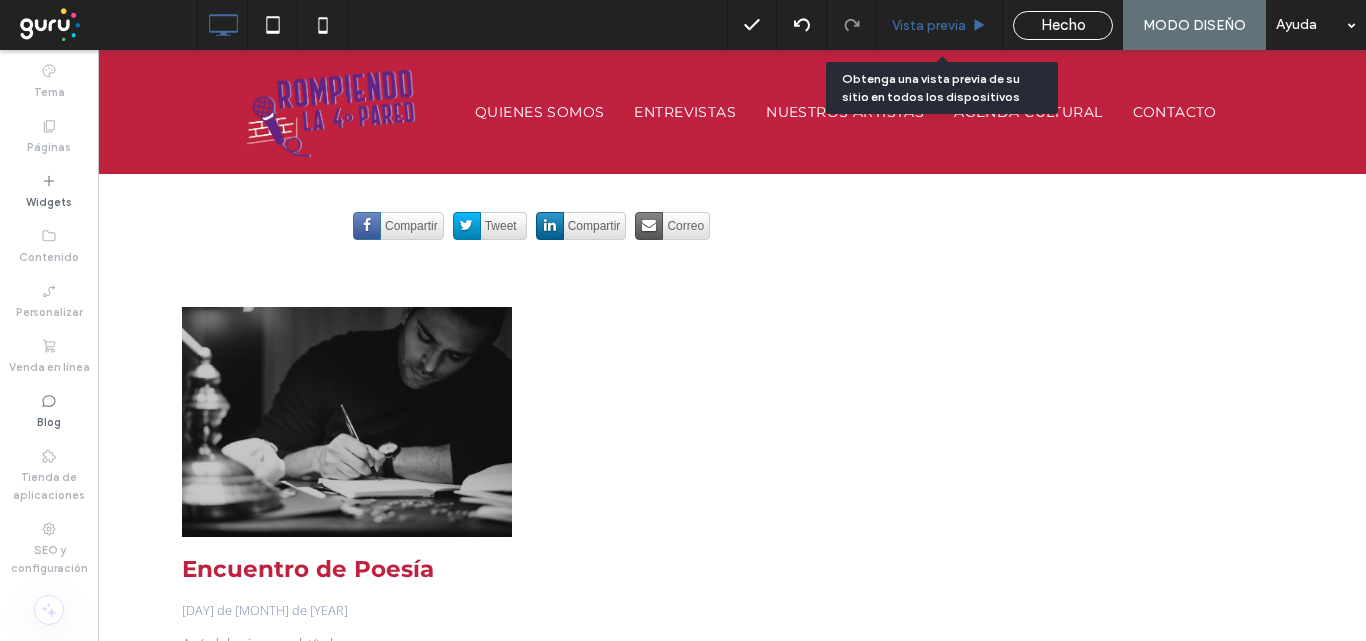 click on "Vista previa" at bounding box center [940, 25] 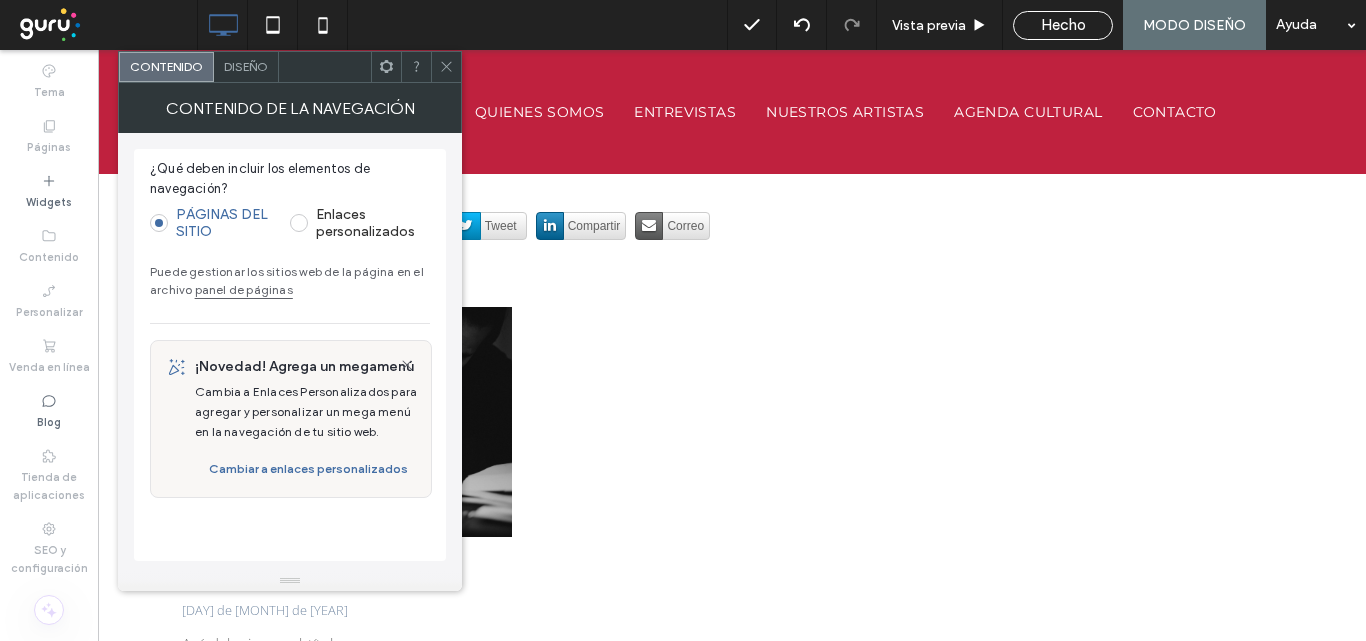 click 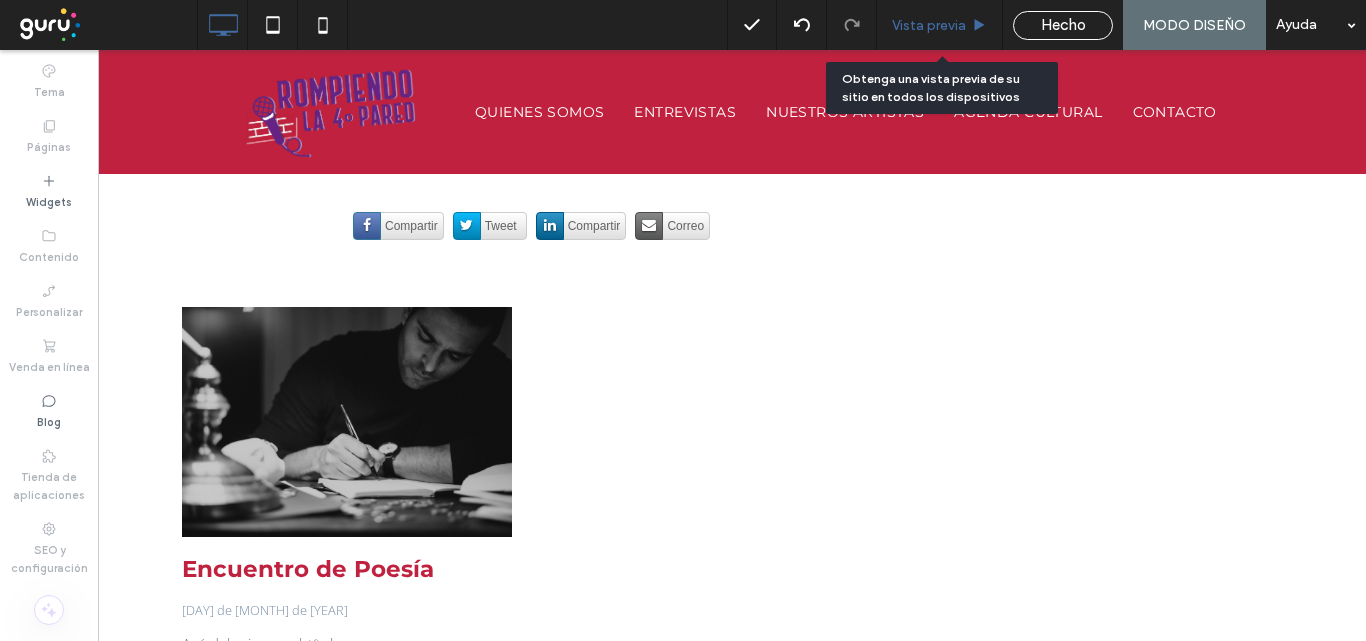 click on "Vista previa" at bounding box center (929, 25) 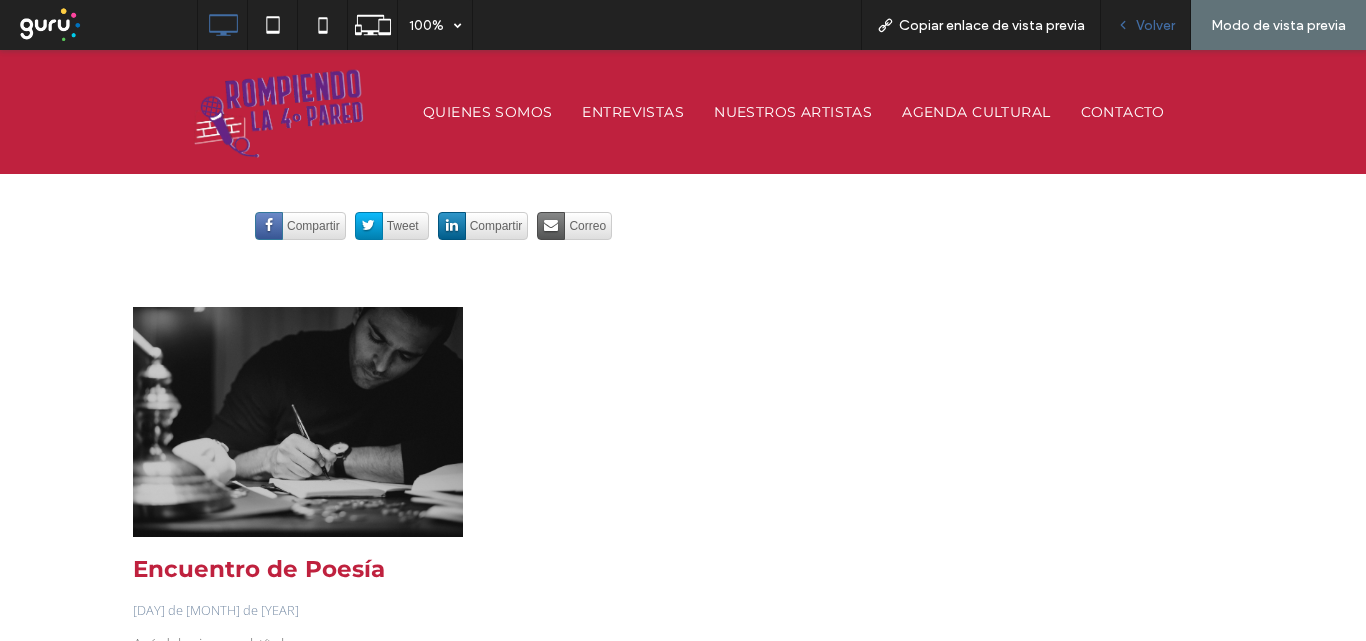click on "Volver" at bounding box center [1155, 25] 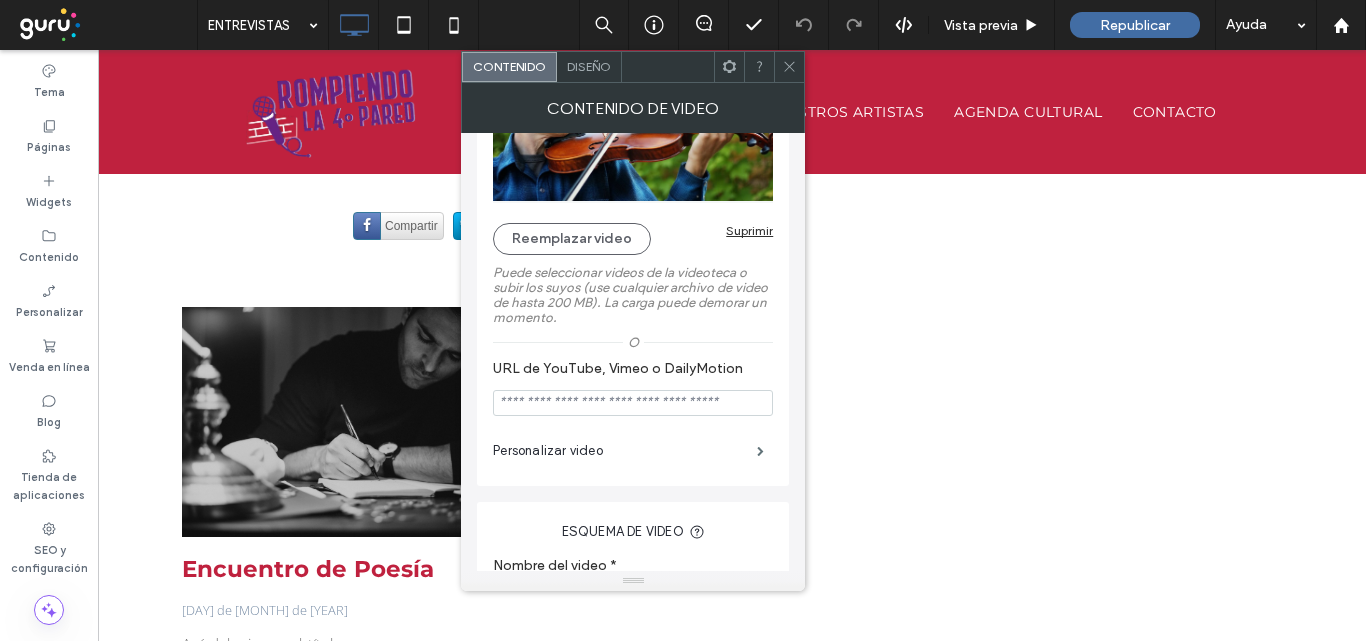 scroll, scrollTop: 0, scrollLeft: 0, axis: both 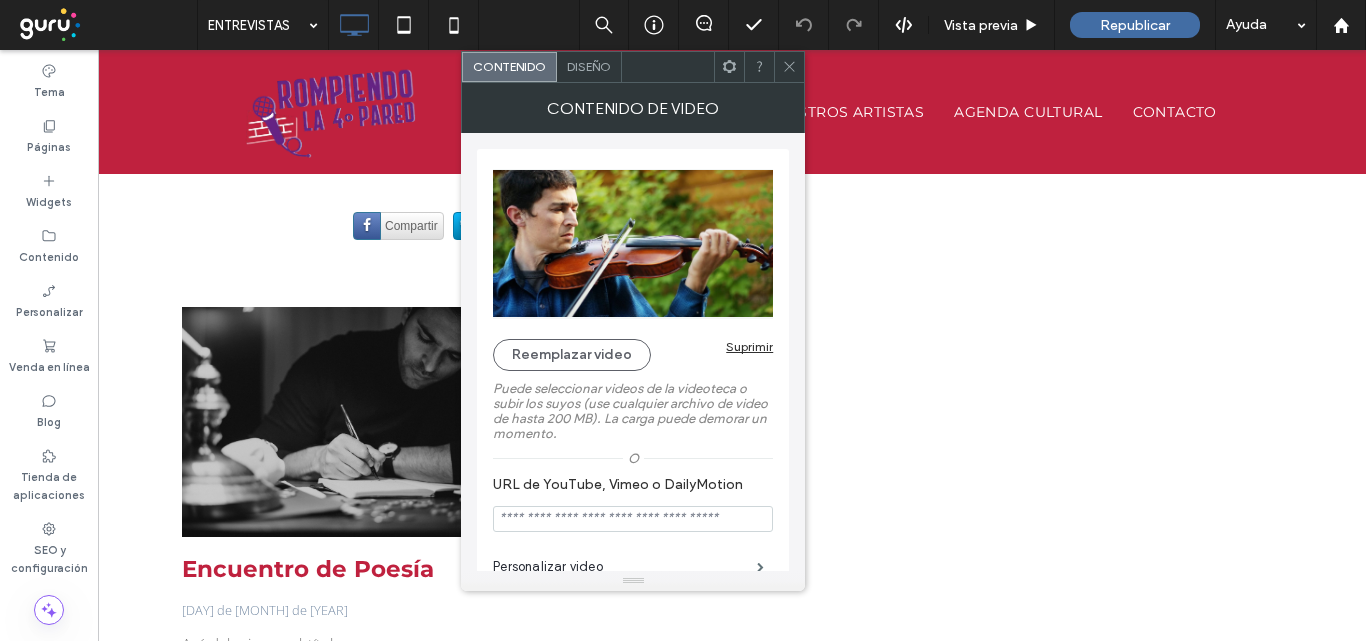 click 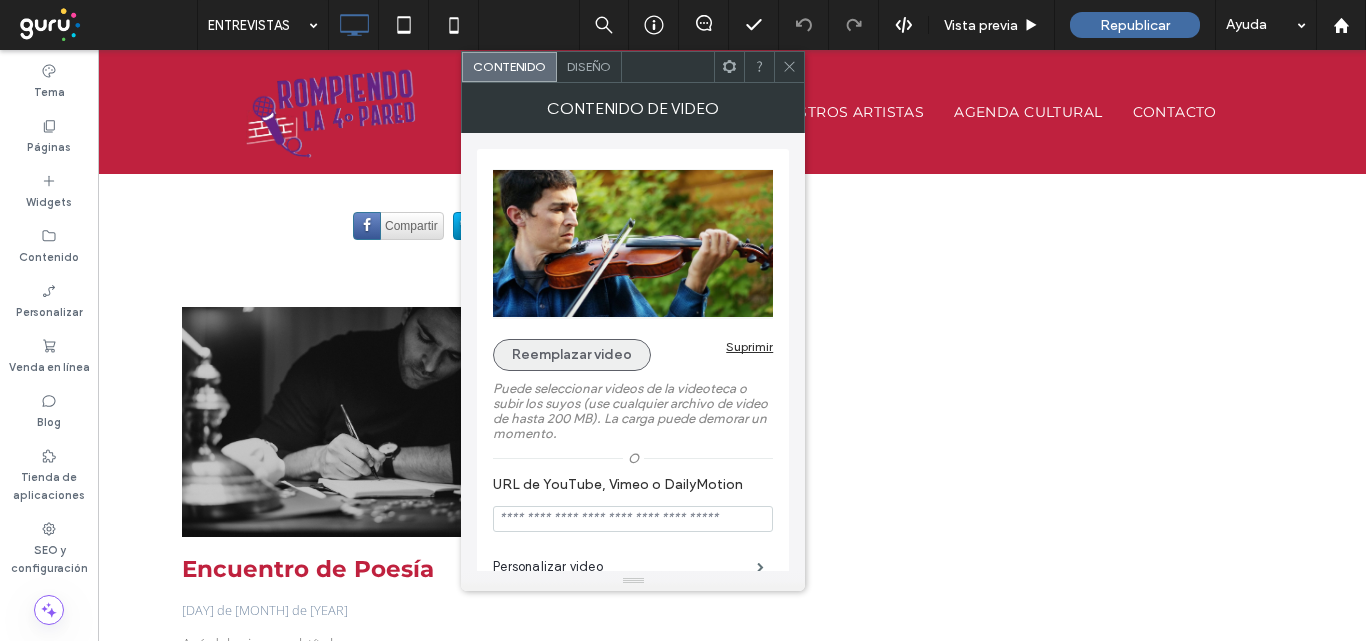 click on "Reemplazar video" at bounding box center [572, 355] 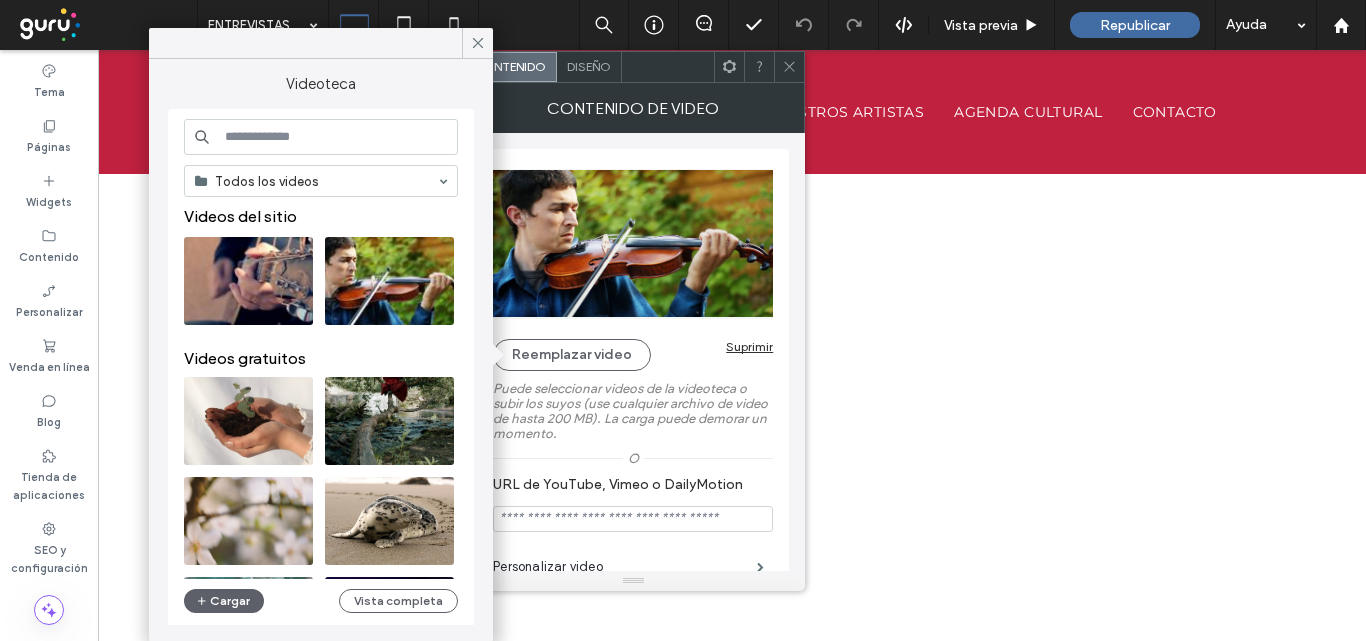 drag, startPoint x: 475, startPoint y: 39, endPoint x: 572, endPoint y: 49, distance: 97.5141 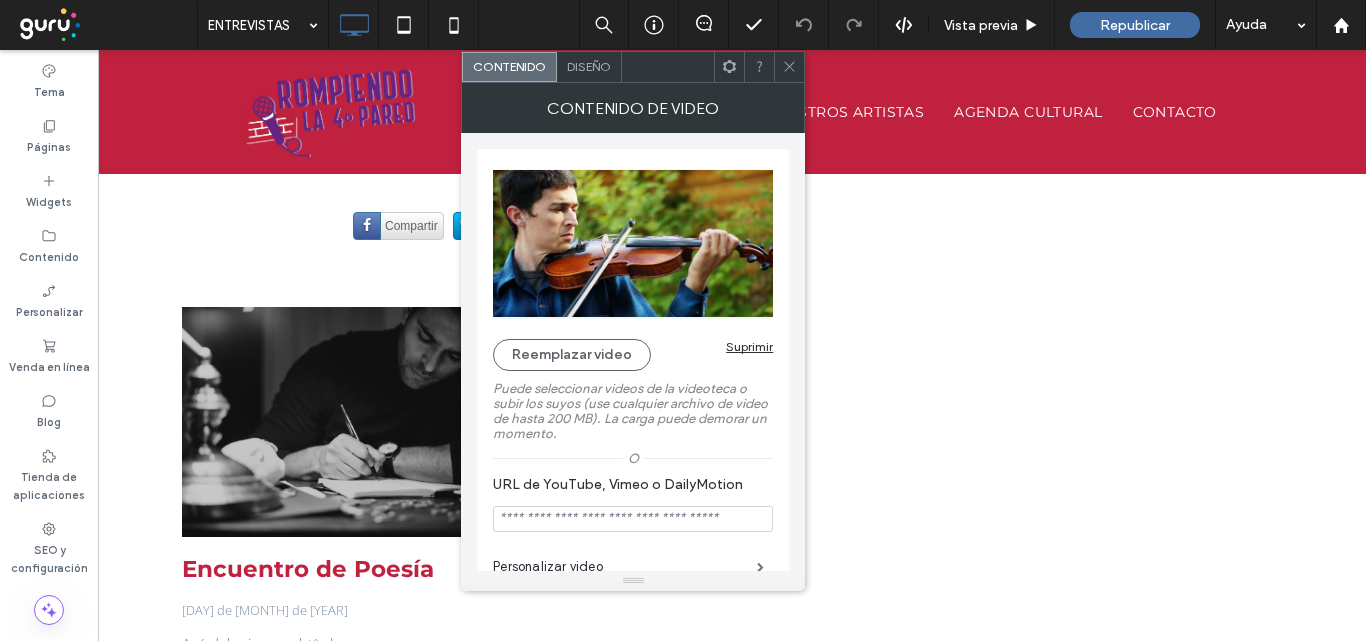 click 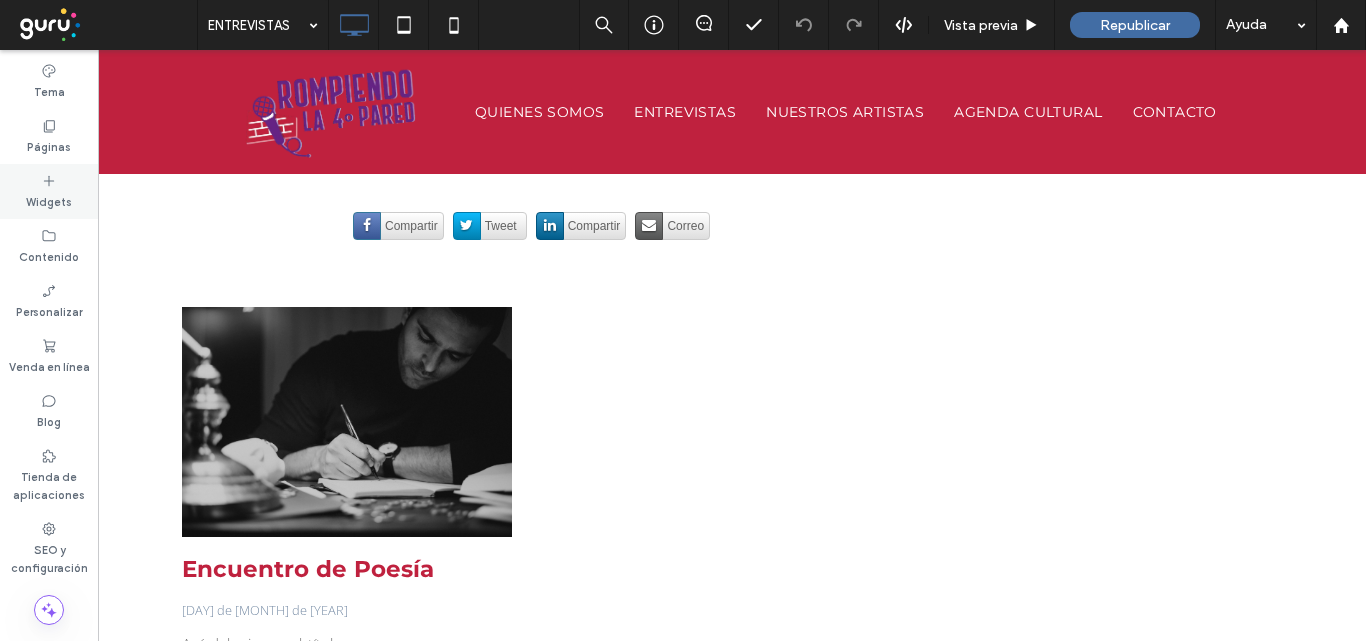 click on "Widgets" at bounding box center (49, 200) 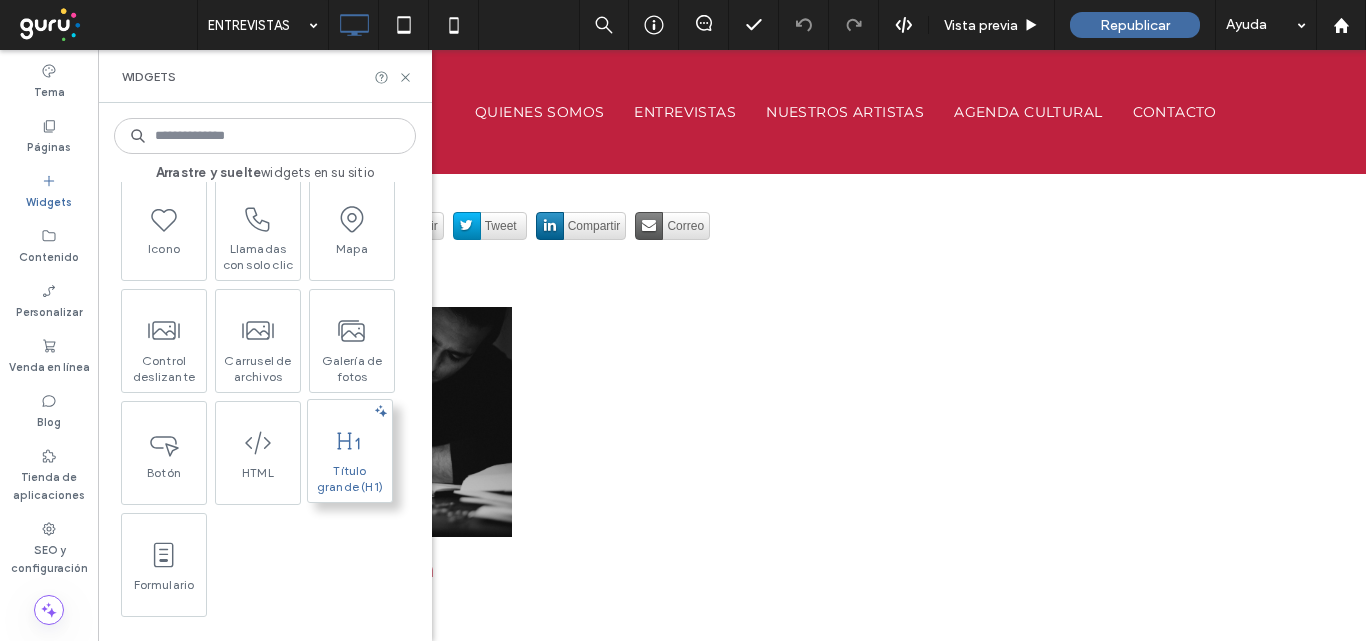 scroll, scrollTop: 500, scrollLeft: 0, axis: vertical 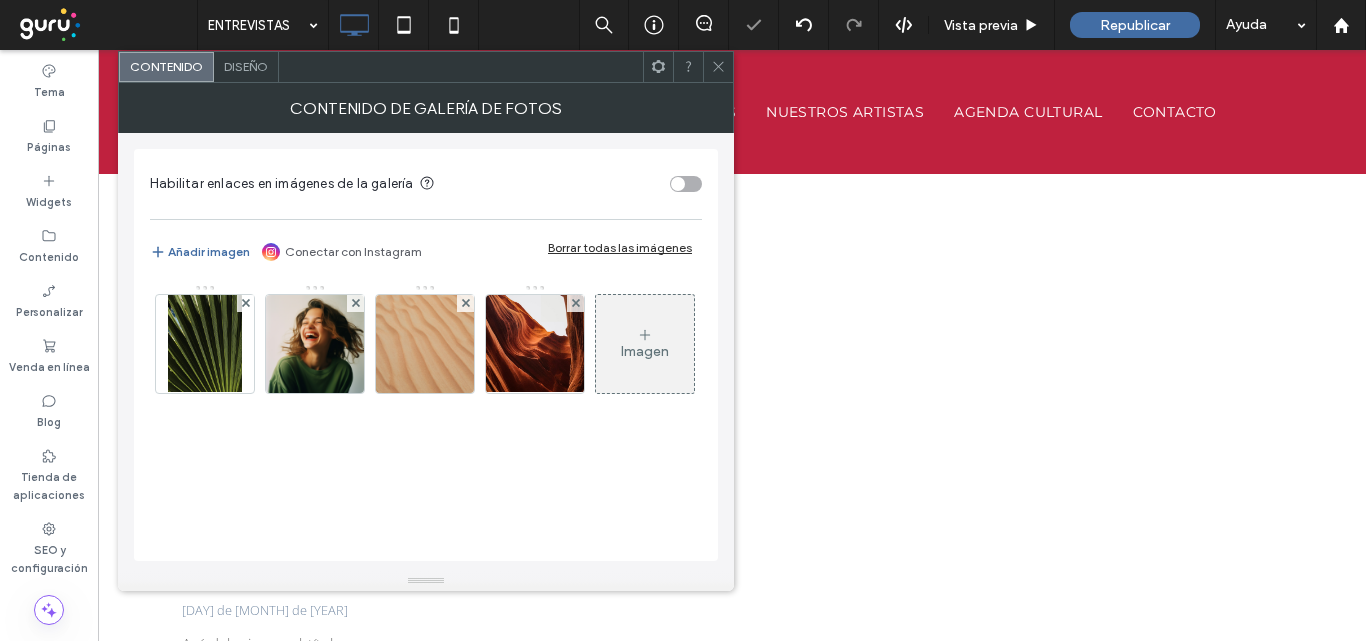 click on "Borrar todas las imágenes" at bounding box center (620, 247) 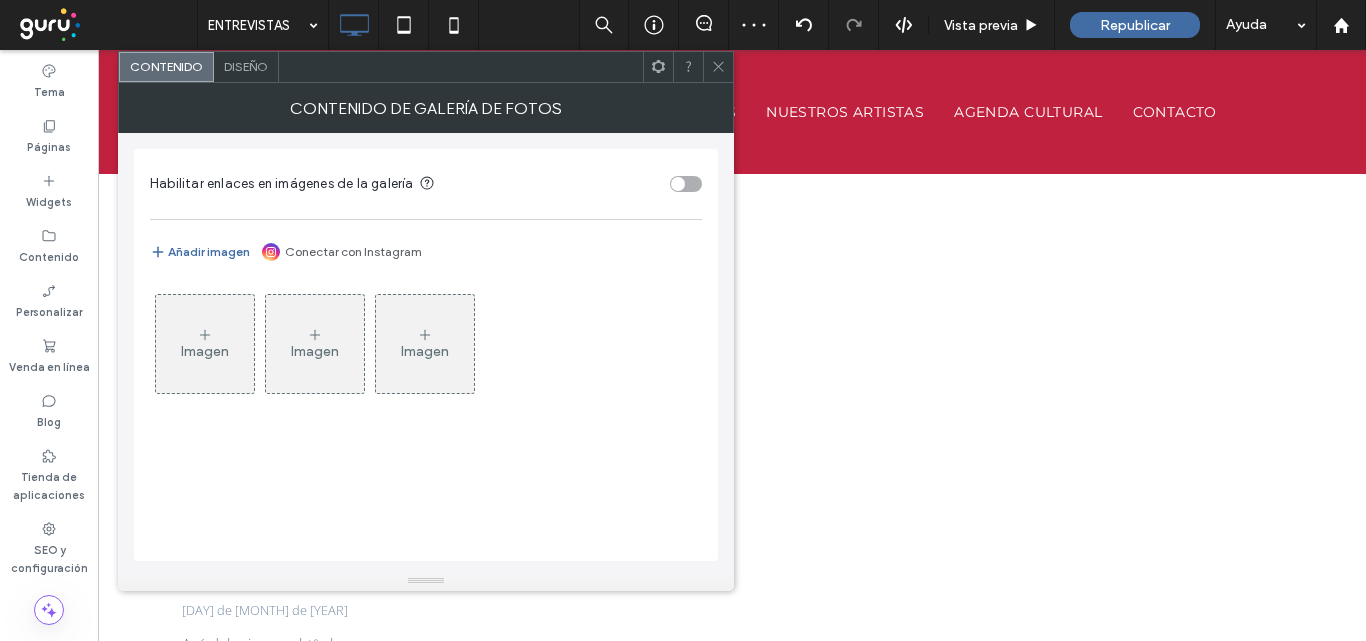 click 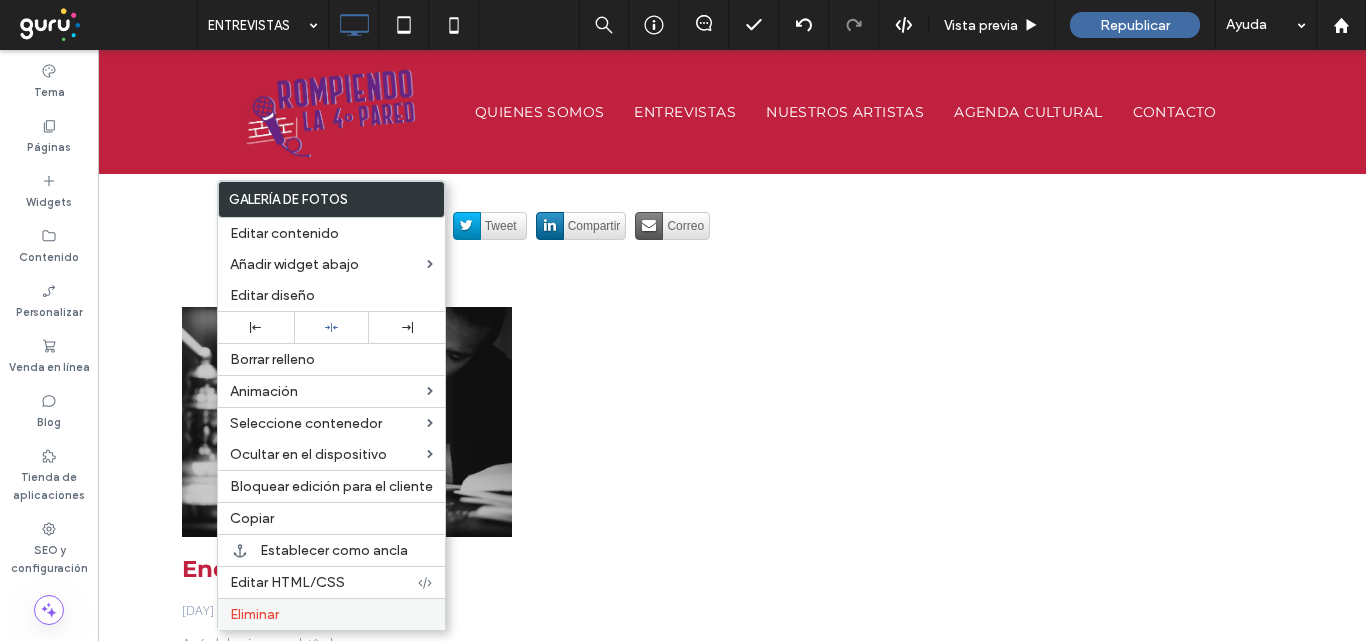 click on "Eliminar" at bounding box center [331, 614] 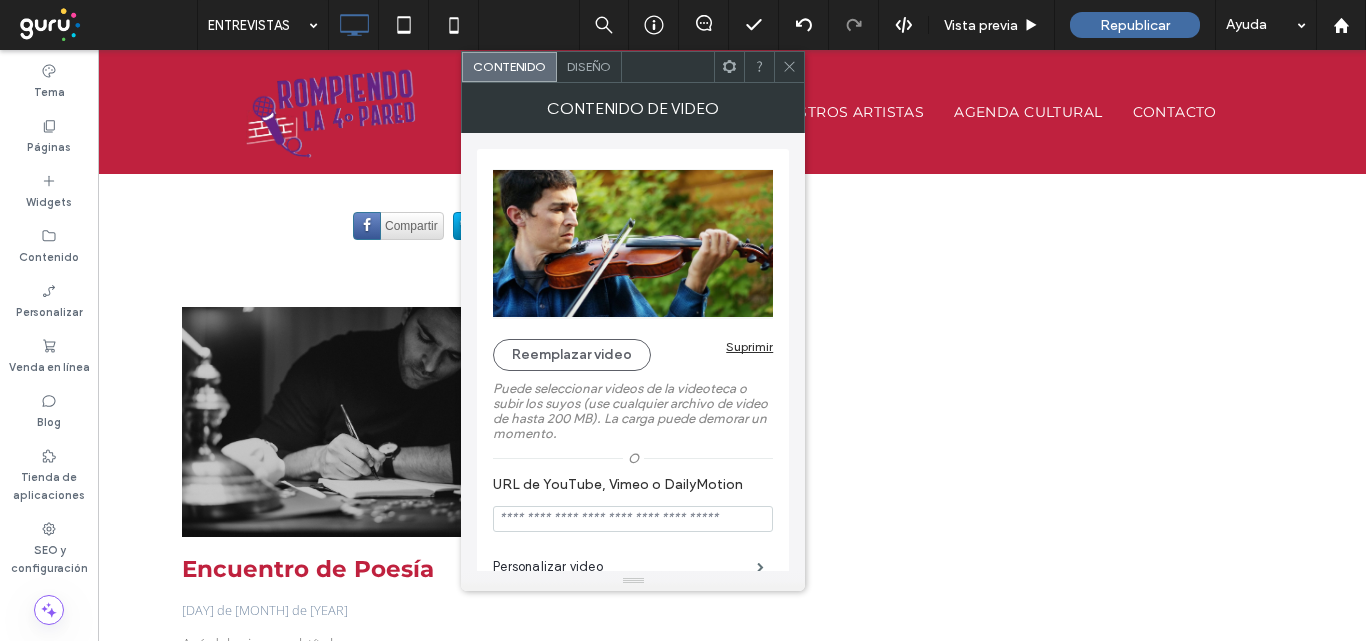 click 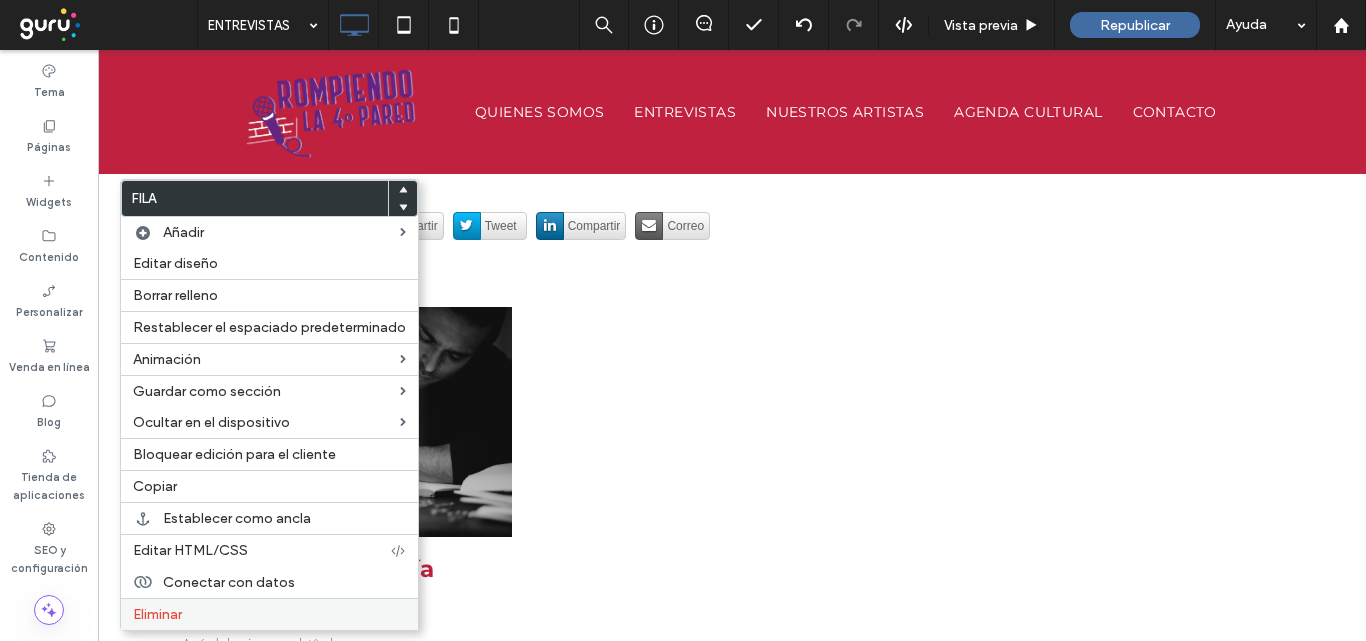 click on "Eliminar" at bounding box center [269, 614] 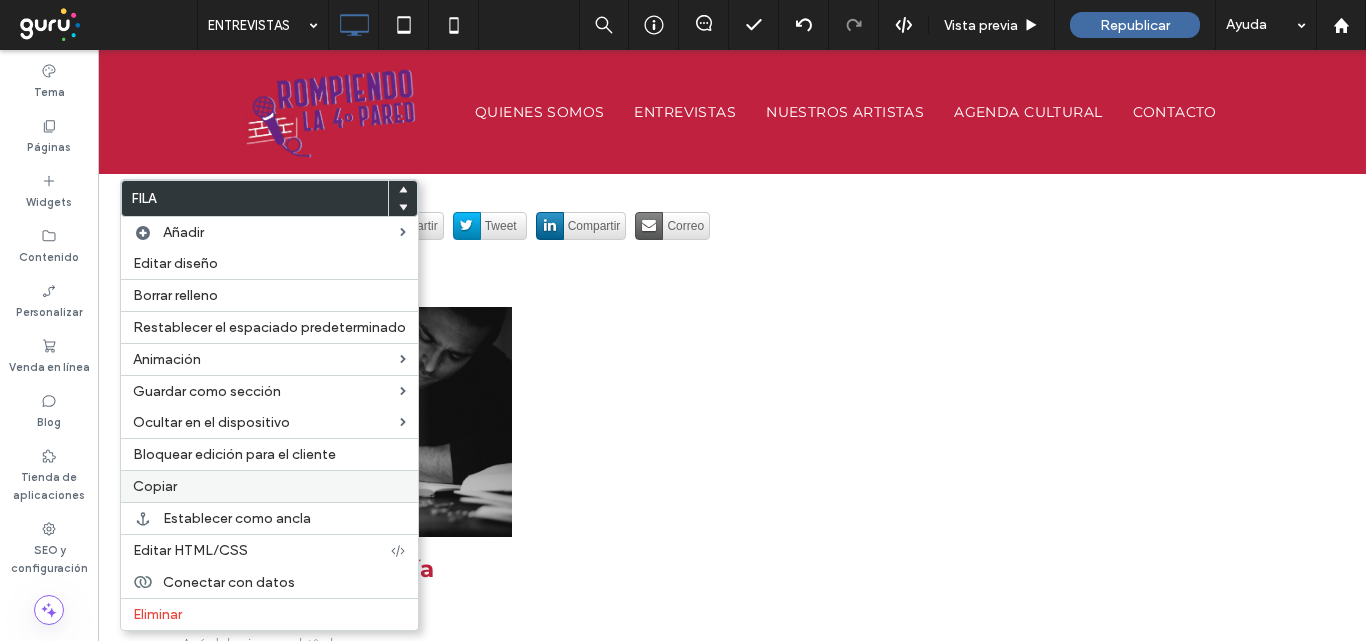 click on "Copiar" at bounding box center [269, 486] 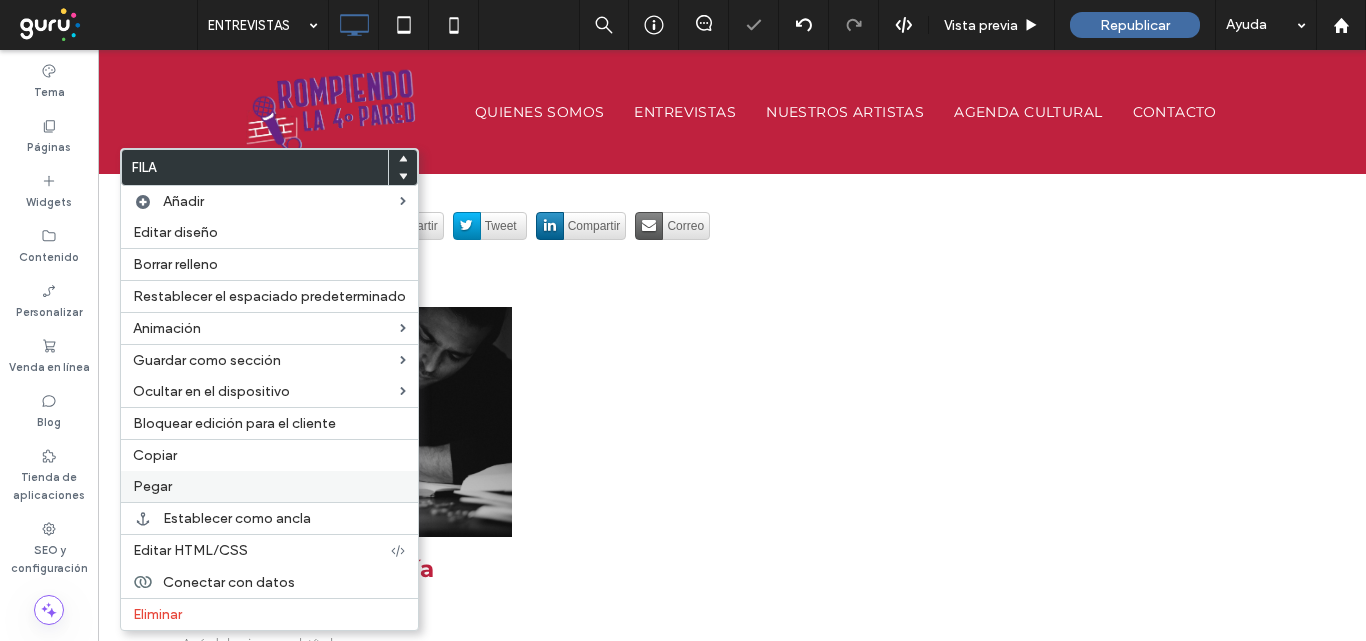 click on "Pegar" at bounding box center [152, 486] 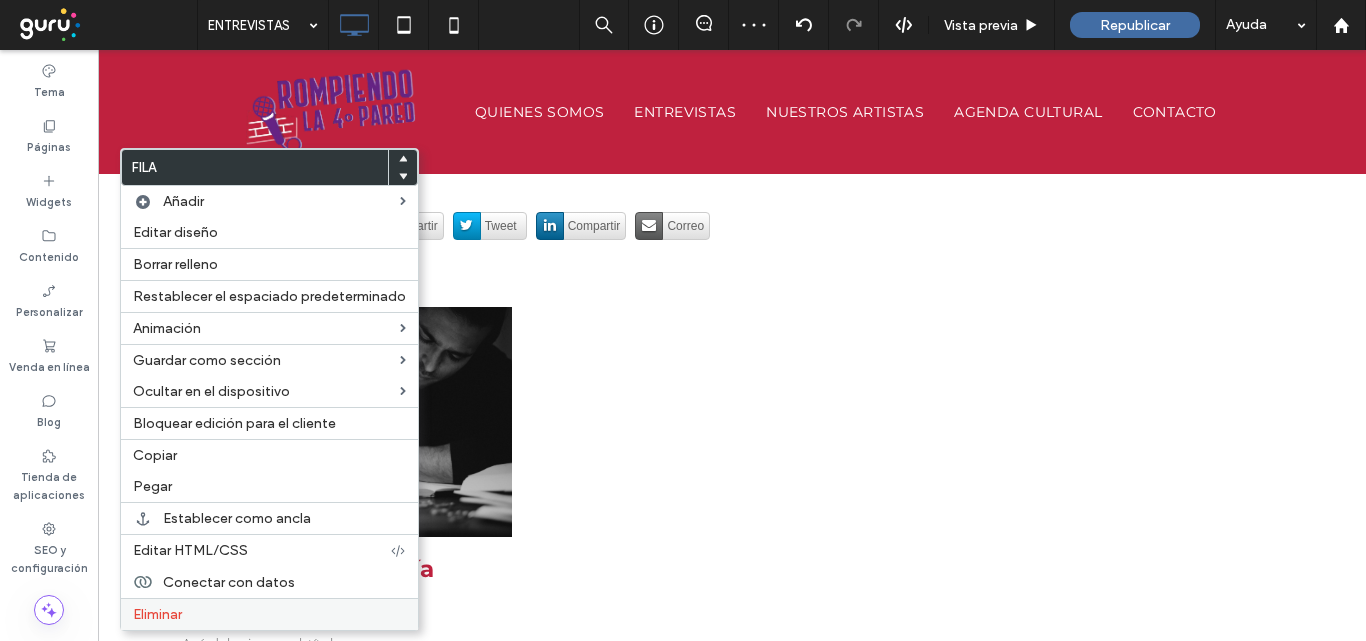 click on "Eliminar" at bounding box center (269, 614) 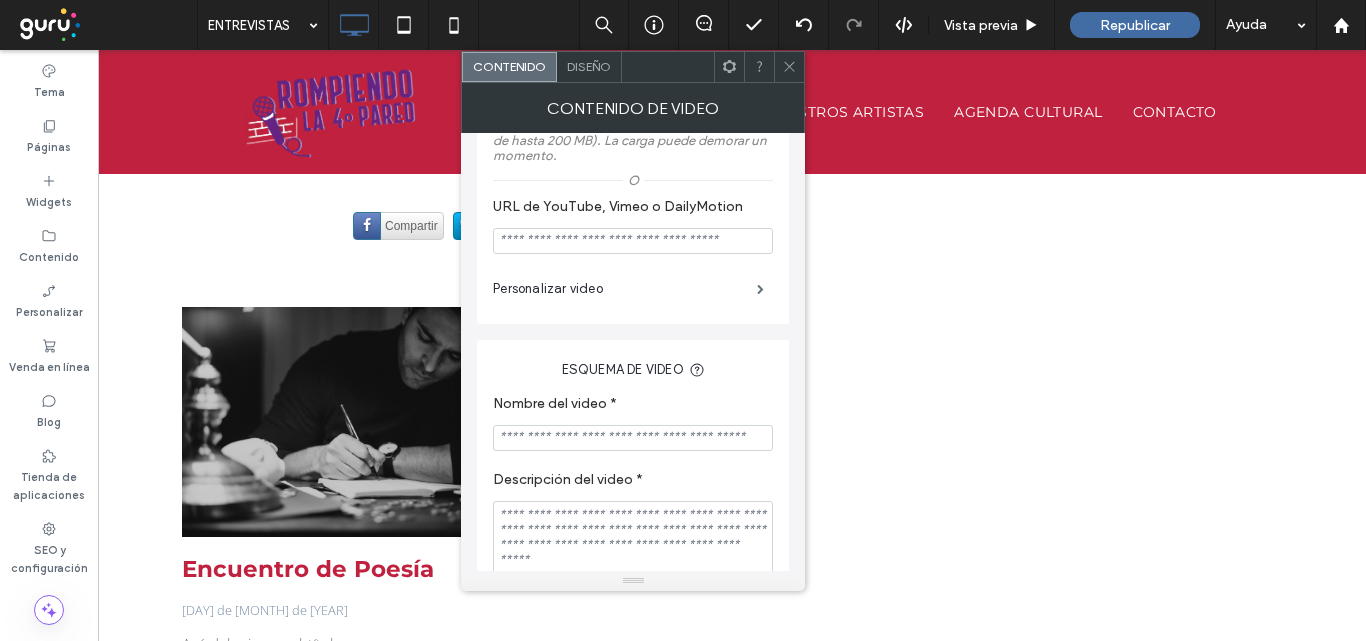 scroll, scrollTop: 300, scrollLeft: 0, axis: vertical 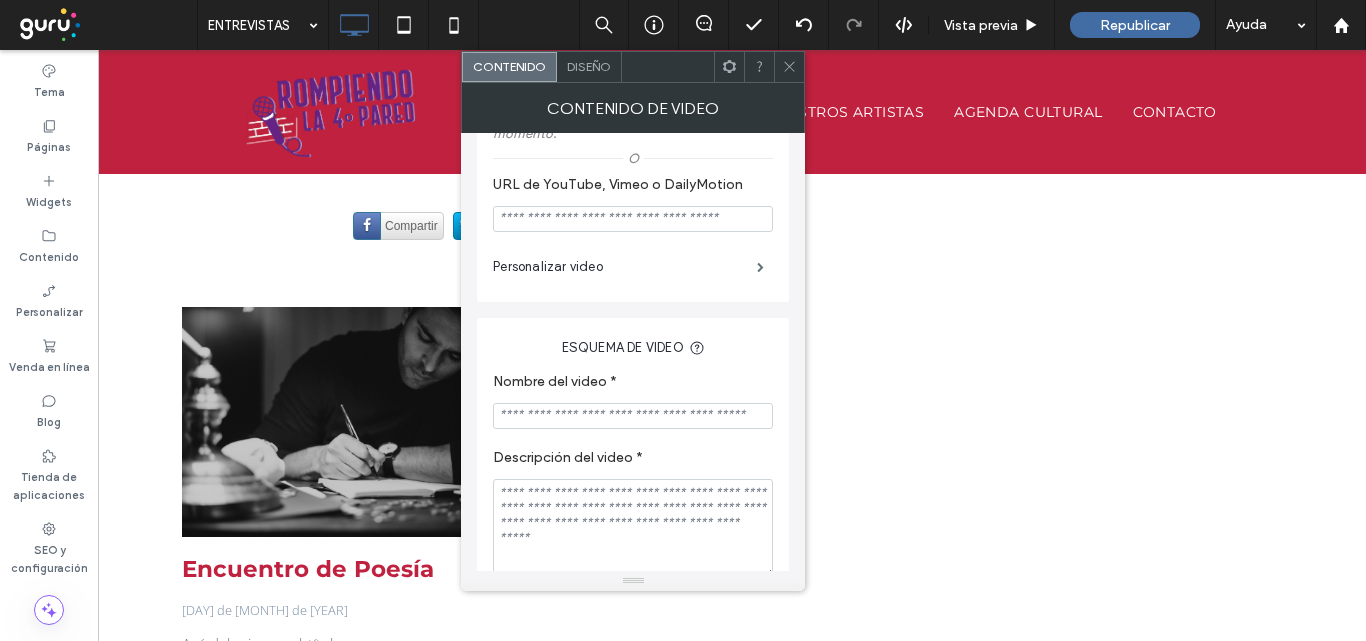 click 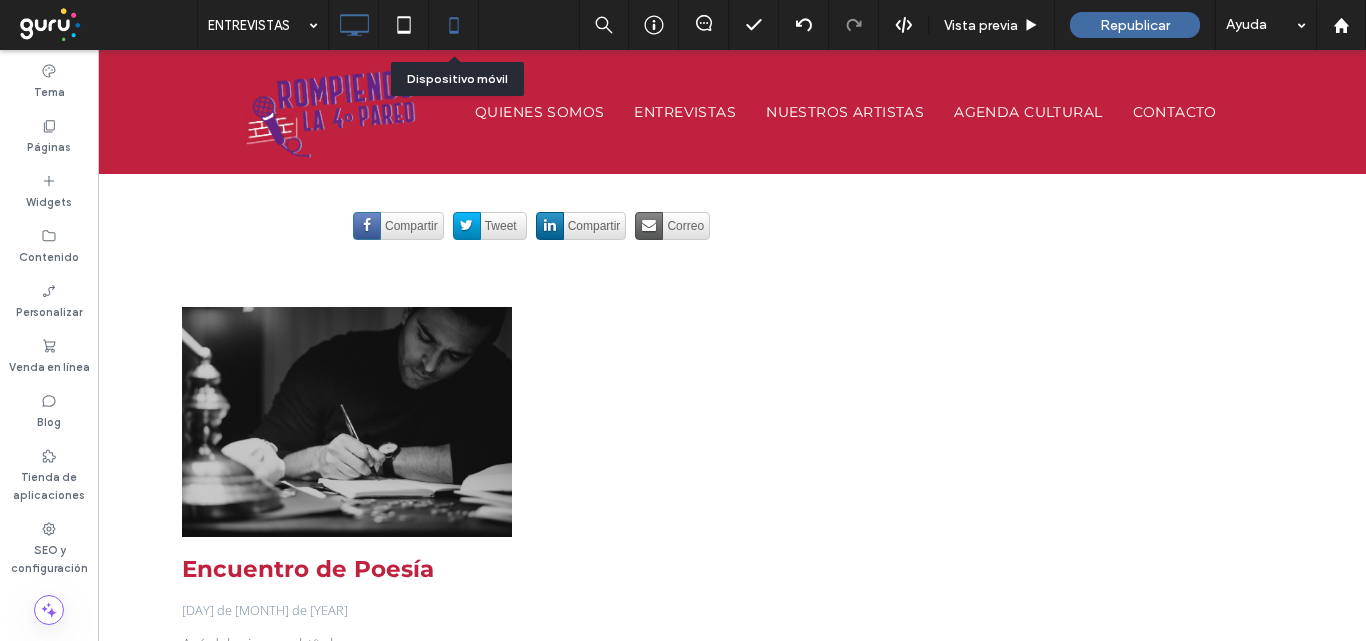 click 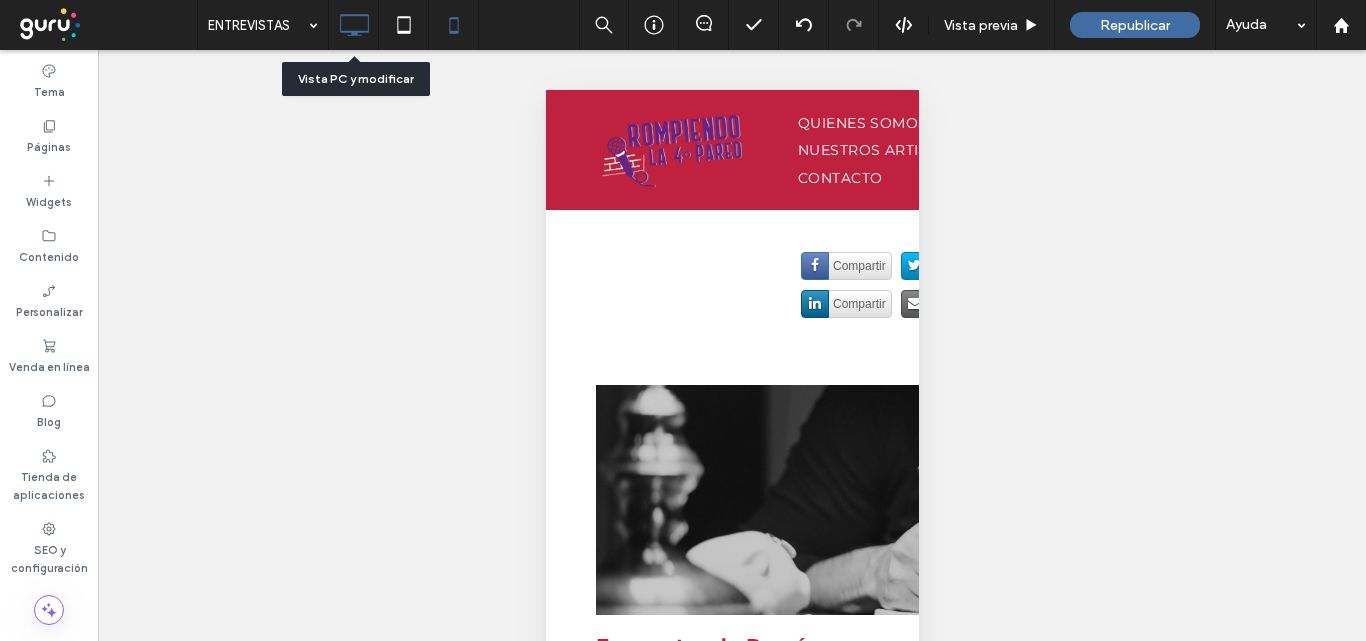 click 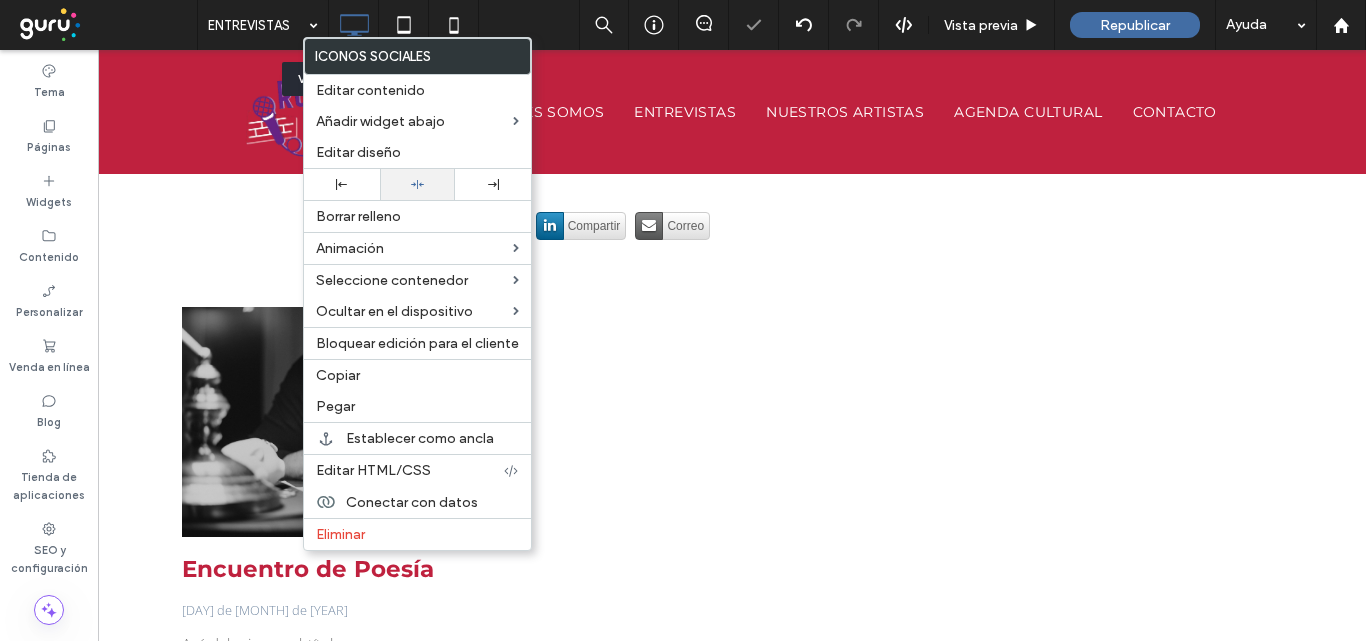 drag, startPoint x: 423, startPoint y: 185, endPoint x: 508, endPoint y: 341, distance: 177.65416 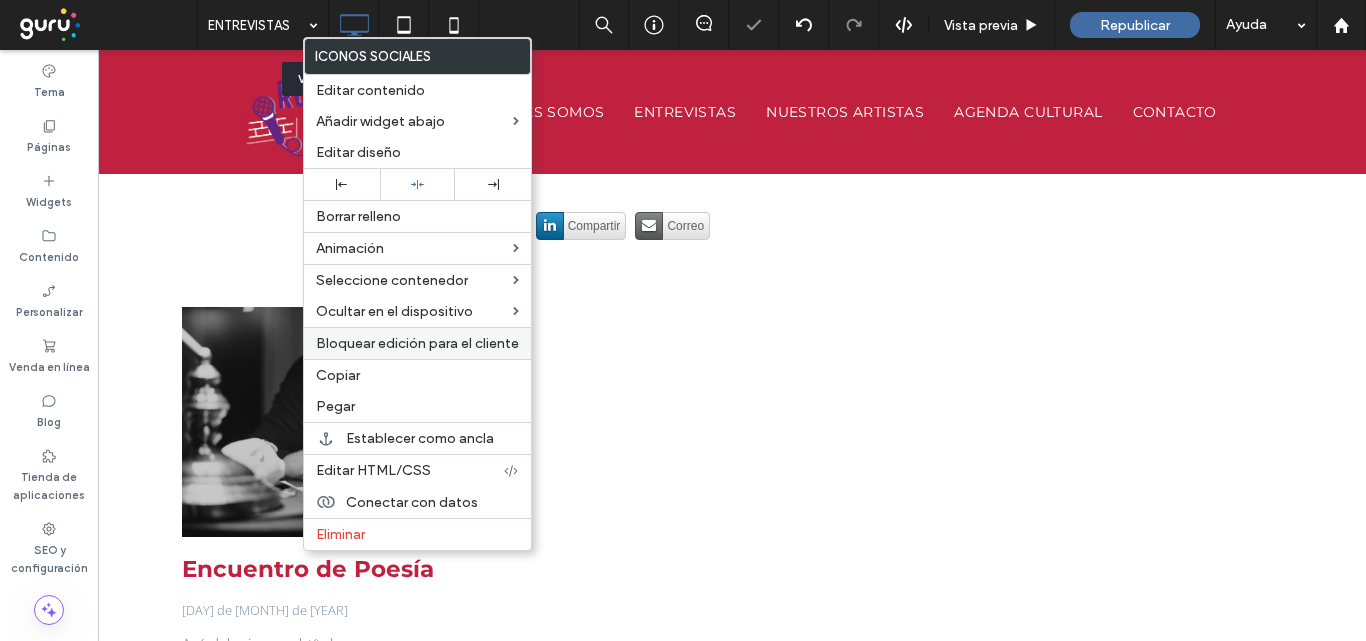 click at bounding box center (418, 184) 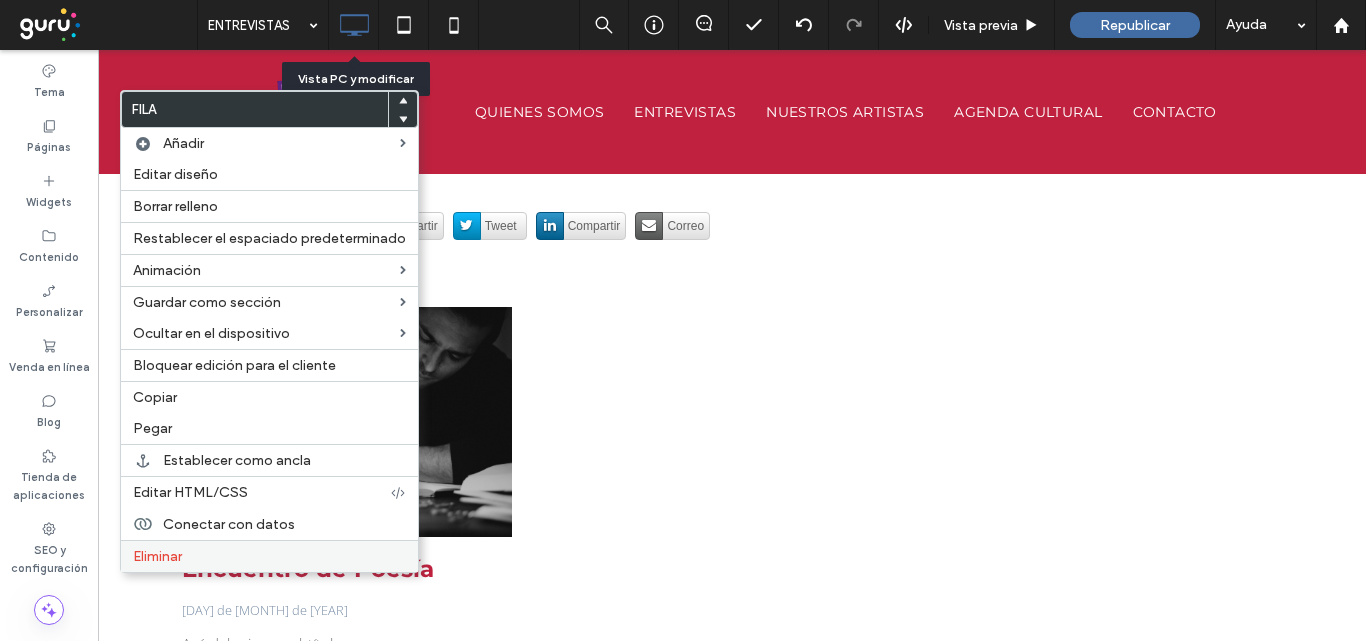 click on "Eliminar" at bounding box center [269, 556] 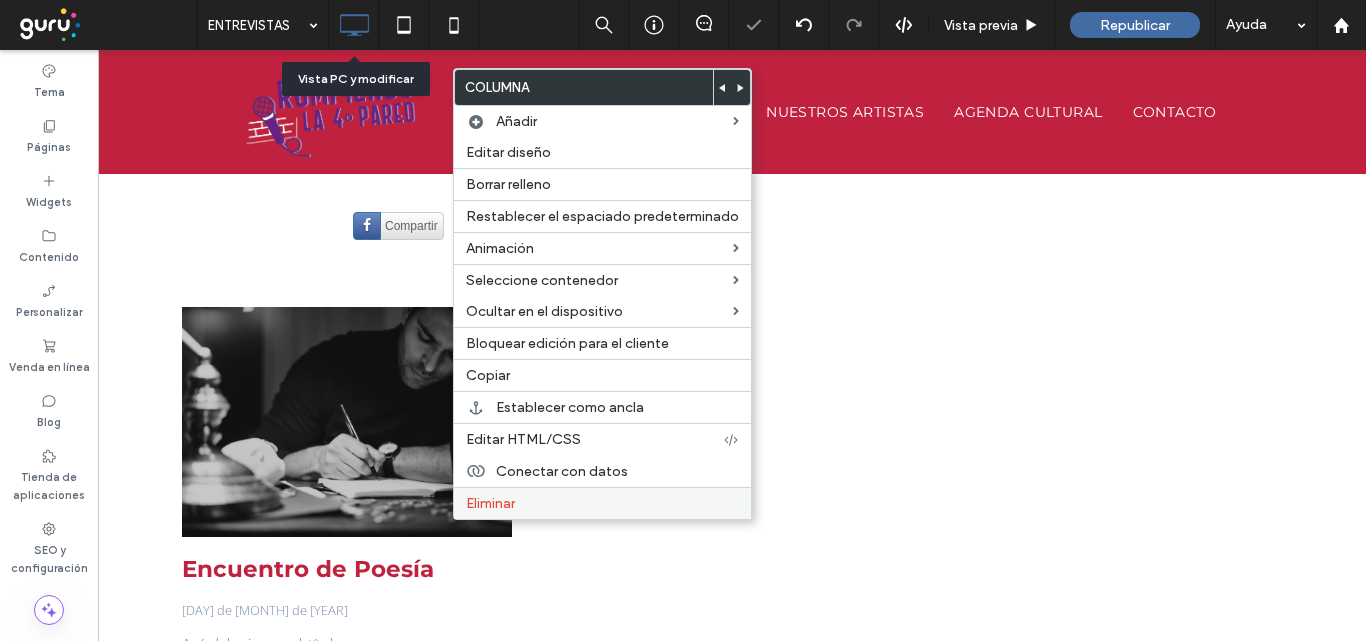 drag, startPoint x: 511, startPoint y: 504, endPoint x: 526, endPoint y: 518, distance: 20.518284 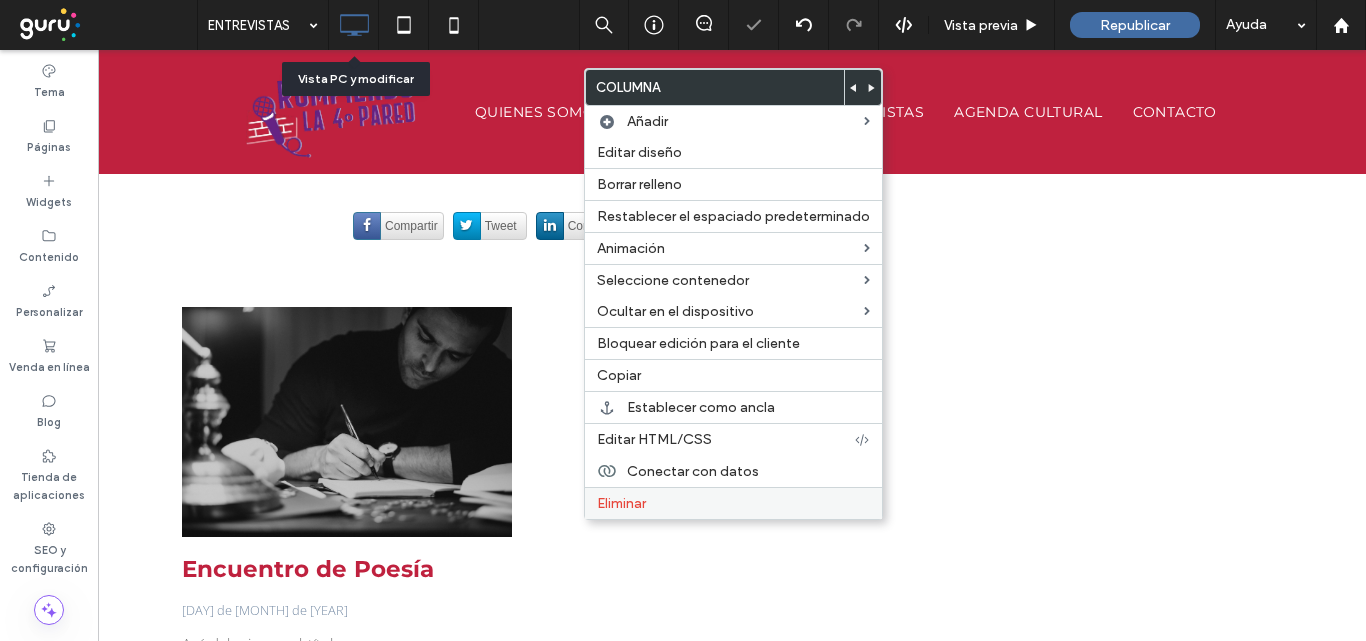 click on "Eliminar" at bounding box center [733, 503] 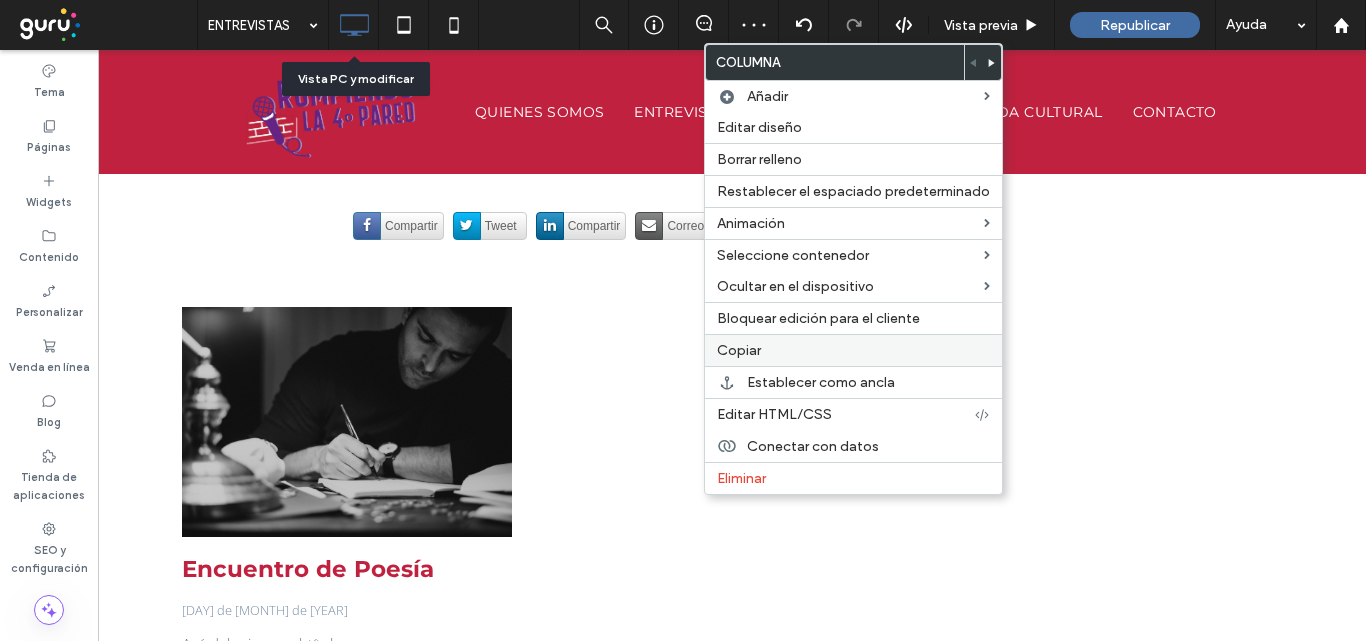 click on "Copiar" at bounding box center (739, 350) 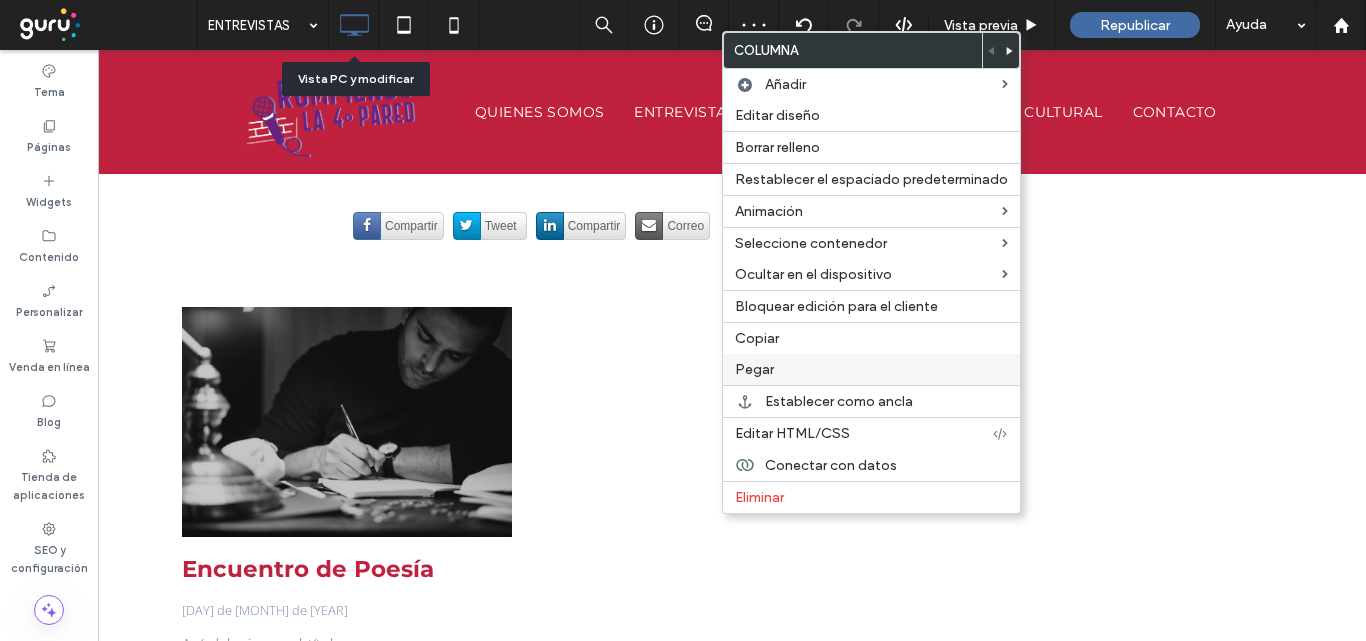click on "Pegar" at bounding box center (754, 369) 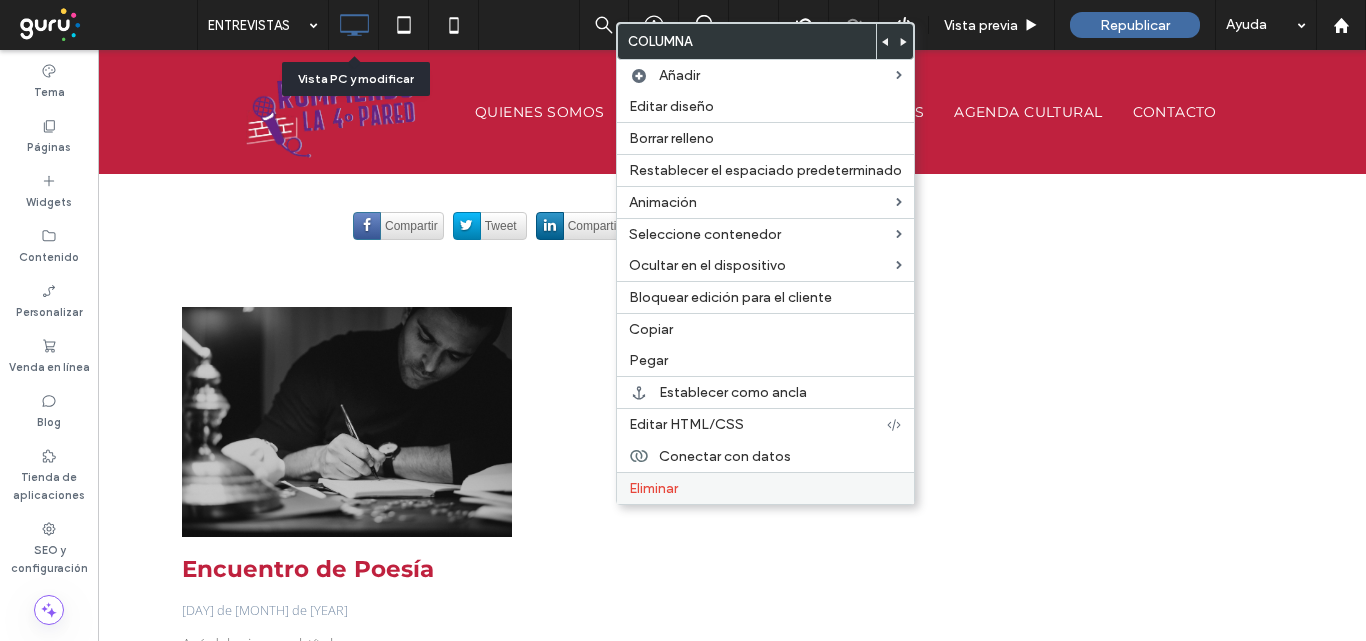 click on "Eliminar" at bounding box center (765, 488) 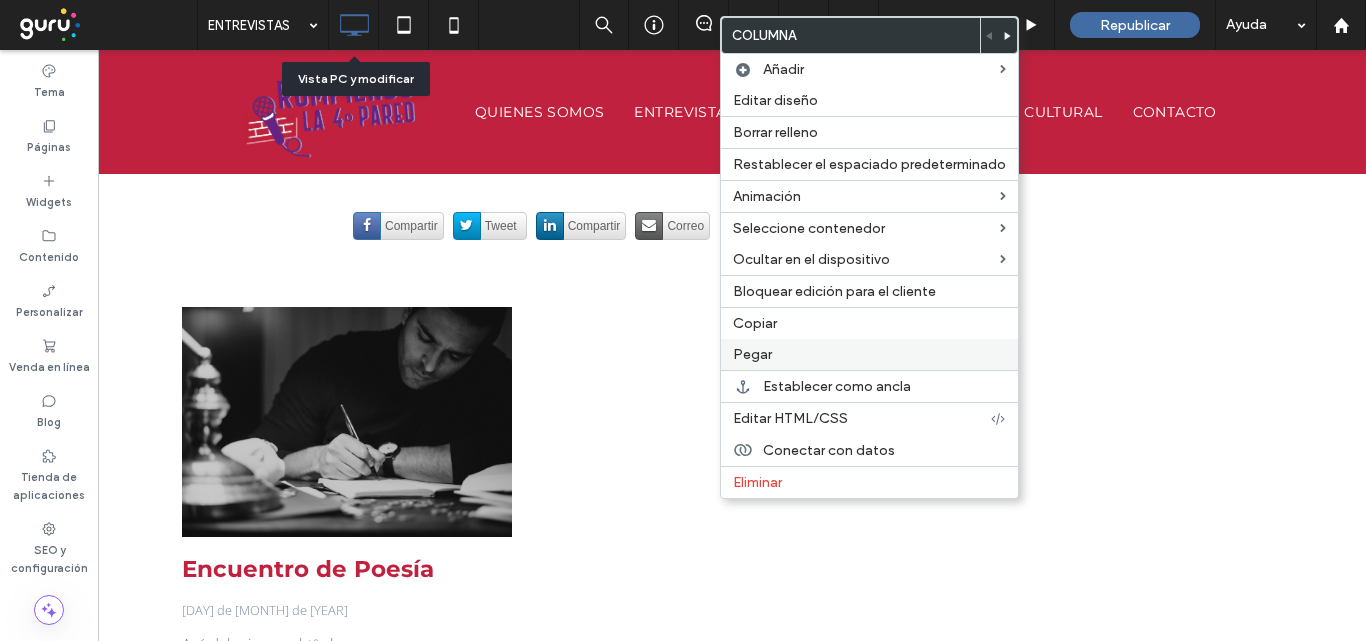 click on "Pegar" at bounding box center (752, 354) 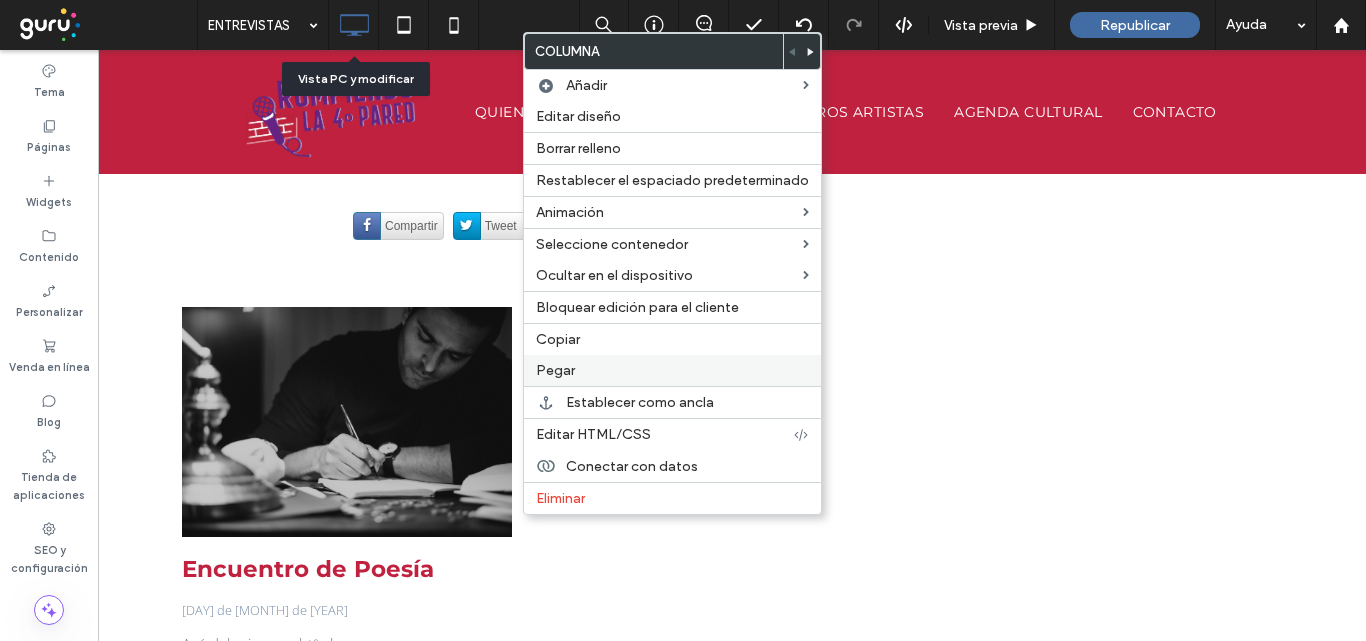 click on "Pegar" at bounding box center (672, 370) 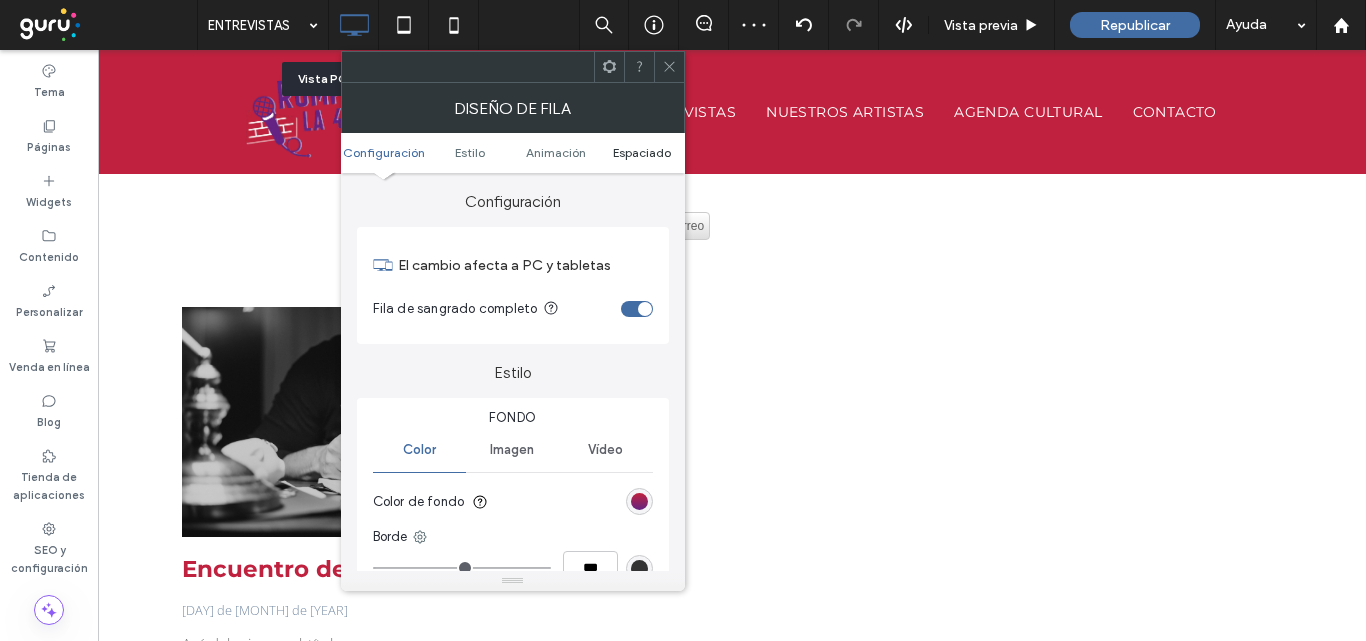 click on "Espaciado" at bounding box center [642, 152] 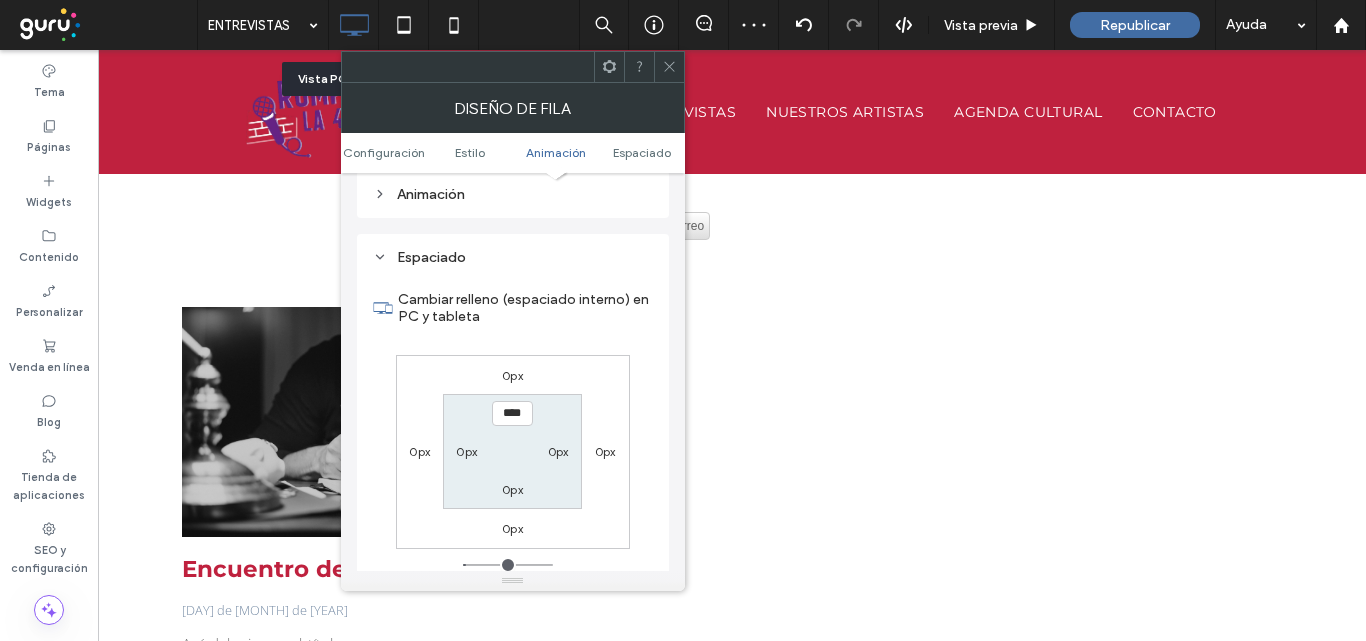 scroll, scrollTop: 565, scrollLeft: 0, axis: vertical 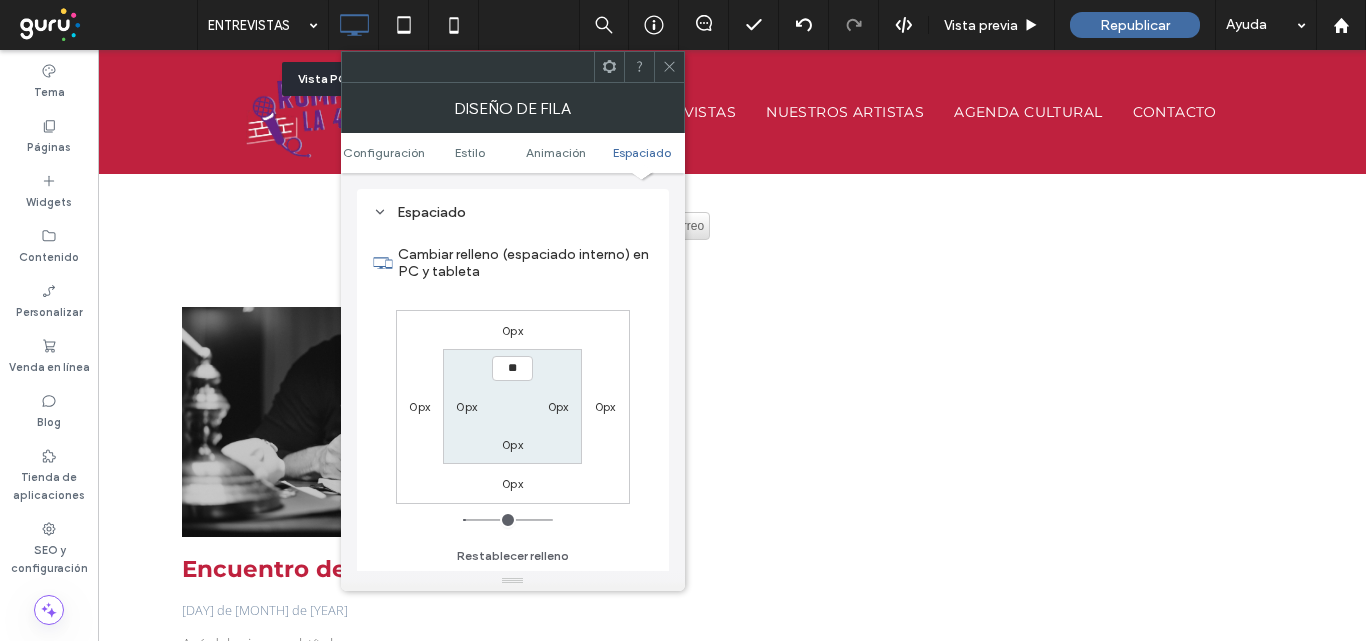 type on "****" 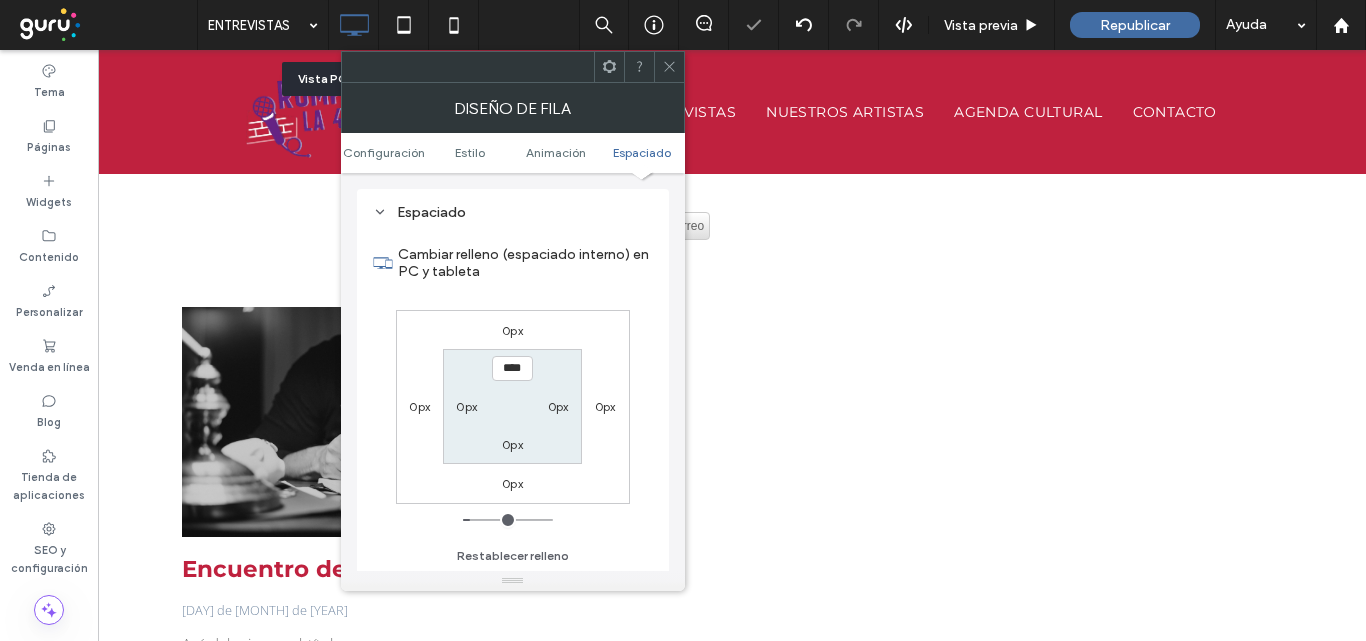 click on "0px" at bounding box center [512, 444] 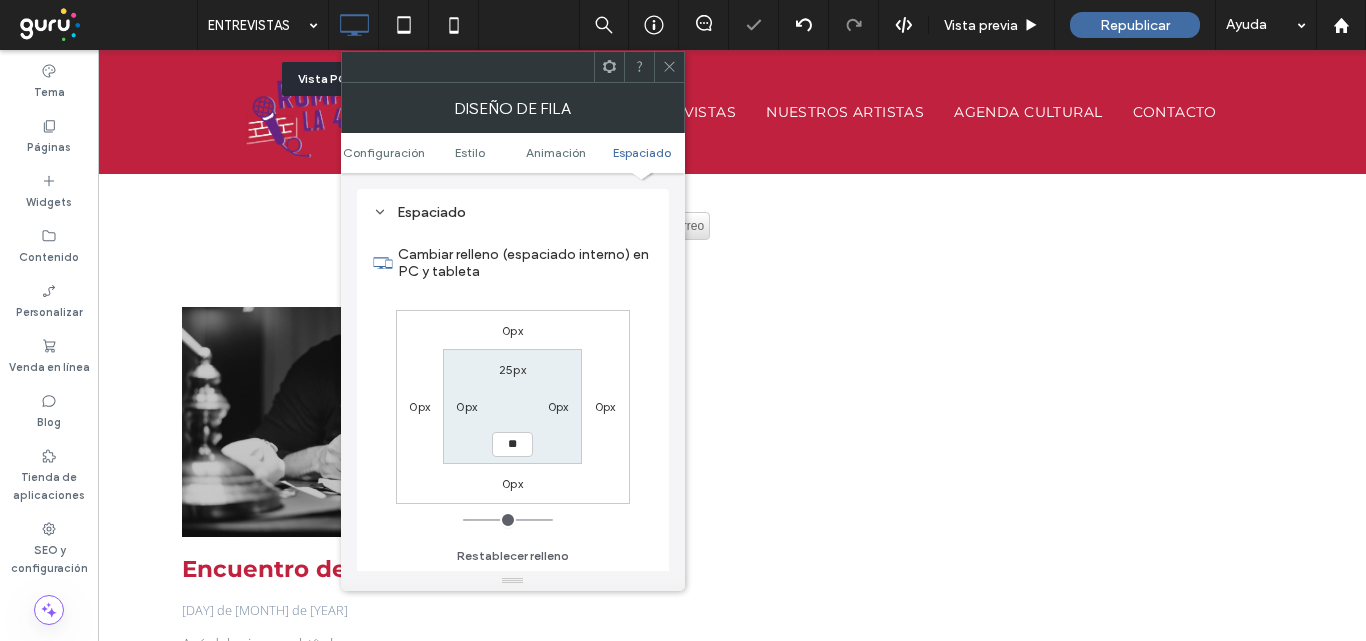 type on "**" 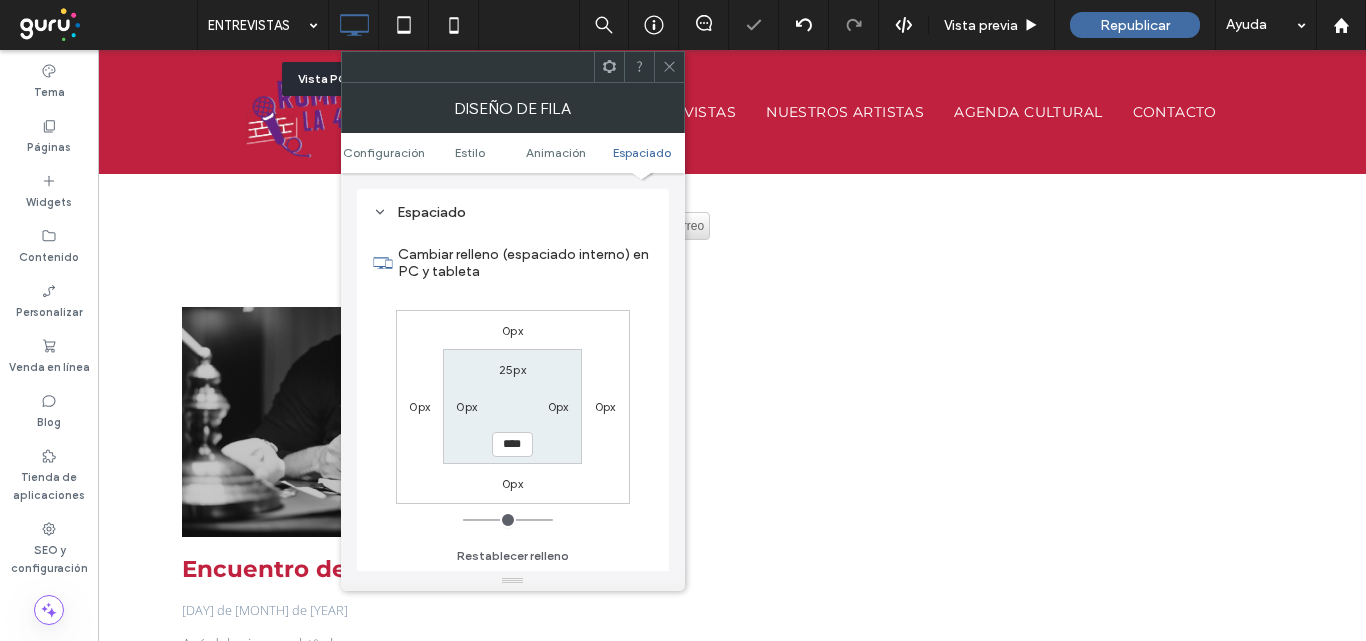 click on "0px 0px 0px 0px 25px 0px **** 0px" at bounding box center (513, 407) 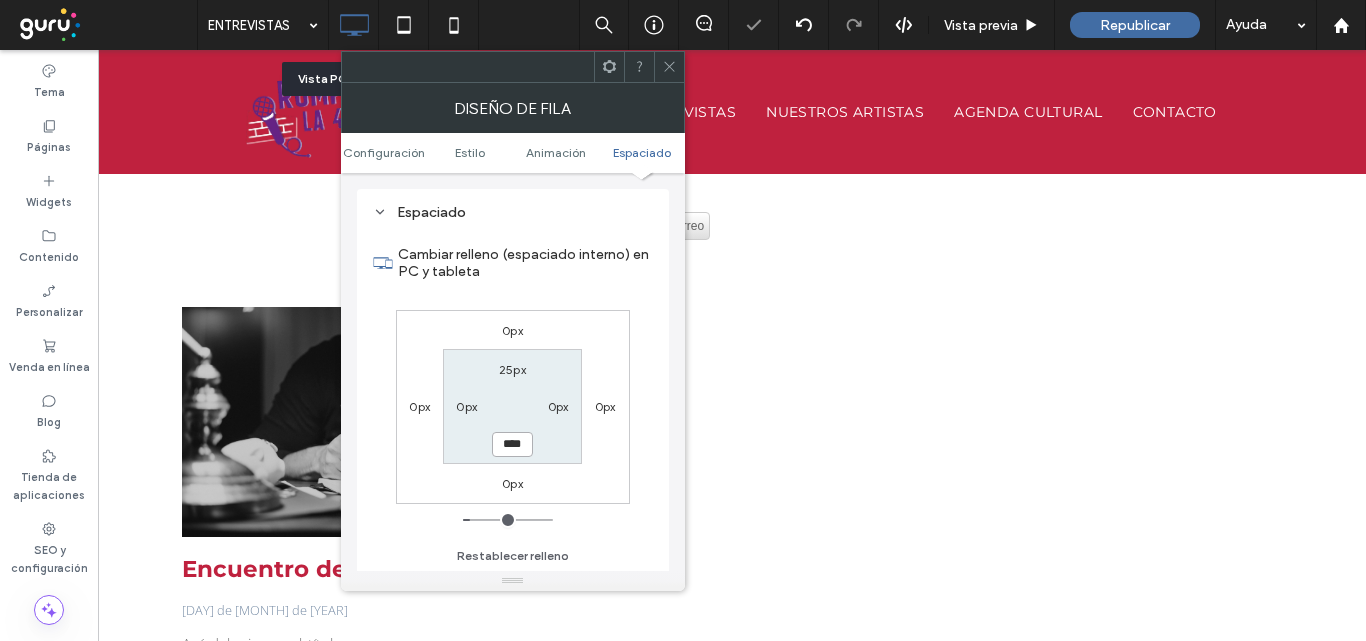 click on "****" at bounding box center [512, 444] 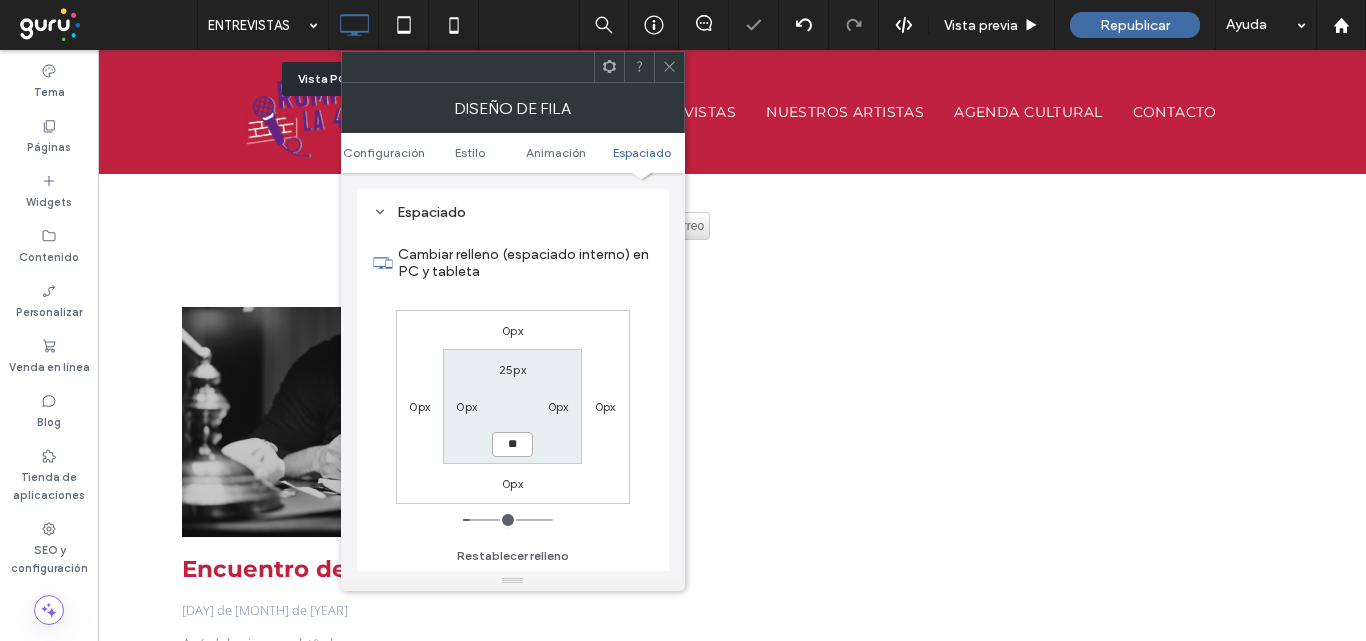 type on "**" 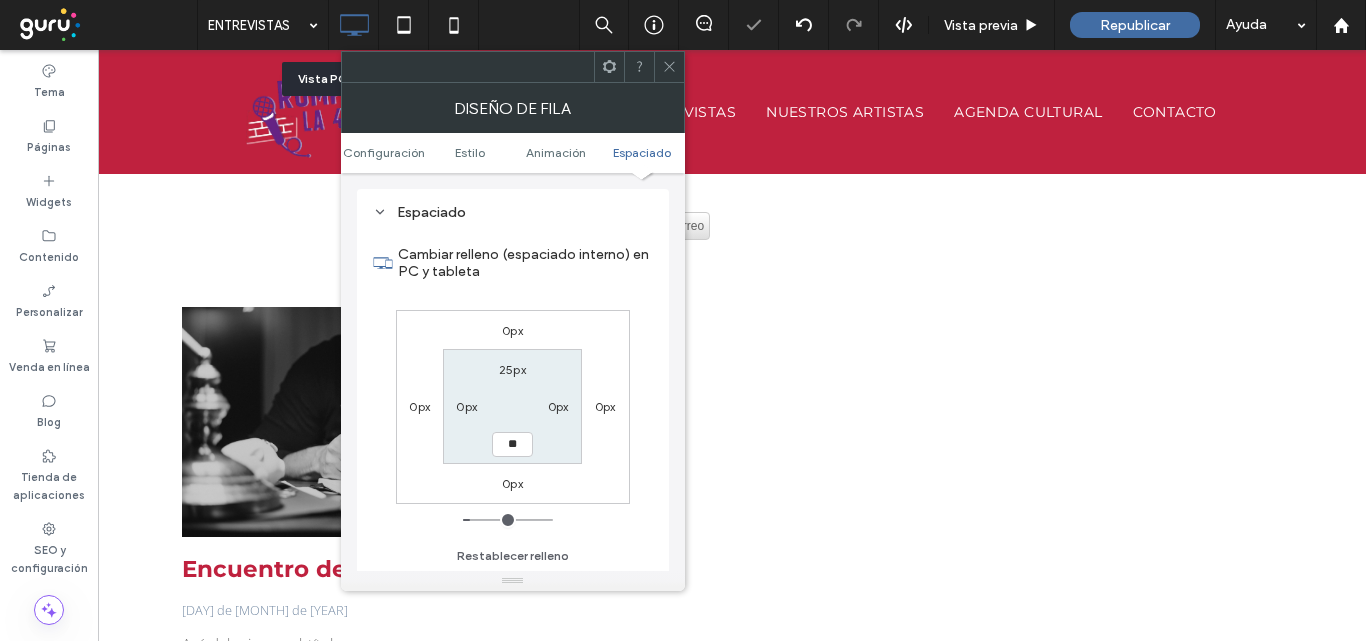 click on "25px 0px ** 0px" at bounding box center [512, 406] 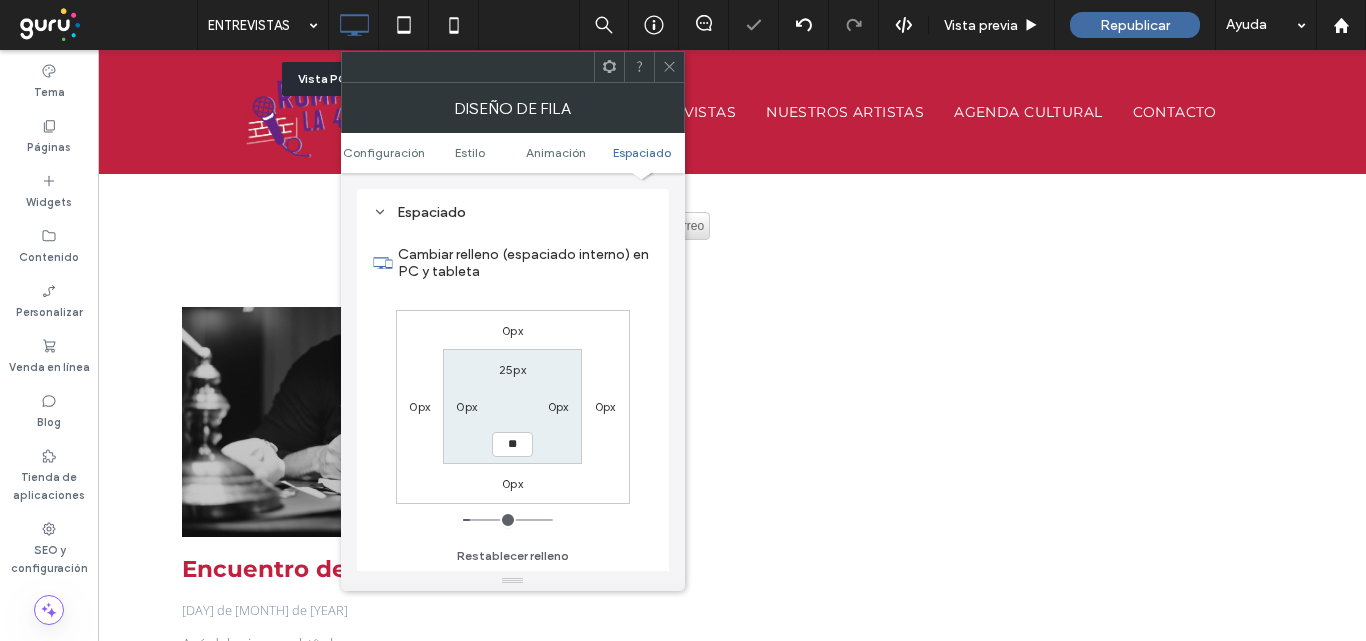 click 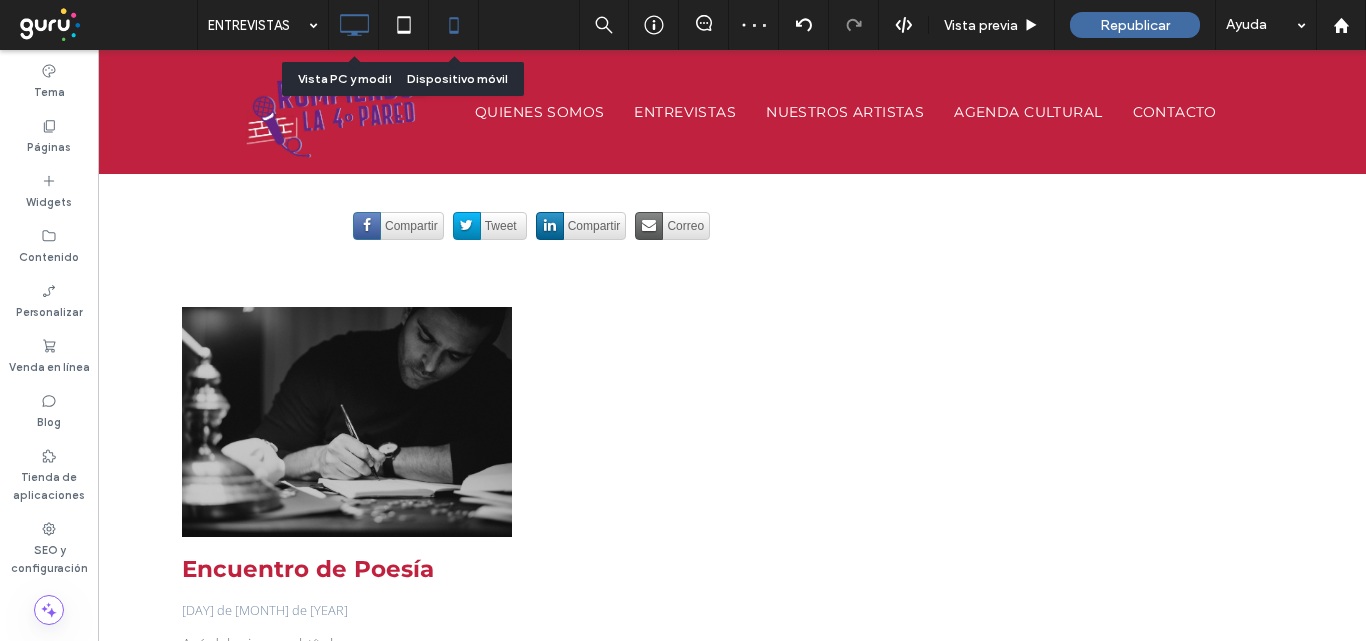 click 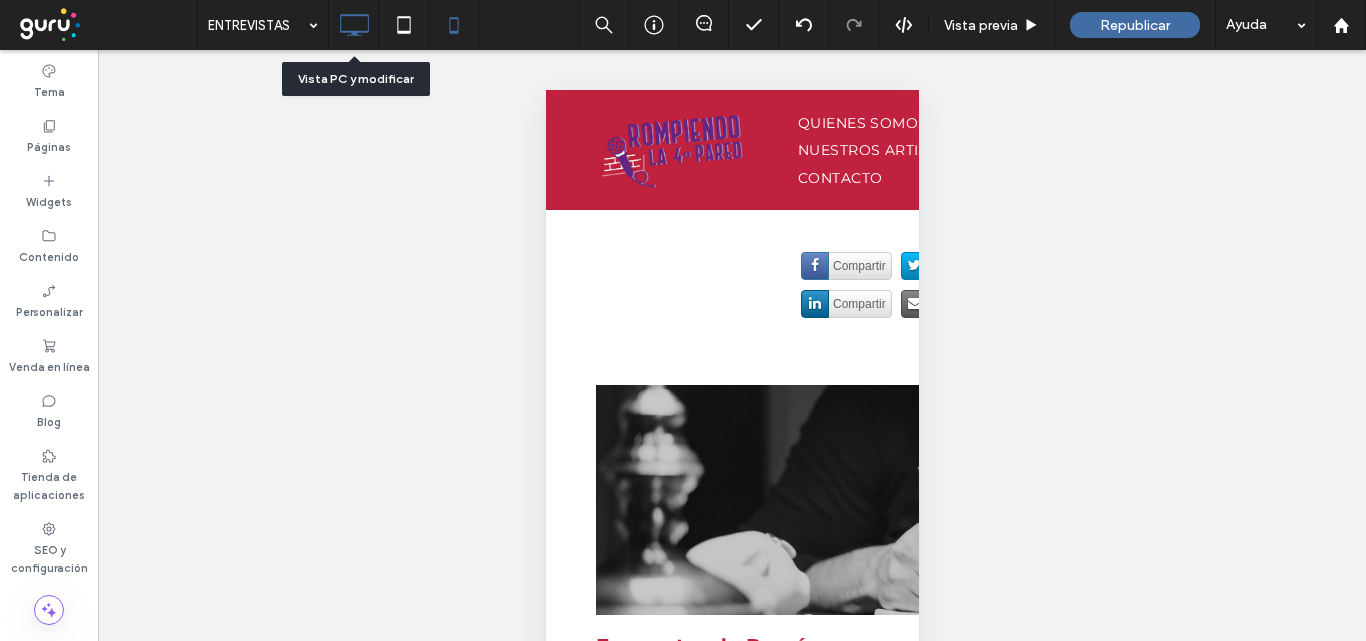 click 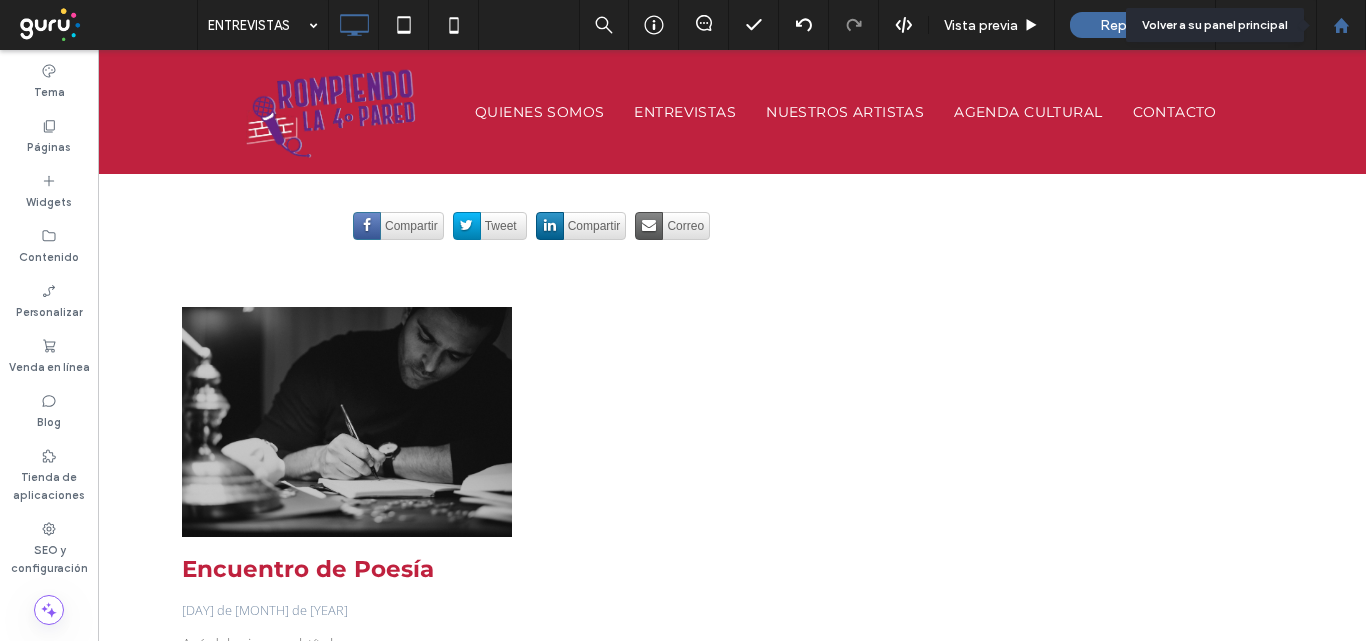 click at bounding box center [1341, 25] 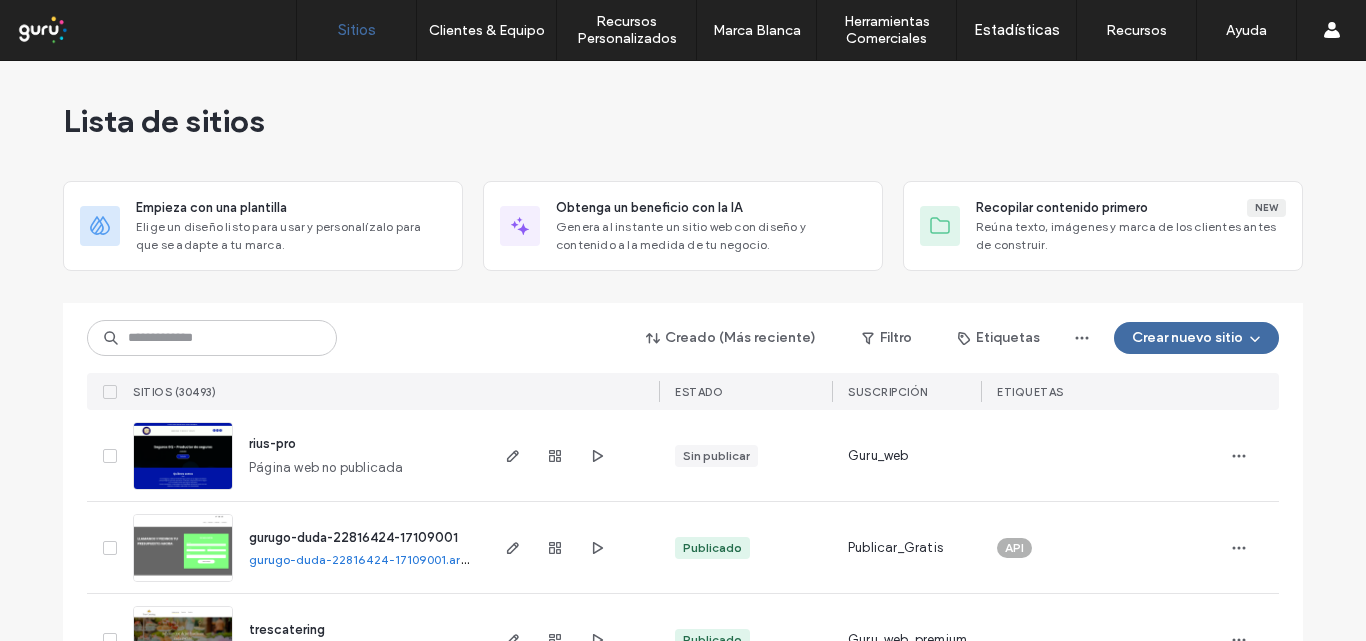 scroll, scrollTop: 0, scrollLeft: 0, axis: both 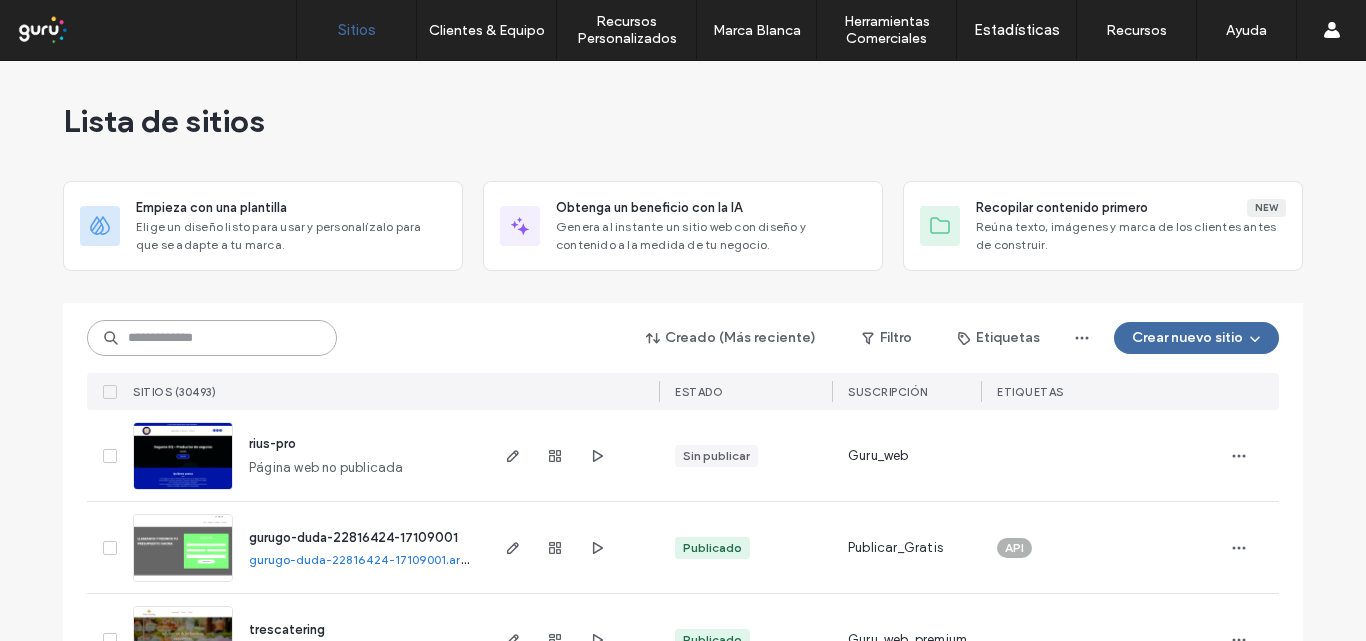 click at bounding box center (212, 338) 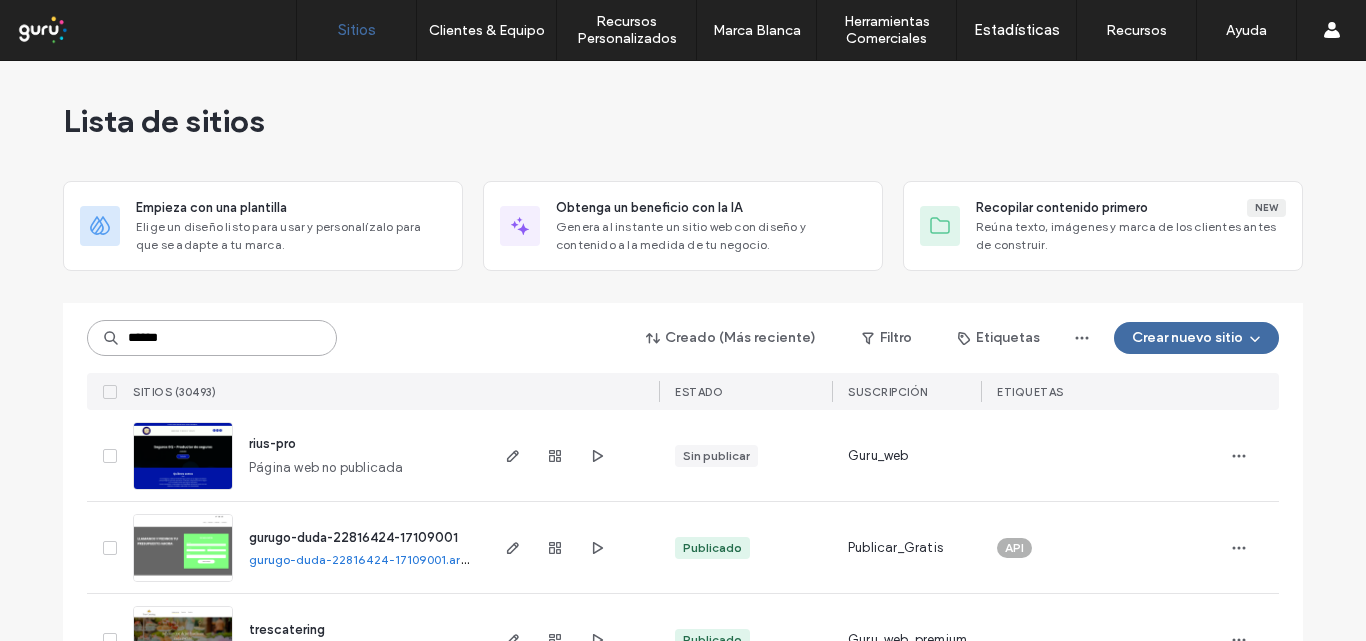 type on "******" 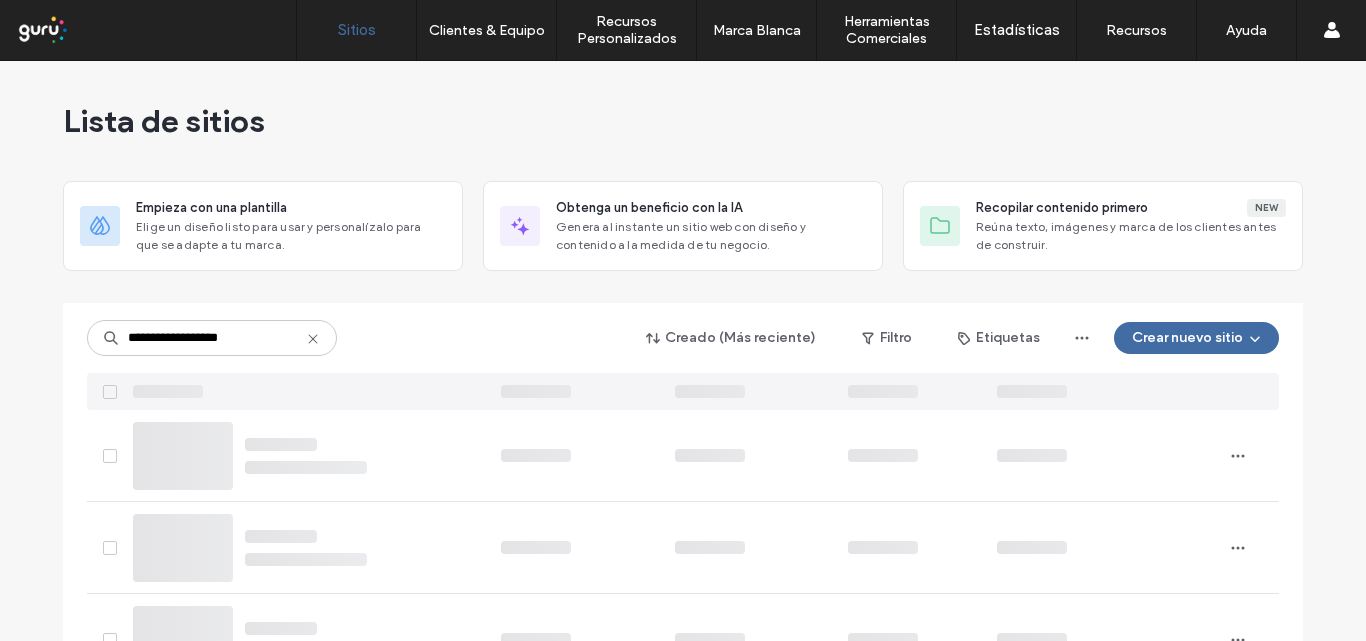 scroll, scrollTop: 0, scrollLeft: 0, axis: both 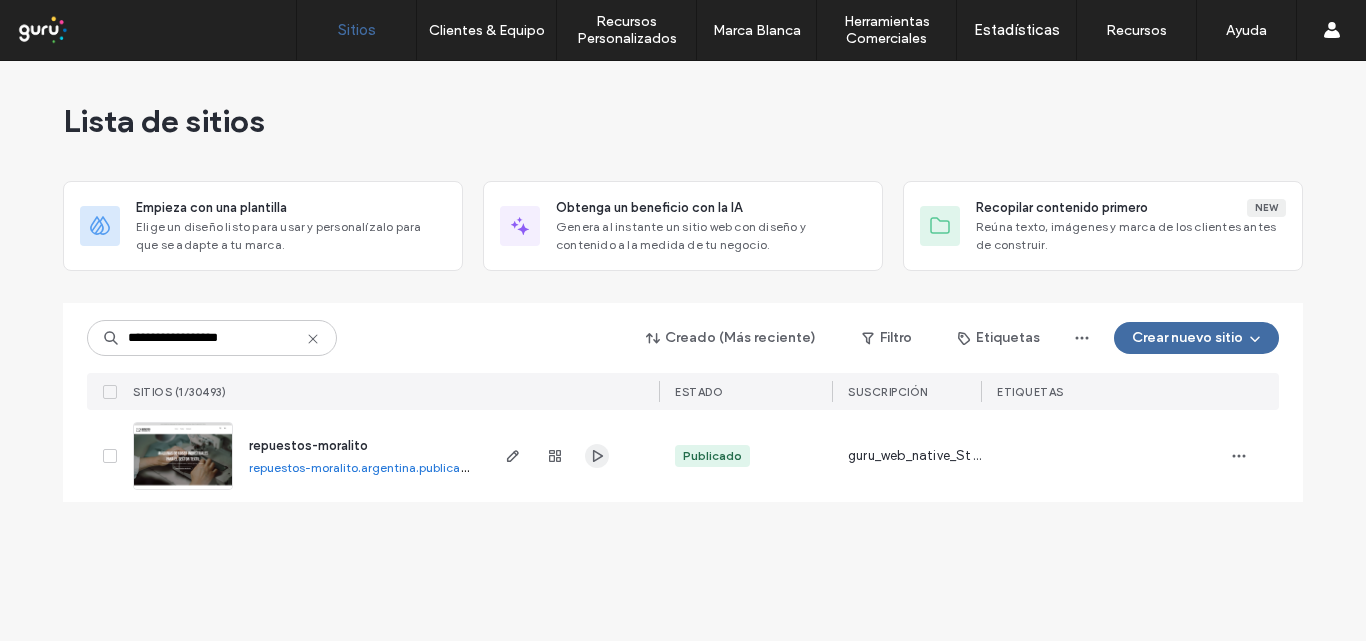 click 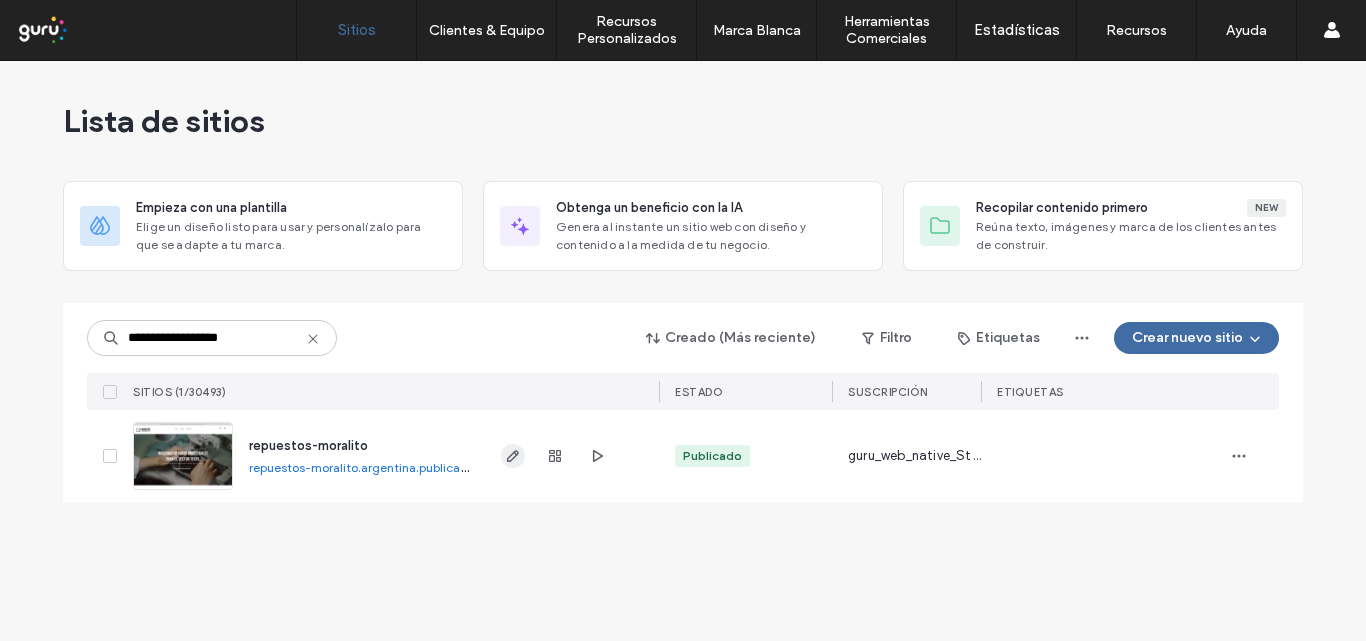 click 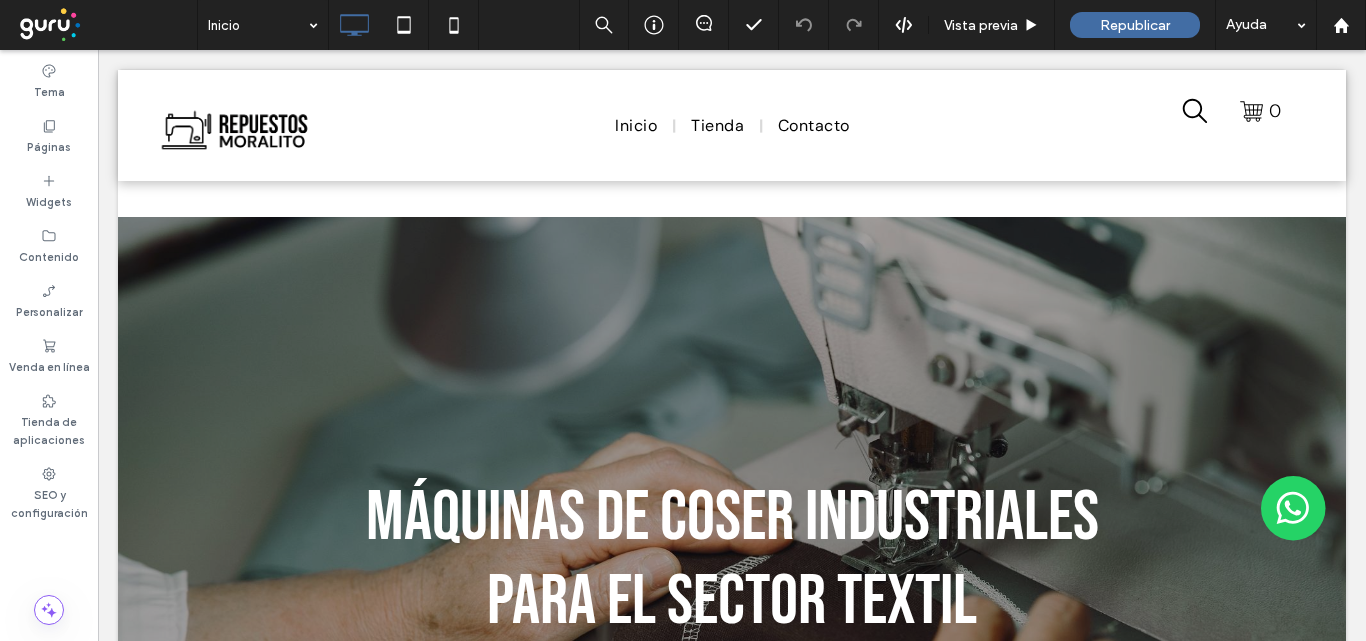 scroll, scrollTop: 900, scrollLeft: 0, axis: vertical 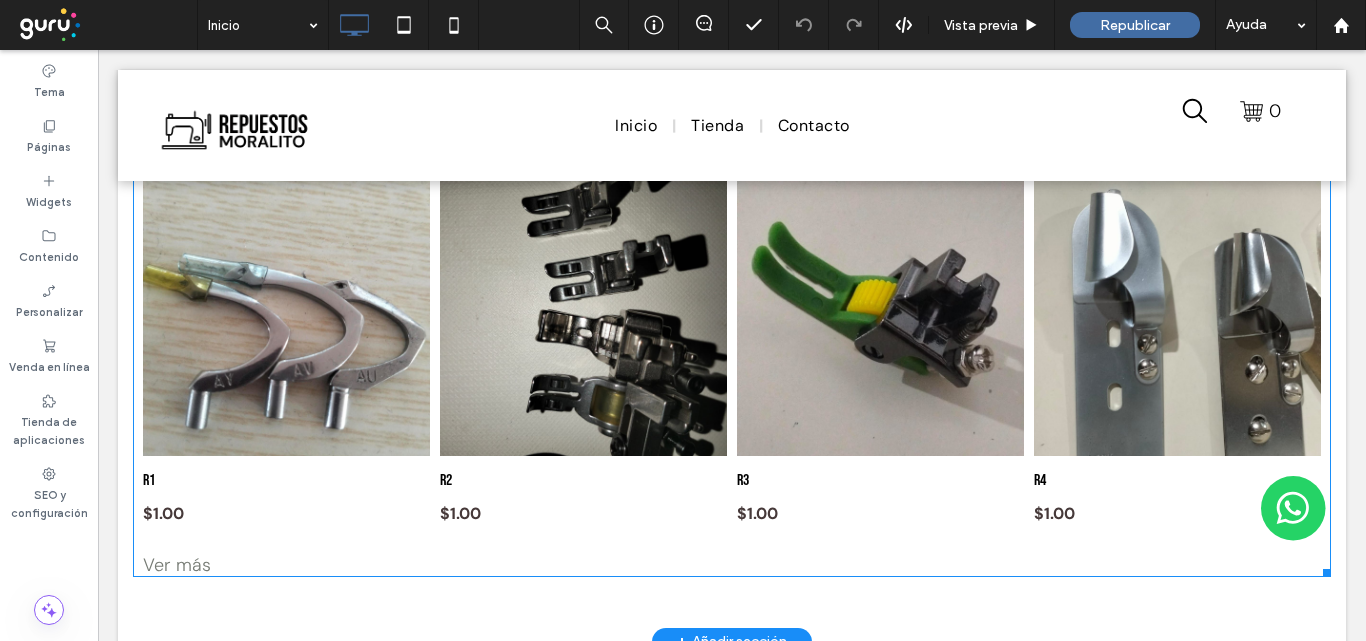 click at bounding box center [583, 312] 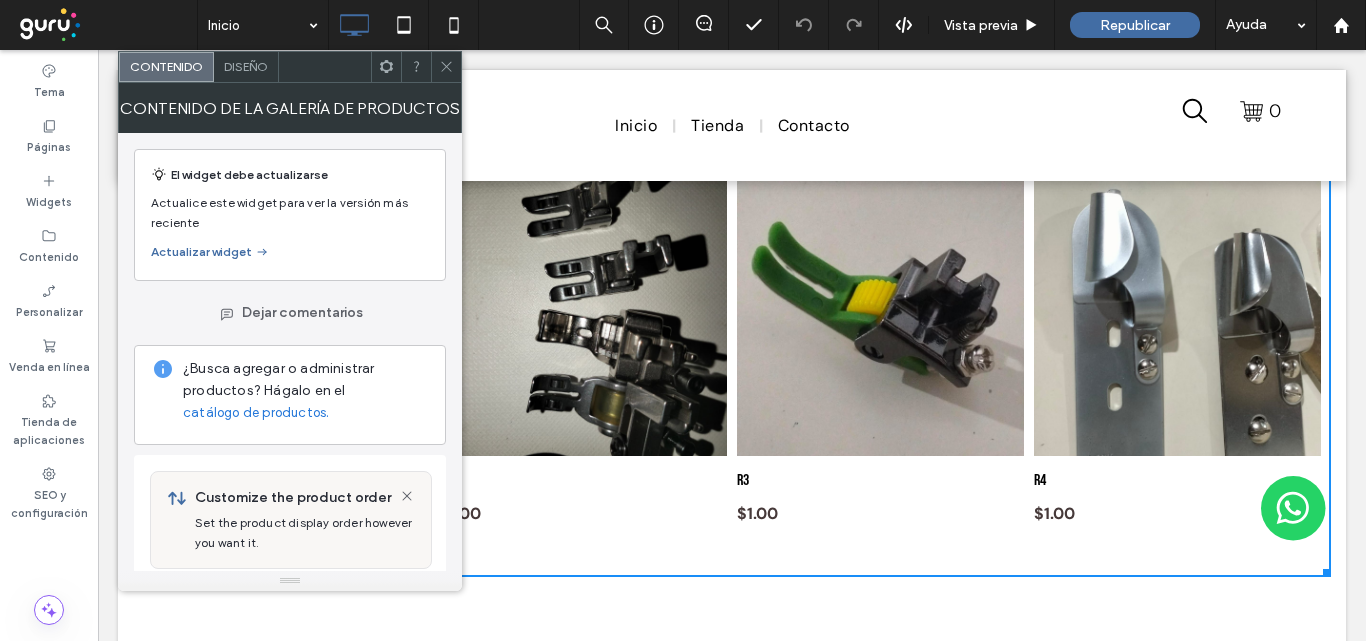 click on "Diseño" at bounding box center [246, 67] 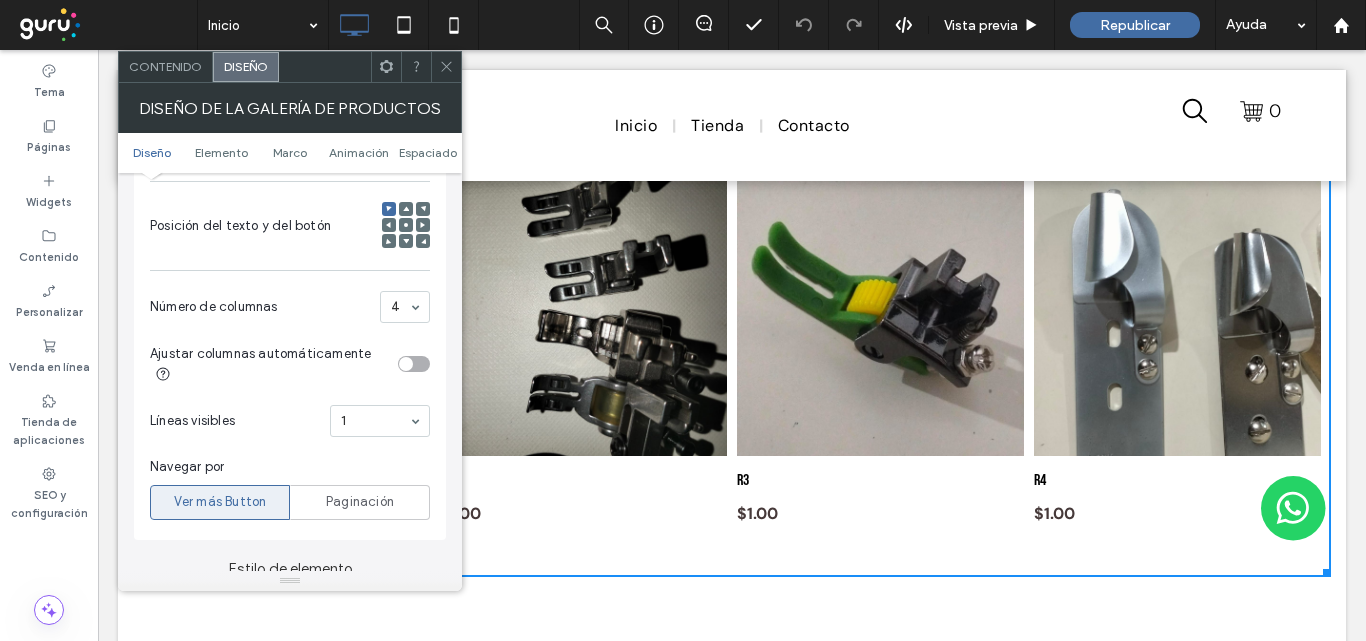 scroll, scrollTop: 600, scrollLeft: 0, axis: vertical 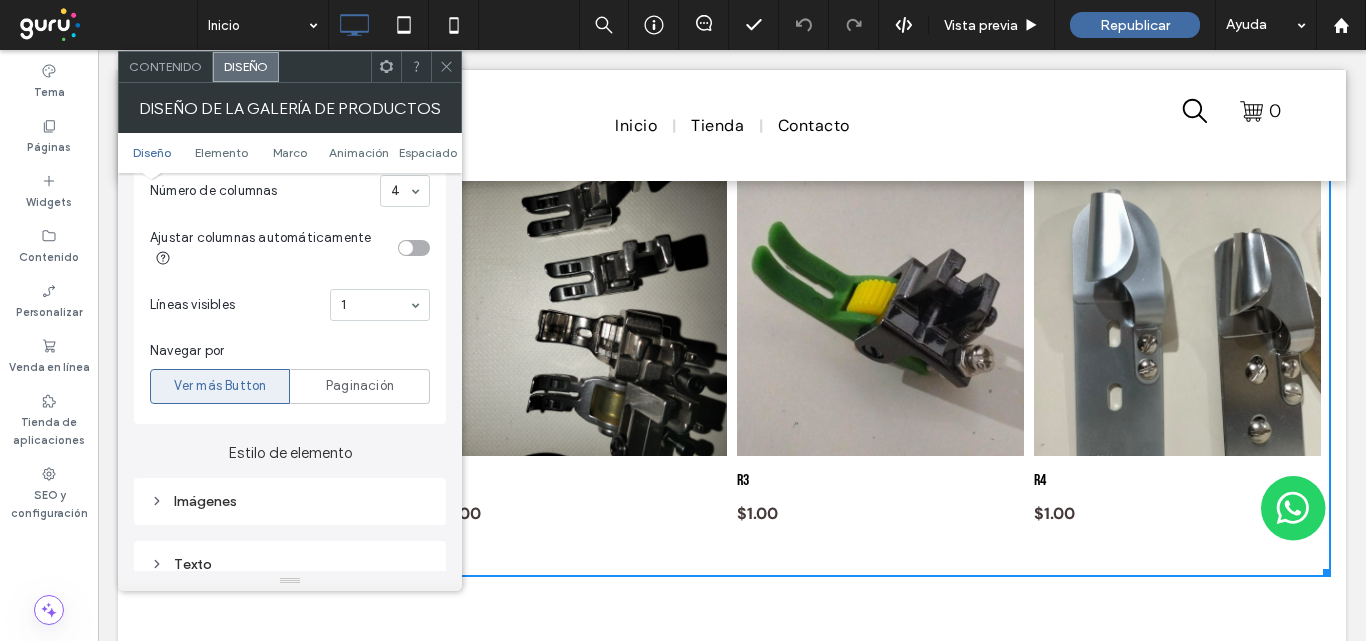 click on "Texto" at bounding box center (290, 564) 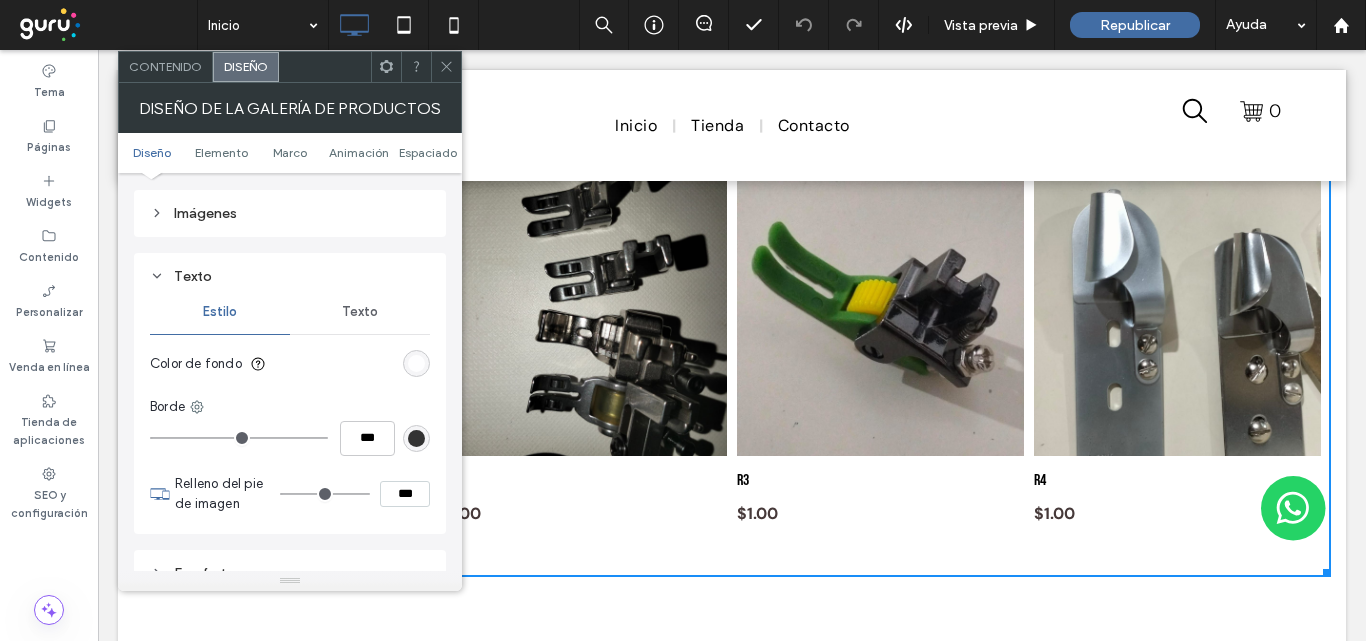scroll, scrollTop: 900, scrollLeft: 0, axis: vertical 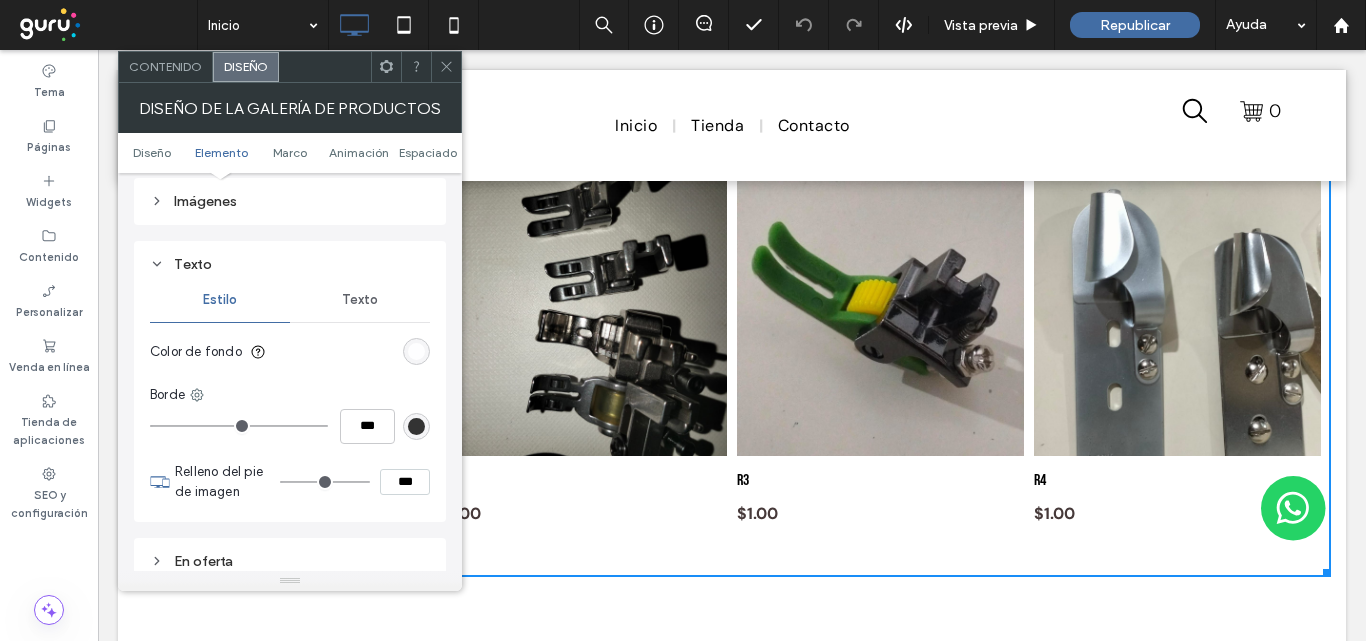 click on "Texto" at bounding box center [360, 300] 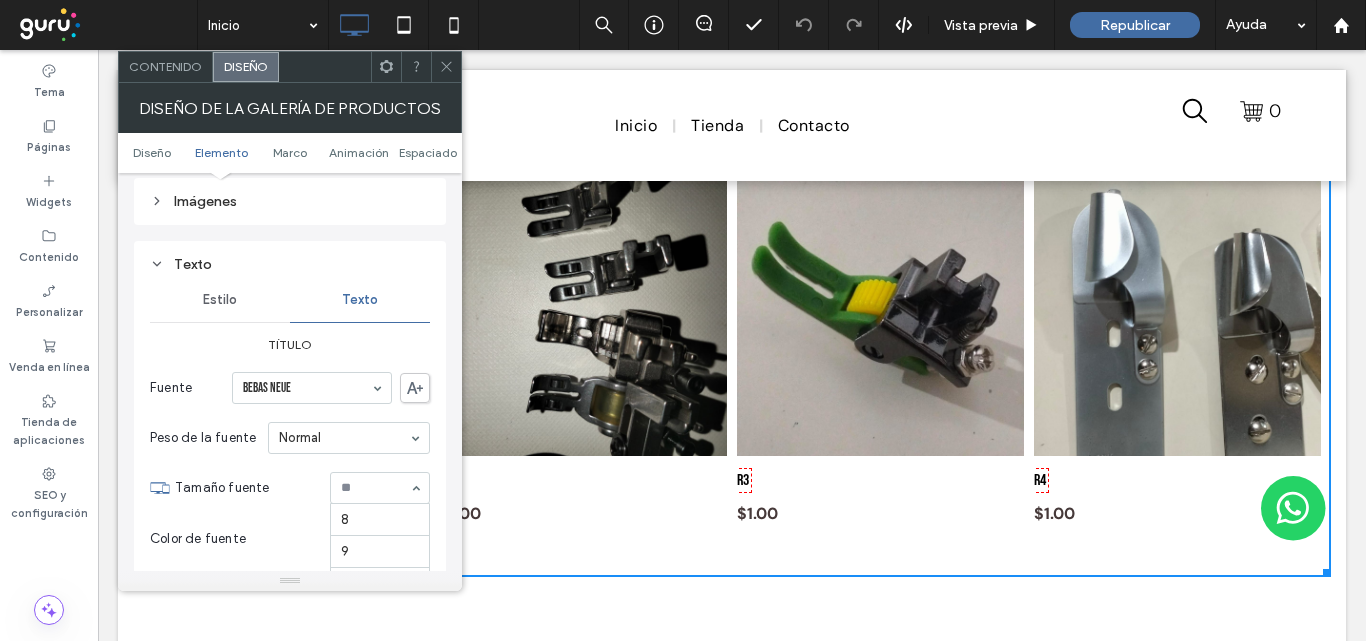 drag, startPoint x: 362, startPoint y: 479, endPoint x: 376, endPoint y: 521, distance: 44.27189 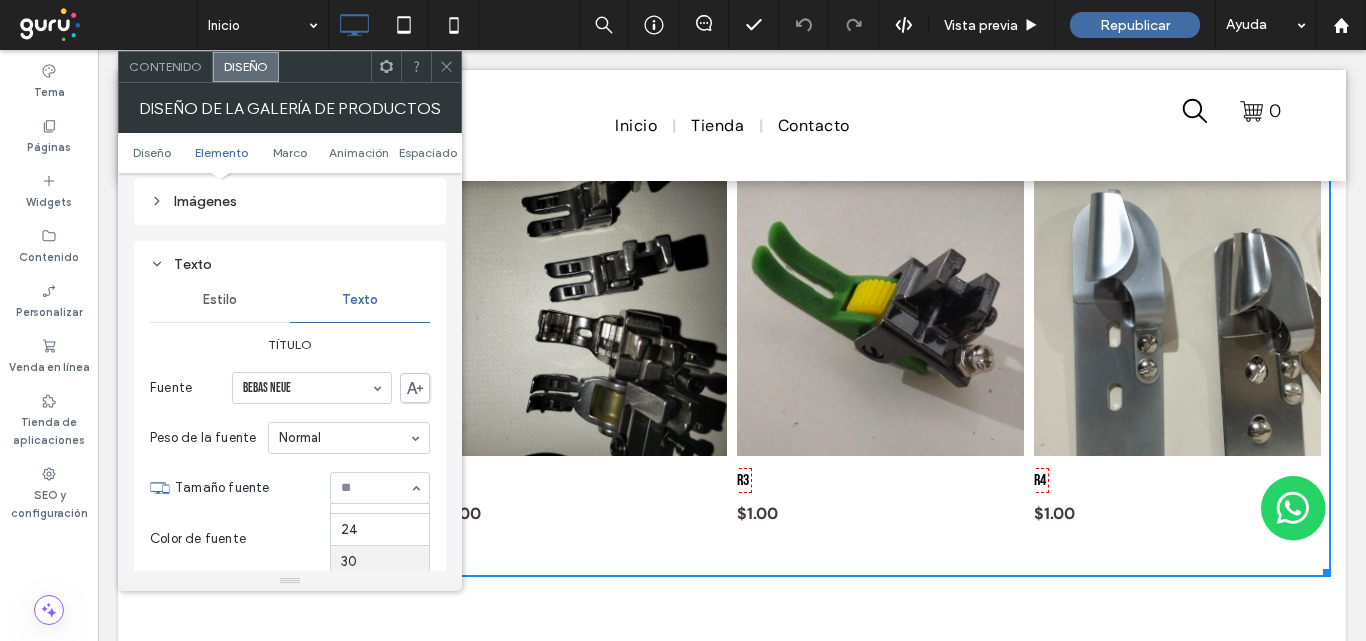 scroll, scrollTop: 292, scrollLeft: 0, axis: vertical 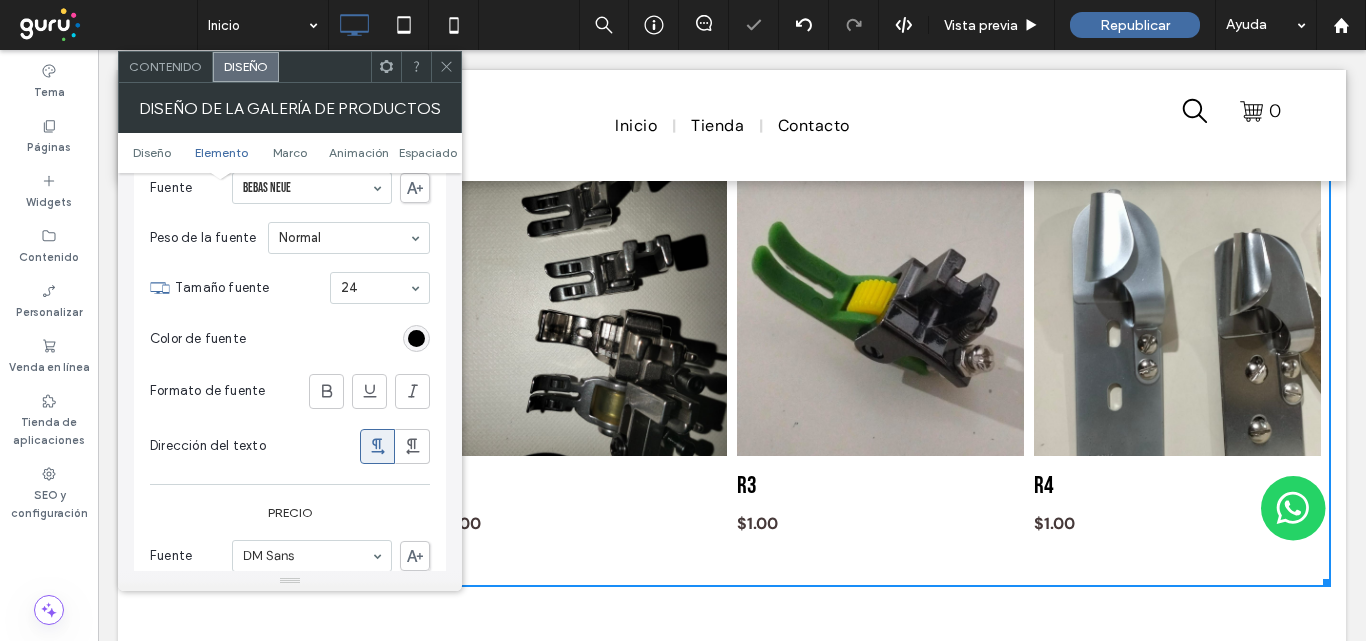 click 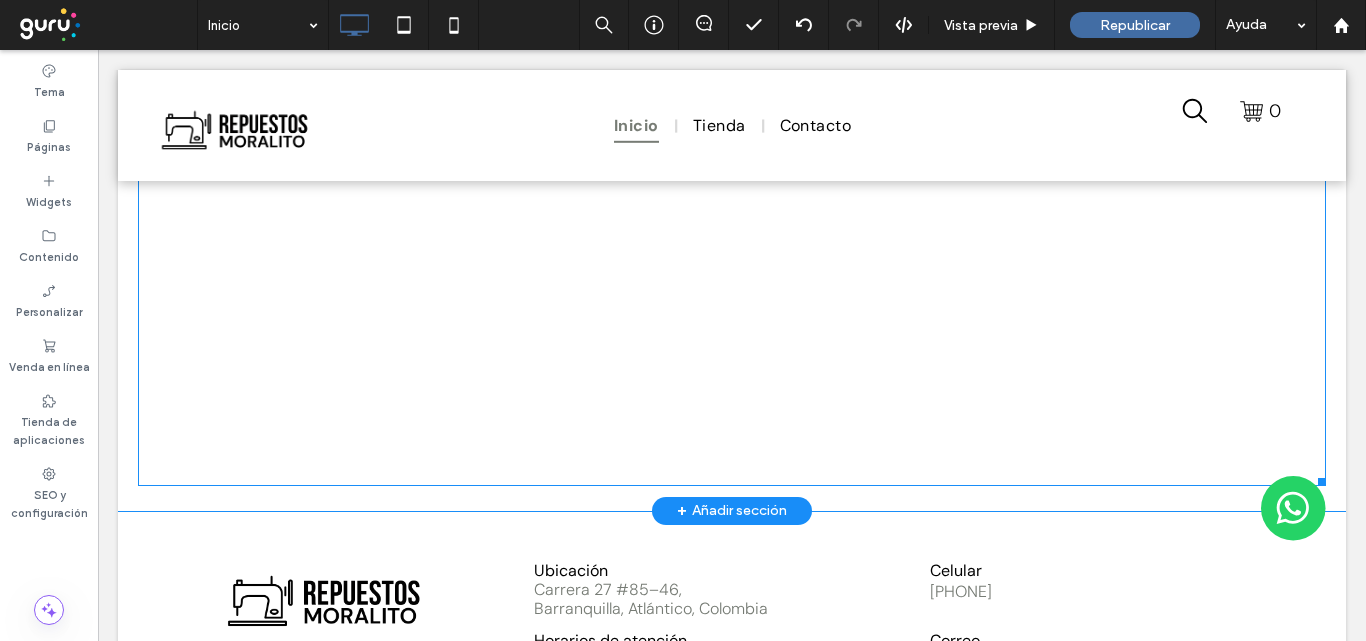 scroll, scrollTop: 3050, scrollLeft: 0, axis: vertical 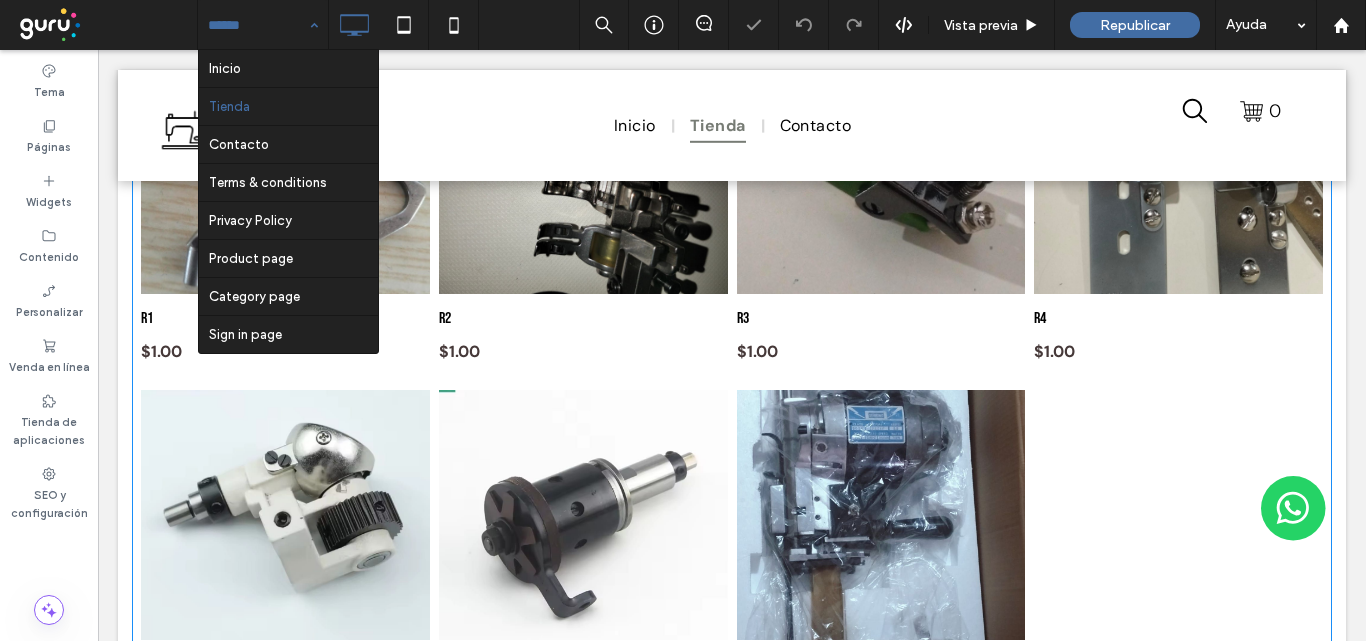 click at bounding box center [583, 169] 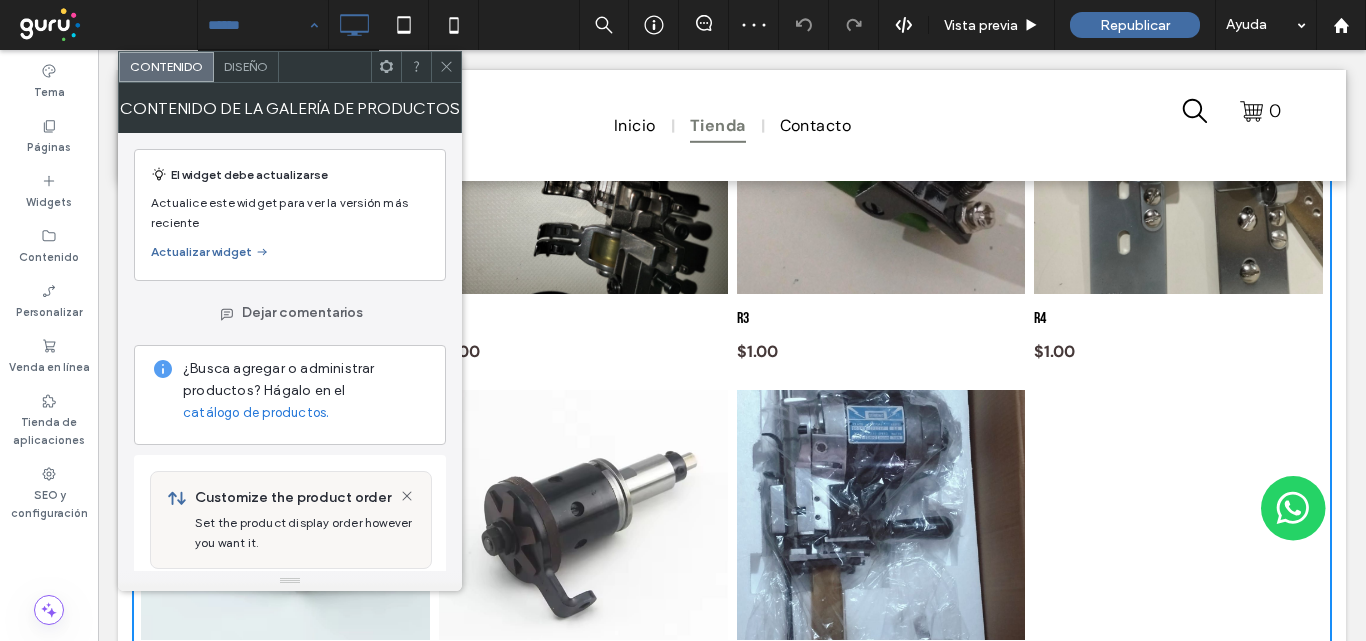 click on "Diseño" at bounding box center (246, 66) 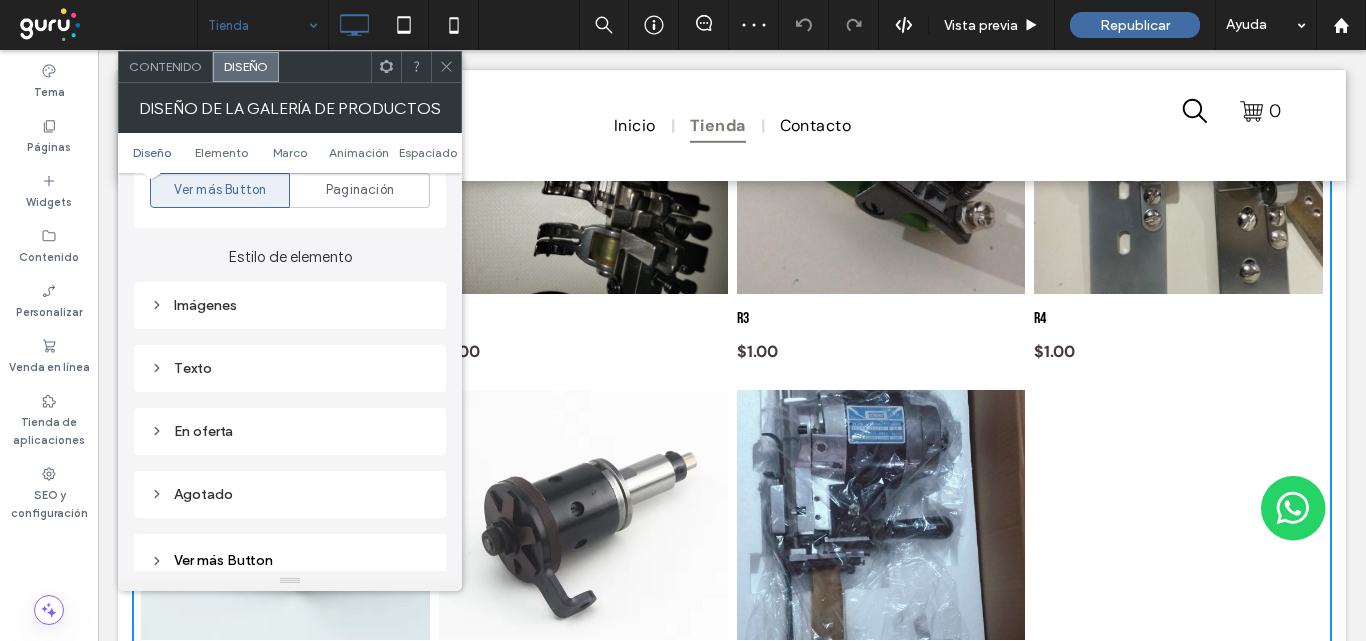 scroll, scrollTop: 800, scrollLeft: 0, axis: vertical 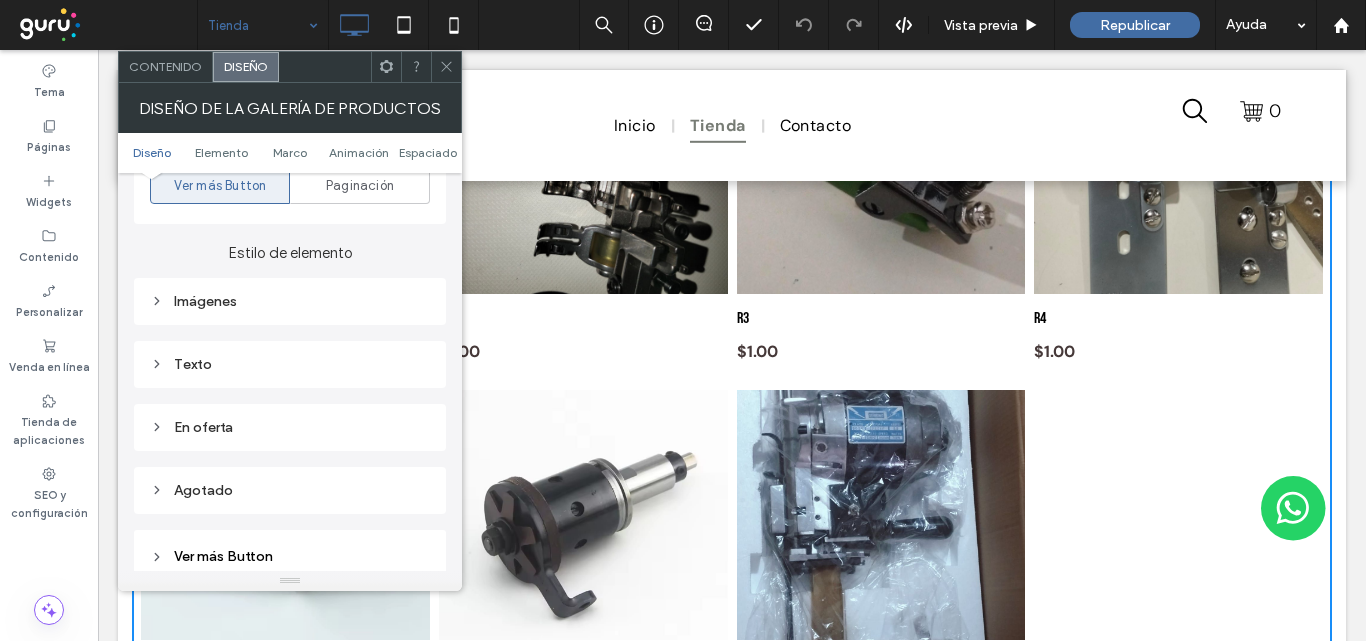 click on "Texto" at bounding box center [290, 364] 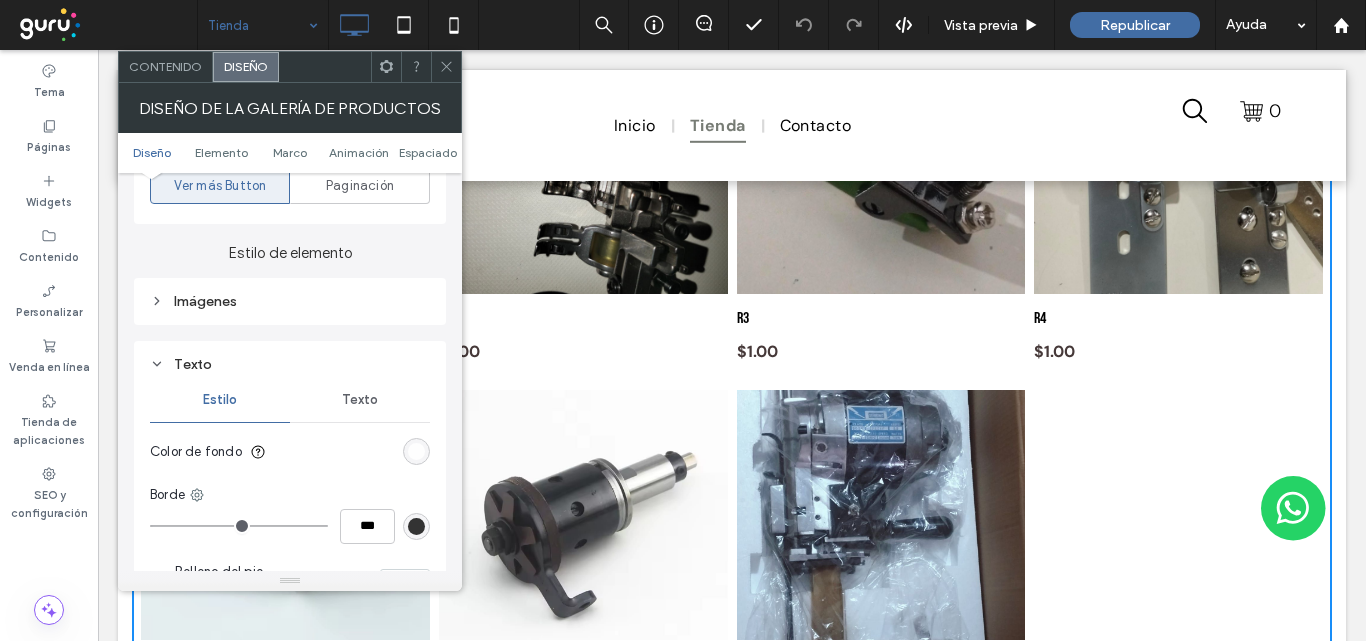 click on "Texto" at bounding box center (360, 400) 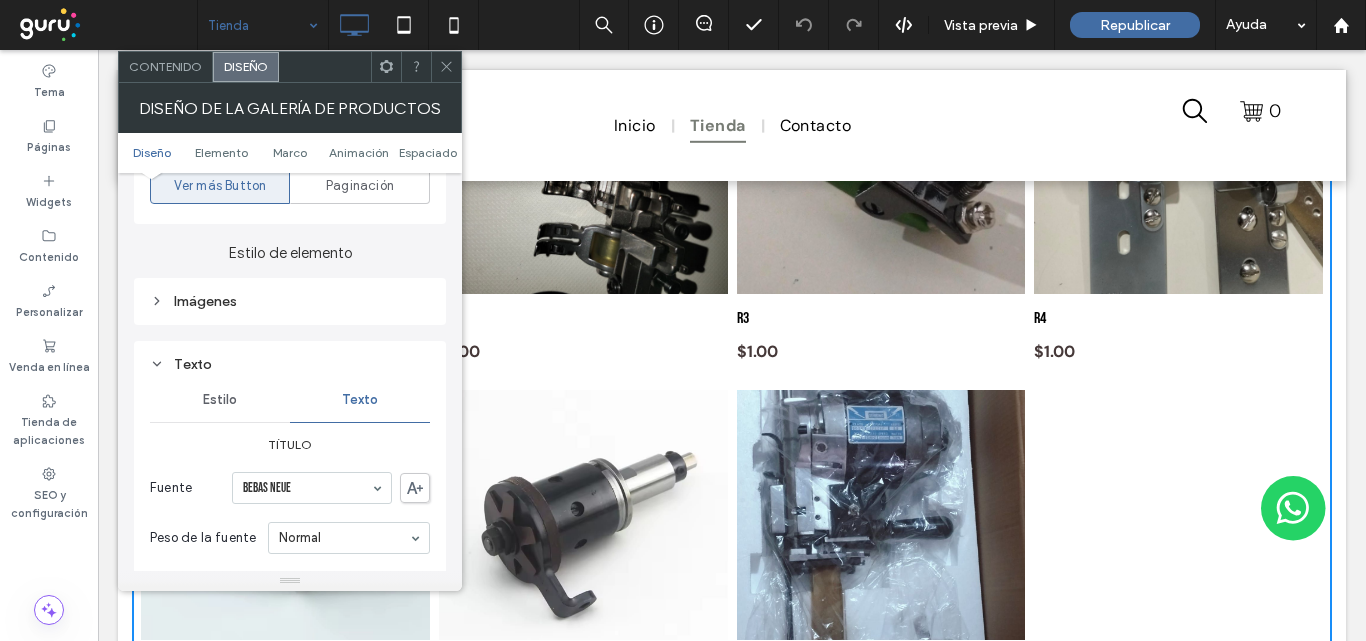 scroll, scrollTop: 1000, scrollLeft: 0, axis: vertical 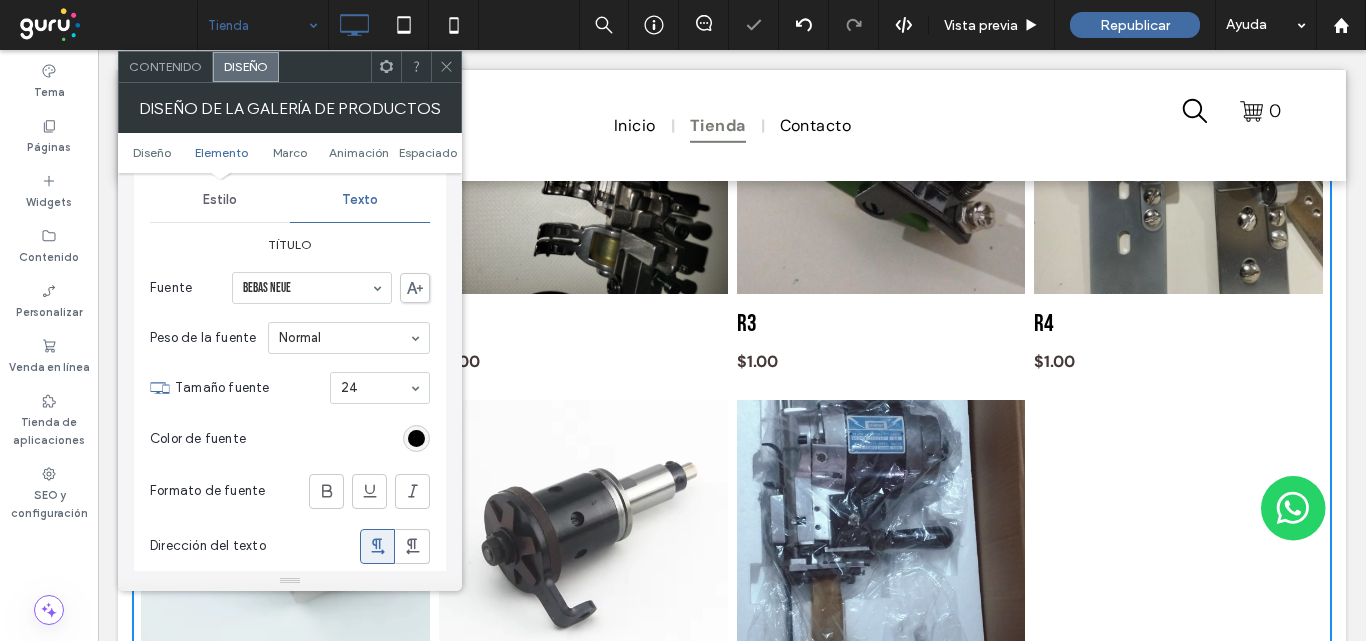 click 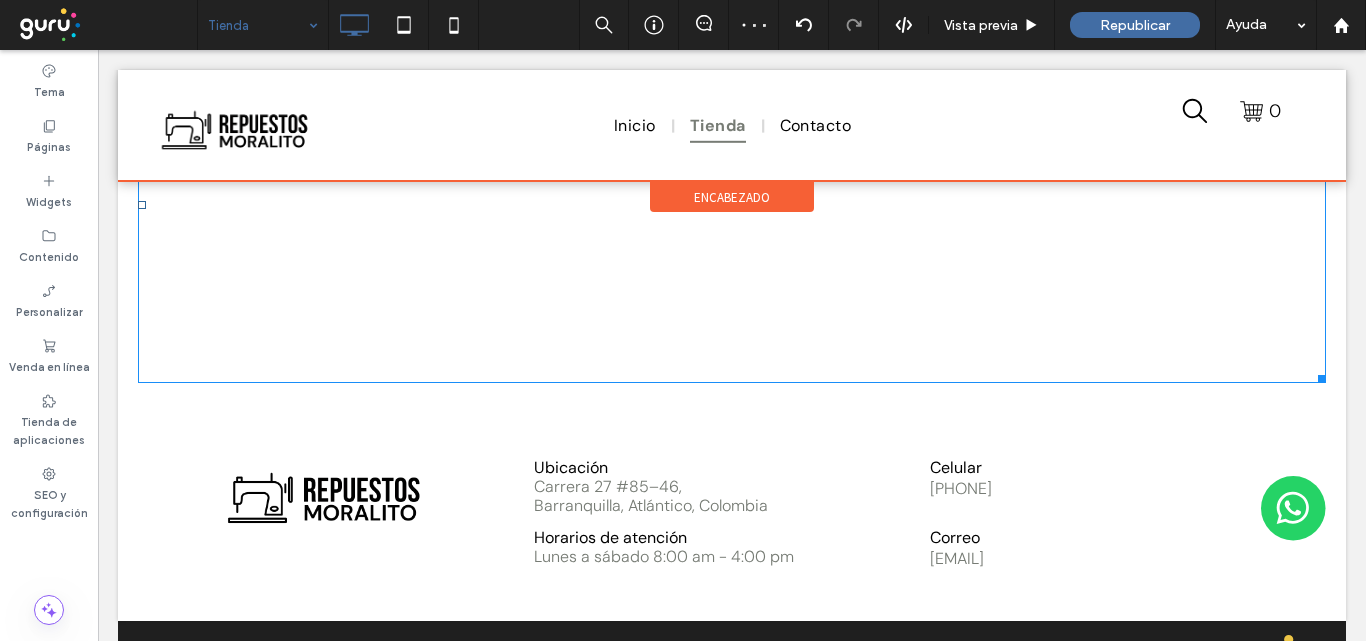 scroll, scrollTop: 1765, scrollLeft: 0, axis: vertical 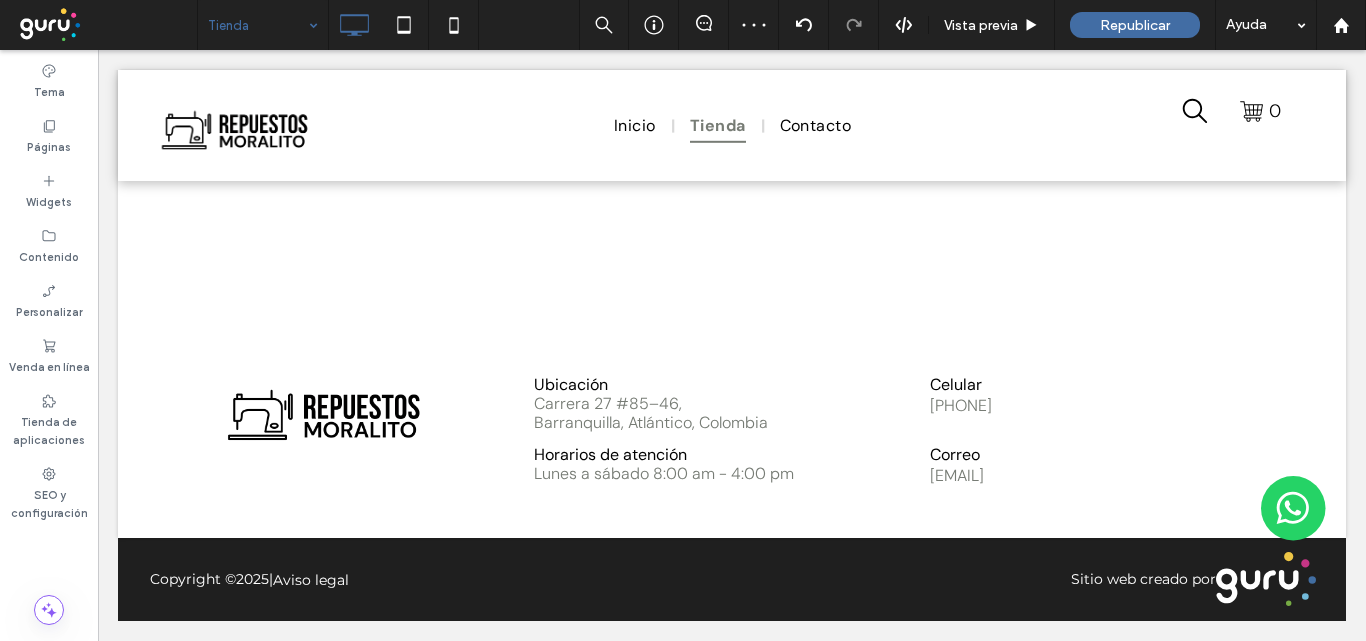 drag, startPoint x: 266, startPoint y: 36, endPoint x: 257, endPoint y: 48, distance: 15 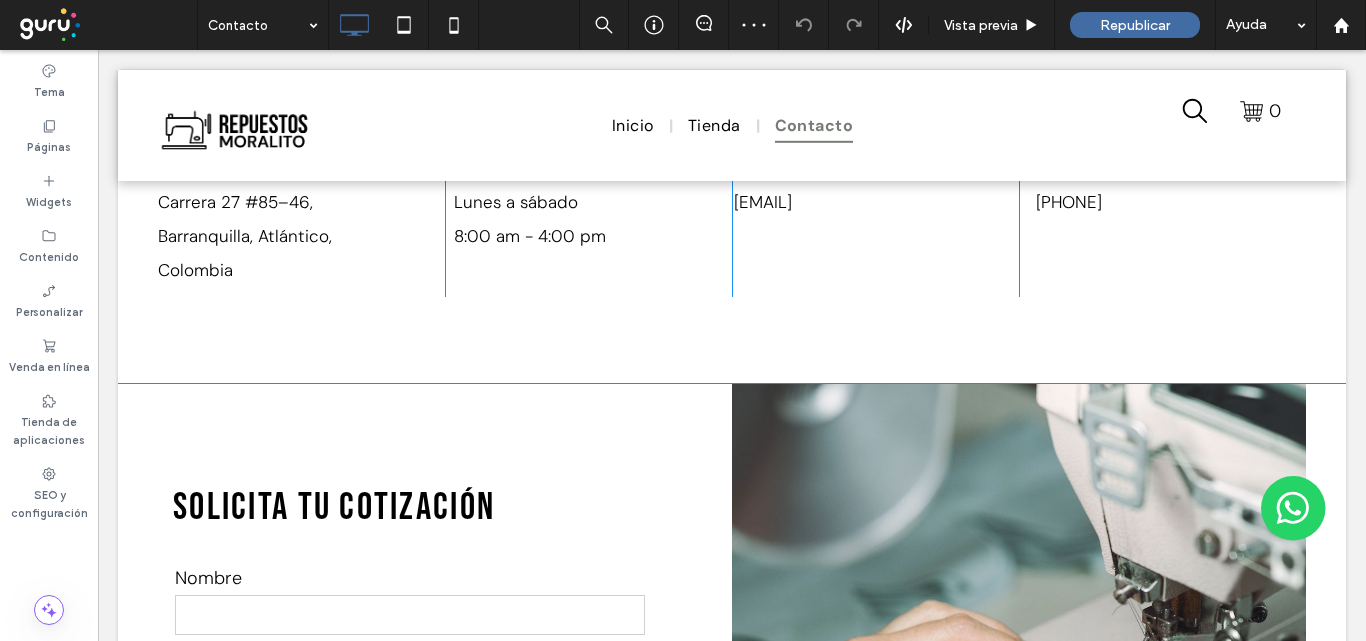scroll, scrollTop: 700, scrollLeft: 0, axis: vertical 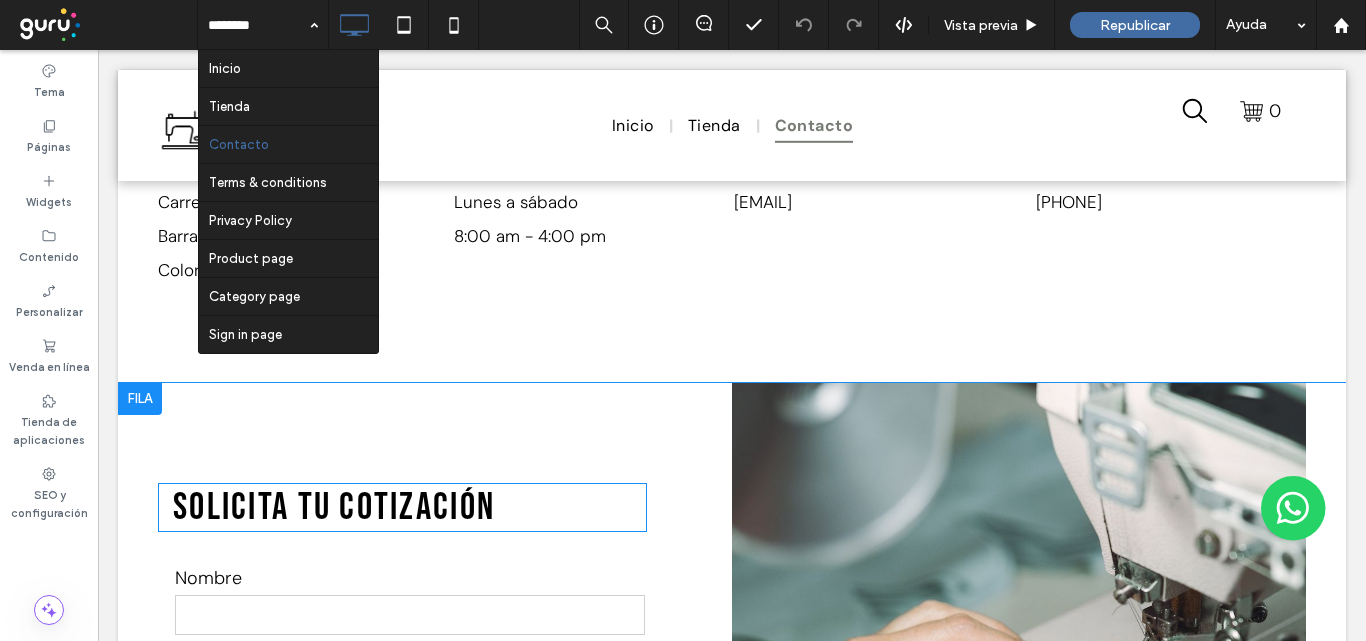 click on "Nombre" at bounding box center (410, 578) 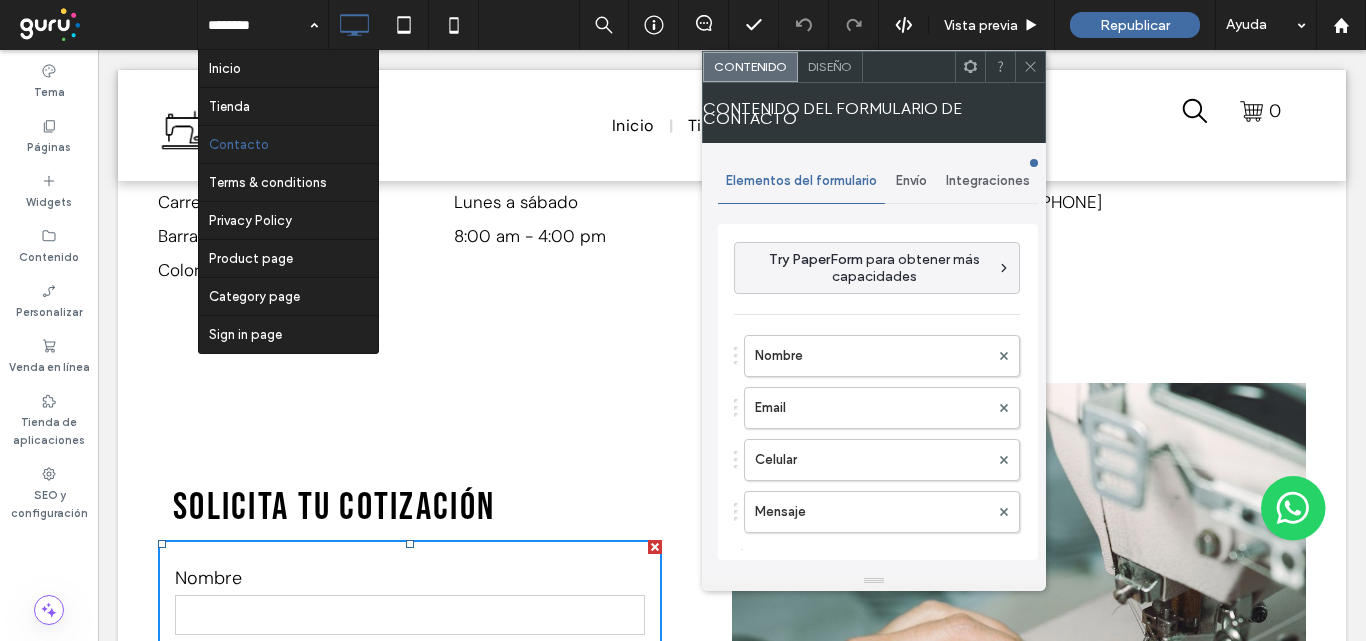 type on "******" 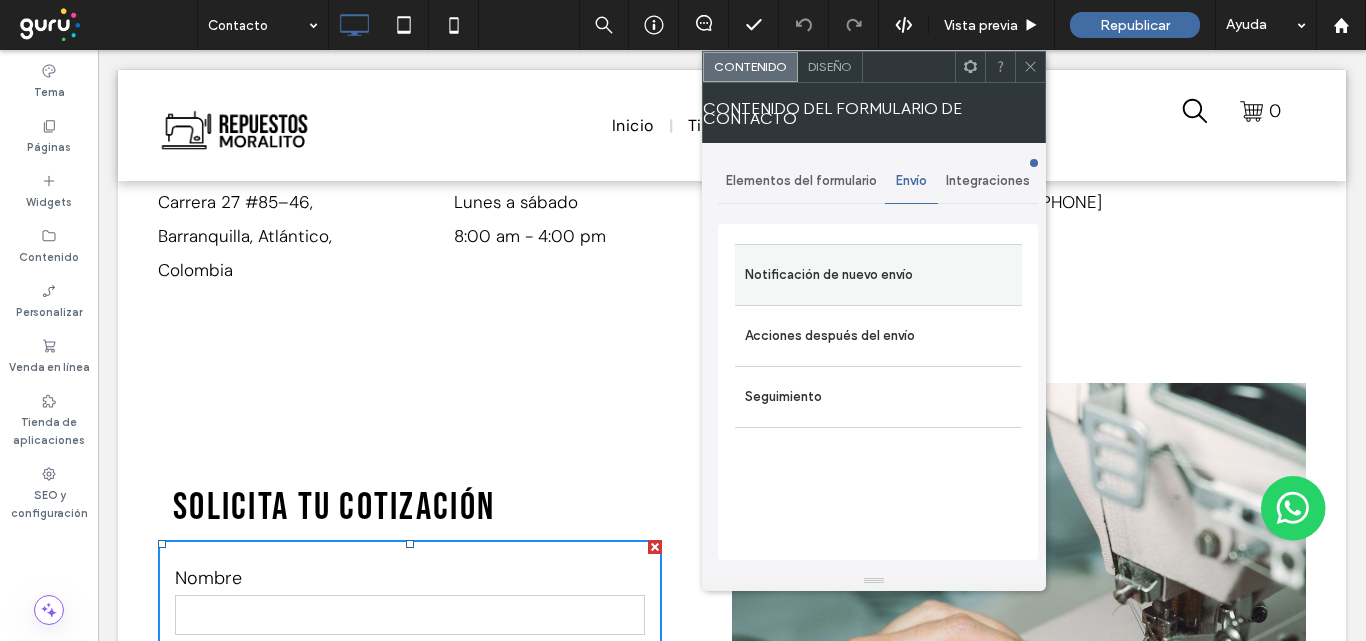 click on "Notificación de nuevo envío" at bounding box center (878, 275) 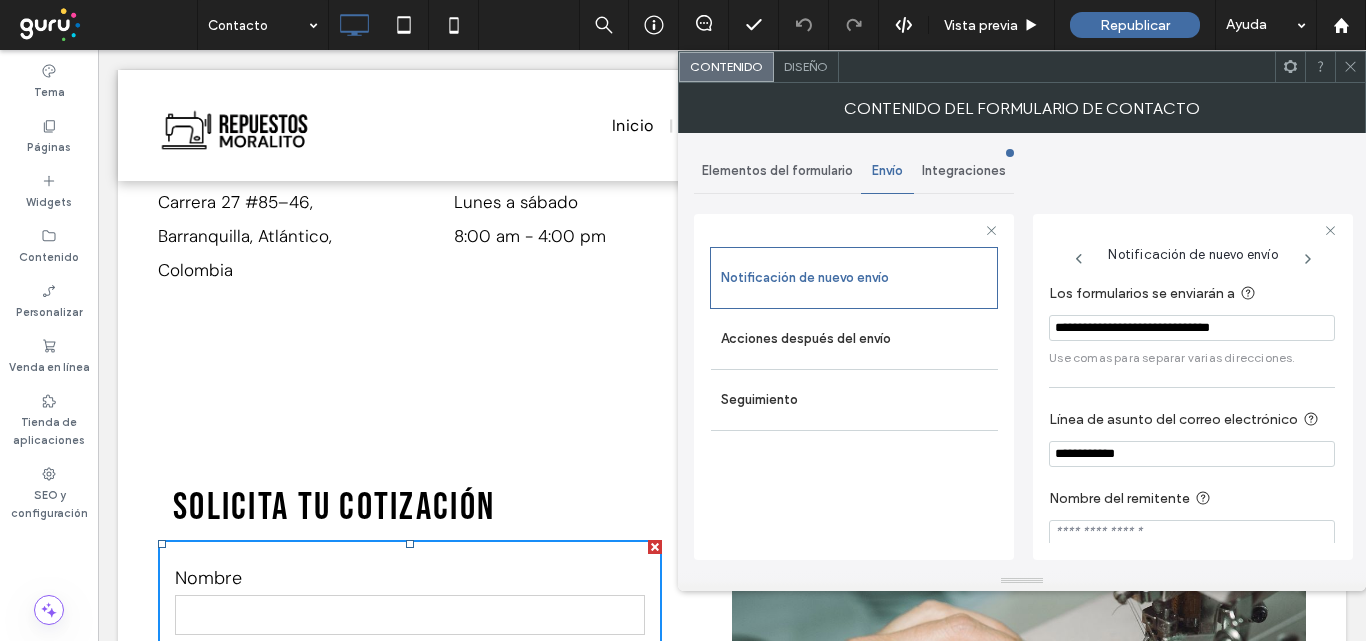 click 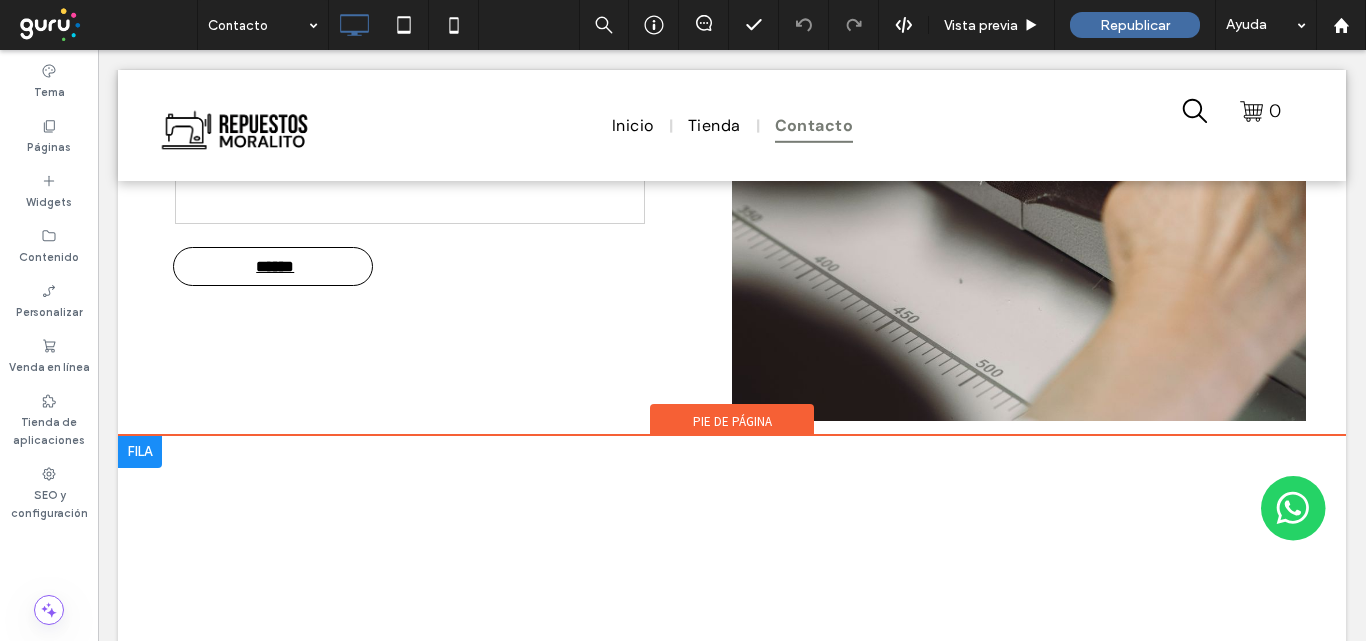 scroll, scrollTop: 1800, scrollLeft: 0, axis: vertical 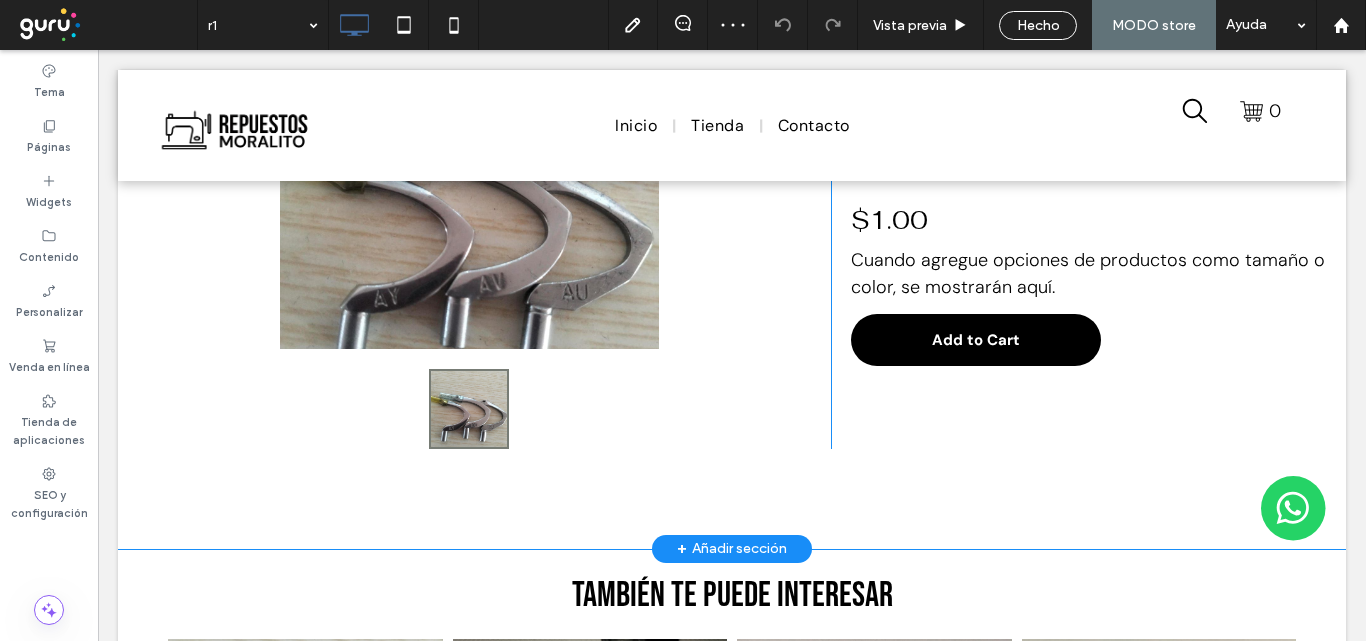 click on "Add to Cart" at bounding box center [976, 340] 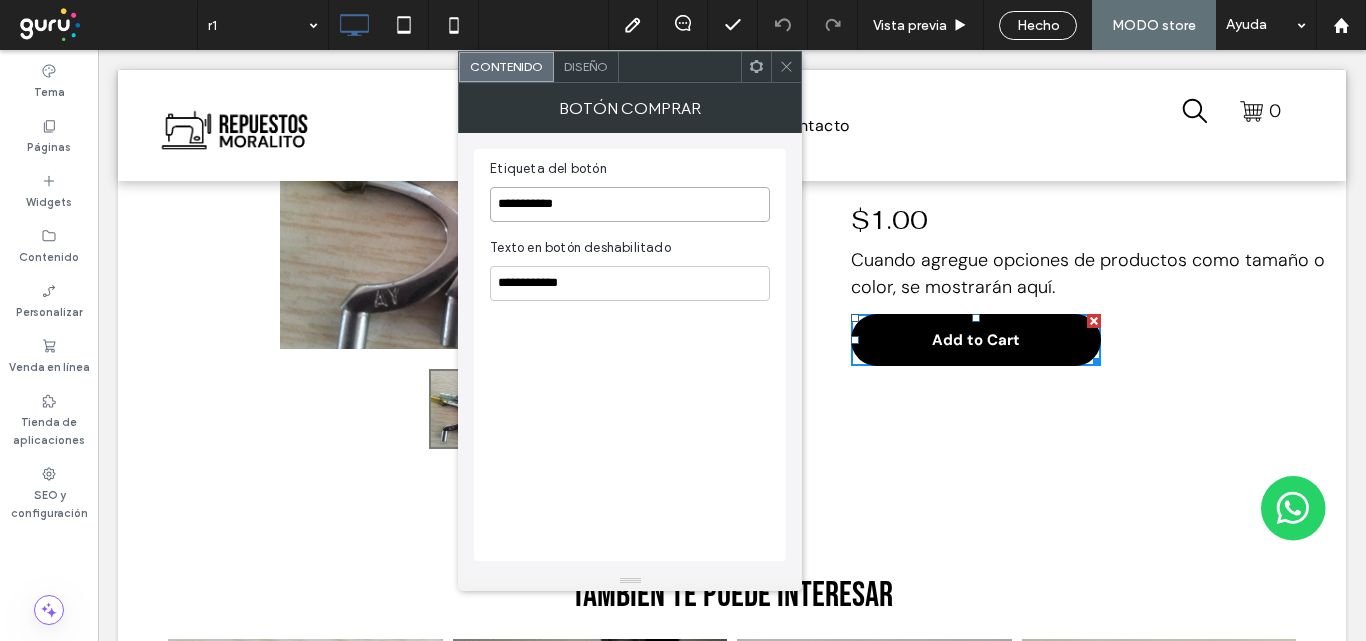 drag, startPoint x: 700, startPoint y: 249, endPoint x: 376, endPoint y: 227, distance: 324.74606 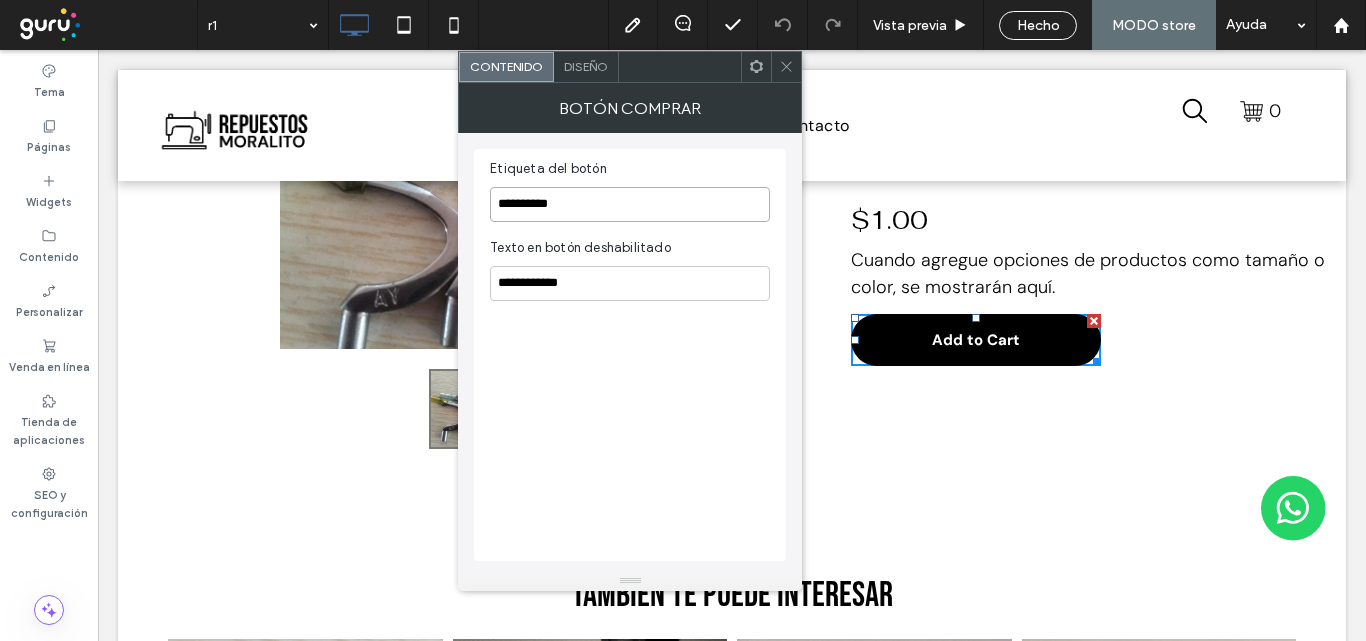 drag, startPoint x: 694, startPoint y: 258, endPoint x: 334, endPoint y: 244, distance: 360.27213 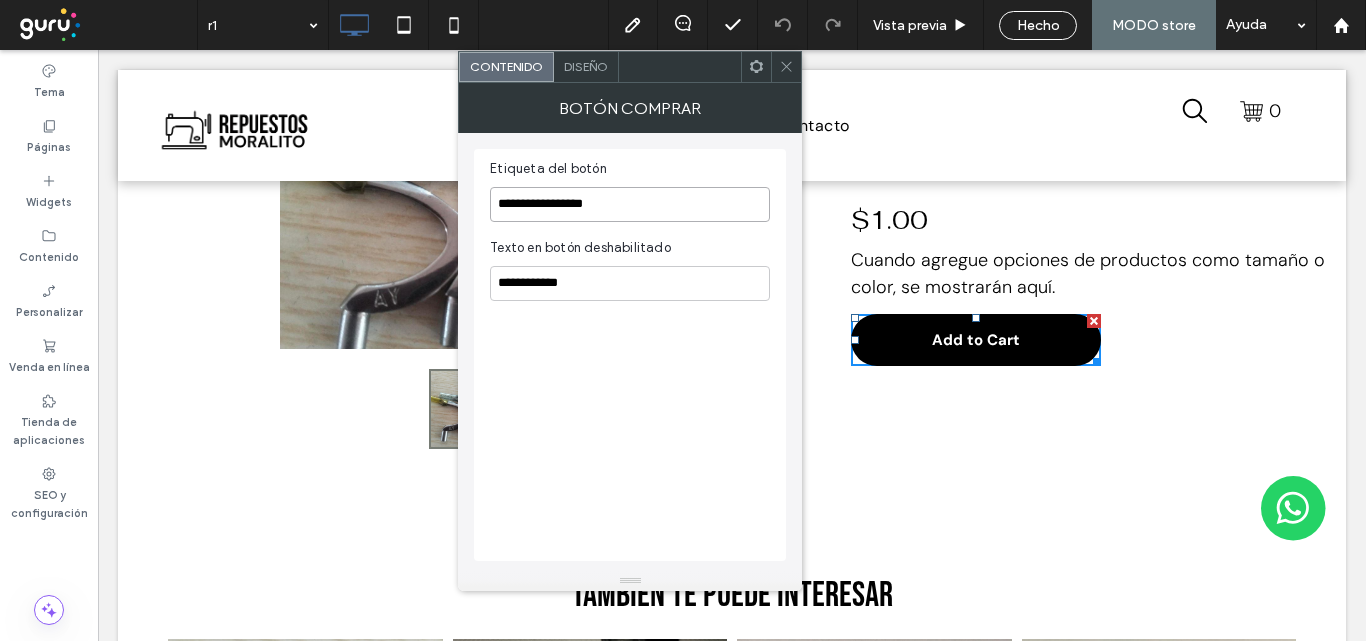 type on "**********" 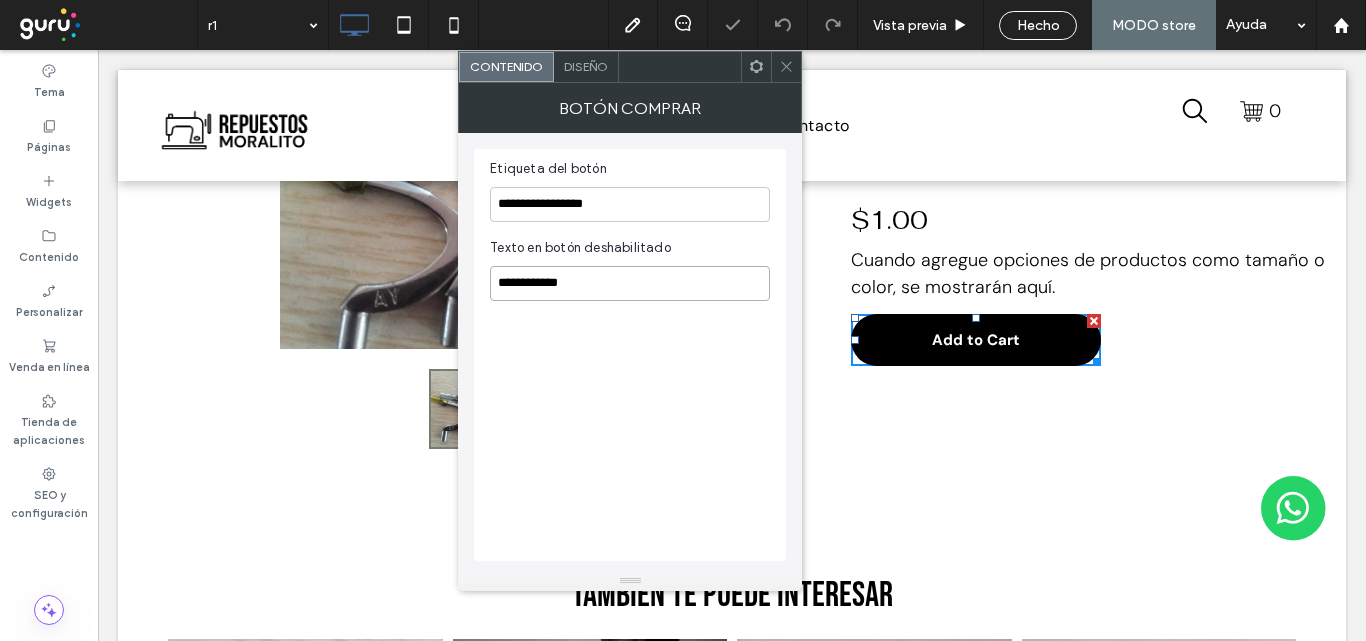 drag, startPoint x: 633, startPoint y: 339, endPoint x: 405, endPoint y: 307, distance: 230.23466 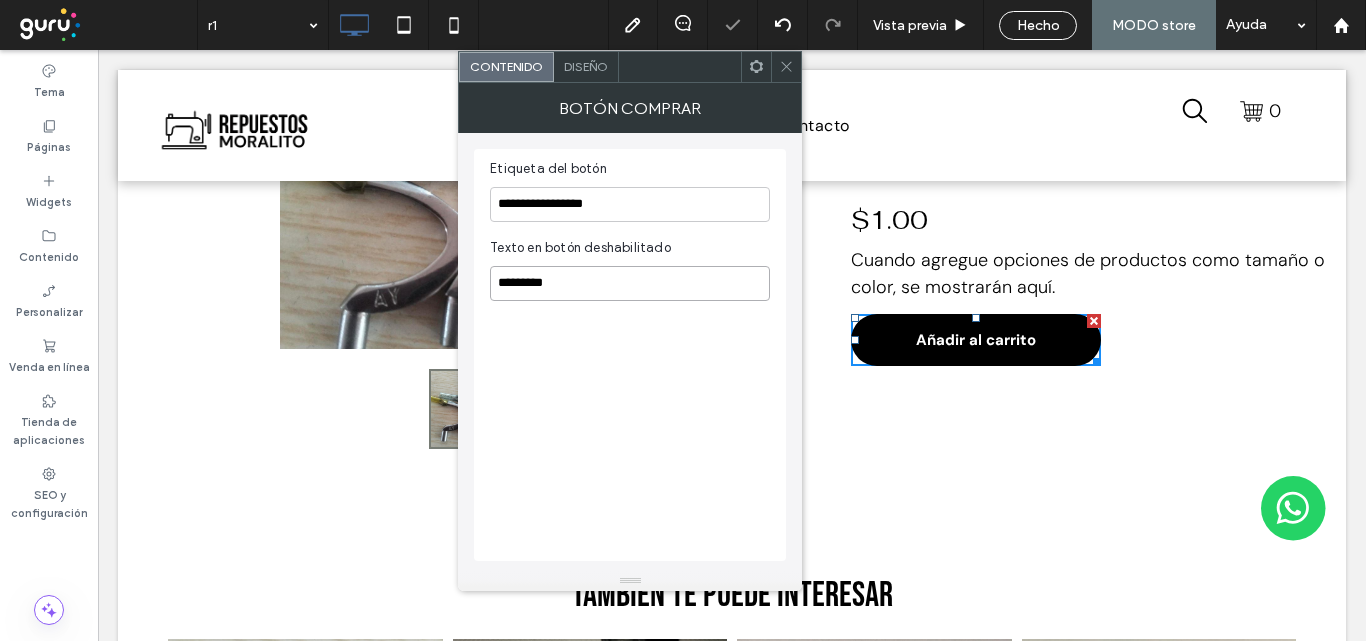 type on "*********" 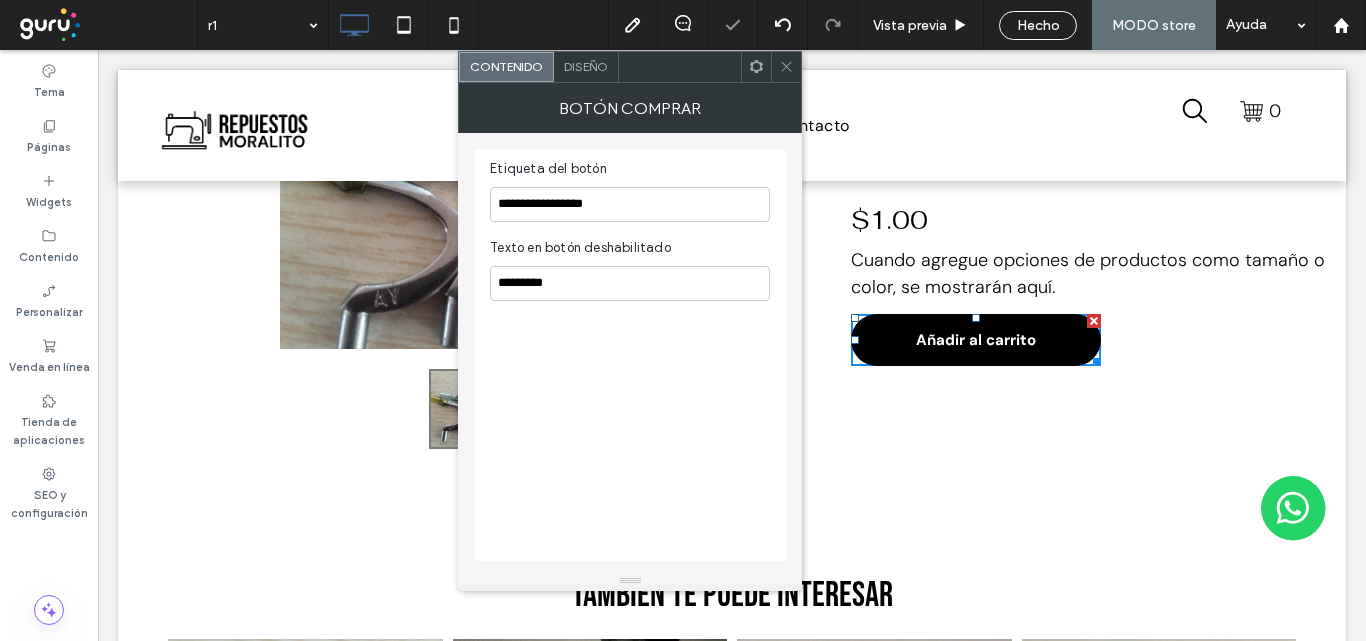 click on "**********" at bounding box center (630, 355) 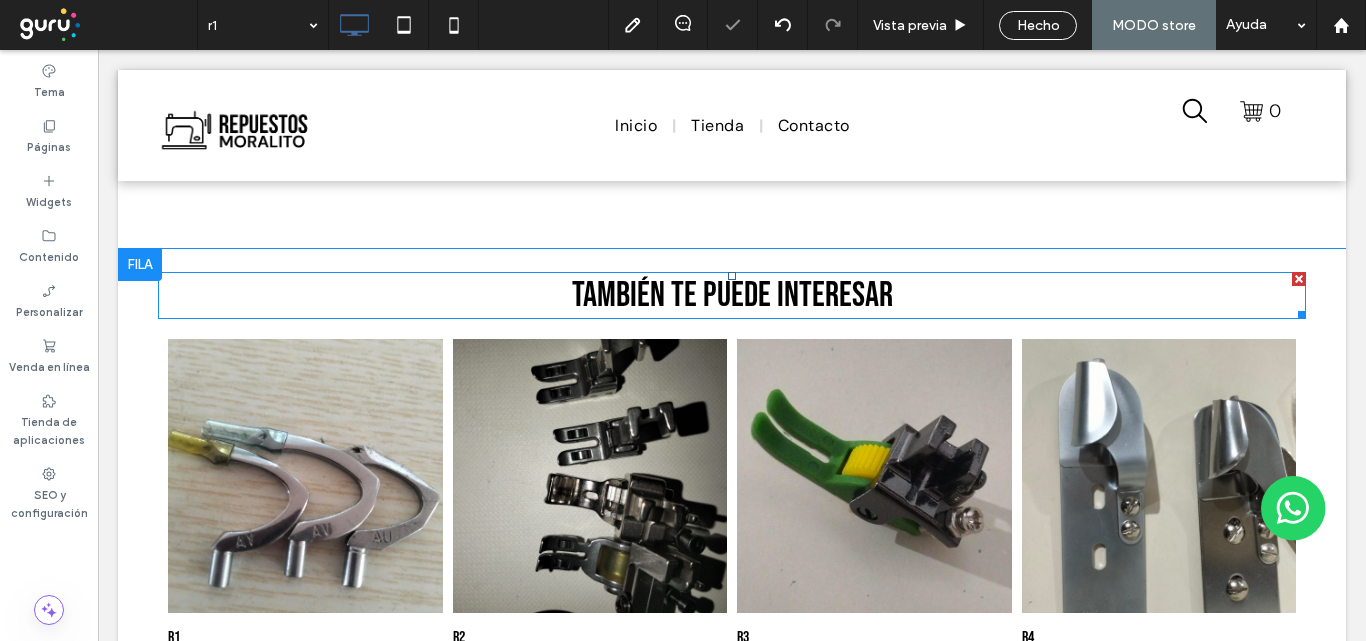 scroll, scrollTop: 900, scrollLeft: 0, axis: vertical 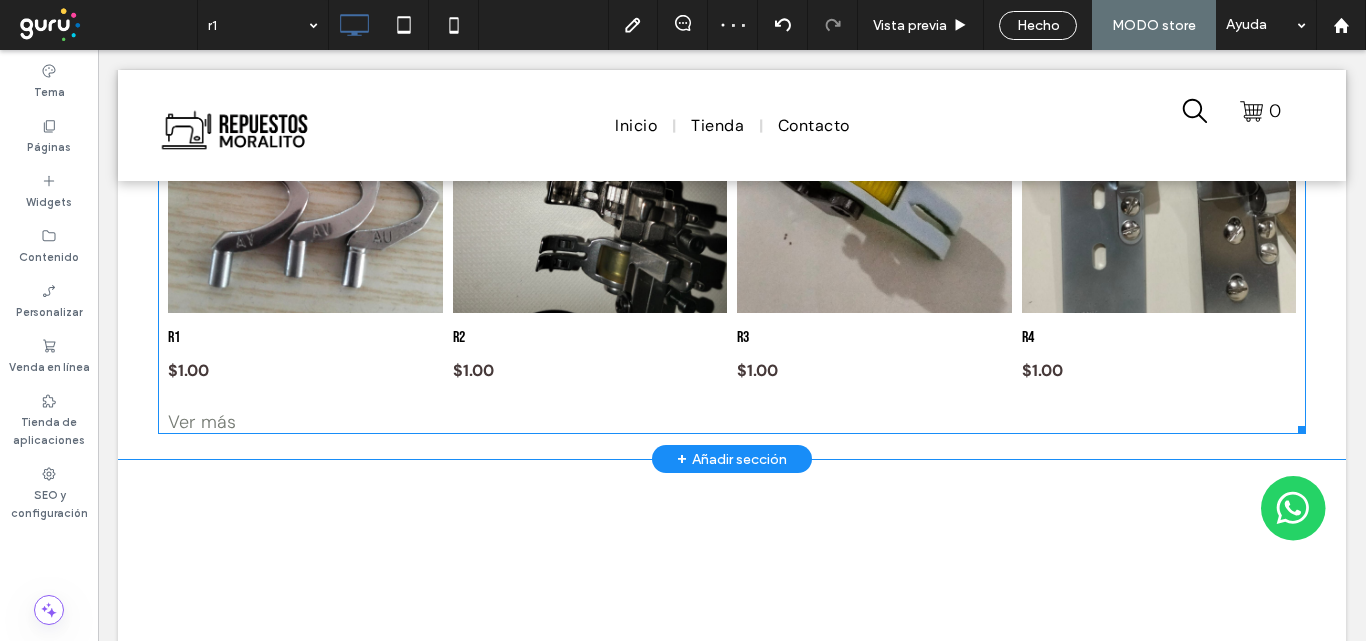 click at bounding box center (874, 176) 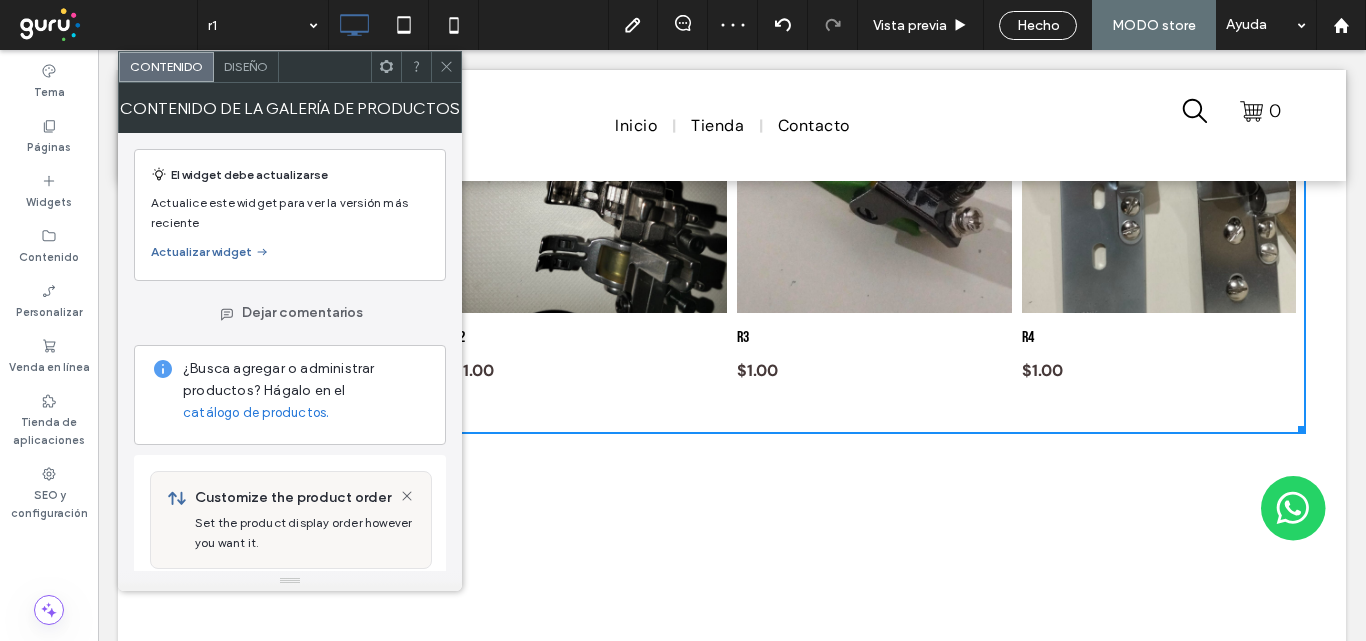 click on "Diseño" at bounding box center [246, 66] 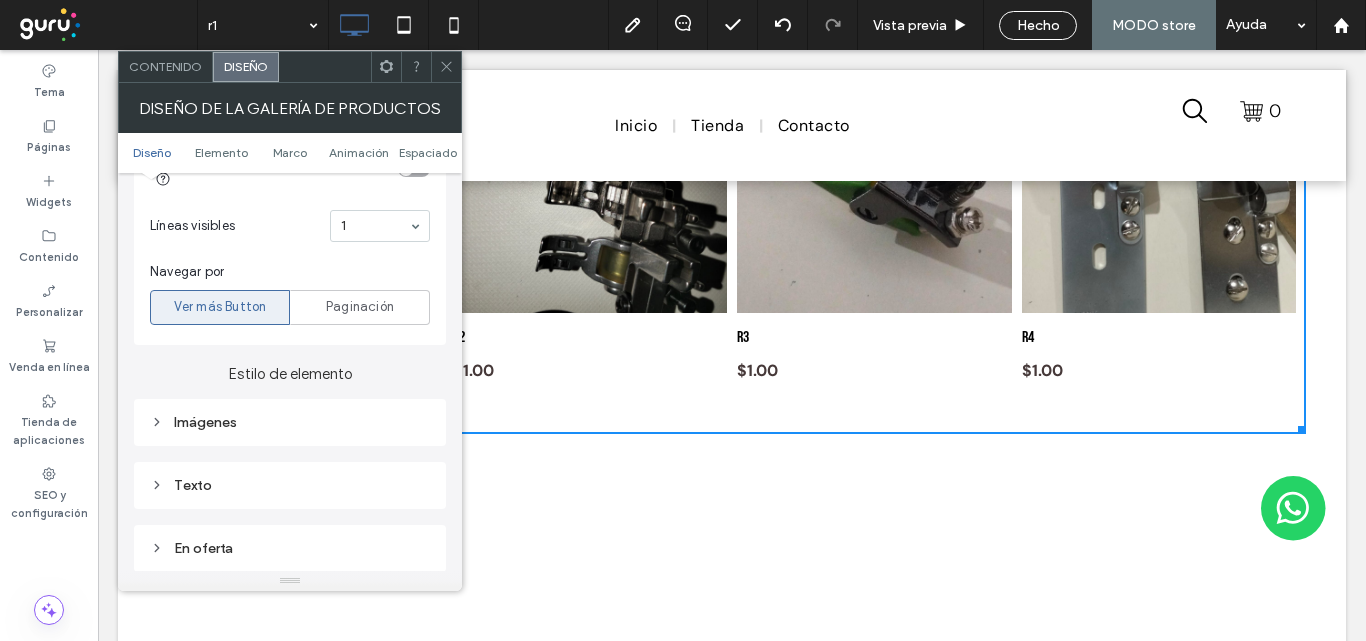 scroll, scrollTop: 800, scrollLeft: 0, axis: vertical 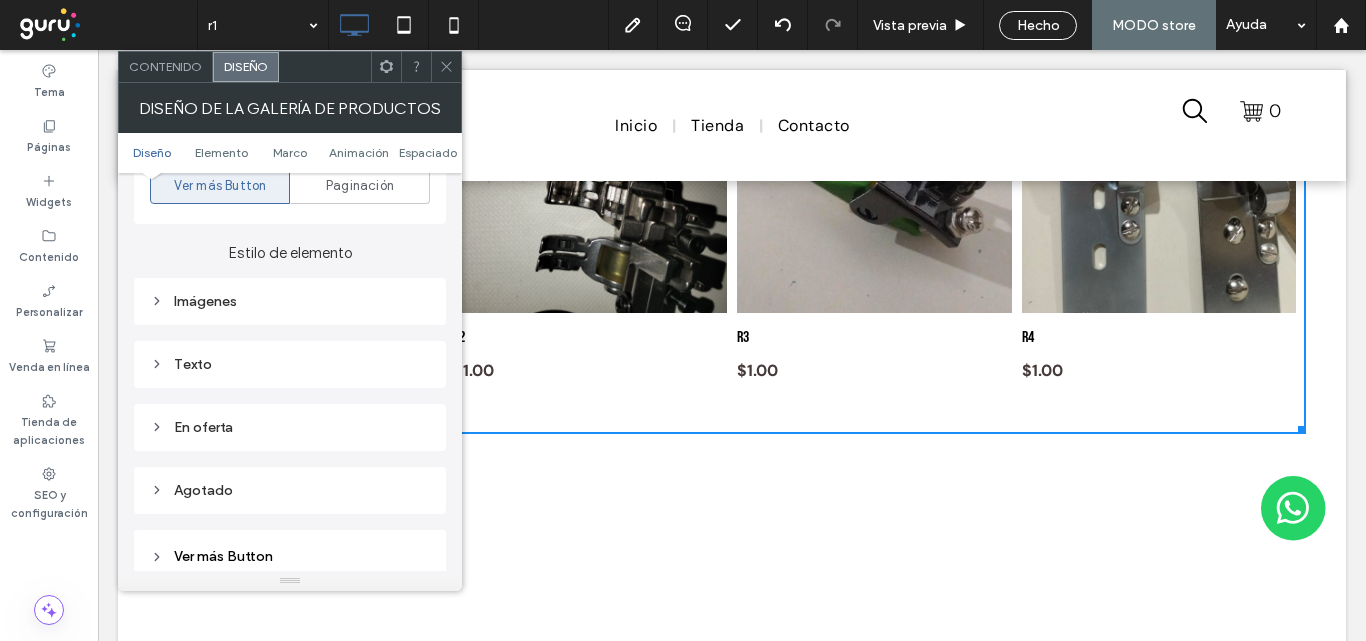 click on "Texto" at bounding box center [290, 364] 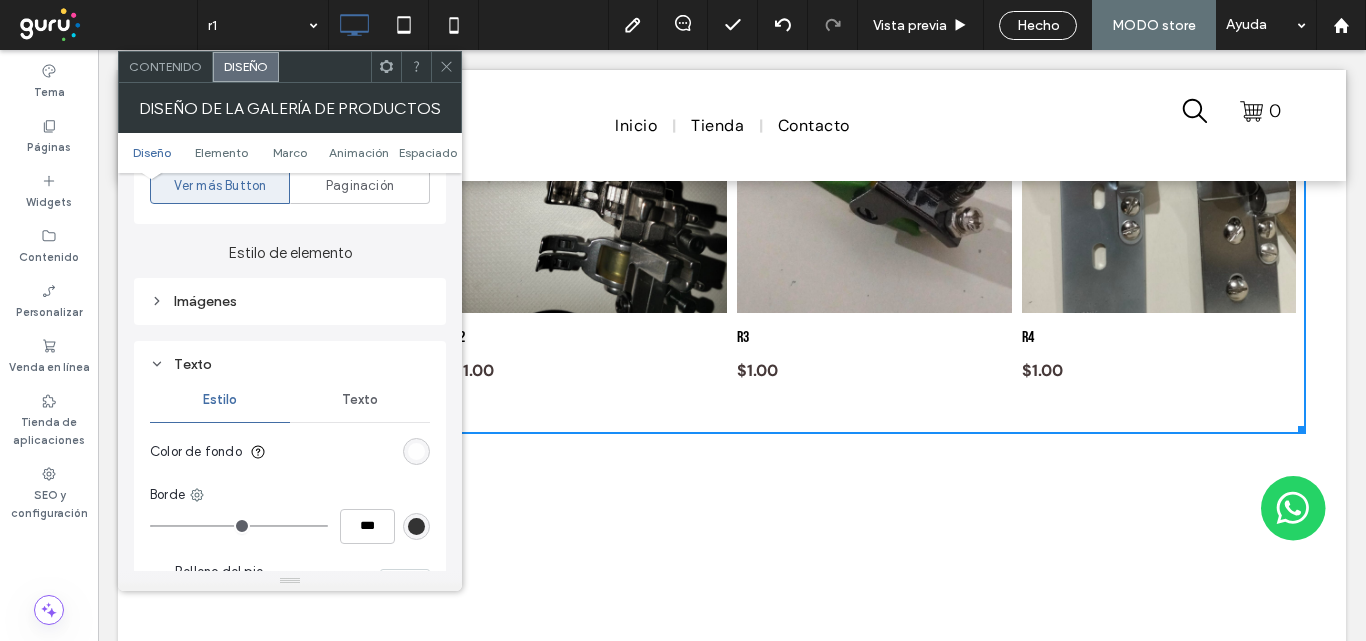 click on "Texto" at bounding box center [360, 400] 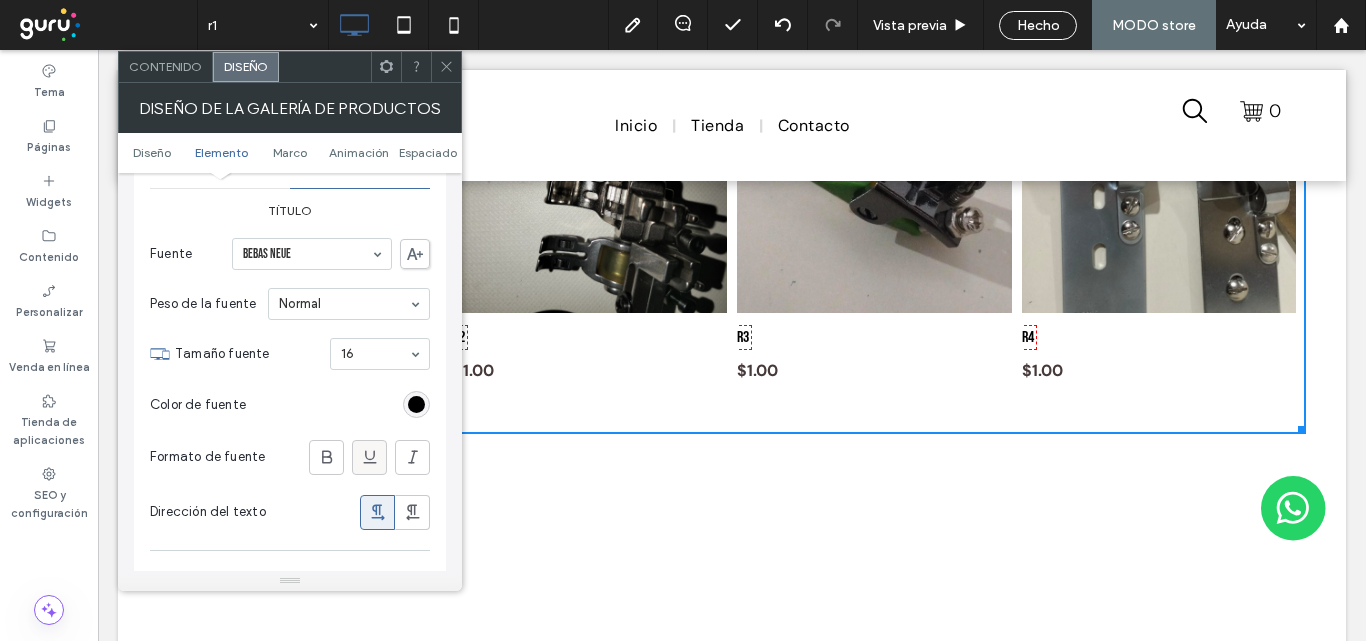scroll, scrollTop: 1100, scrollLeft: 0, axis: vertical 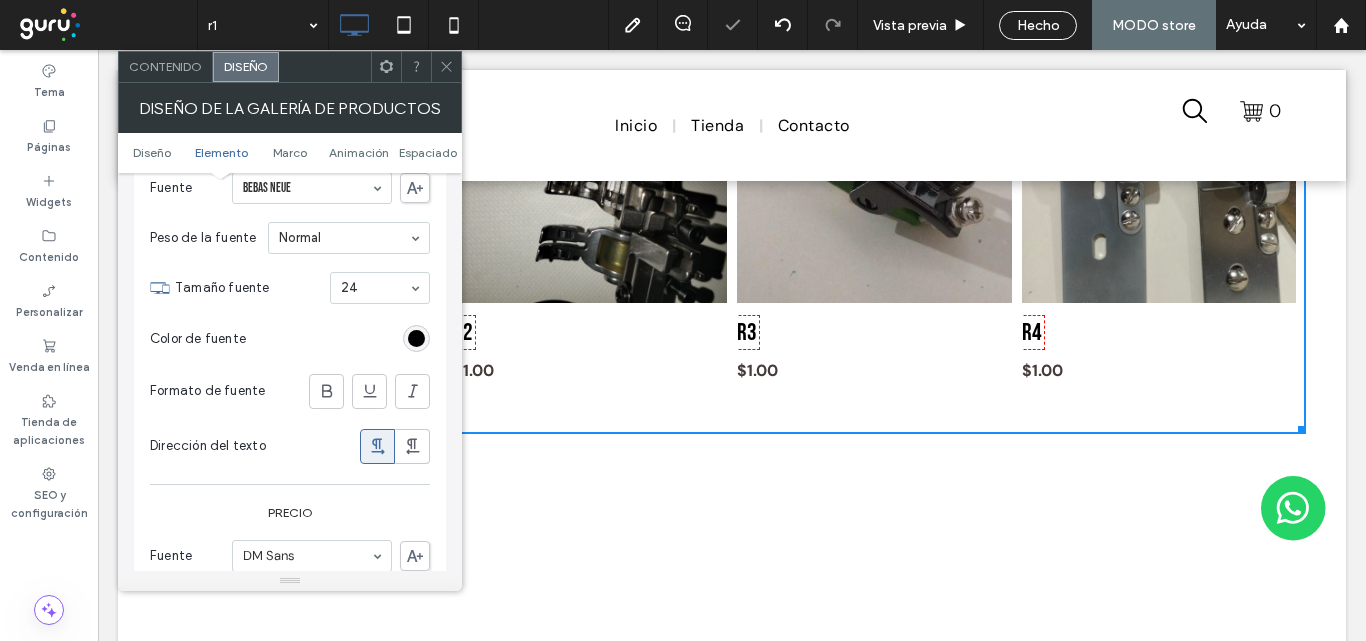 drag, startPoint x: 453, startPoint y: 69, endPoint x: 371, endPoint y: 54, distance: 83.360664 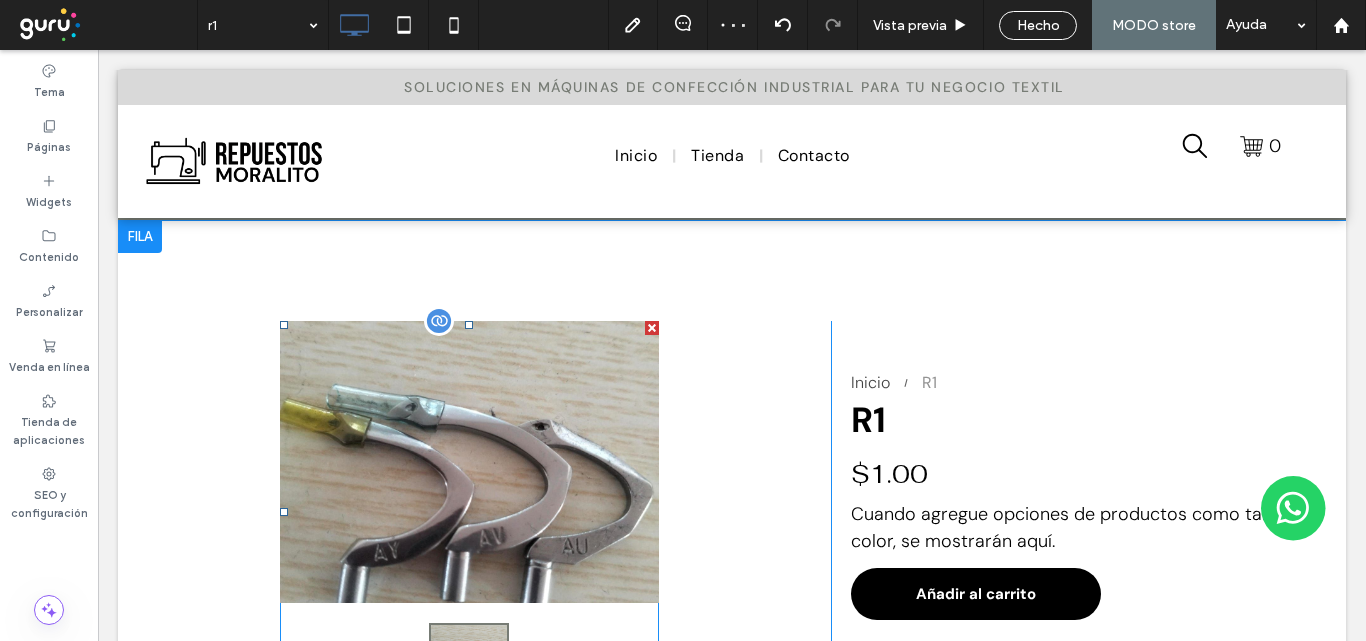 scroll, scrollTop: 10, scrollLeft: 0, axis: vertical 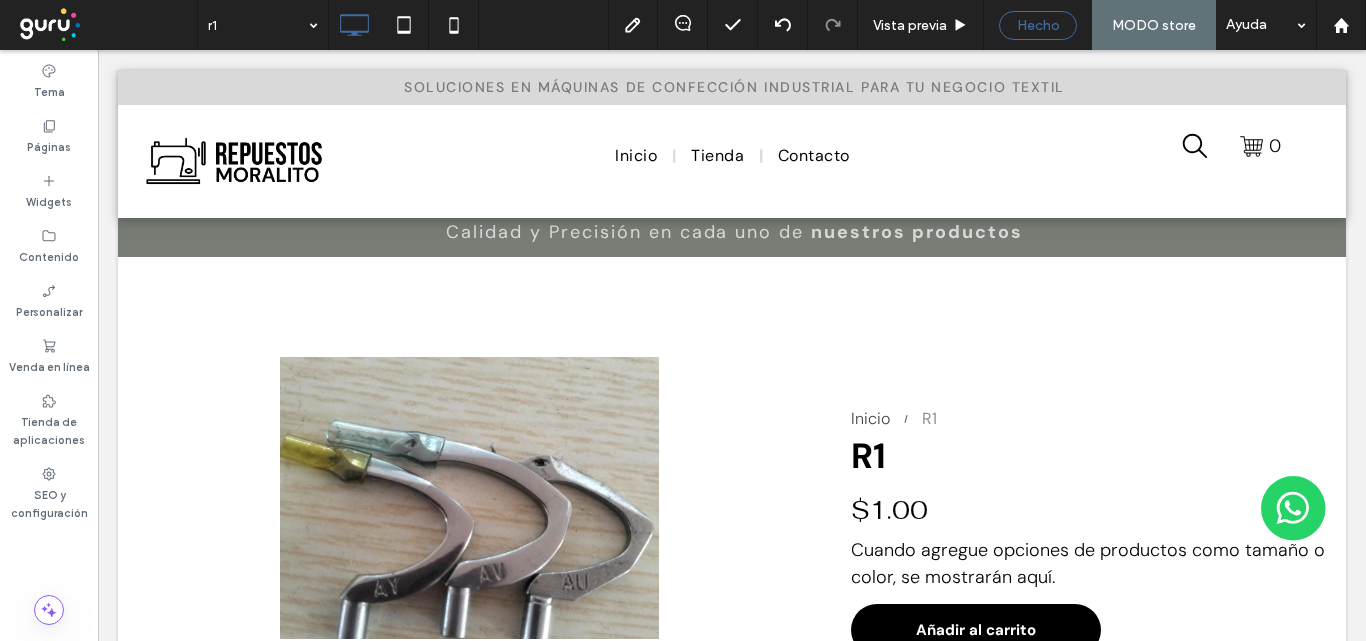 click on "Hecho" at bounding box center [1038, 25] 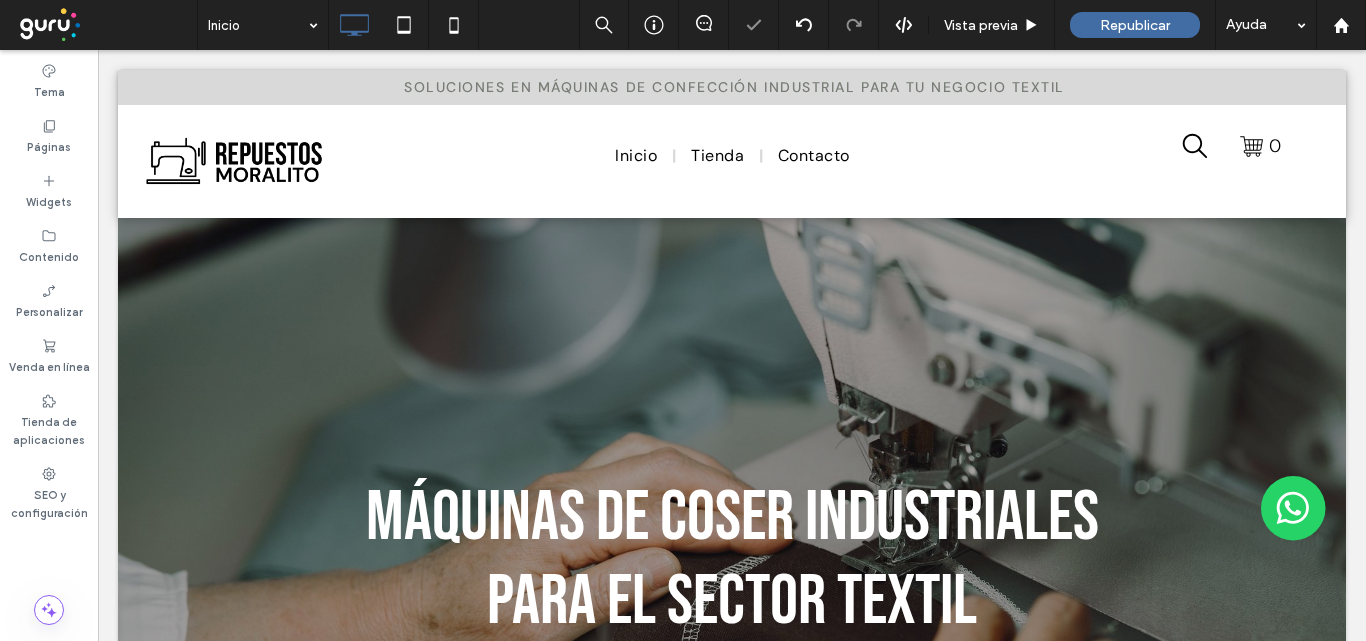 scroll, scrollTop: 0, scrollLeft: 0, axis: both 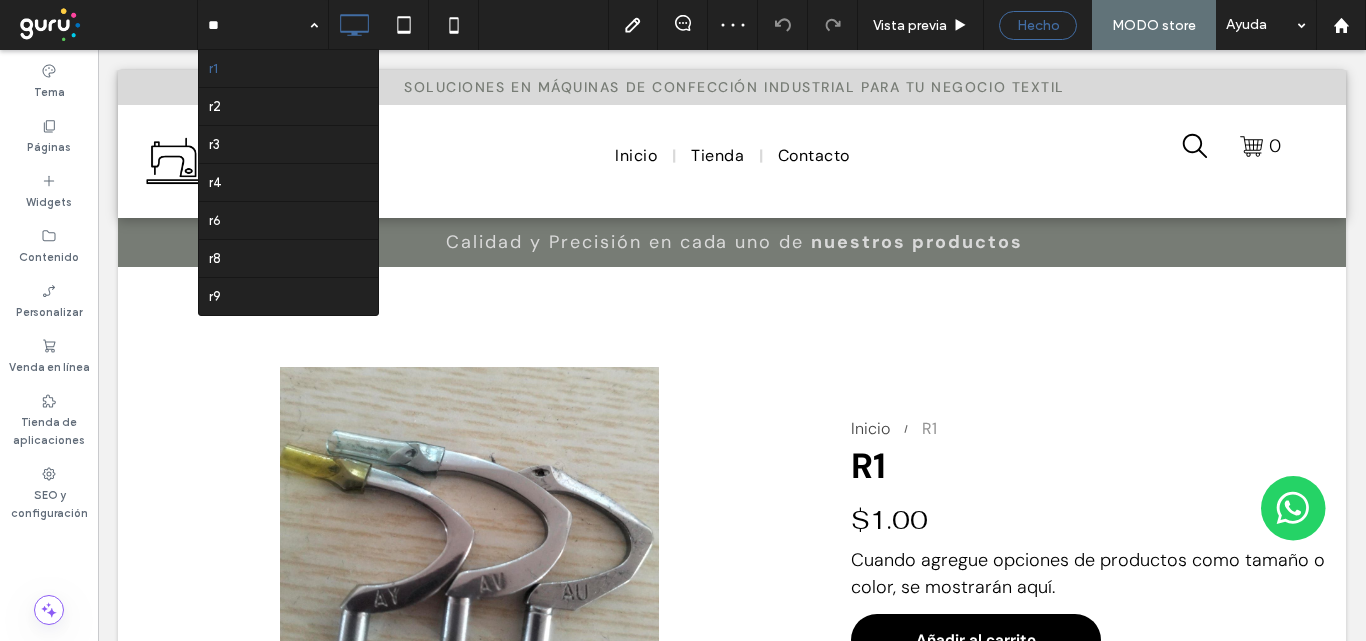 click on "Hecho" at bounding box center [1038, 25] 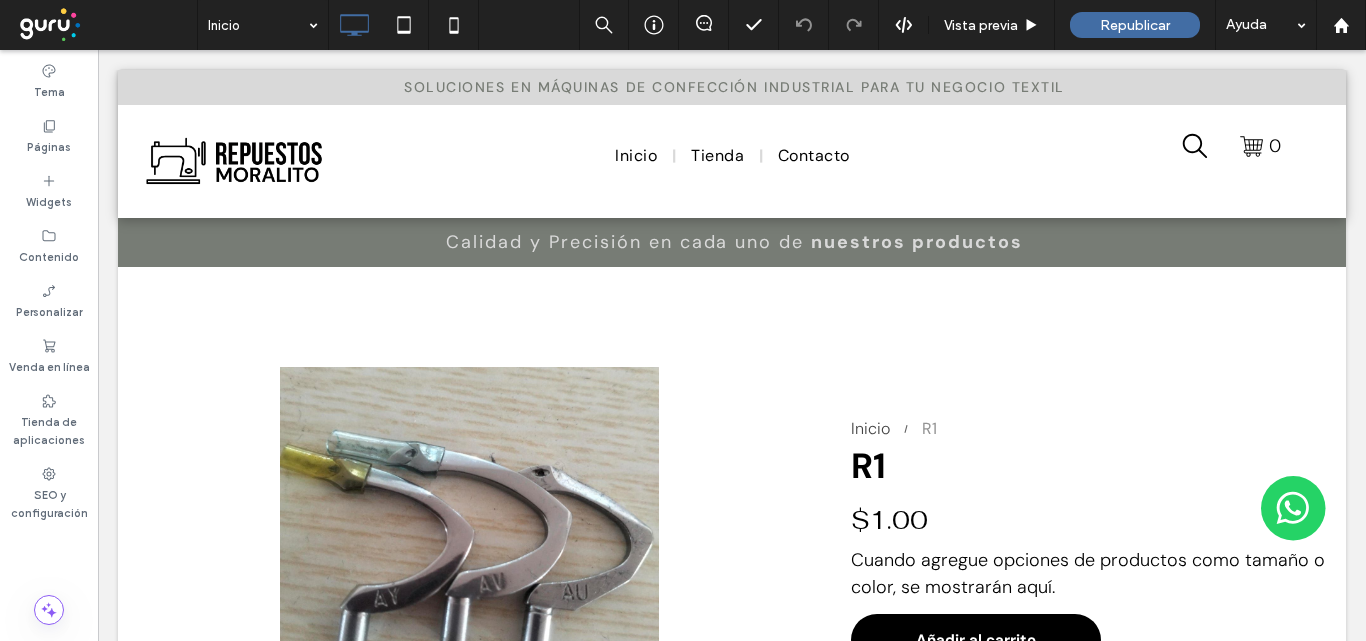 click at bounding box center (683, 320) 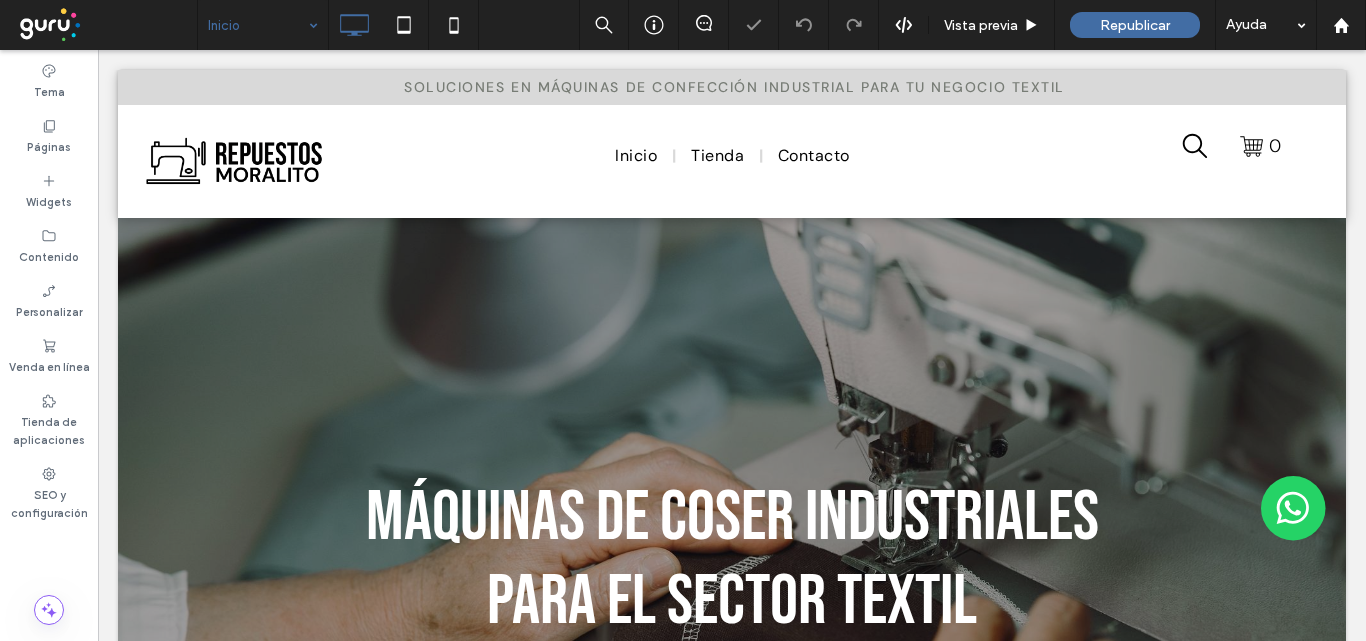 scroll, scrollTop: 0, scrollLeft: 0, axis: both 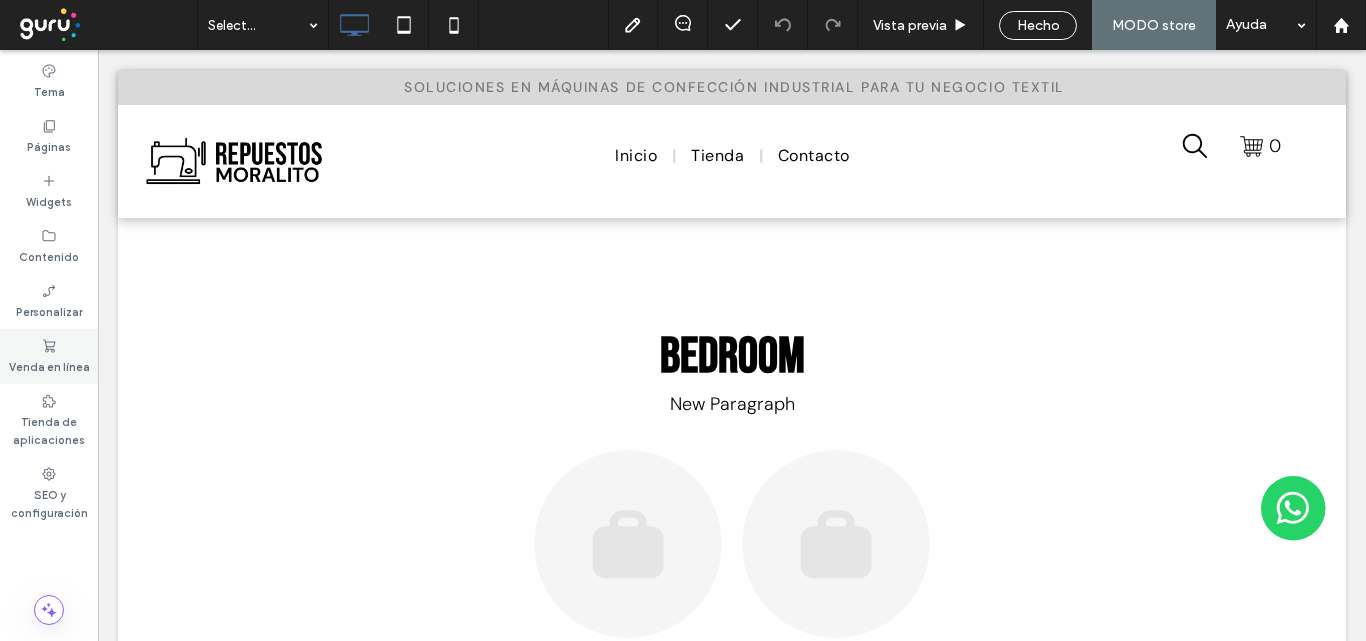 click on "Venda en línea" at bounding box center (49, 365) 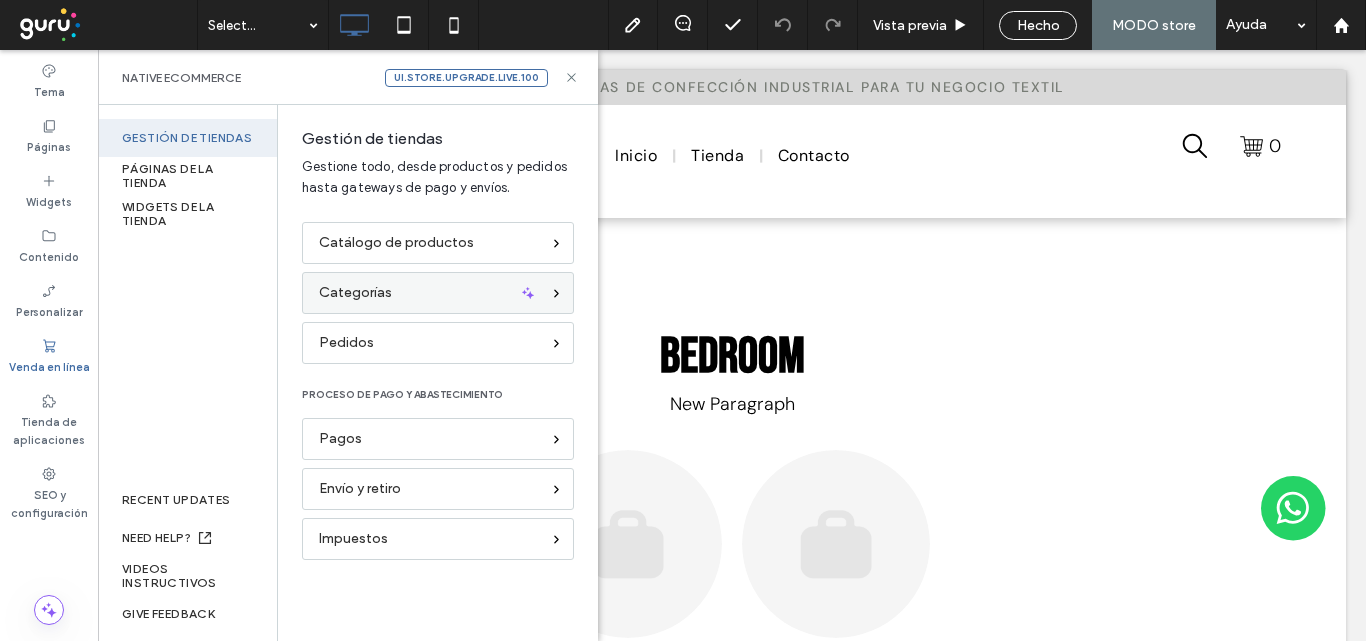 click on "Categorías" at bounding box center [438, 293] 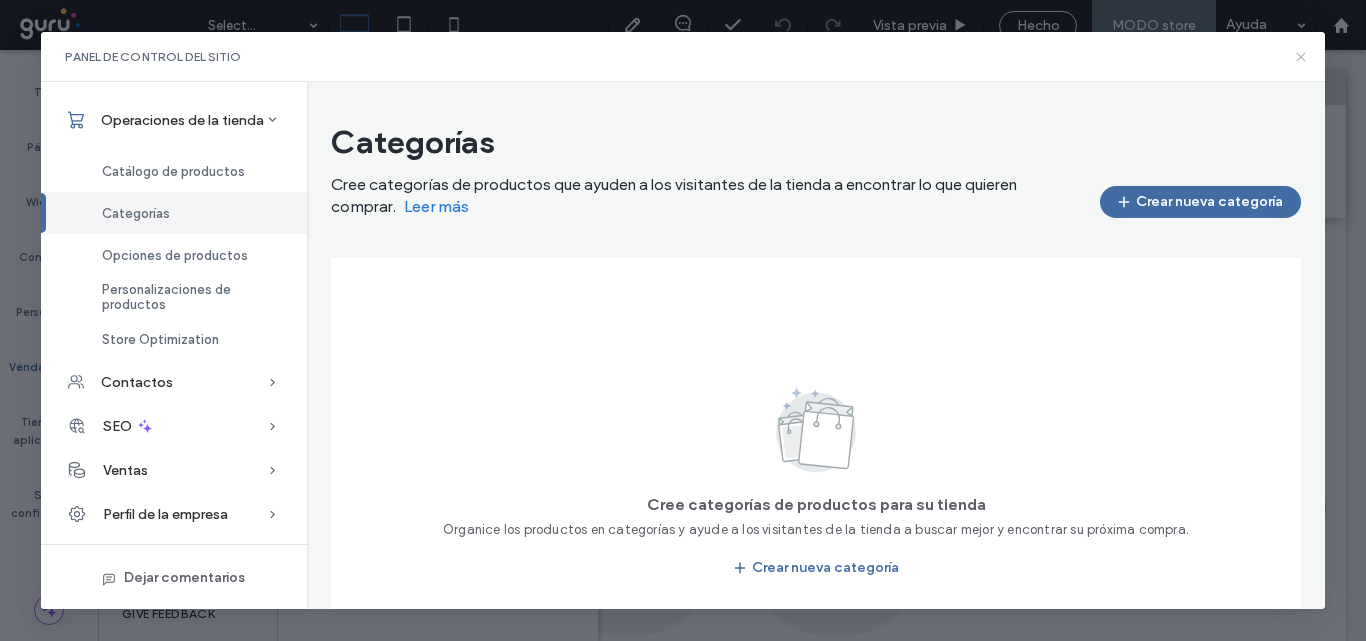 drag, startPoint x: 1299, startPoint y: 59, endPoint x: 1185, endPoint y: 11, distance: 123.69317 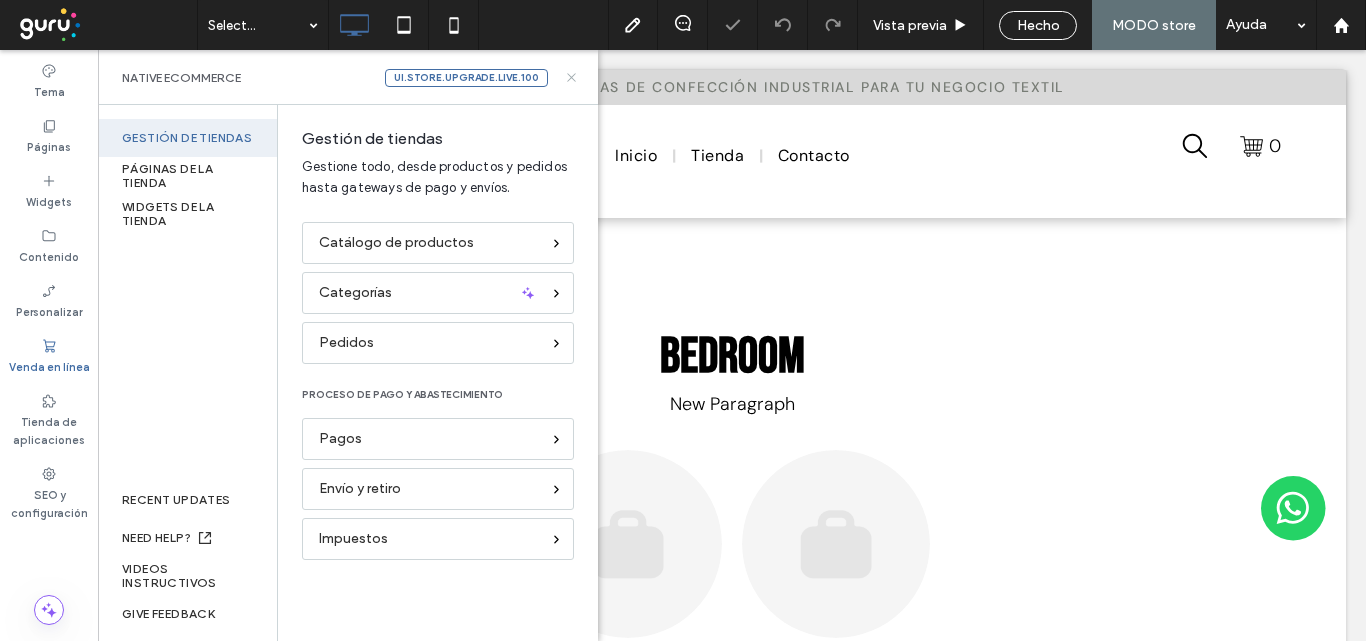 scroll, scrollTop: 0, scrollLeft: 0, axis: both 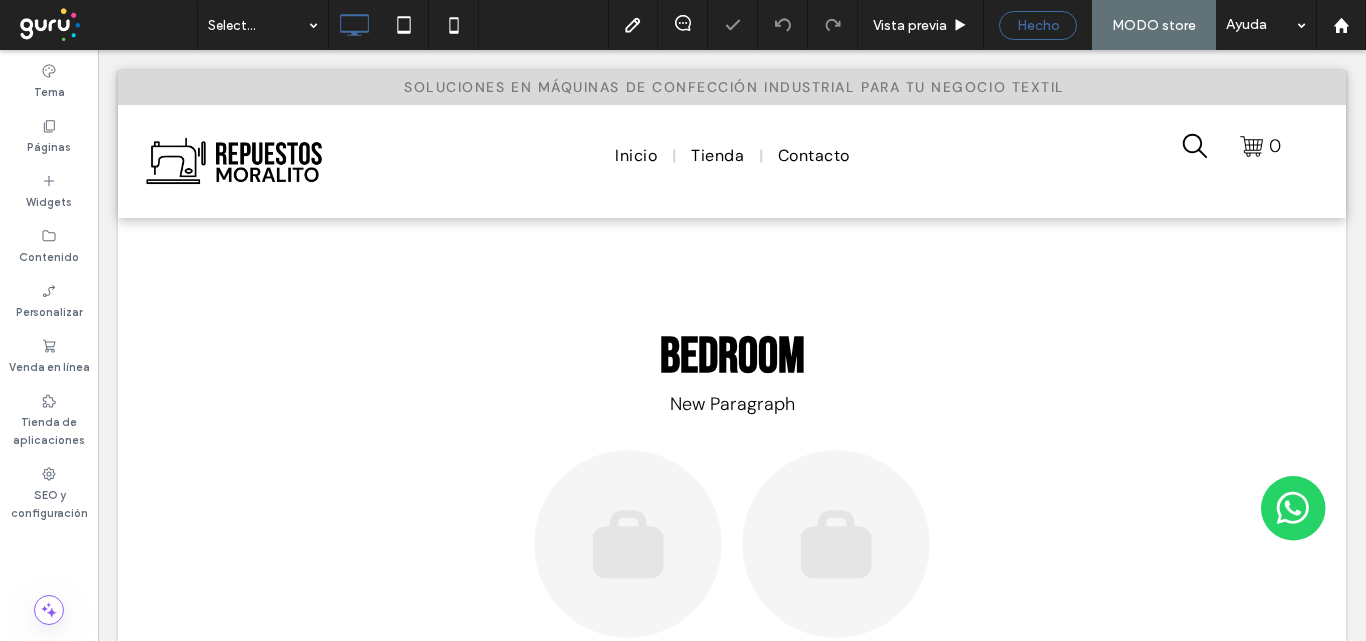 click on "Hecho" at bounding box center [1038, 25] 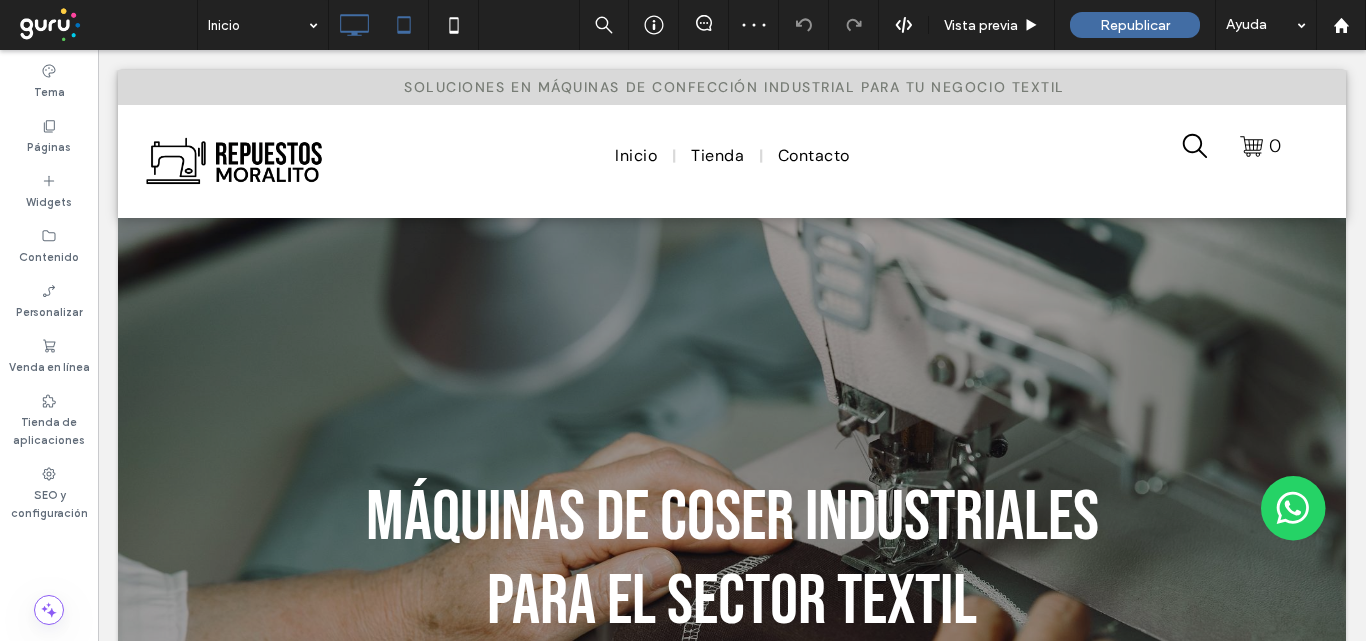 scroll, scrollTop: 0, scrollLeft: 0, axis: both 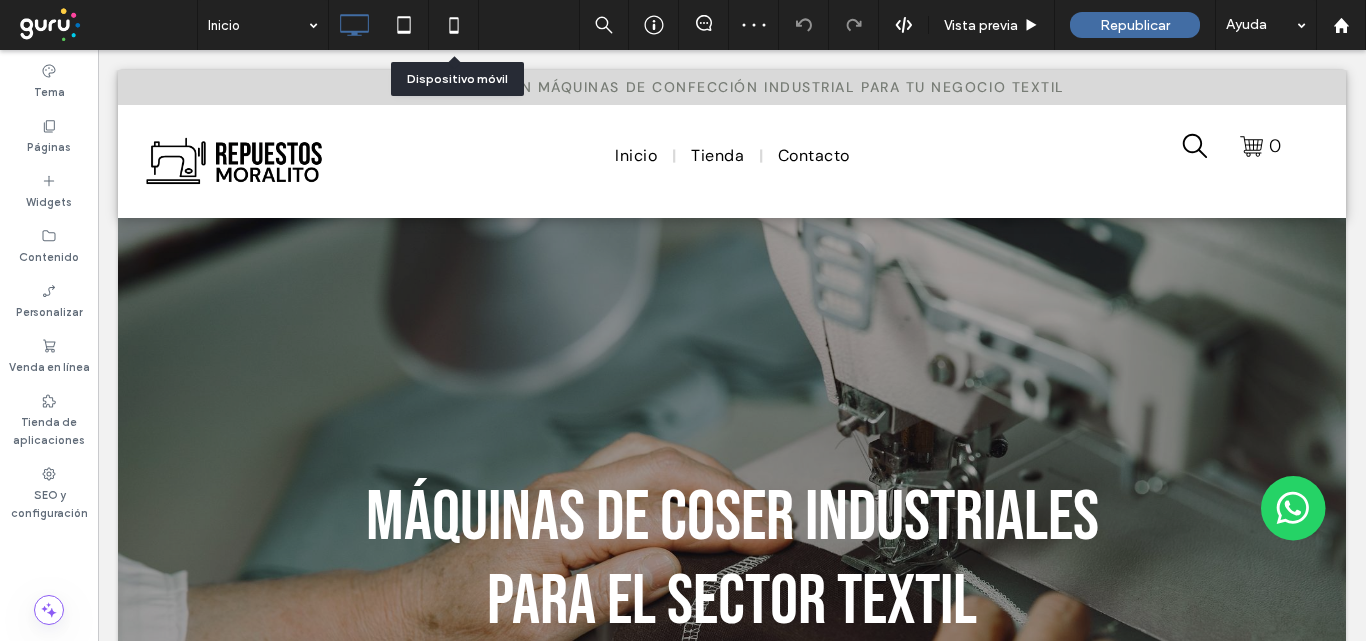 drag, startPoint x: 442, startPoint y: 21, endPoint x: 454, endPoint y: 25, distance: 12.649111 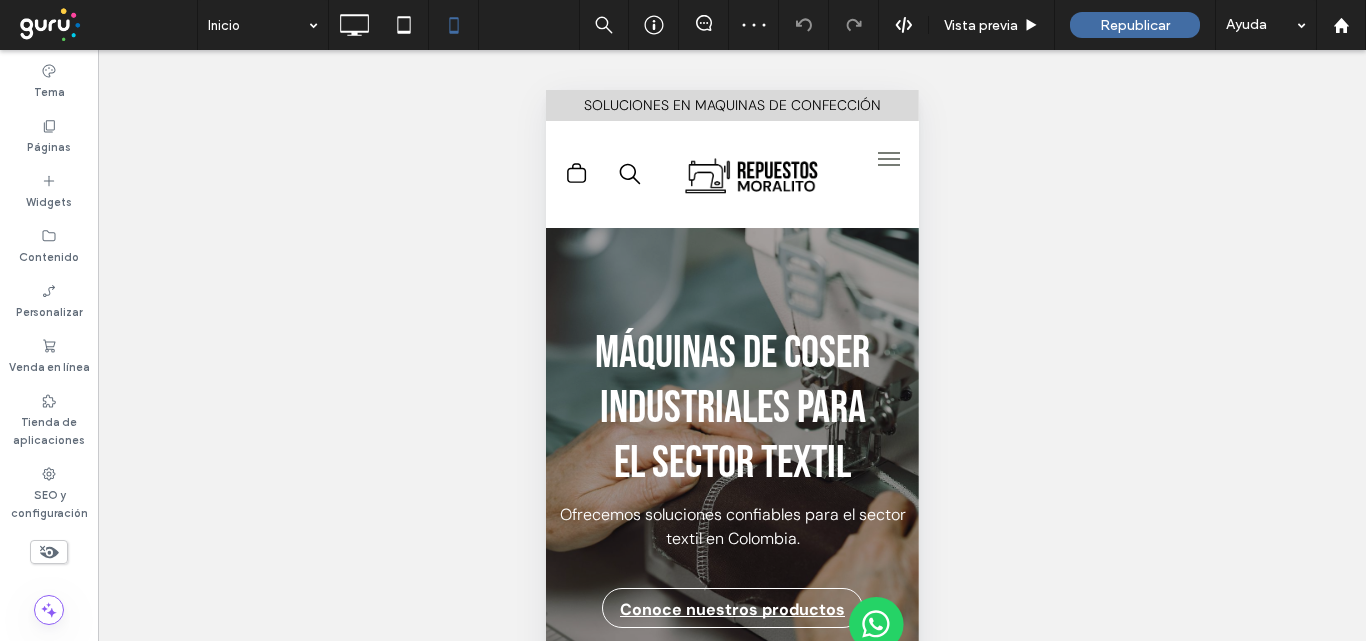 scroll, scrollTop: 0, scrollLeft: 0, axis: both 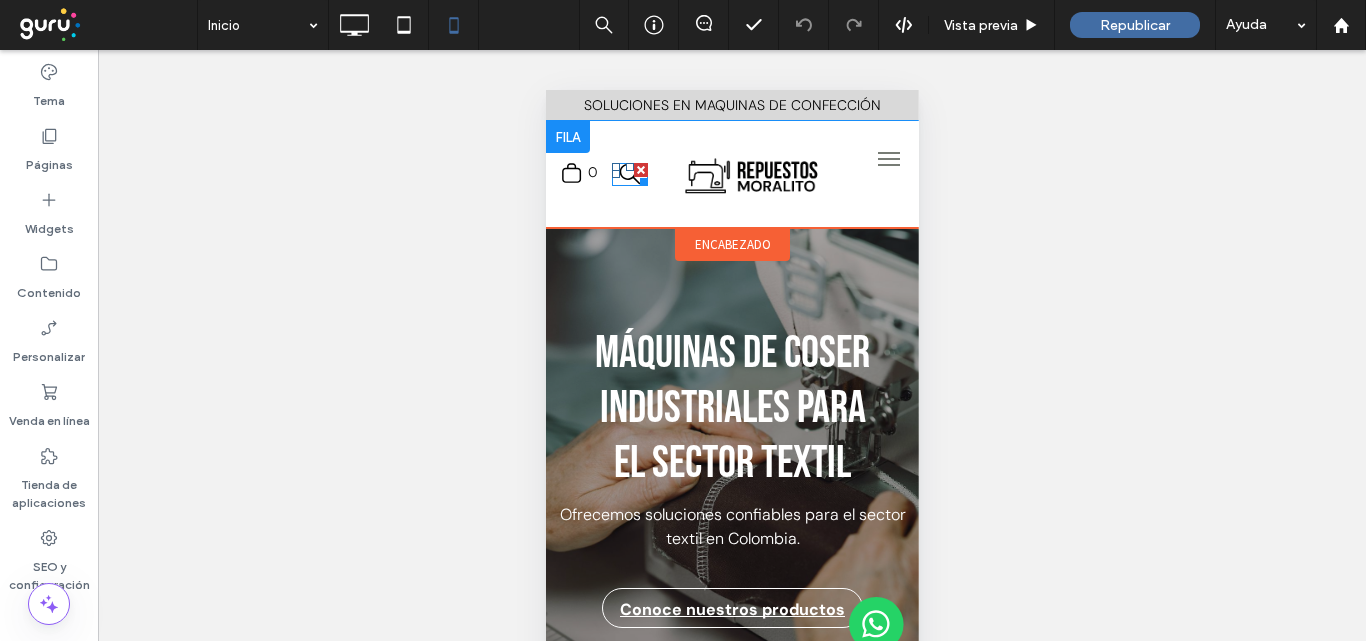 click at bounding box center [629, 176] 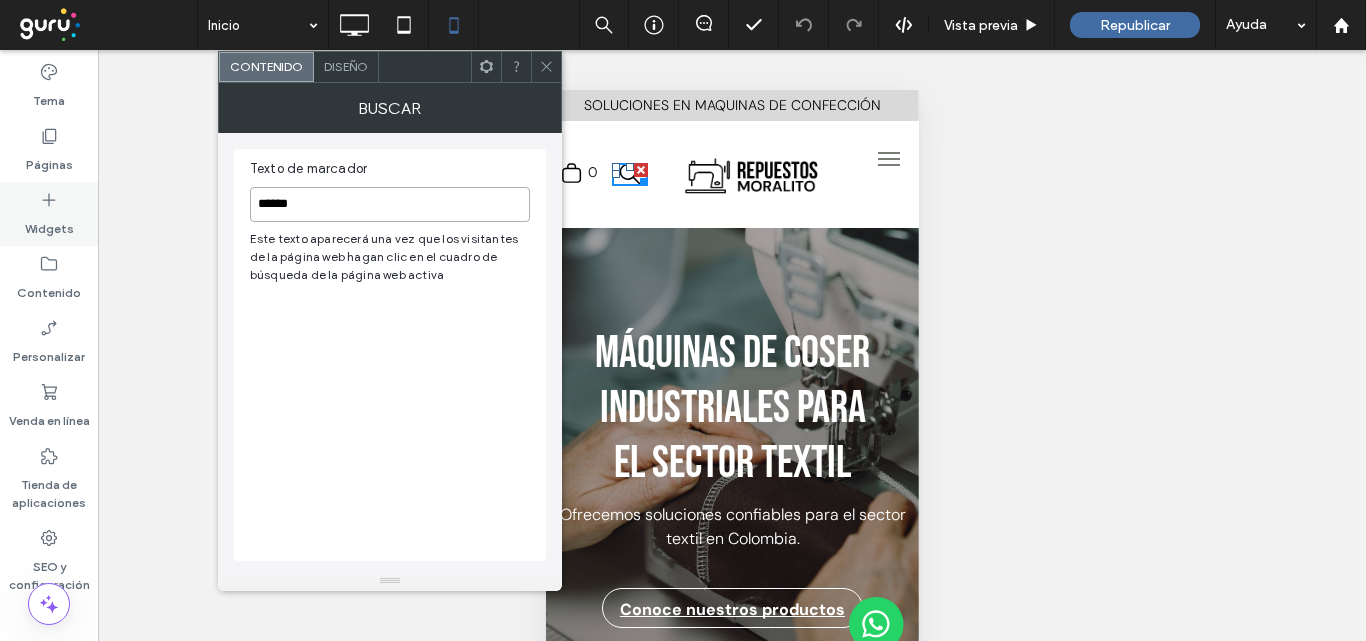 drag, startPoint x: 480, startPoint y: 209, endPoint x: 36, endPoint y: 203, distance: 444.04053 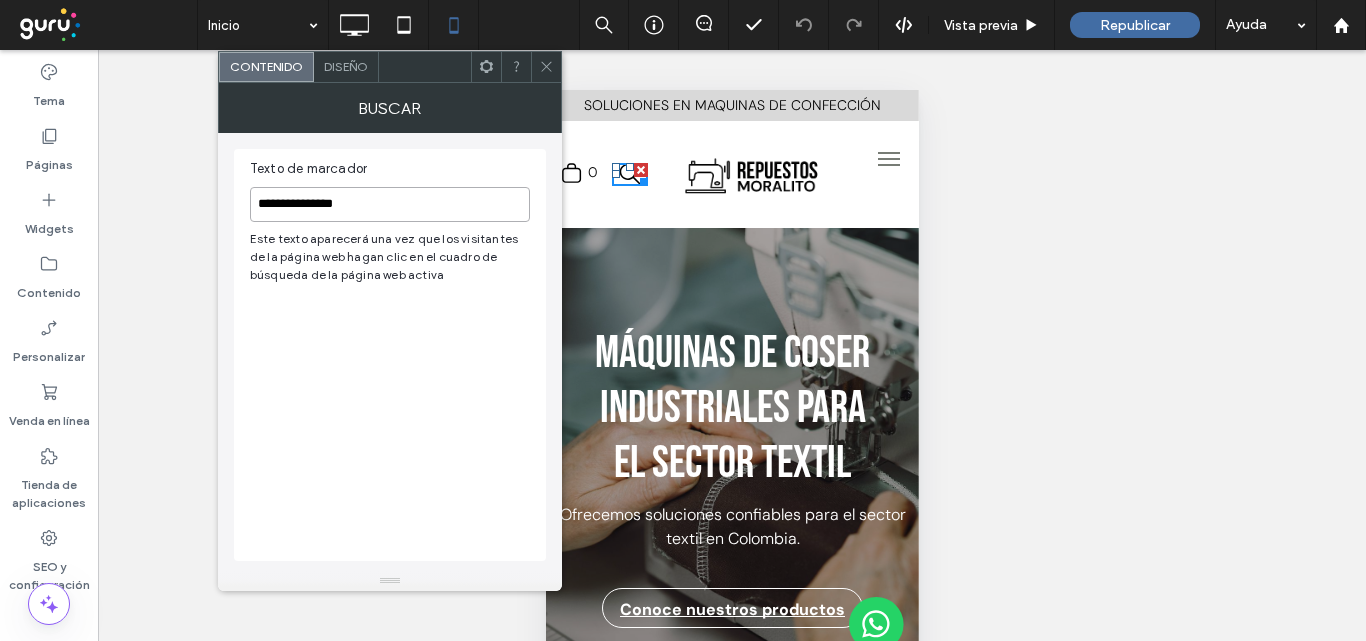 drag, startPoint x: 442, startPoint y: 202, endPoint x: 460, endPoint y: 158, distance: 47.539455 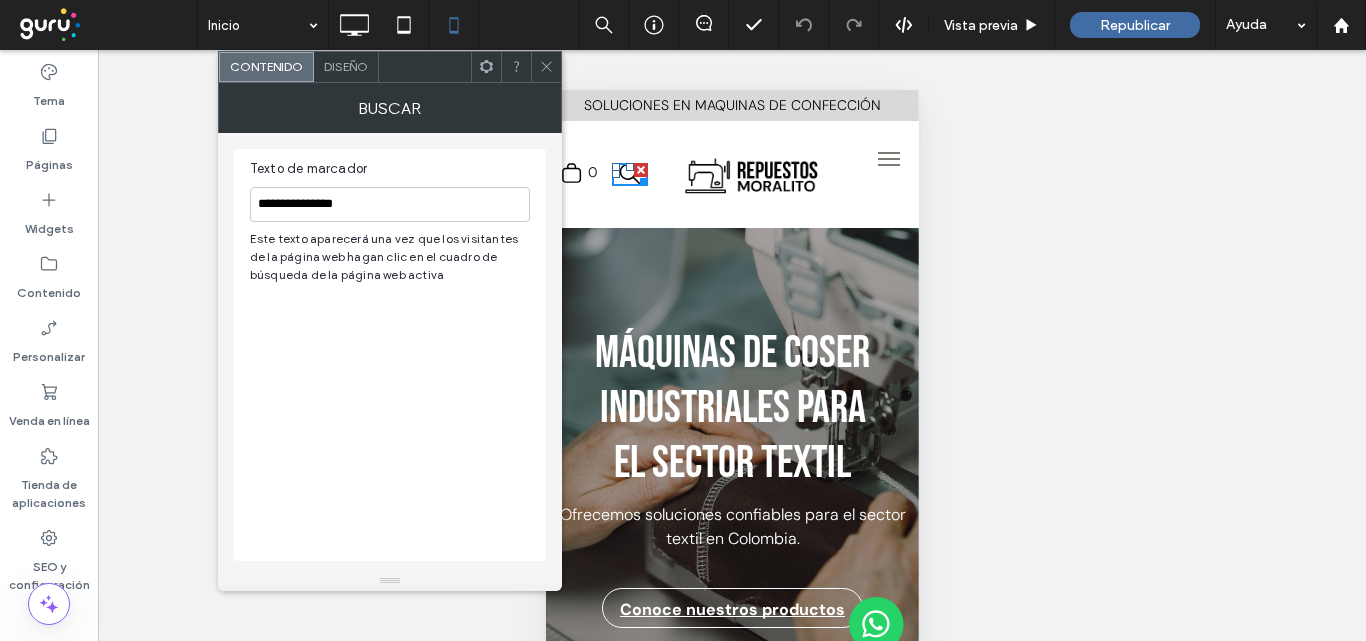 drag, startPoint x: 460, startPoint y: 158, endPoint x: 483, endPoint y: 138, distance: 30.479502 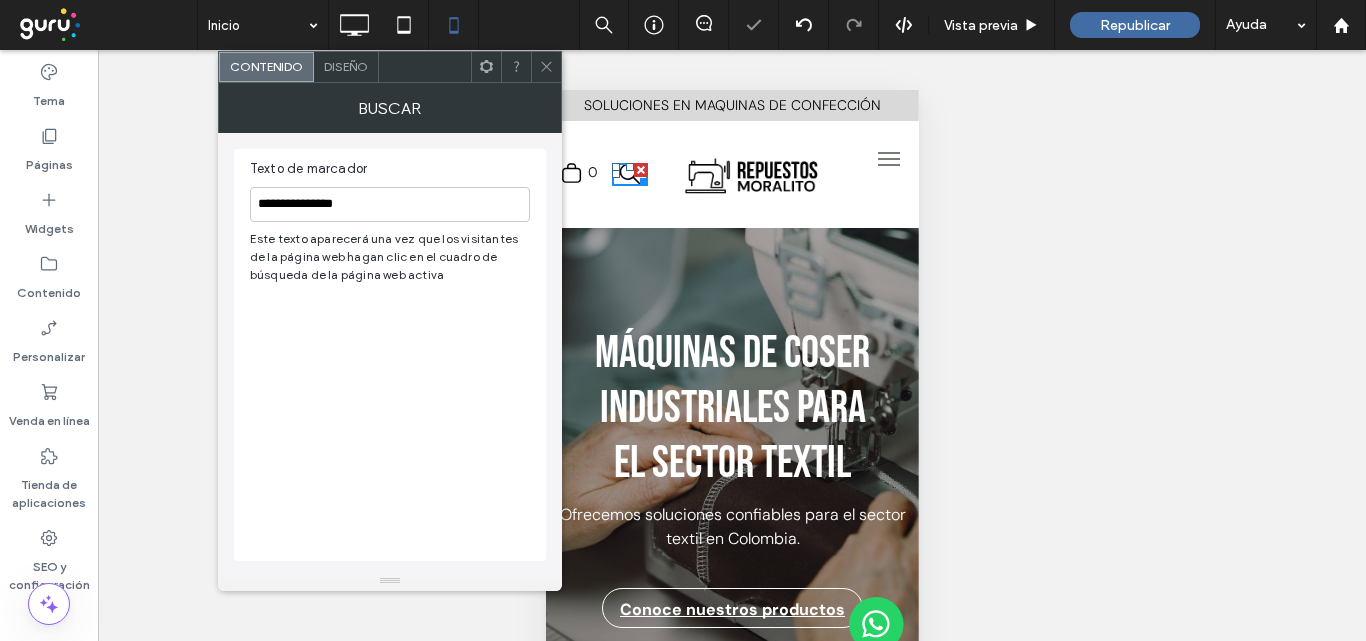 drag, startPoint x: 549, startPoint y: 65, endPoint x: 712, endPoint y: 78, distance: 163.51758 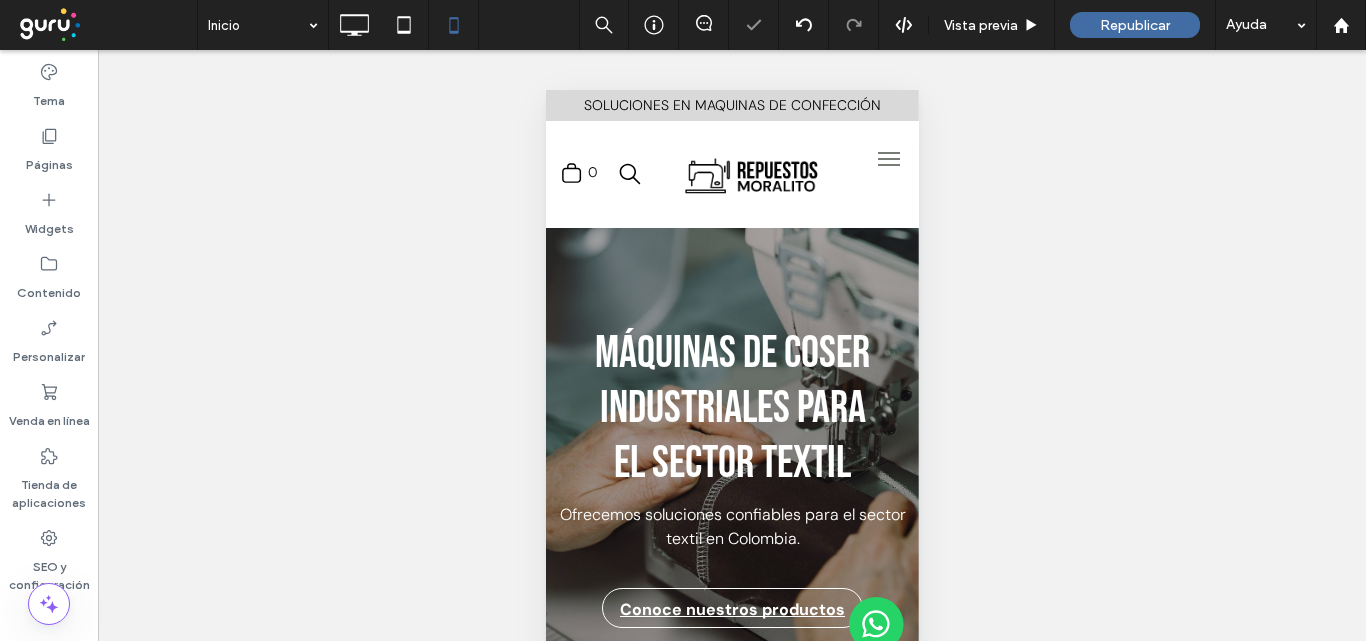 click at bounding box center [888, 159] 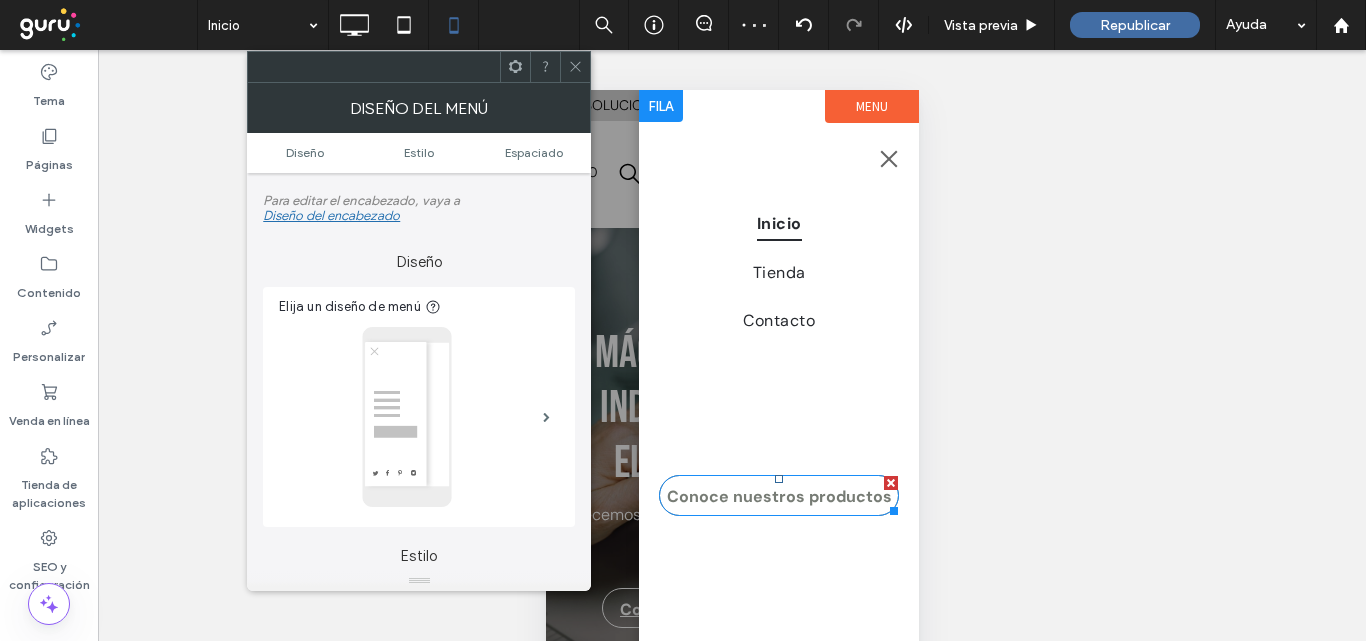 scroll, scrollTop: 186, scrollLeft: 0, axis: vertical 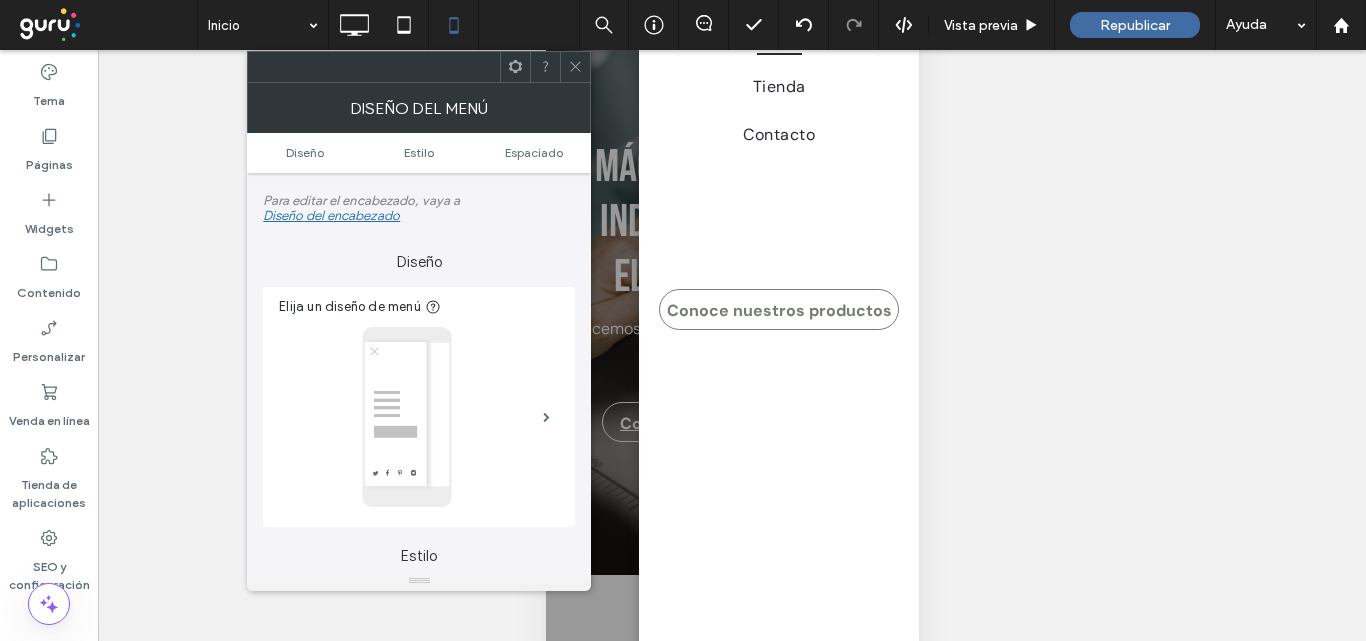 click at bounding box center [575, 67] 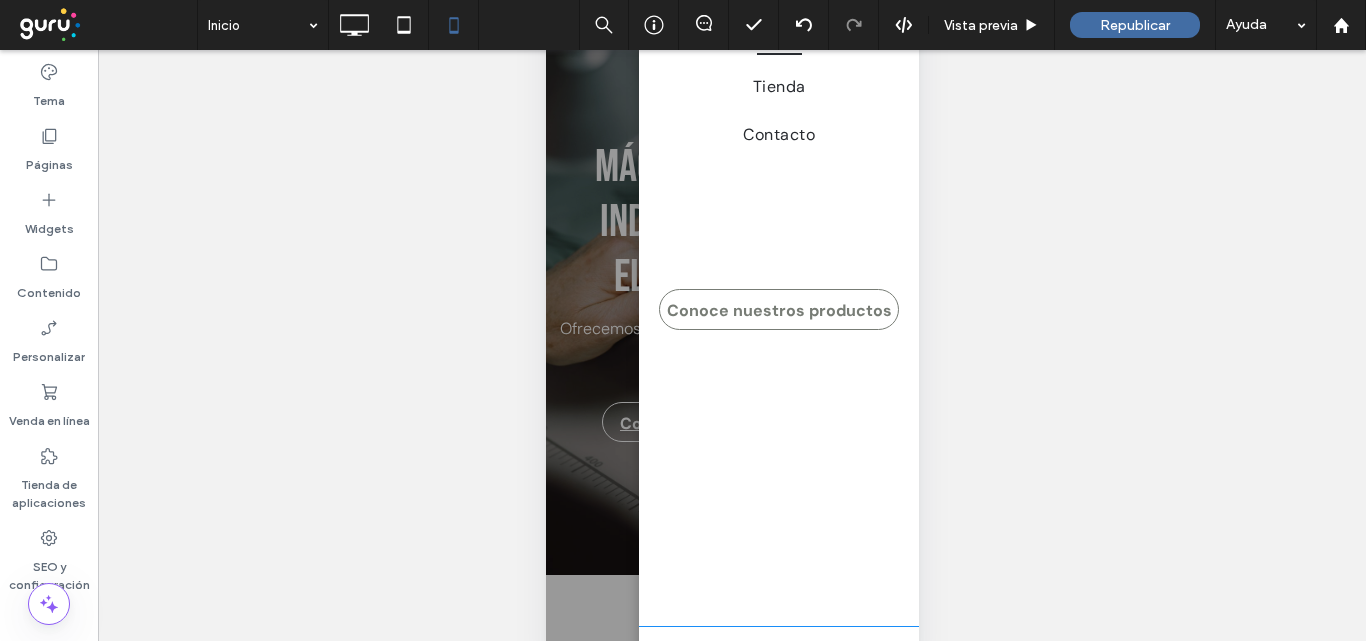 scroll, scrollTop: 0, scrollLeft: 0, axis: both 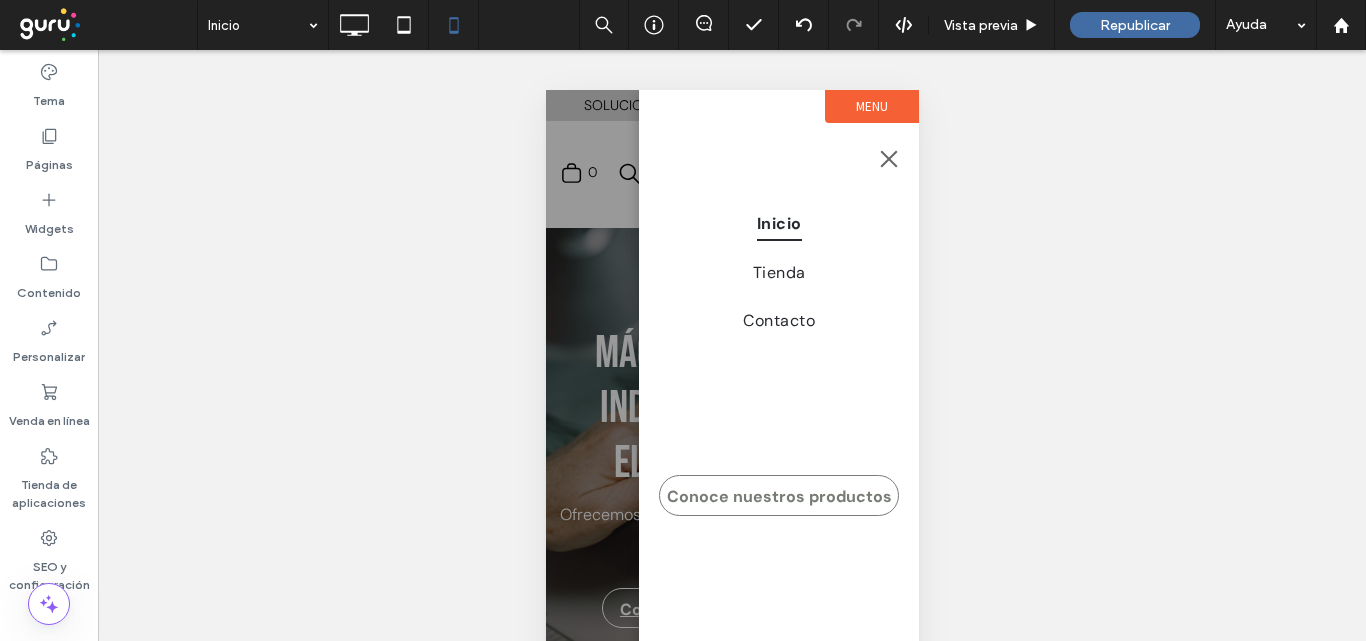 click at bounding box center [888, 158] 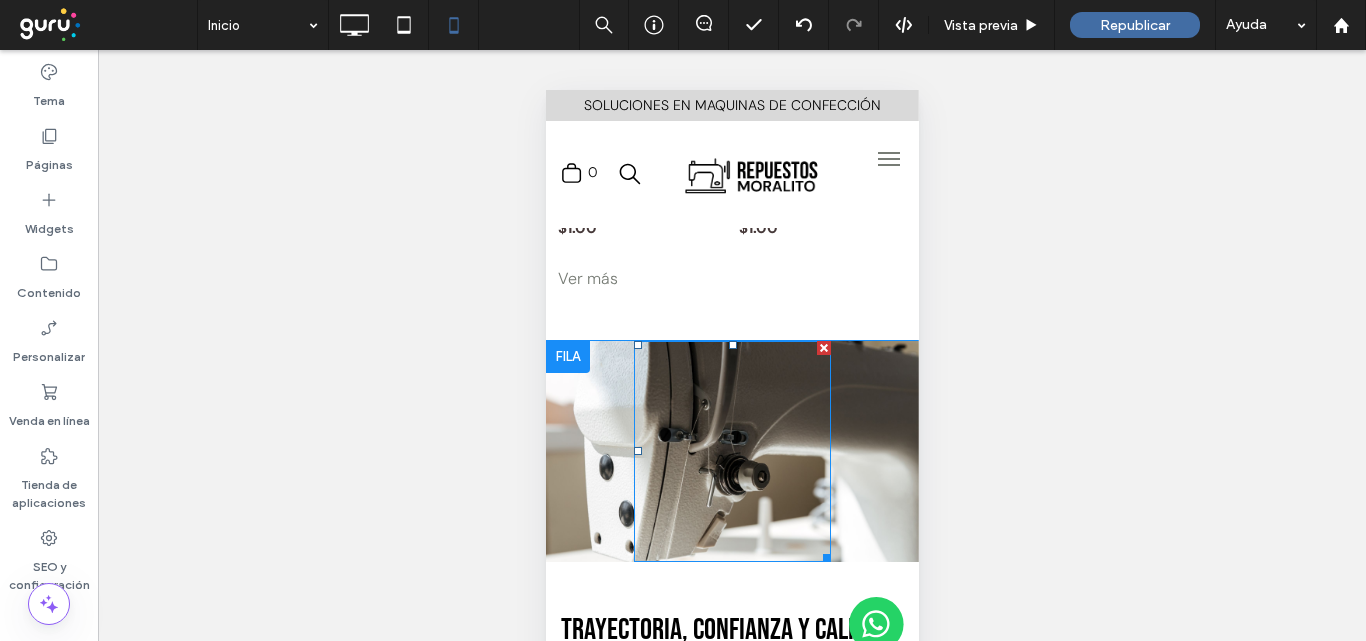 scroll, scrollTop: 800, scrollLeft: 0, axis: vertical 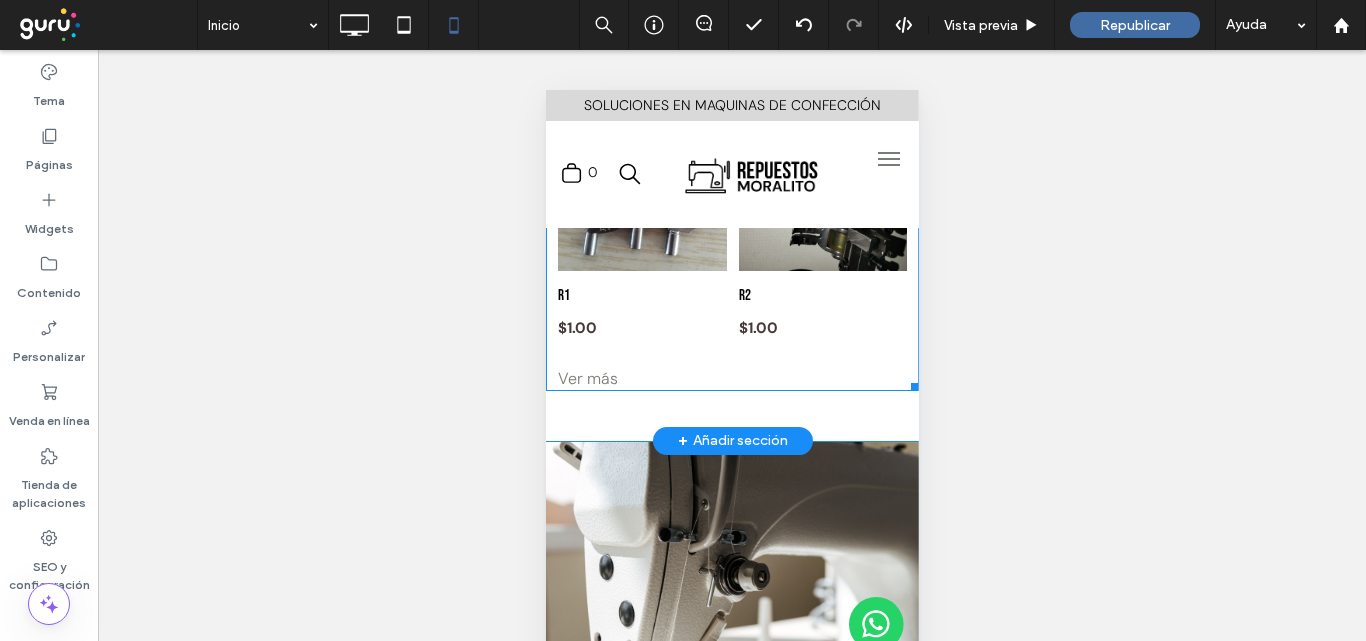 drag, startPoint x: 664, startPoint y: 264, endPoint x: 643, endPoint y: 270, distance: 21.84033 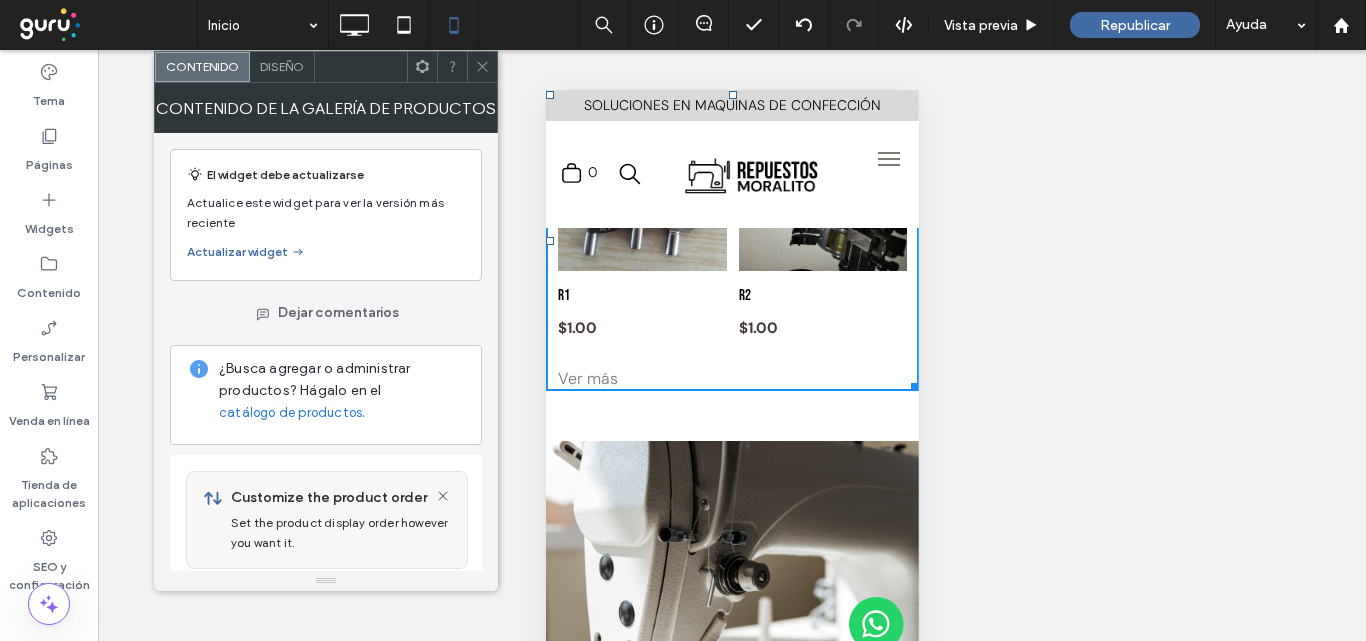 click on "Diseño" at bounding box center [282, 66] 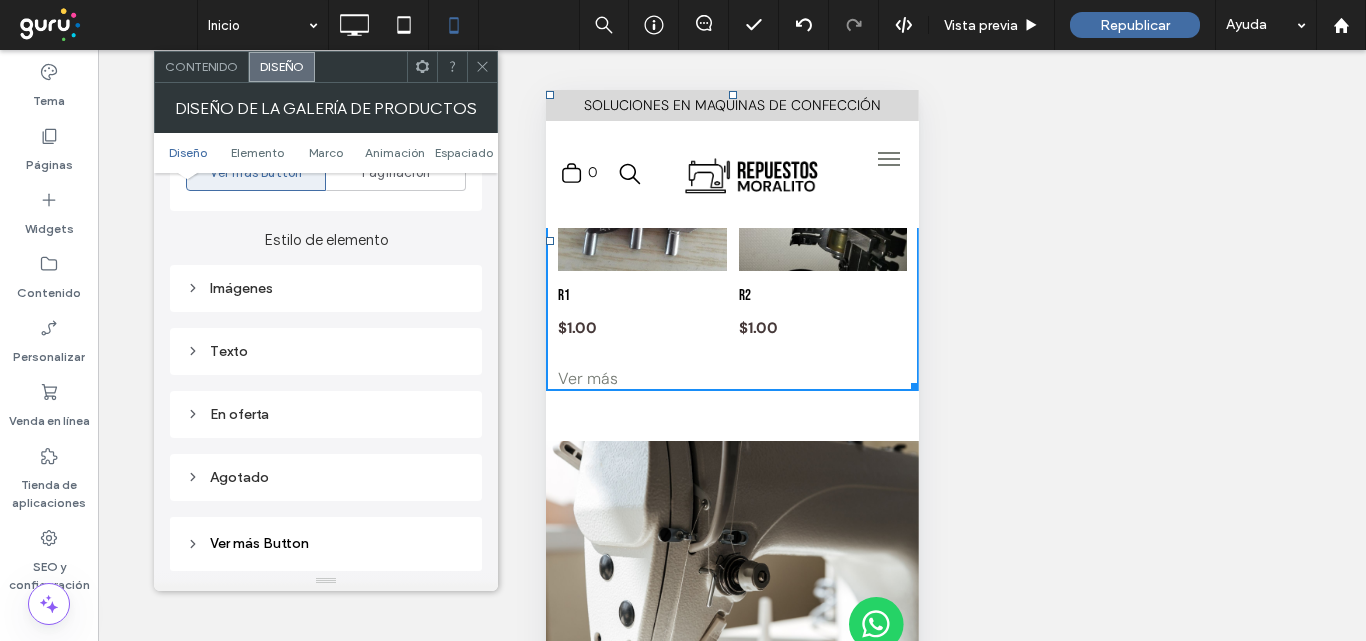 scroll, scrollTop: 800, scrollLeft: 0, axis: vertical 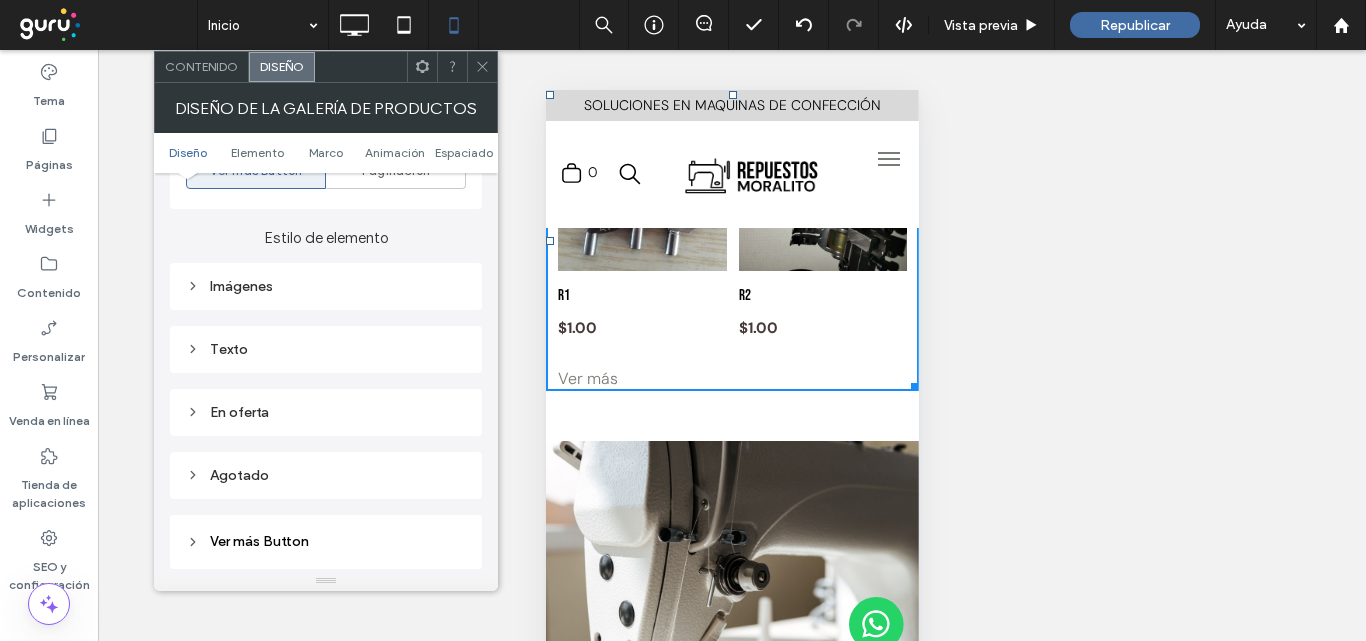 click on "Texto" at bounding box center (326, 349) 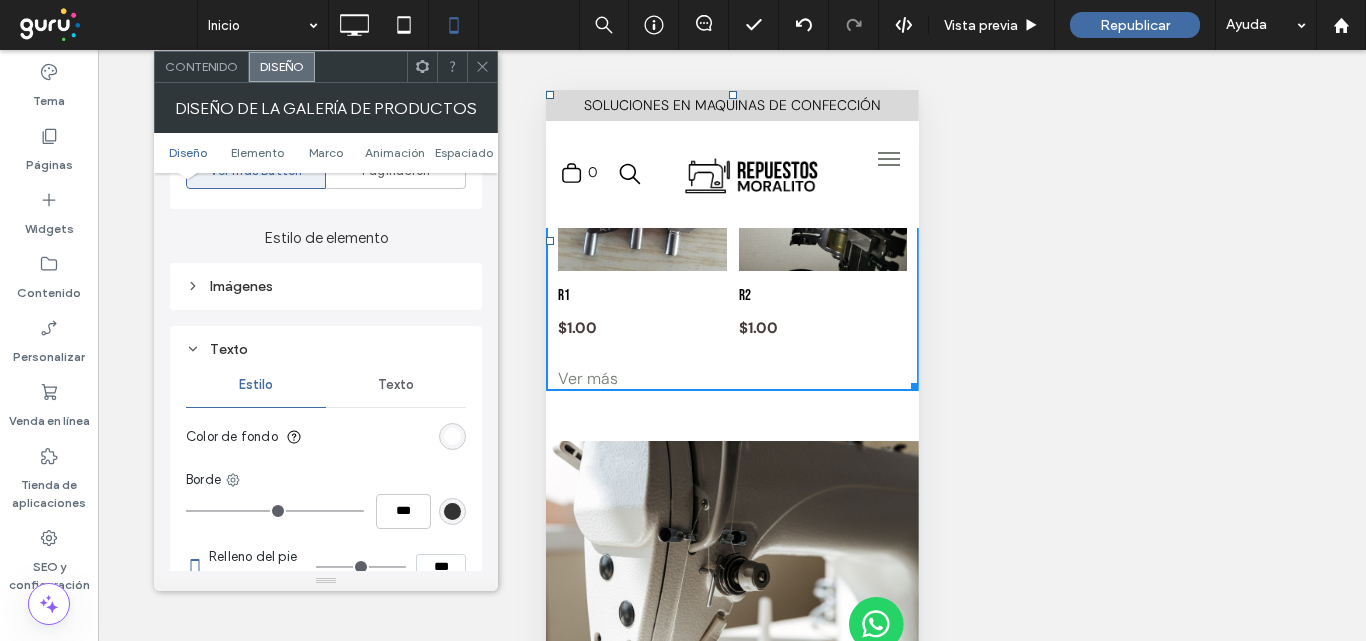 click on "Texto" at bounding box center [396, 385] 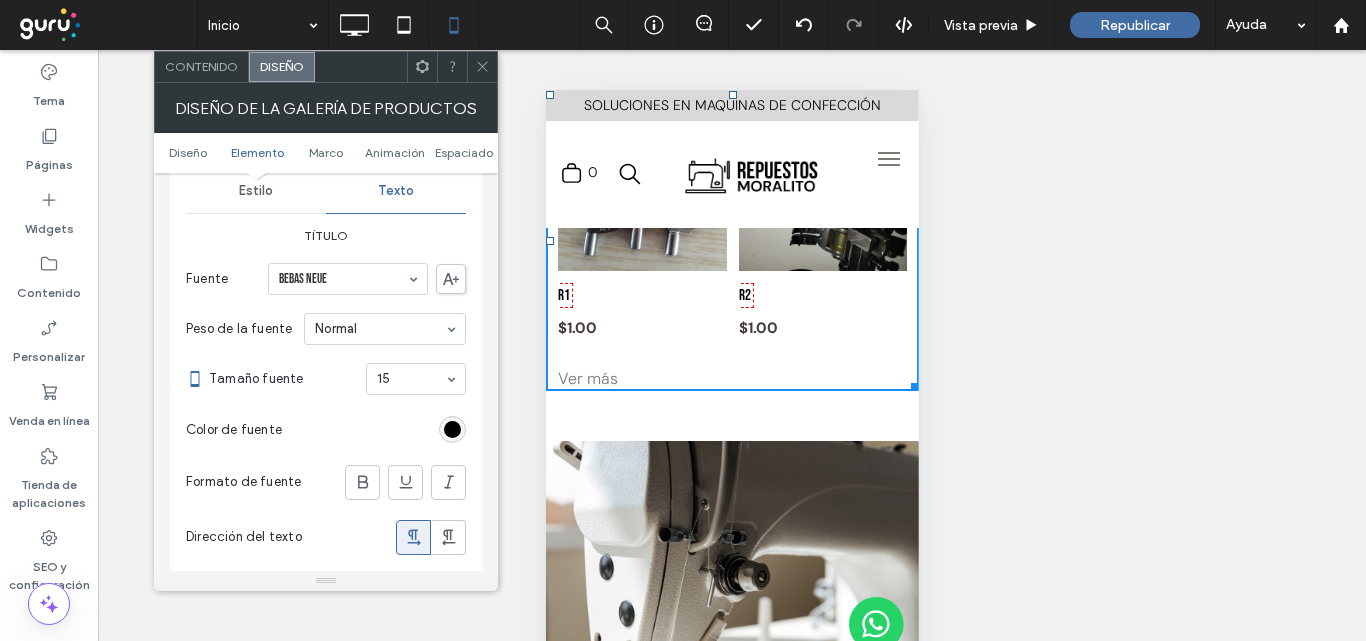 scroll, scrollTop: 1000, scrollLeft: 0, axis: vertical 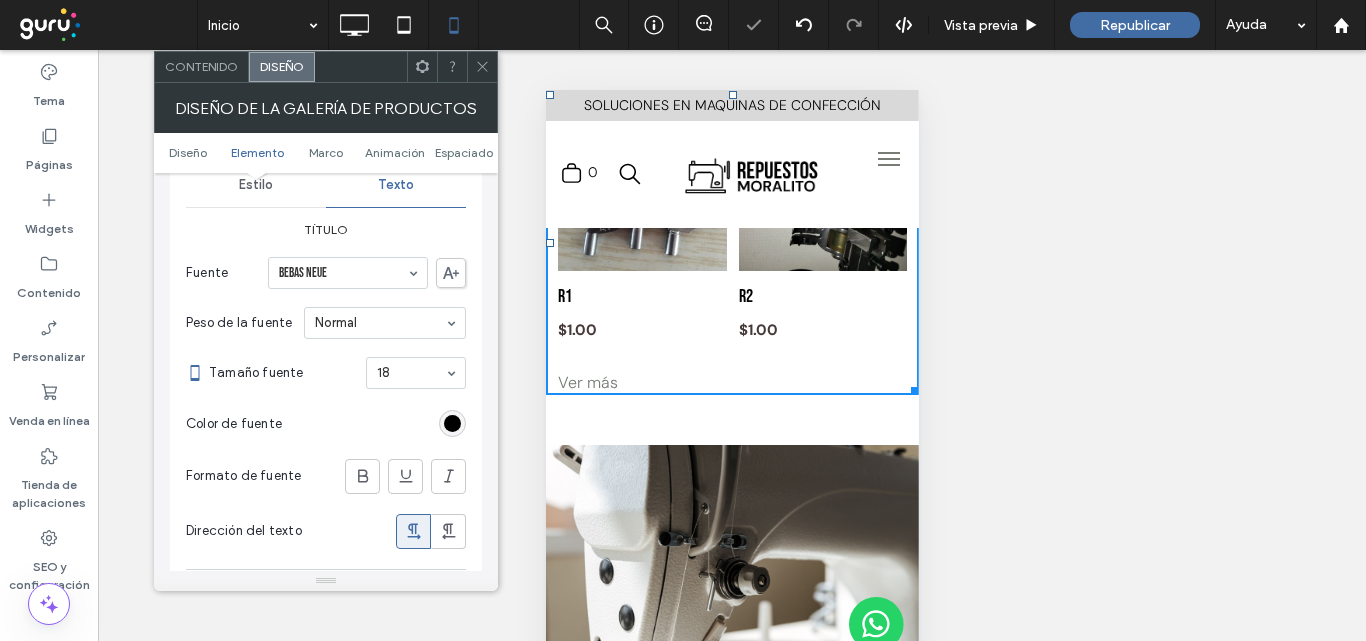 drag, startPoint x: 482, startPoint y: 73, endPoint x: 185, endPoint y: 311, distance: 380.59558 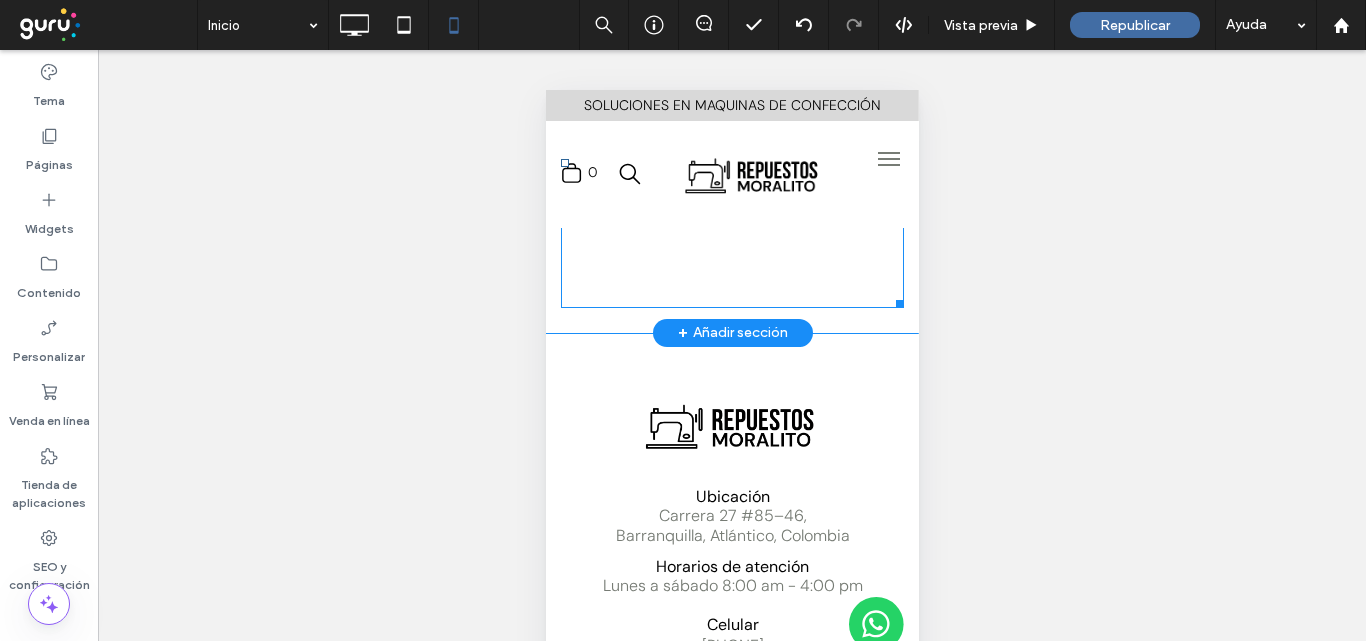 scroll, scrollTop: 2829, scrollLeft: 0, axis: vertical 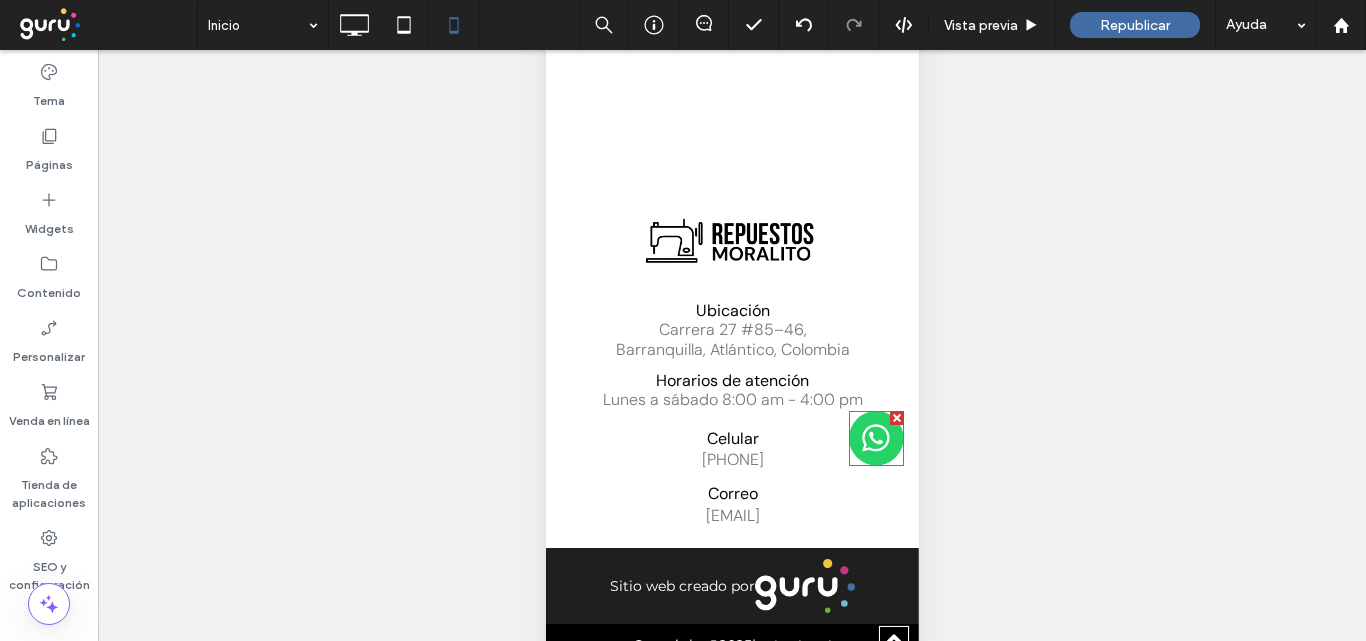 click at bounding box center [875, 438] 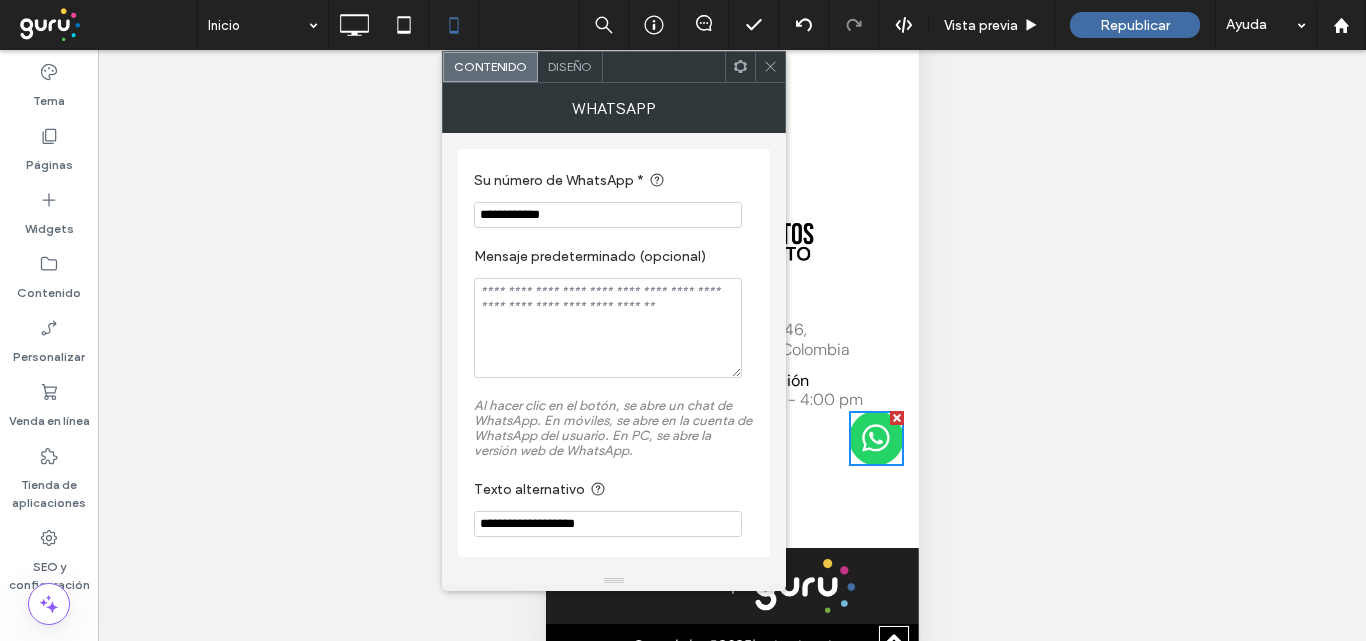 click on "Diseño" at bounding box center (570, 66) 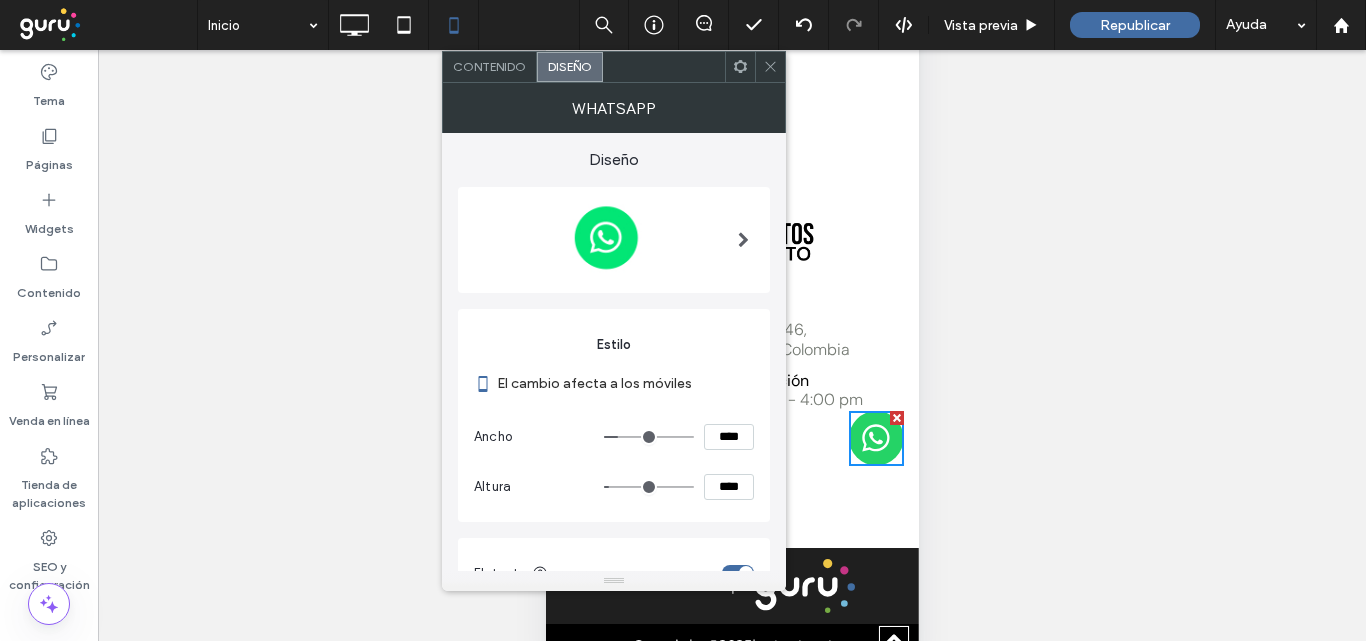 click on "****" at bounding box center (729, 437) 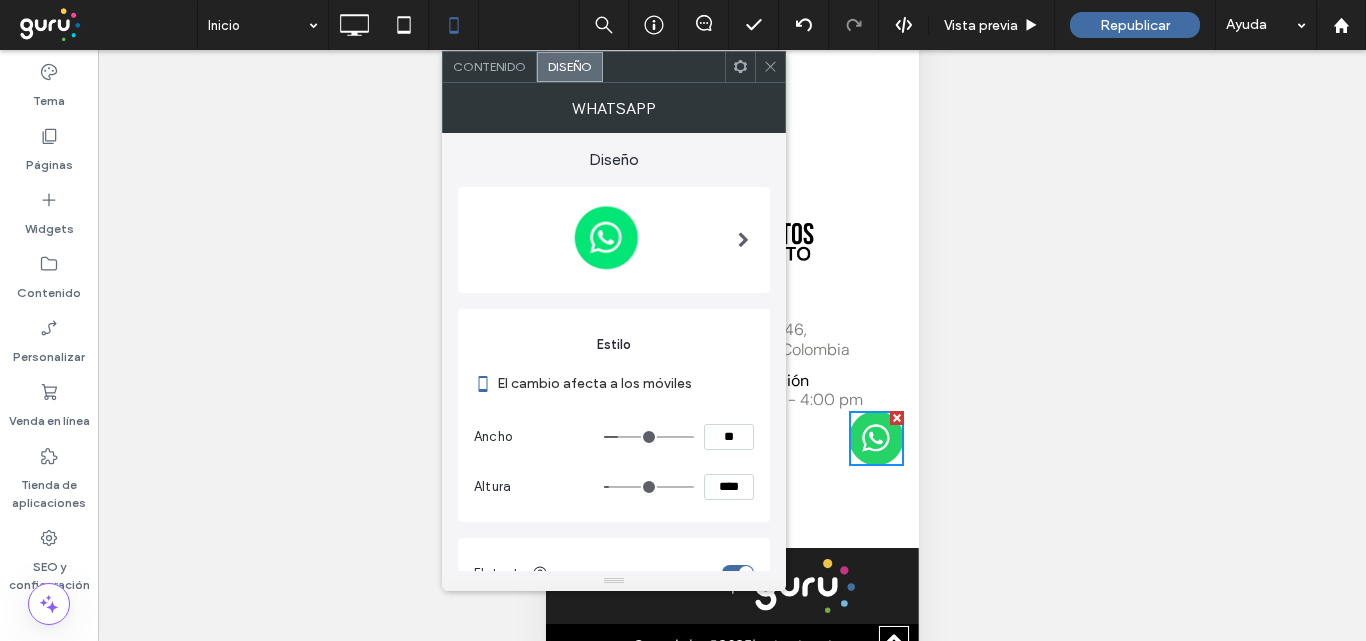 type on "**" 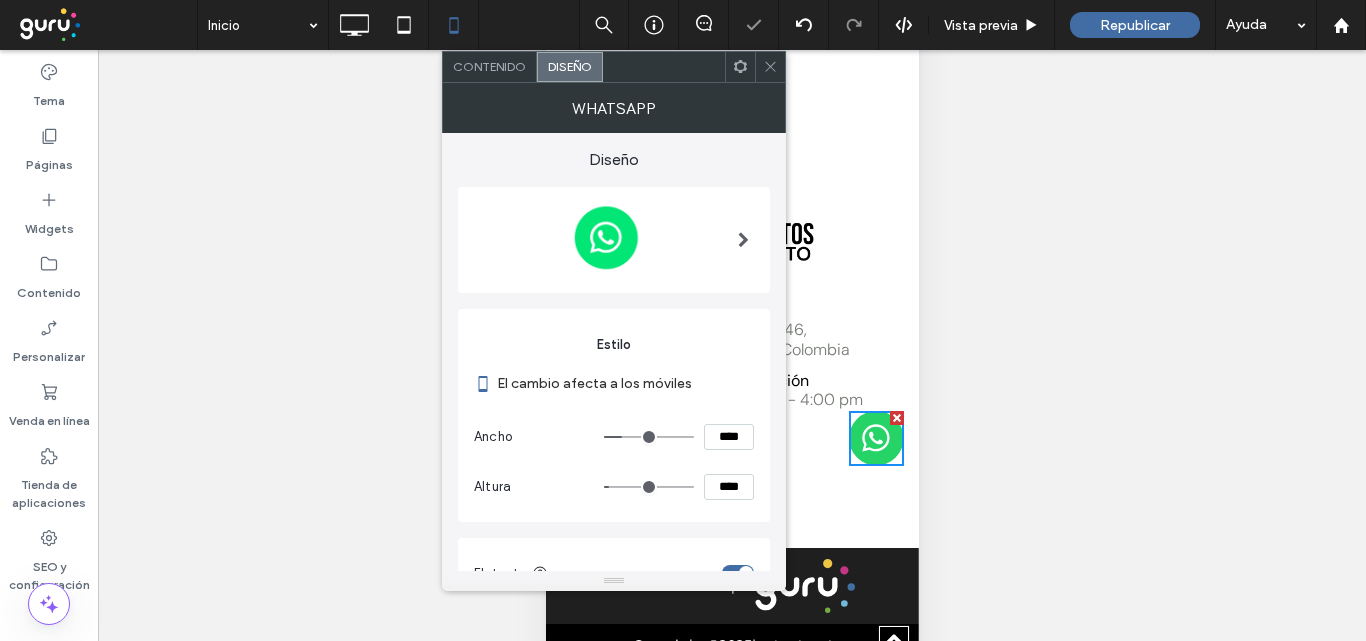 click on "****" at bounding box center [729, 487] 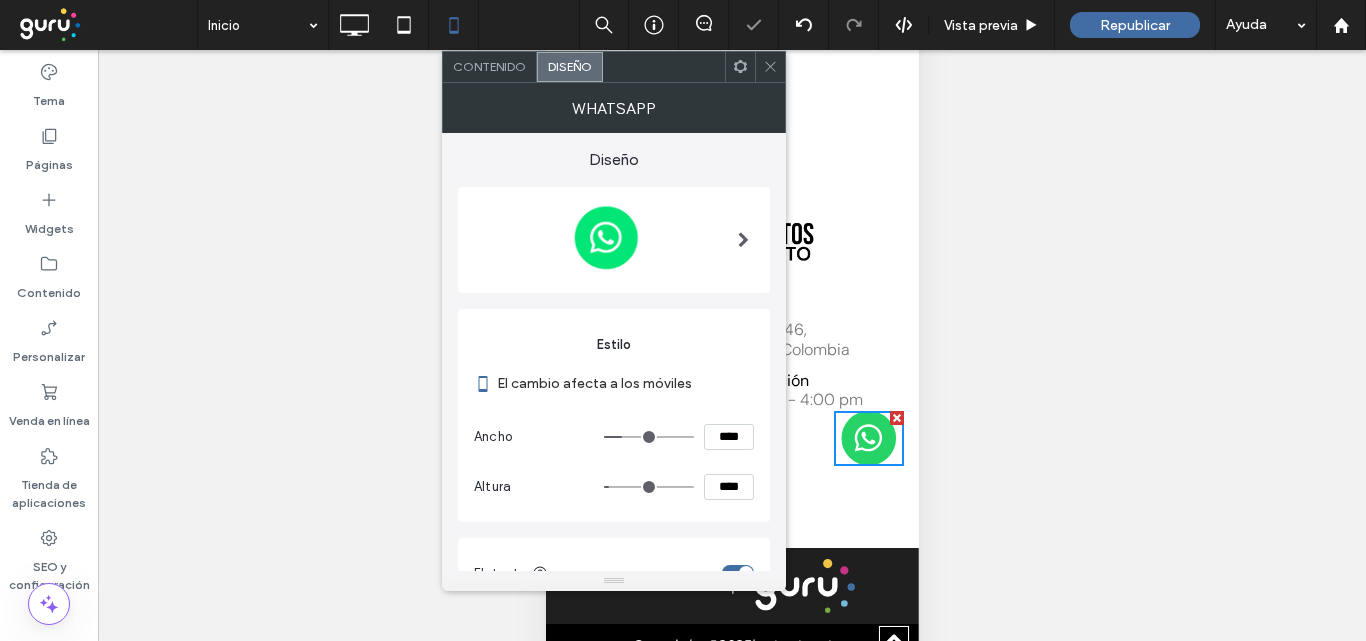 click on "****" at bounding box center [729, 487] 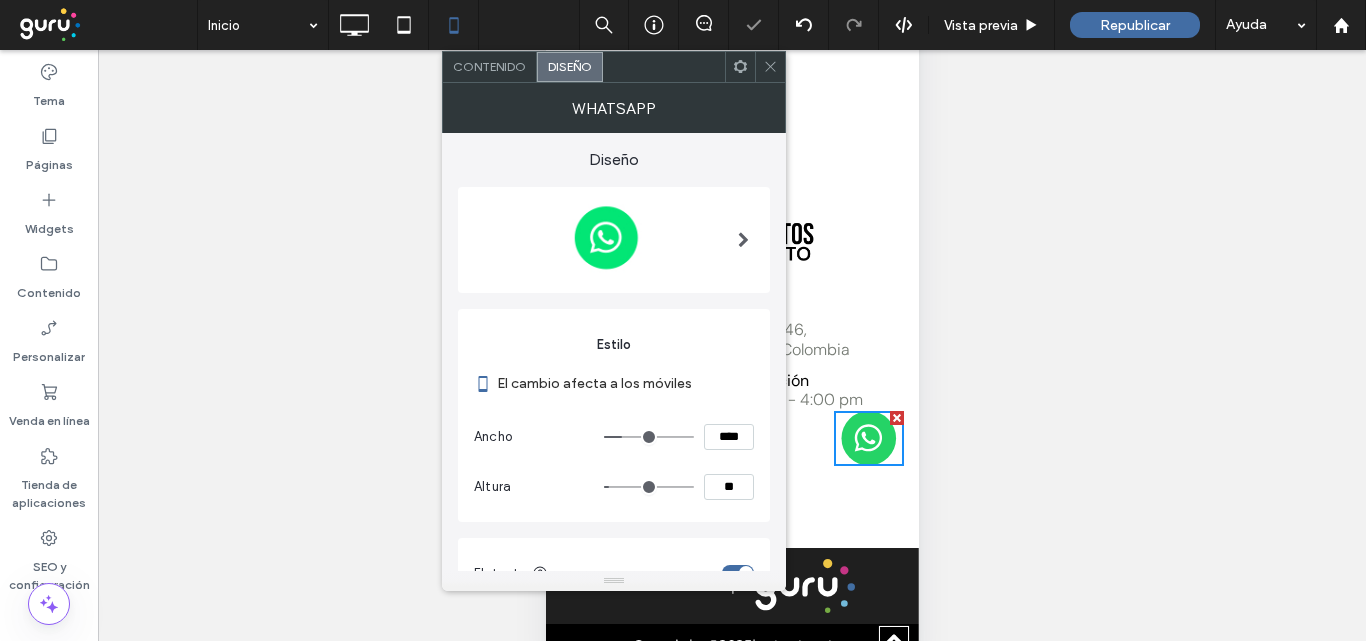 type on "**" 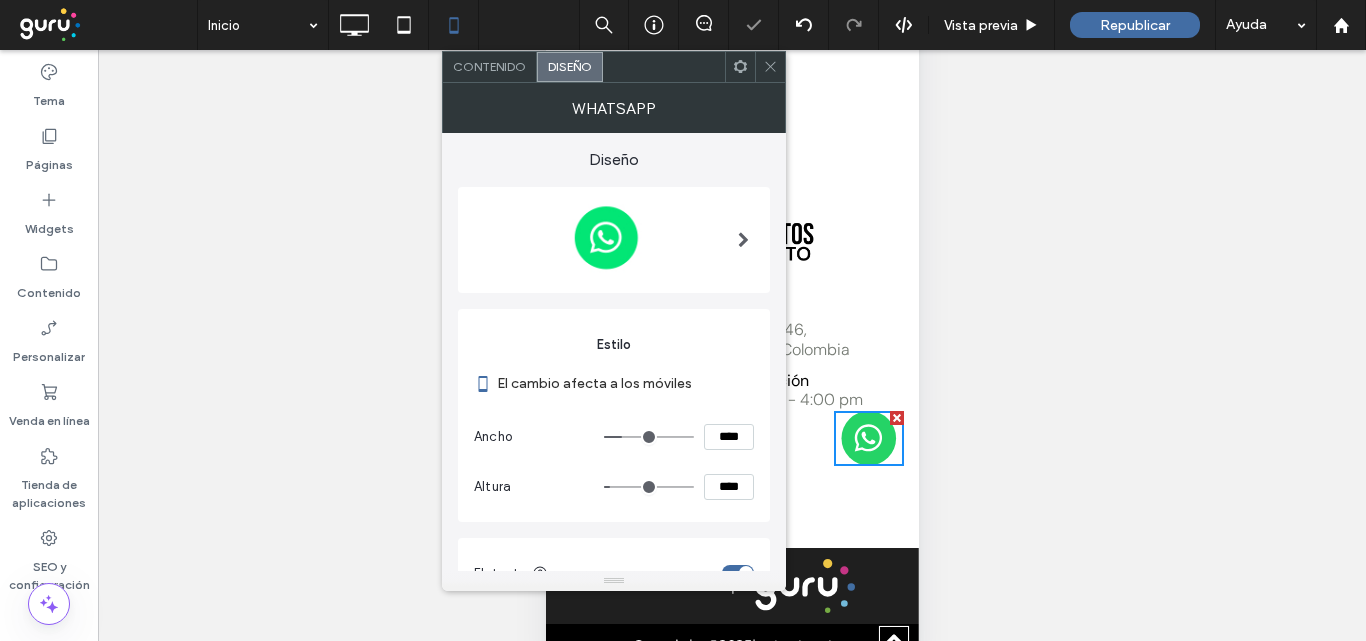 click on "El cambio afecta a los móviles" at bounding box center (625, 383) 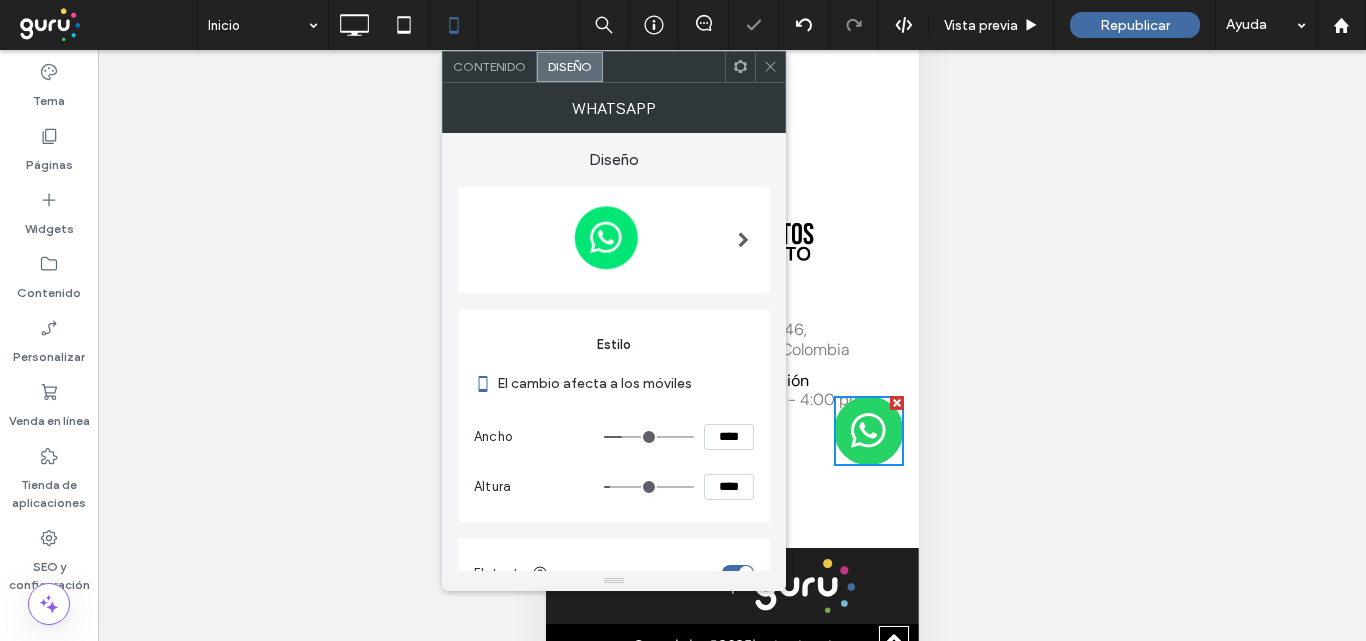 click at bounding box center (770, 67) 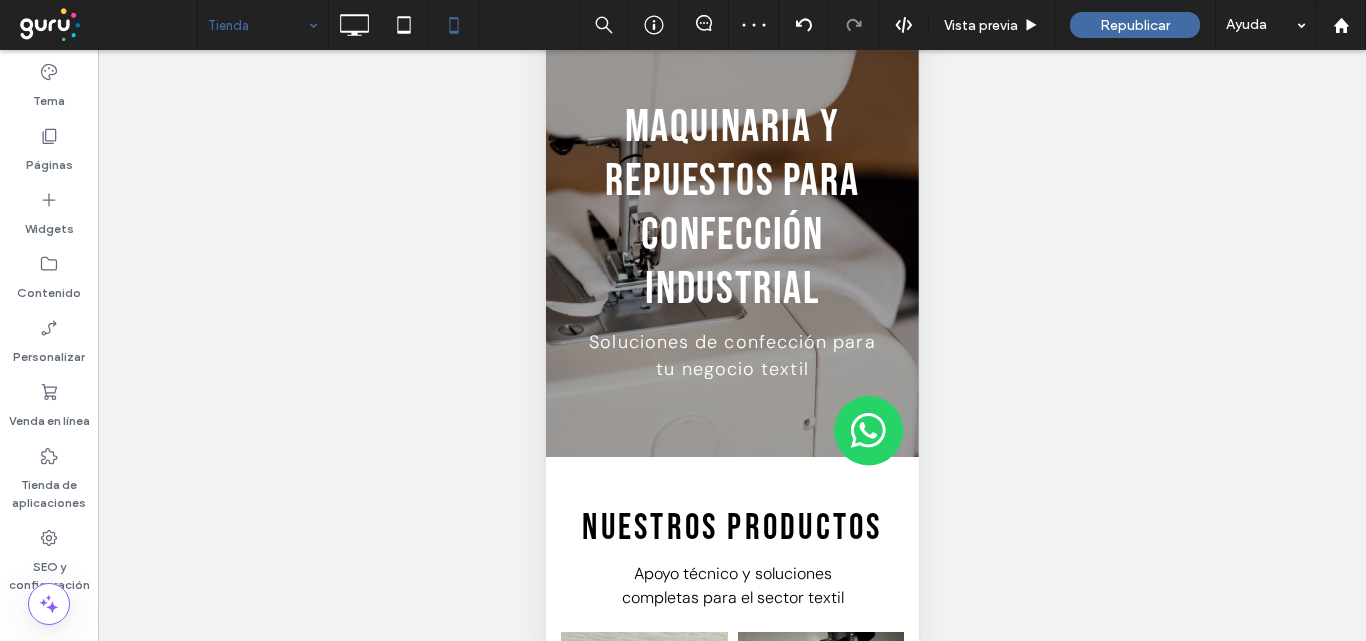 scroll, scrollTop: 0, scrollLeft: 0, axis: both 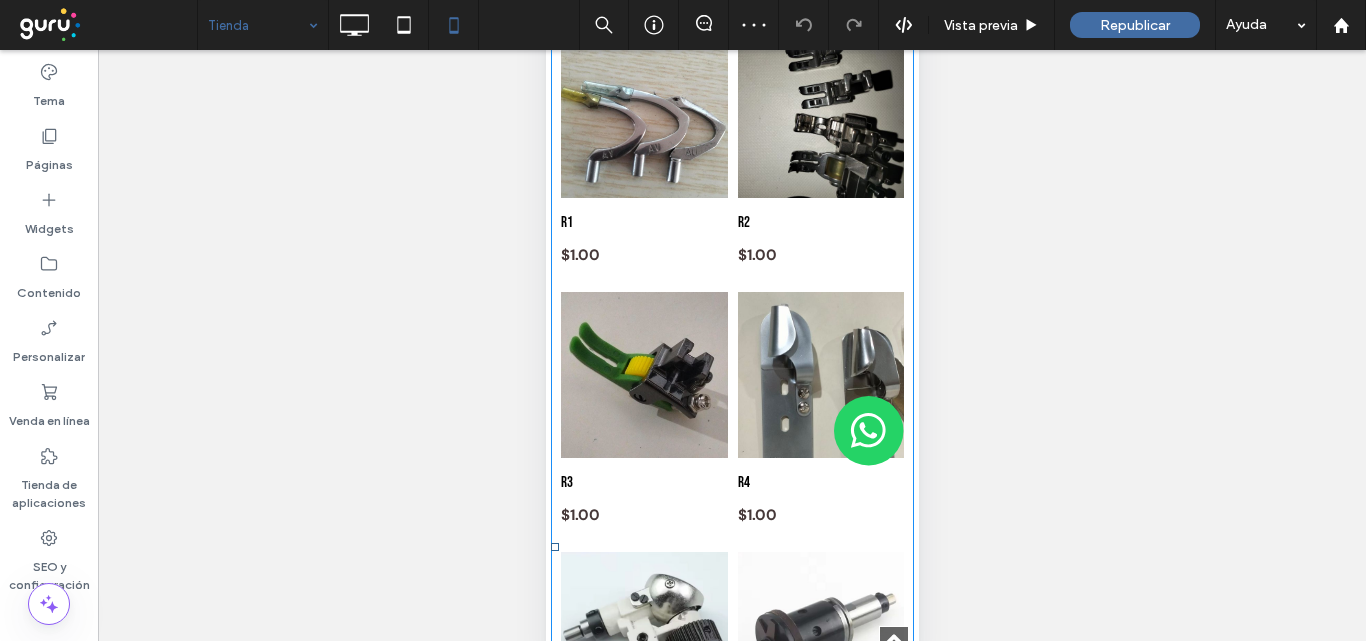click at bounding box center [643, 115] 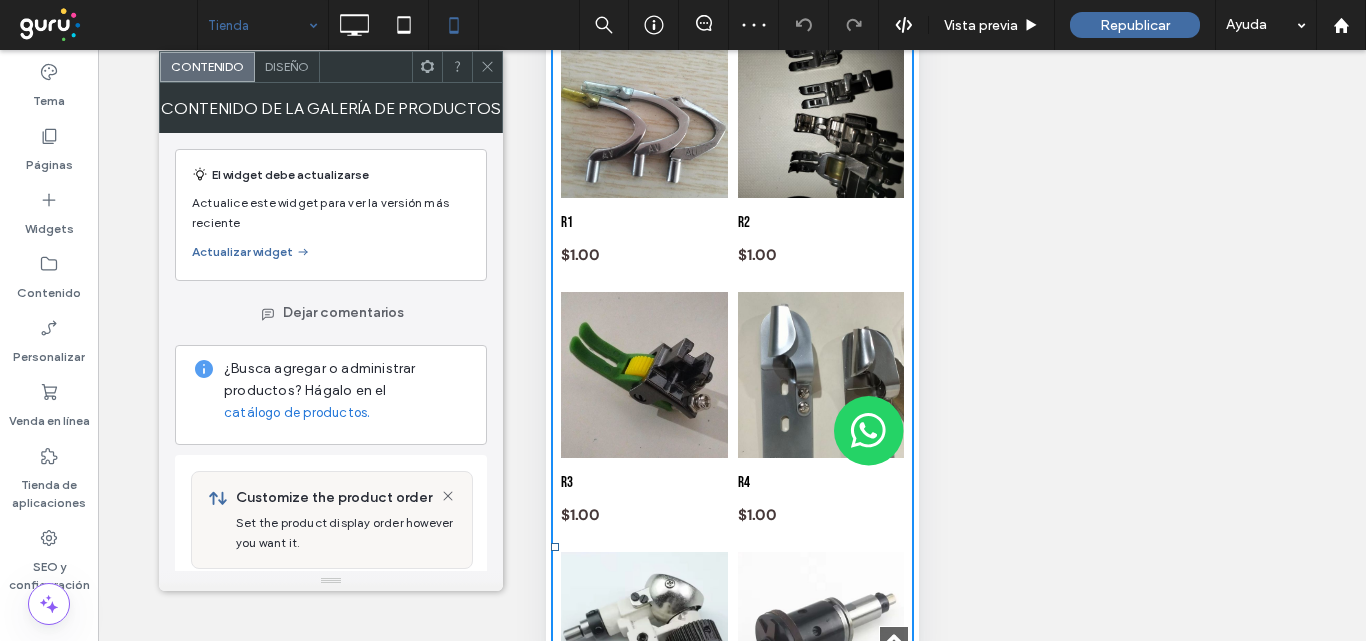 click on "Diseño" at bounding box center [287, 66] 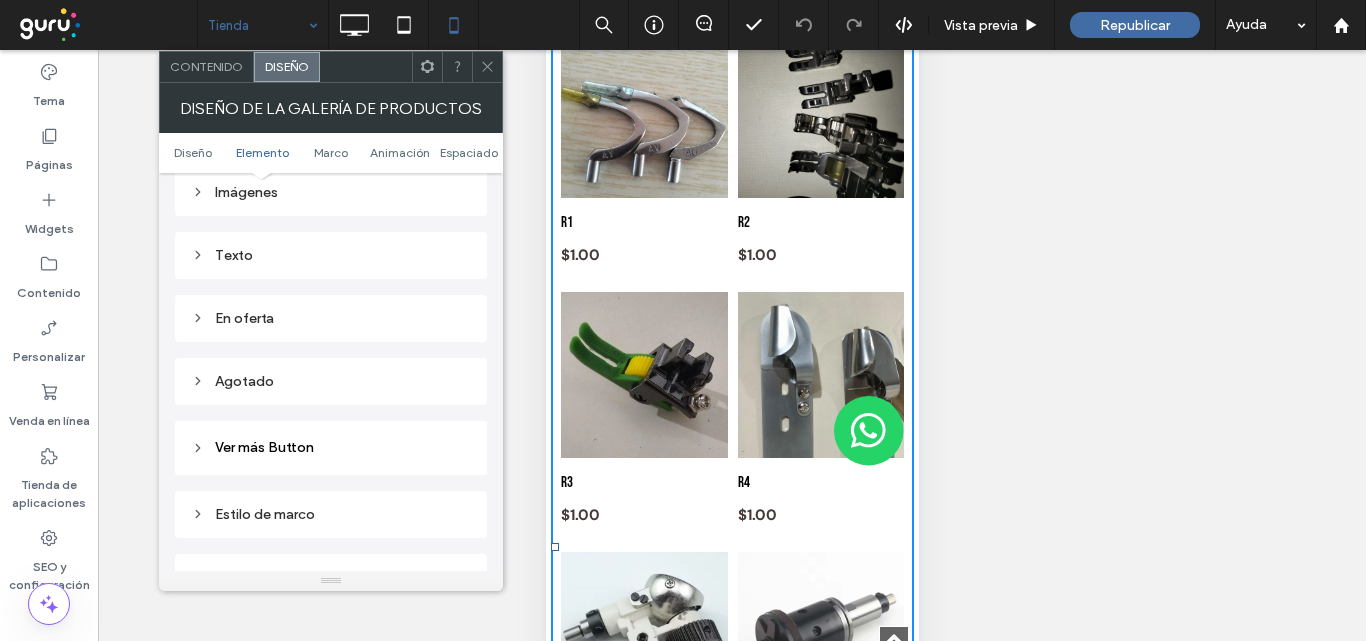 scroll, scrollTop: 900, scrollLeft: 0, axis: vertical 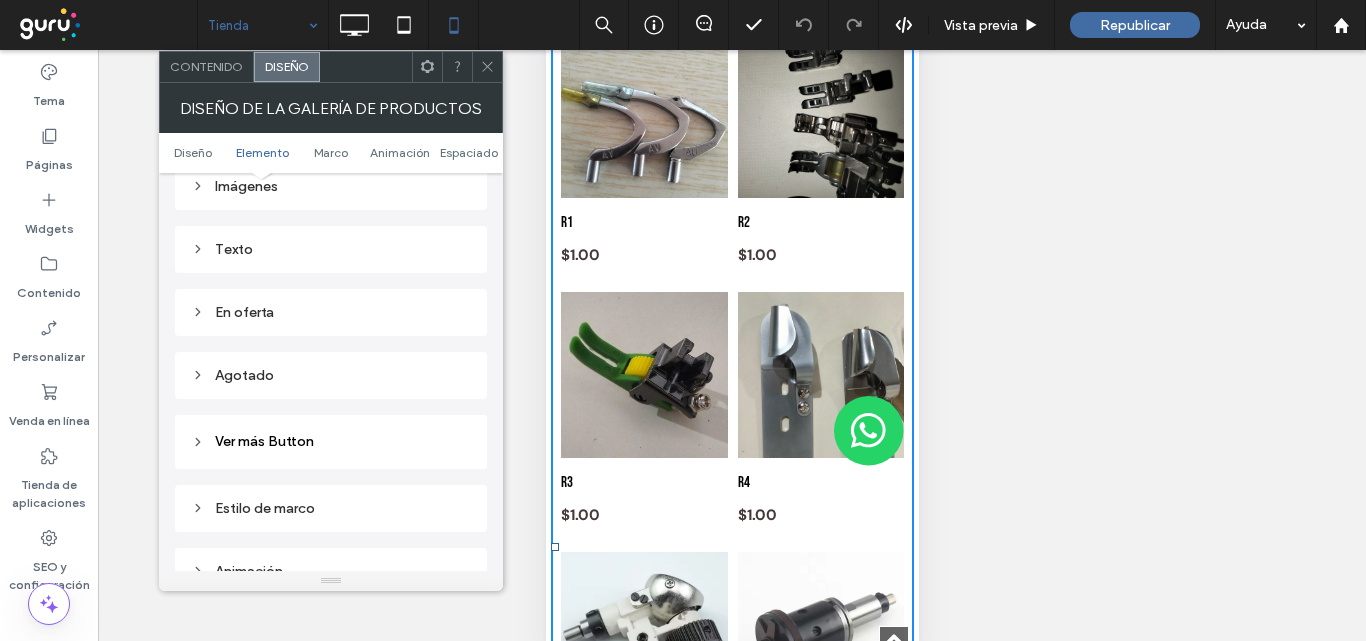 drag, startPoint x: 326, startPoint y: 246, endPoint x: 337, endPoint y: 264, distance: 21.095022 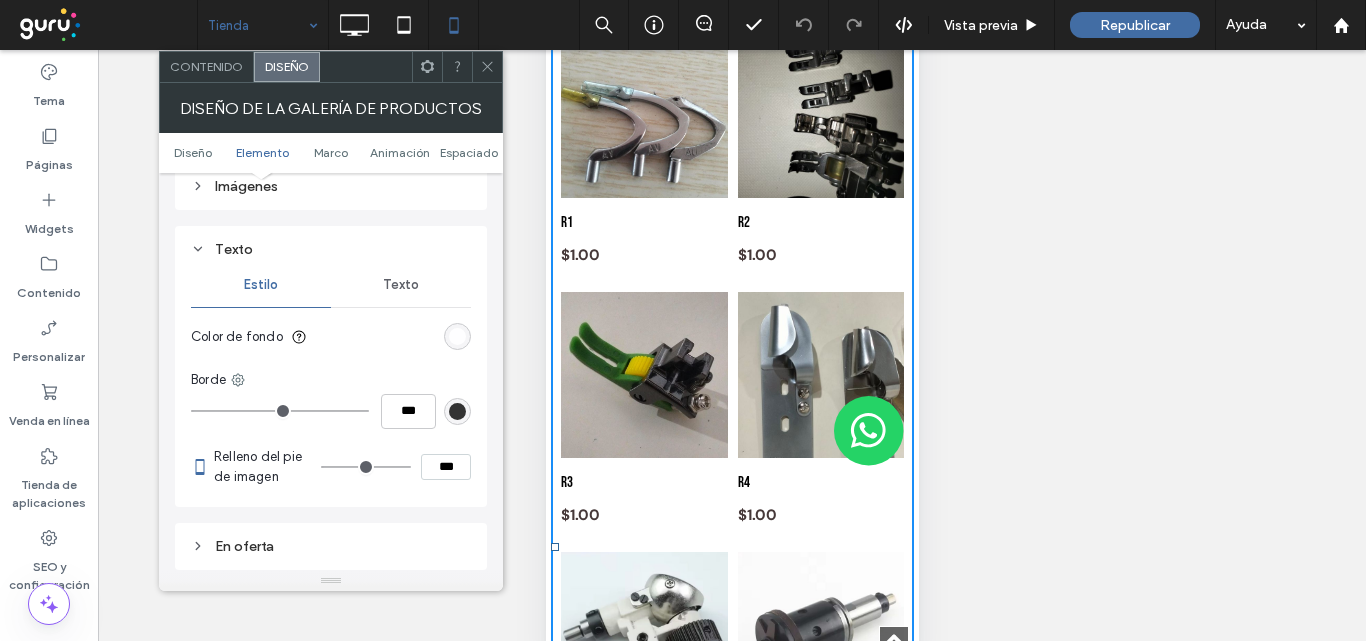 click on "Texto" at bounding box center [401, 285] 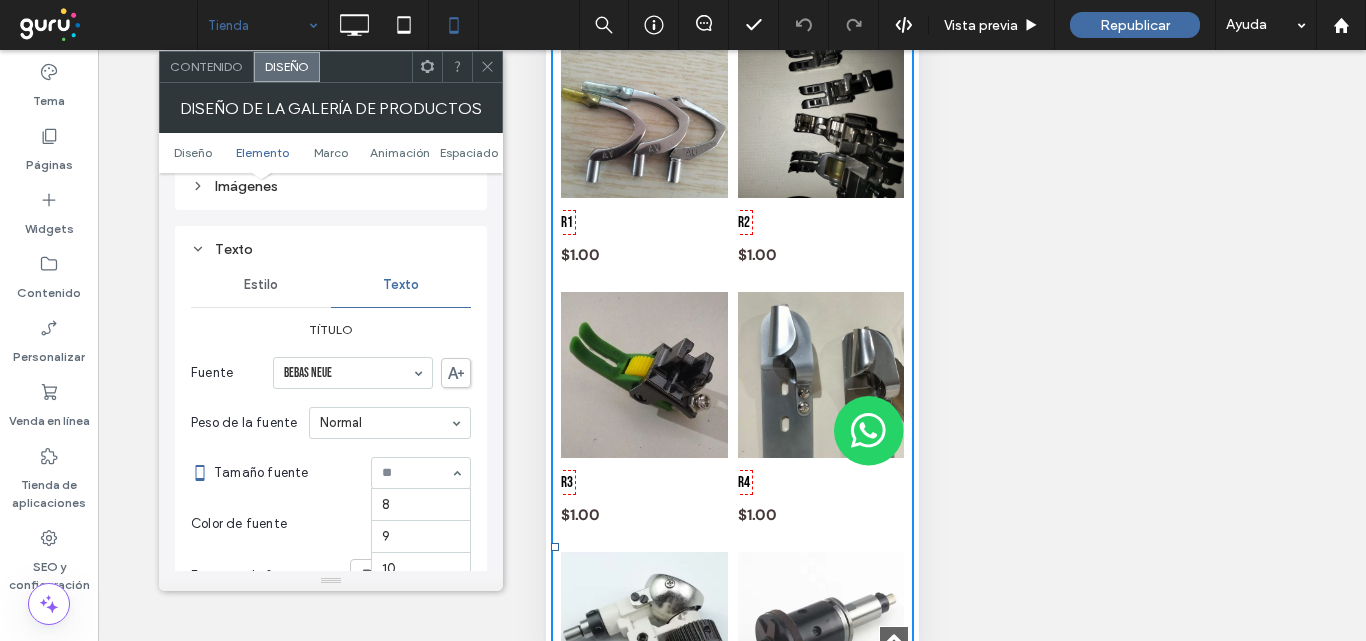 scroll, scrollTop: 224, scrollLeft: 0, axis: vertical 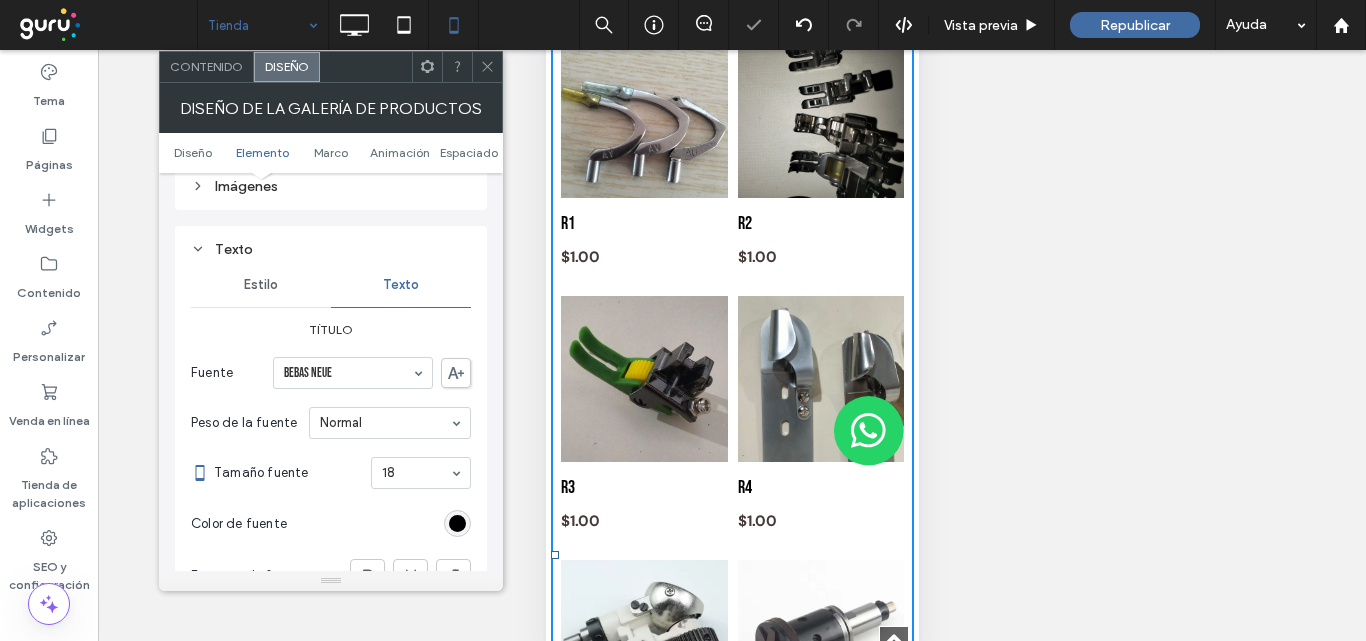 drag, startPoint x: 490, startPoint y: 72, endPoint x: 169, endPoint y: 398, distance: 457.51175 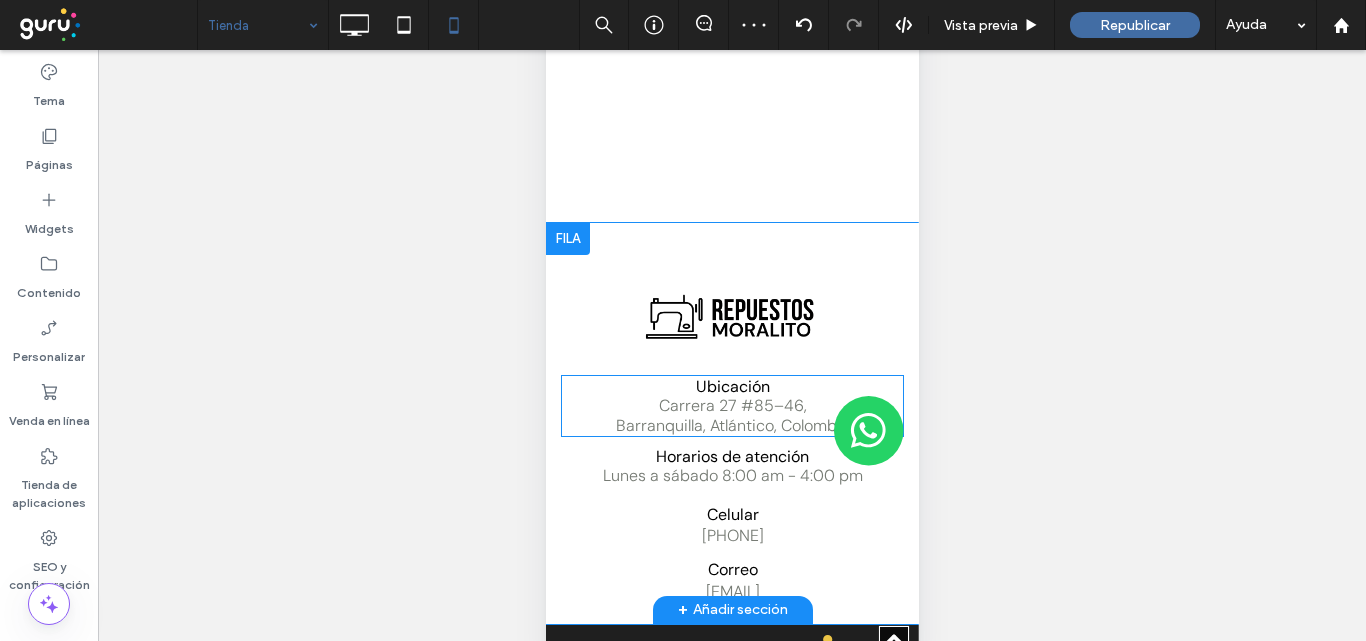 scroll, scrollTop: 1905, scrollLeft: 0, axis: vertical 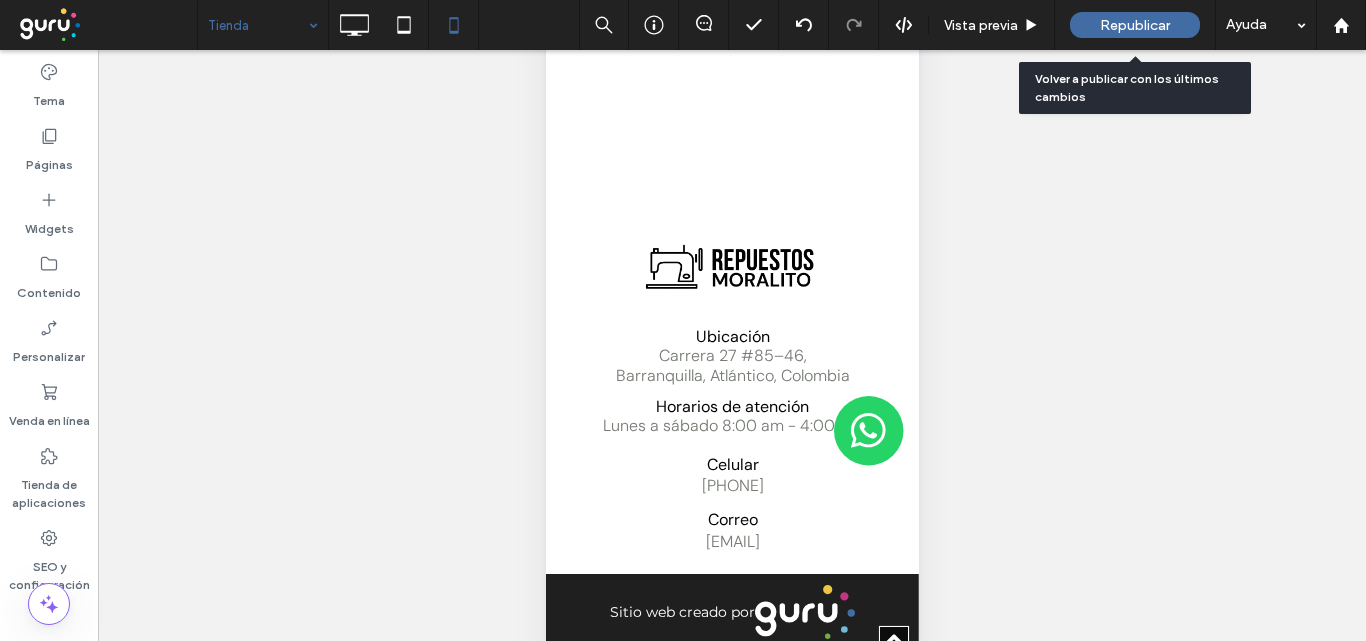 click on "Republicar" at bounding box center [1135, 25] 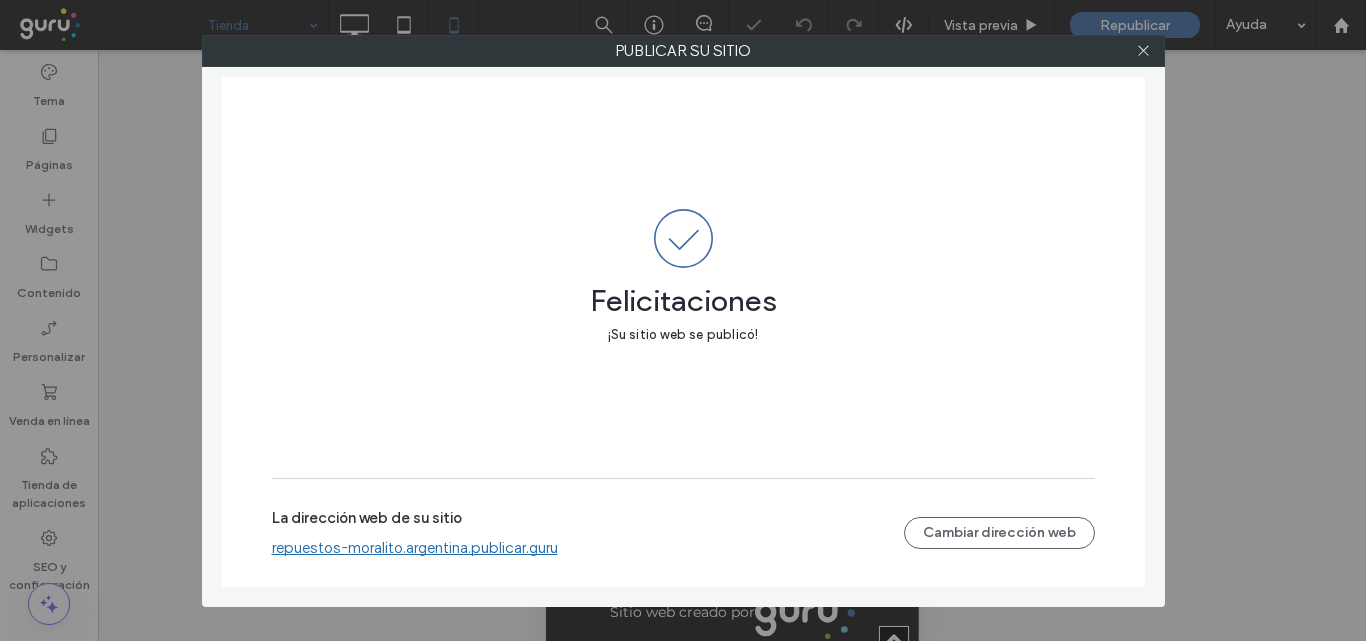 drag, startPoint x: 1139, startPoint y: 53, endPoint x: 1298, endPoint y: 38, distance: 159.70598 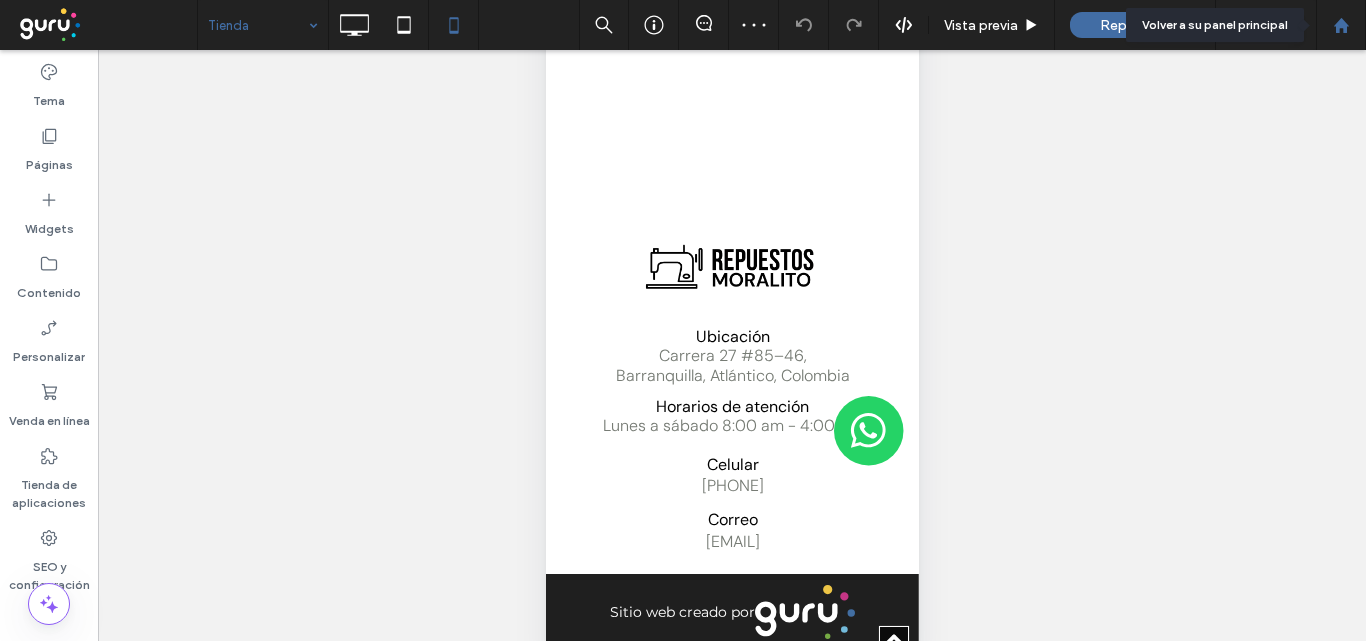 click at bounding box center (1341, 25) 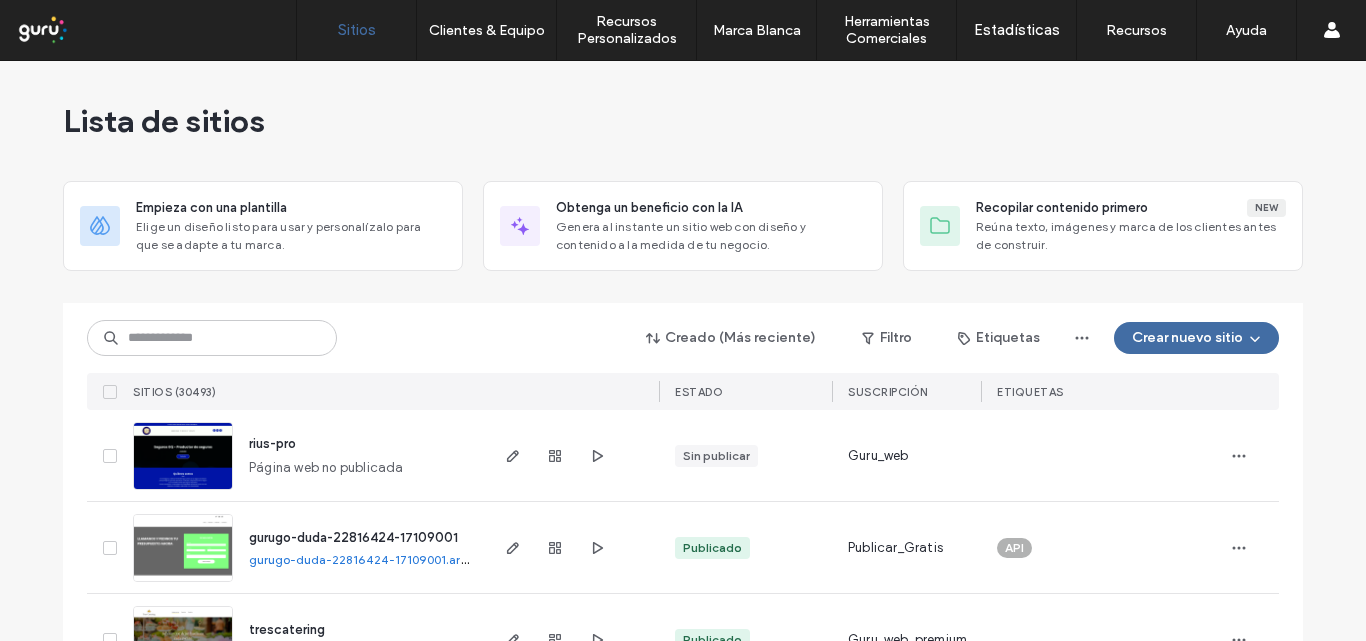 scroll, scrollTop: 0, scrollLeft: 0, axis: both 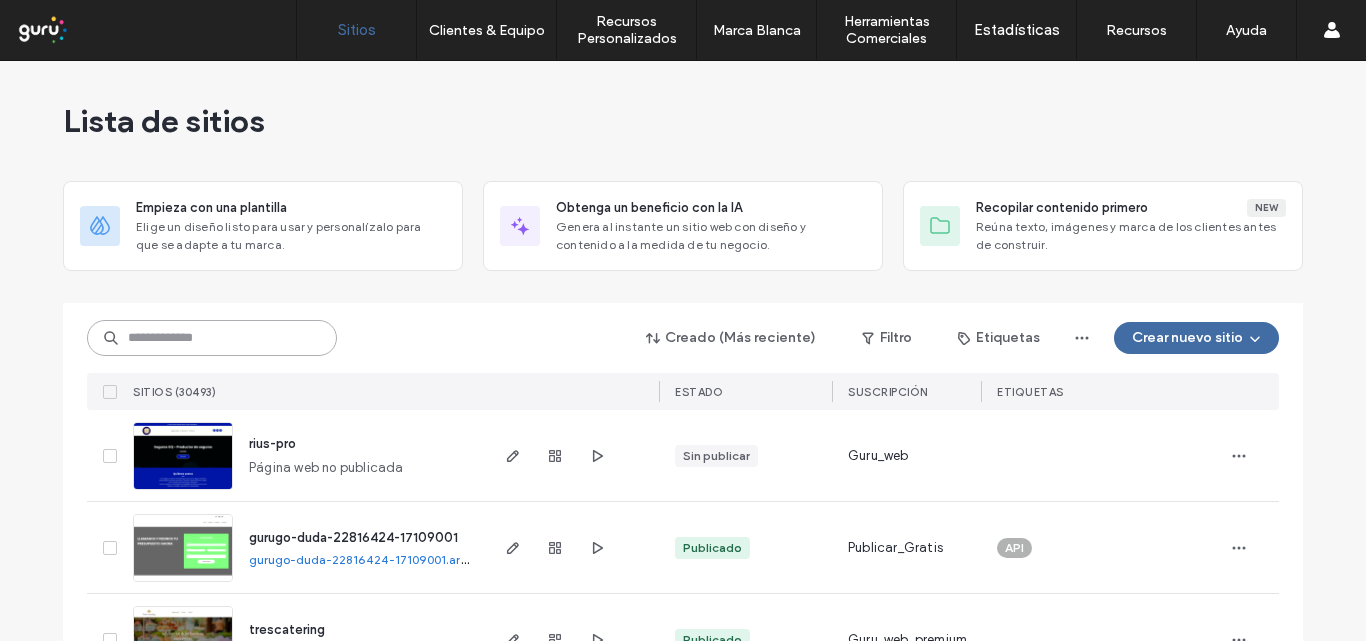 click at bounding box center (212, 338) 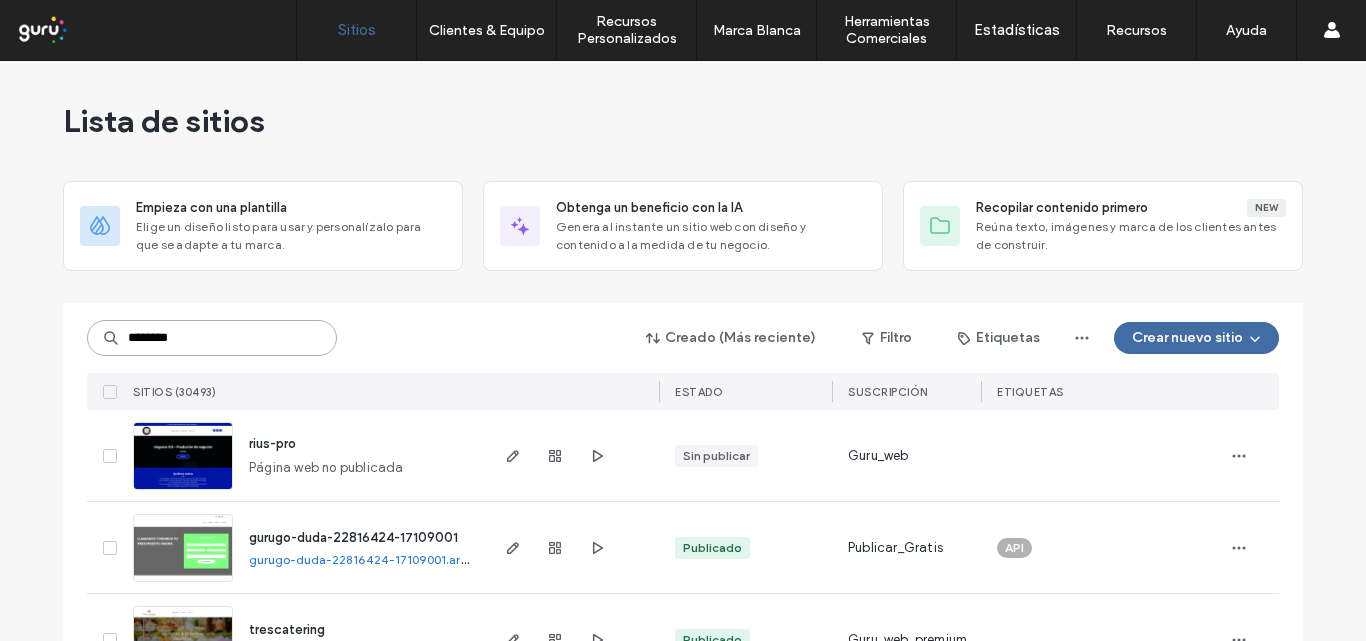 type on "********" 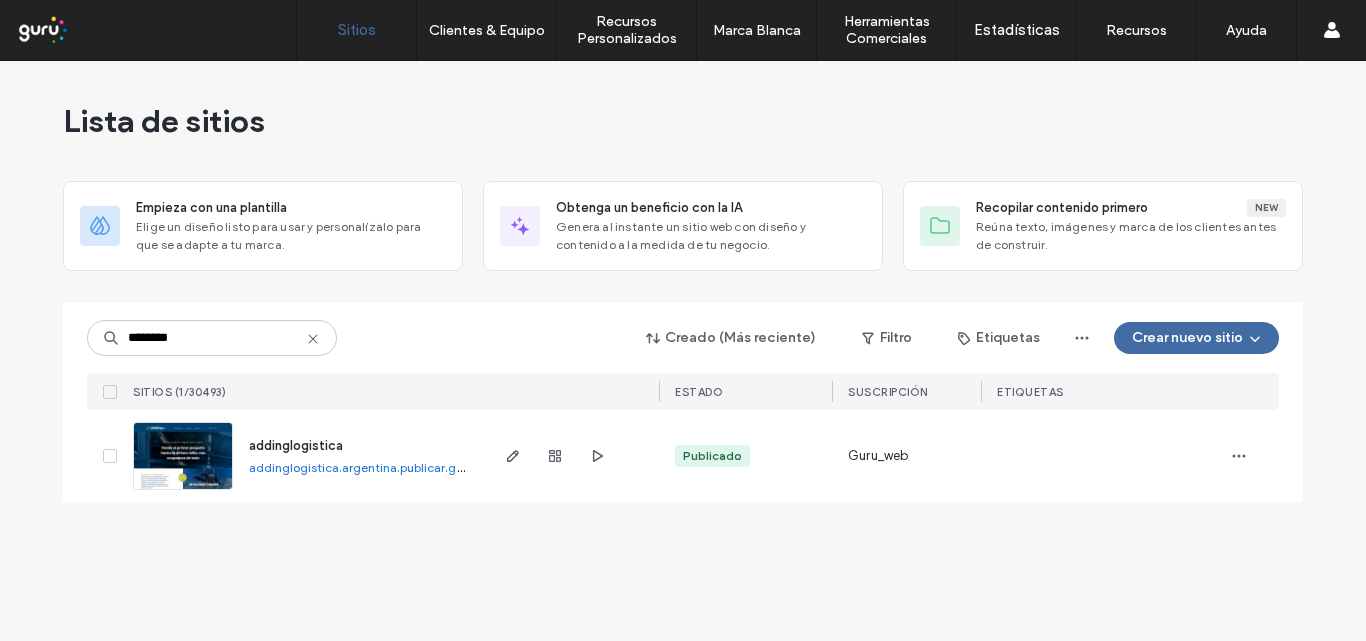 click on "addinglogistica.argentina.publicar.guru" at bounding box center [361, 467] 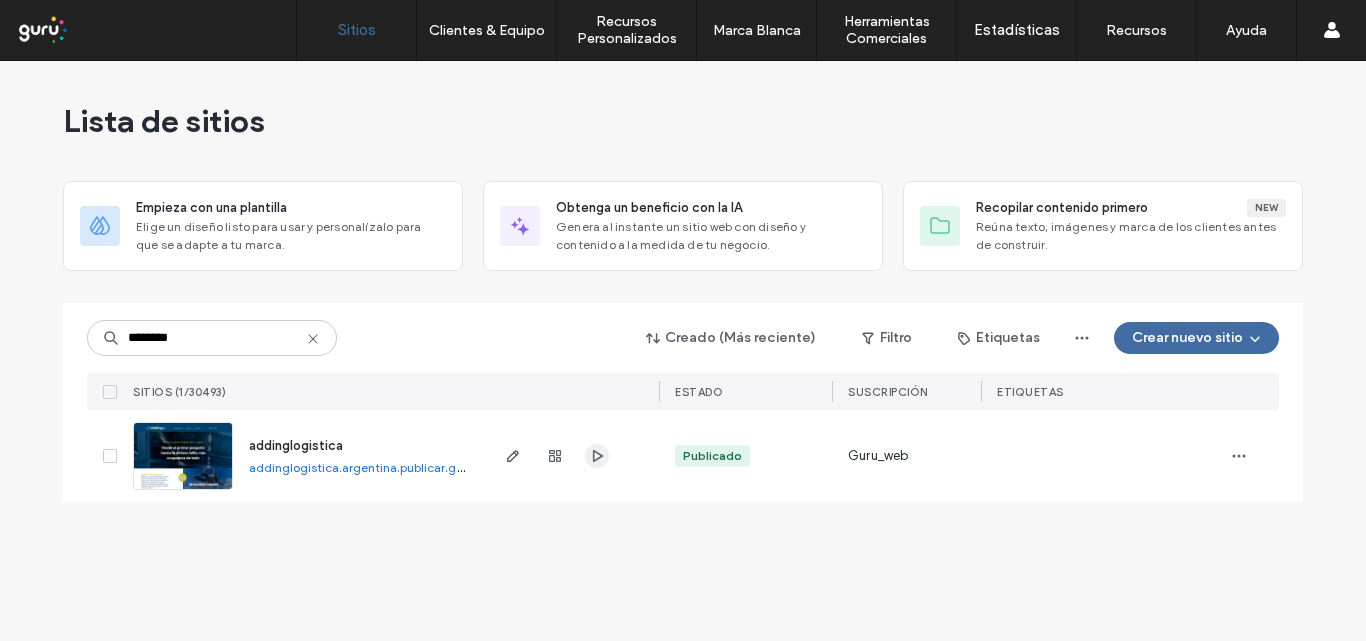 click 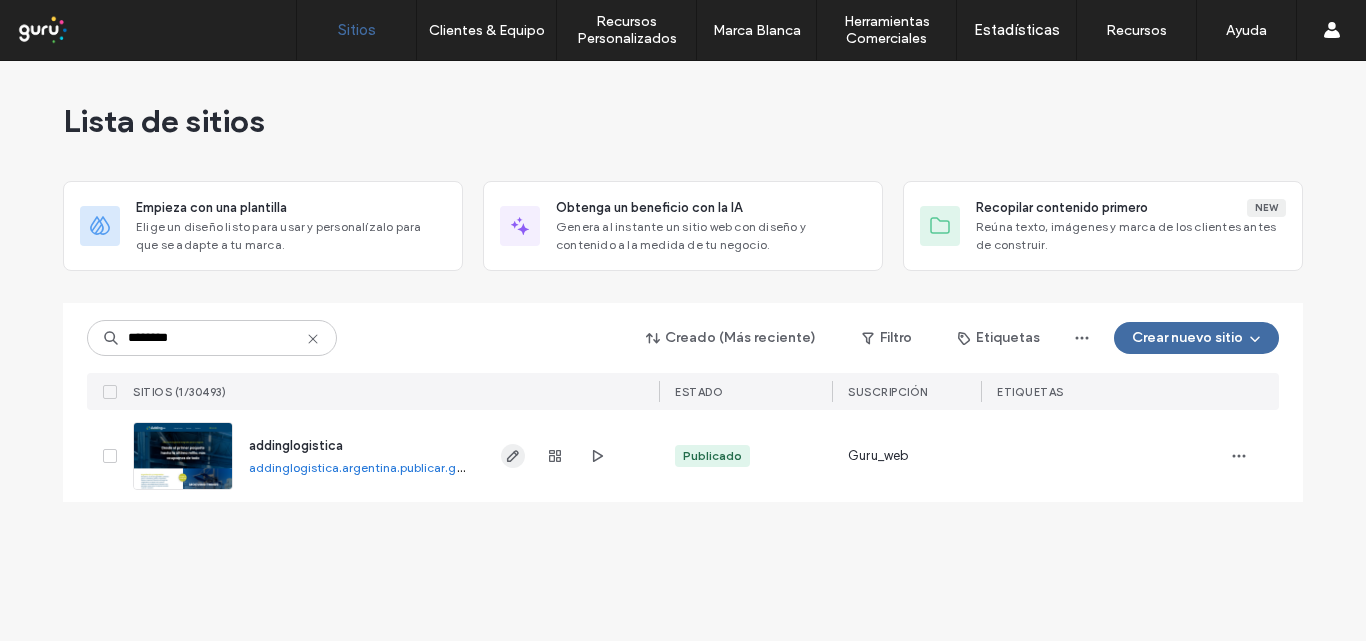 click 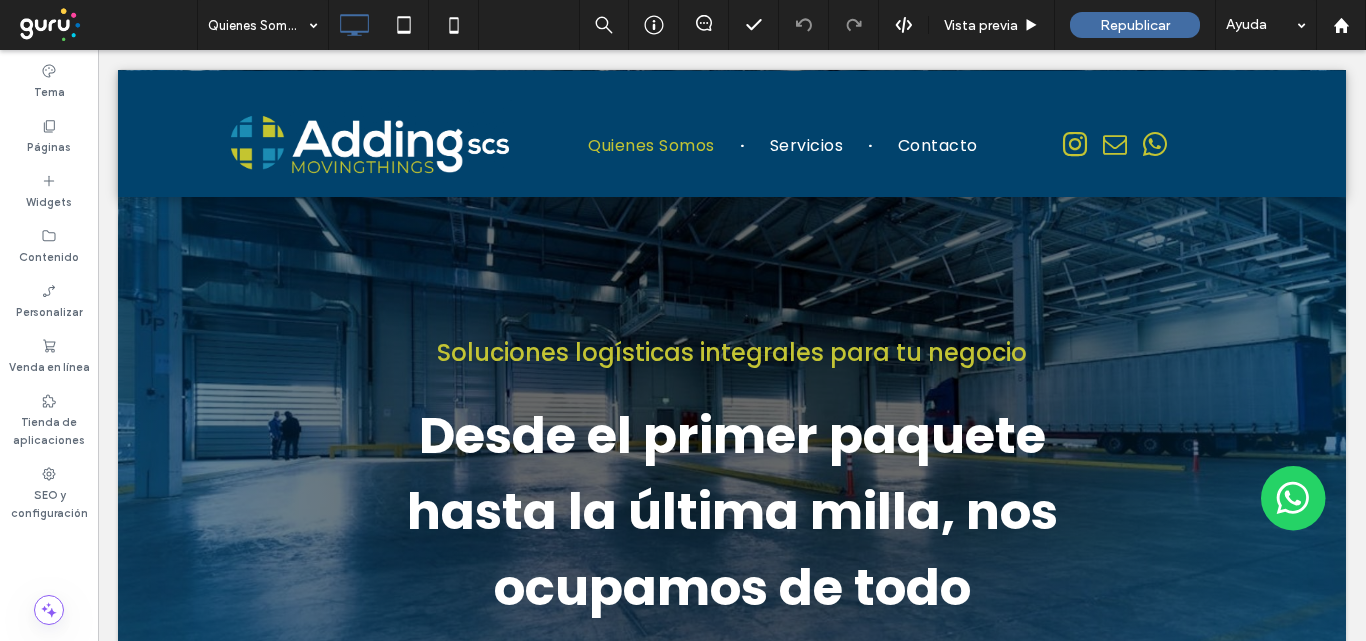 scroll, scrollTop: 0, scrollLeft: 0, axis: both 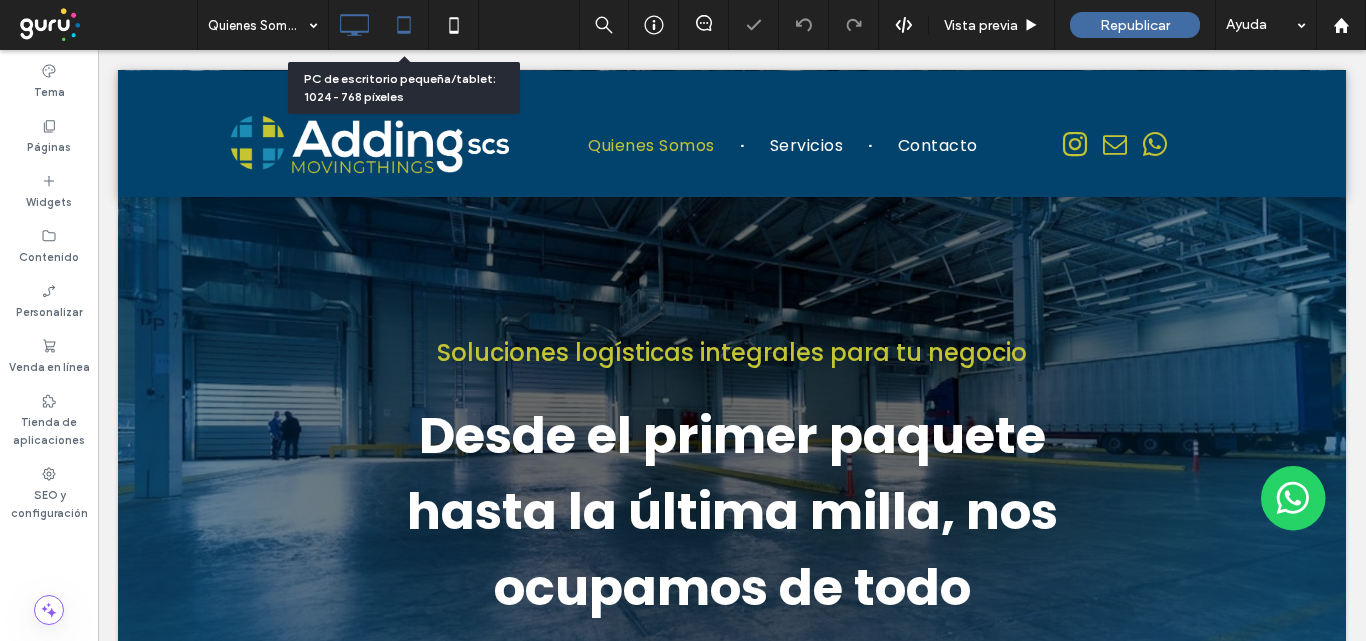 click 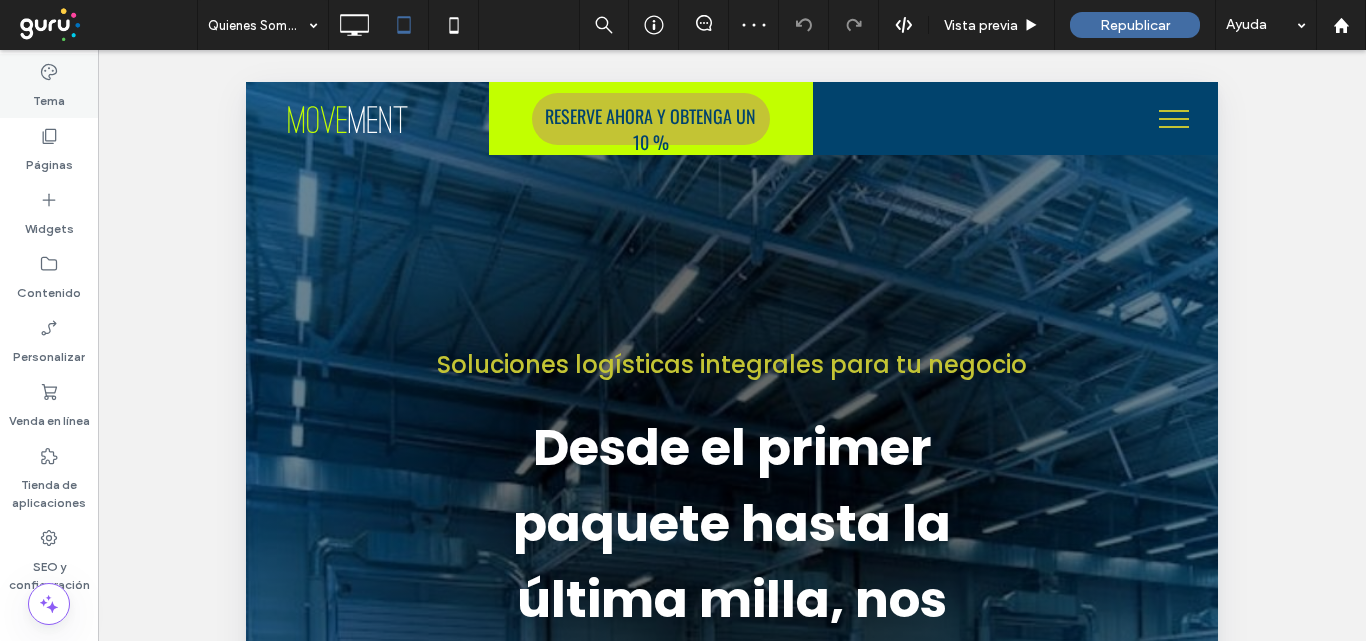 click on "Tema" at bounding box center (49, 96) 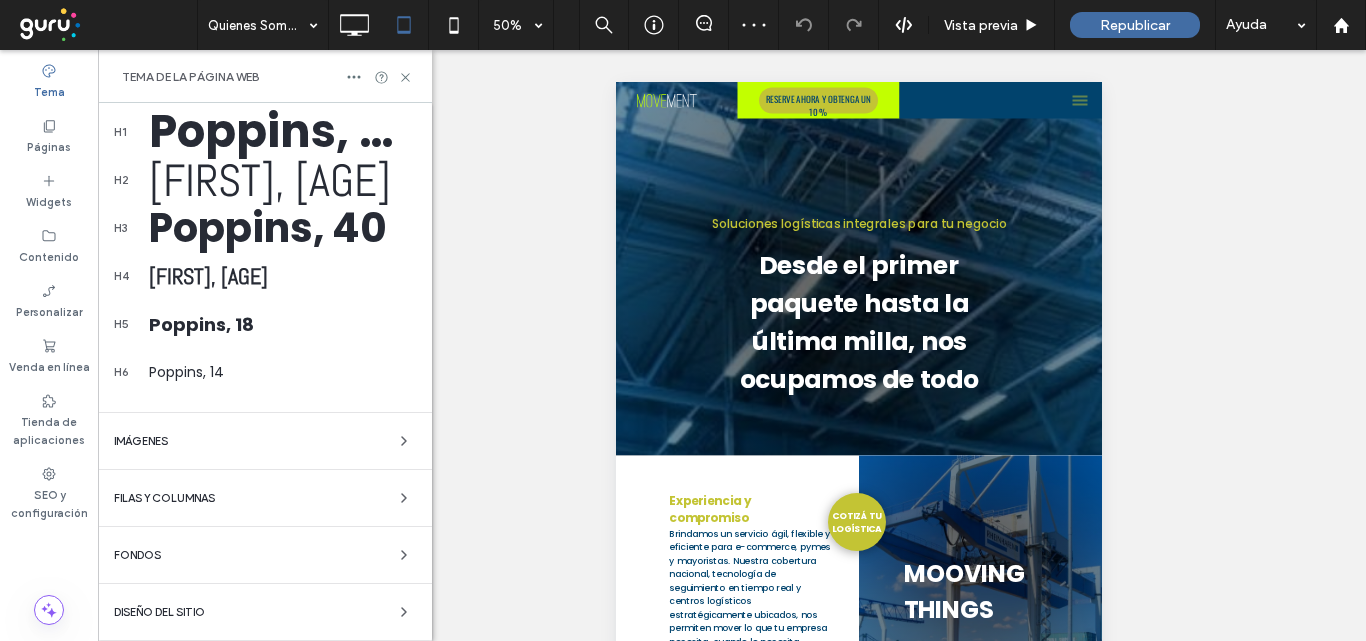 click on "Diseño del sitio" at bounding box center [265, 612] 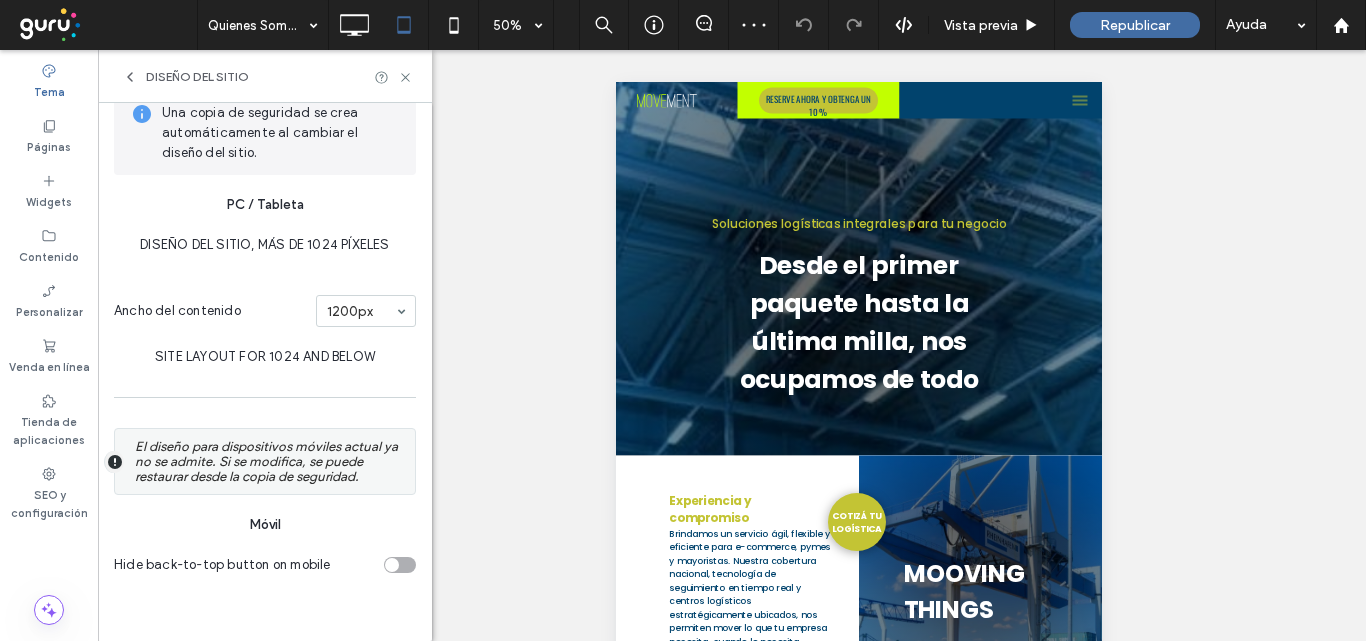 scroll, scrollTop: 351, scrollLeft: 0, axis: vertical 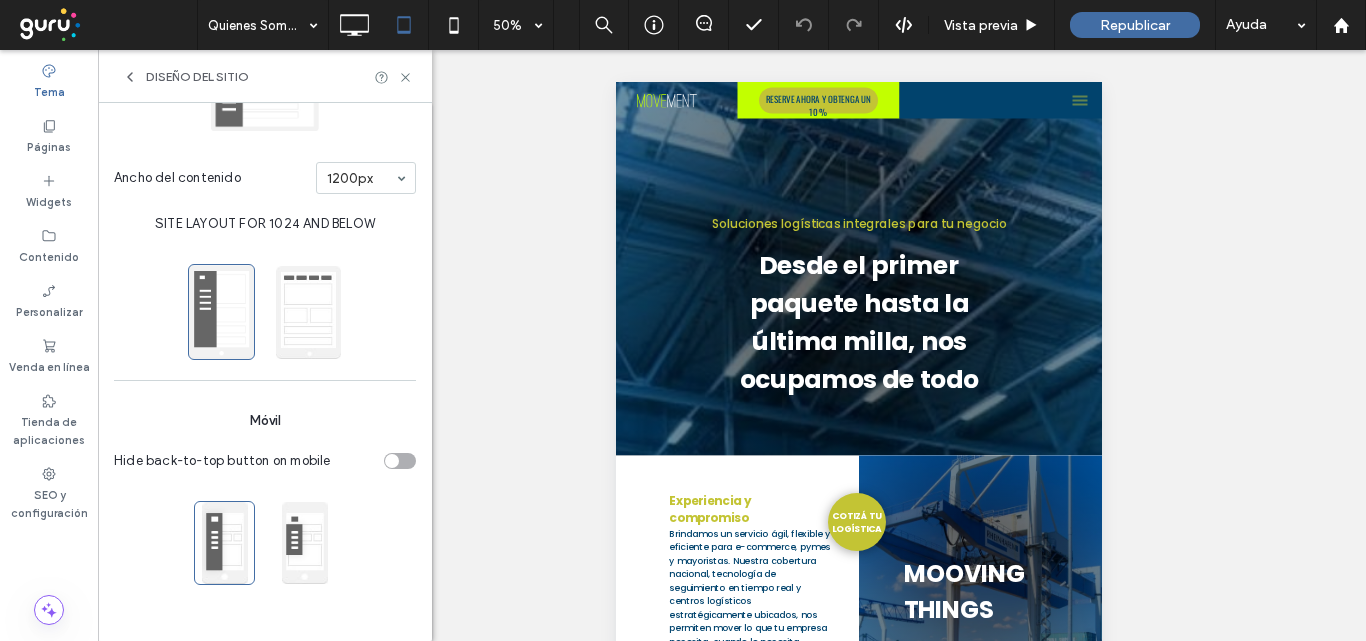 click at bounding box center [308, 312] 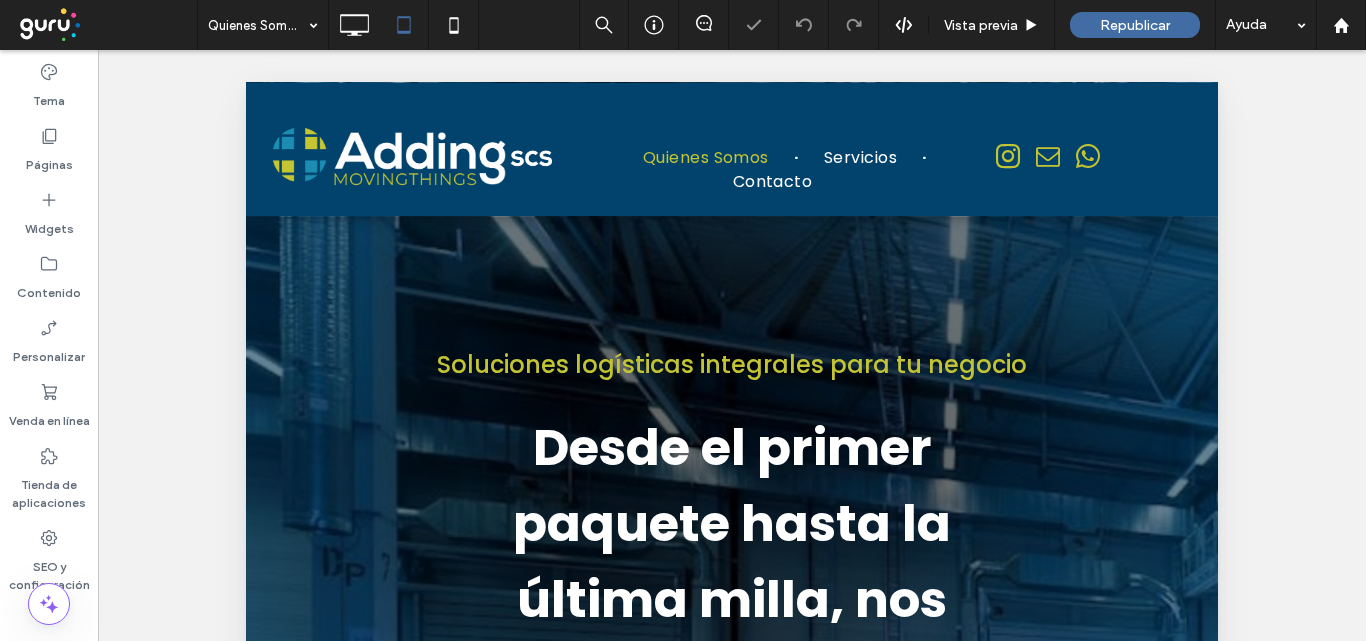scroll, scrollTop: 0, scrollLeft: 0, axis: both 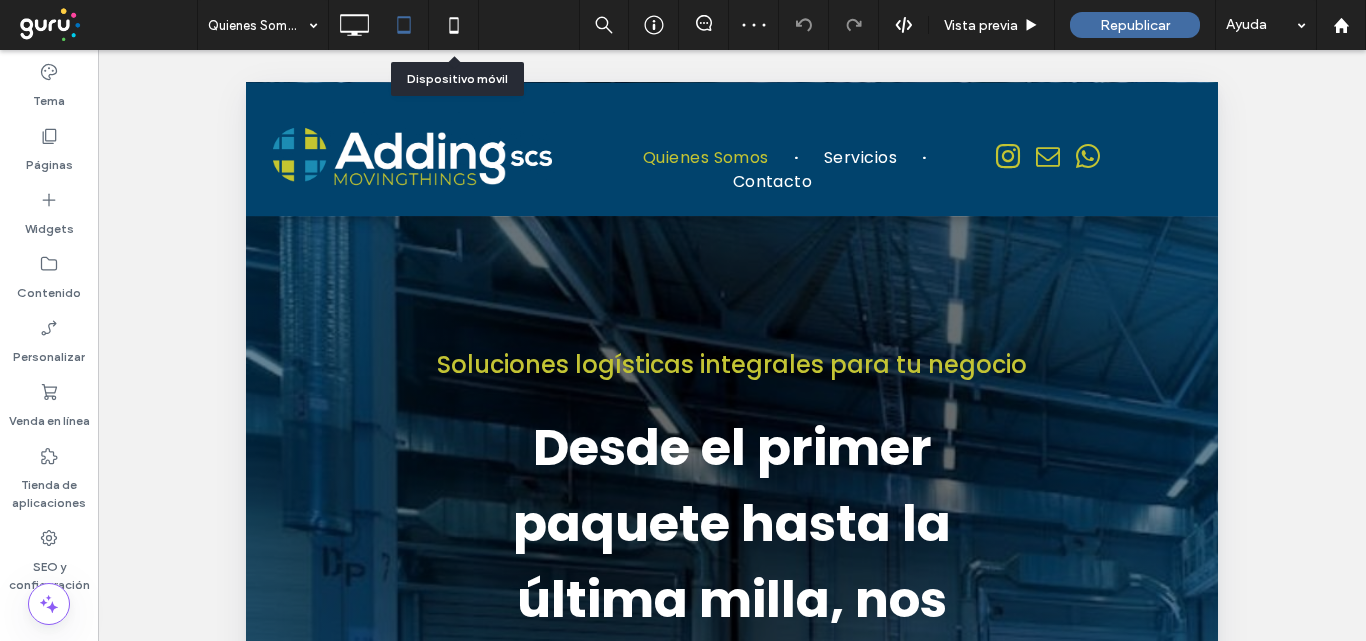 drag, startPoint x: 459, startPoint y: 28, endPoint x: 483, endPoint y: 8, distance: 31.241 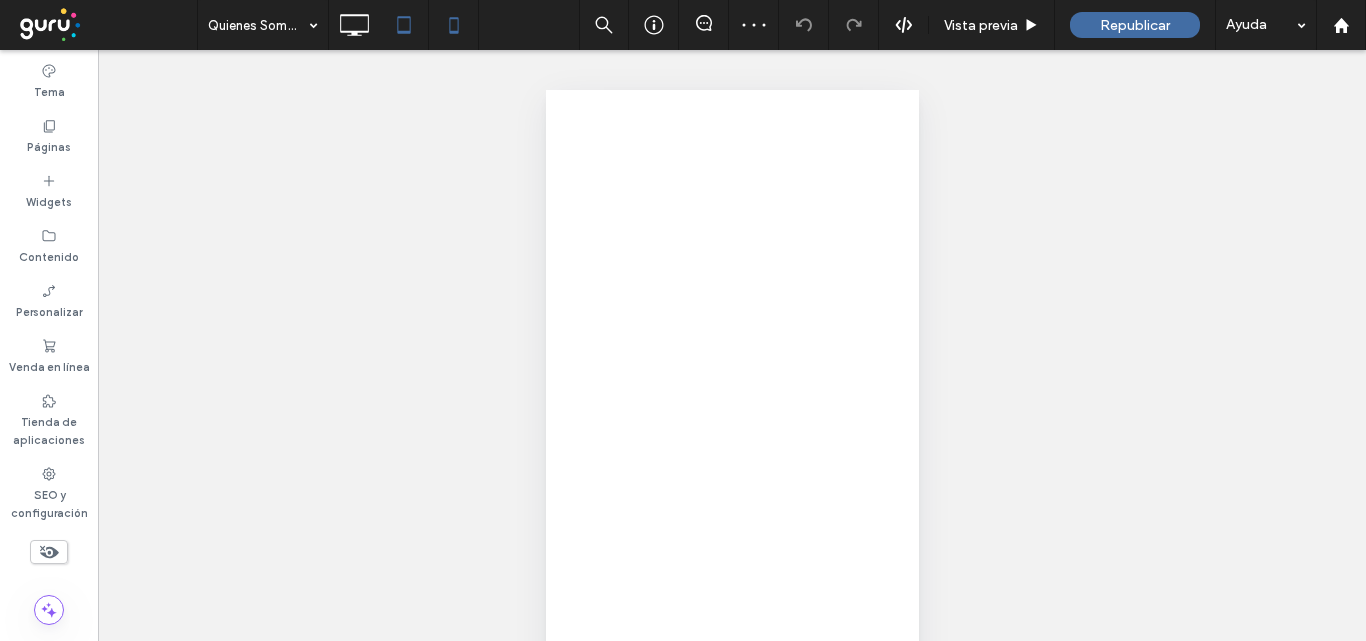click 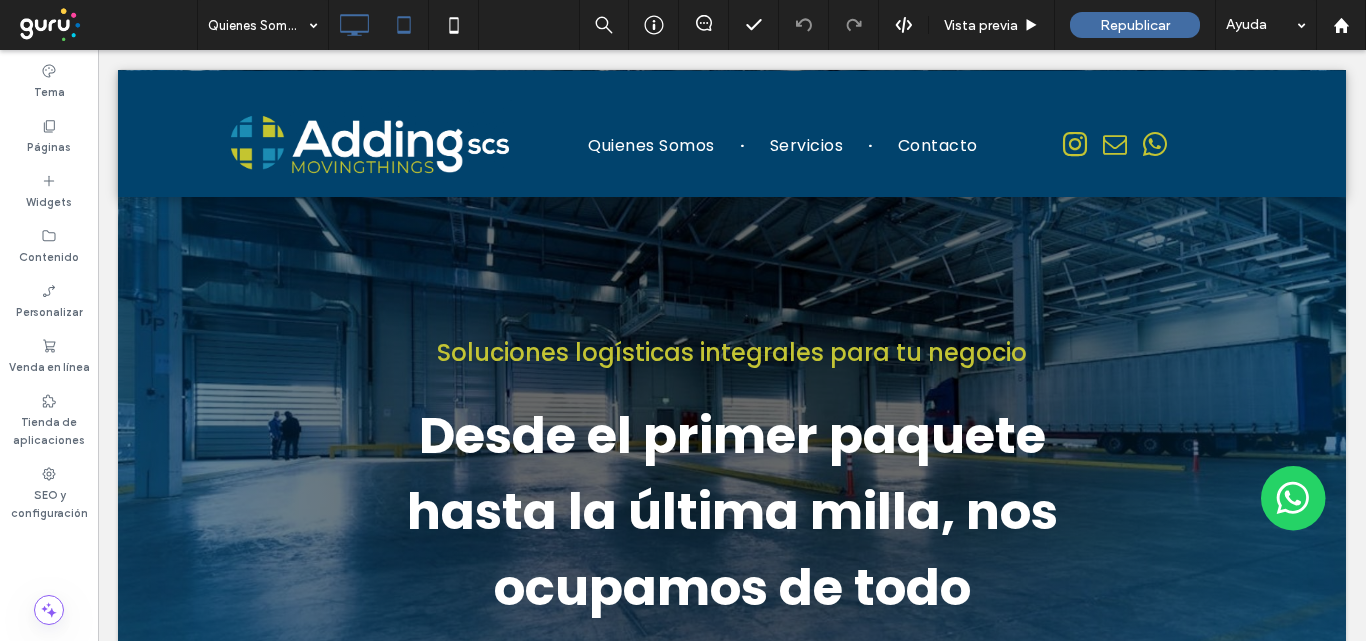 scroll, scrollTop: 0, scrollLeft: 0, axis: both 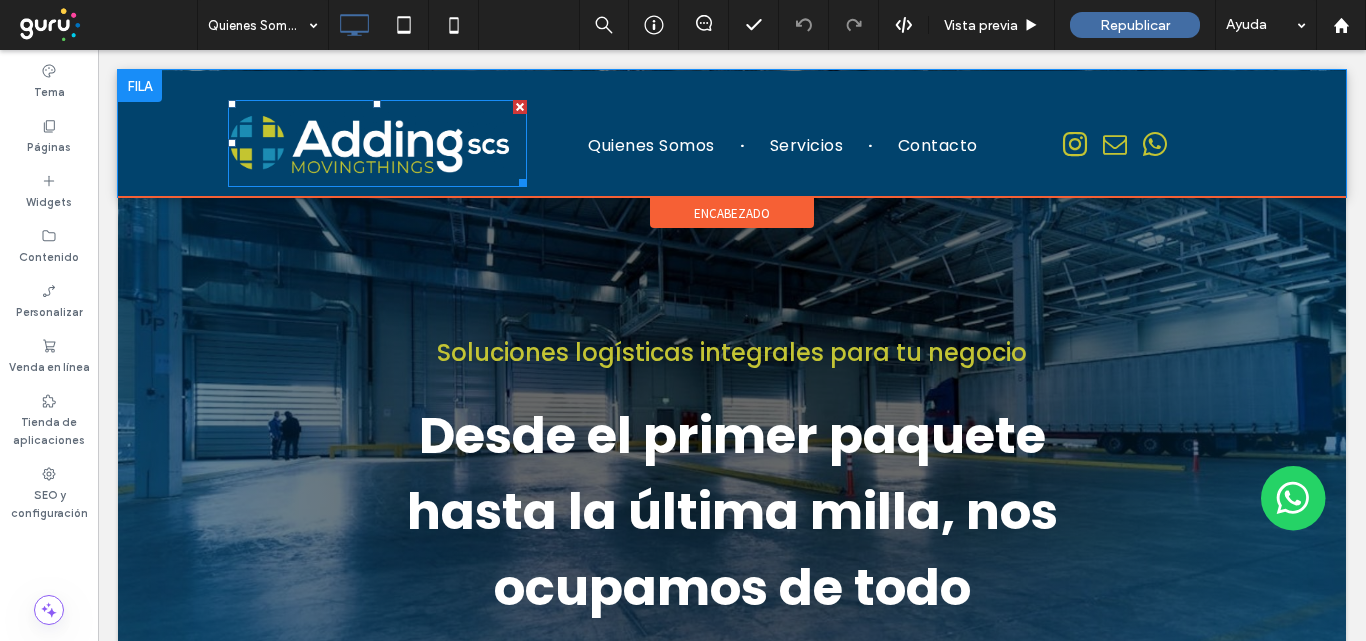 click at bounding box center [370, 143] 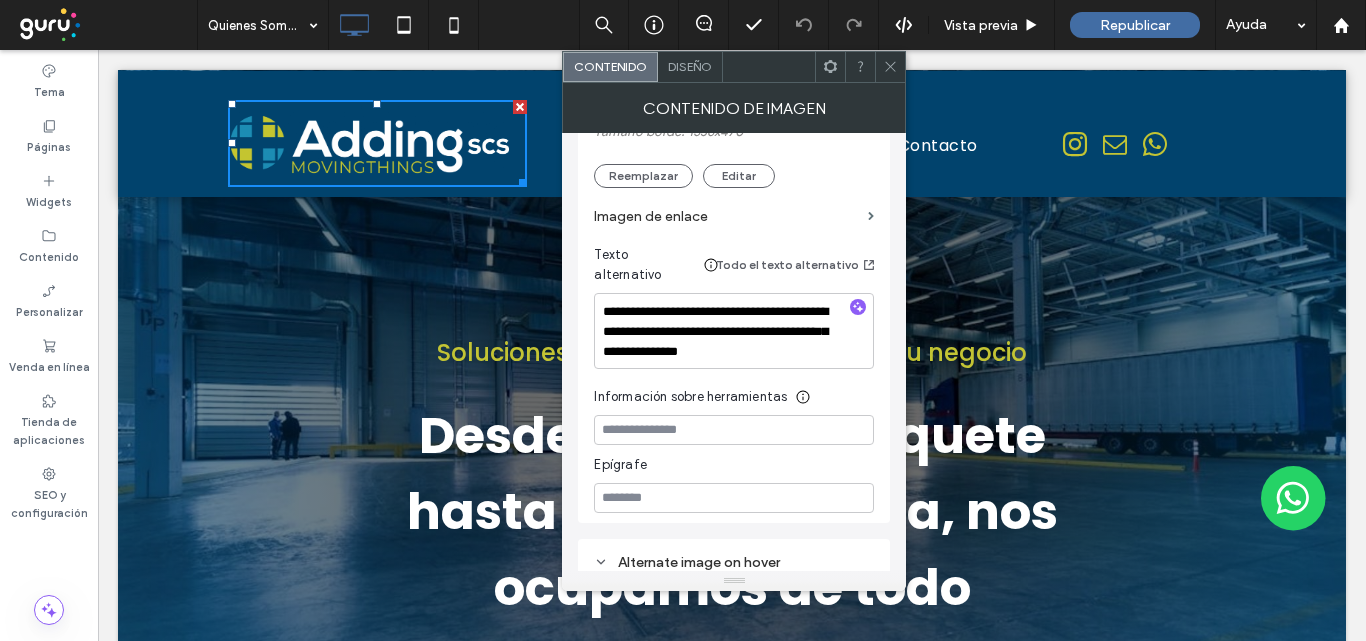 scroll, scrollTop: 500, scrollLeft: 0, axis: vertical 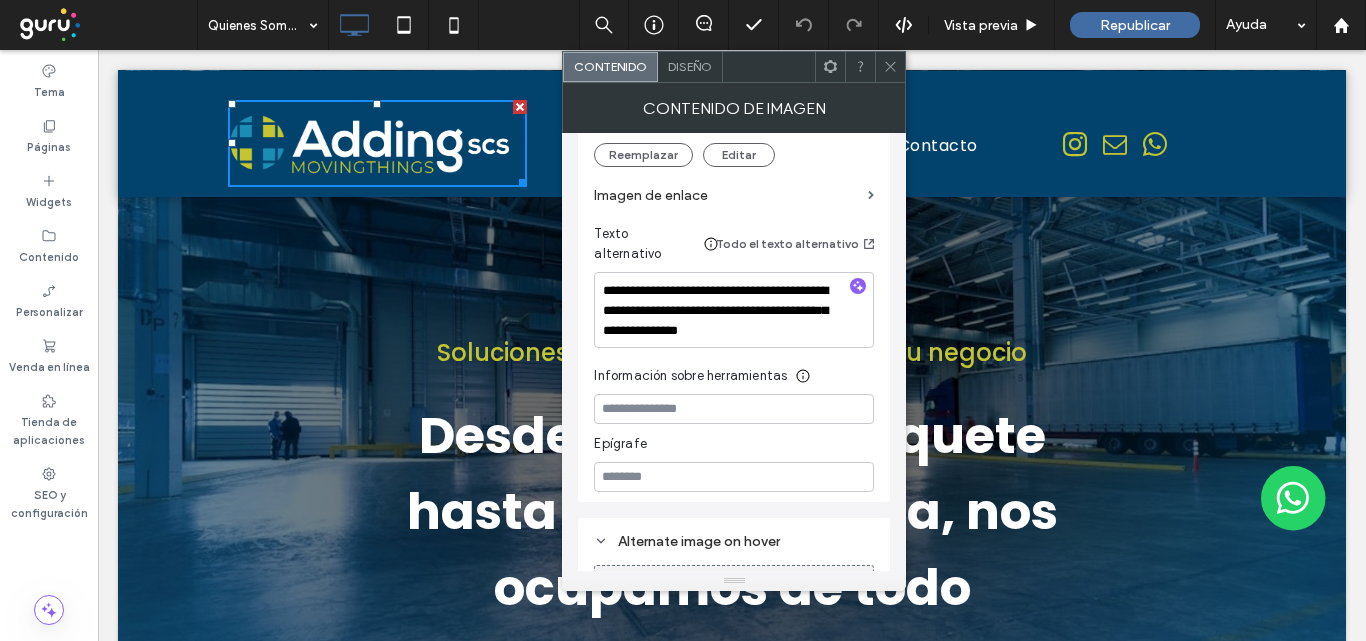 click on "Imagen de enlace" at bounding box center [727, 195] 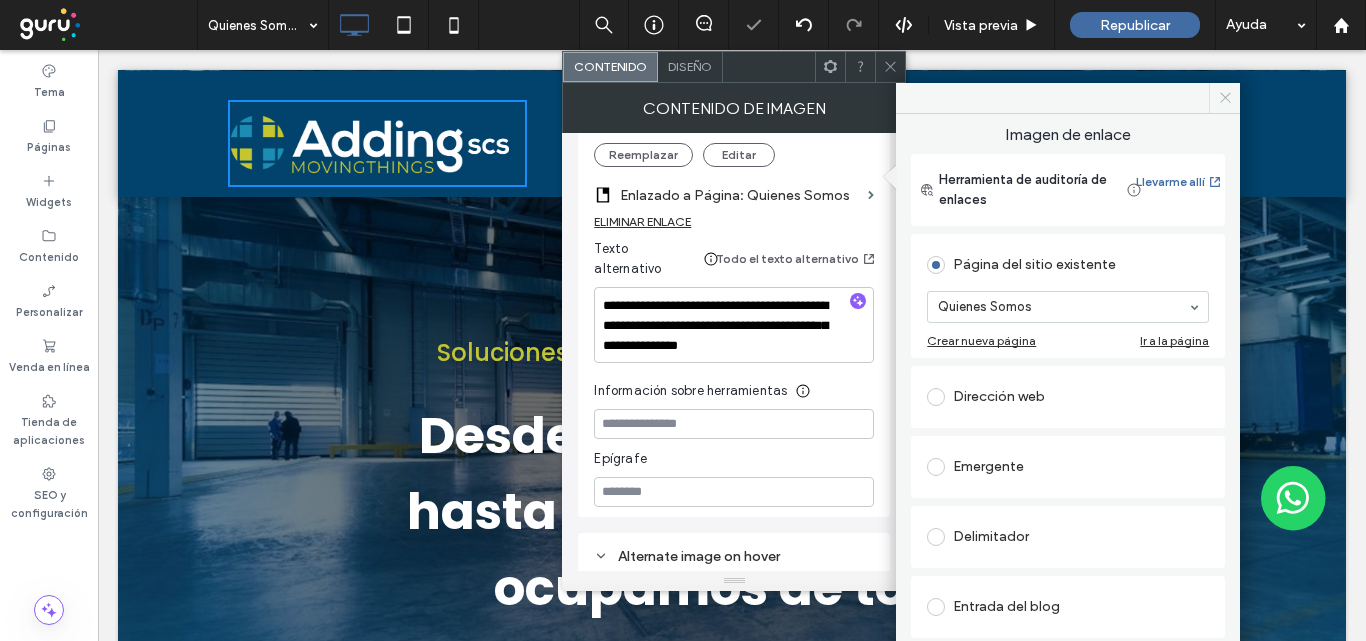 drag, startPoint x: 1227, startPoint y: 104, endPoint x: 885, endPoint y: 37, distance: 348.50107 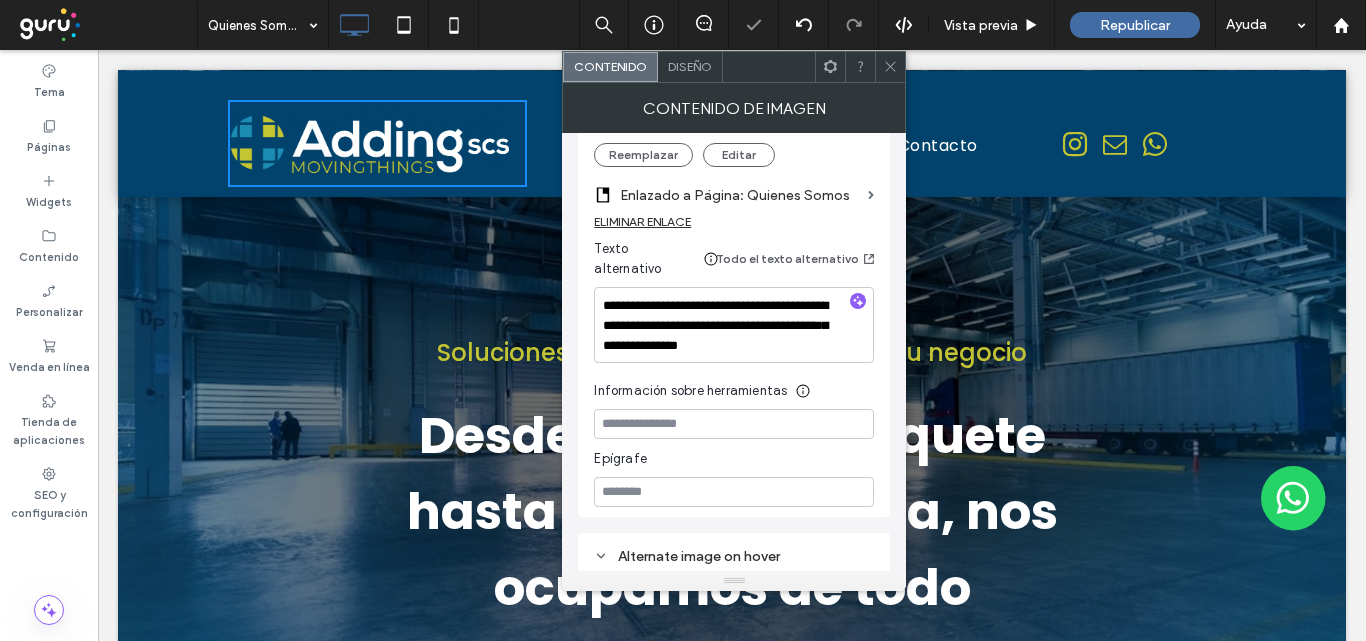 click at bounding box center (890, 67) 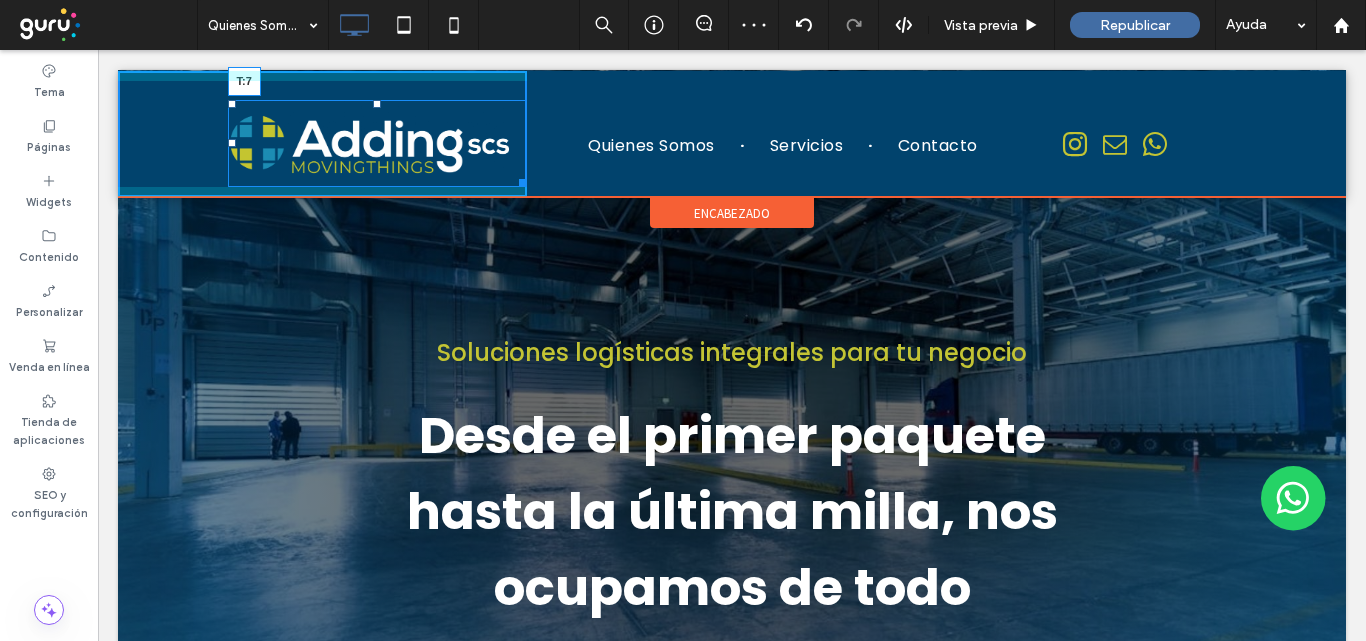 drag, startPoint x: 368, startPoint y: 104, endPoint x: 374, endPoint y: 92, distance: 13.416408 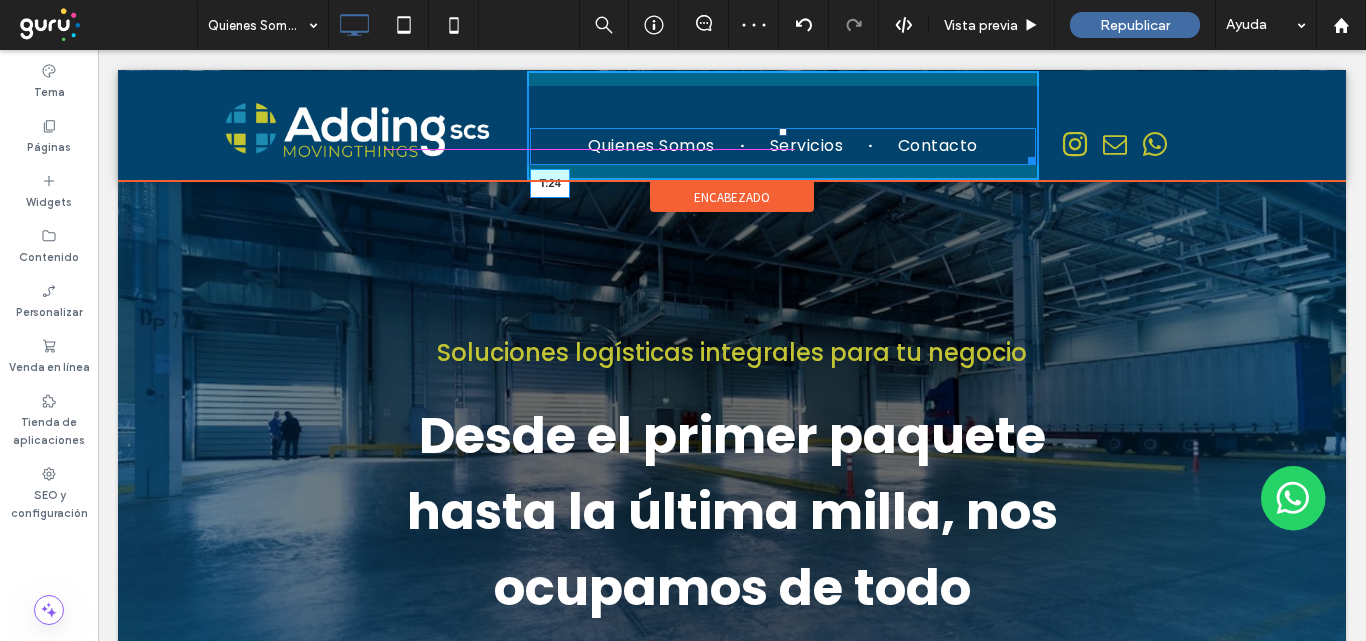 drag, startPoint x: 774, startPoint y: 132, endPoint x: 1243, endPoint y: 178, distance: 471.25046 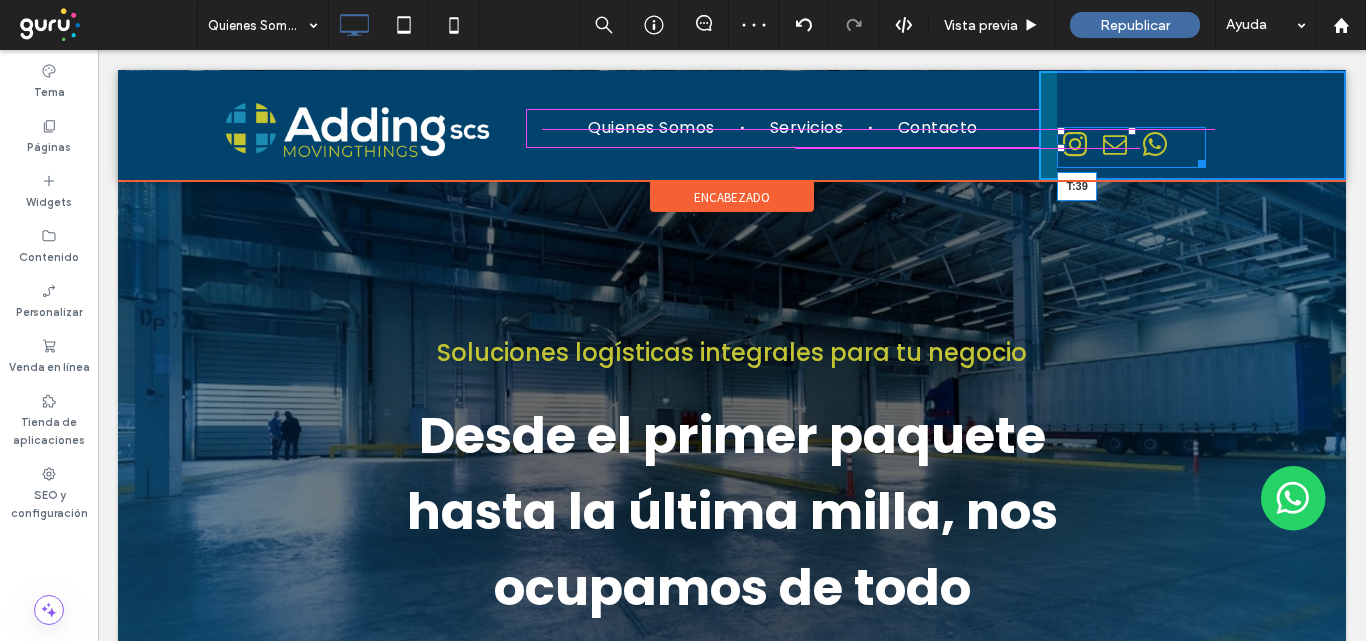 drag, startPoint x: 1118, startPoint y: 129, endPoint x: 1118, endPoint y: 111, distance: 18 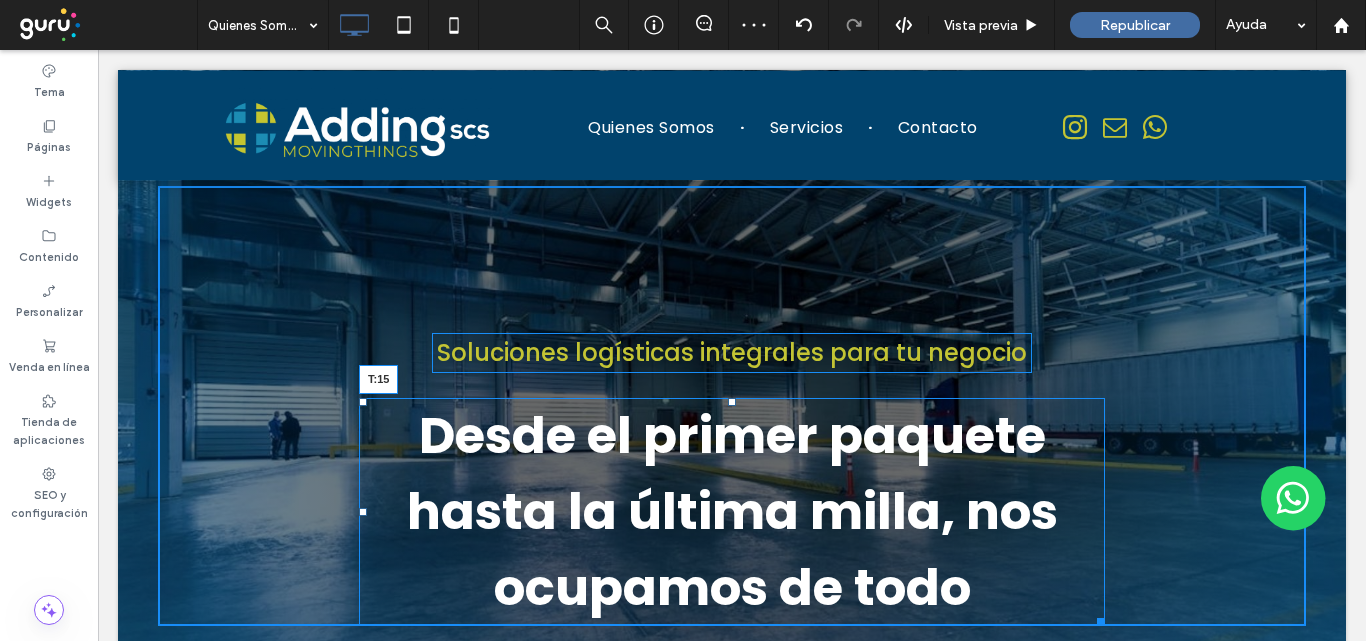drag, startPoint x: 722, startPoint y: 400, endPoint x: 820, endPoint y: 440, distance: 105.848946 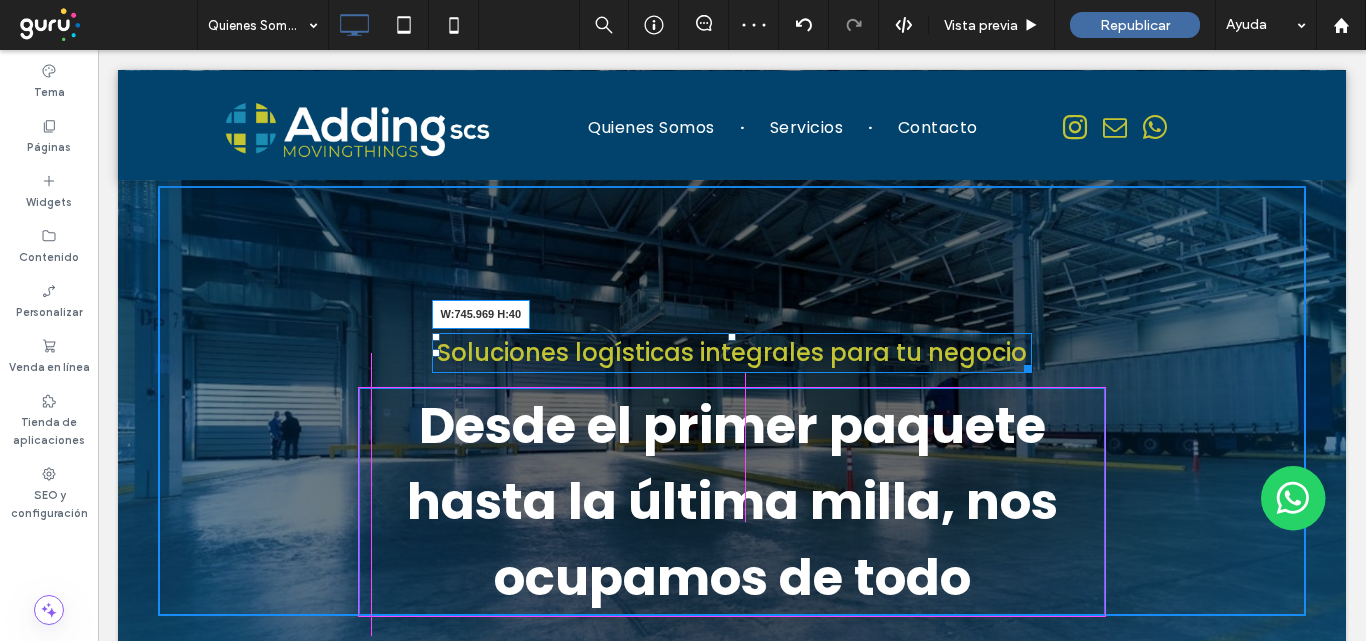 drag, startPoint x: 1018, startPoint y: 366, endPoint x: 997, endPoint y: 412, distance: 50.566788 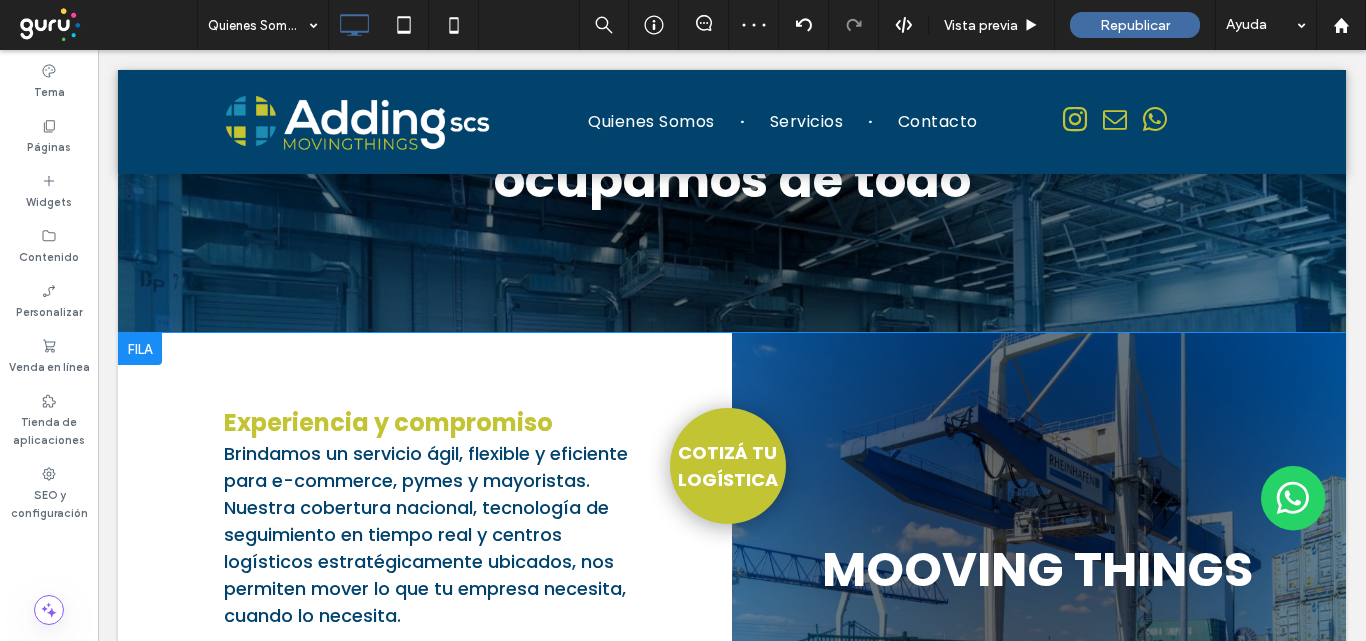 scroll, scrollTop: 400, scrollLeft: 0, axis: vertical 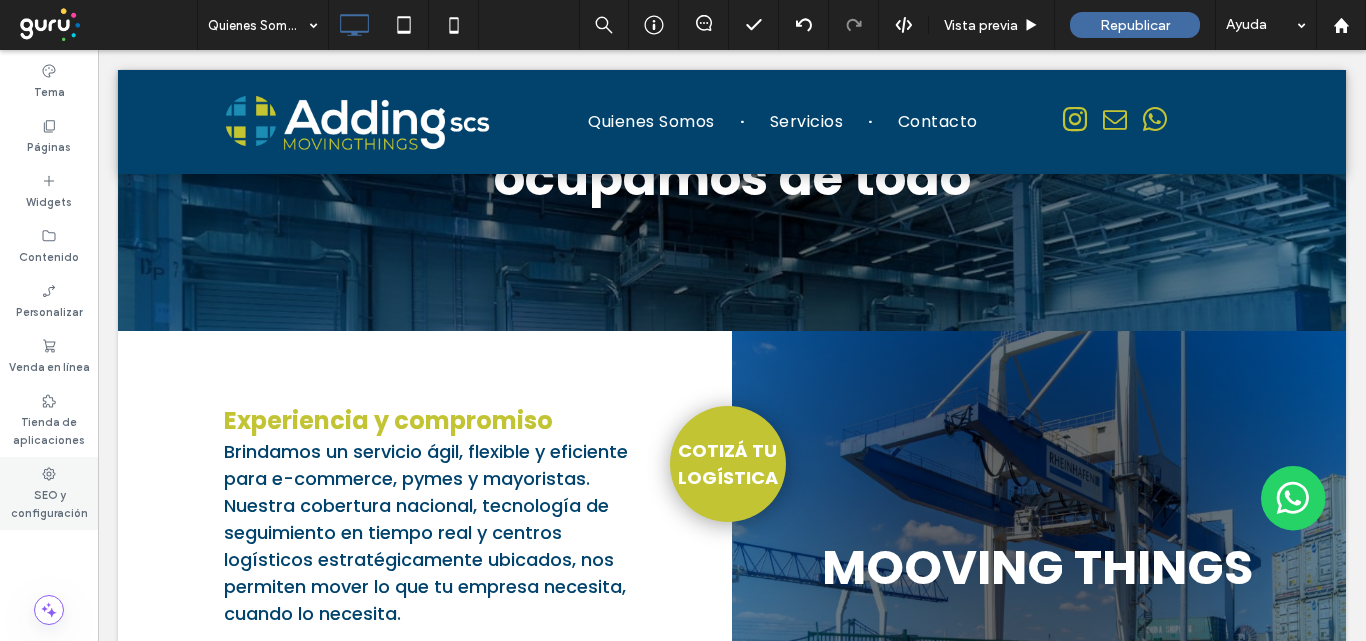 drag, startPoint x: 34, startPoint y: 495, endPoint x: 89, endPoint y: 485, distance: 55.9017 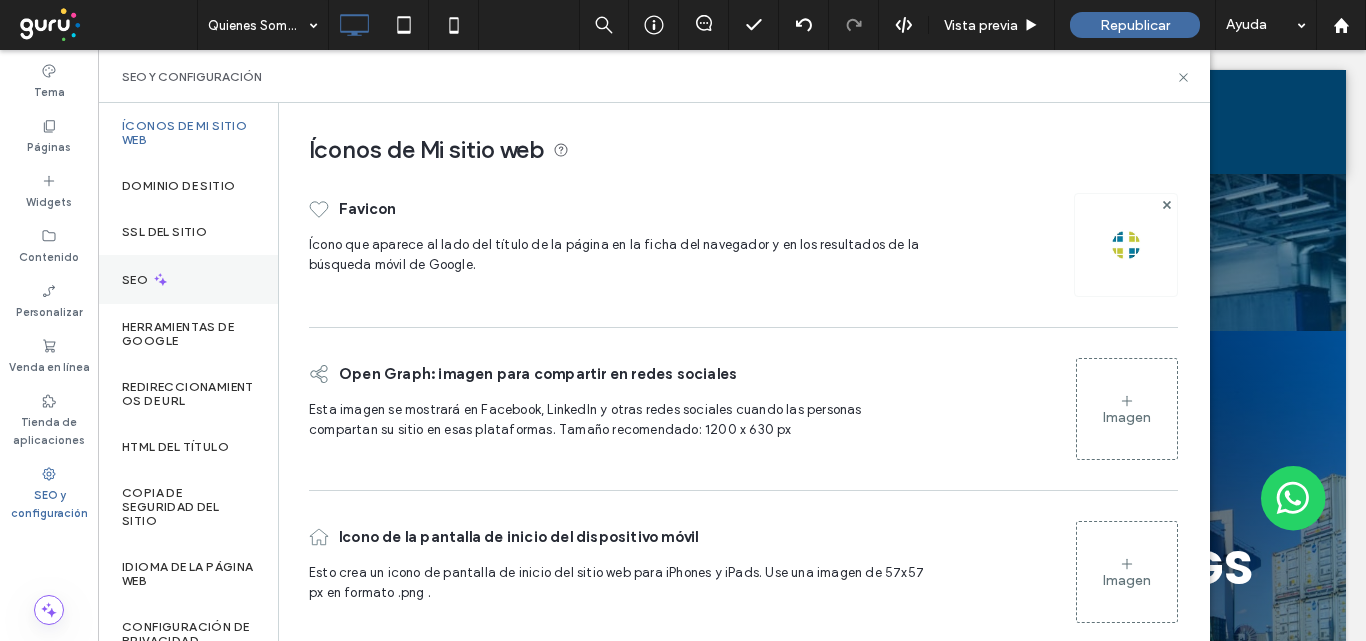 click on "SEO" at bounding box center [188, 279] 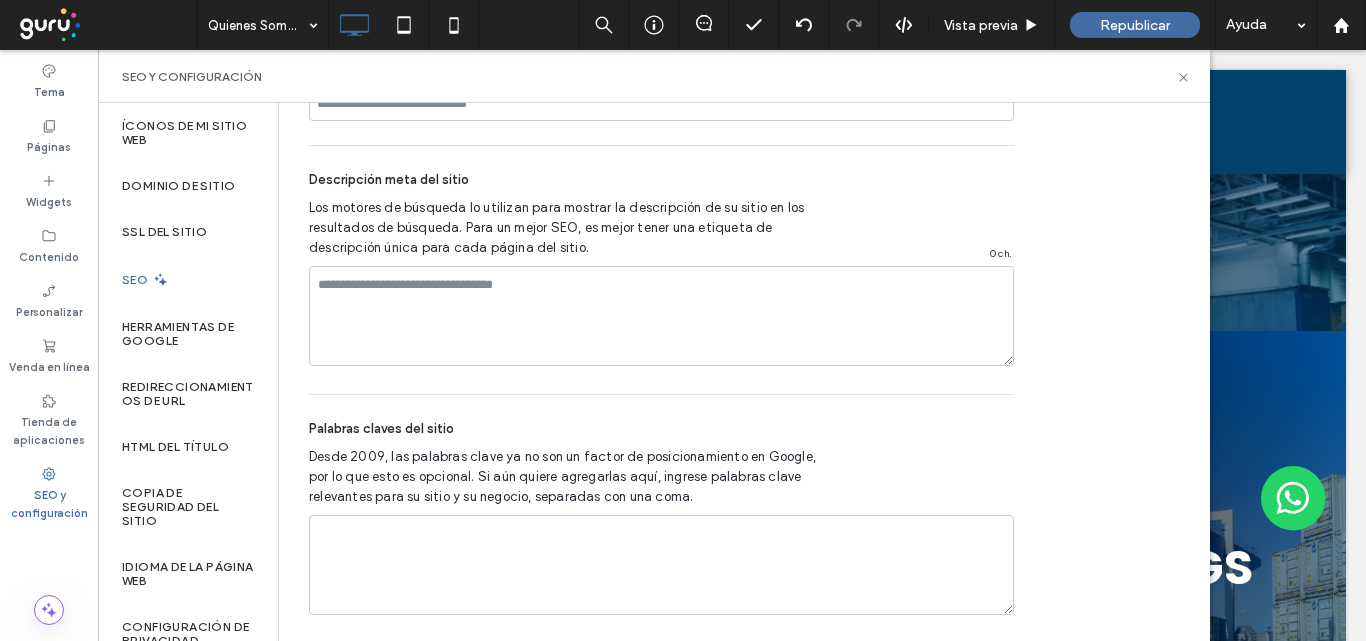 scroll, scrollTop: 1514, scrollLeft: 0, axis: vertical 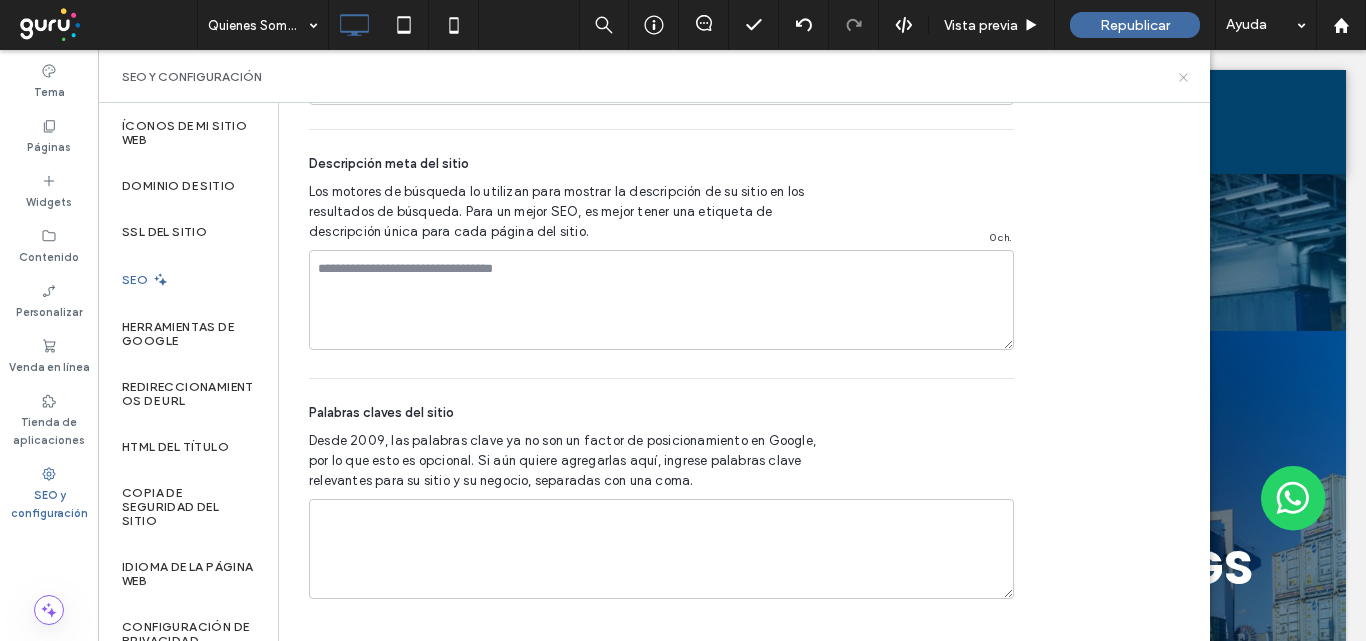 click 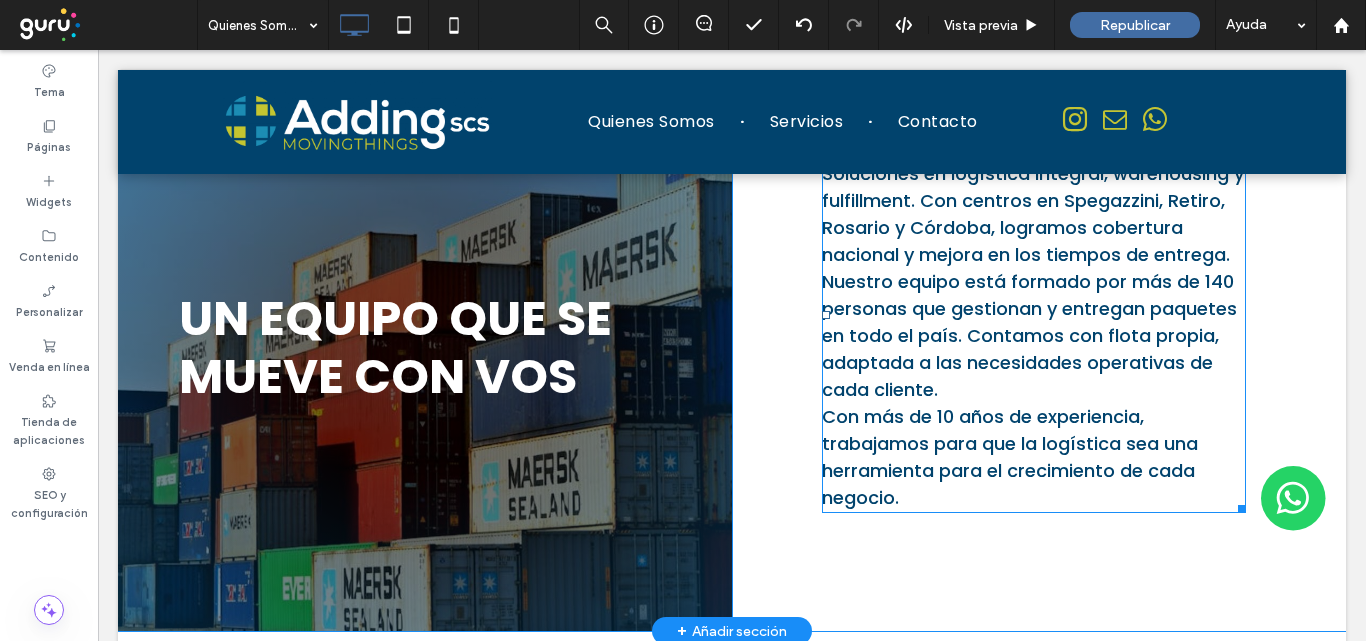 scroll, scrollTop: 1100, scrollLeft: 0, axis: vertical 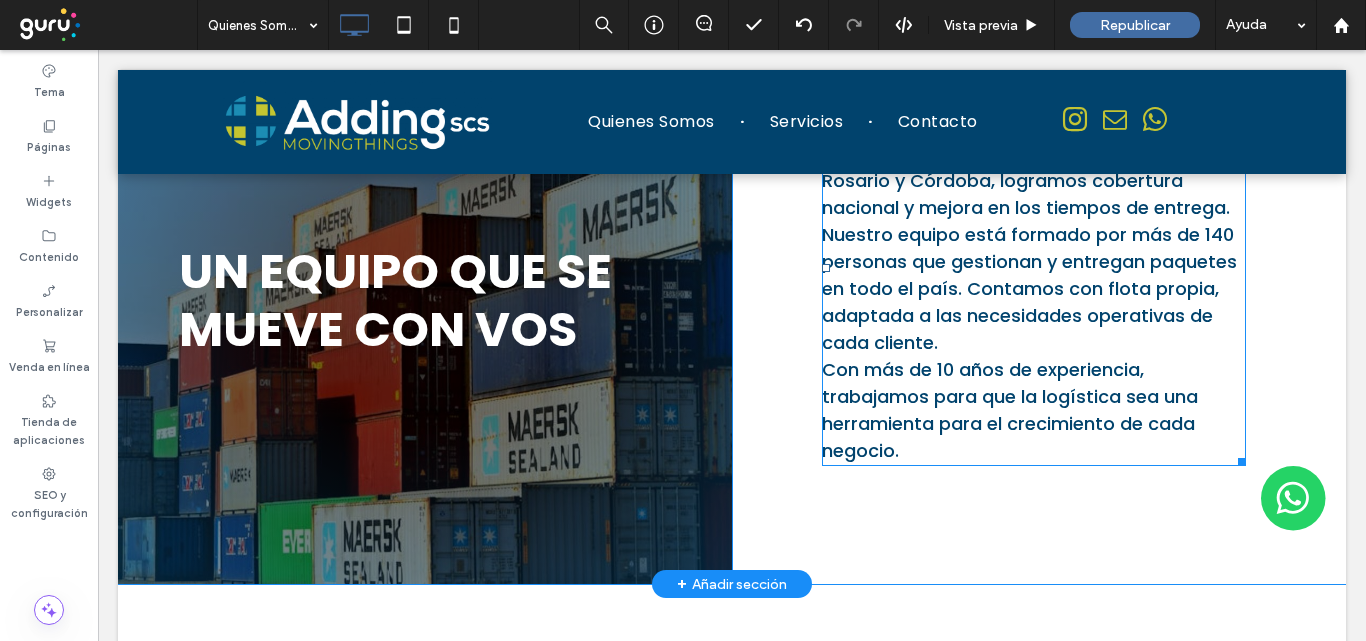drag, startPoint x: 962, startPoint y: 427, endPoint x: 988, endPoint y: 450, distance: 34.713108 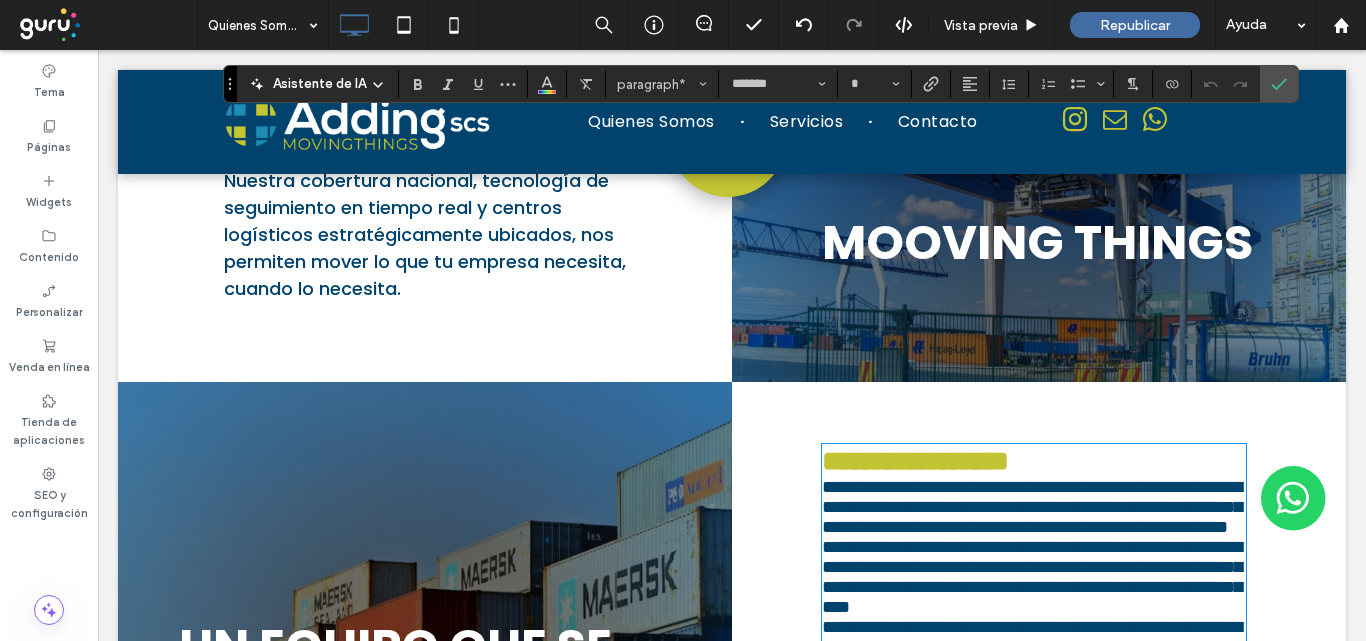 scroll, scrollTop: 600, scrollLeft: 0, axis: vertical 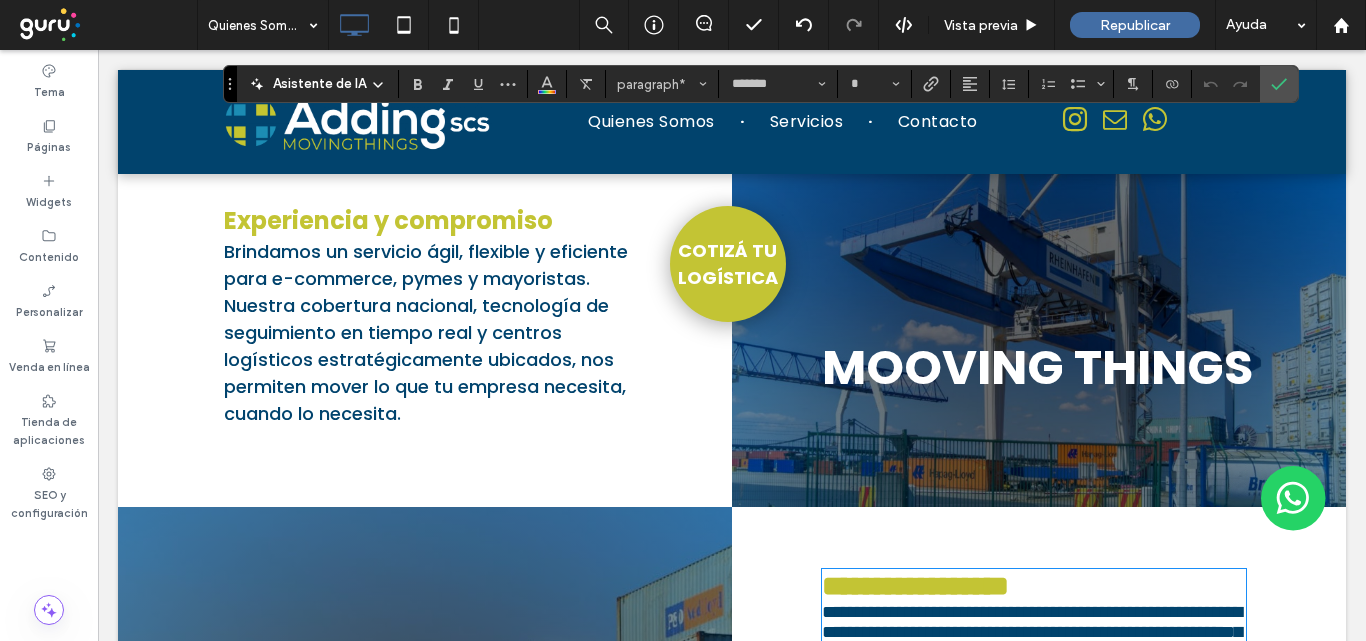 click on "Brindamos un servicio ágil, flexible y eficiente para e-commerce, pymes y mayoristas. Nuestra cobertura nacional, tecnología de seguimiento en tiempo real y centros logísticos estratégicamente ubicados, nos permiten mover lo que tu empresa necesita, cuando lo necesita." at bounding box center (426, 332) 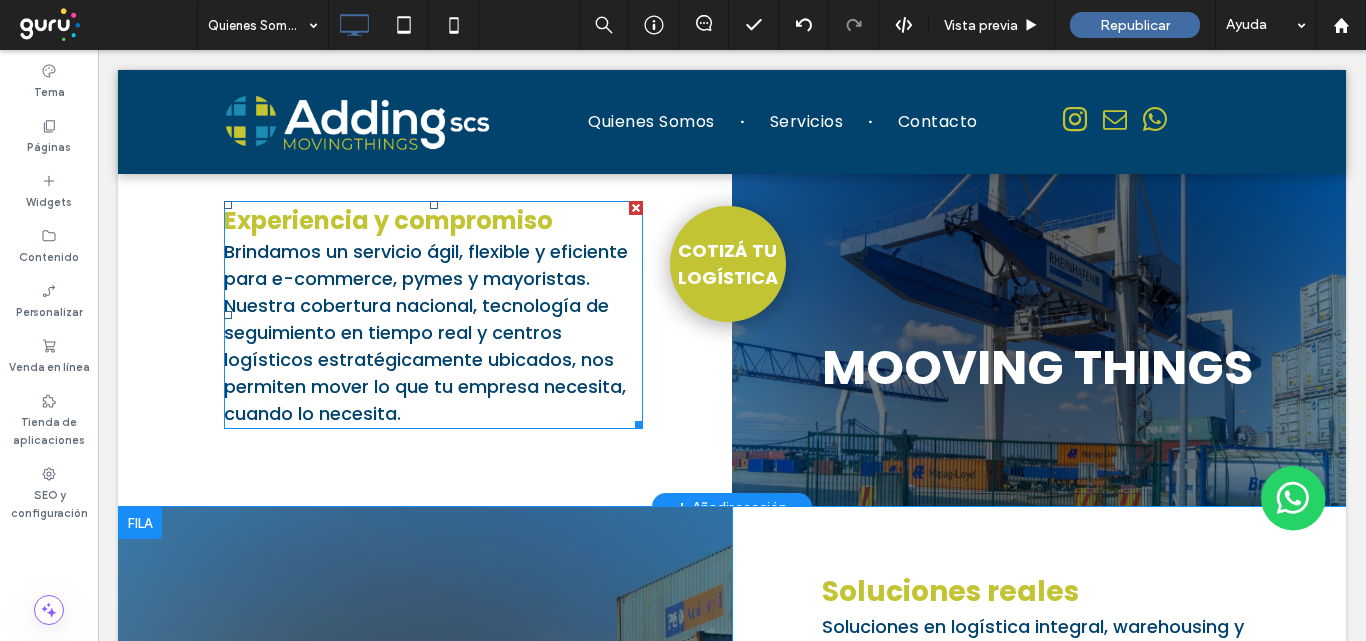 click on "Brindamos un servicio ágil, flexible y eficiente para e-commerce, pymes y mayoristas. Nuestra cobertura nacional, tecnología de seguimiento en tiempo real y centros logísticos estratégicamente ubicados, nos permiten mover lo que tu empresa necesita, cuando lo necesita." at bounding box center (426, 332) 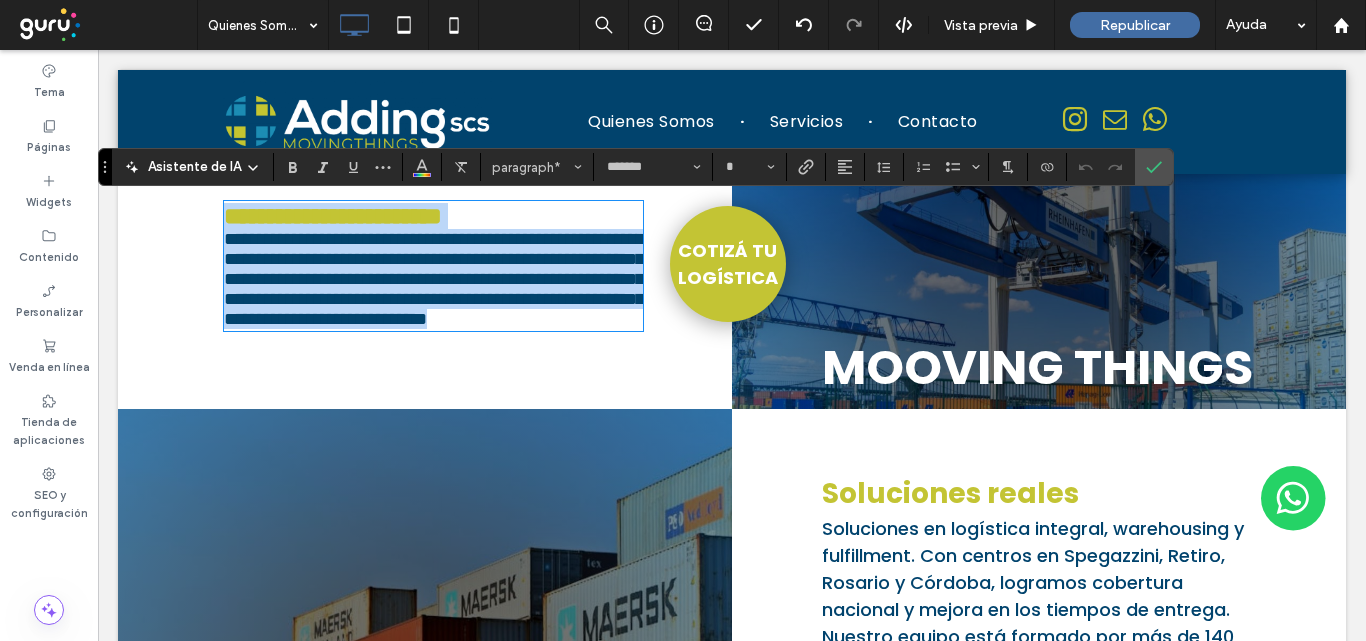 click on "**********" at bounding box center (434, 279) 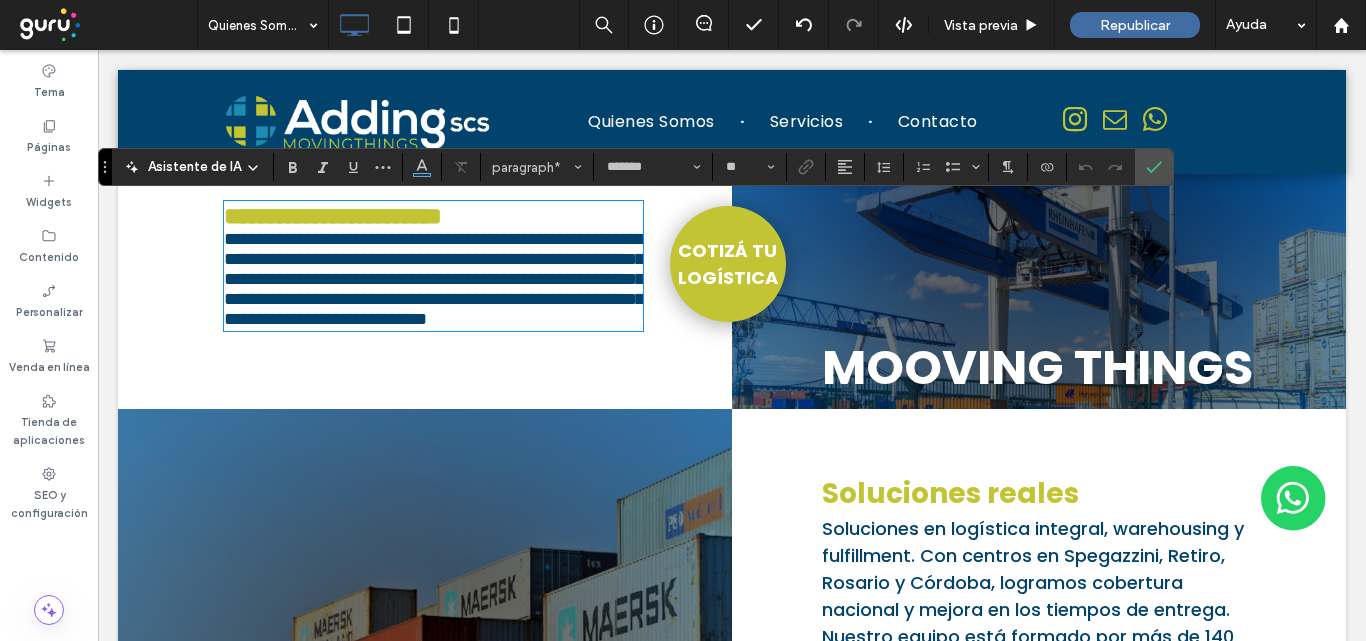 click on "**********" at bounding box center [434, 279] 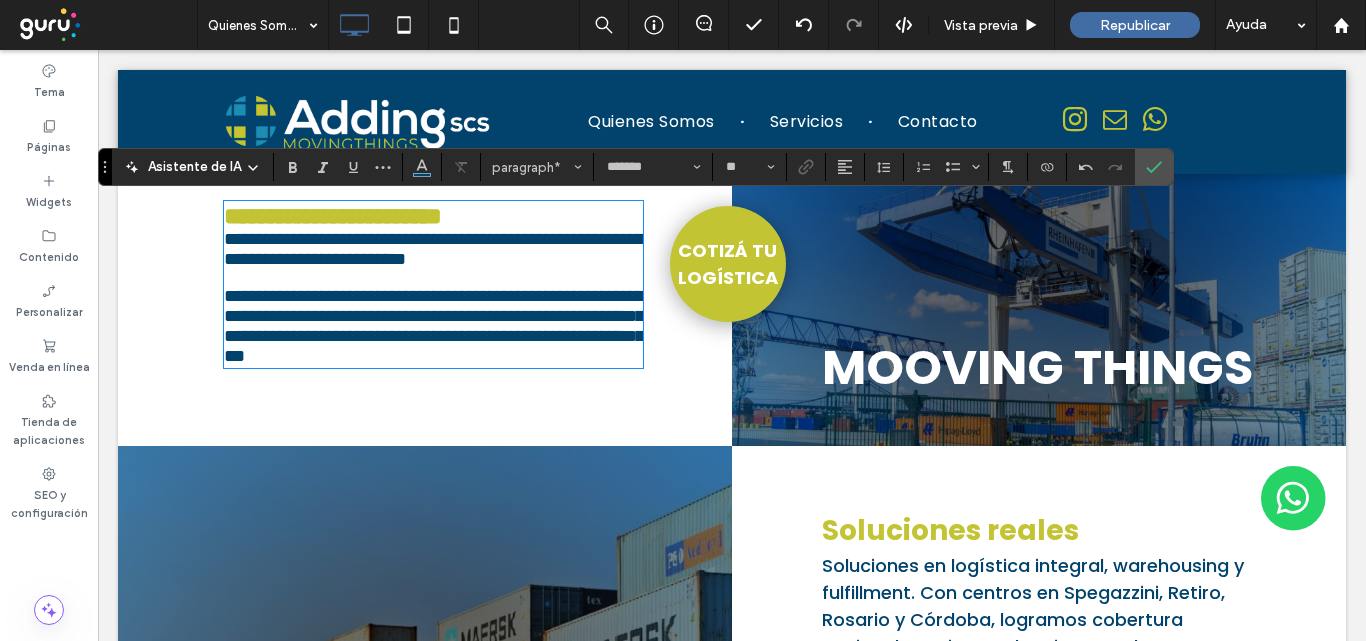 type on "**" 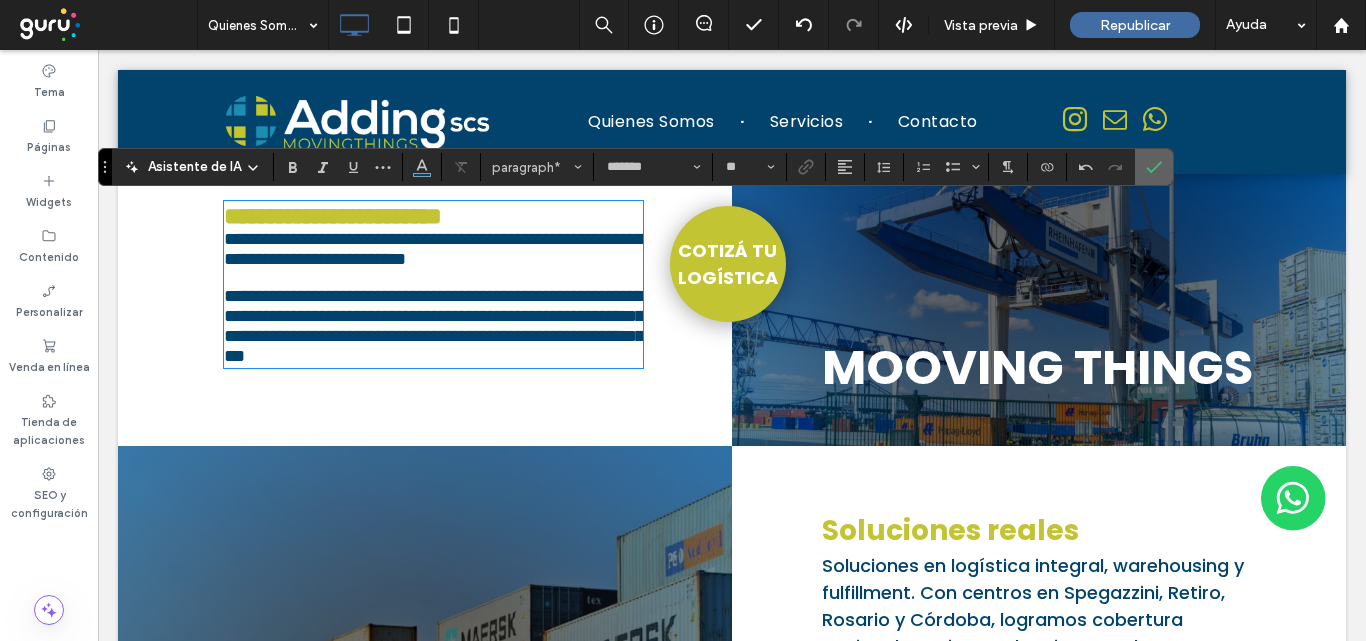 drag, startPoint x: 1160, startPoint y: 163, endPoint x: 1018, endPoint y: 163, distance: 142 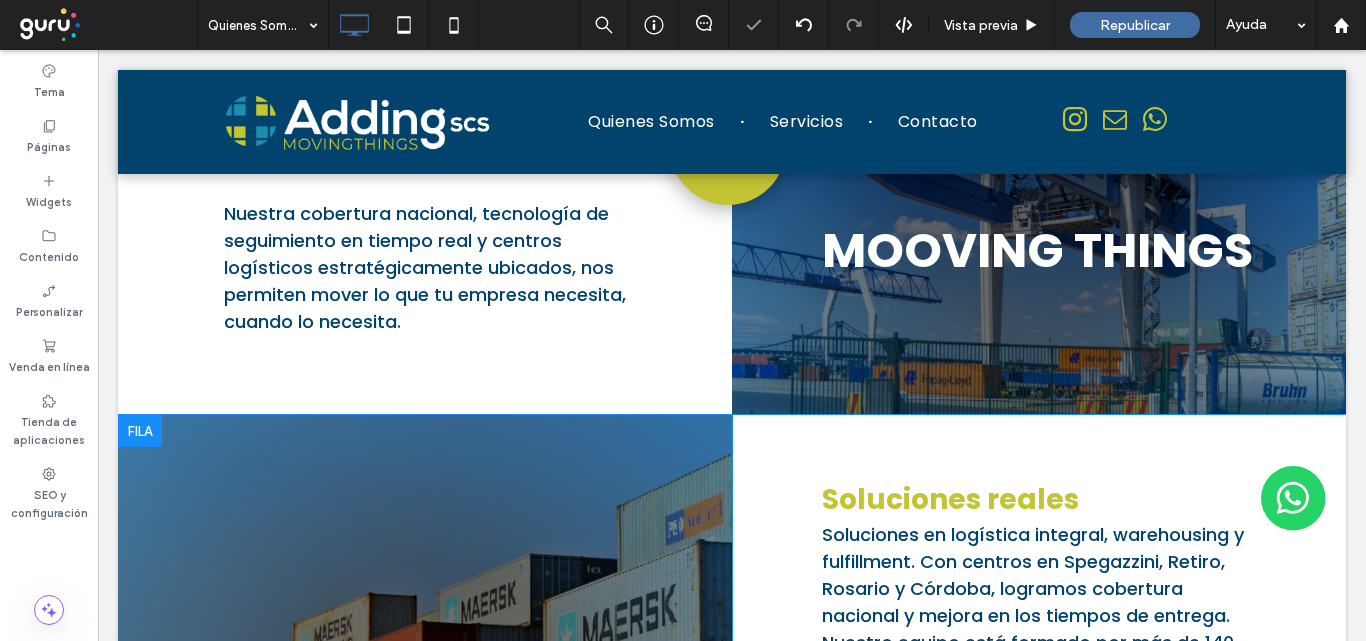 scroll, scrollTop: 1100, scrollLeft: 0, axis: vertical 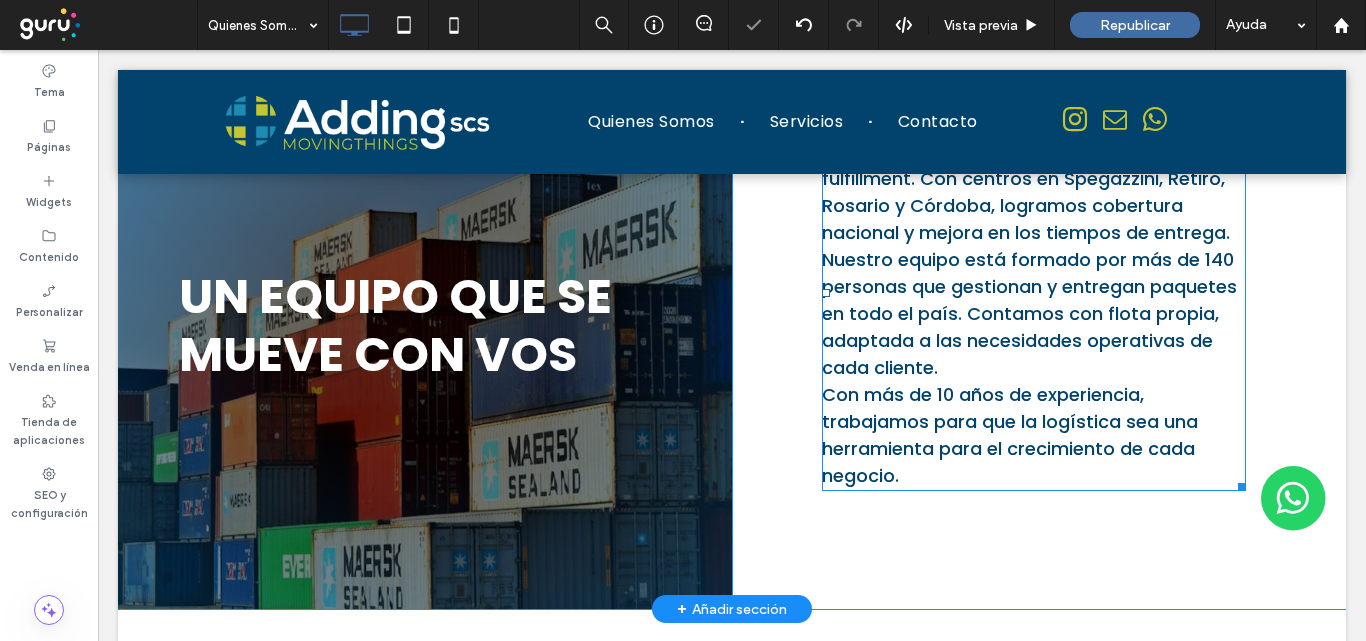 click on "Nuestro equipo está formado por más de 140 personas que gestionan y entregan paquetes en todo el país. Contamos con flota propia, adaptada a las necesidades operativas de cada cliente." at bounding box center (1029, 313) 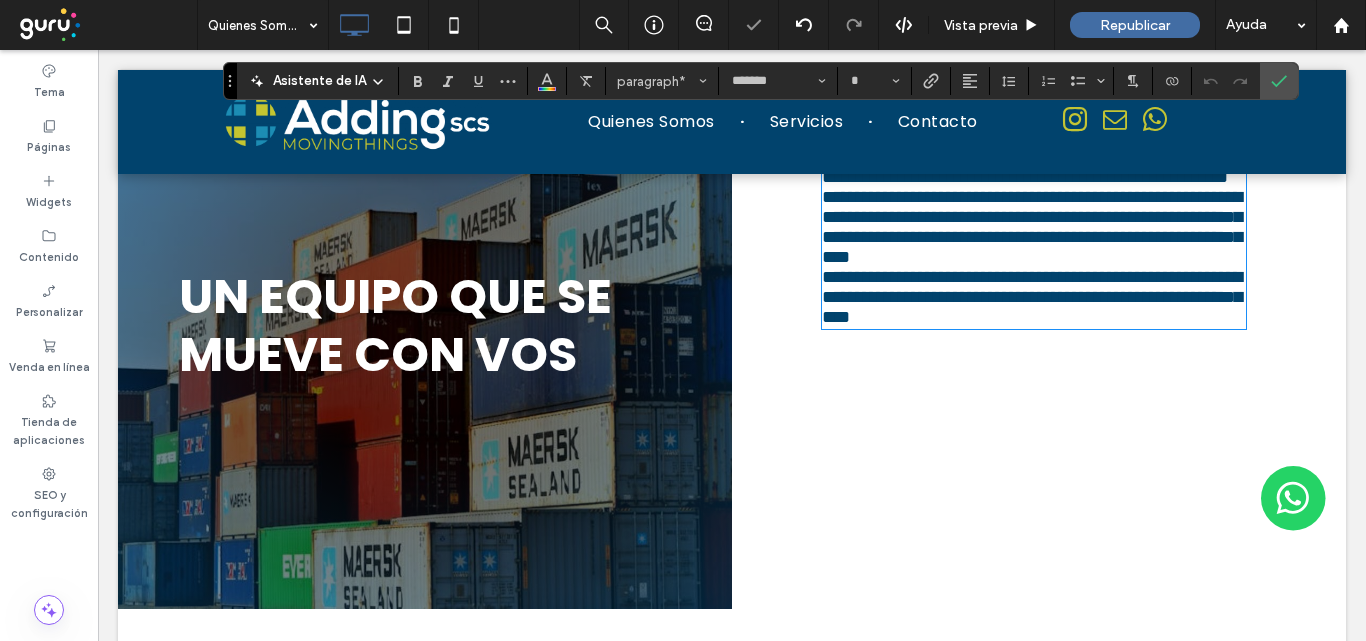 click on "**********" at bounding box center [1034, 141] 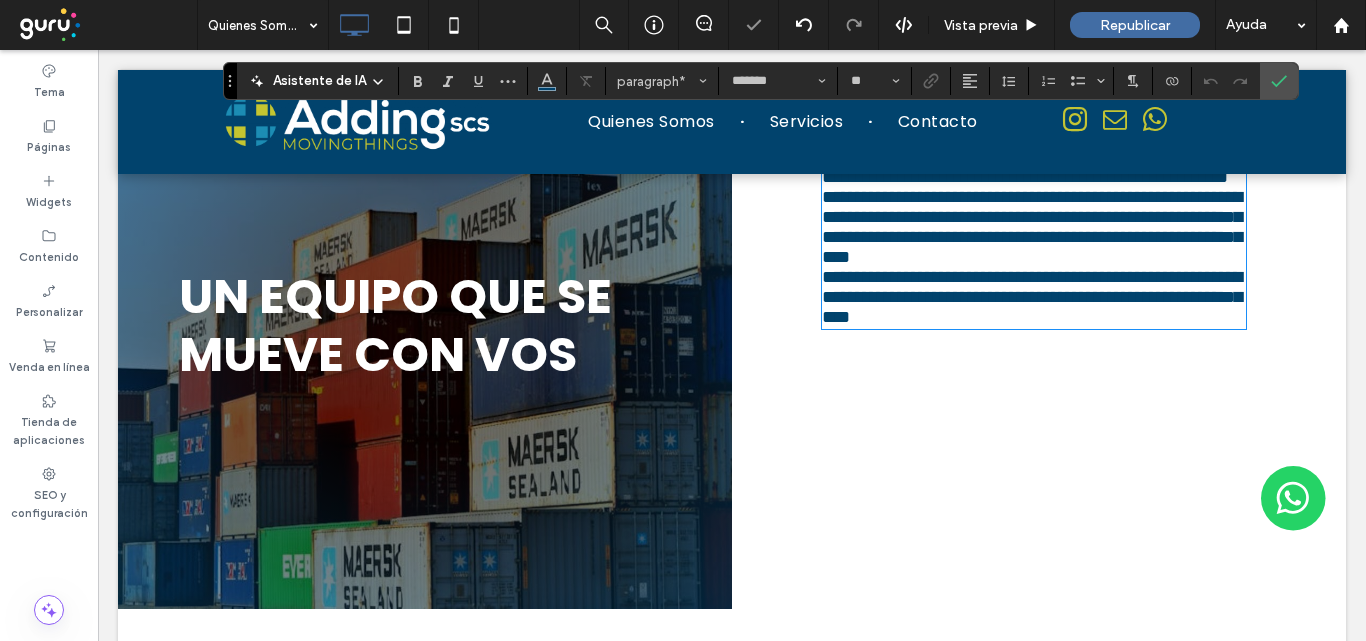 type 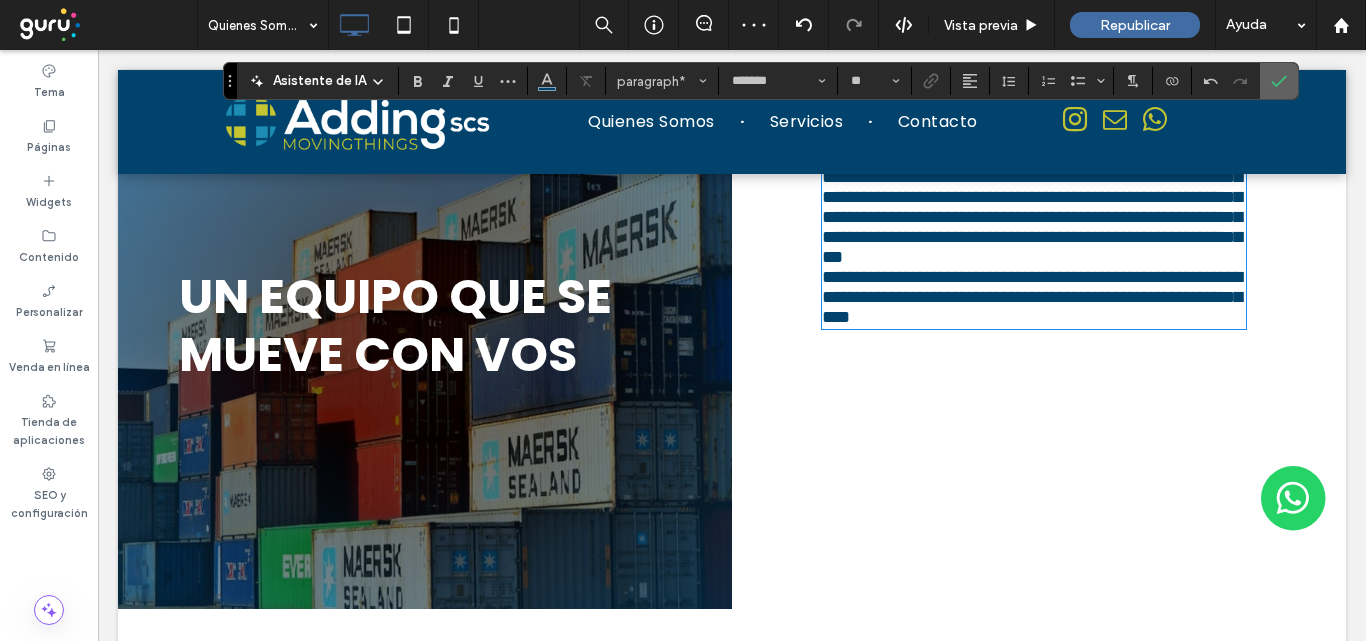 click at bounding box center (1275, 81) 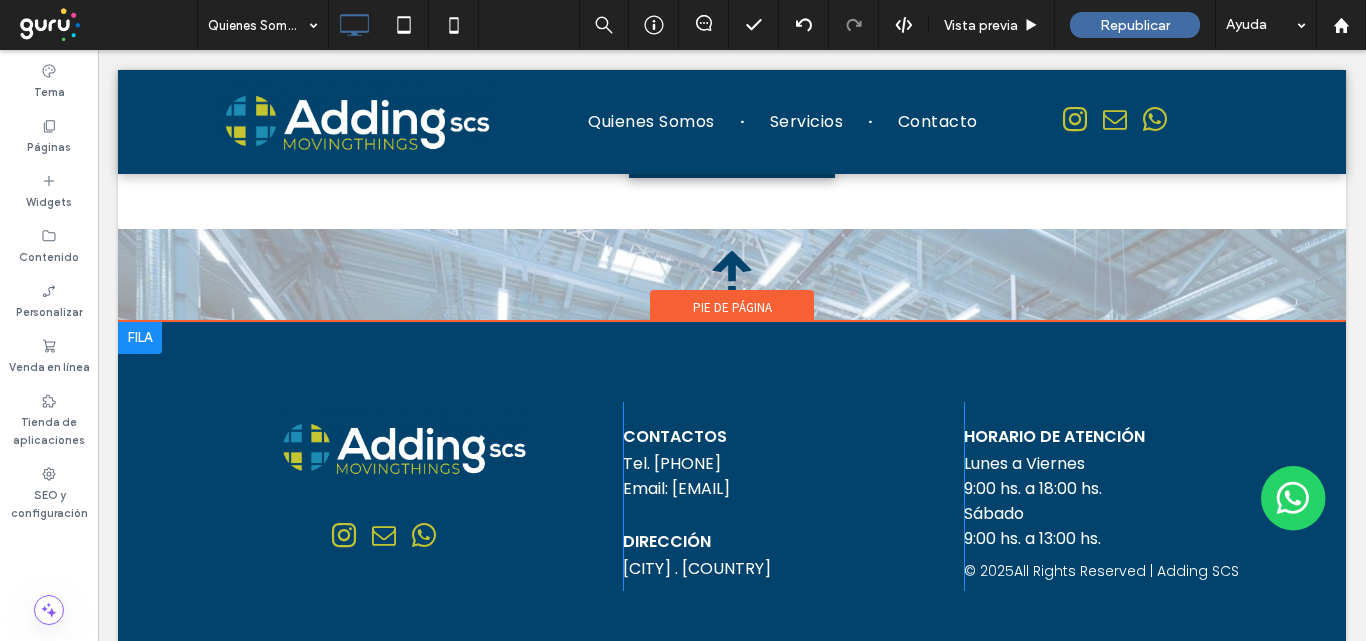 scroll, scrollTop: 3200, scrollLeft: 0, axis: vertical 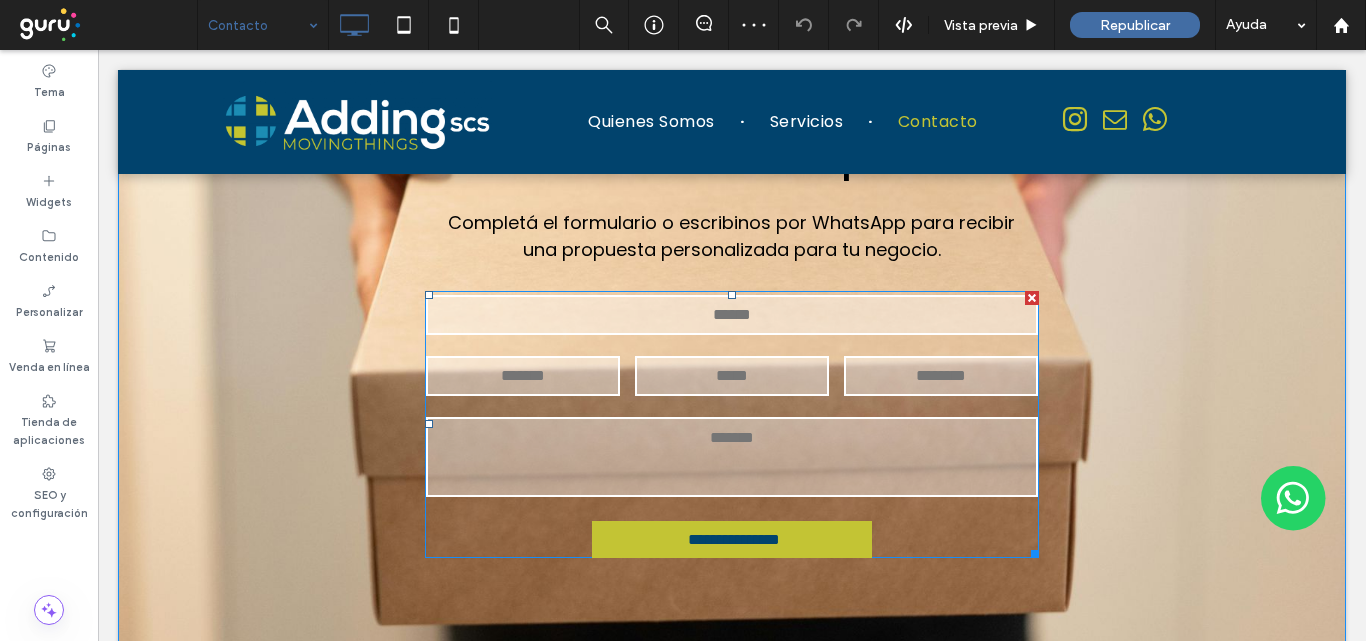 click on "Email:" at bounding box center [731, 375] 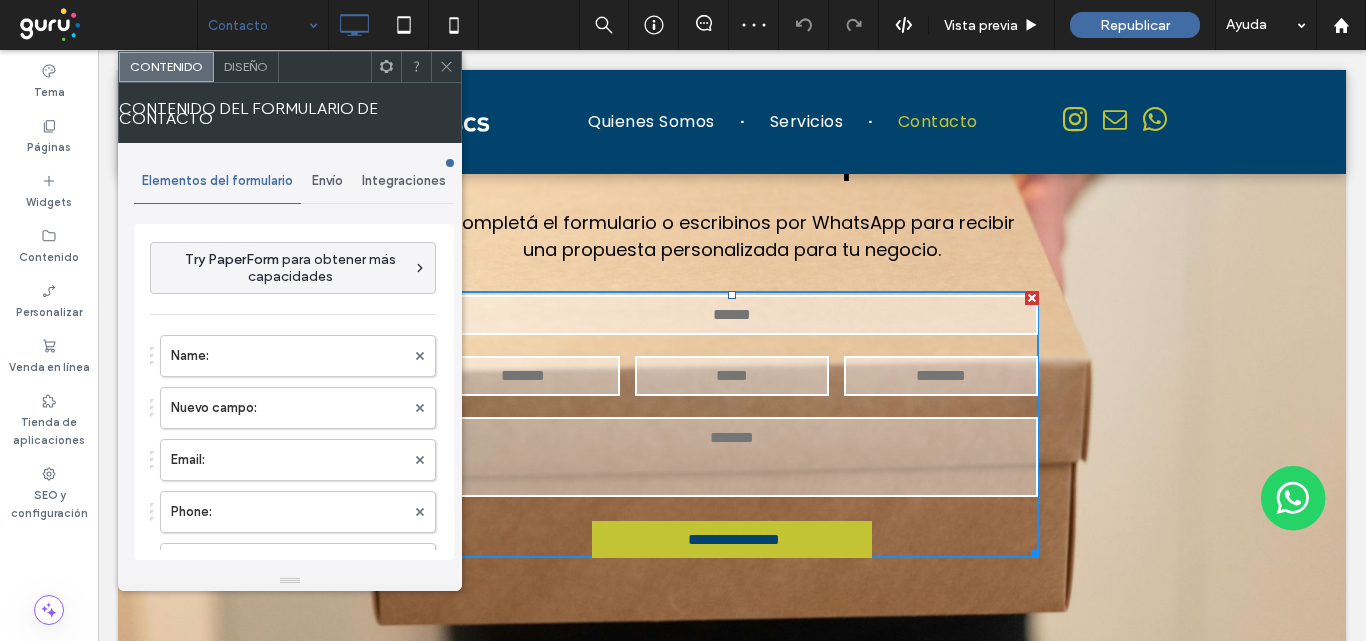 click on "Envío" at bounding box center (327, 181) 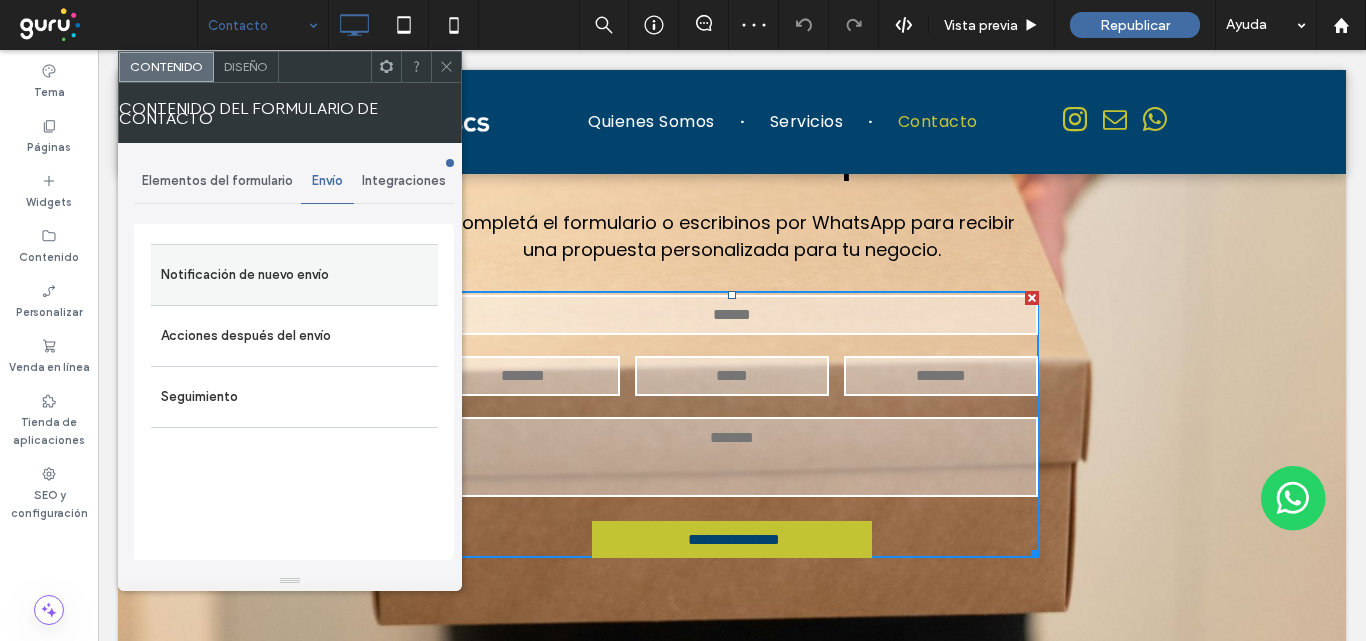 click on "Notificación de nuevo envío" at bounding box center (294, 275) 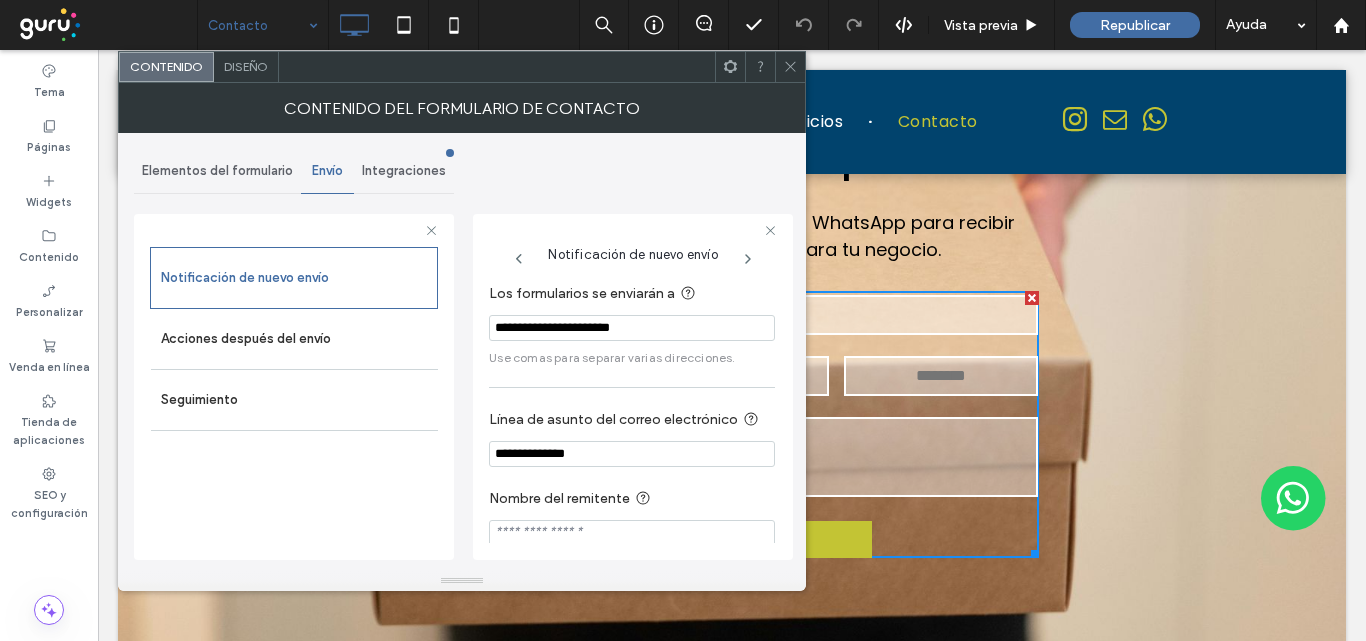 click 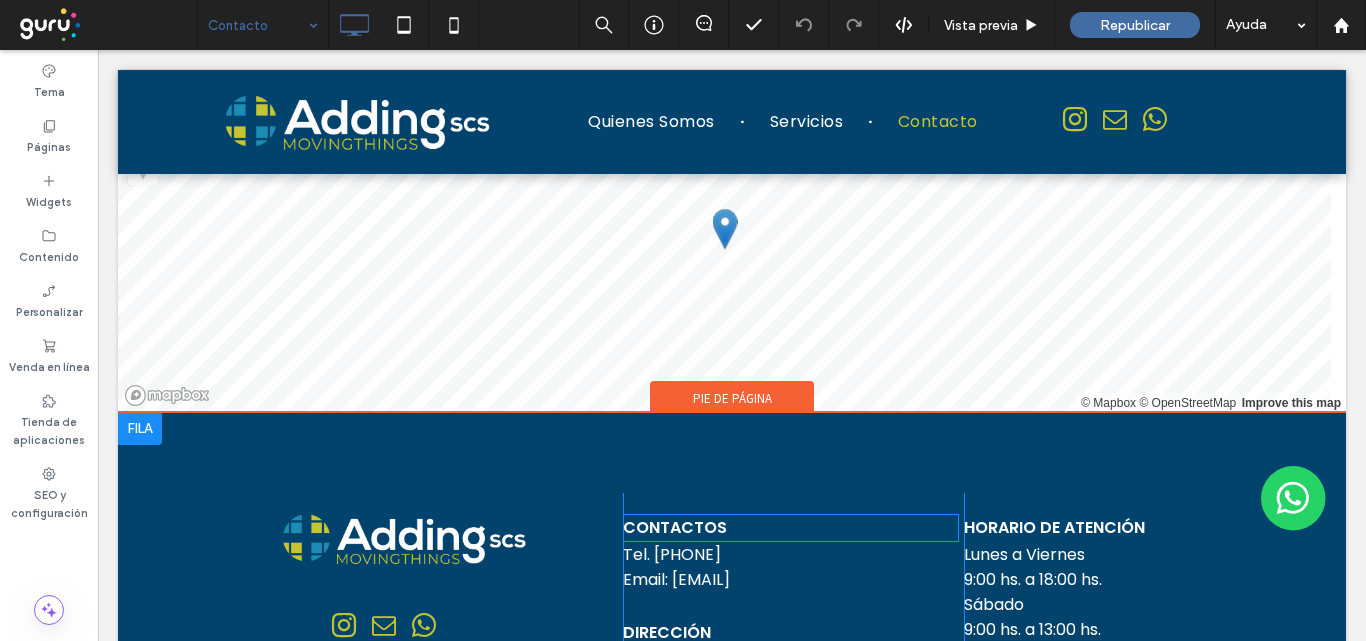 scroll, scrollTop: 1200, scrollLeft: 0, axis: vertical 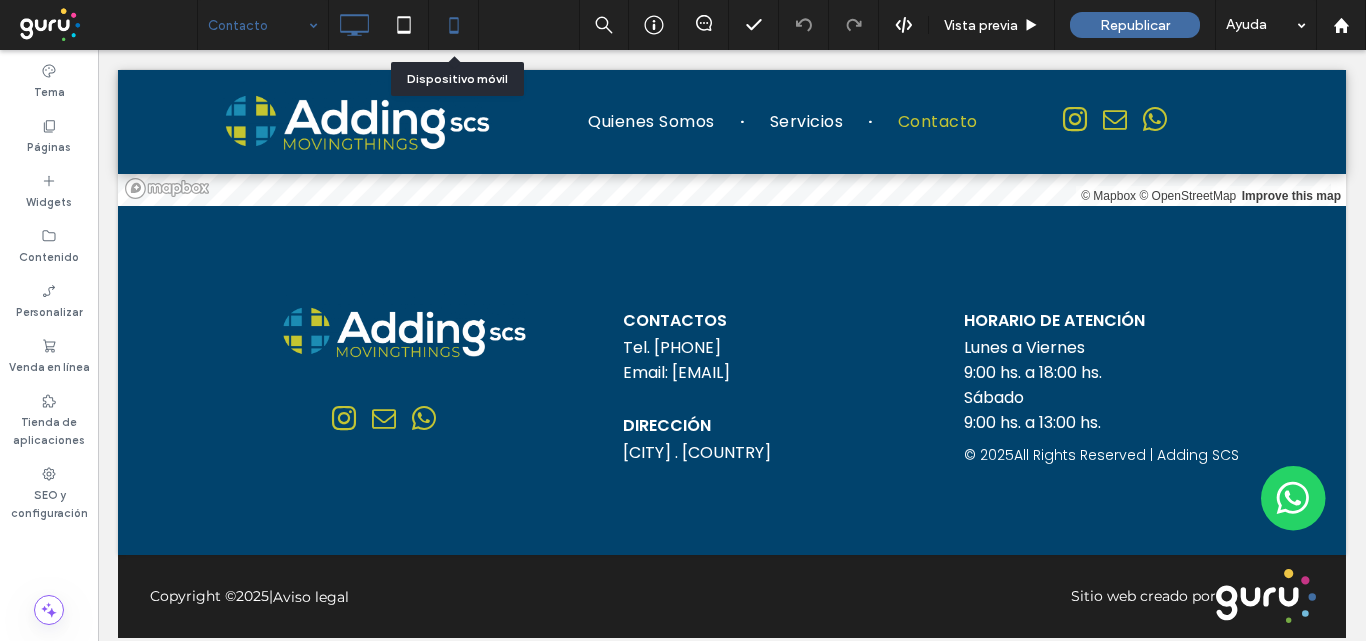 click 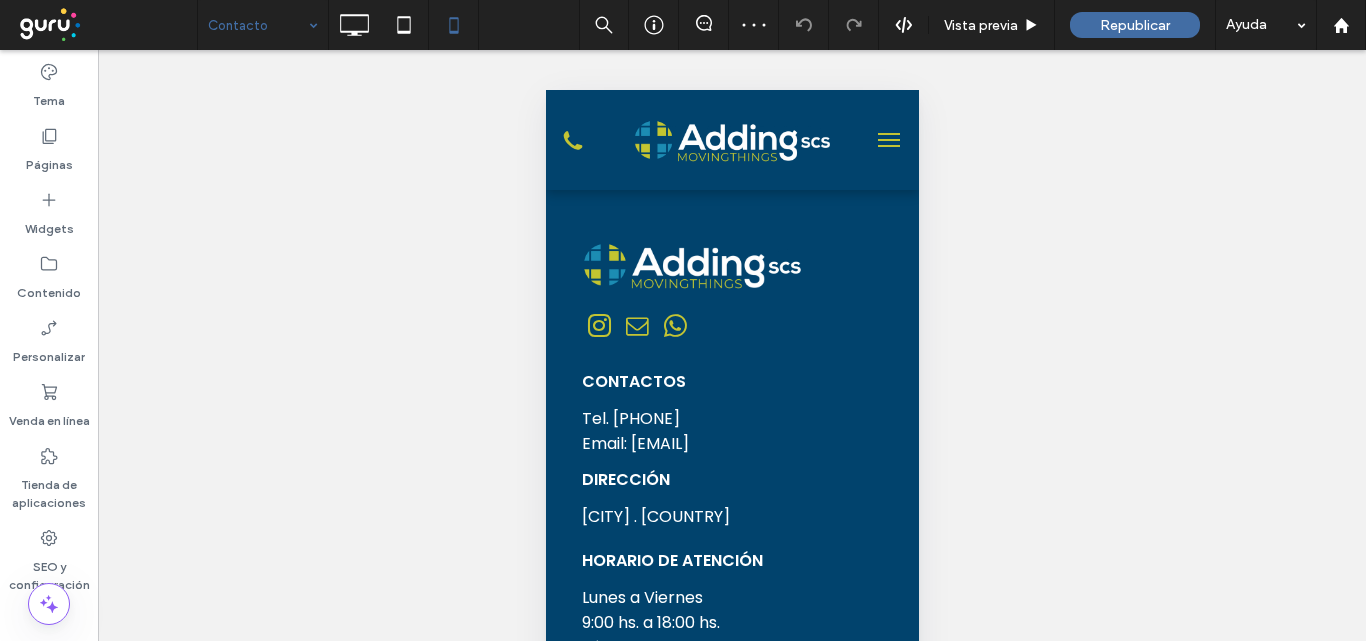 scroll, scrollTop: 1494, scrollLeft: 0, axis: vertical 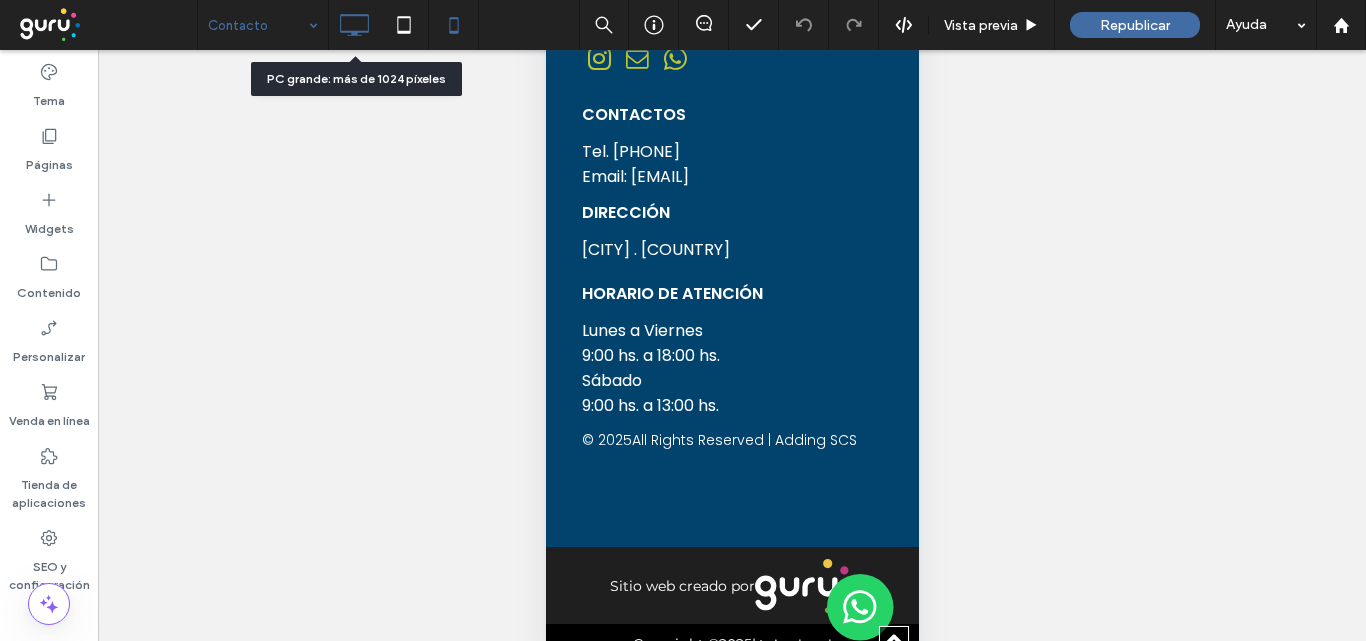 click 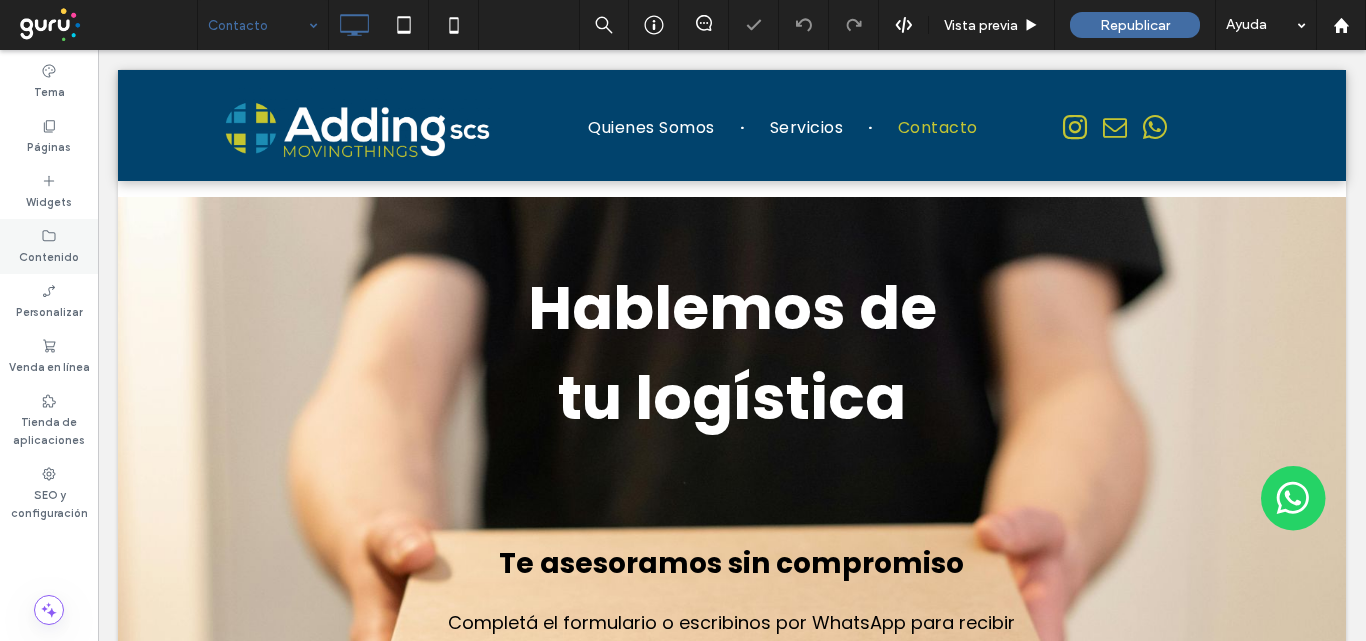 scroll, scrollTop: 0, scrollLeft: 0, axis: both 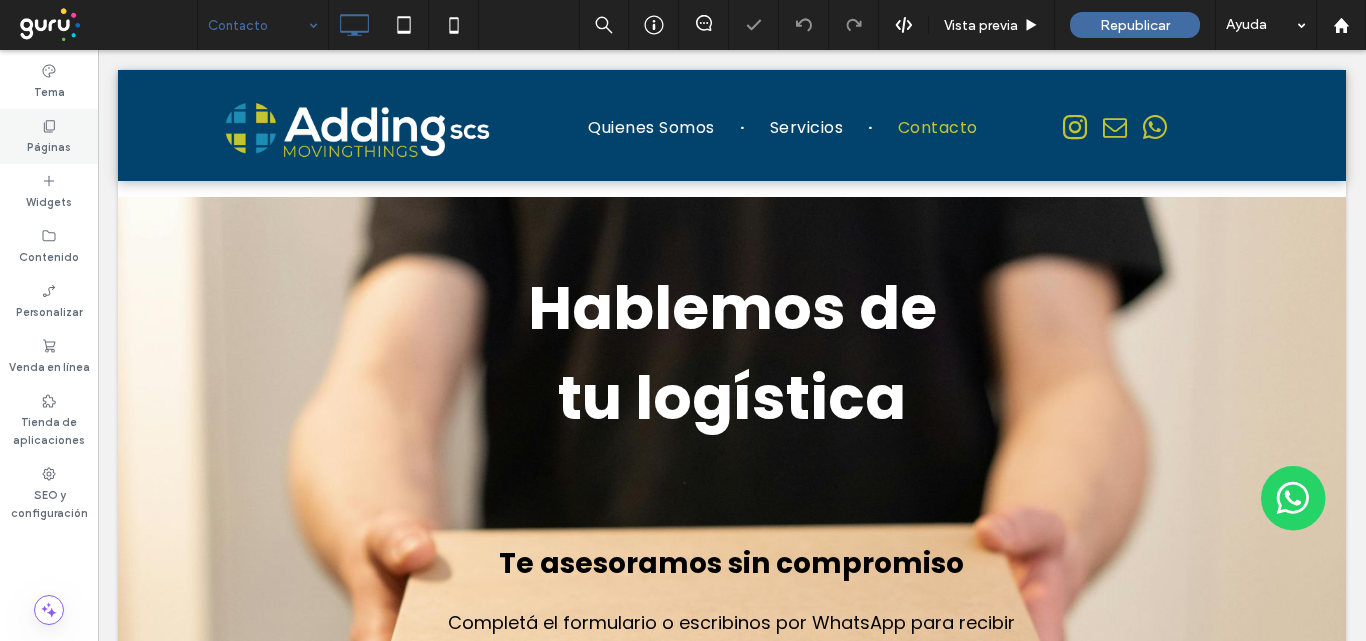 click on "Páginas" at bounding box center (49, 145) 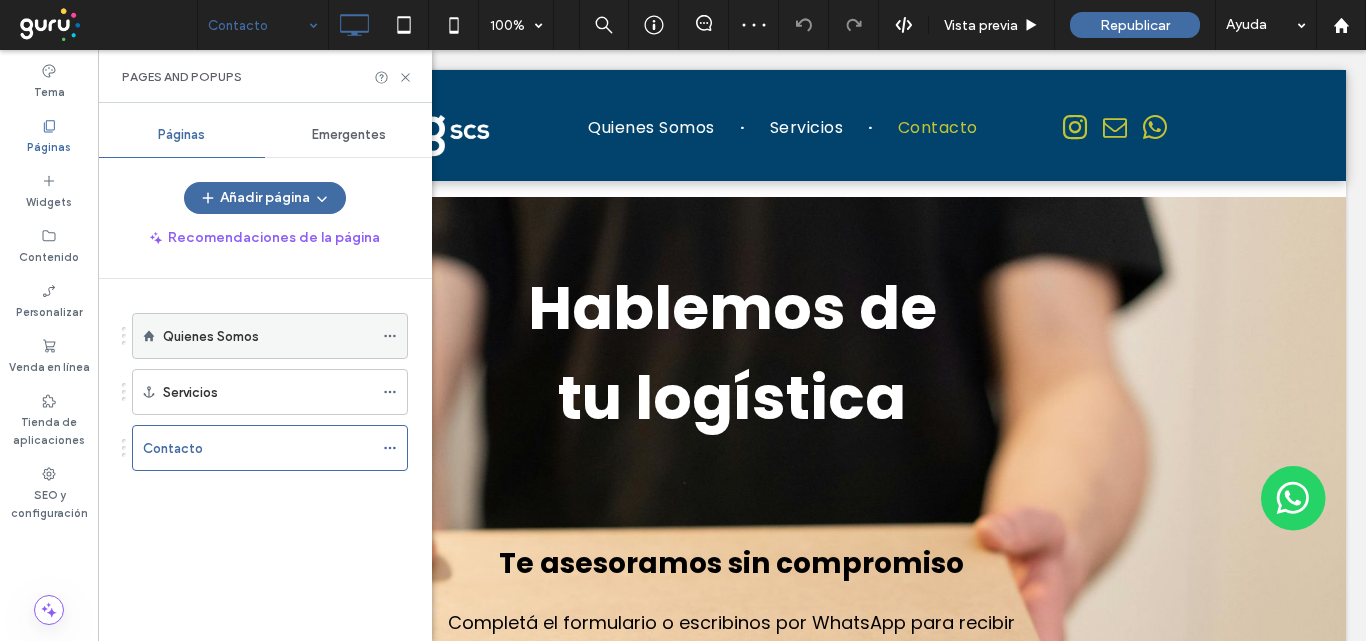 click 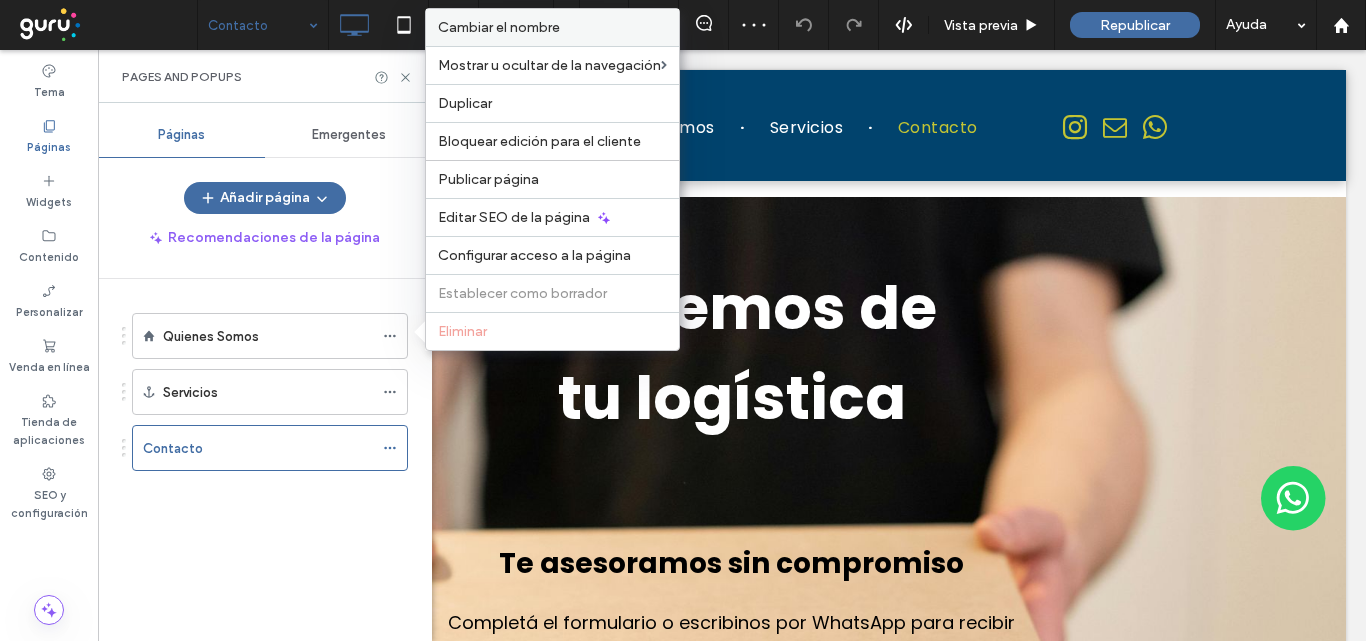 click on "Cambiar el nombre" at bounding box center (499, 27) 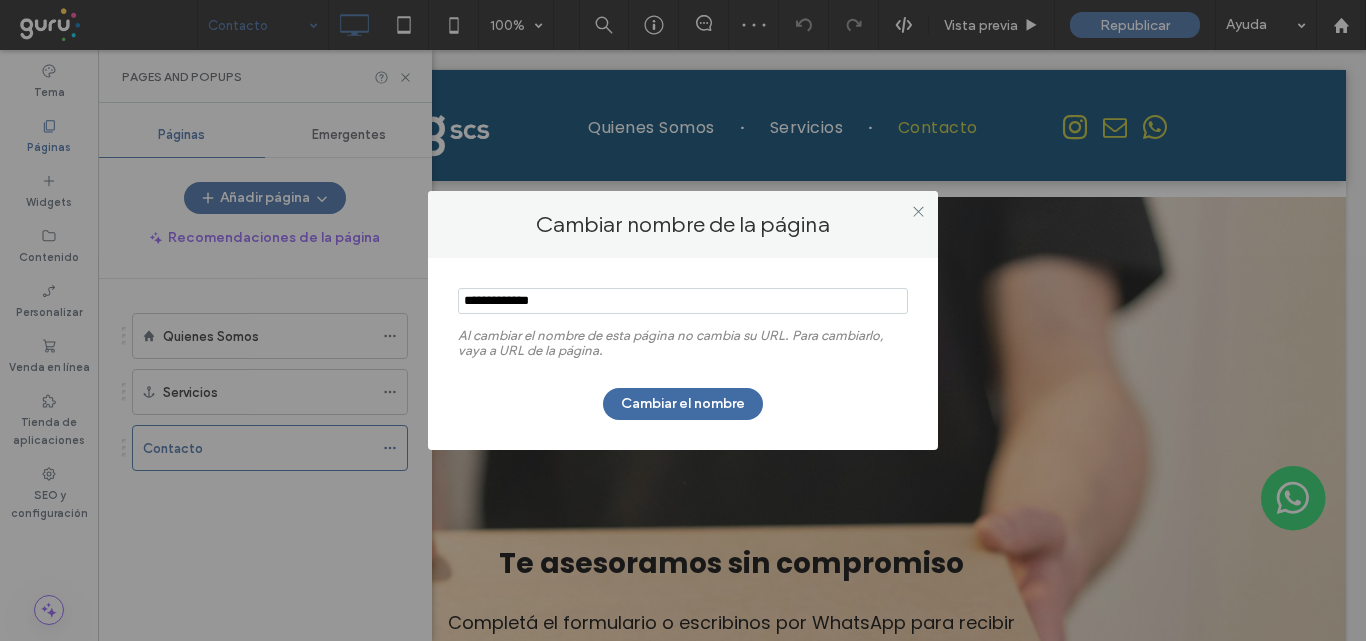 drag, startPoint x: 557, startPoint y: 295, endPoint x: 371, endPoint y: 288, distance: 186.13167 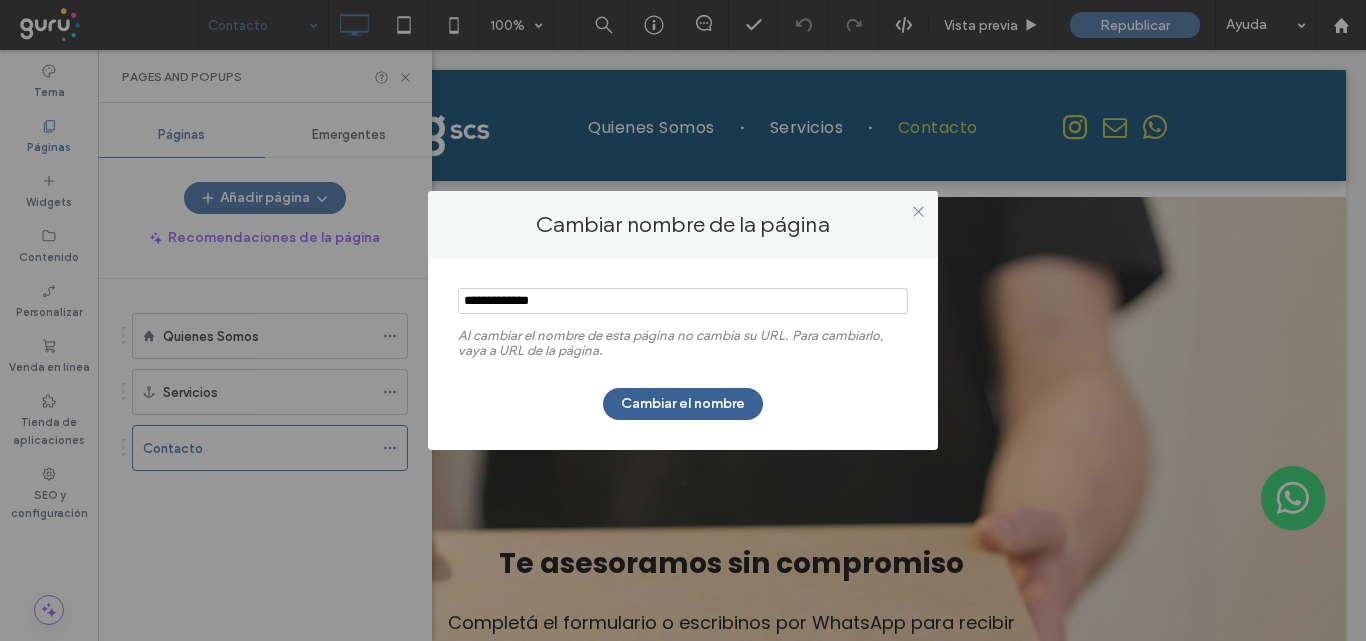 type on "**********" 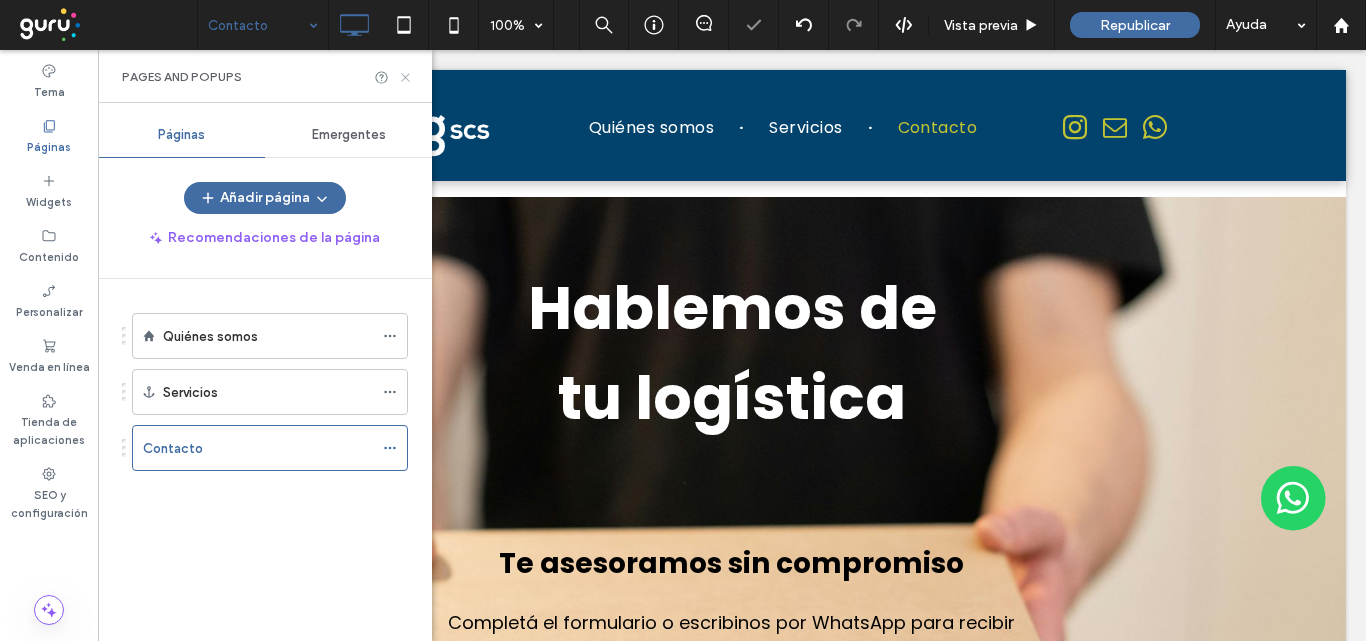 click 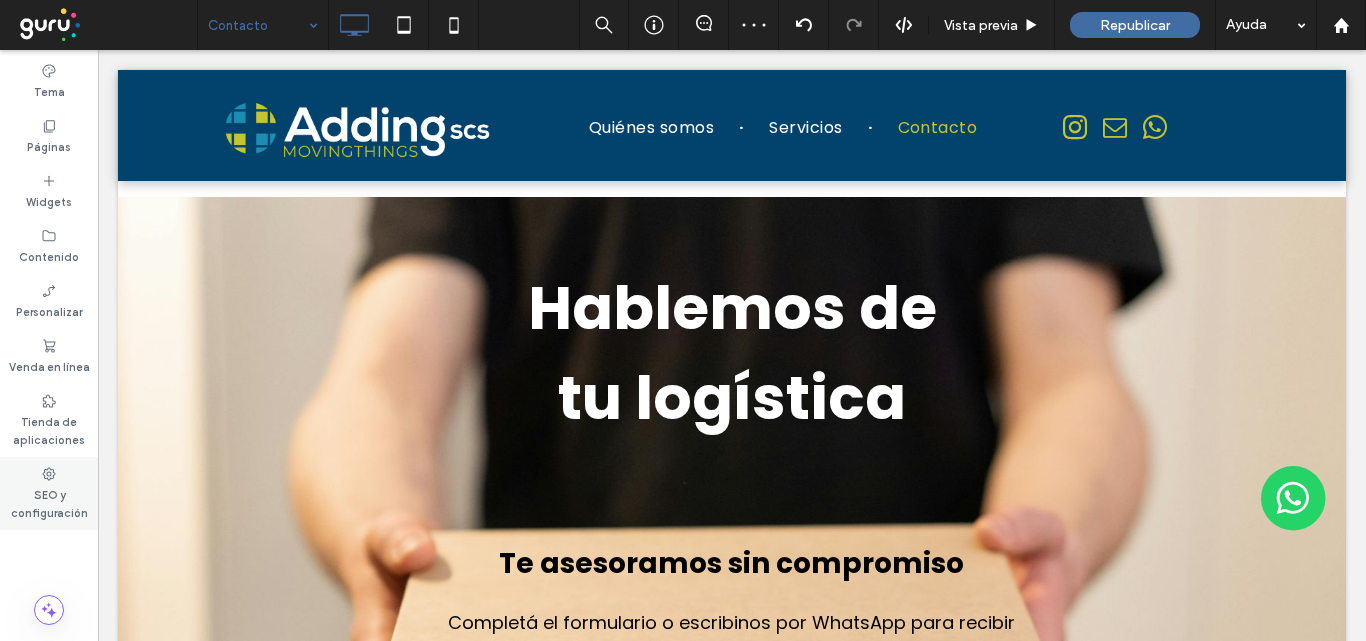 click on "SEO y configuración" at bounding box center [49, 502] 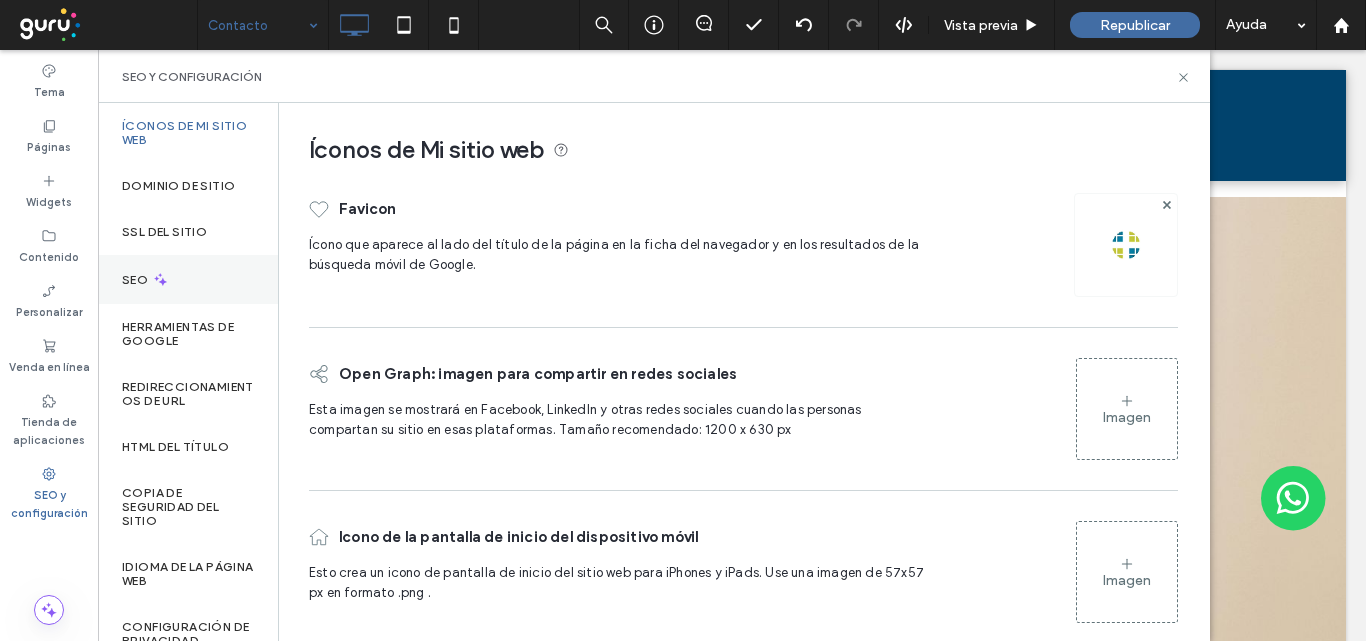 click on "SEO" at bounding box center [188, 279] 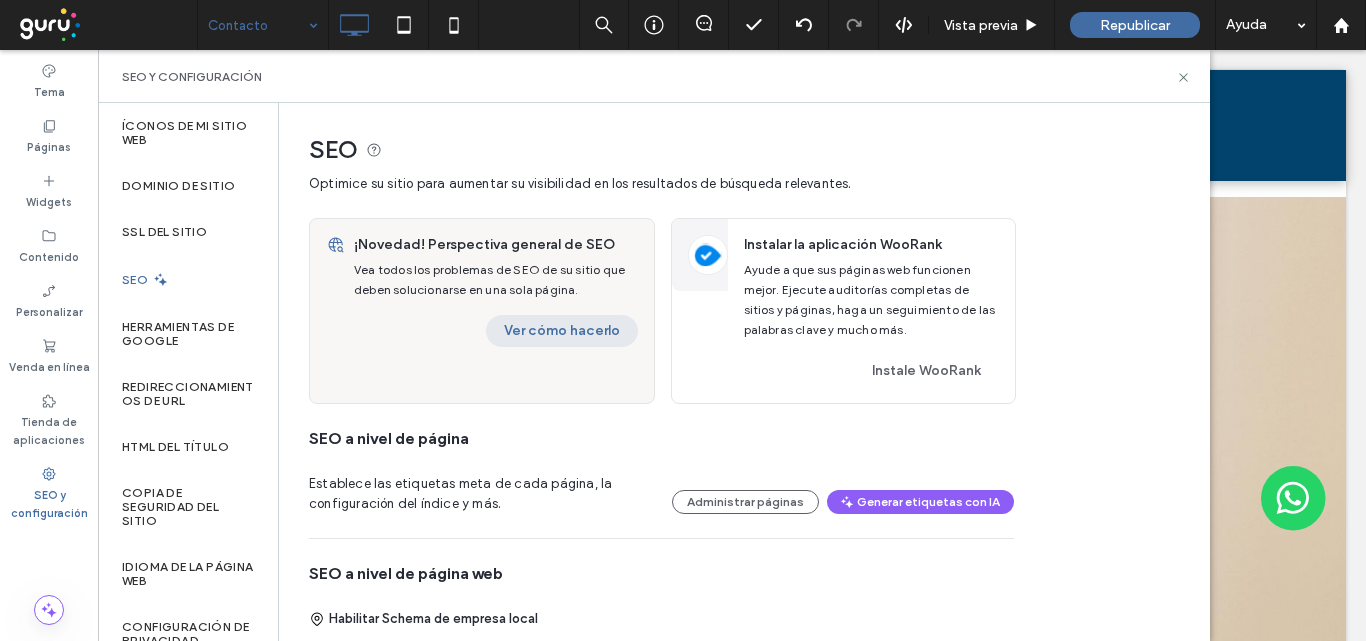 click on "Ver cómo hacerlo" at bounding box center [562, 331] 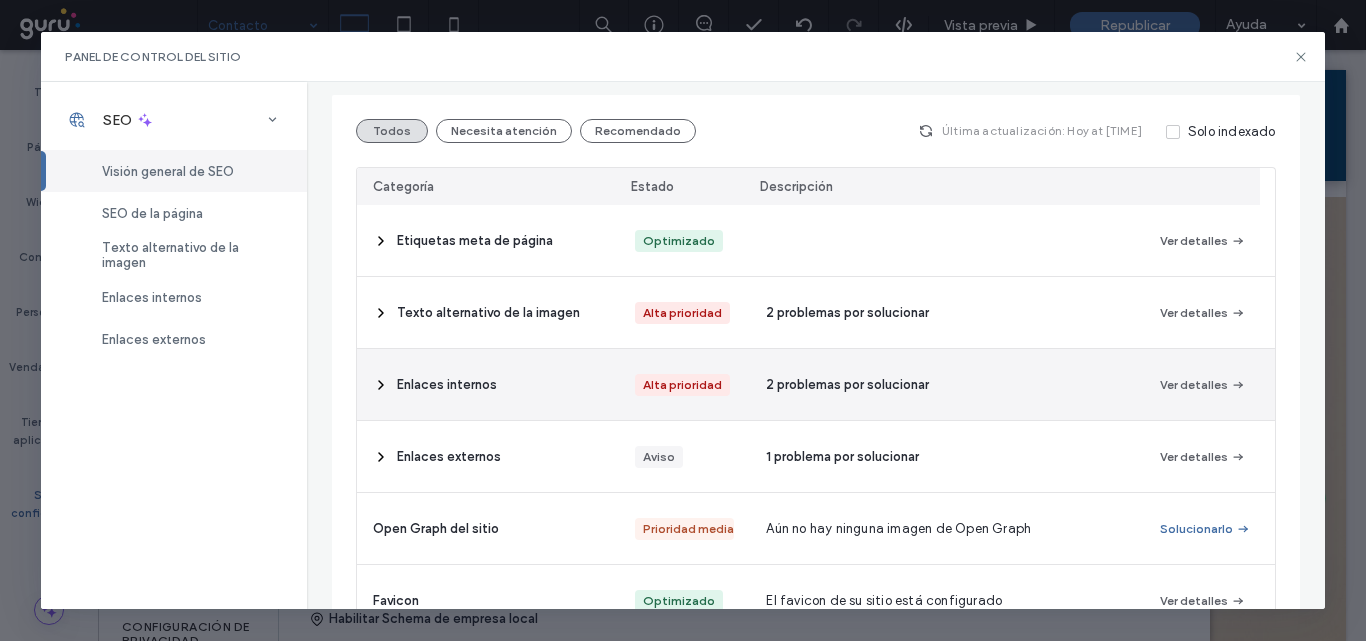 scroll, scrollTop: 300, scrollLeft: 0, axis: vertical 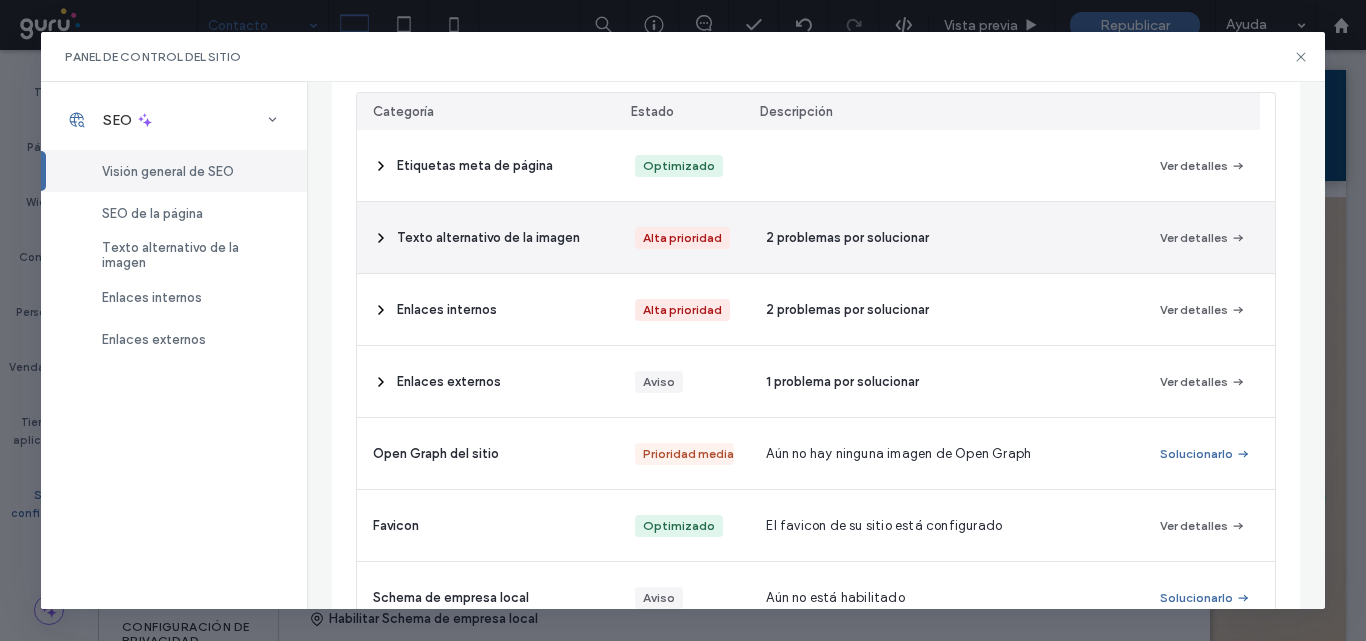 click on "2 problemas por solucionar" at bounding box center [847, 238] 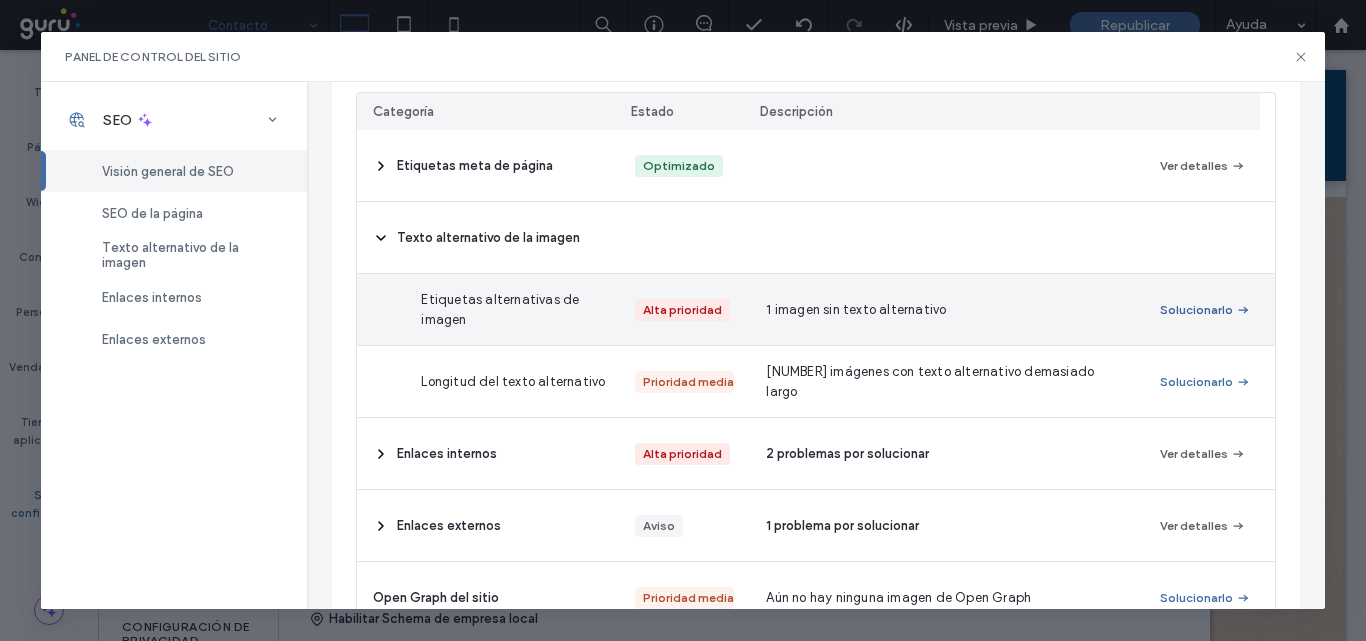 click on "Solucionarlo" at bounding box center (1205, 310) 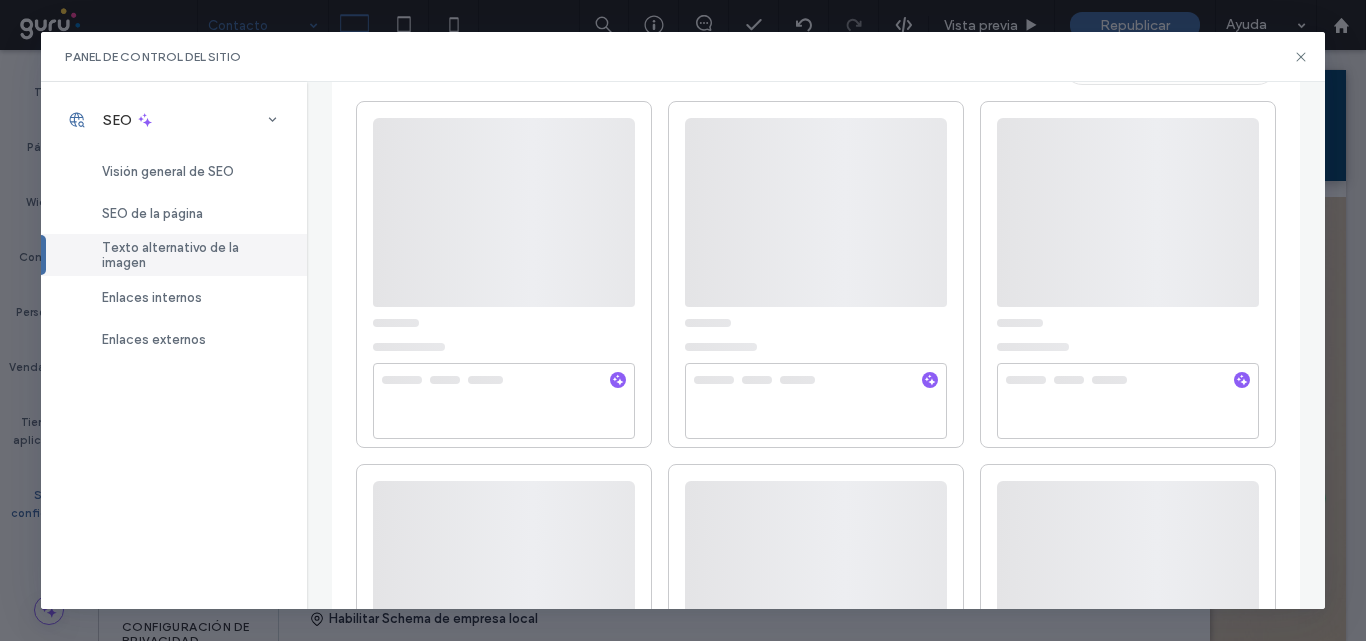 scroll, scrollTop: 0, scrollLeft: 0, axis: both 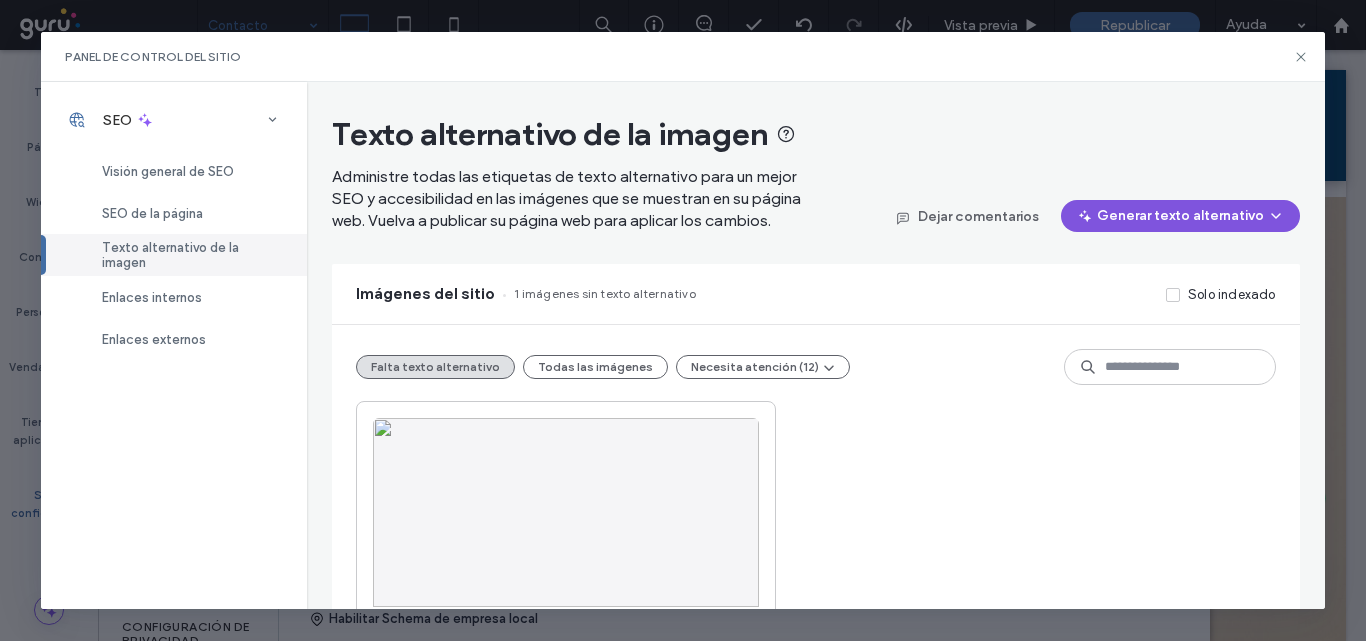 click on "Generar texto alternativo" at bounding box center [1180, 216] 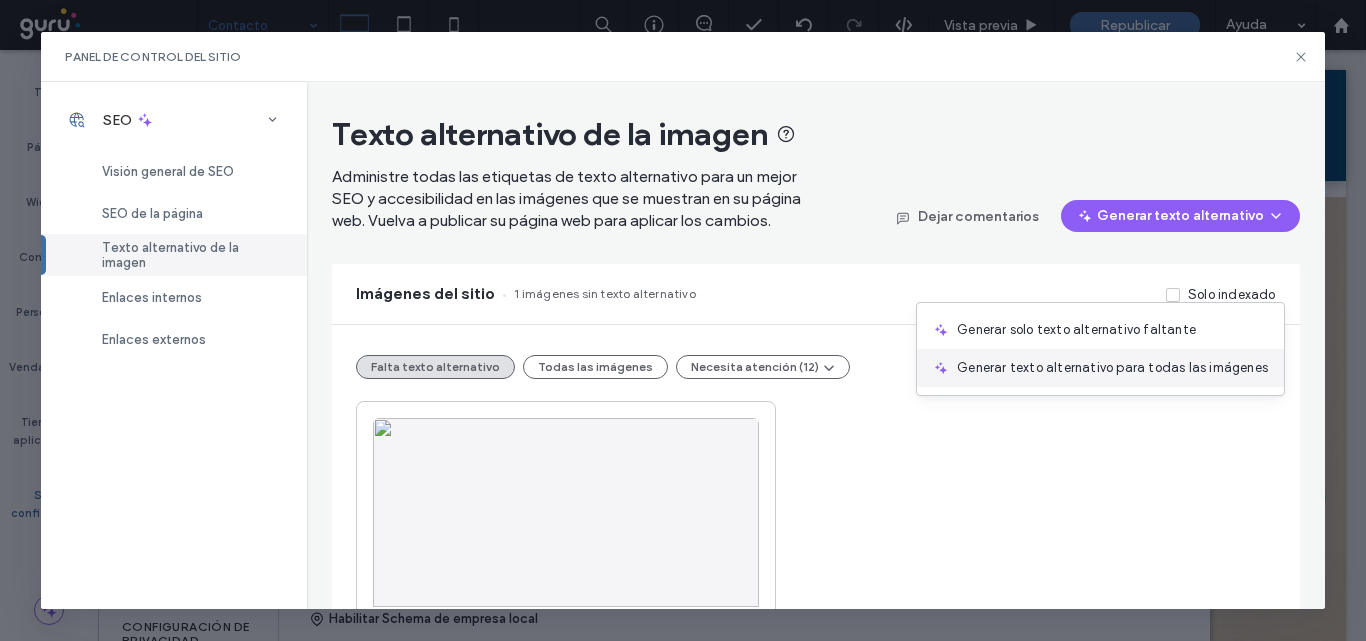 click on "Generar texto alternativo para todas las imágenes" at bounding box center (1100, 368) 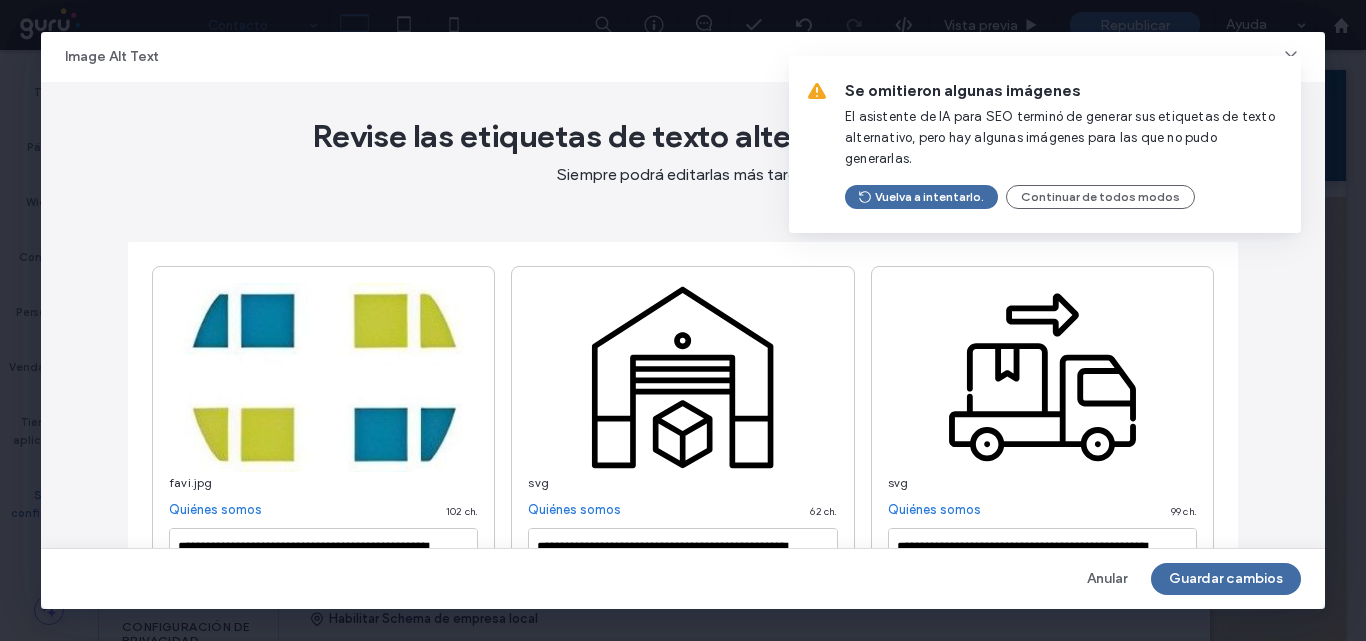 type on "**********" 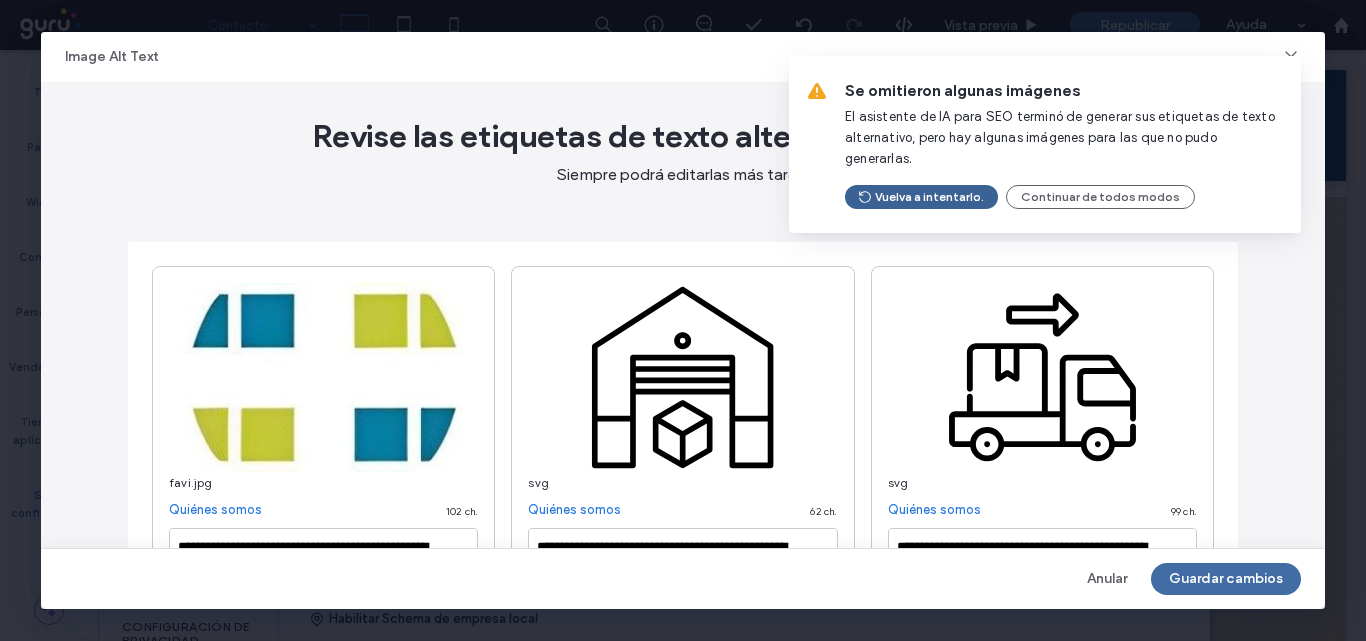 click on "Vuelva a intentarlo." at bounding box center [921, 197] 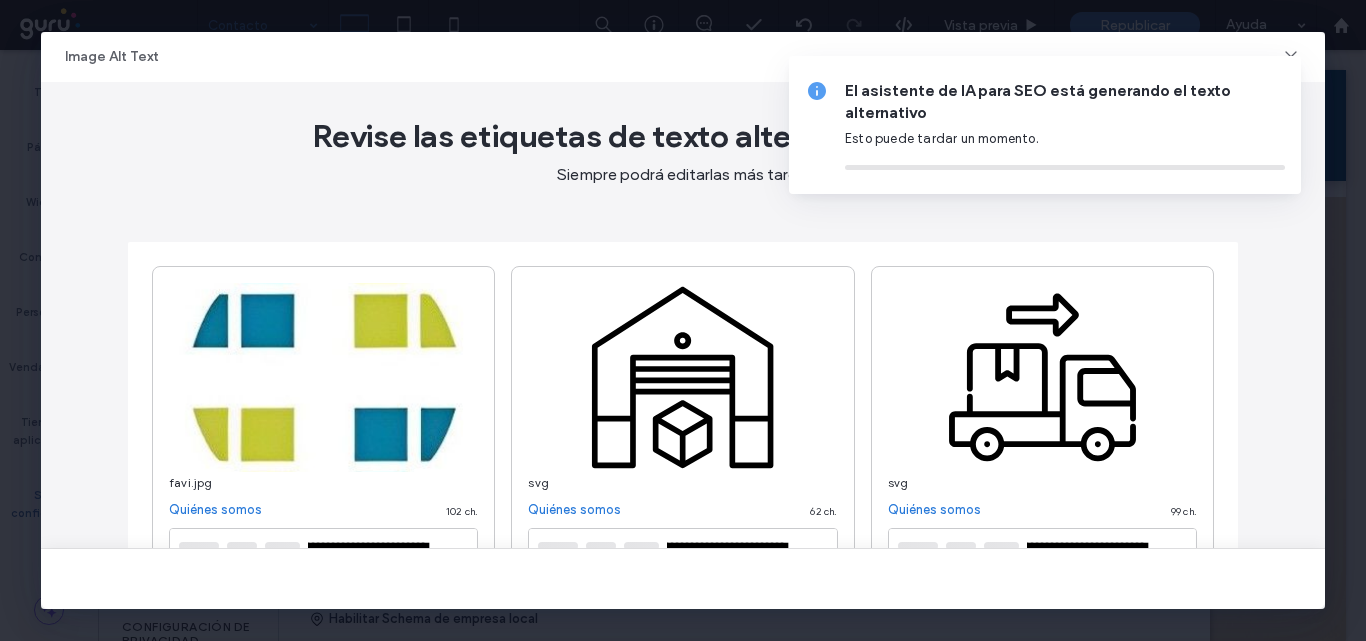 type 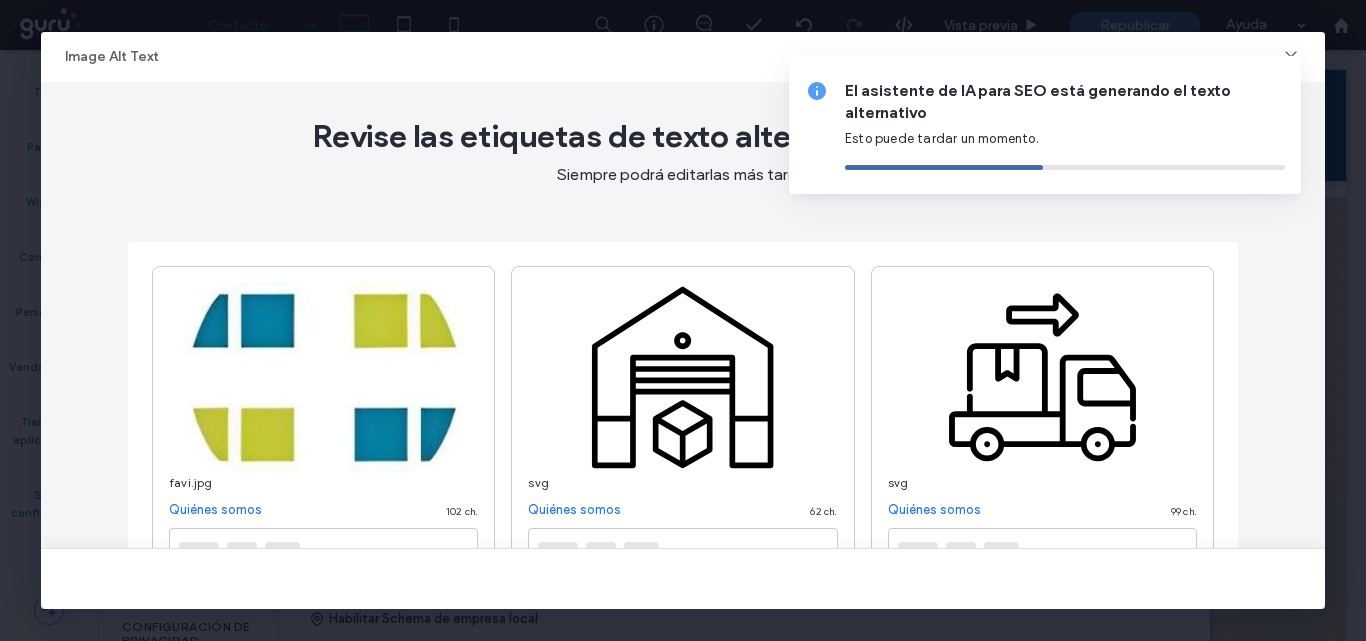 type on "**********" 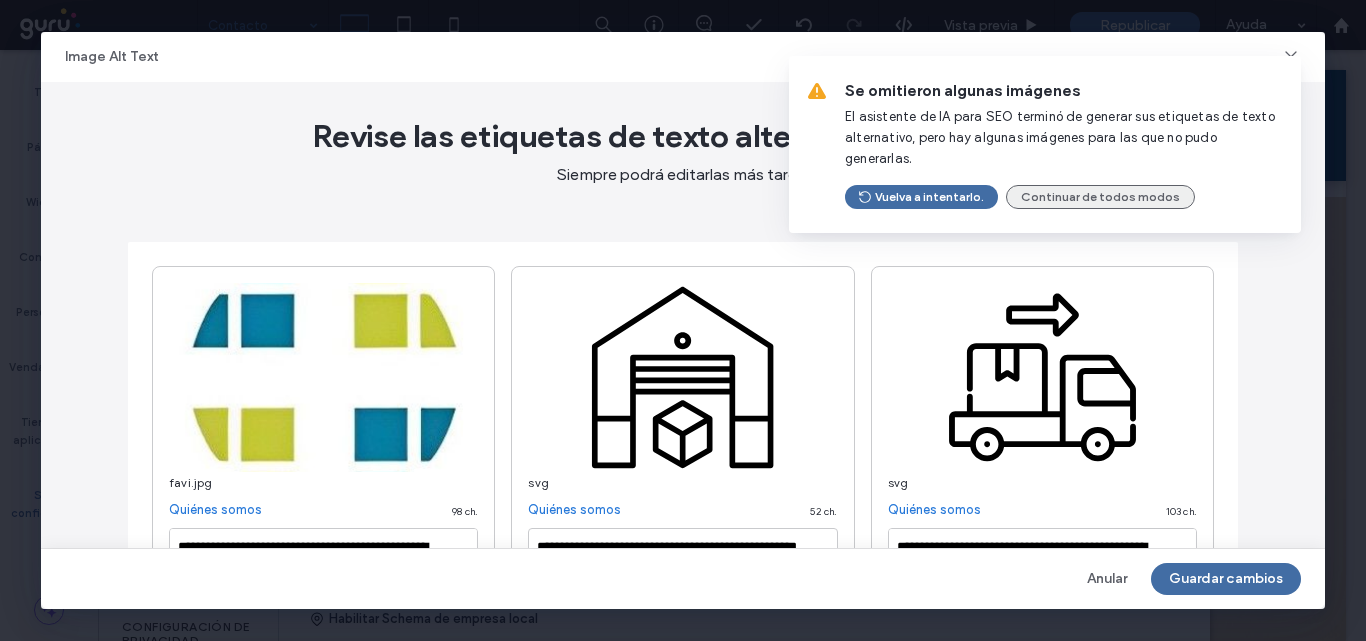 click on "Continuar de todos modos" at bounding box center [1100, 197] 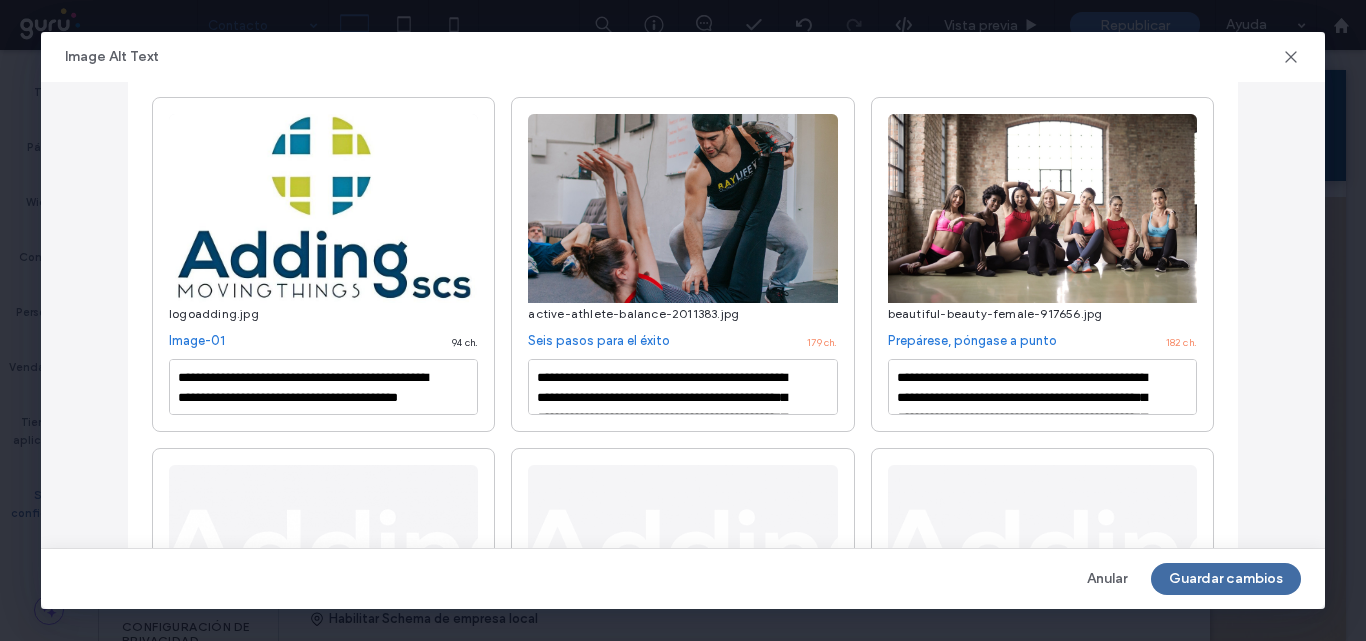 scroll, scrollTop: 1200, scrollLeft: 0, axis: vertical 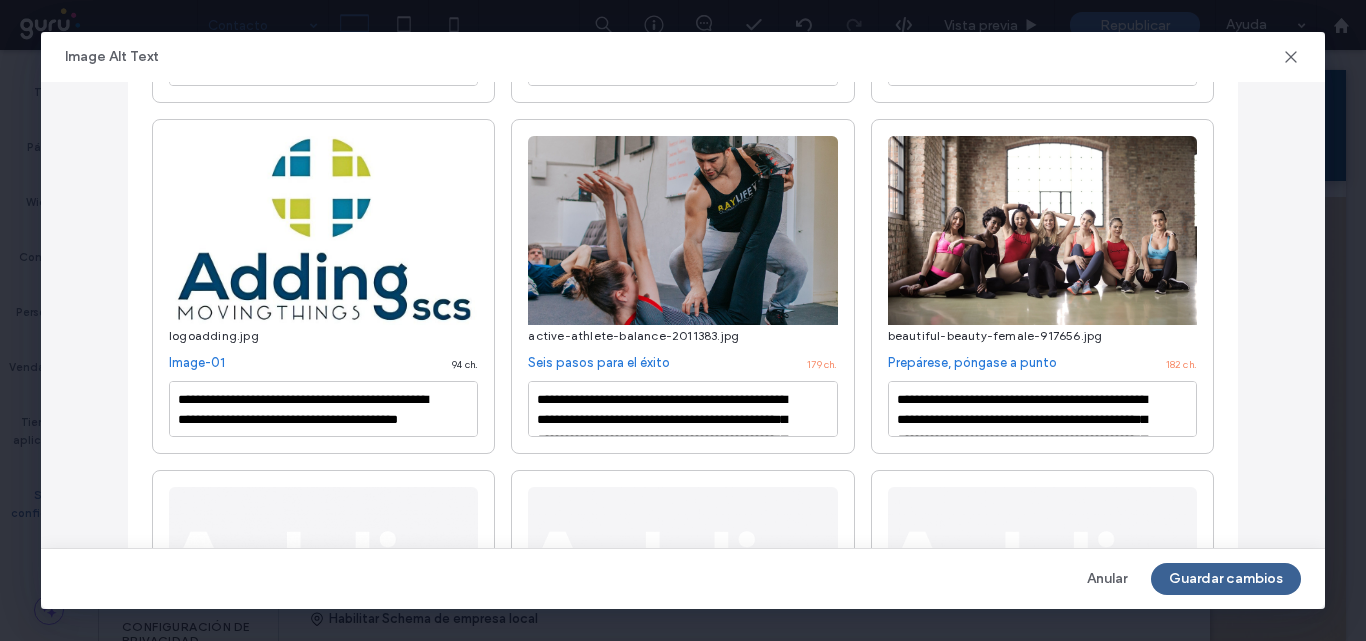 click on "Guardar cambios" at bounding box center (1226, 579) 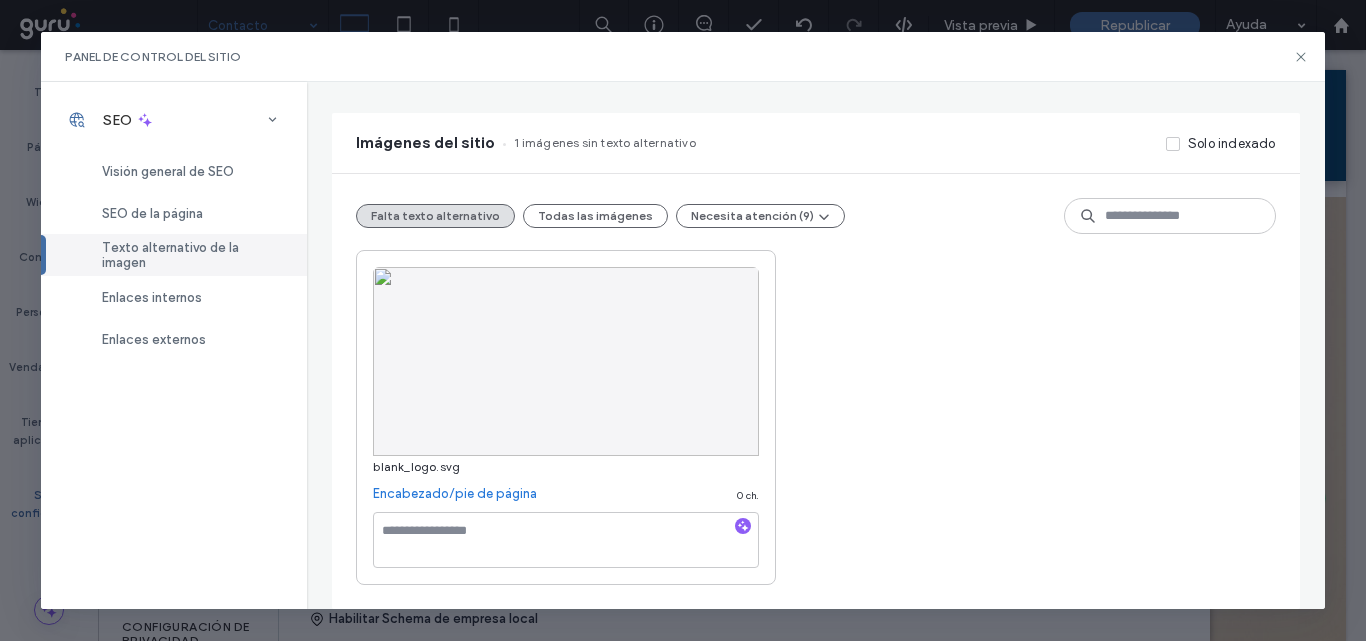 scroll, scrollTop: 213, scrollLeft: 0, axis: vertical 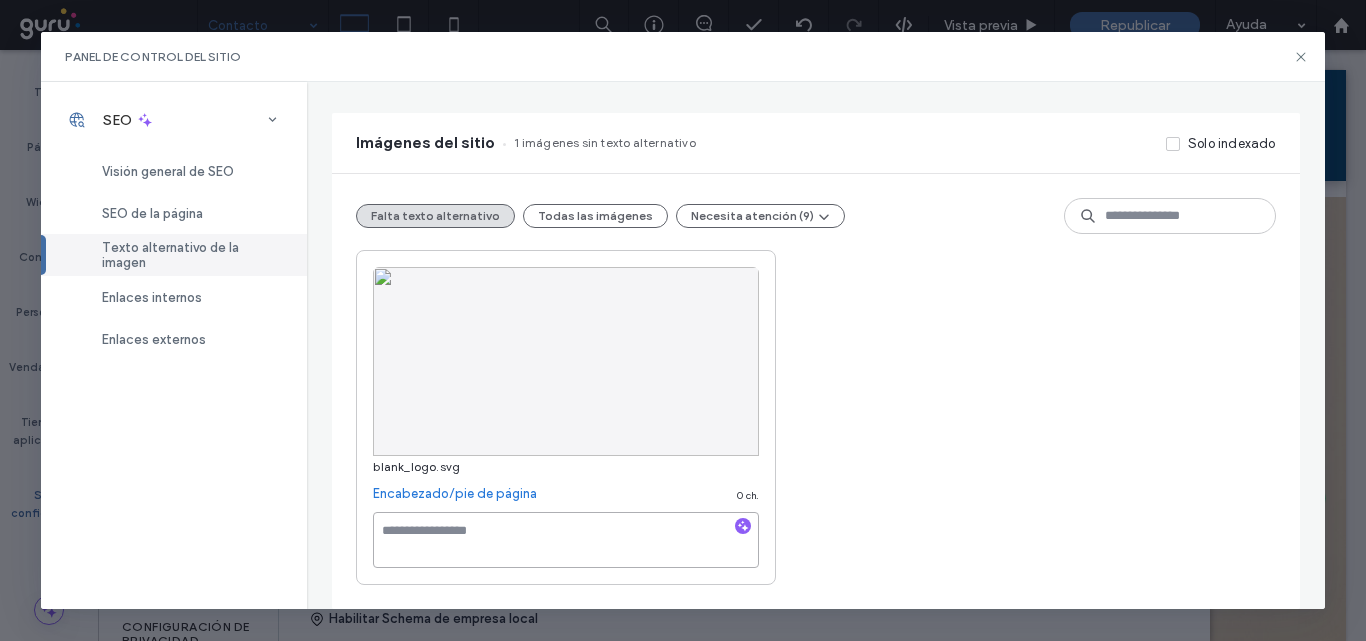 click at bounding box center [566, 540] 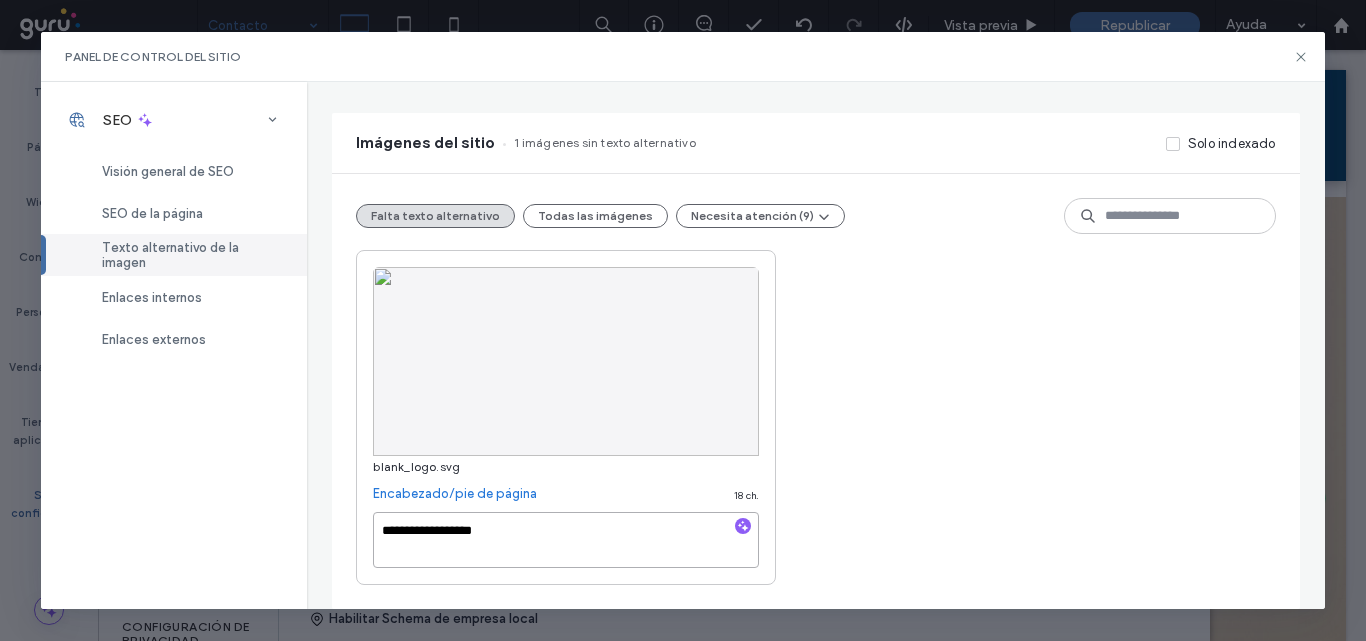 drag, startPoint x: 526, startPoint y: 536, endPoint x: 670, endPoint y: 503, distance: 147.73286 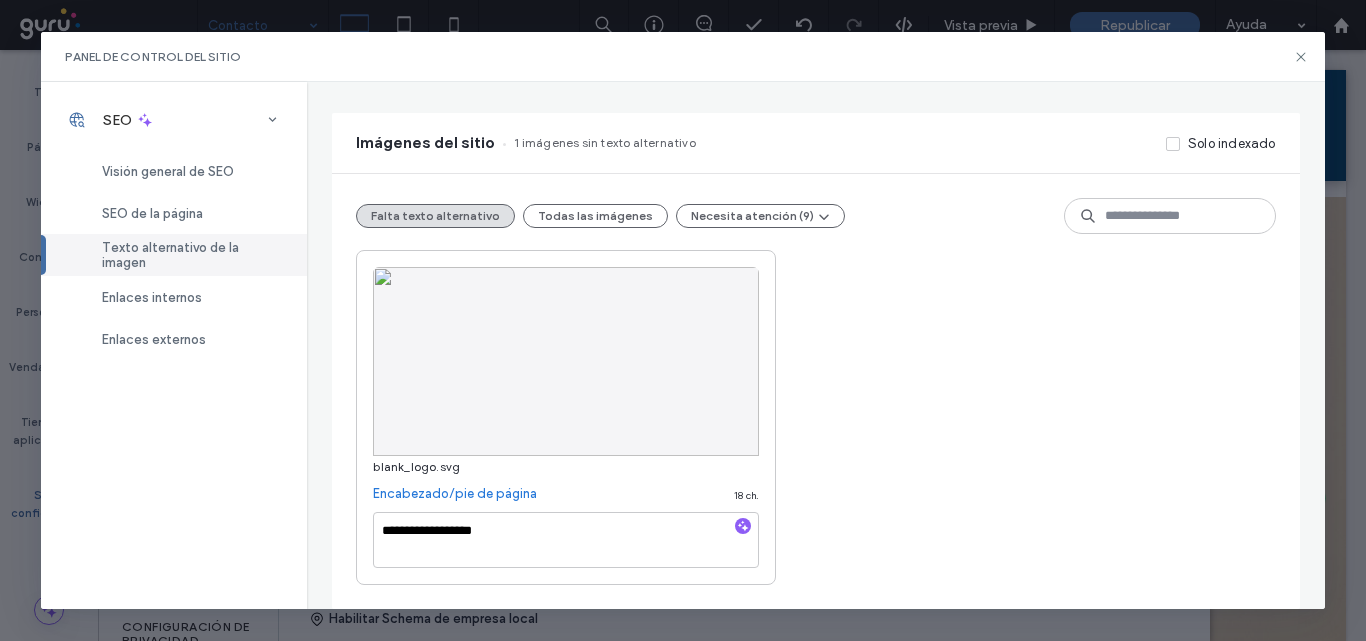 click on "**********" at bounding box center (815, 417) 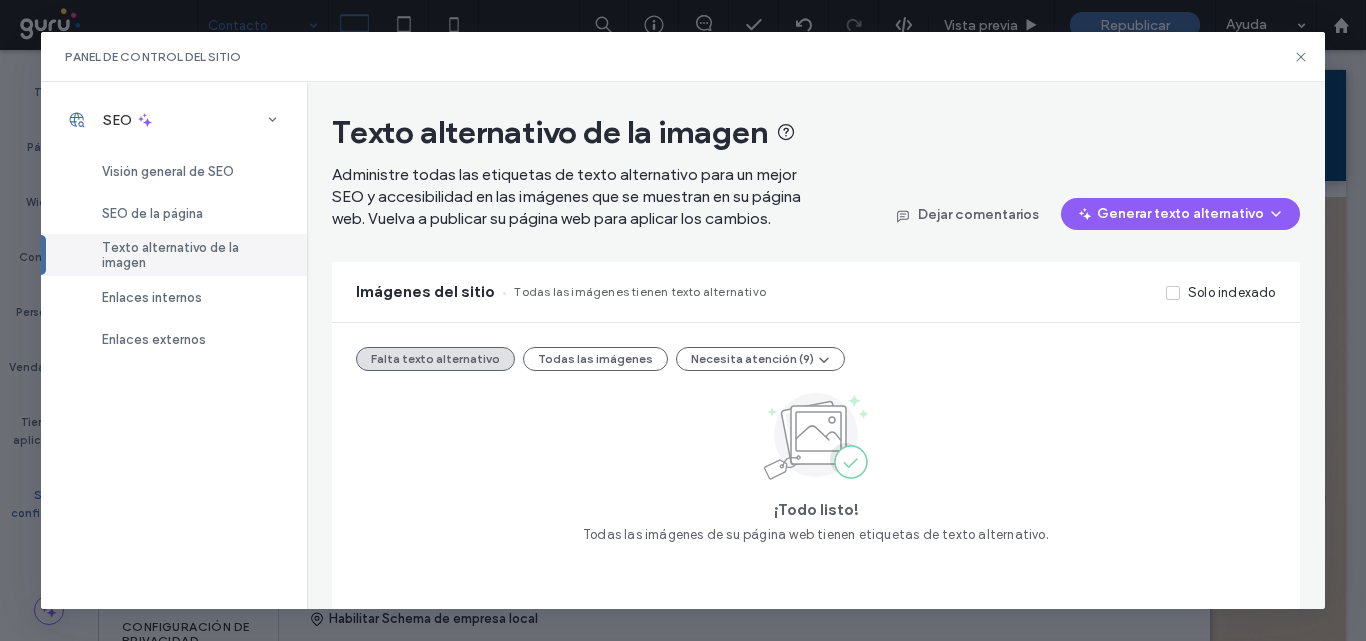 scroll, scrollTop: 64, scrollLeft: 0, axis: vertical 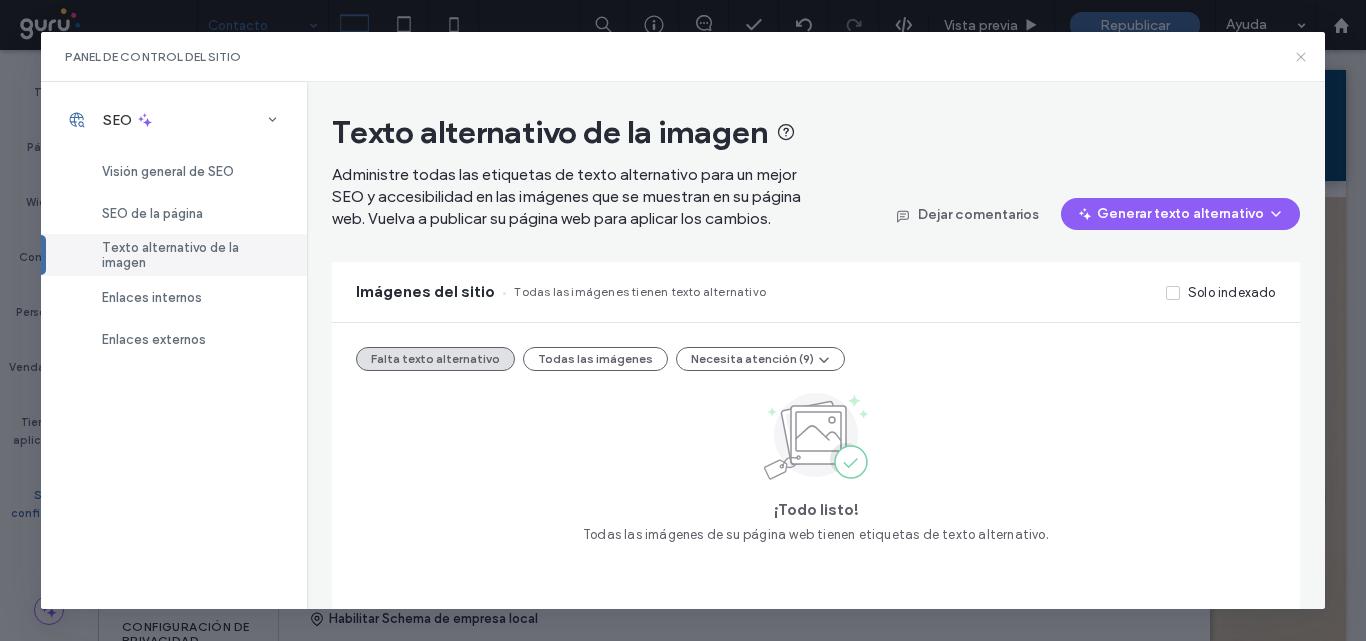 click 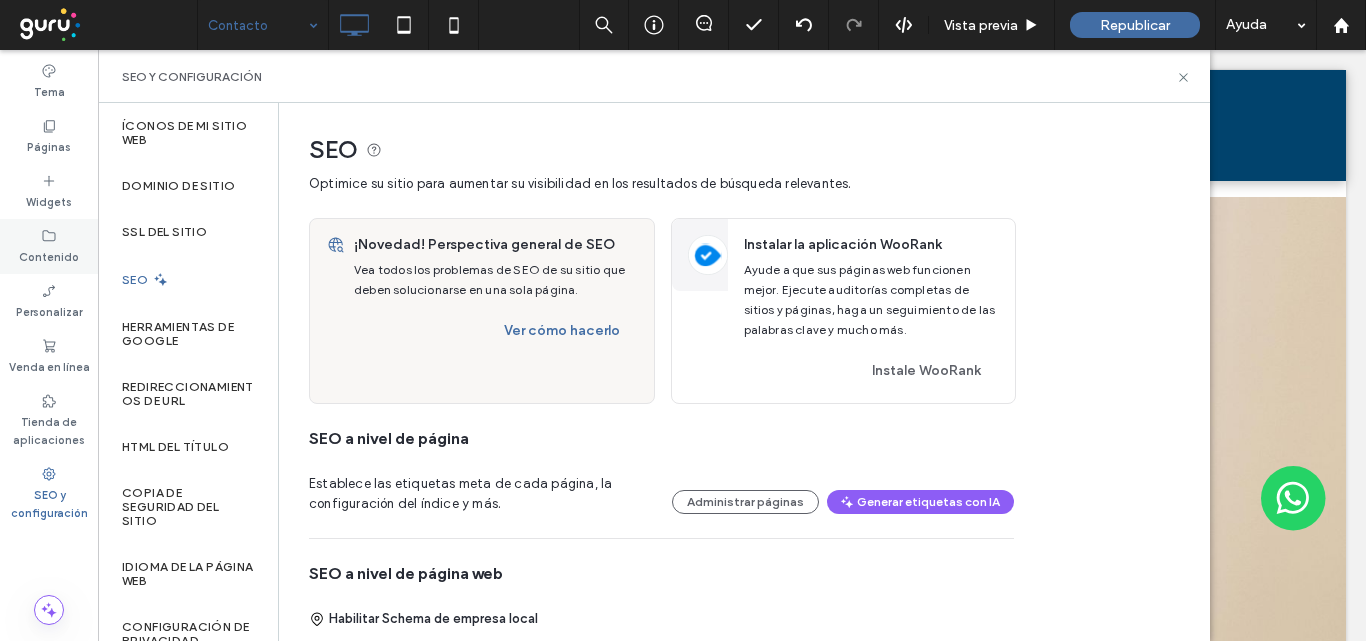 click on "Contenido" at bounding box center [49, 255] 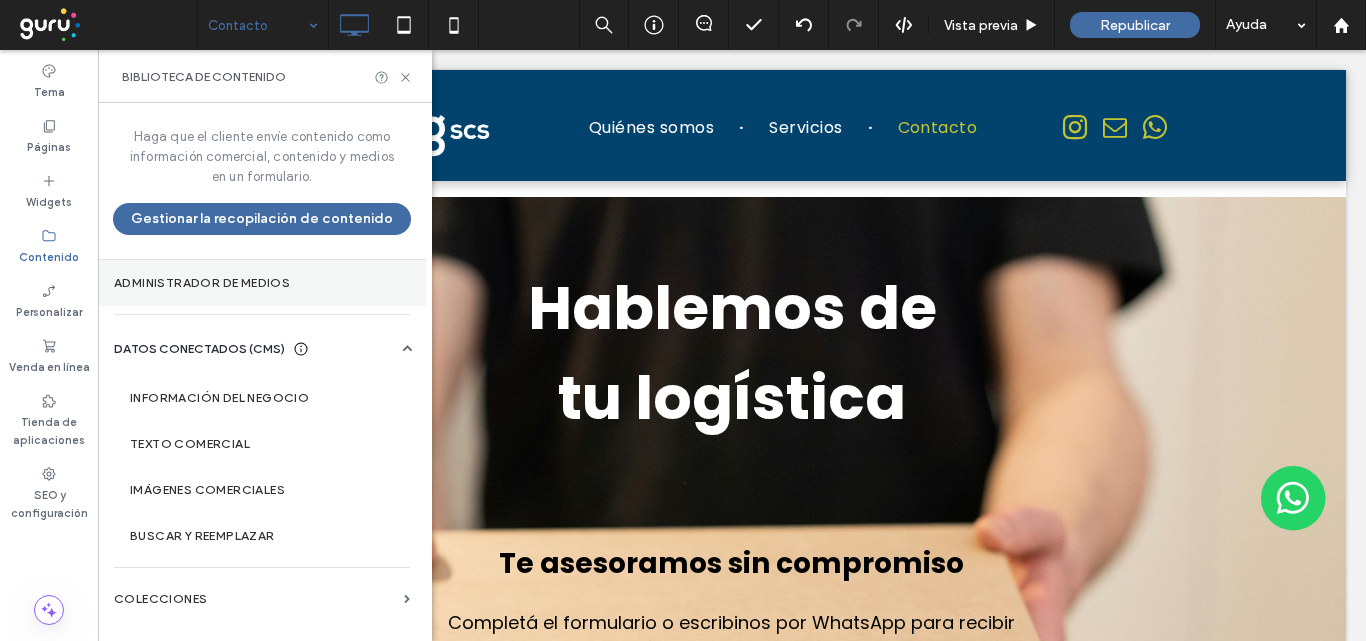 click on "Administrador de medios" at bounding box center [262, 283] 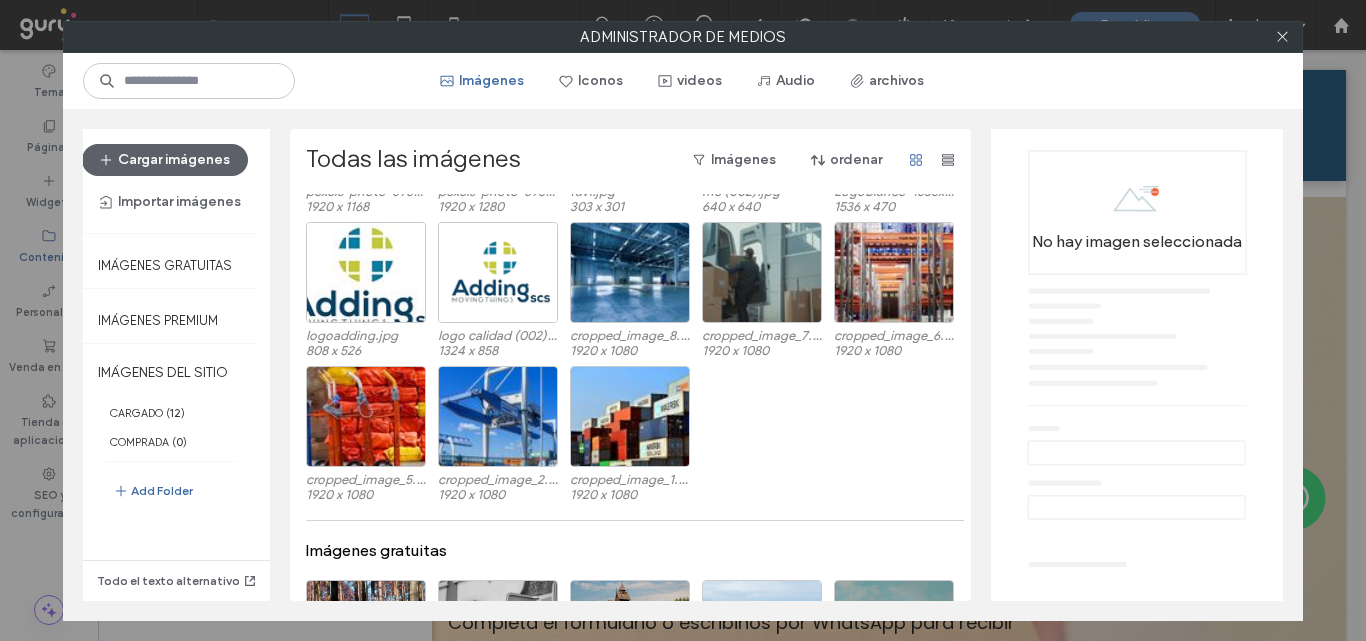 scroll, scrollTop: 0, scrollLeft: 0, axis: both 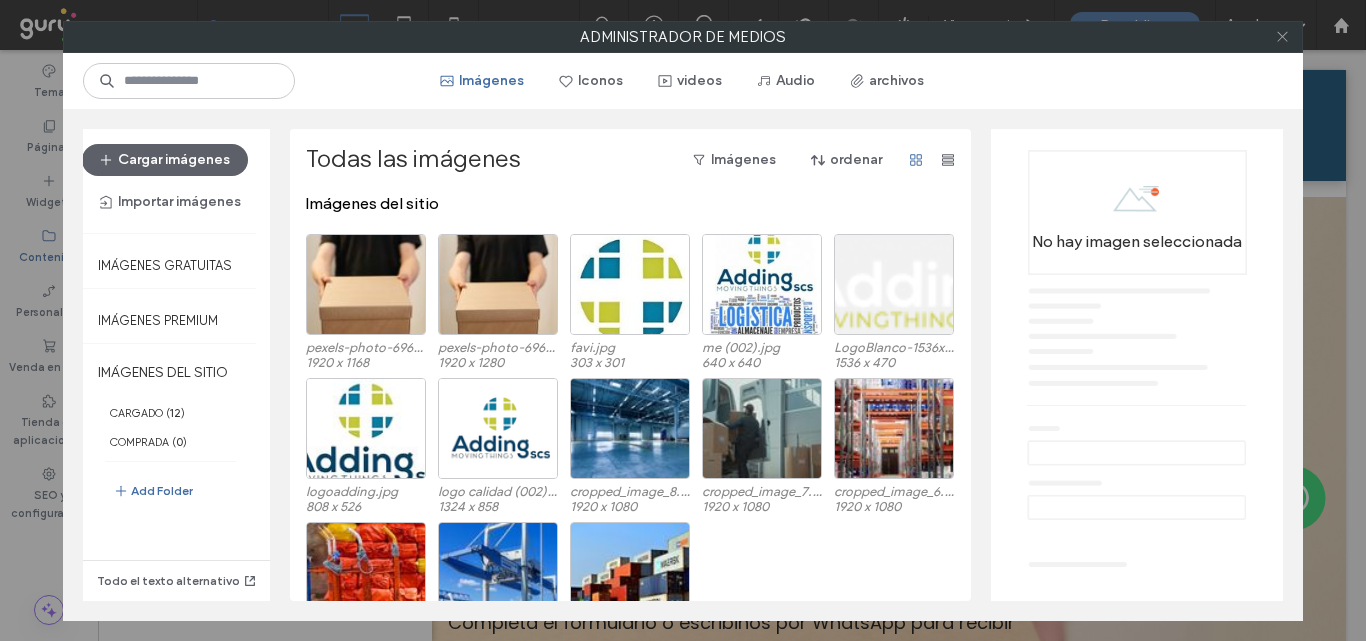 click 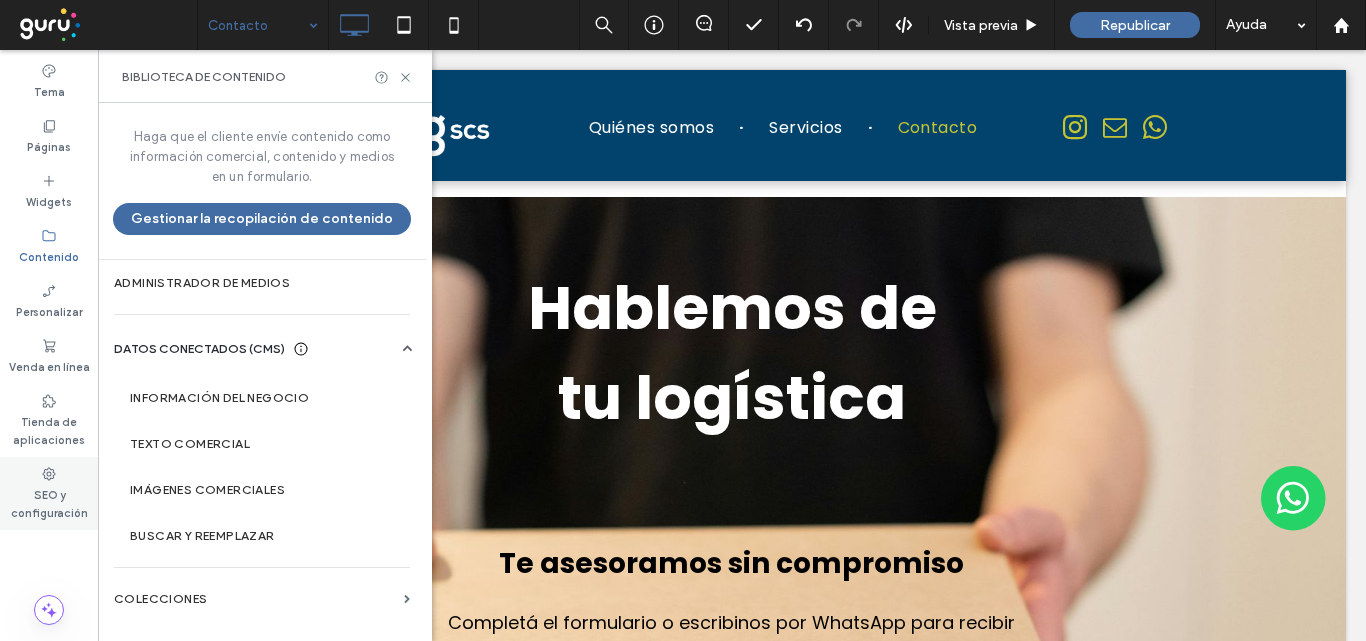click on "SEO y configuración" at bounding box center (49, 502) 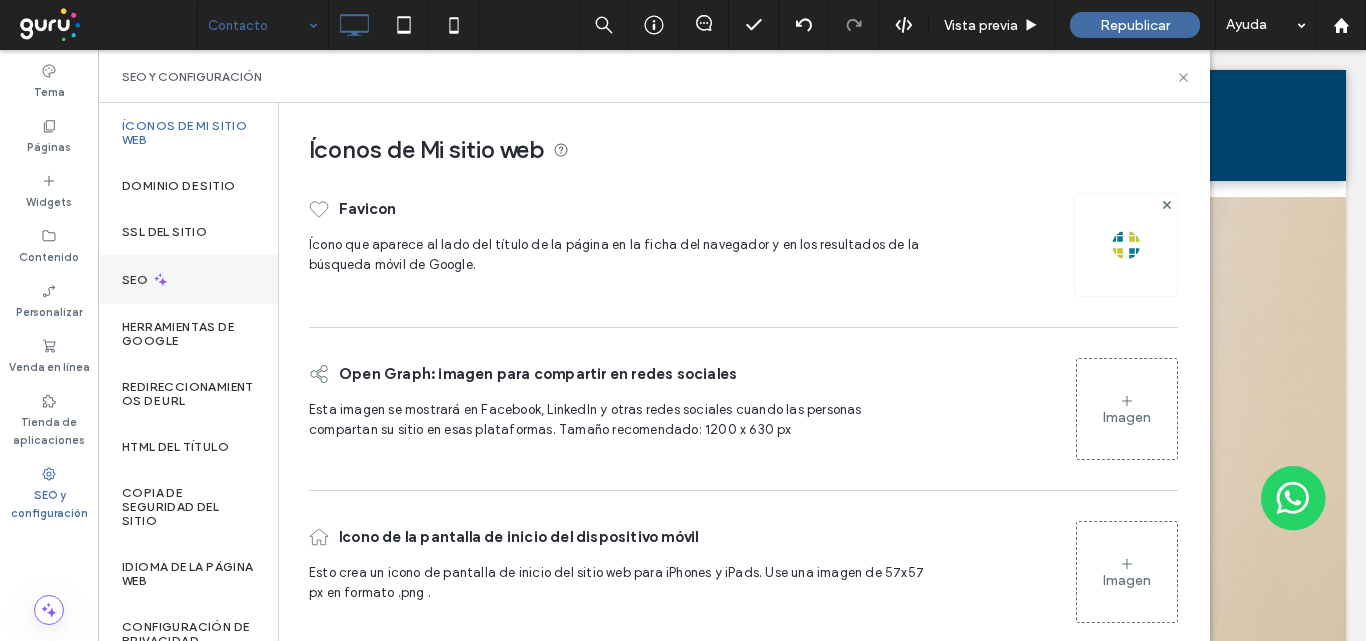 click on "SEO" at bounding box center [137, 280] 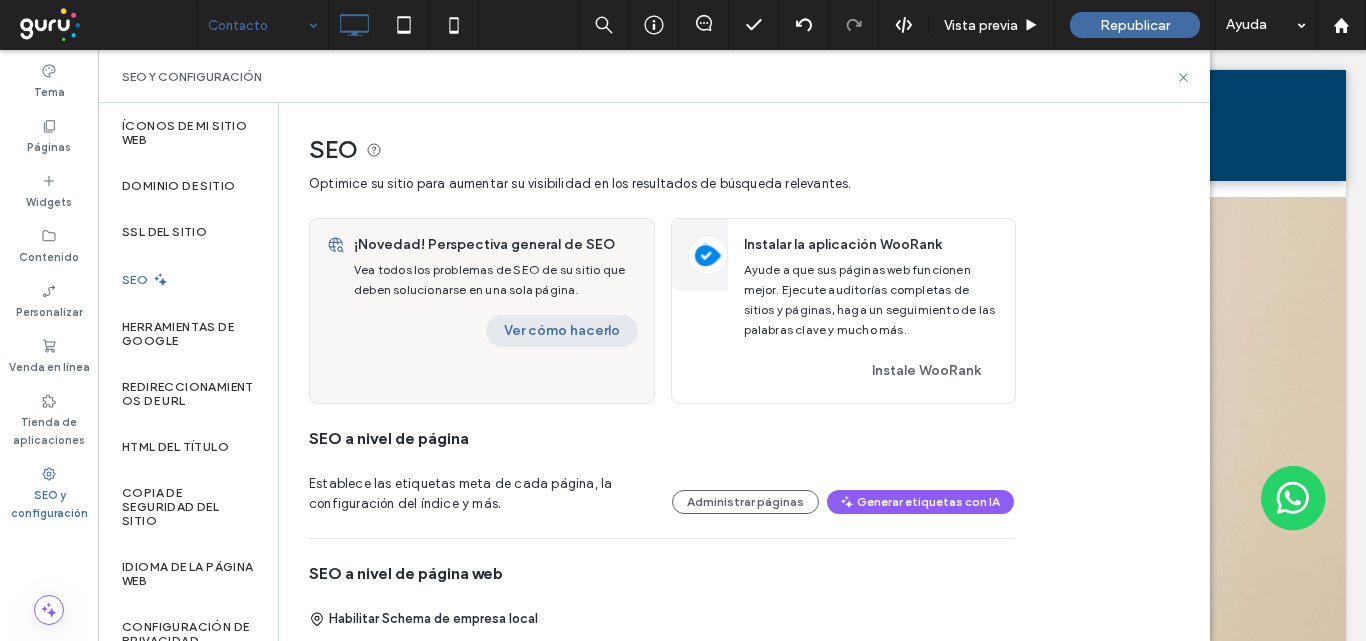 click on "Ver cómo hacerlo" at bounding box center (562, 331) 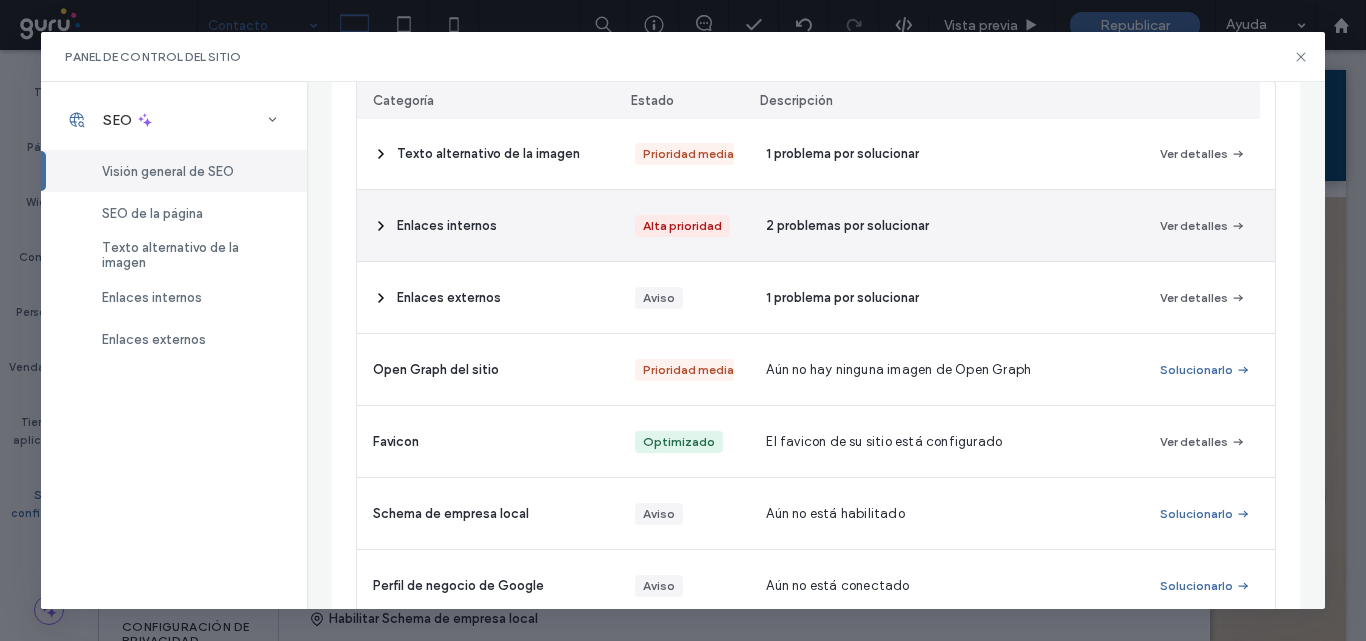 scroll, scrollTop: 400, scrollLeft: 0, axis: vertical 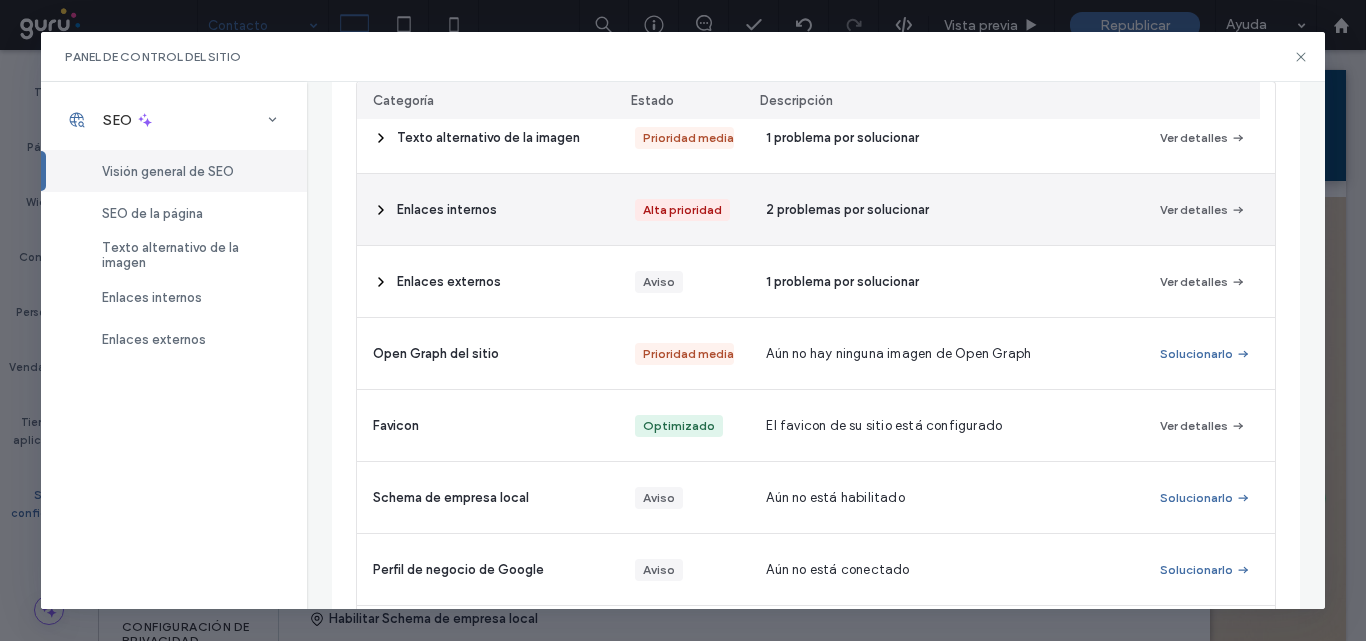 click on "Alta prioridad" at bounding box center [682, 210] 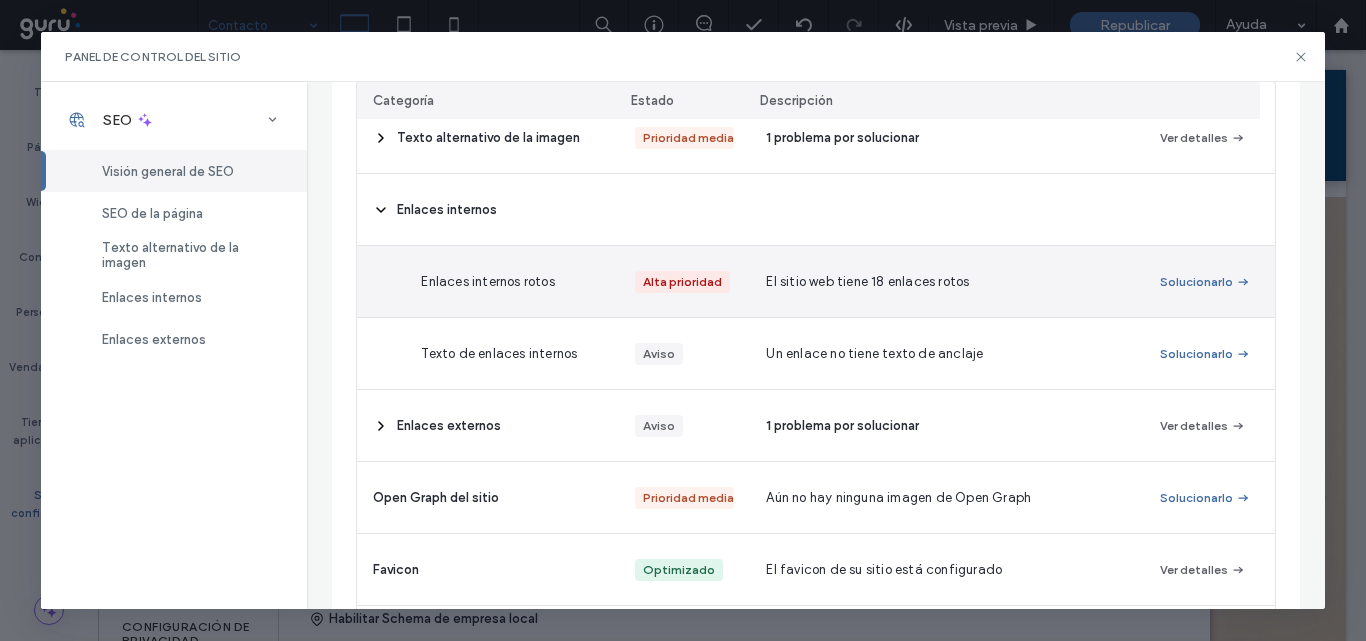 click on "El sitio web tiene 18 enlaces rotos" at bounding box center (946, 281) 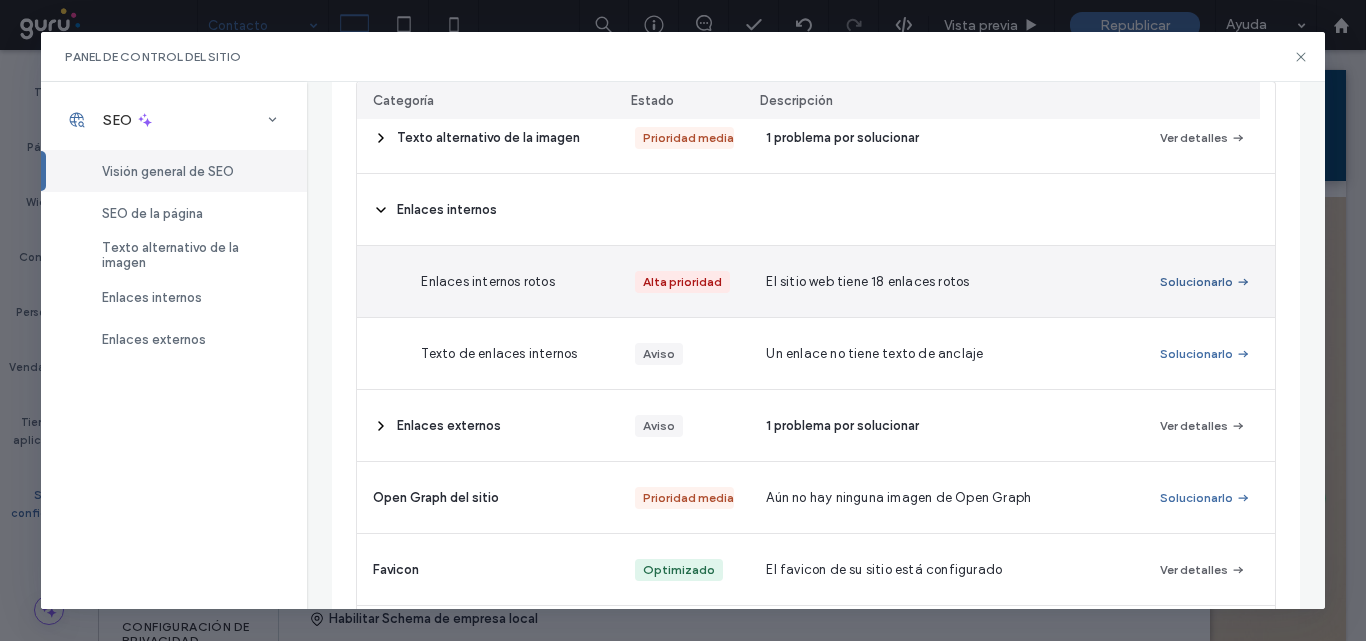 click on "Solucionarlo" at bounding box center (1205, 282) 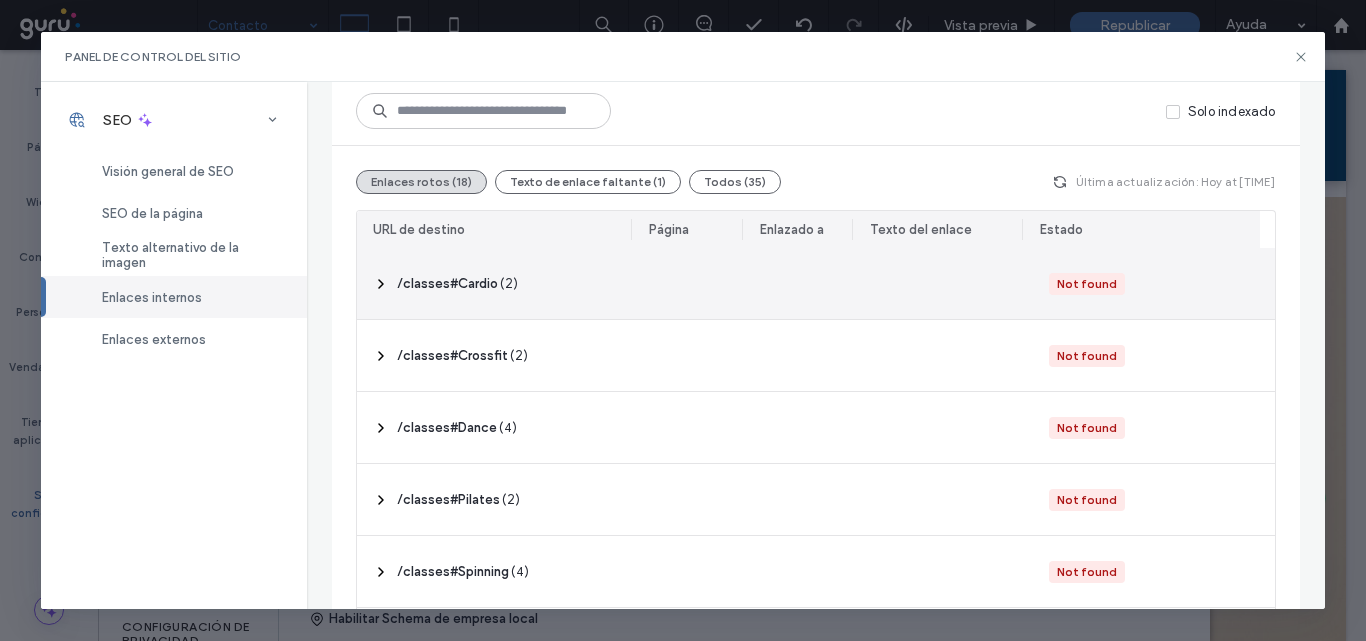scroll, scrollTop: 200, scrollLeft: 0, axis: vertical 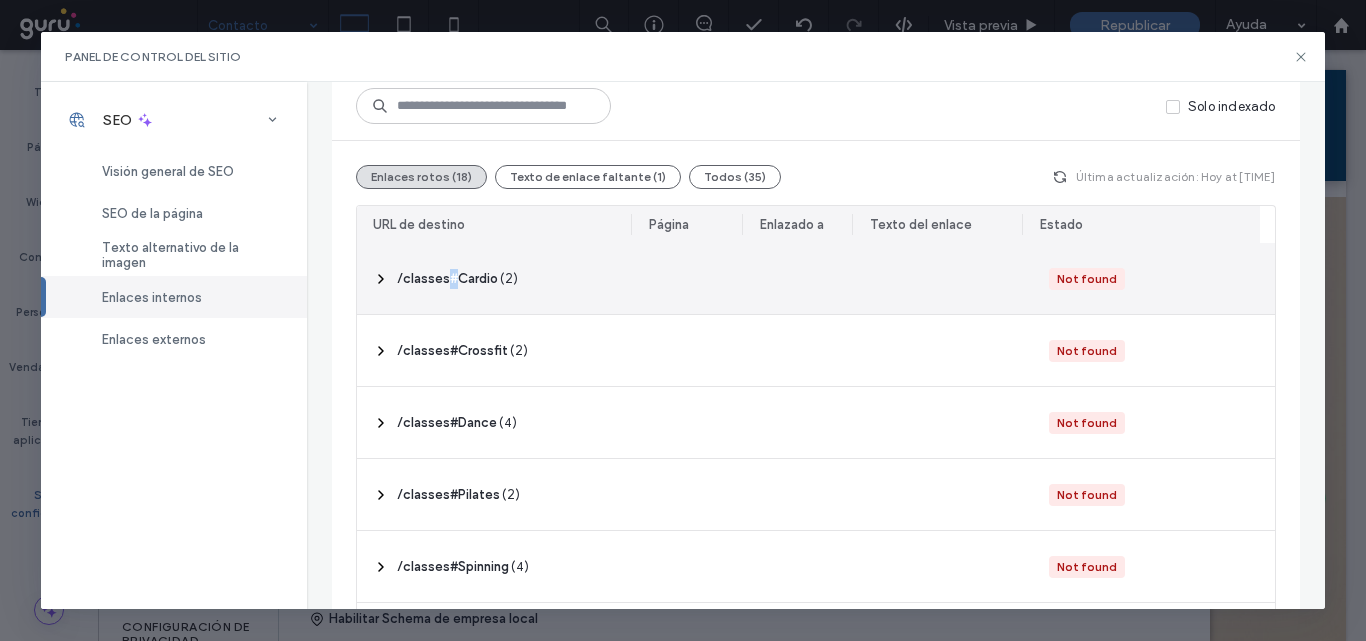drag, startPoint x: 450, startPoint y: 278, endPoint x: 460, endPoint y: 283, distance: 11.18034 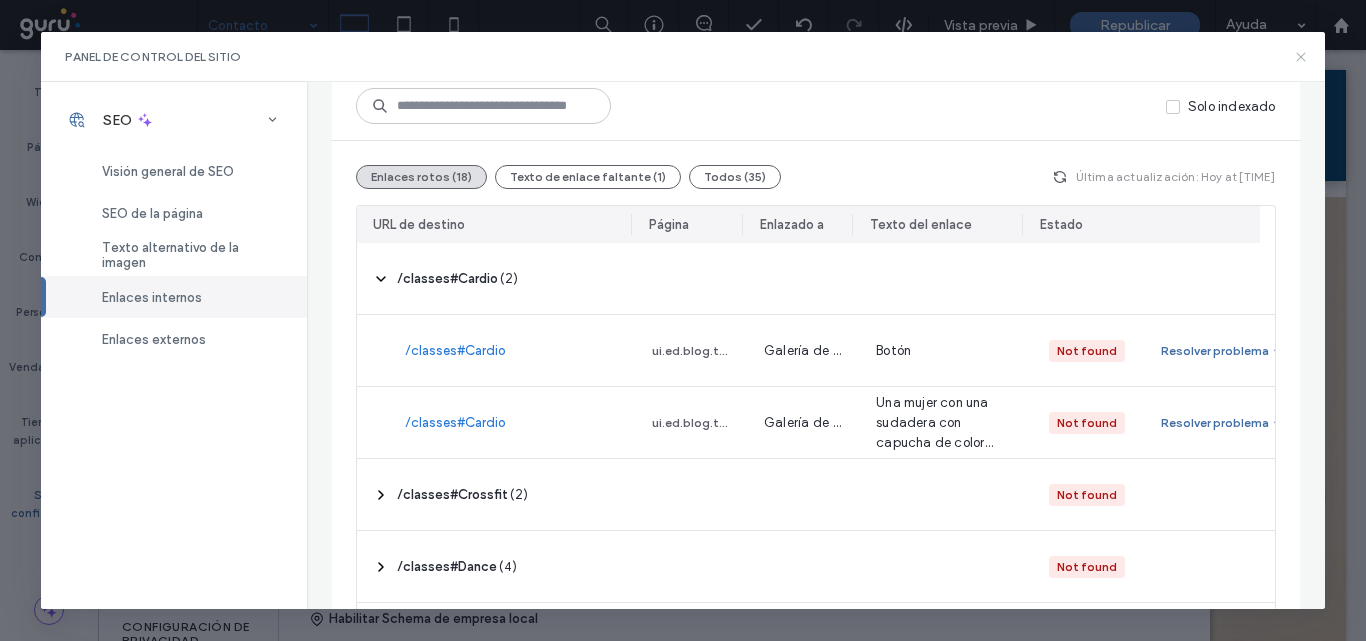 click on "Panel de control del sitio" at bounding box center [683, 57] 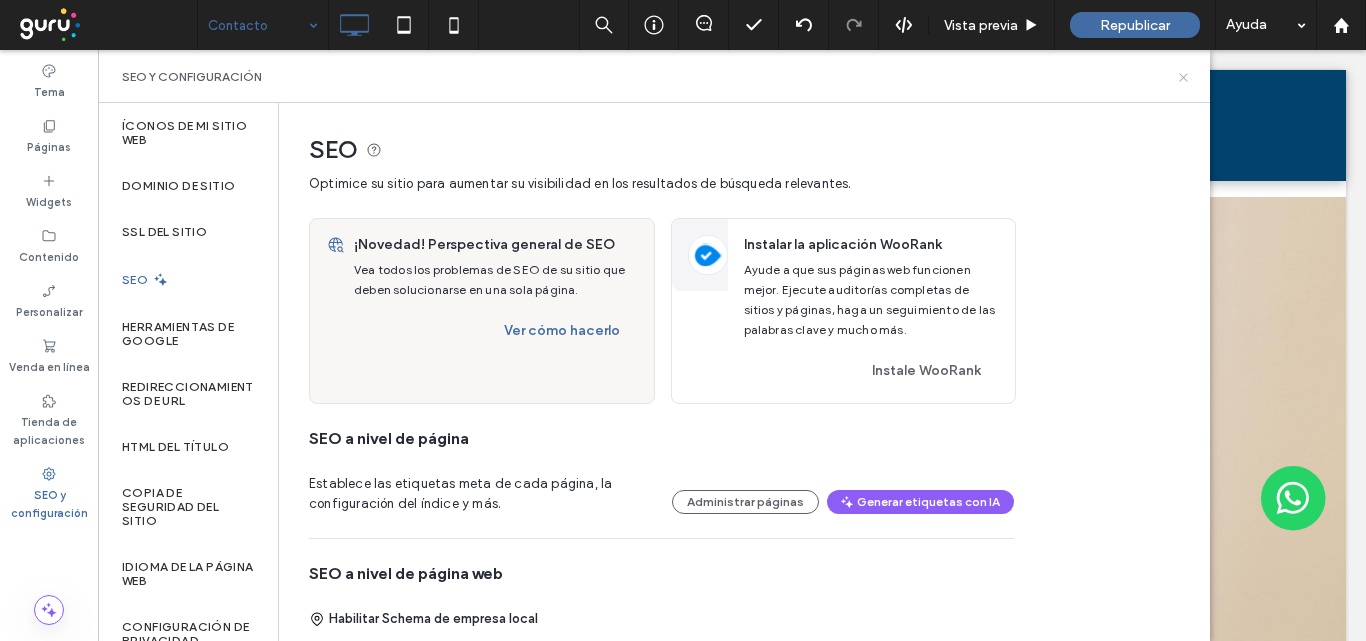 click 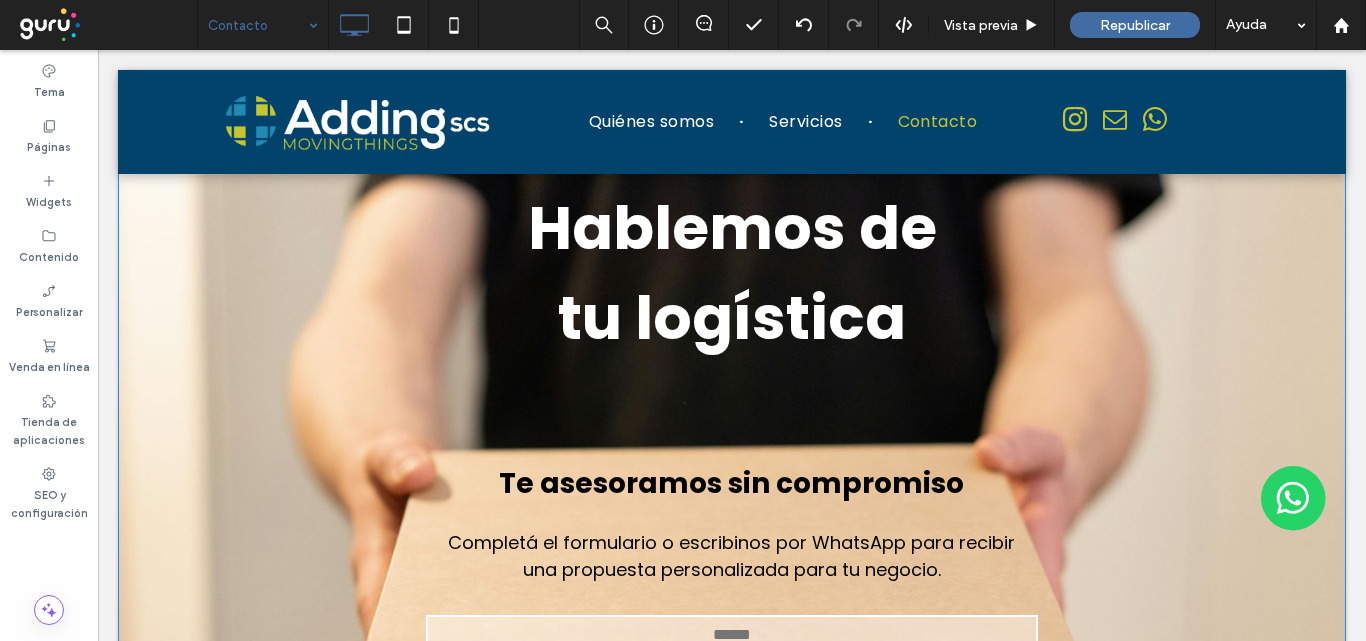 scroll, scrollTop: 200, scrollLeft: 0, axis: vertical 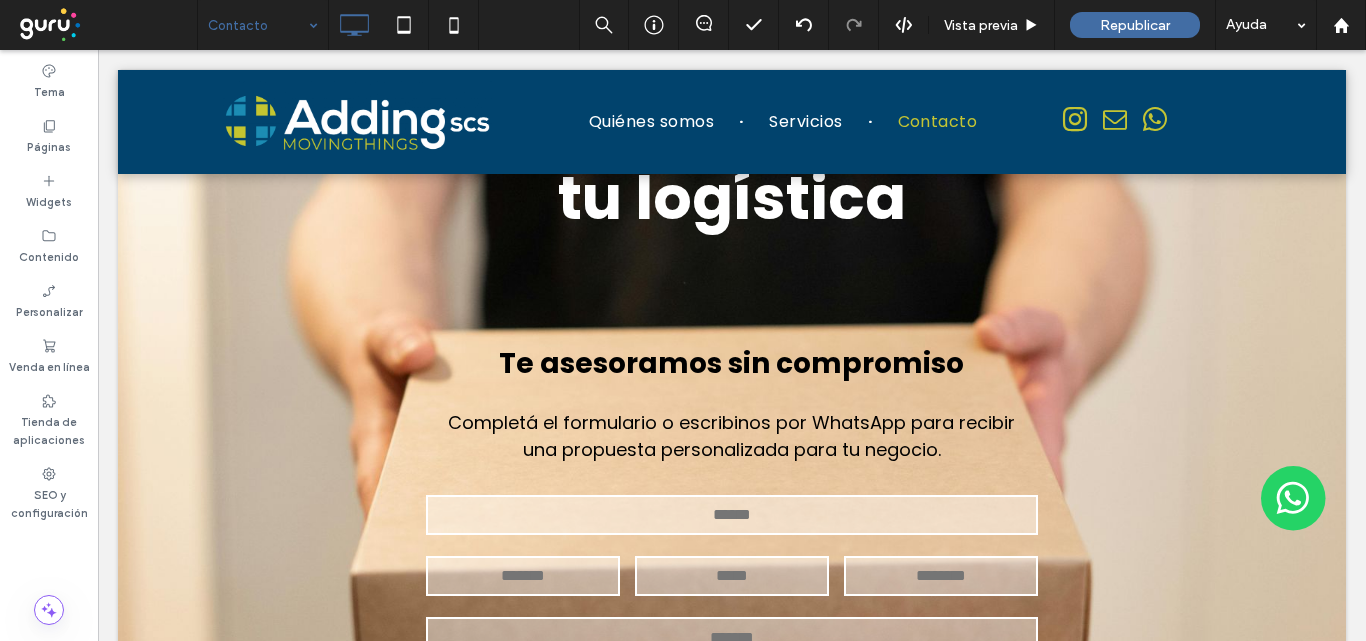 drag, startPoint x: 231, startPoint y: 16, endPoint x: 240, endPoint y: 28, distance: 15 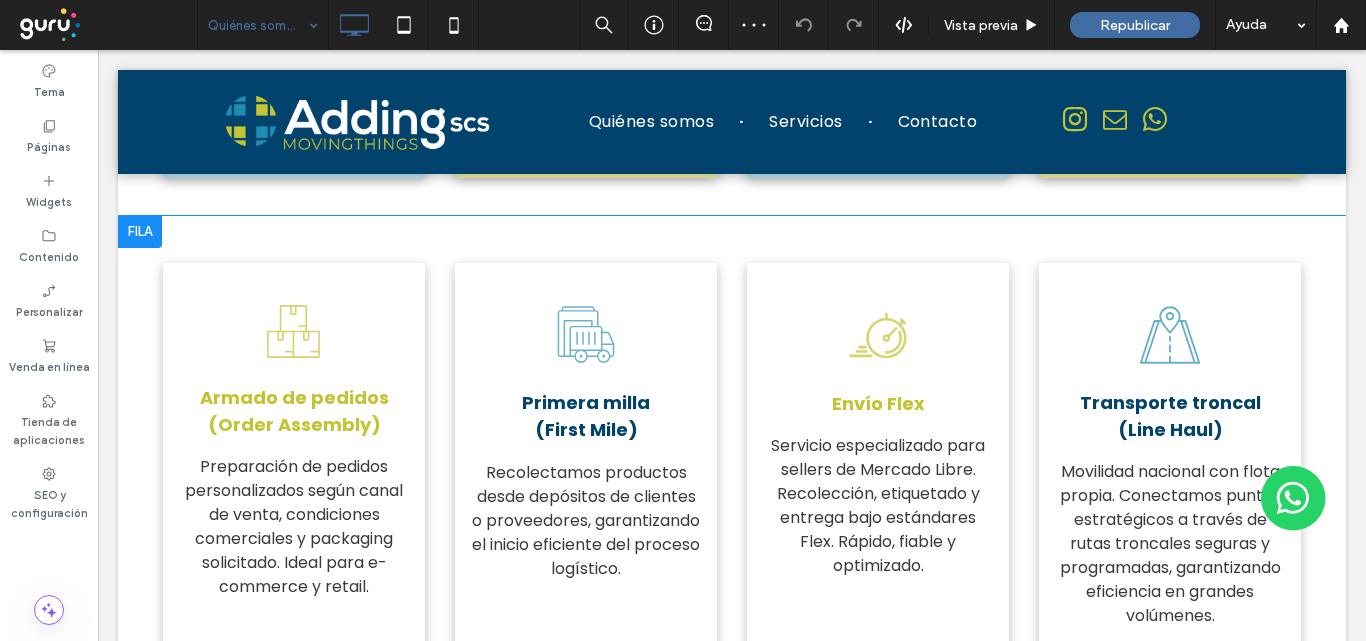 scroll, scrollTop: 2600, scrollLeft: 0, axis: vertical 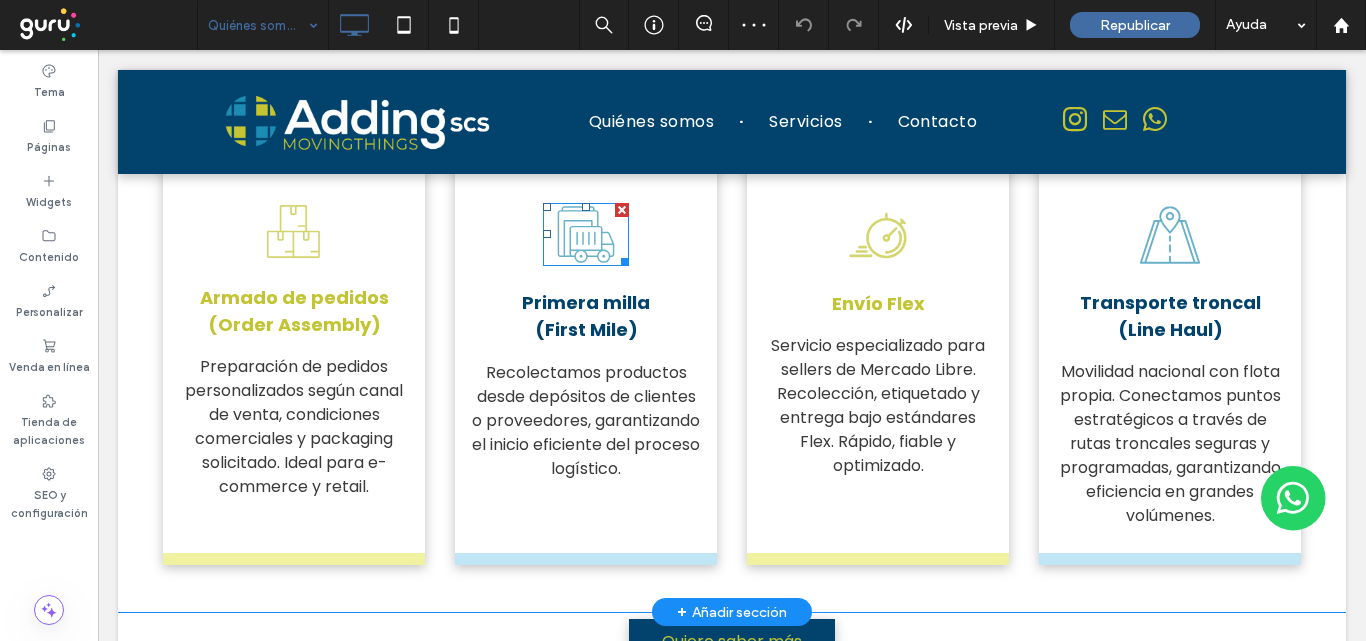click on "Camión que entrega un artículo grande, posiblemente un refrigerador o un contenedor." 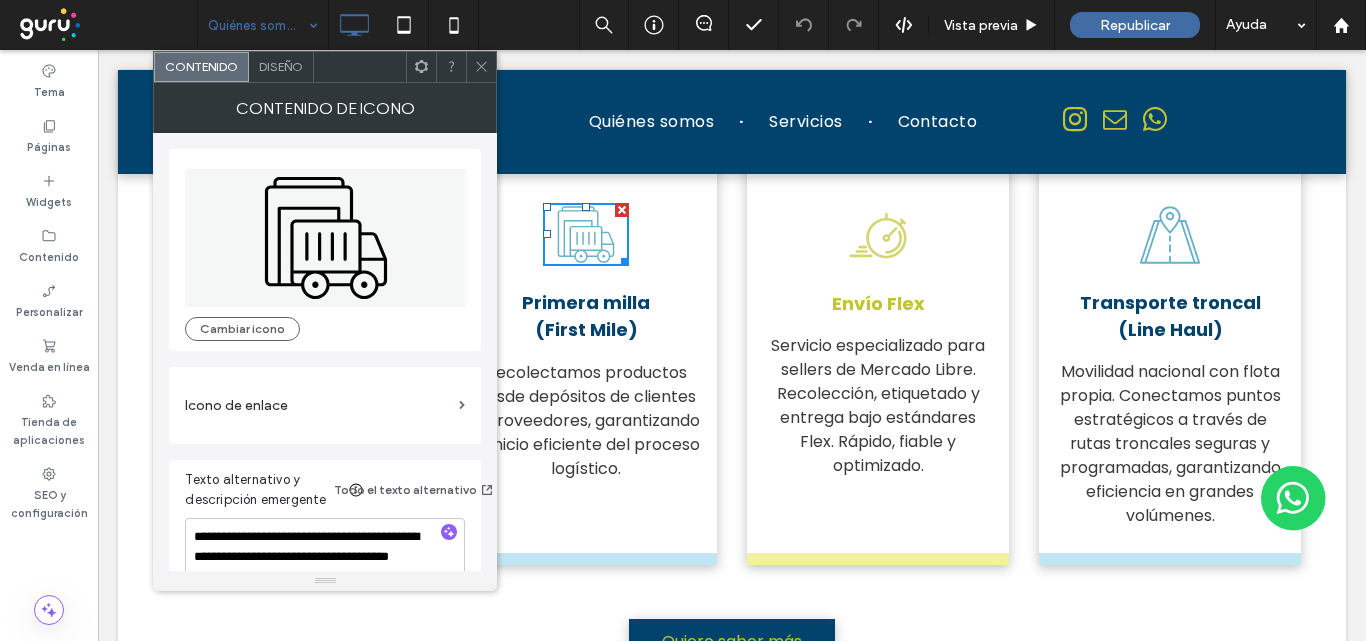 click on "Camión que entrega un artículo grande, posiblemente un refrigerador o un contenedor." 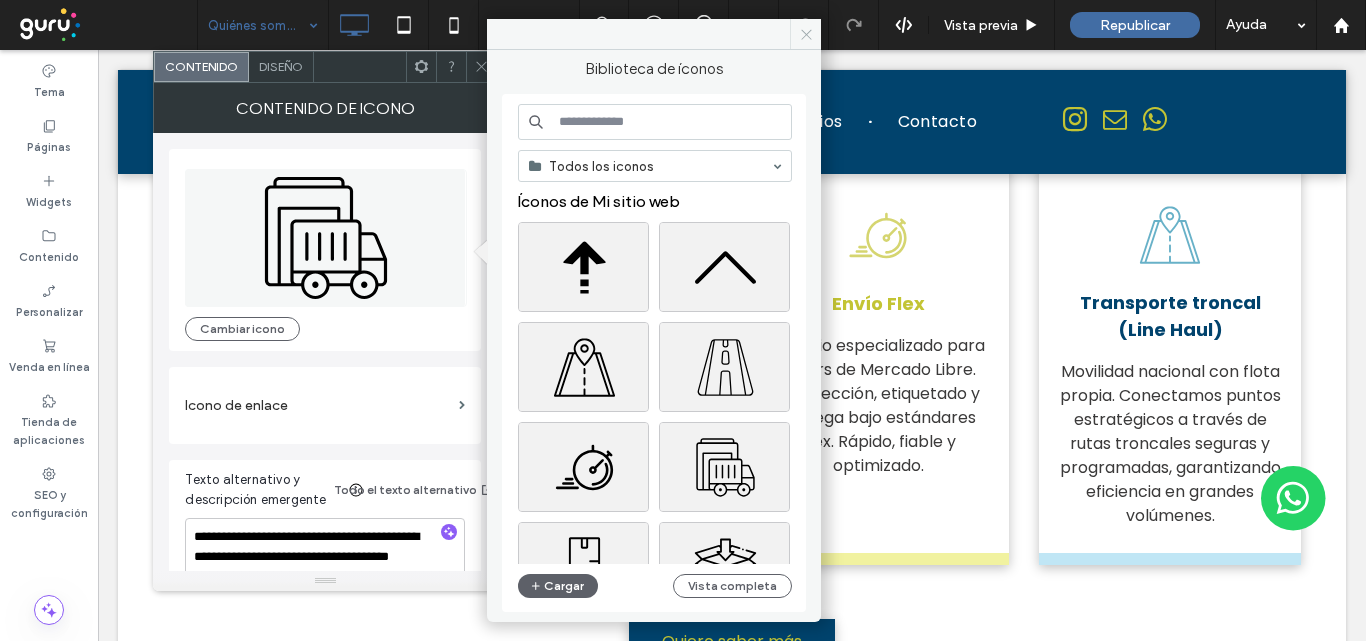 click 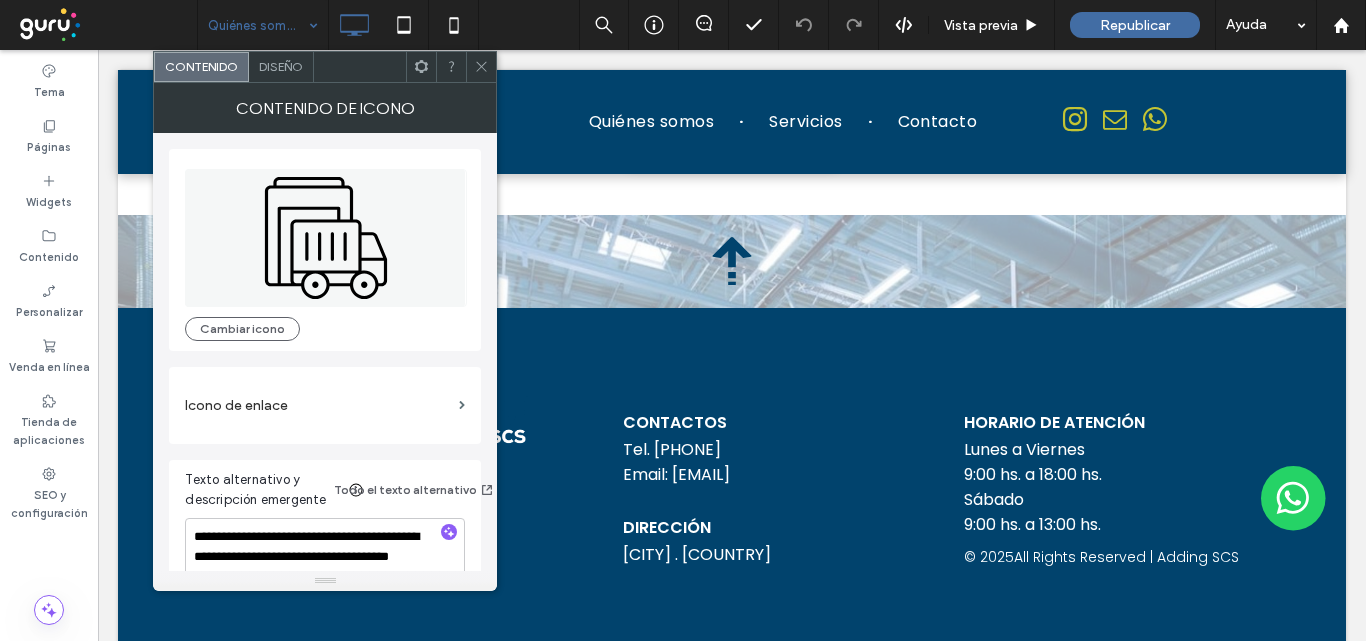 scroll, scrollTop: 3201, scrollLeft: 0, axis: vertical 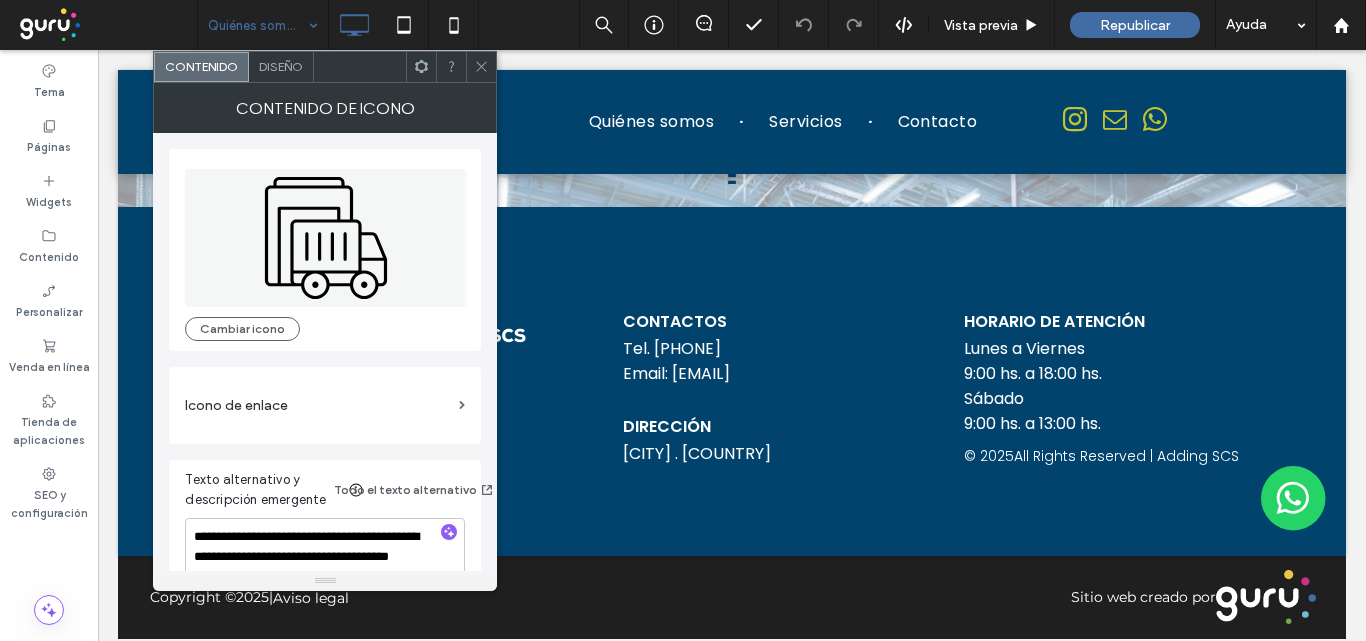 click 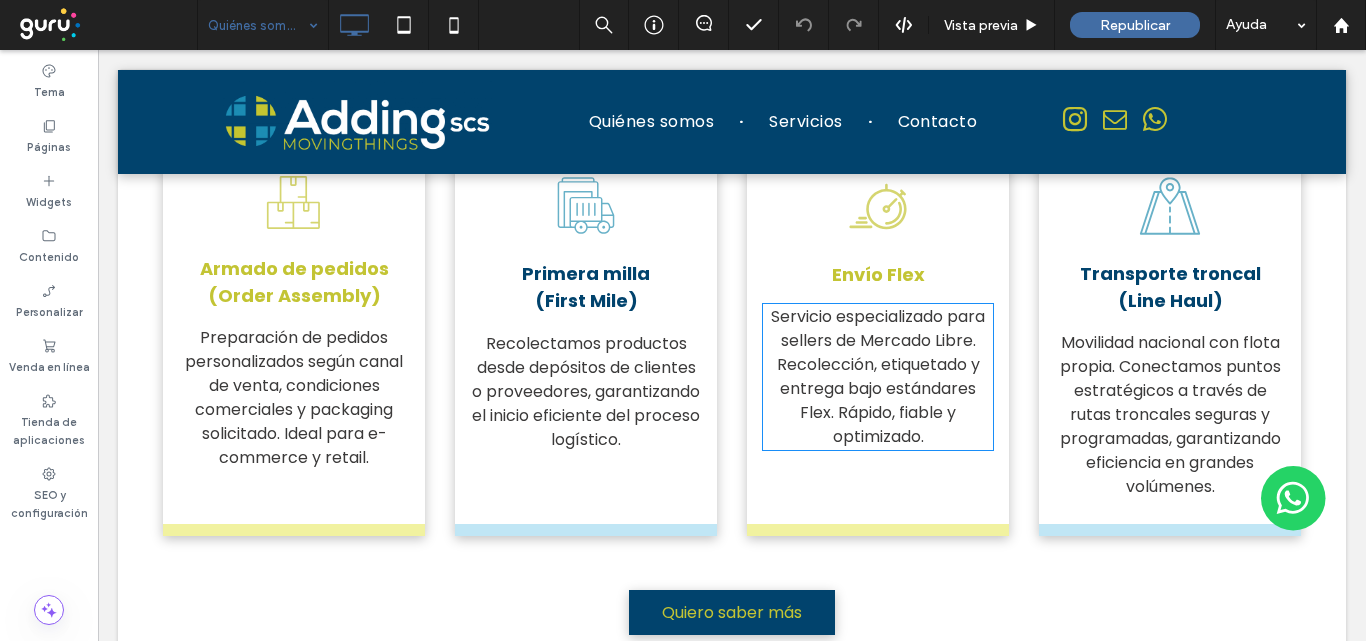 scroll, scrollTop: 2601, scrollLeft: 0, axis: vertical 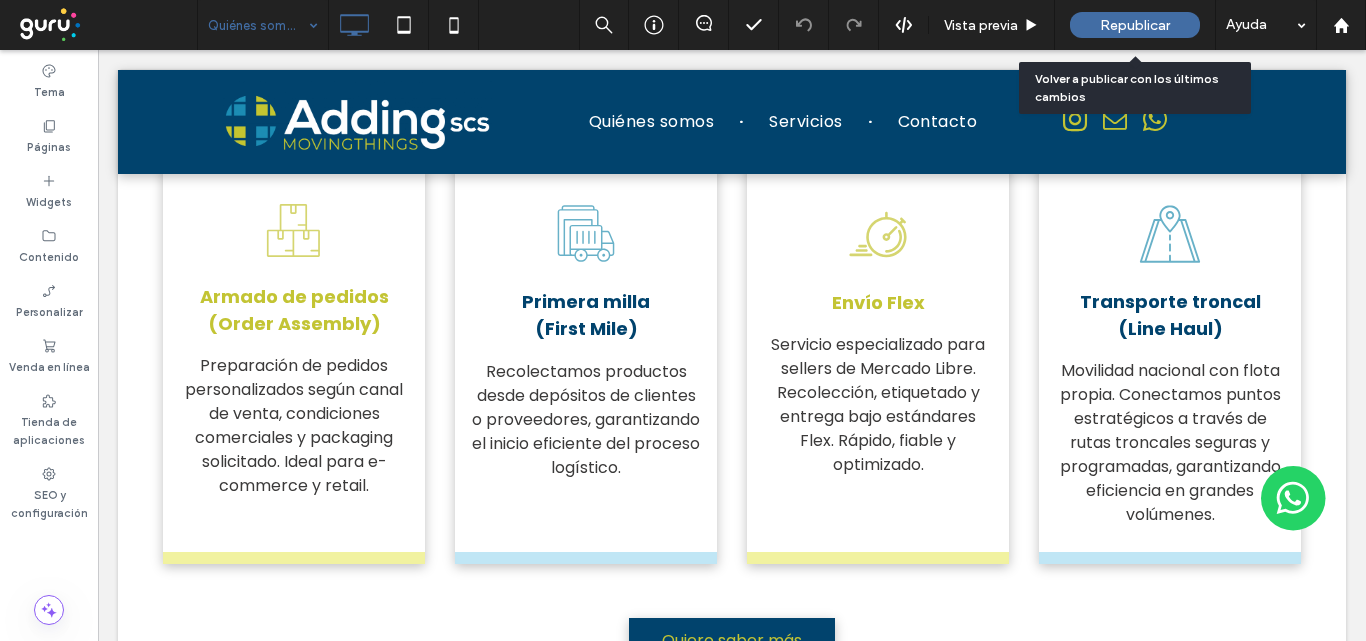 click on "Republicar" at bounding box center (1135, 25) 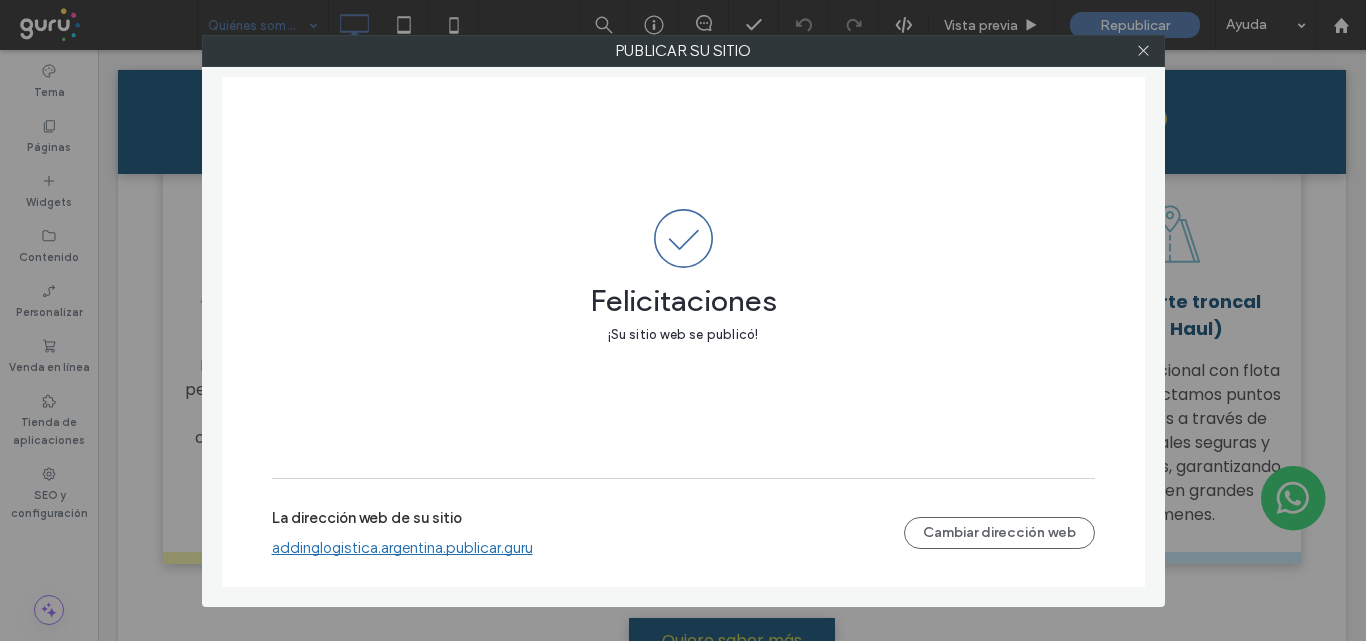 click on "addinglogistica.argentina.publicar.guru" at bounding box center (402, 548) 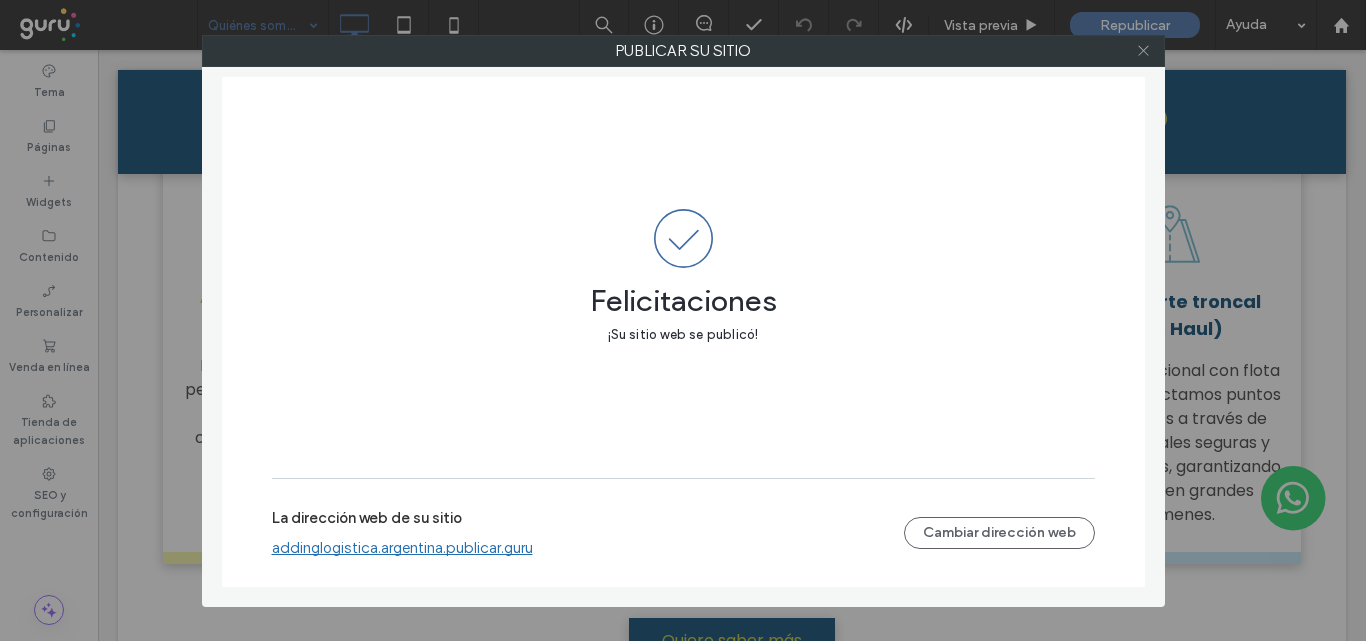 click 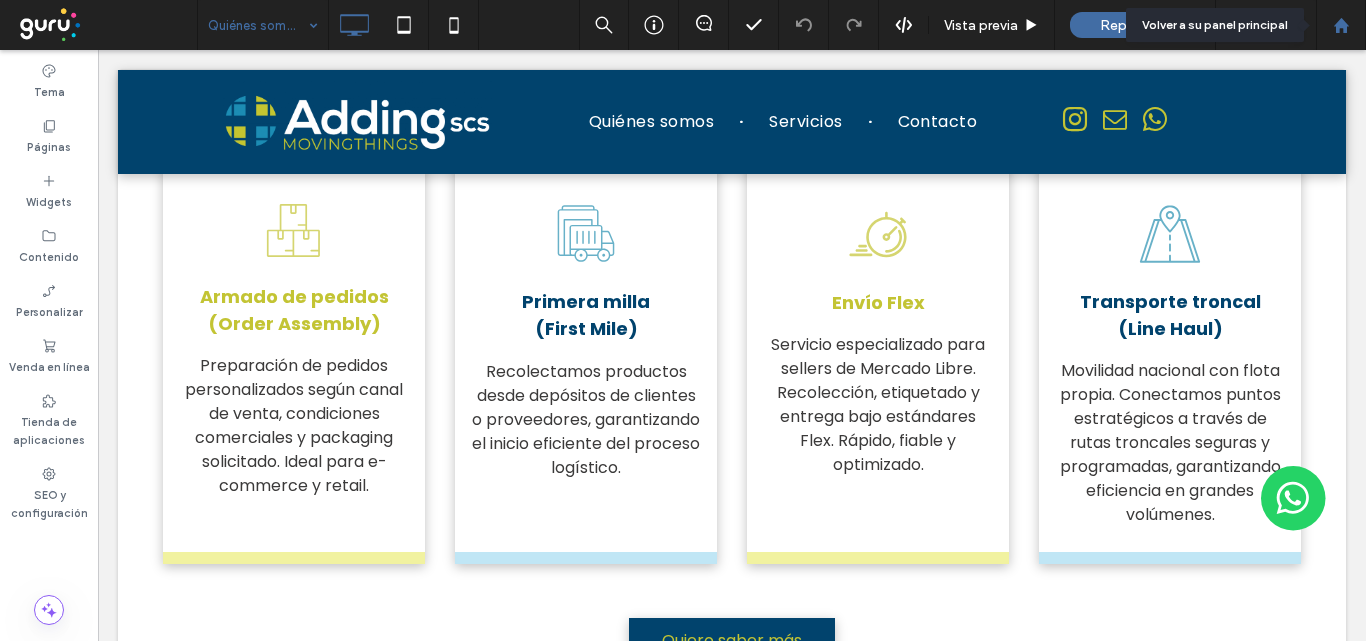 click 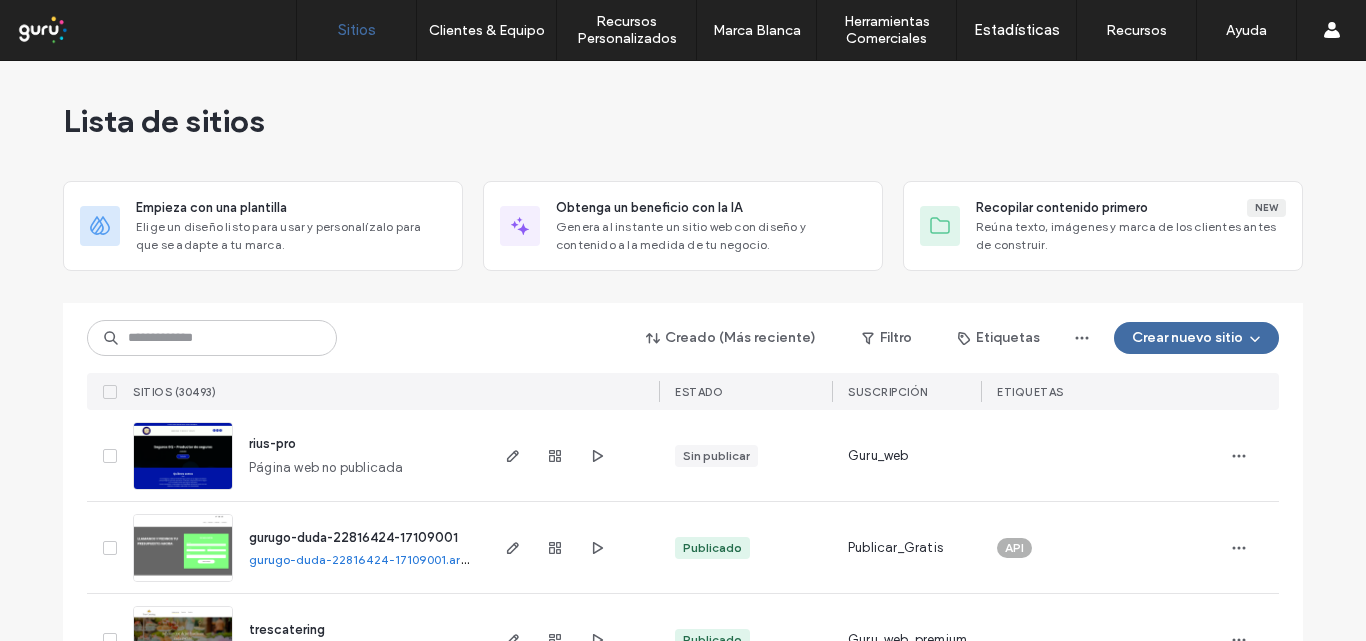 scroll, scrollTop: 0, scrollLeft: 0, axis: both 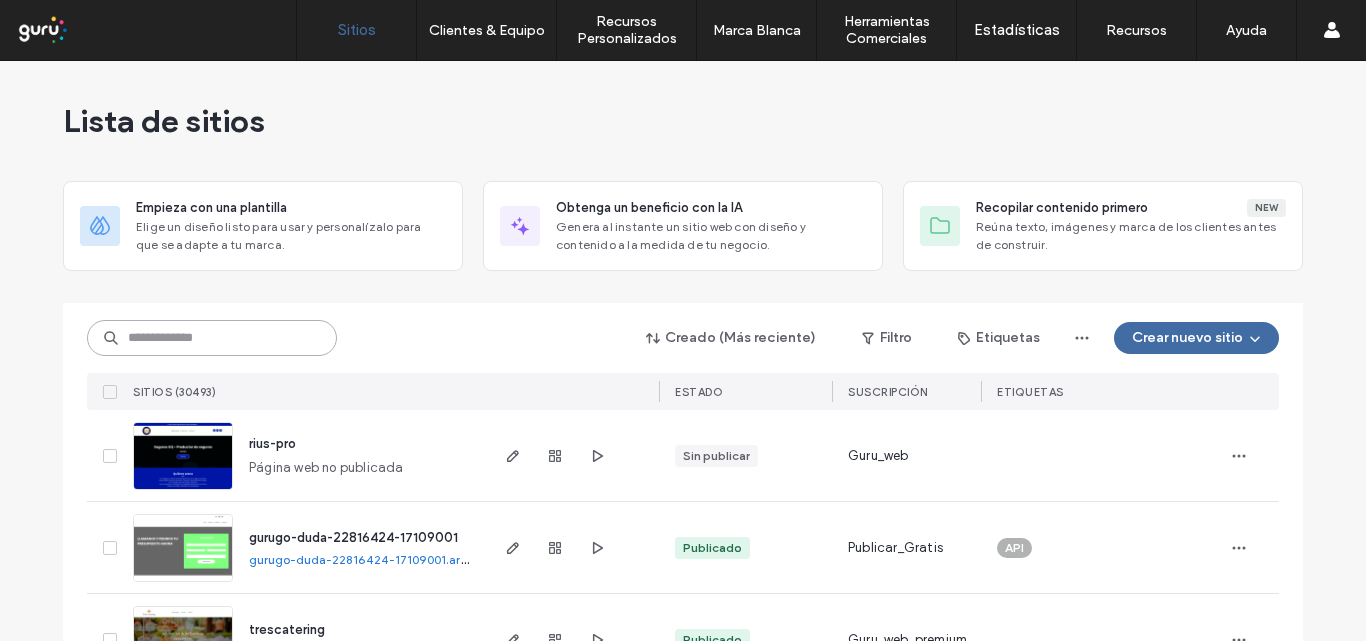 click at bounding box center (212, 338) 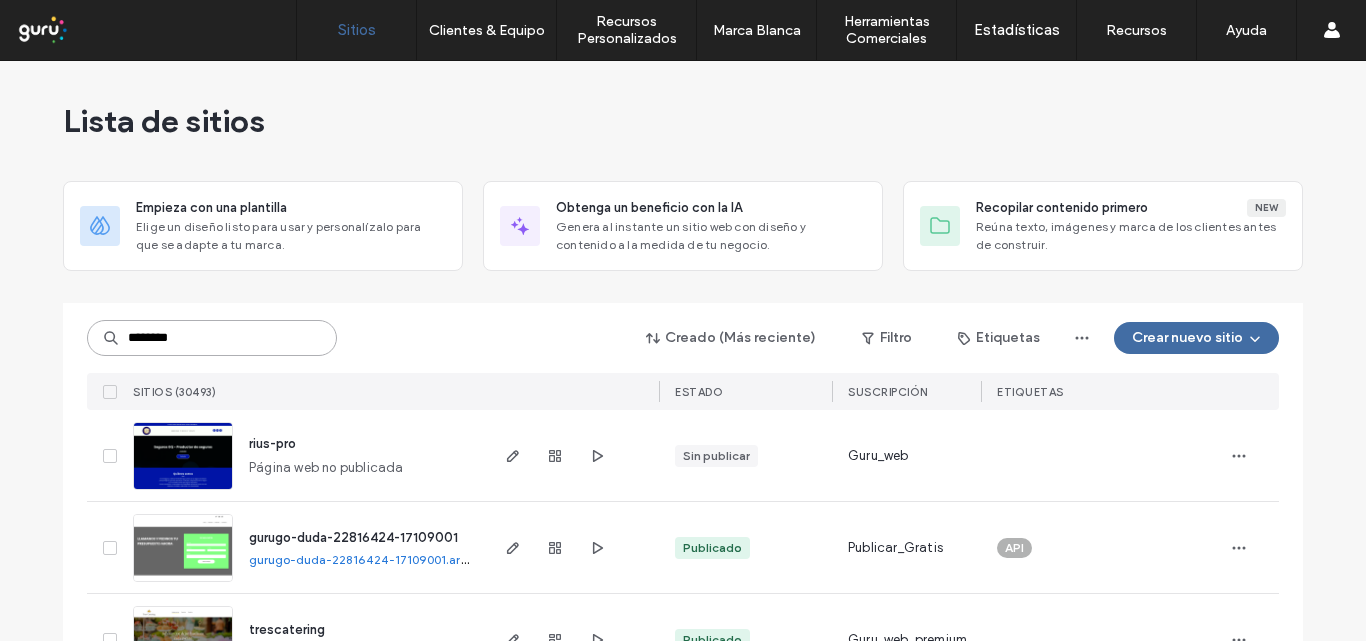 type on "********" 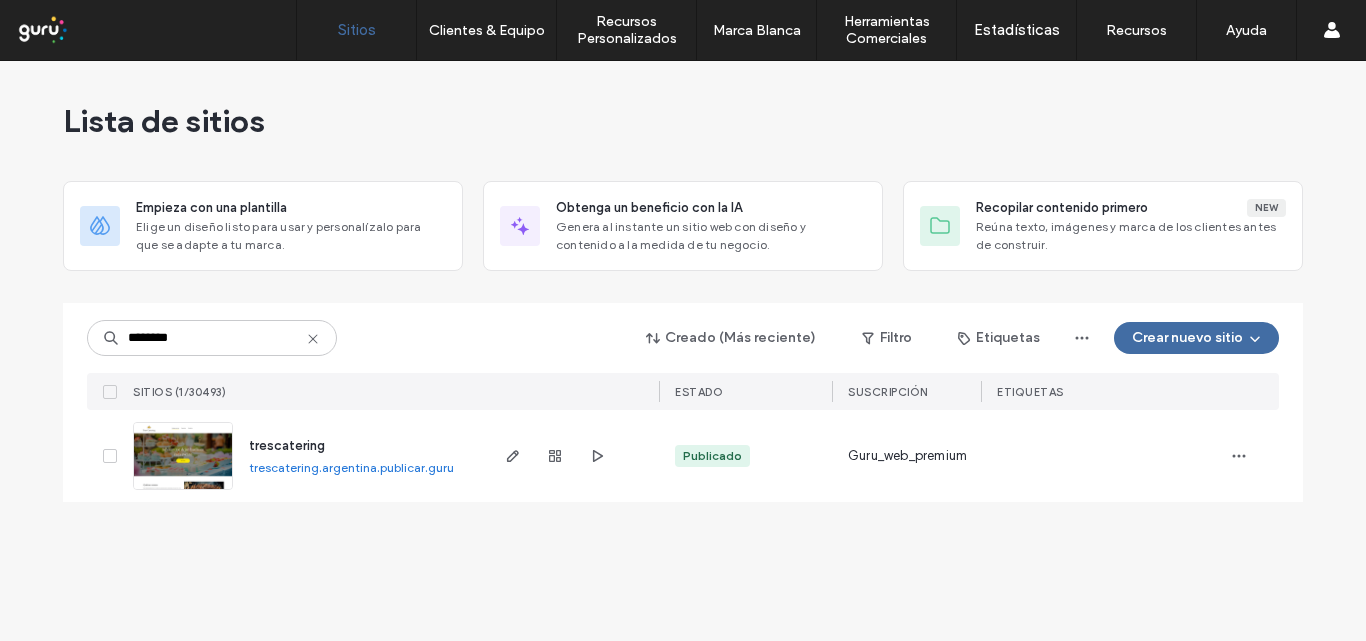 click on "trescatering.argentina.publicar.guru" at bounding box center (351, 467) 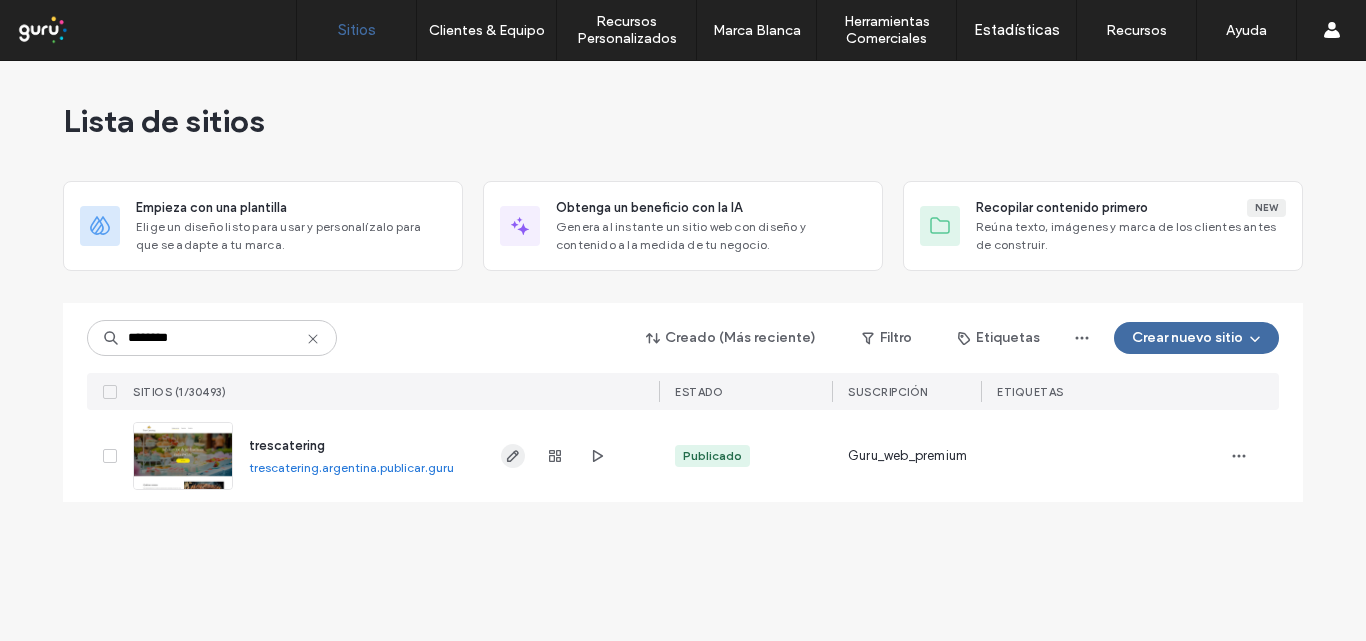 click 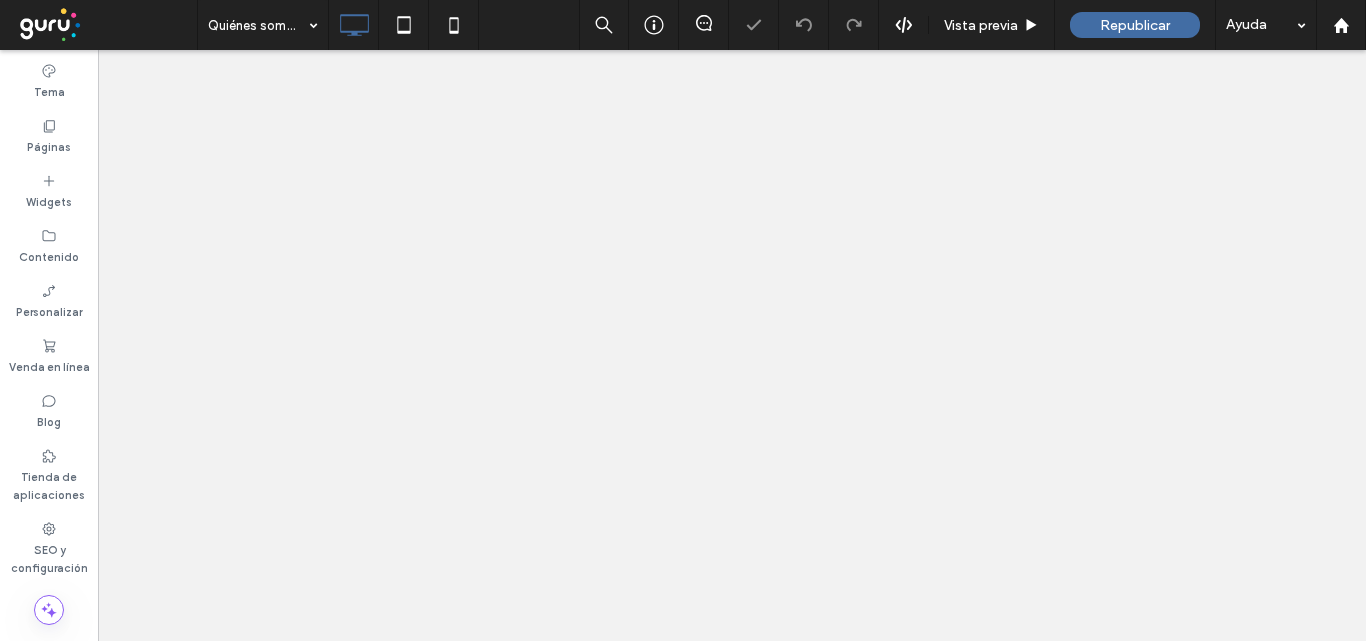 scroll, scrollTop: 0, scrollLeft: 0, axis: both 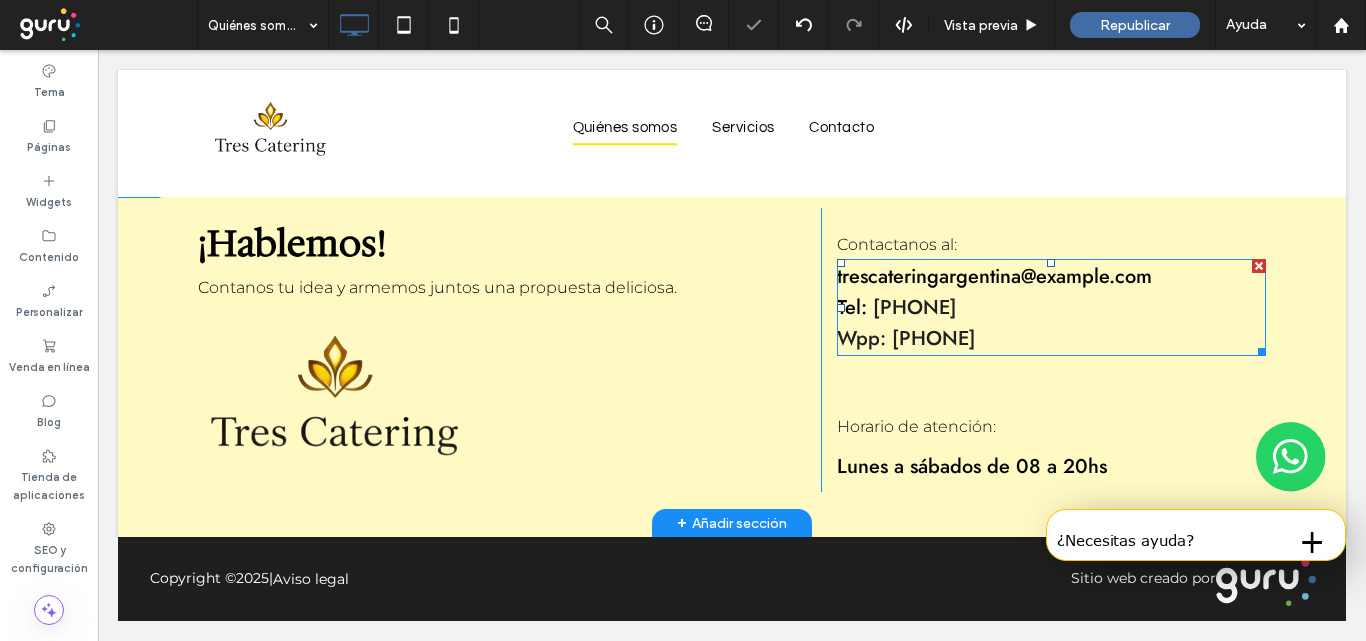 click on "Wpp: [PHONE]" at bounding box center [906, 338] 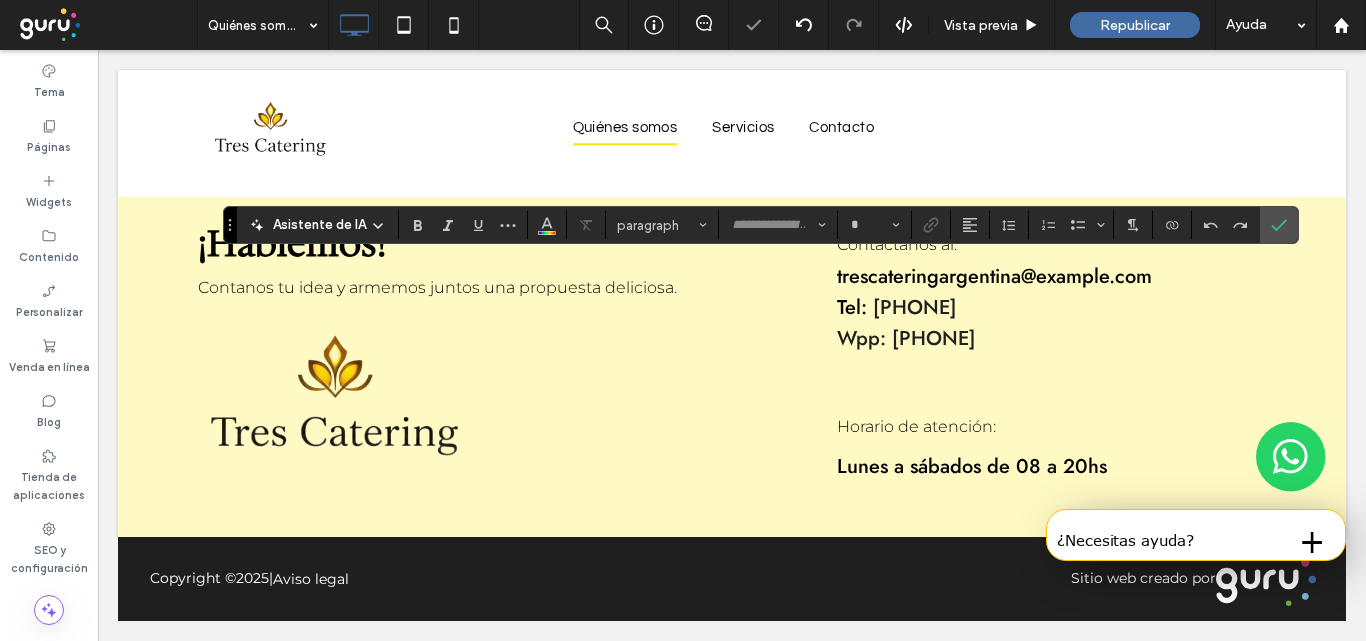 type on "****" 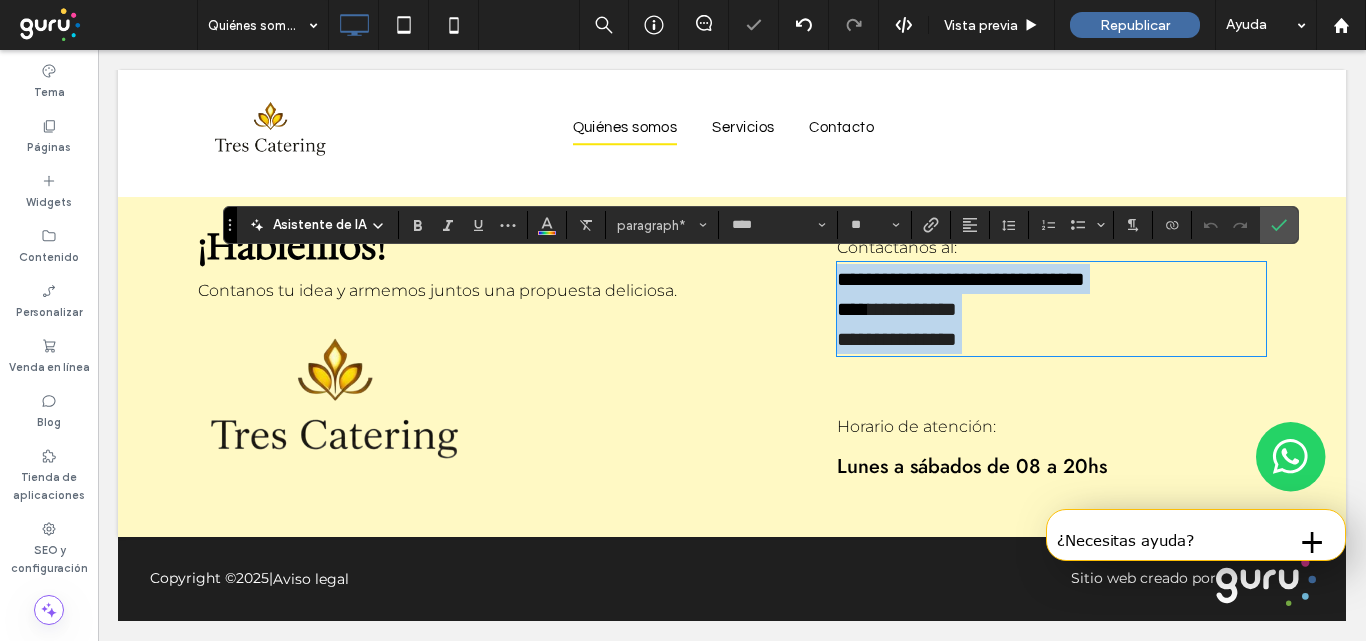 click on "**********" at bounding box center (1051, 339) 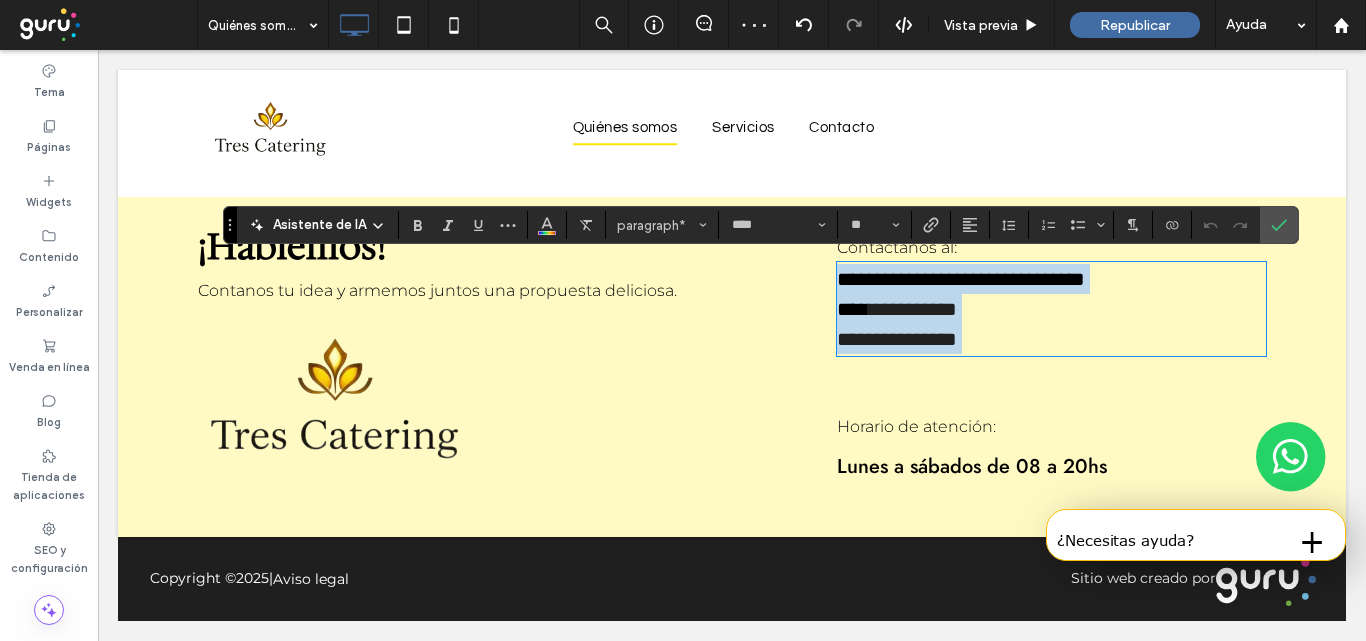 drag, startPoint x: 1009, startPoint y: 345, endPoint x: 996, endPoint y: 336, distance: 15.811388 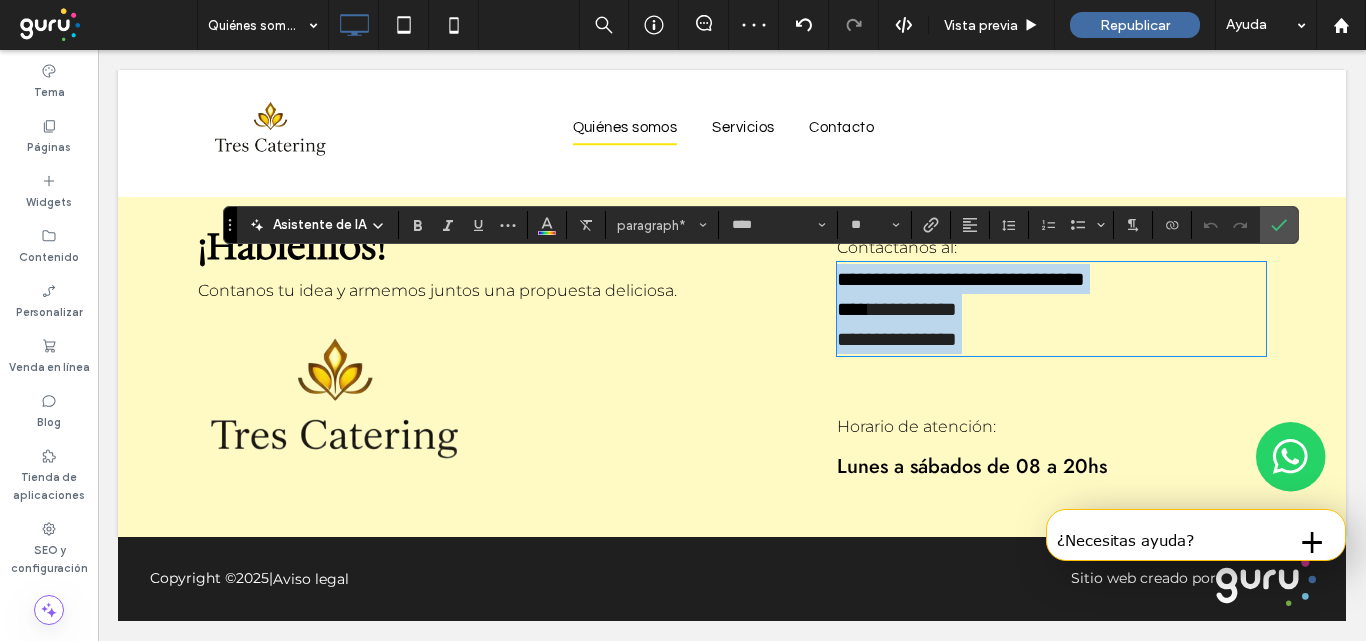 click on "**********" at bounding box center [1051, 339] 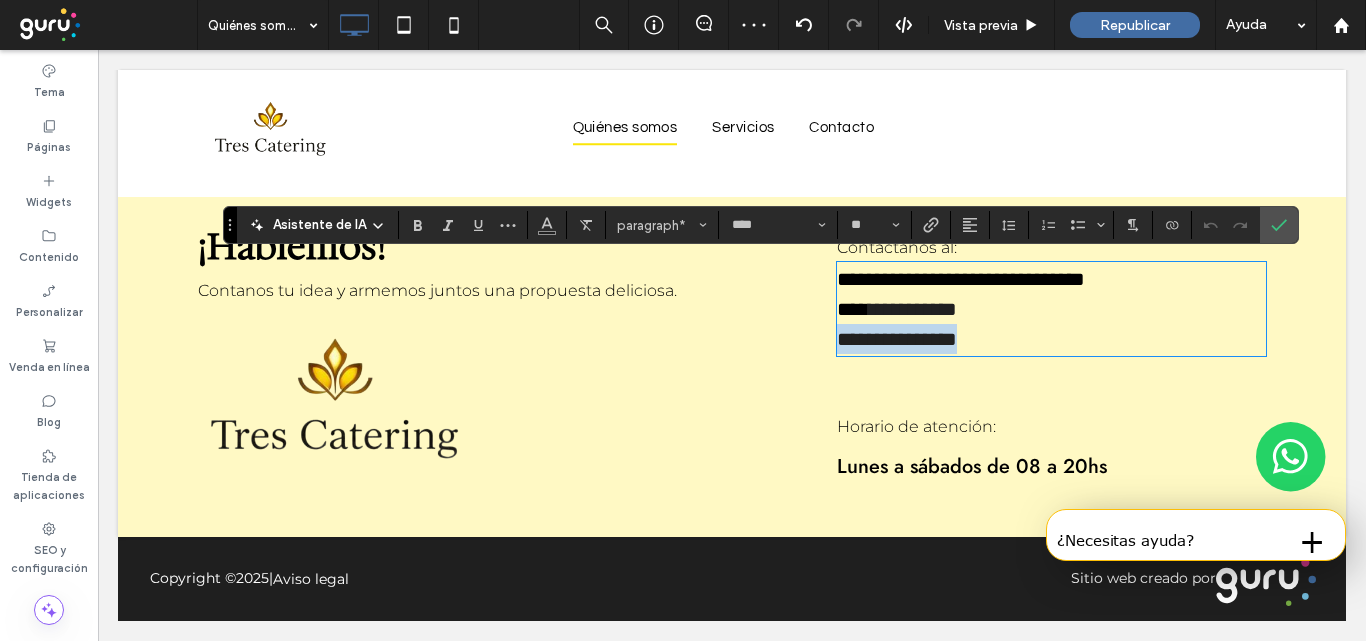 drag, startPoint x: 1008, startPoint y: 348, endPoint x: 797, endPoint y: 345, distance: 211.02133 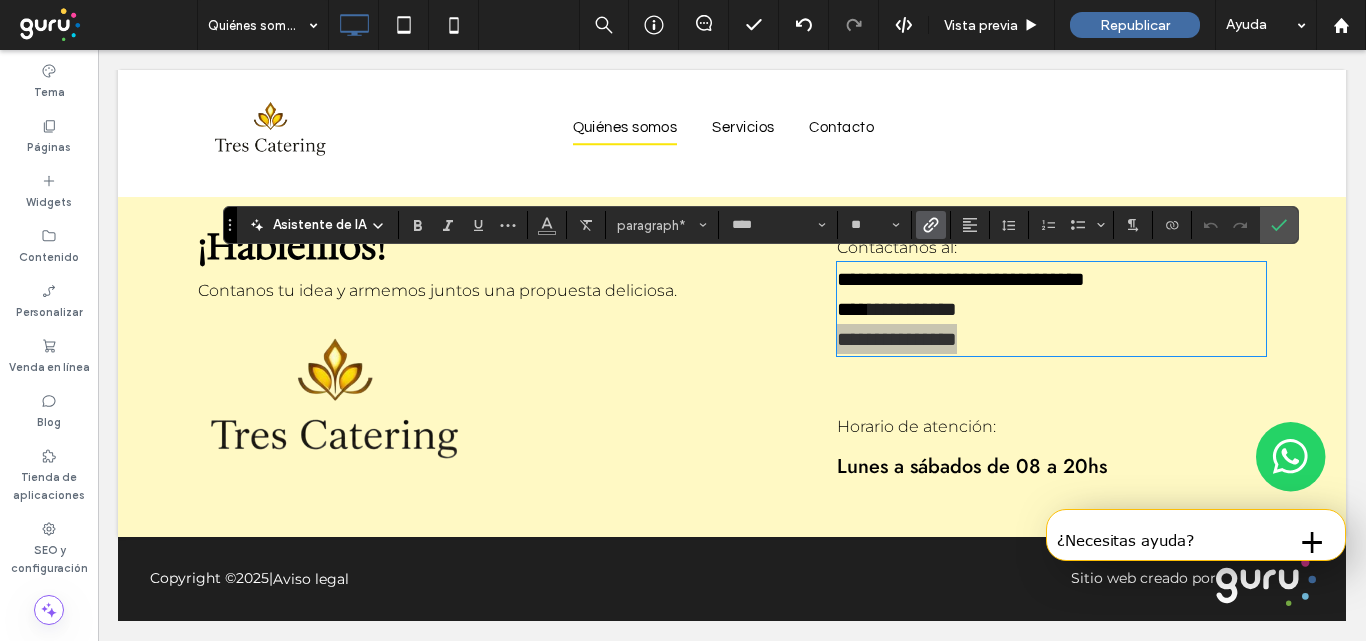 click 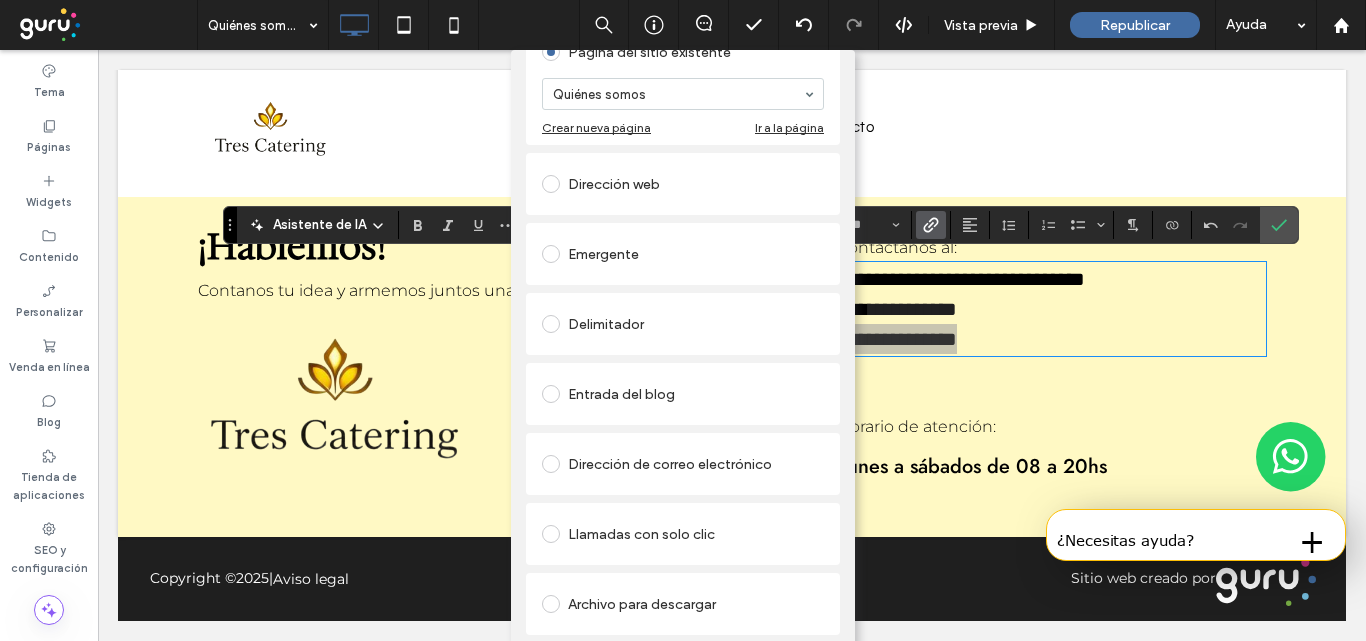 click on "Dirección de correo electrónico" at bounding box center (683, 464) 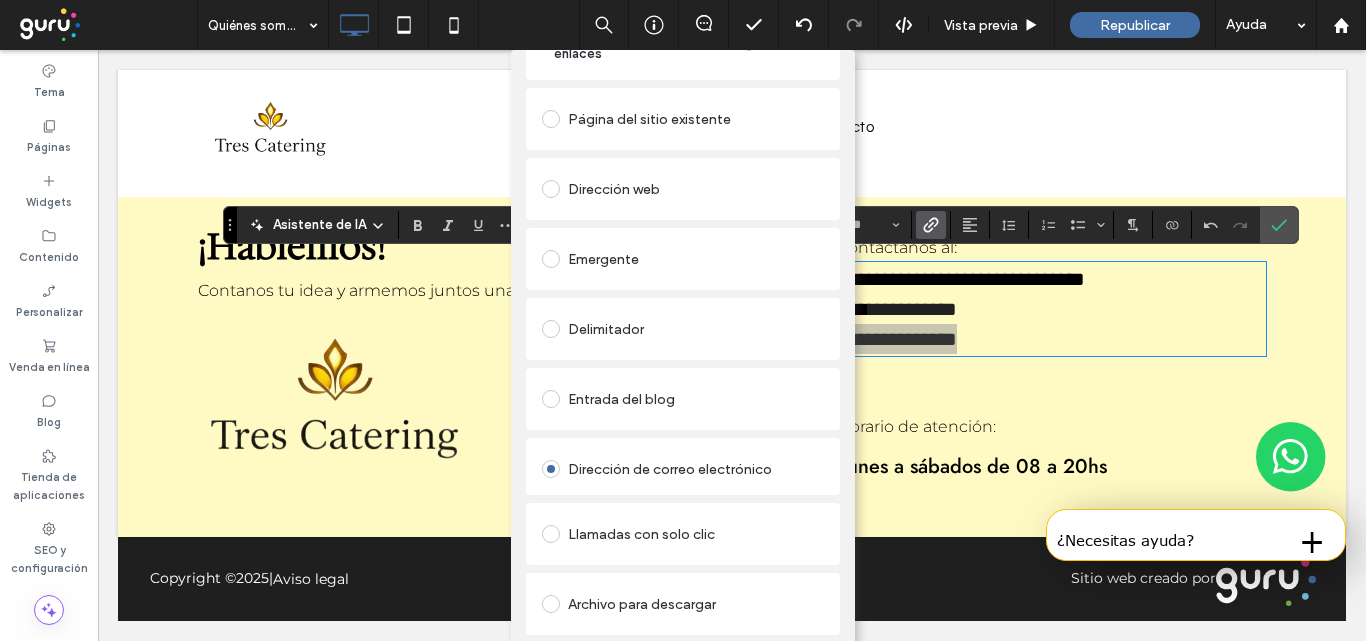 scroll, scrollTop: 88, scrollLeft: 0, axis: vertical 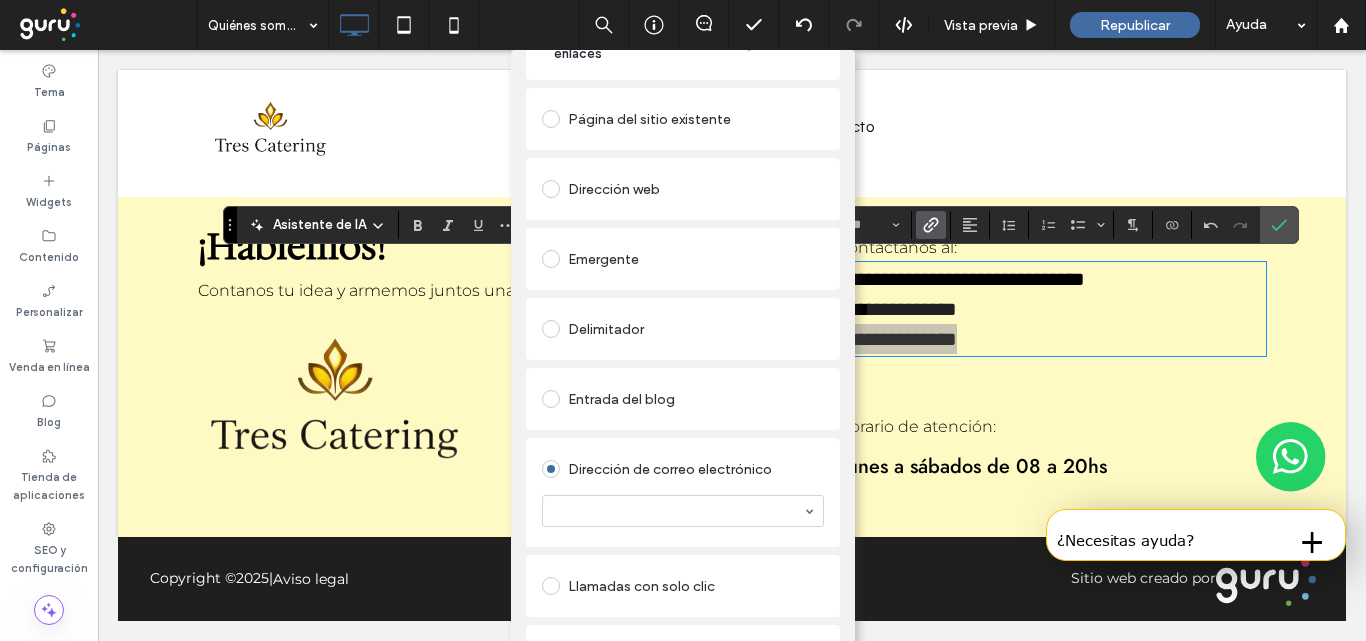 click on "Llamadas con solo clic" at bounding box center (683, 586) 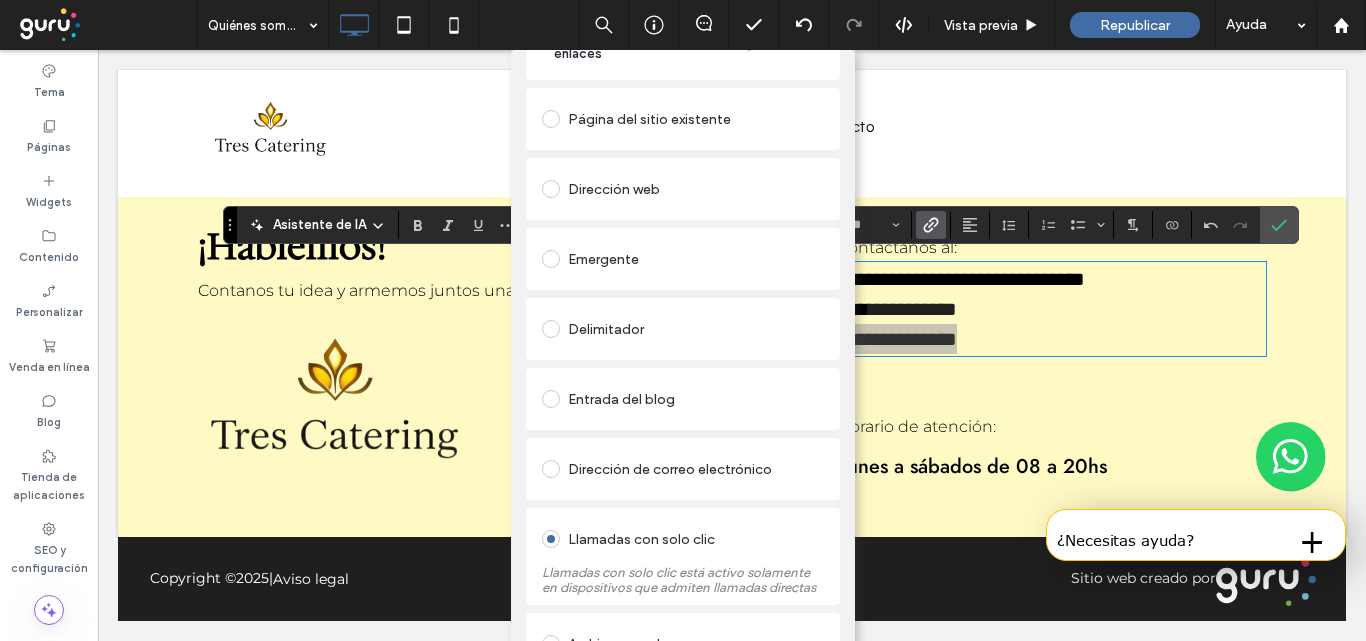 click on "Llamadas con solo clic está activo solamente en dispositivos que admiten llamadas directas" at bounding box center (683, 575) 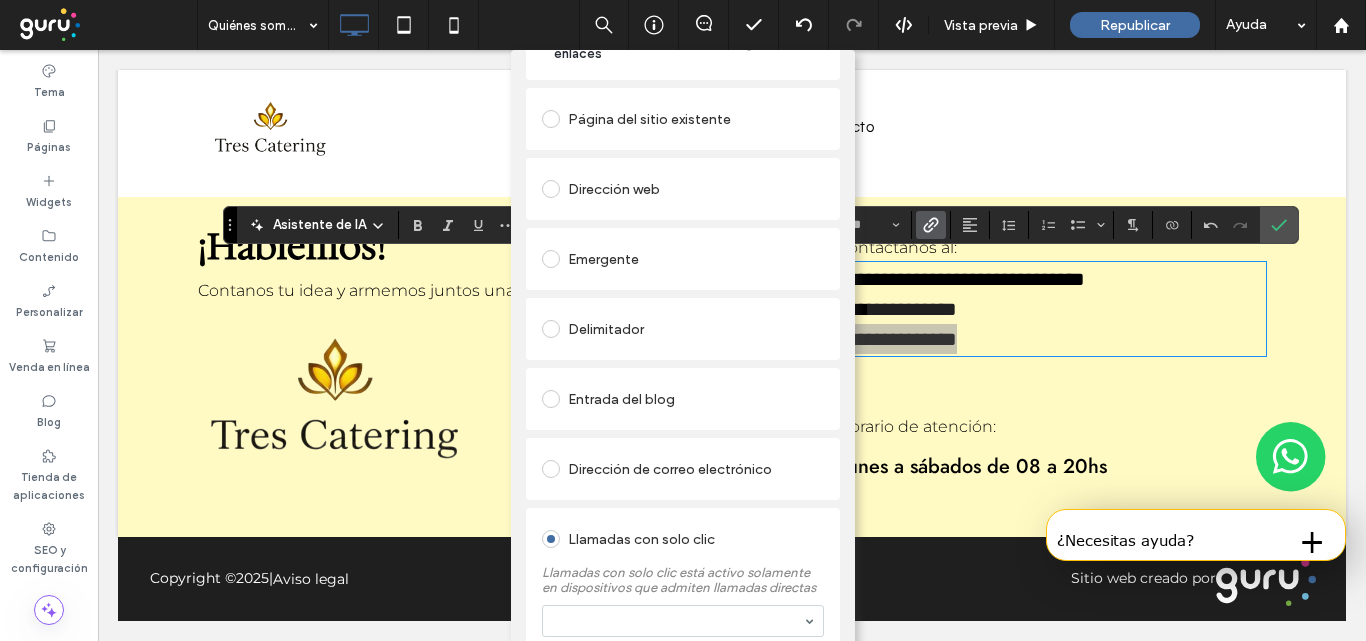 click on "Dirección web" at bounding box center [683, 189] 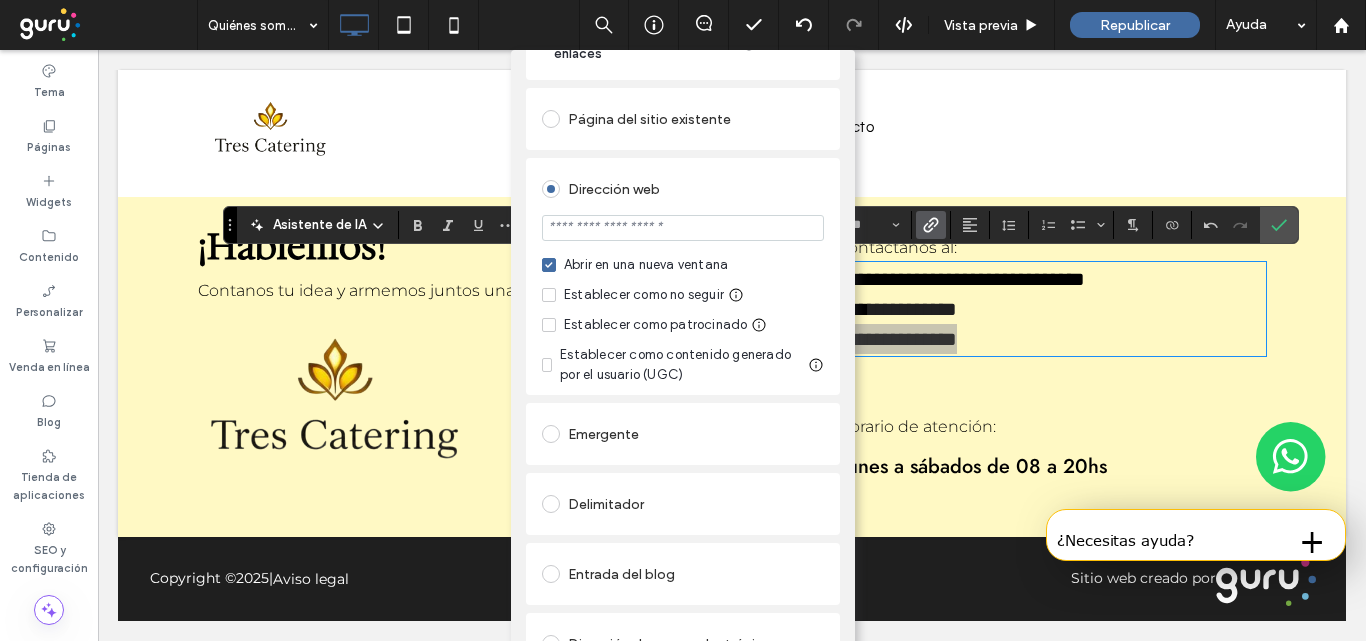 click at bounding box center (683, 228) 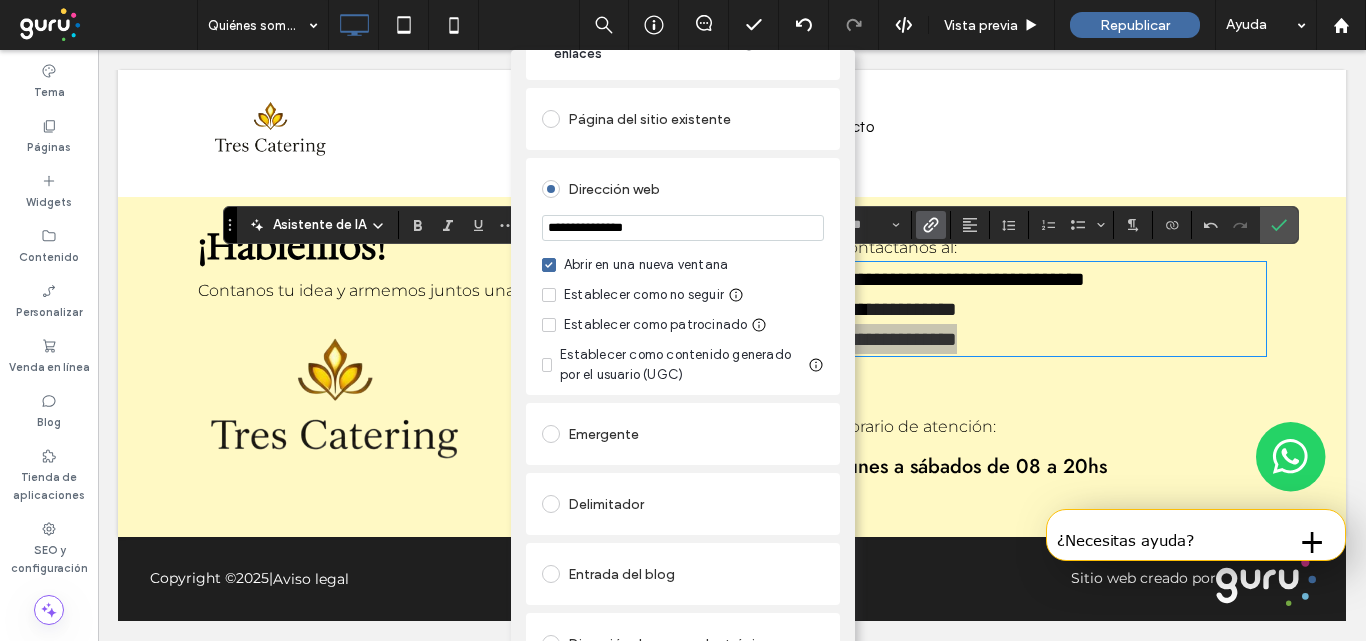drag, startPoint x: 671, startPoint y: 228, endPoint x: 725, endPoint y: 195, distance: 63.28507 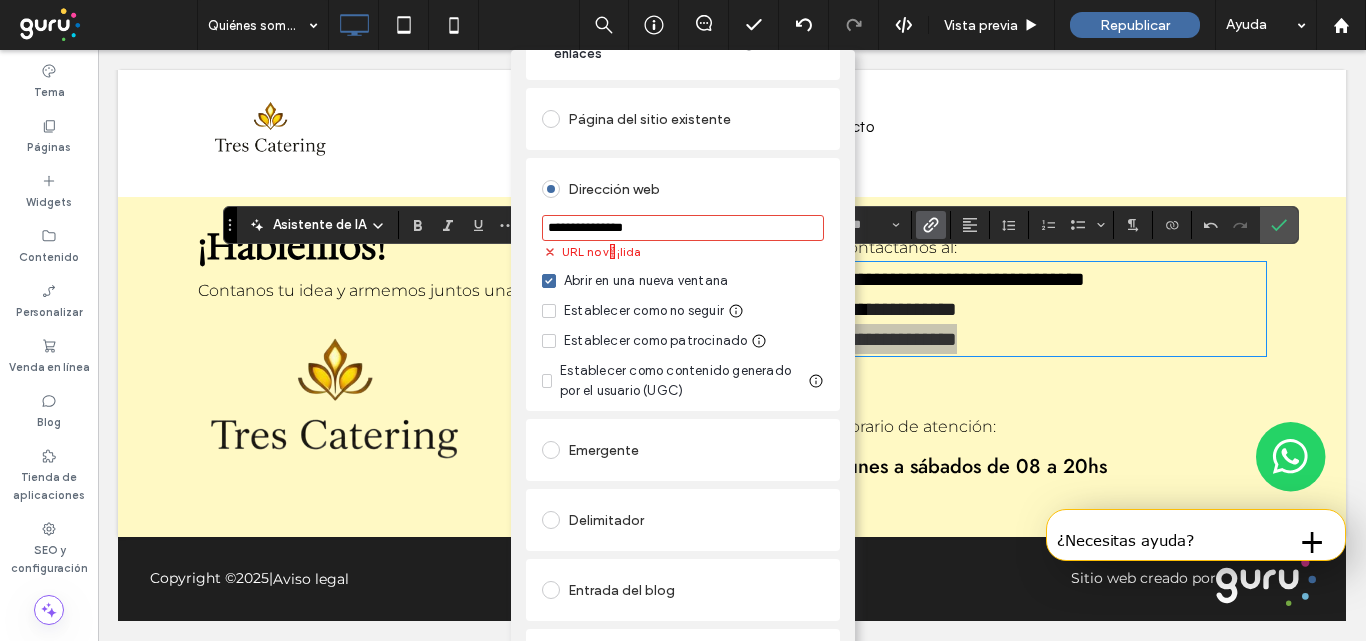 drag, startPoint x: 681, startPoint y: 227, endPoint x: 462, endPoint y: 224, distance: 219.02055 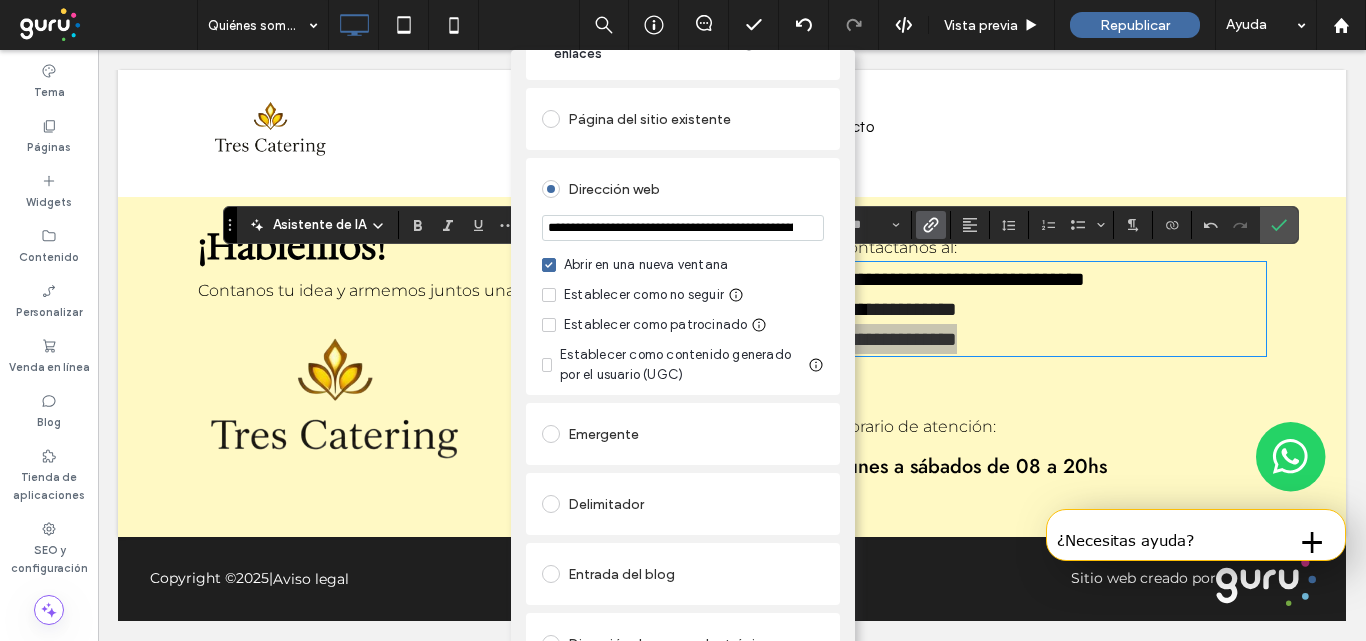 scroll, scrollTop: 0, scrollLeft: 408, axis: horizontal 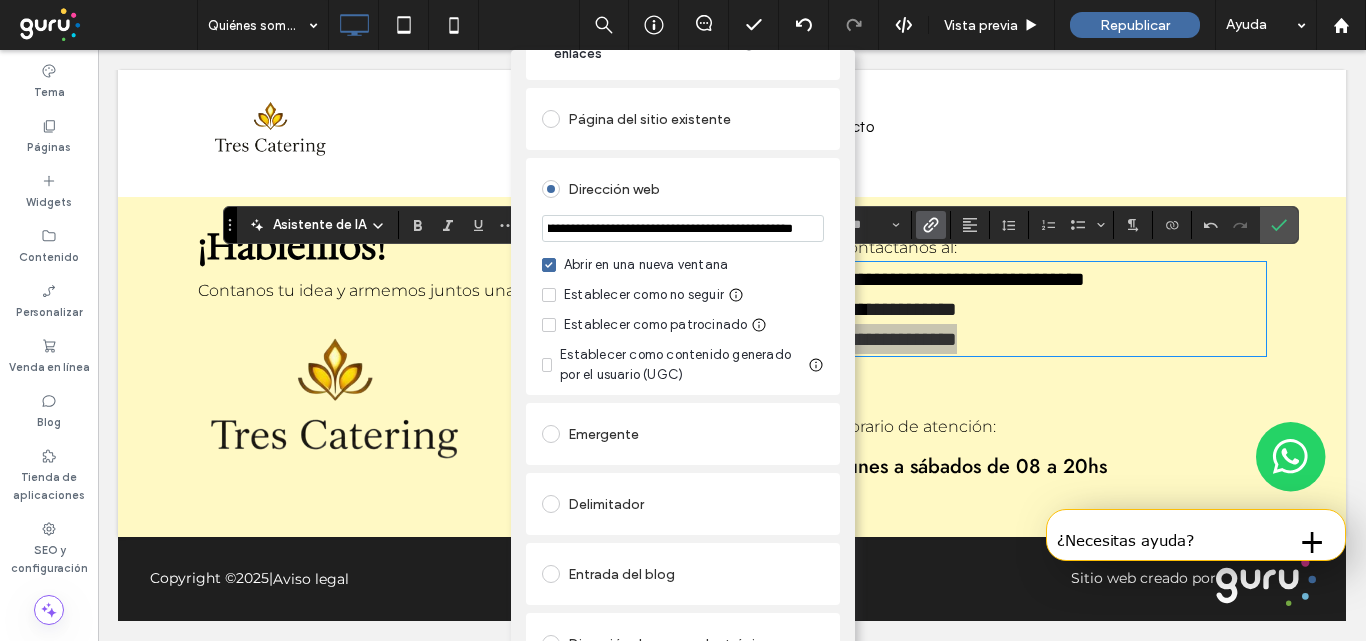 drag, startPoint x: 652, startPoint y: 232, endPoint x: 718, endPoint y: 192, distance: 77.175125 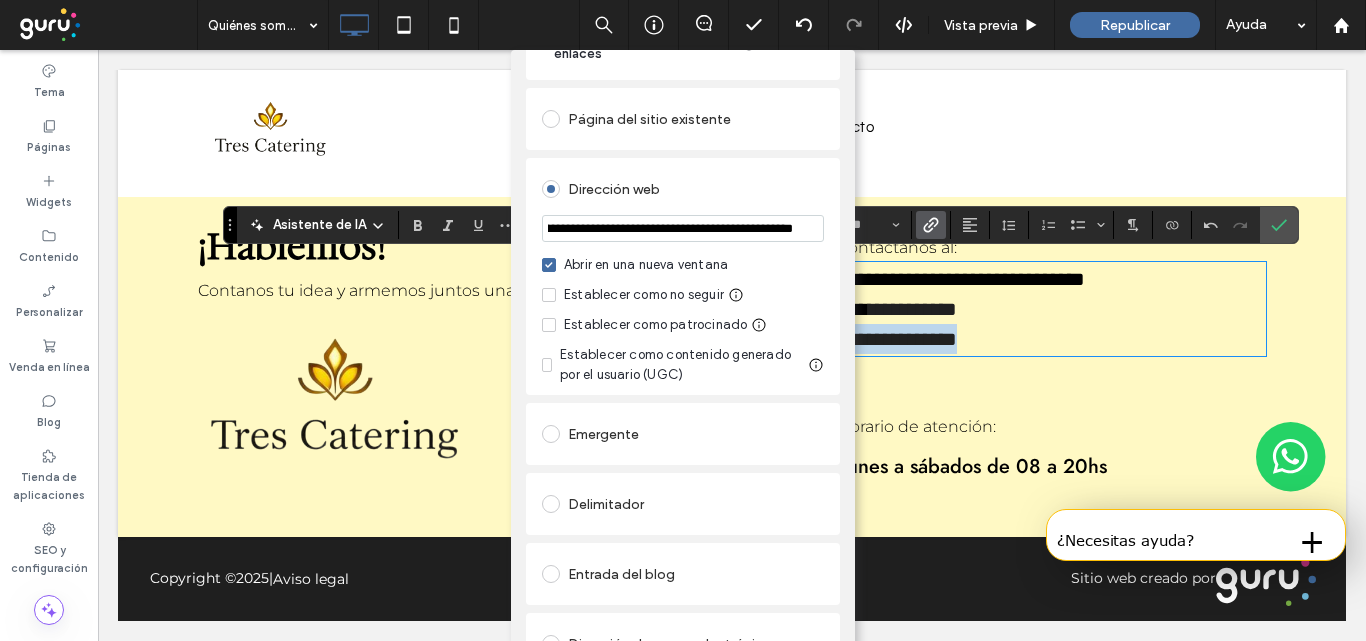scroll, scrollTop: 0, scrollLeft: 0, axis: both 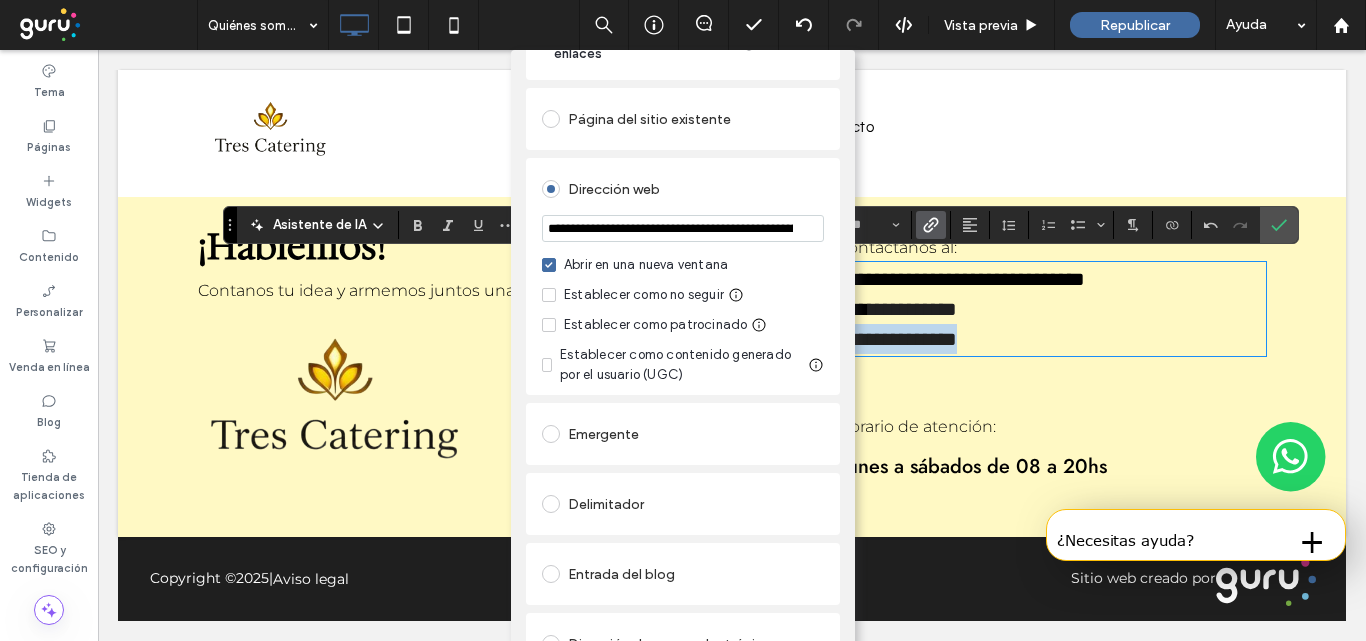 click on "Dirección web" at bounding box center [683, 189] 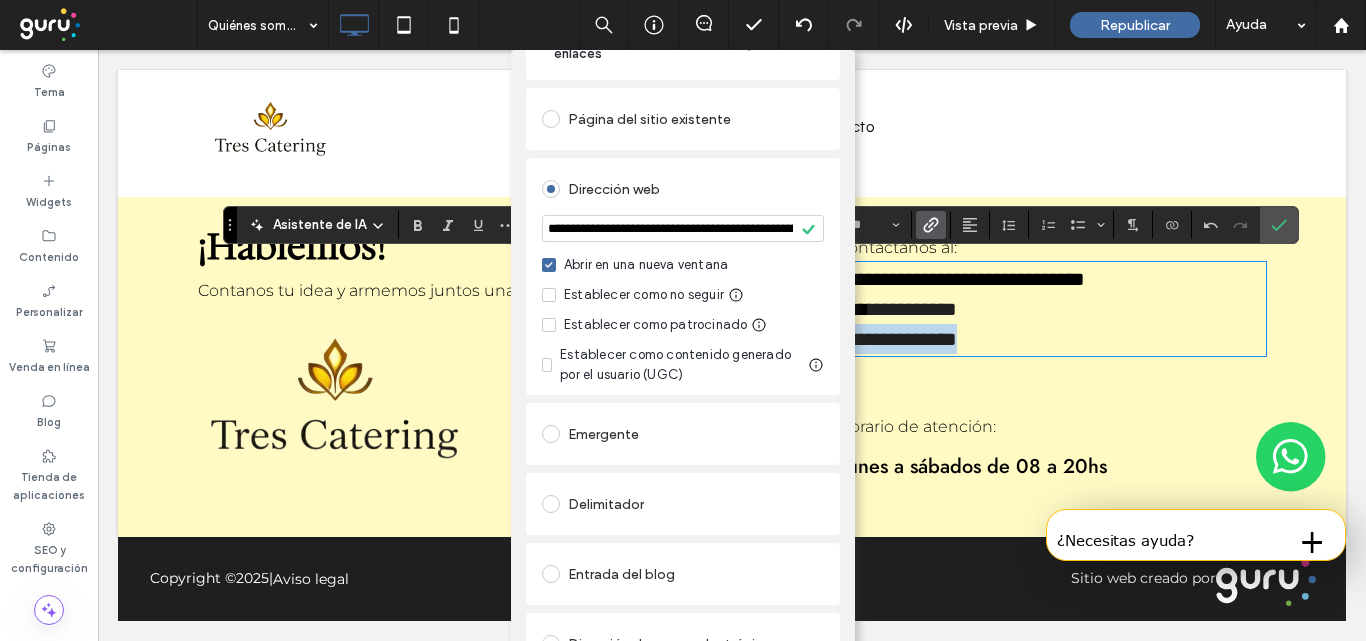 scroll, scrollTop: 0, scrollLeft: 0, axis: both 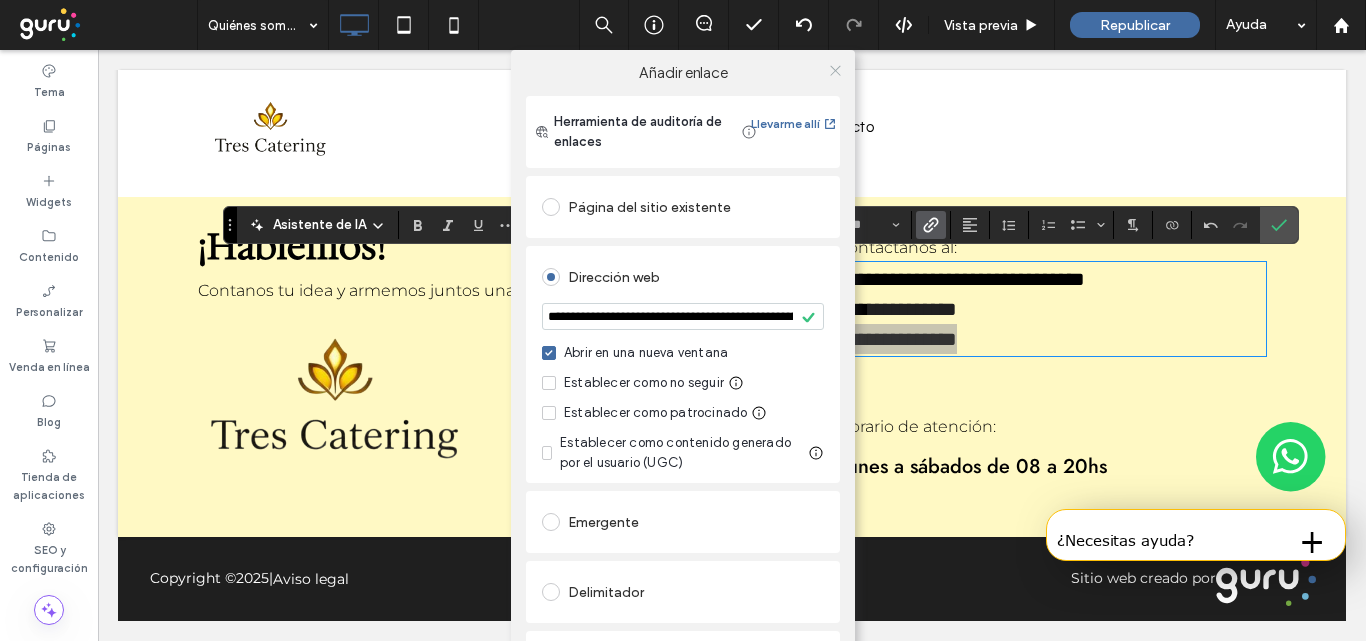 click 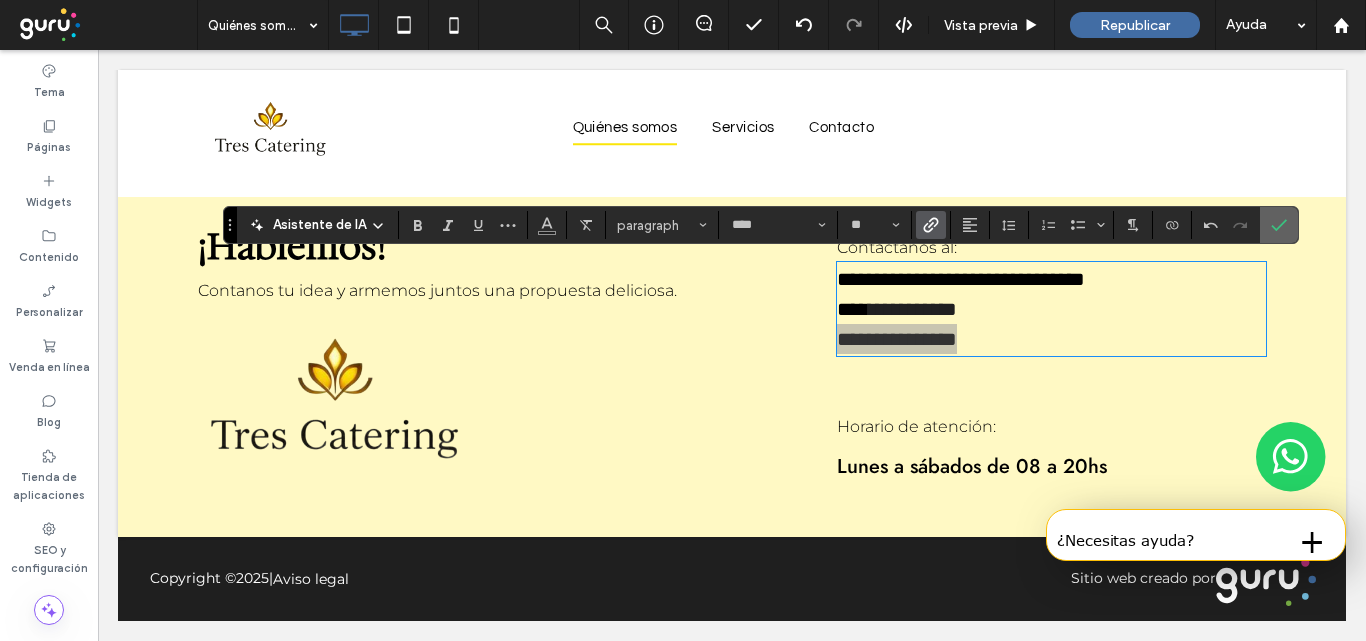 click 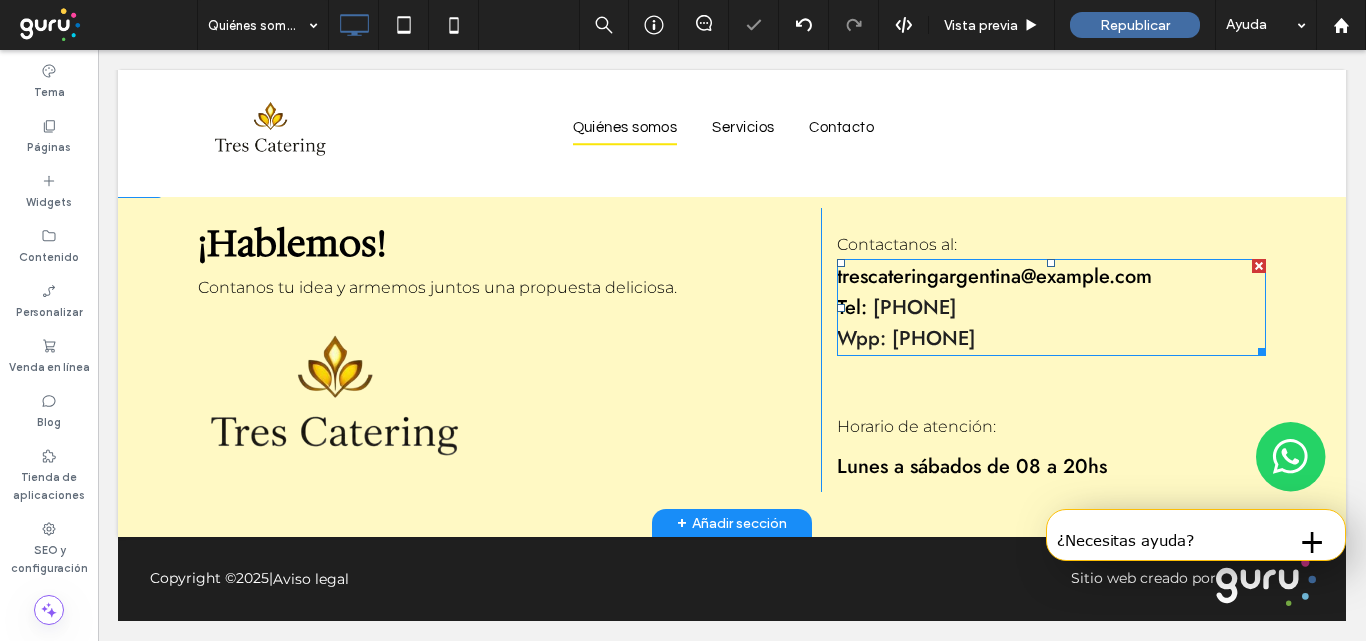 click on "Wpp: [PHONE]" at bounding box center (906, 338) 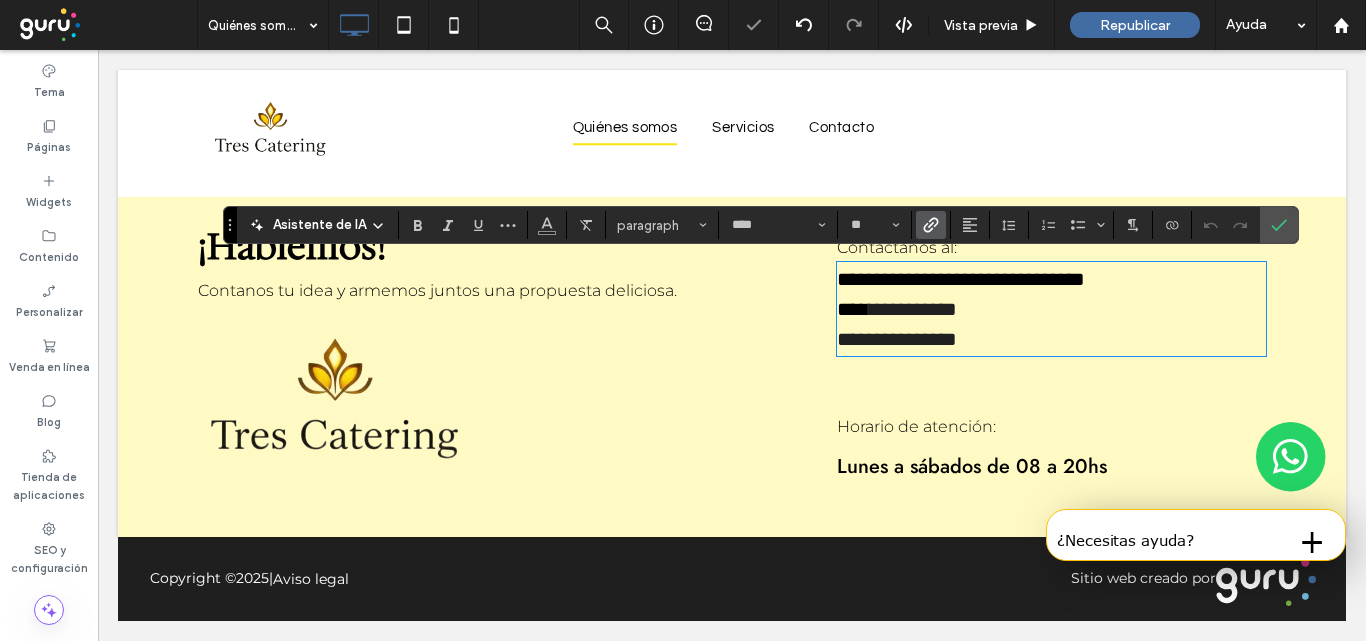 click on "**********" at bounding box center [961, 279] 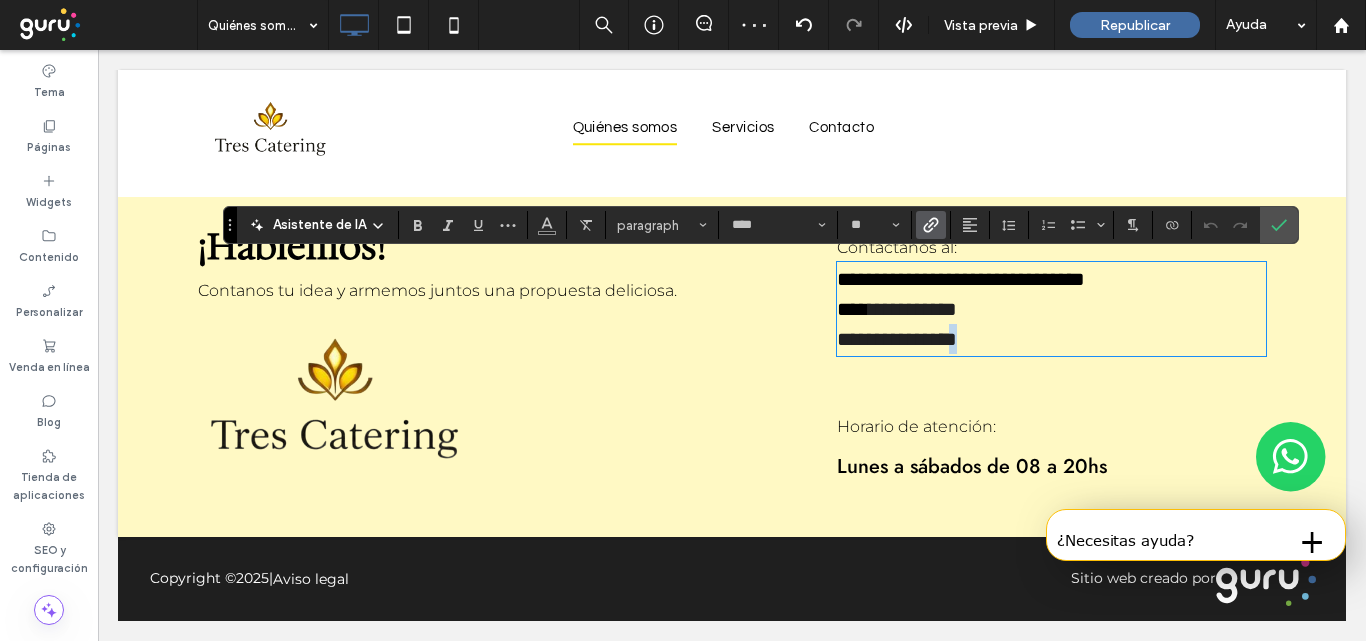 click on "**********" at bounding box center (1051, 339) 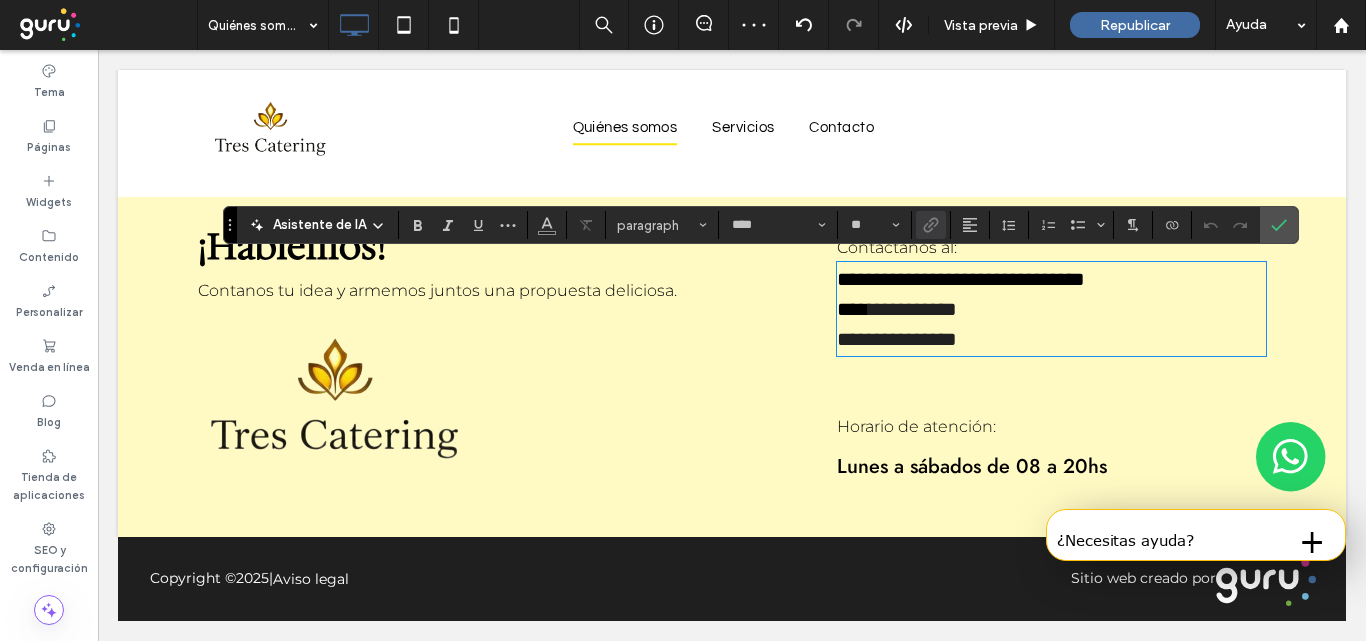 click on "**********" at bounding box center (917, 309) 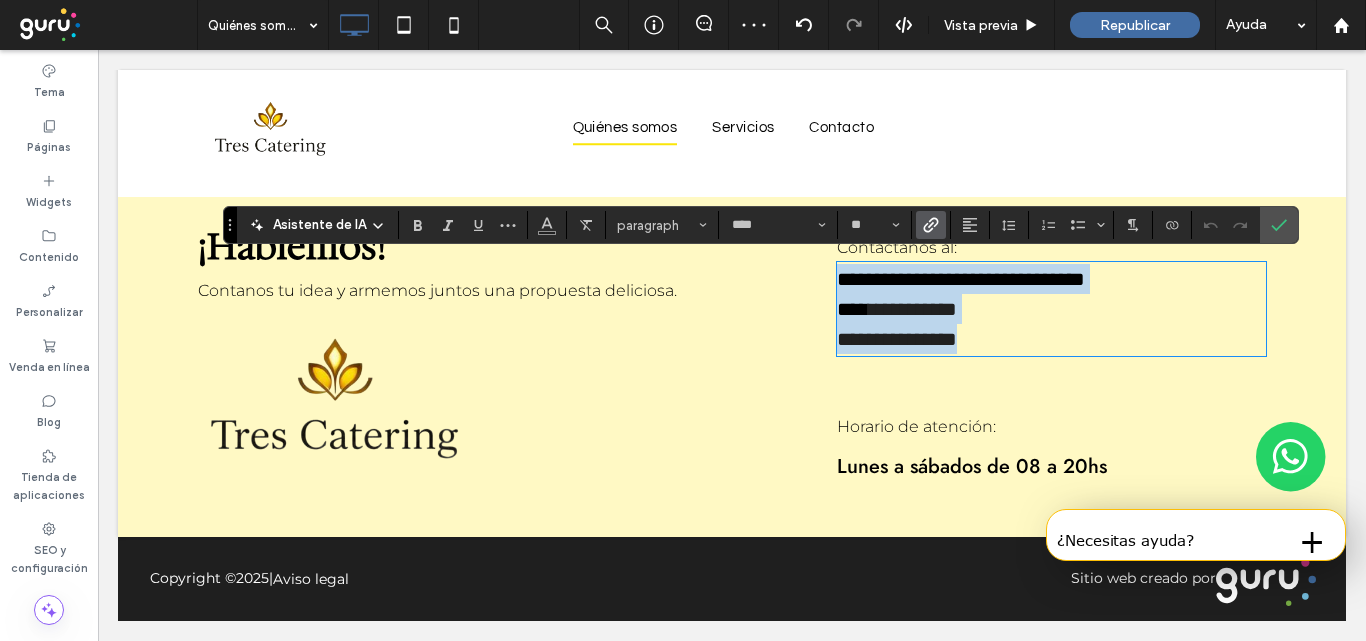 drag, startPoint x: 1009, startPoint y: 348, endPoint x: 525, endPoint y: 203, distance: 505.2534 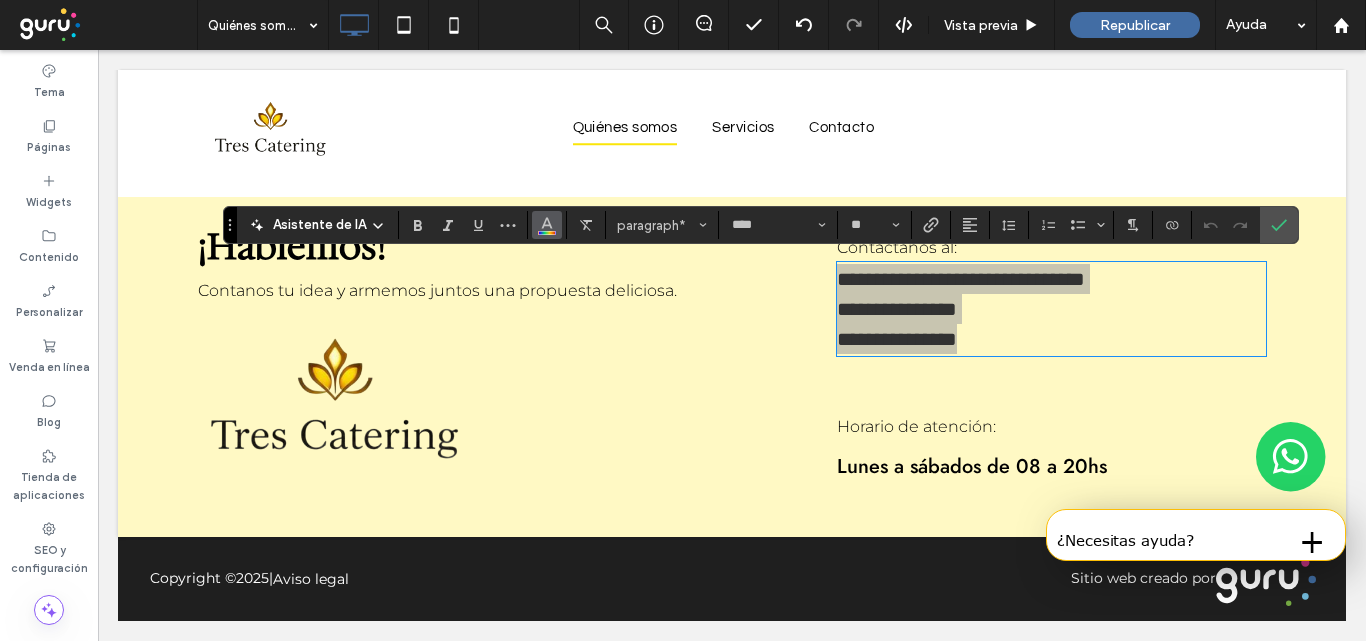 click 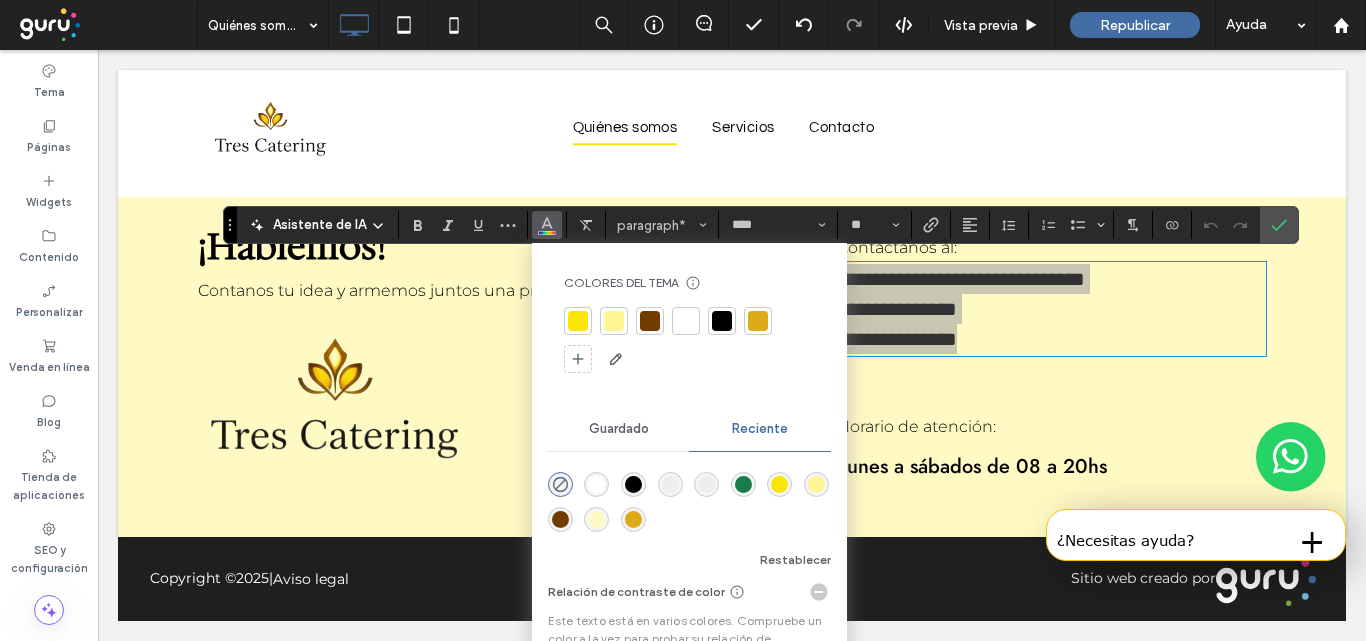 click at bounding box center (722, 321) 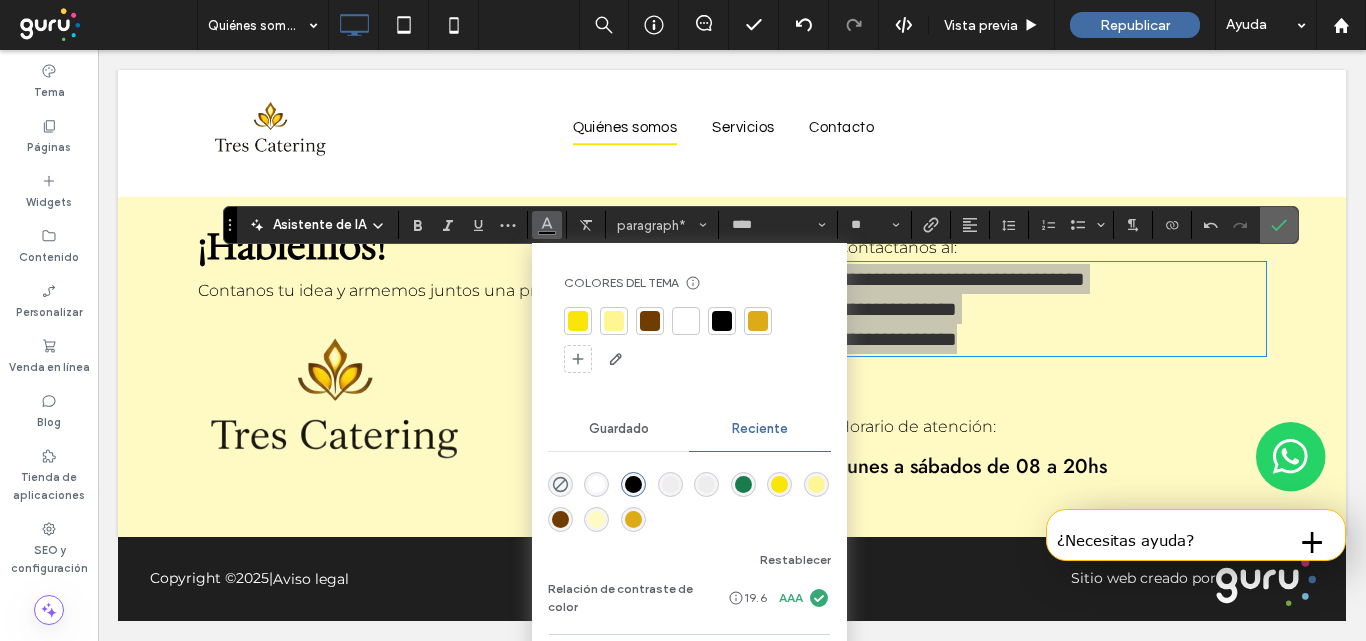click 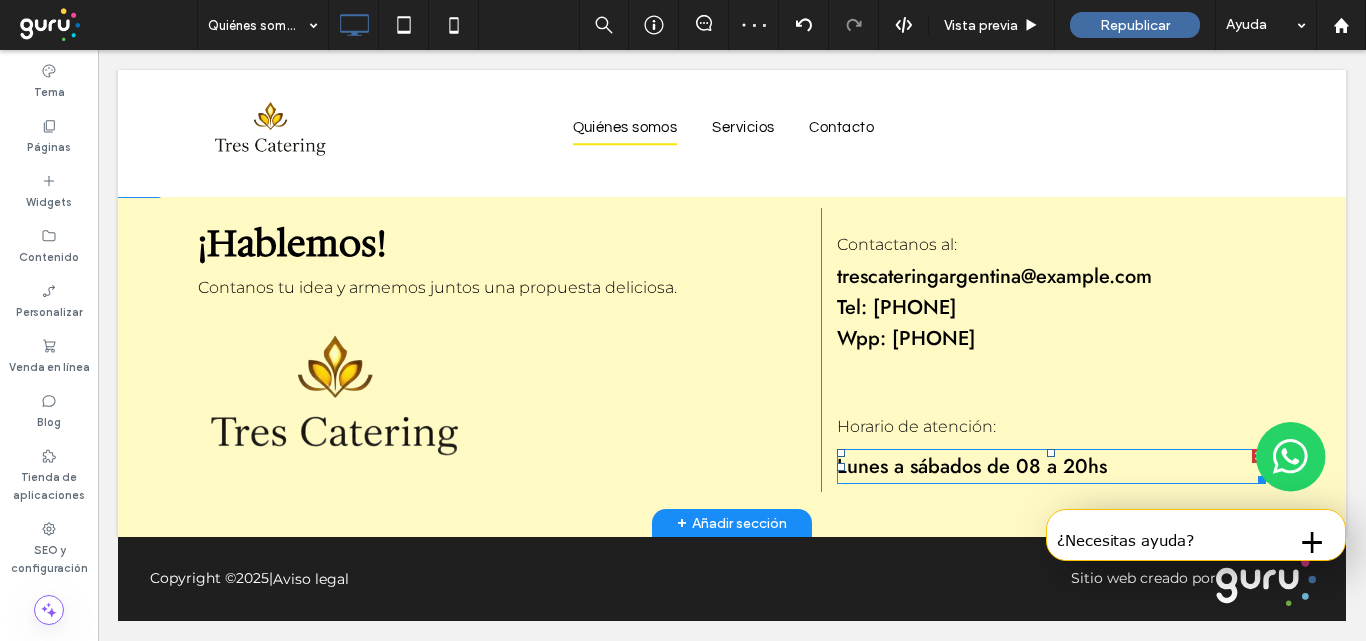 click on "Lunes a sábados de 08 a 20hs" at bounding box center (972, 466) 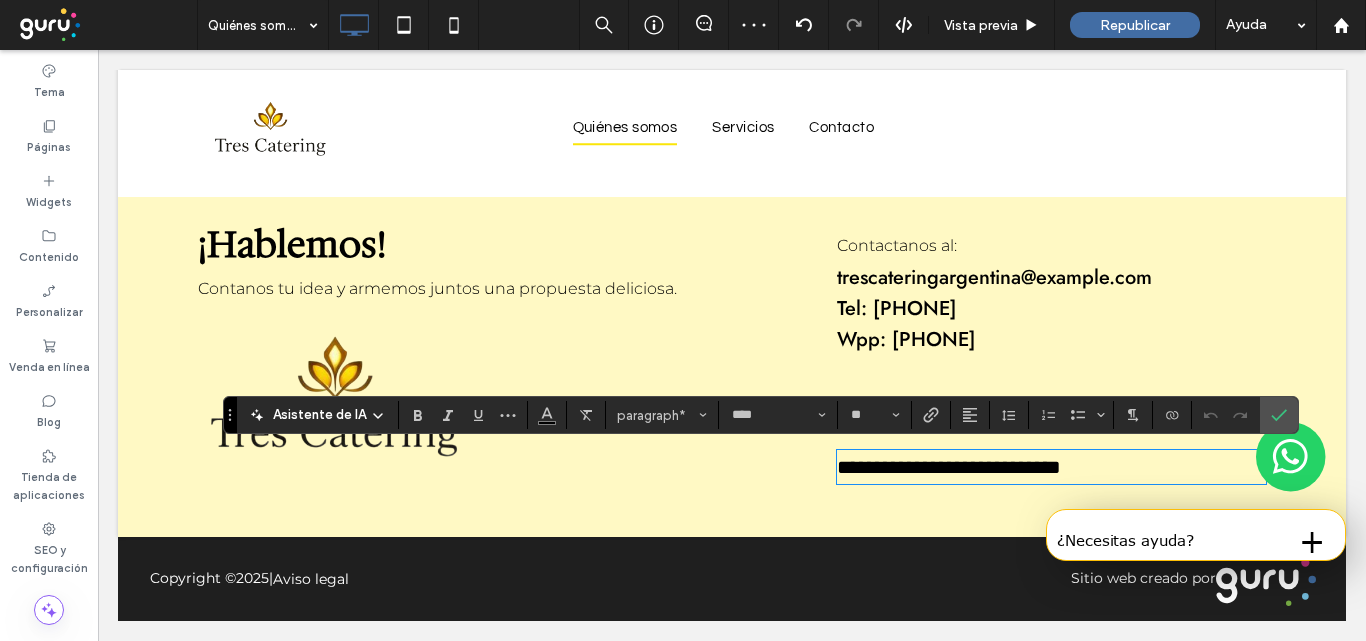 click on "**********" at bounding box center [949, 467] 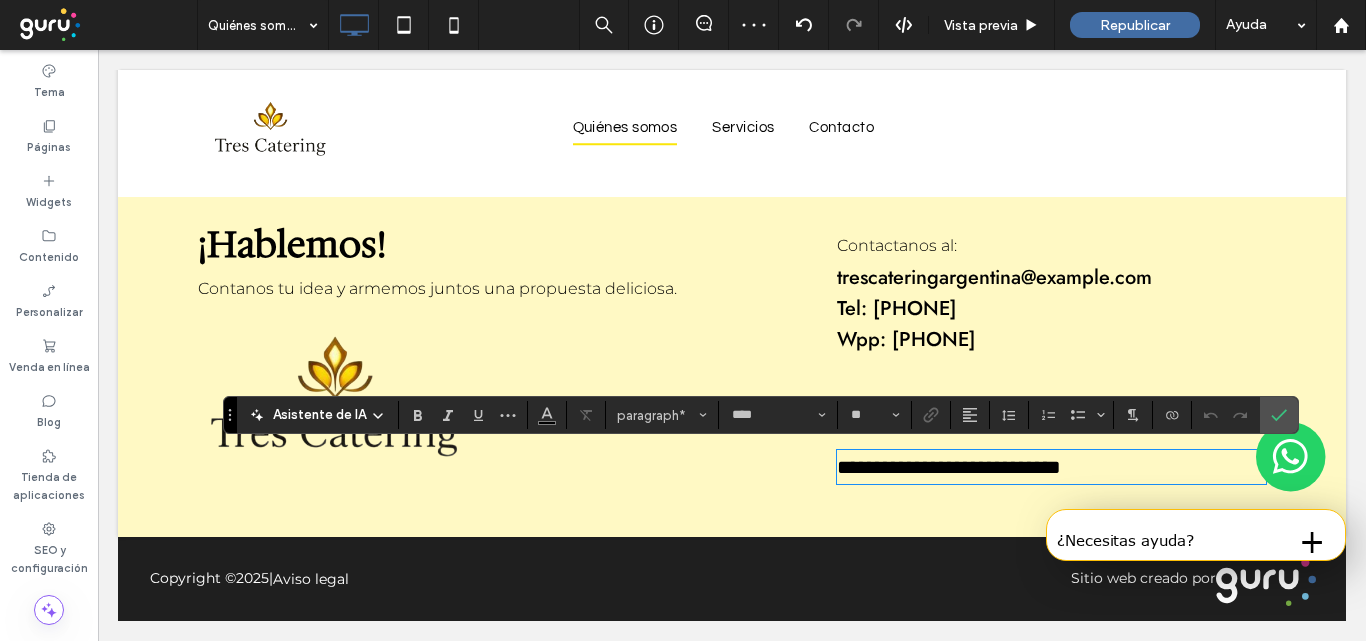 click on "**********" at bounding box center [949, 467] 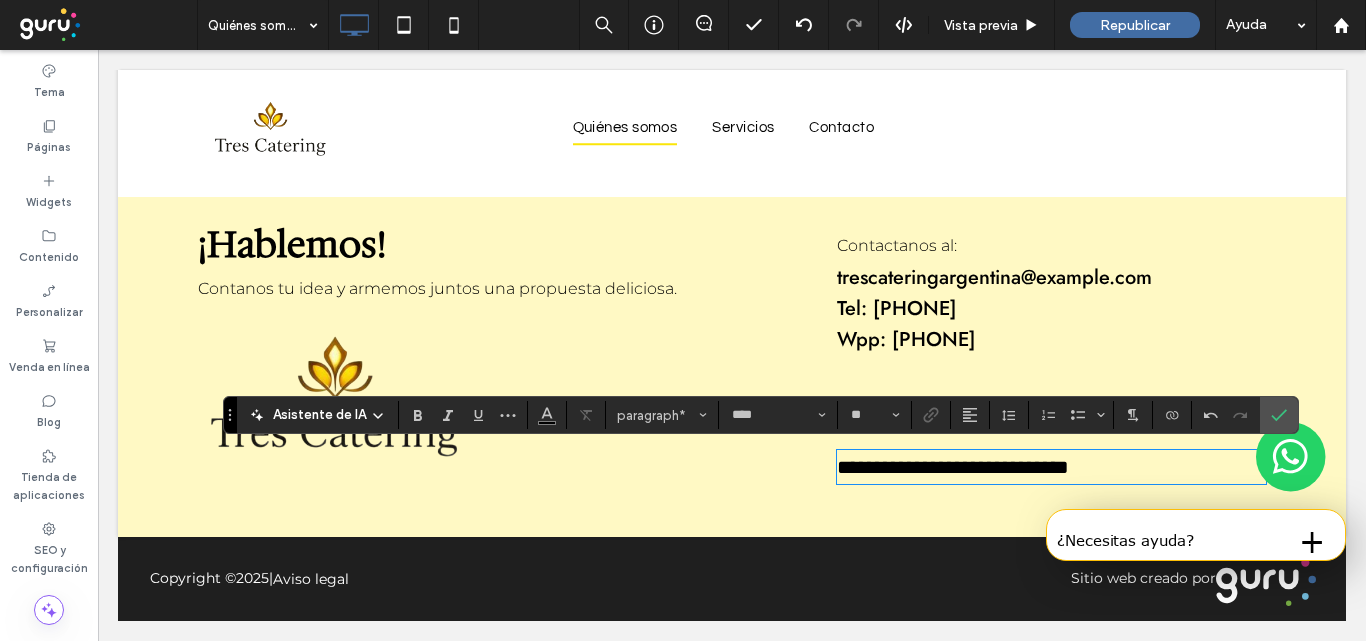 click on "**********" at bounding box center (953, 467) 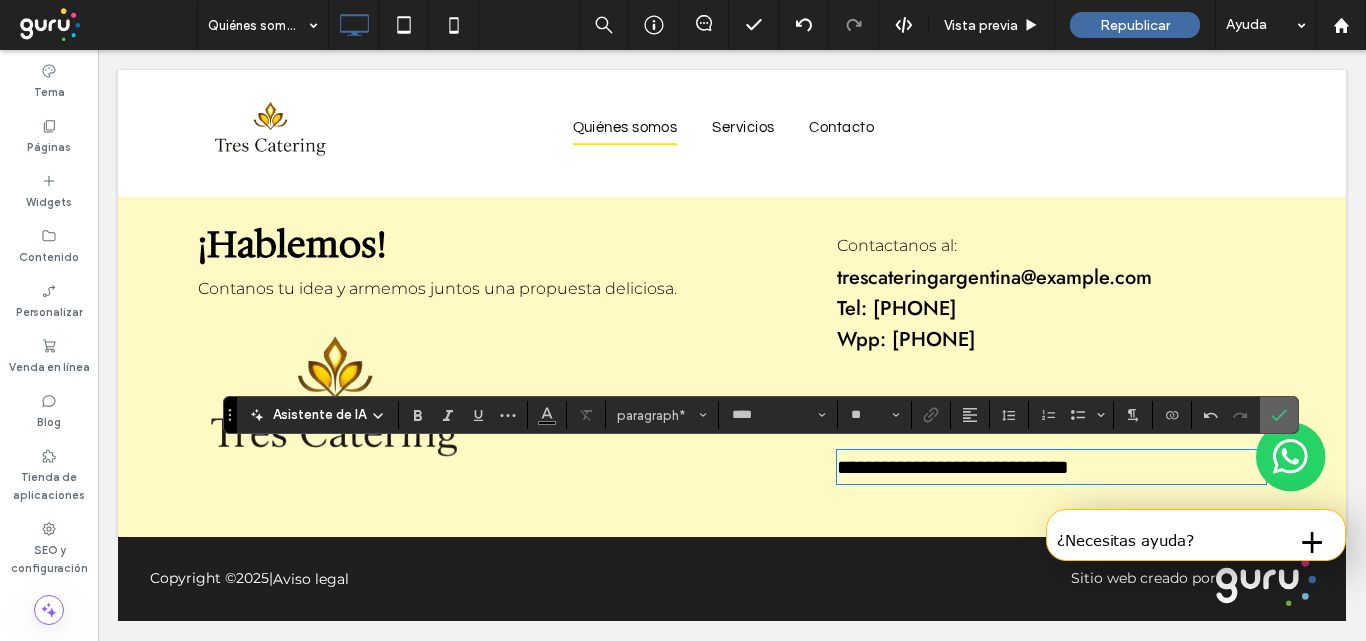 drag, startPoint x: 1282, startPoint y: 404, endPoint x: 687, endPoint y: 64, distance: 685.29193 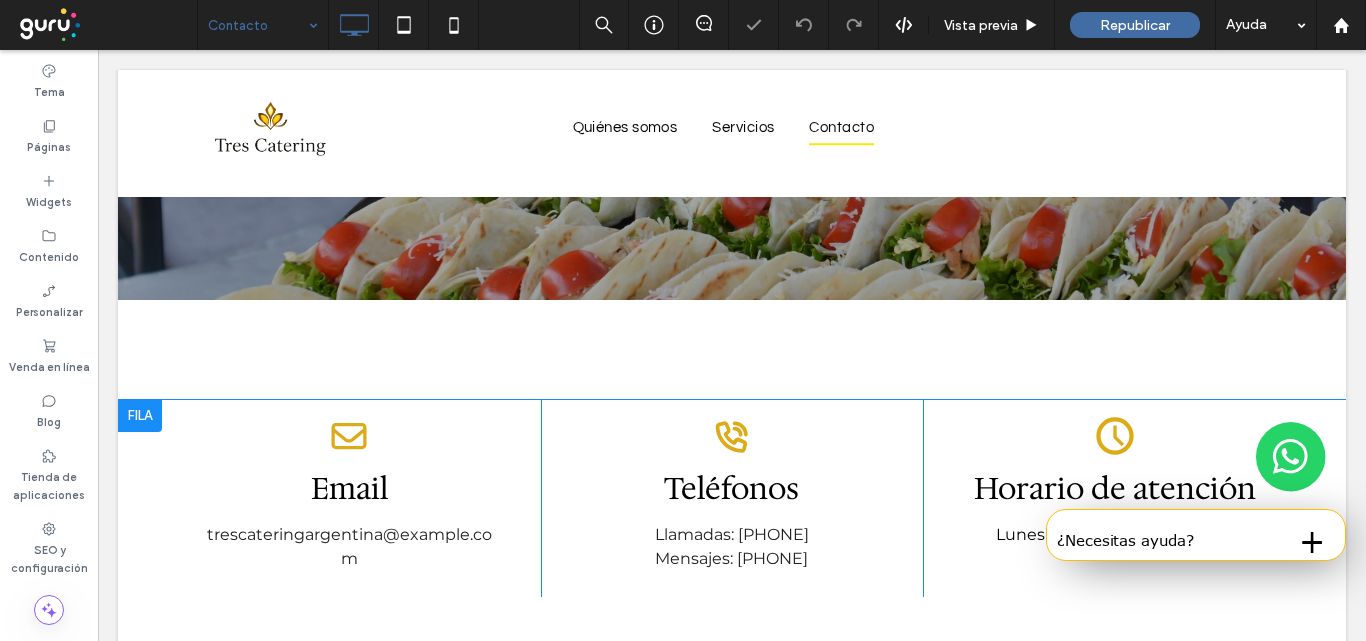 scroll, scrollTop: 487, scrollLeft: 0, axis: vertical 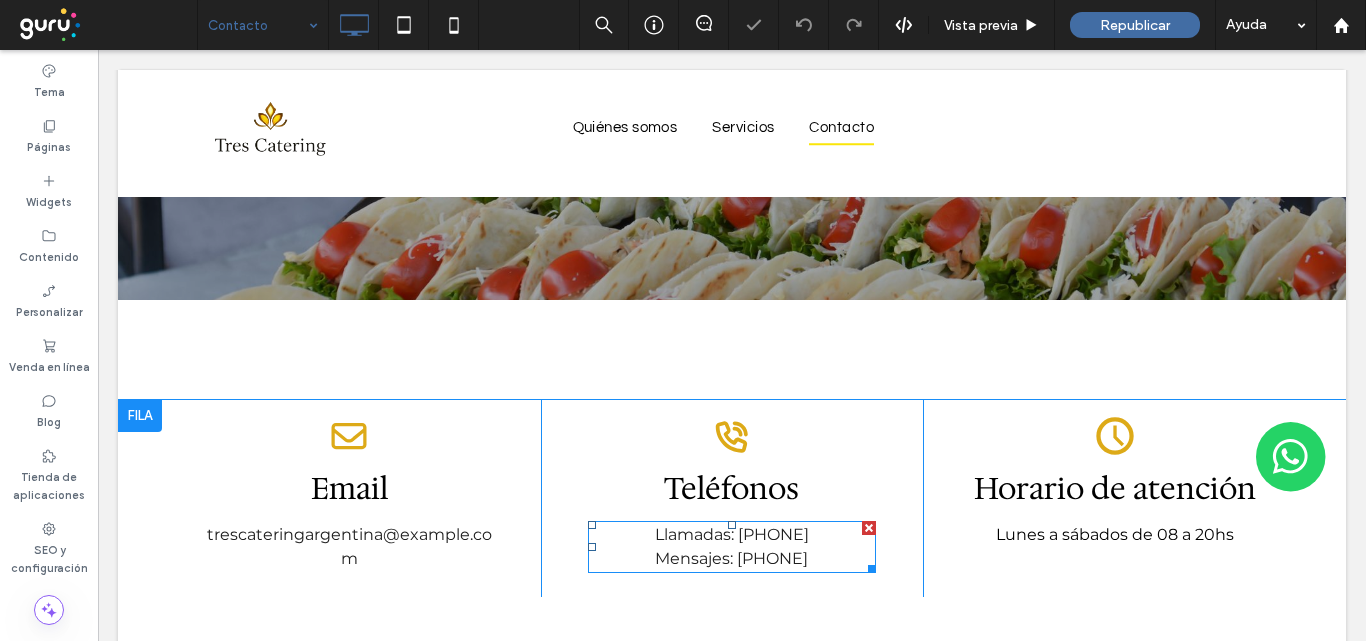 click on "Mensajes: [PHONE]" at bounding box center (731, 558) 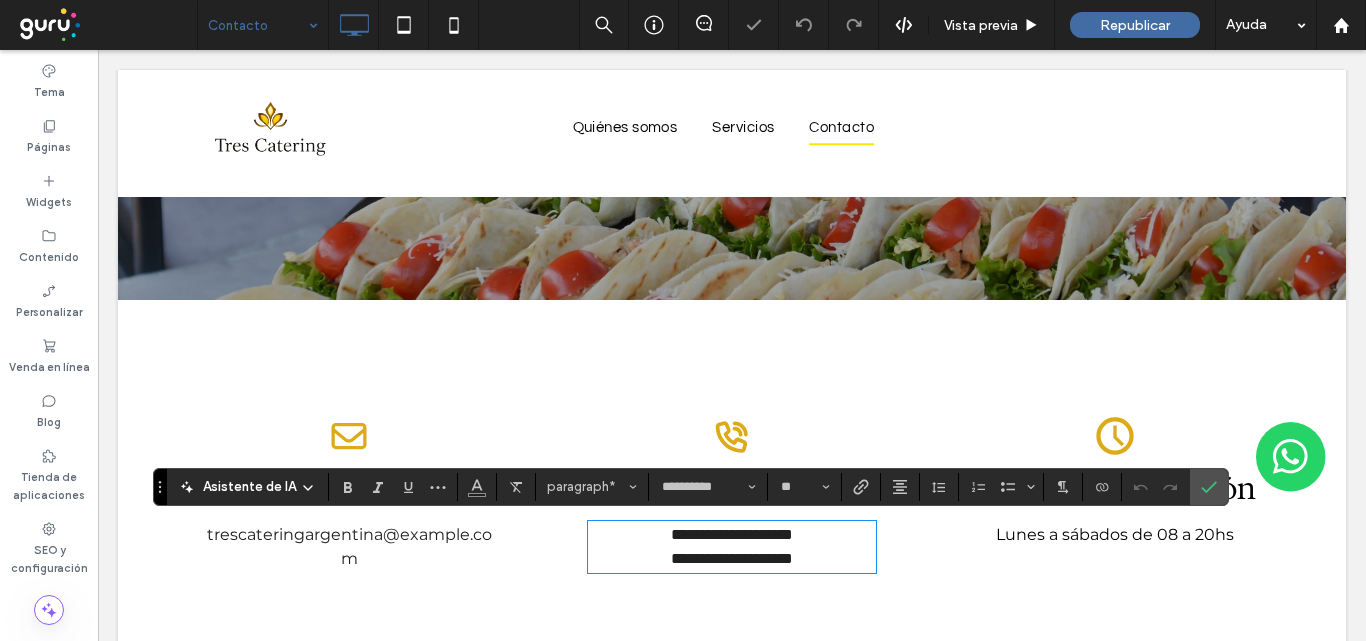 click on "**********" at bounding box center (732, 558) 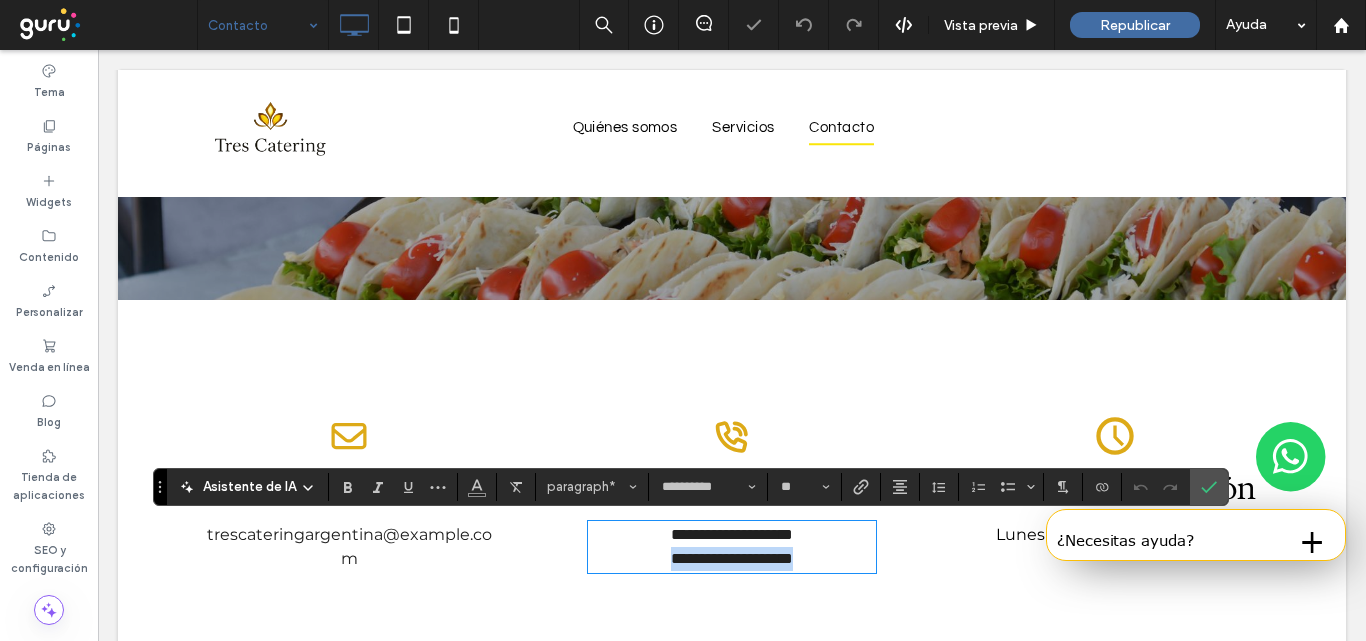 drag, startPoint x: 817, startPoint y: 562, endPoint x: 884, endPoint y: 523, distance: 77.52419 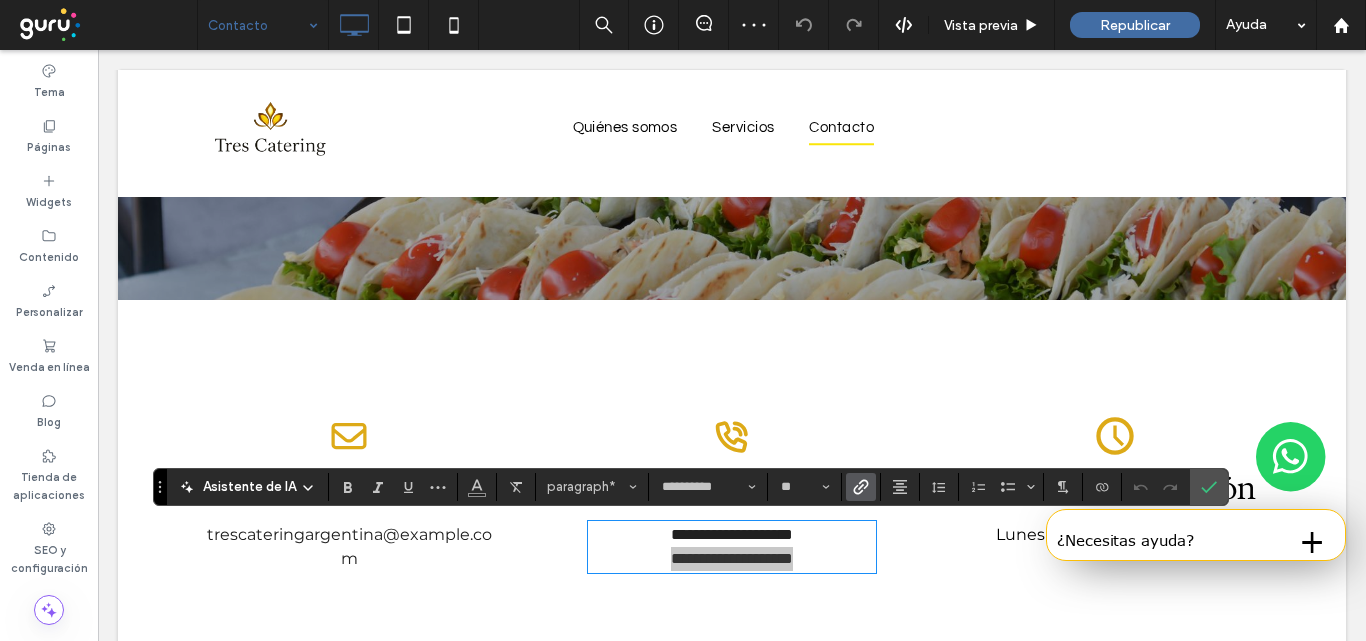 click 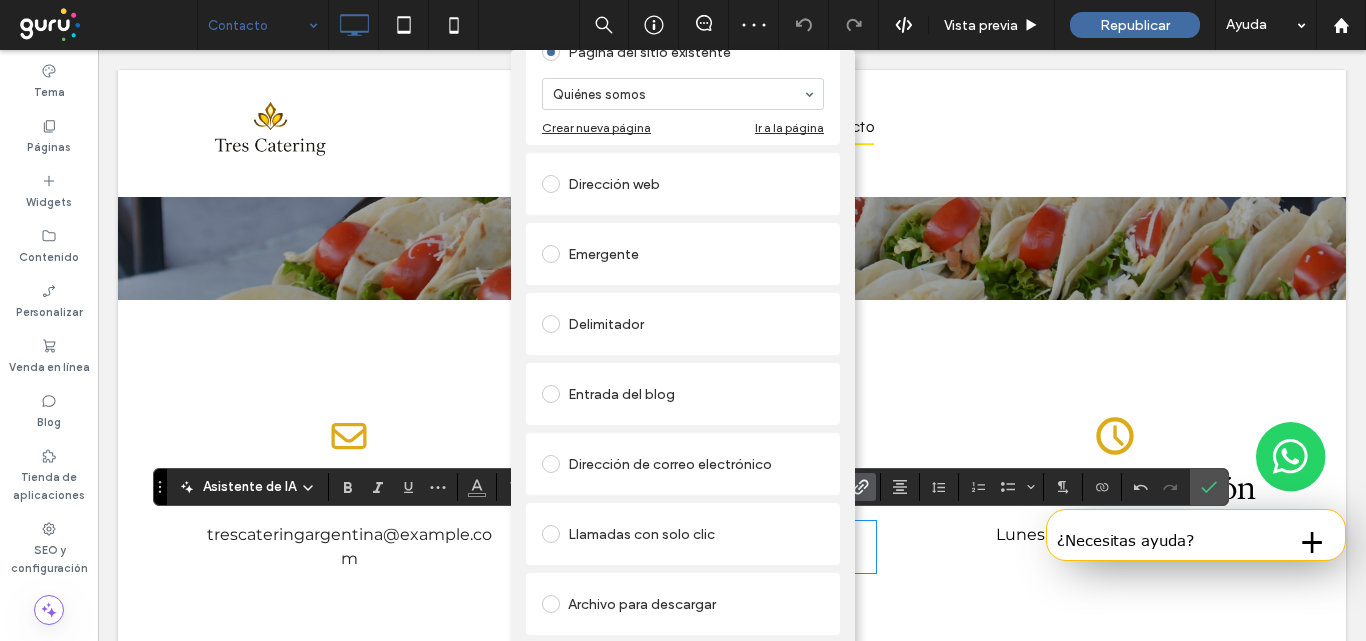 scroll, scrollTop: 170, scrollLeft: 0, axis: vertical 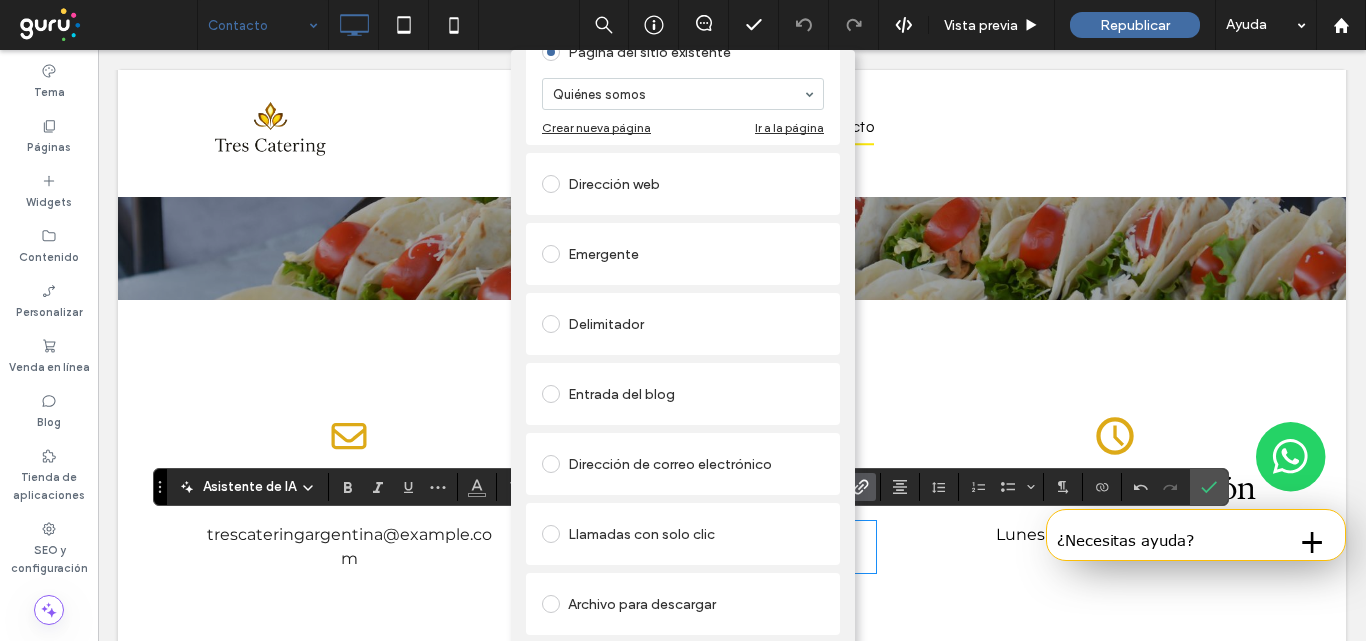 click on "Dirección web" at bounding box center (683, 184) 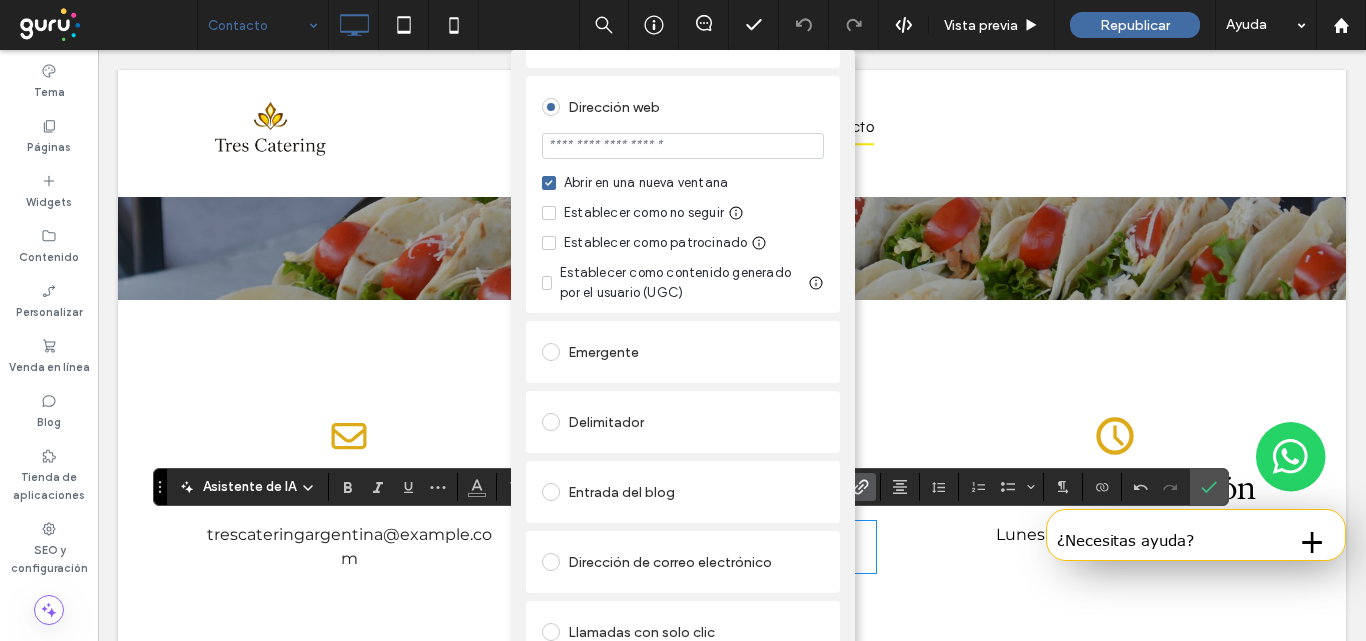 click at bounding box center (683, 146) 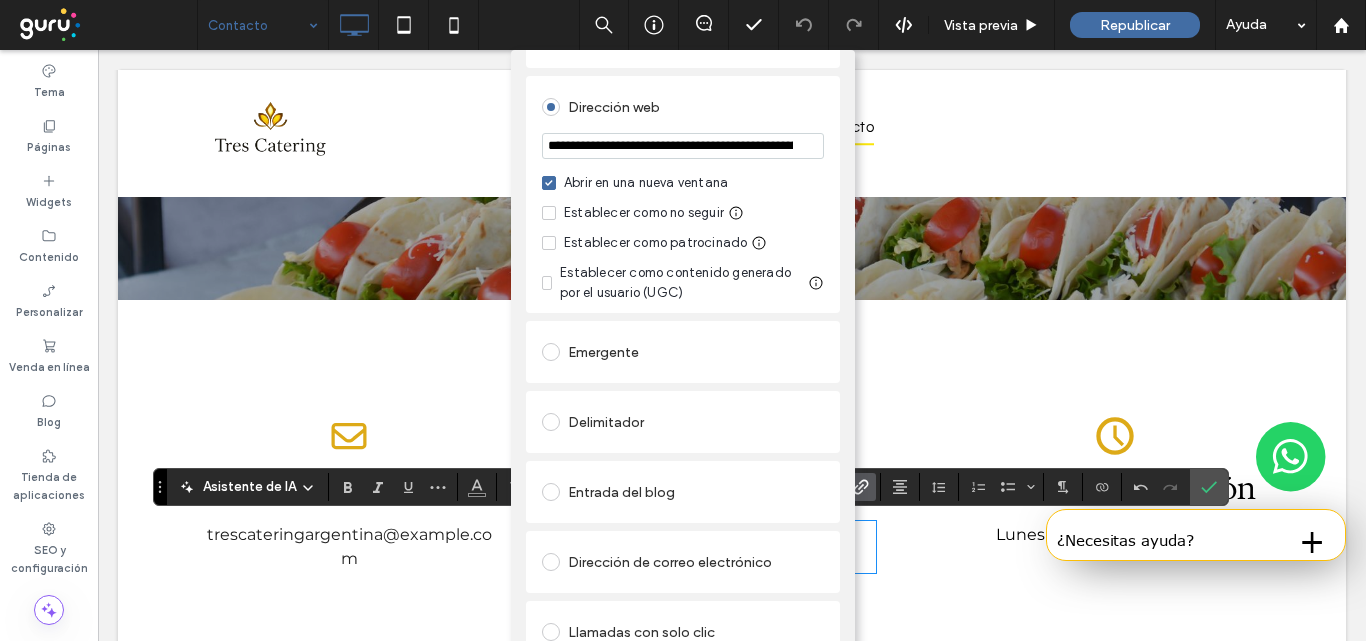 scroll, scrollTop: 0, scrollLeft: 408, axis: horizontal 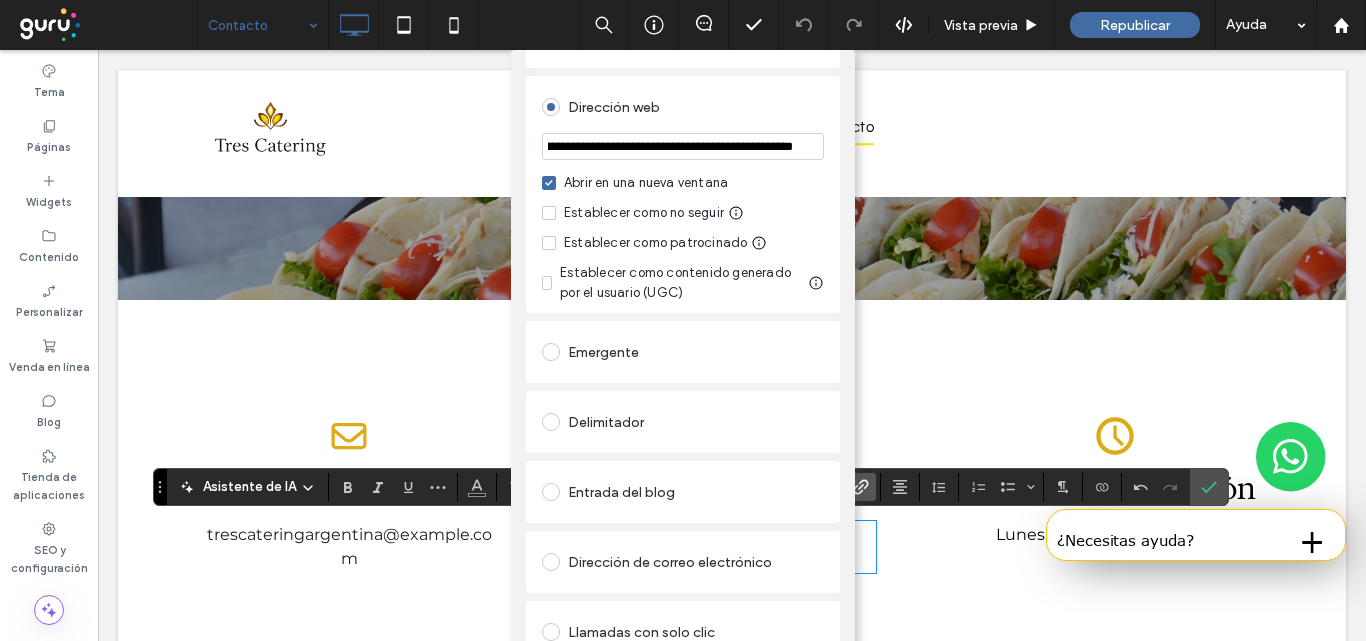 drag, startPoint x: 694, startPoint y: 145, endPoint x: 706, endPoint y: 142, distance: 12.369317 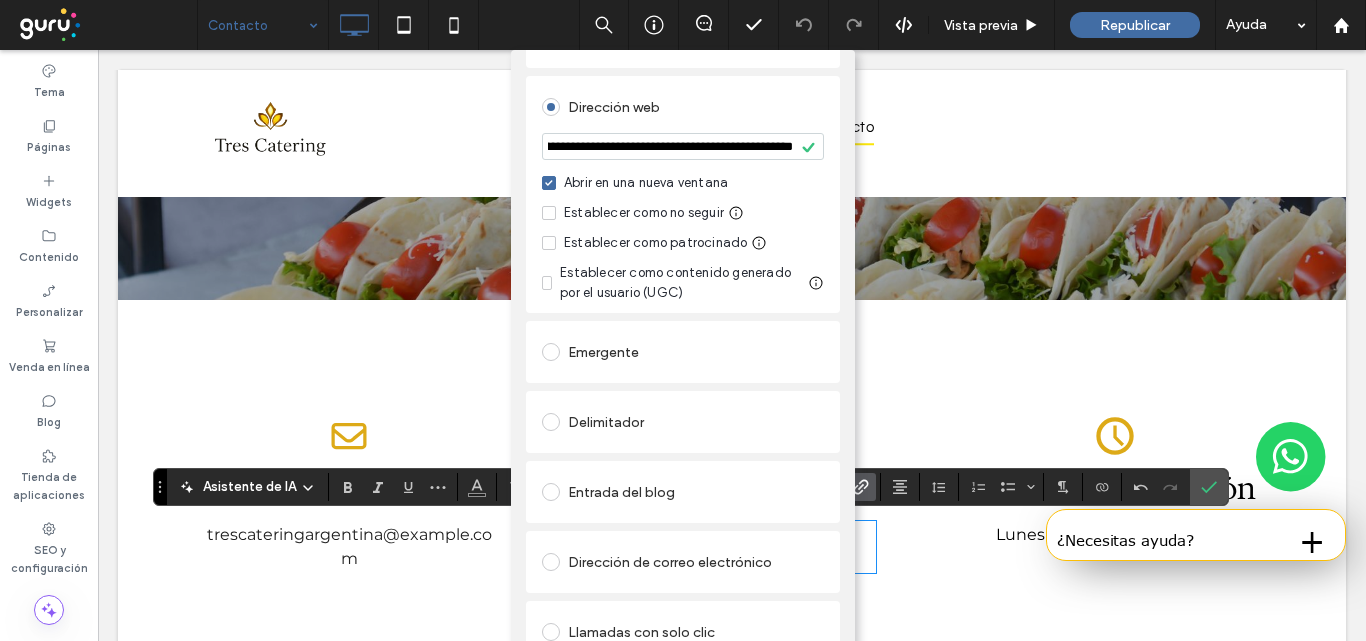scroll, scrollTop: 0, scrollLeft: 0, axis: both 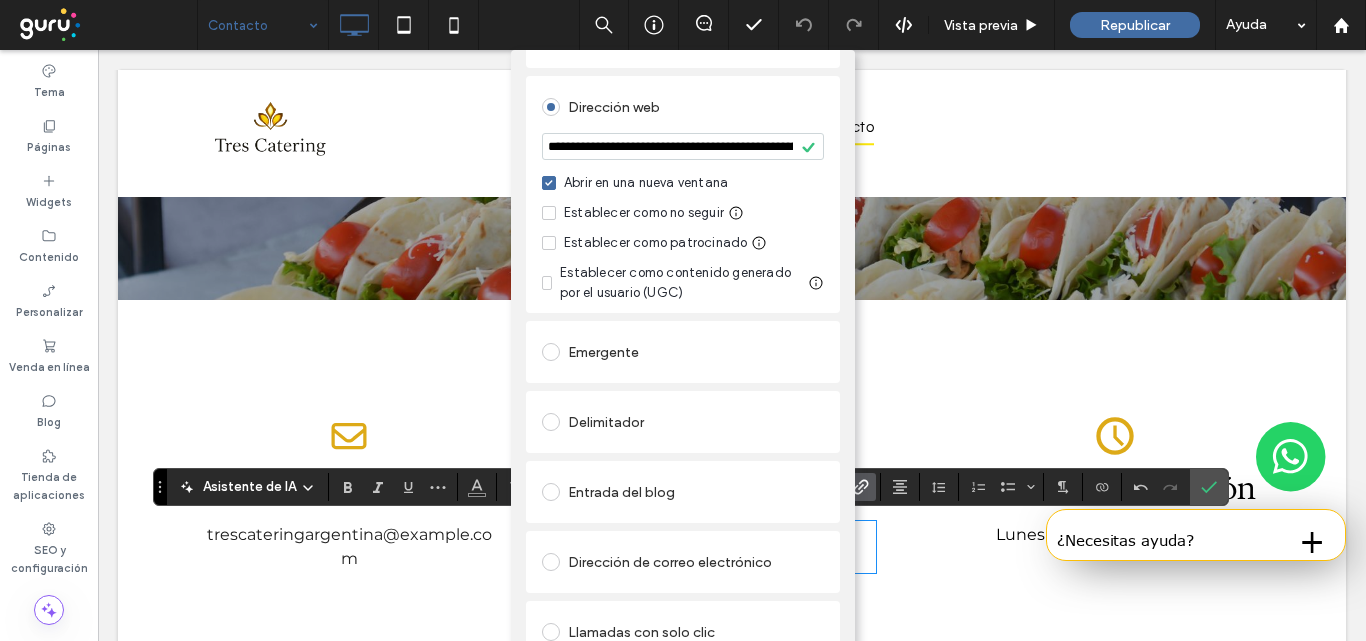 click on "Dirección web" at bounding box center (683, 107) 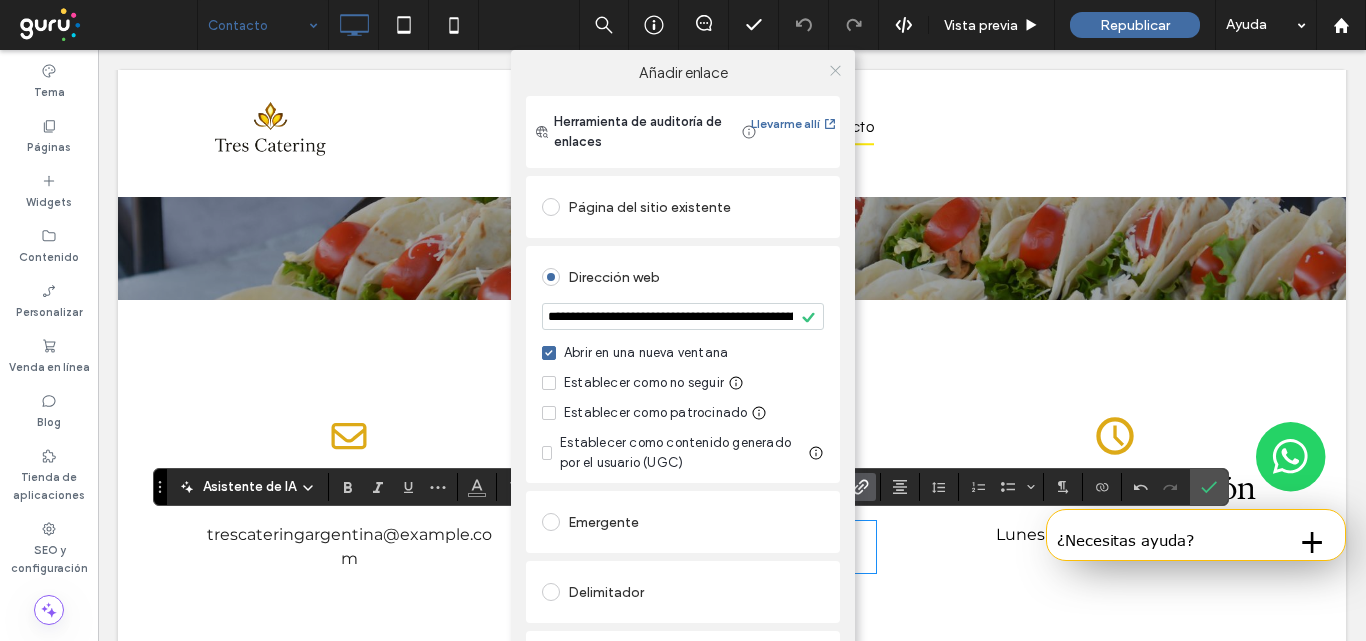 drag, startPoint x: 831, startPoint y: 65, endPoint x: 858, endPoint y: 65, distance: 27 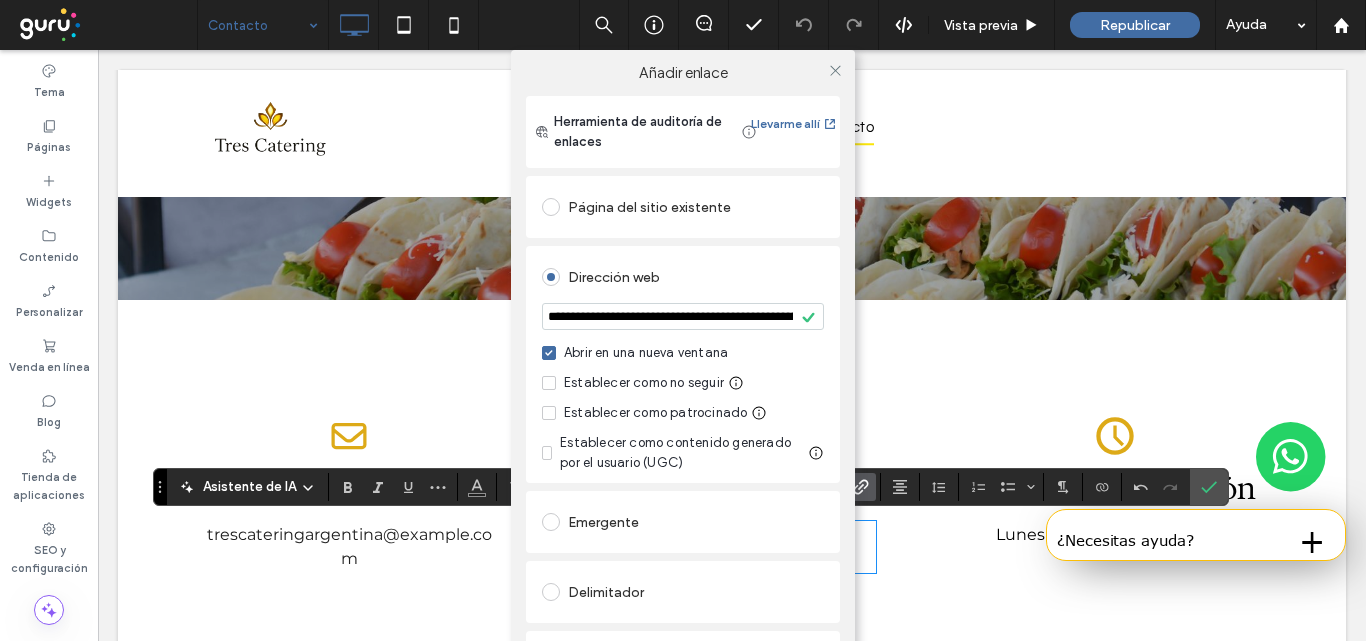 click 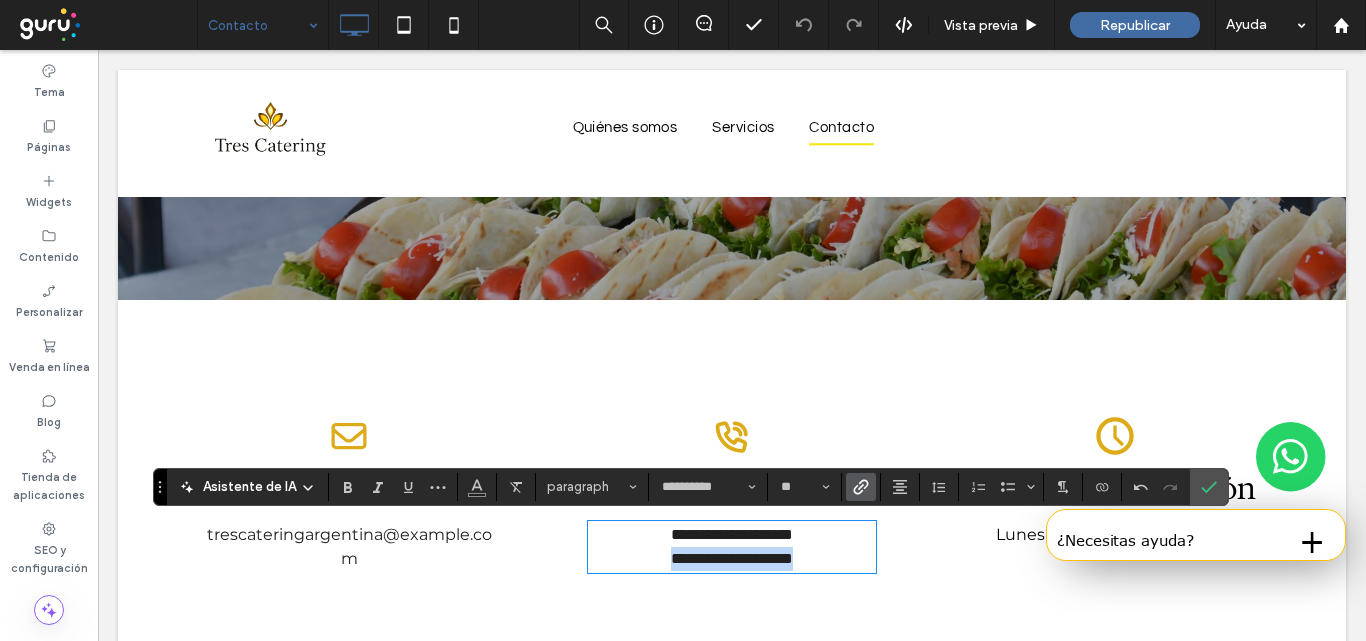 drag, startPoint x: 1004, startPoint y: 537, endPoint x: 1020, endPoint y: 541, distance: 16.492422 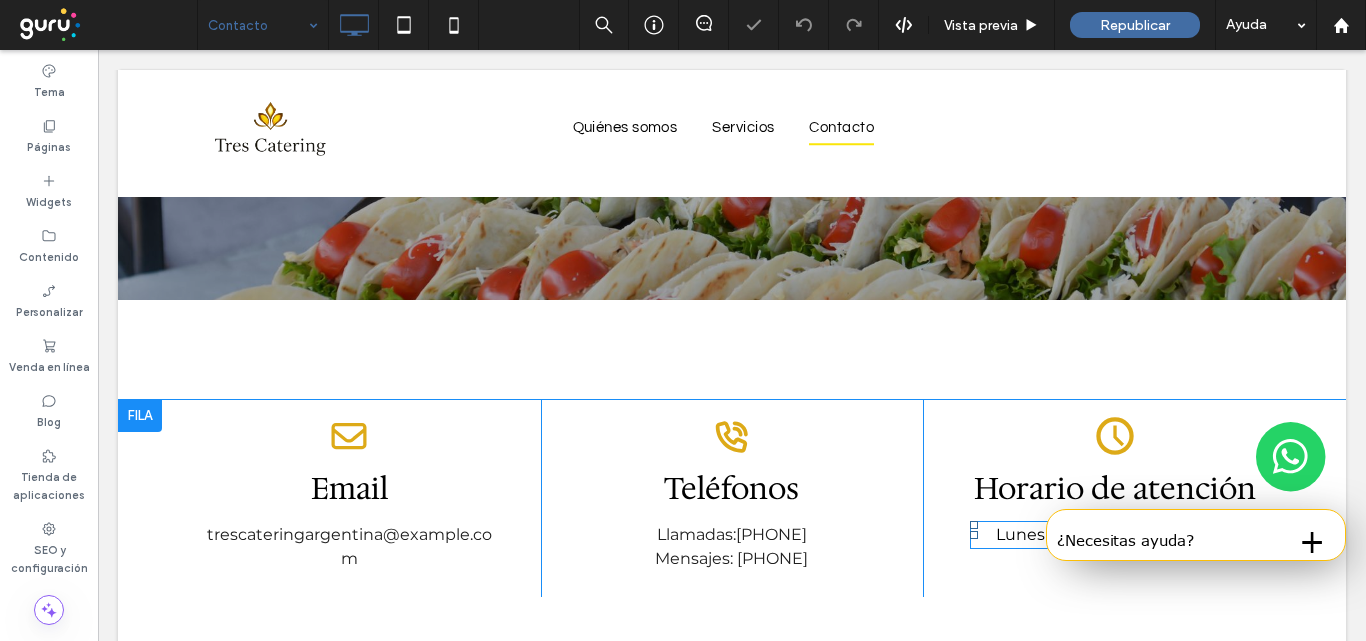 click on "Lunes a sábados de 08 a 20hs" at bounding box center (1115, 534) 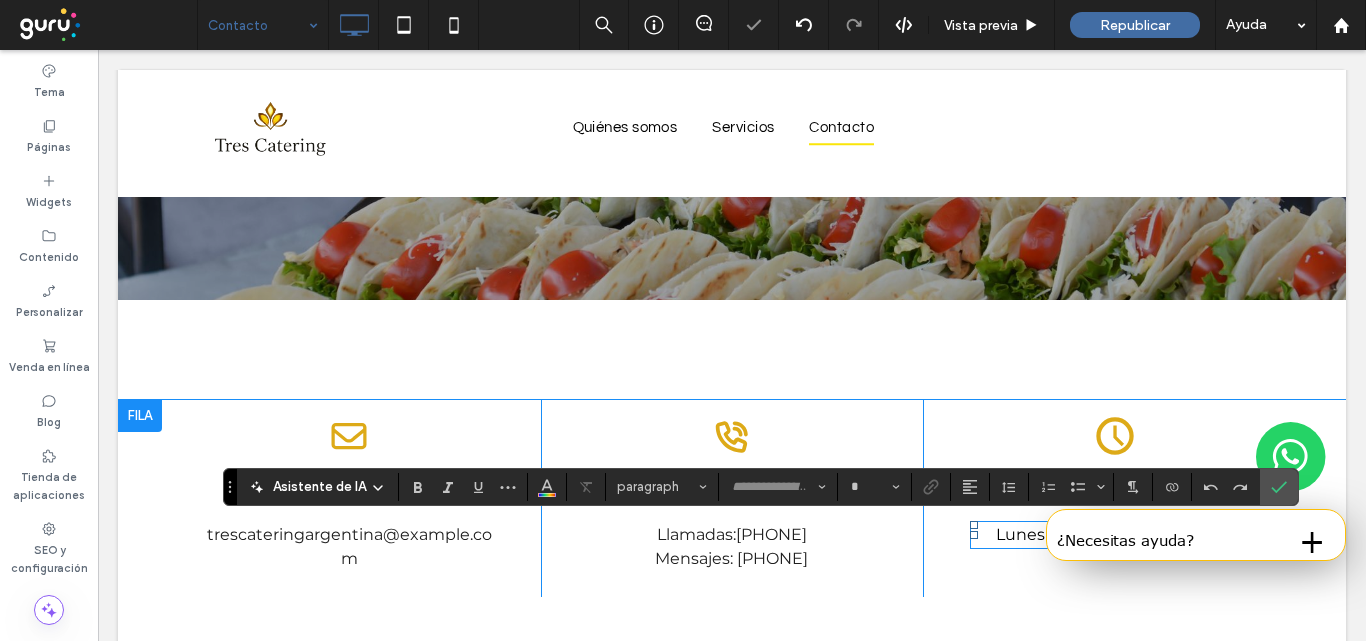 type on "**********" 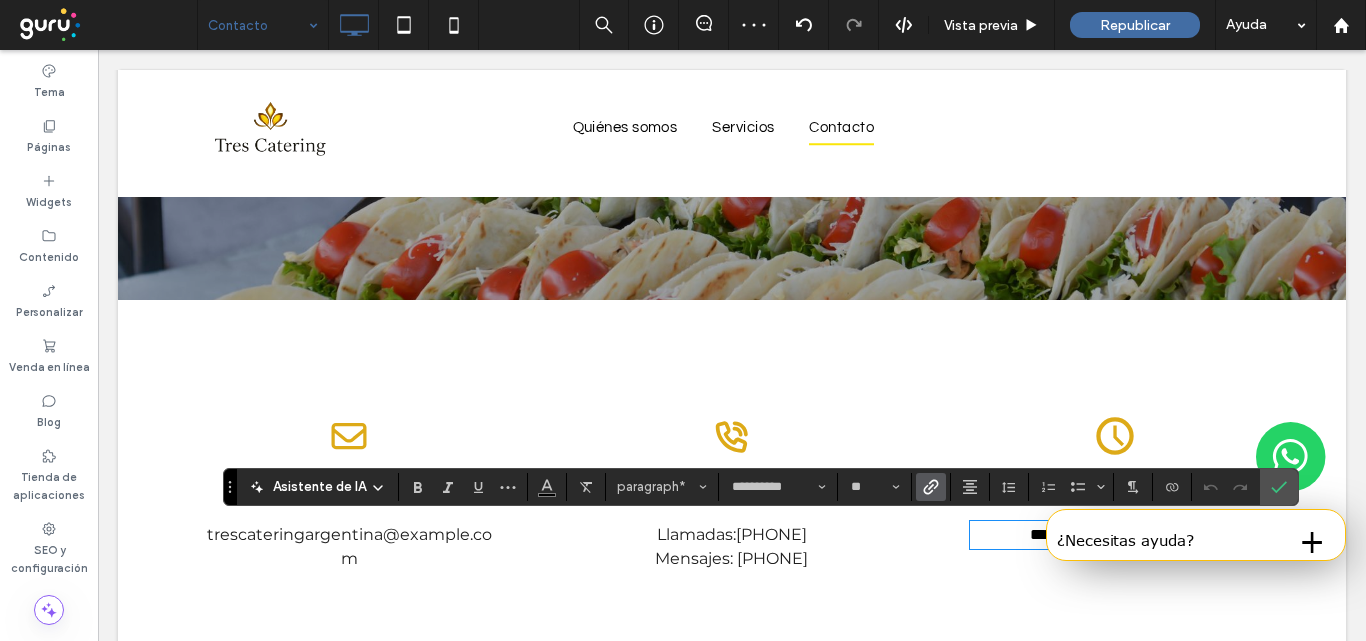 click 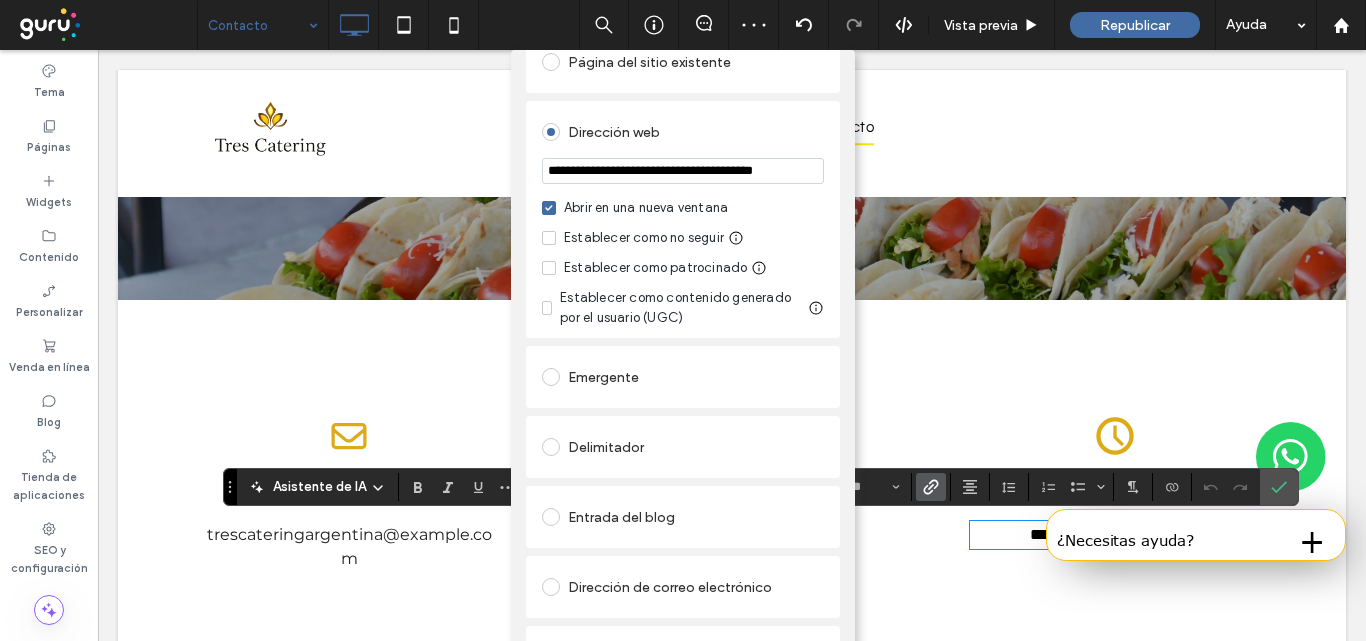 scroll, scrollTop: 283, scrollLeft: 0, axis: vertical 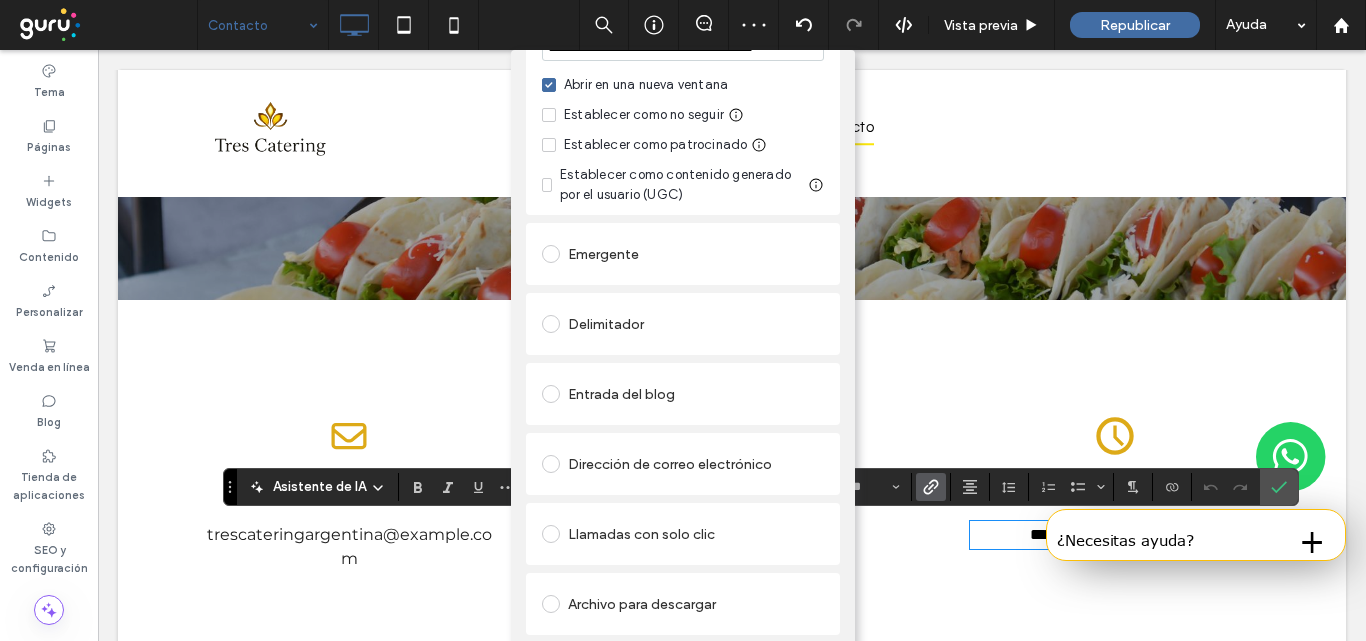 click on "ELIMINAR ENLACE" at bounding box center [683, 653] 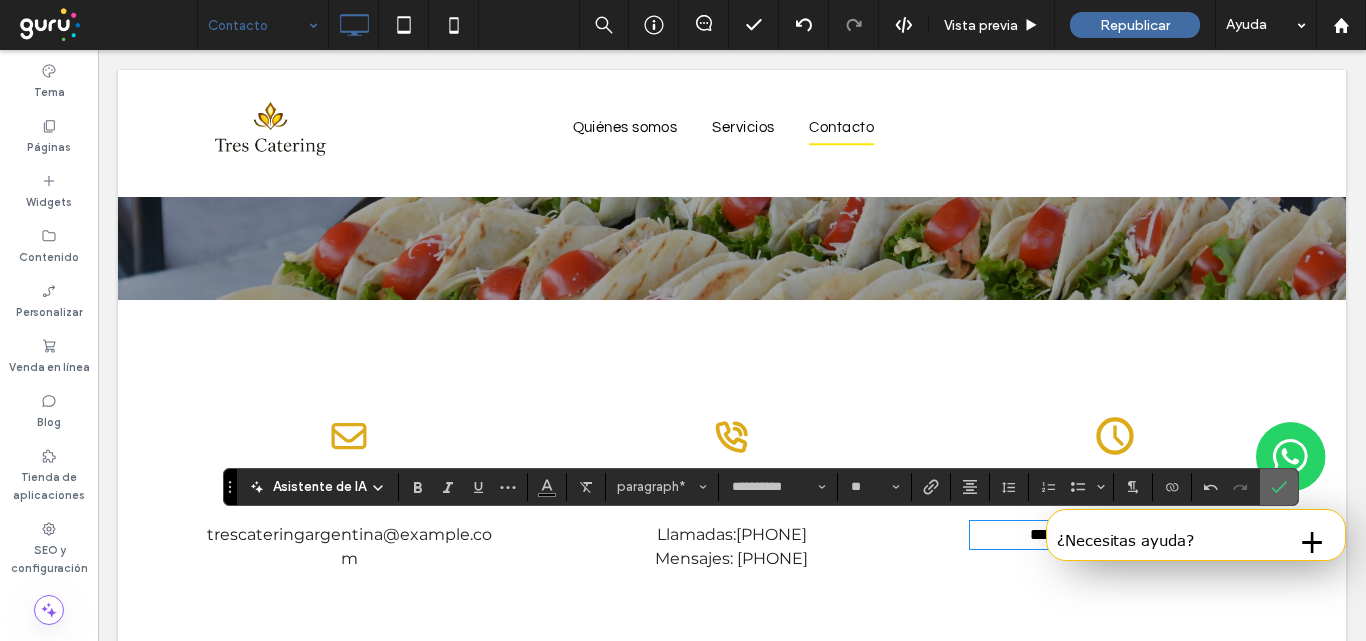 drag, startPoint x: 1281, startPoint y: 489, endPoint x: 1134, endPoint y: 451, distance: 151.83214 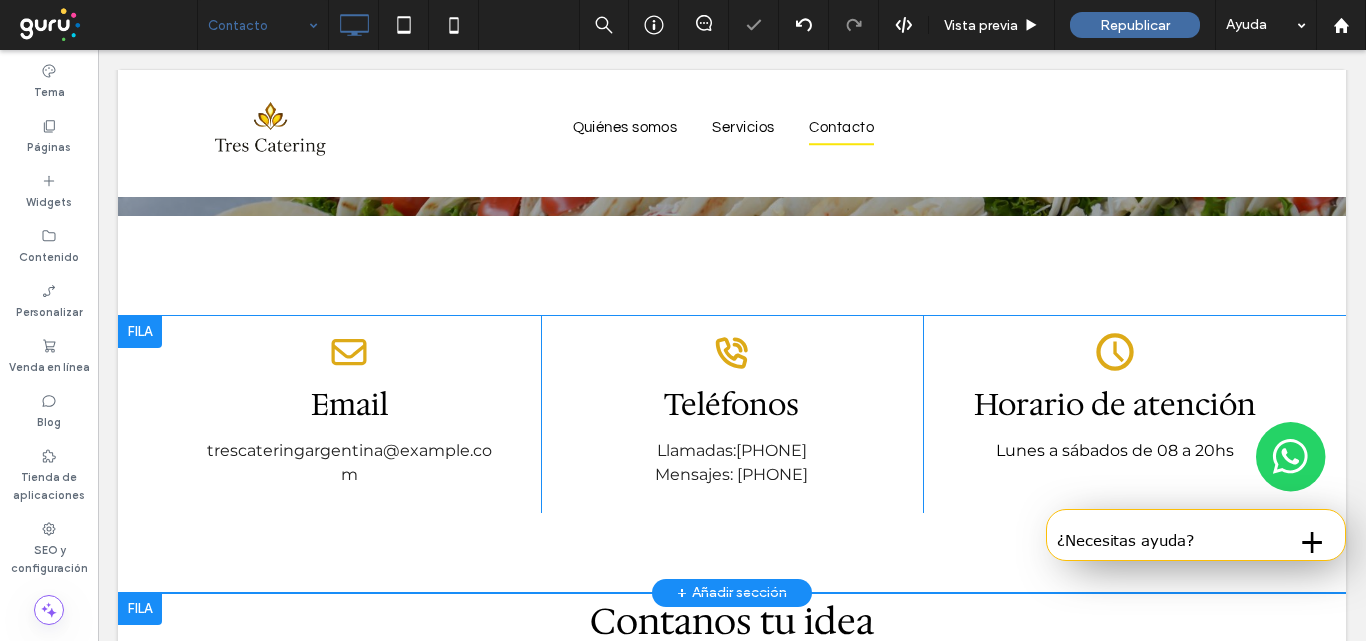 scroll, scrollTop: 687, scrollLeft: 0, axis: vertical 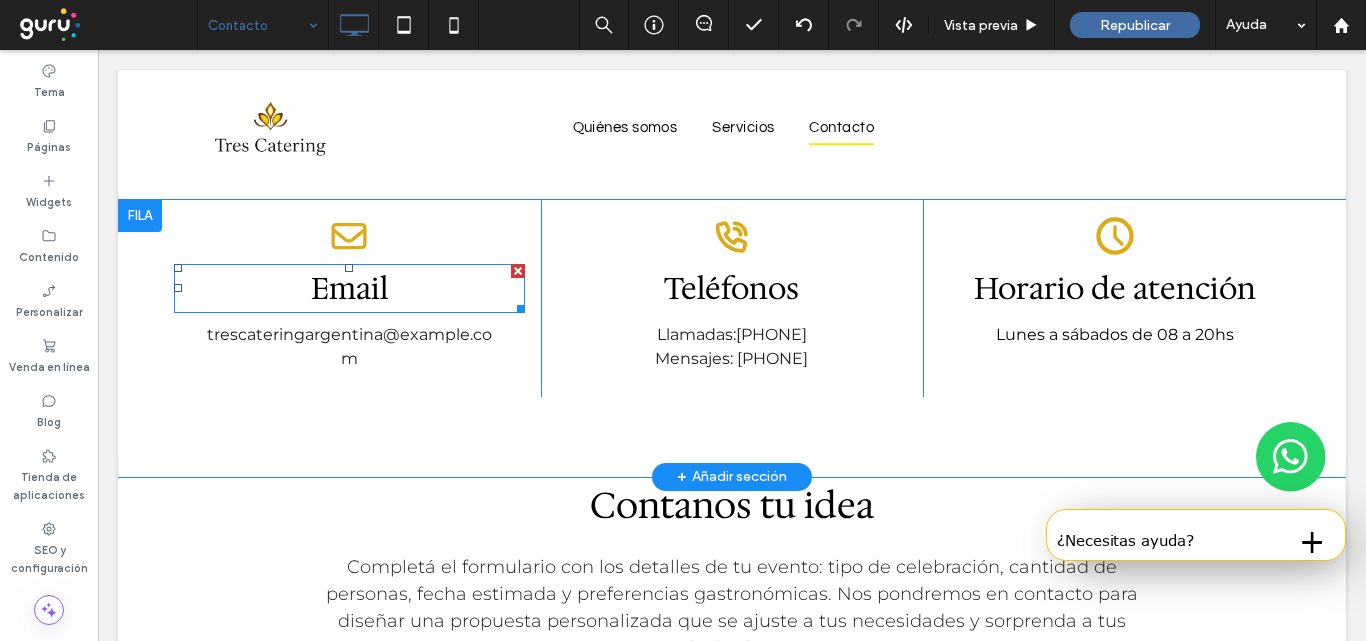 click on "Email" at bounding box center (349, 288) 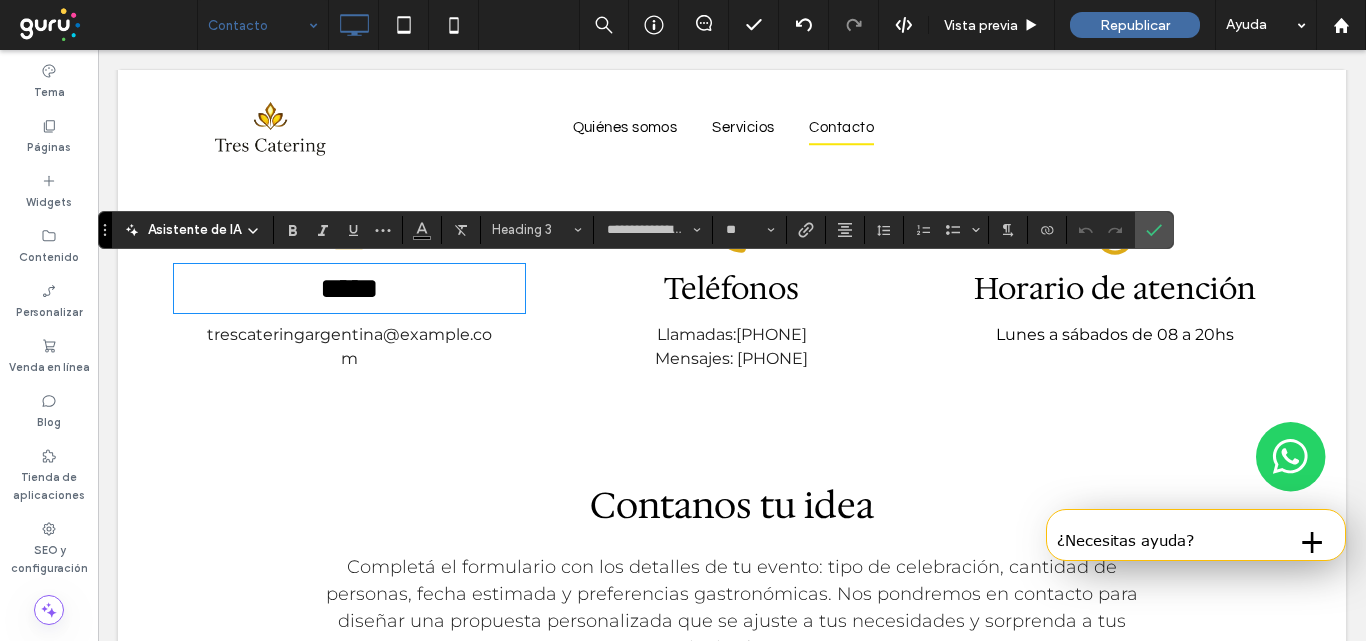 click on "*****" at bounding box center [349, 288] 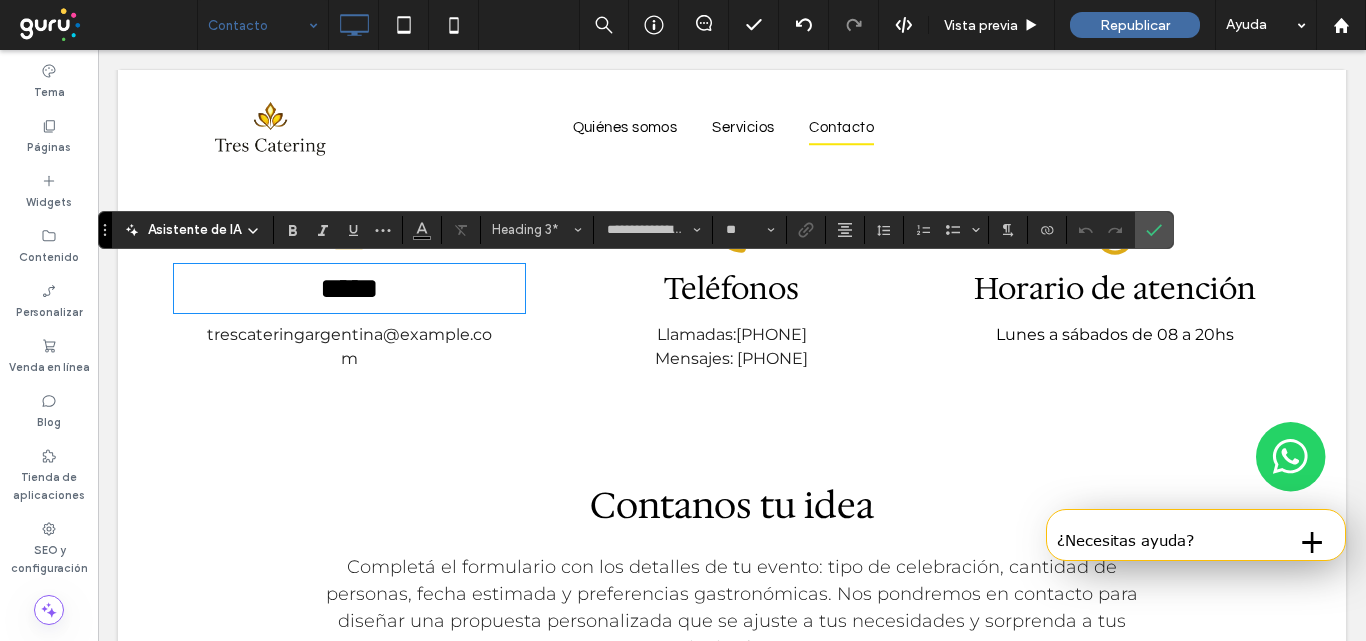 type 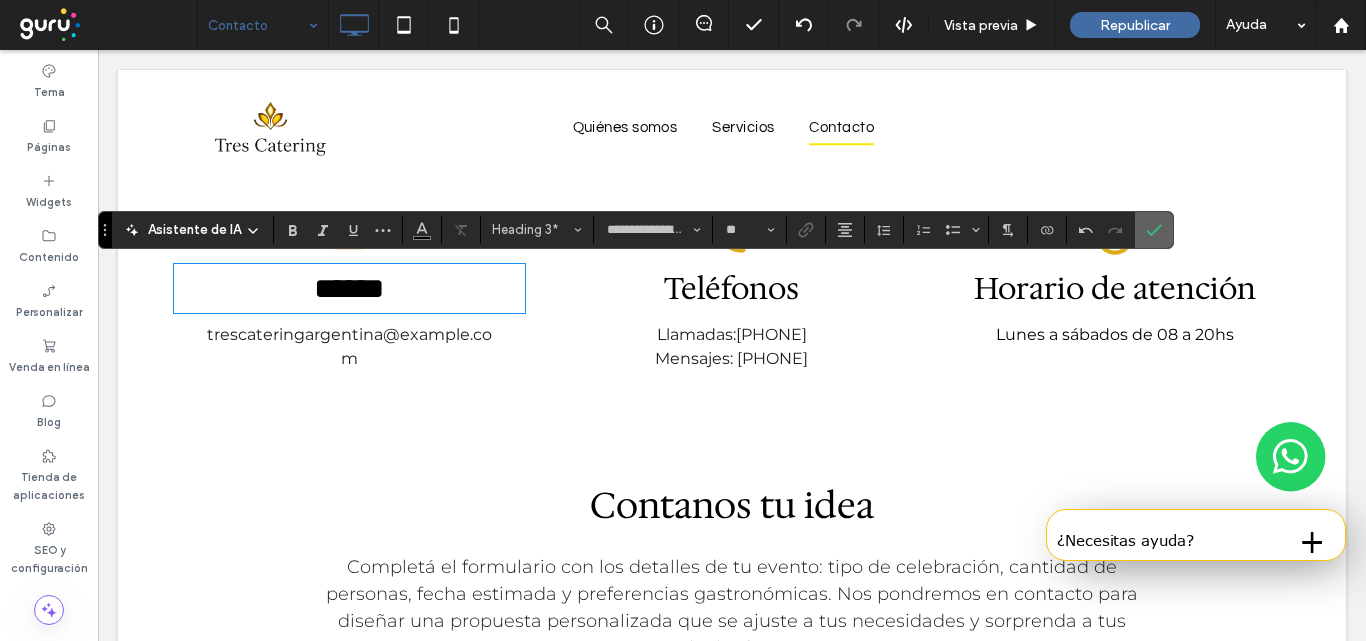 click 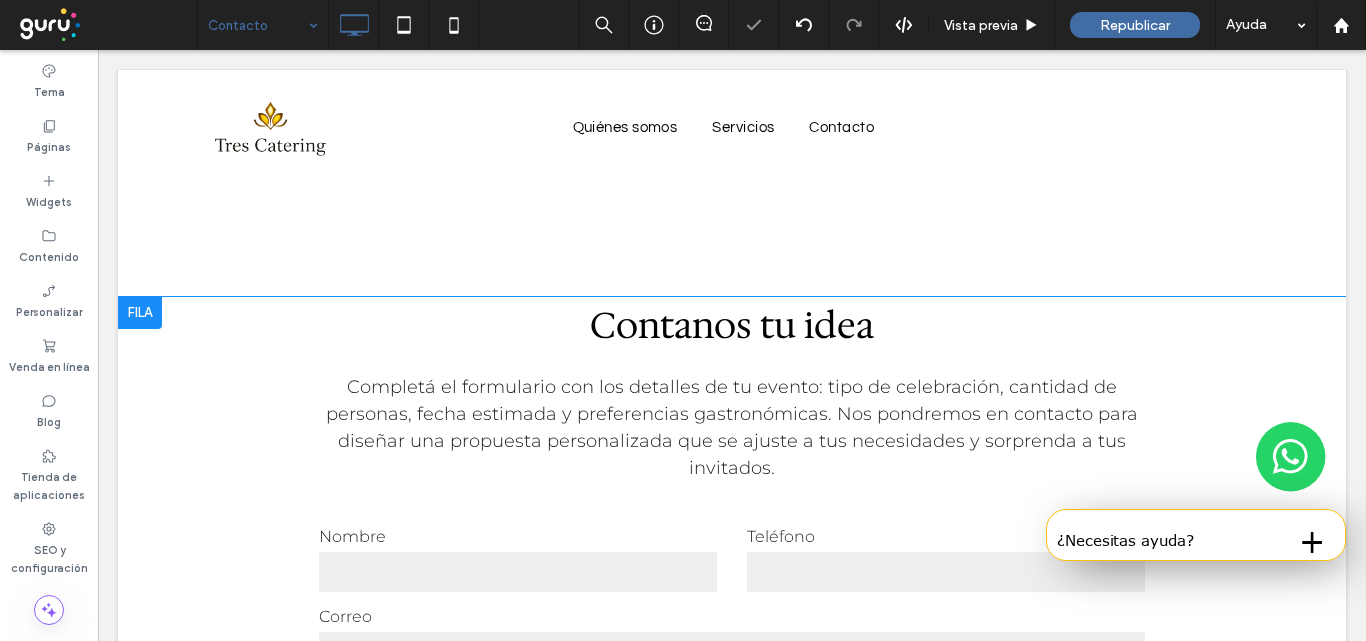 scroll, scrollTop: 1100, scrollLeft: 0, axis: vertical 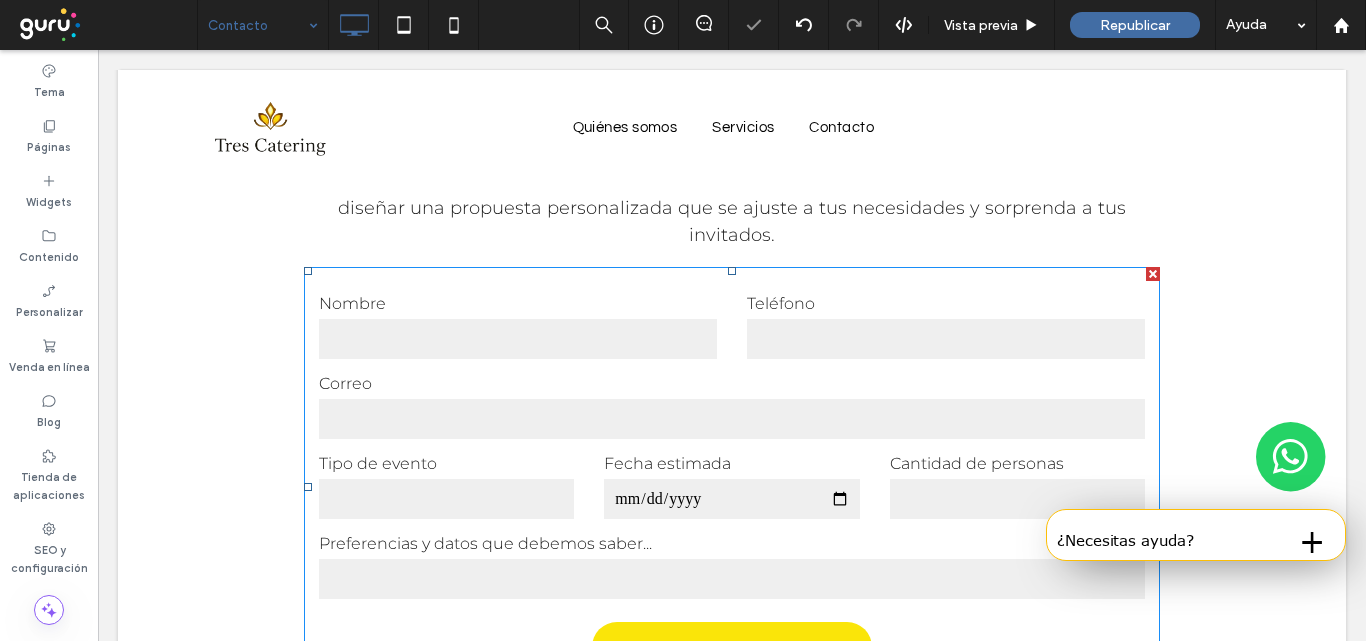 click at bounding box center [732, 419] 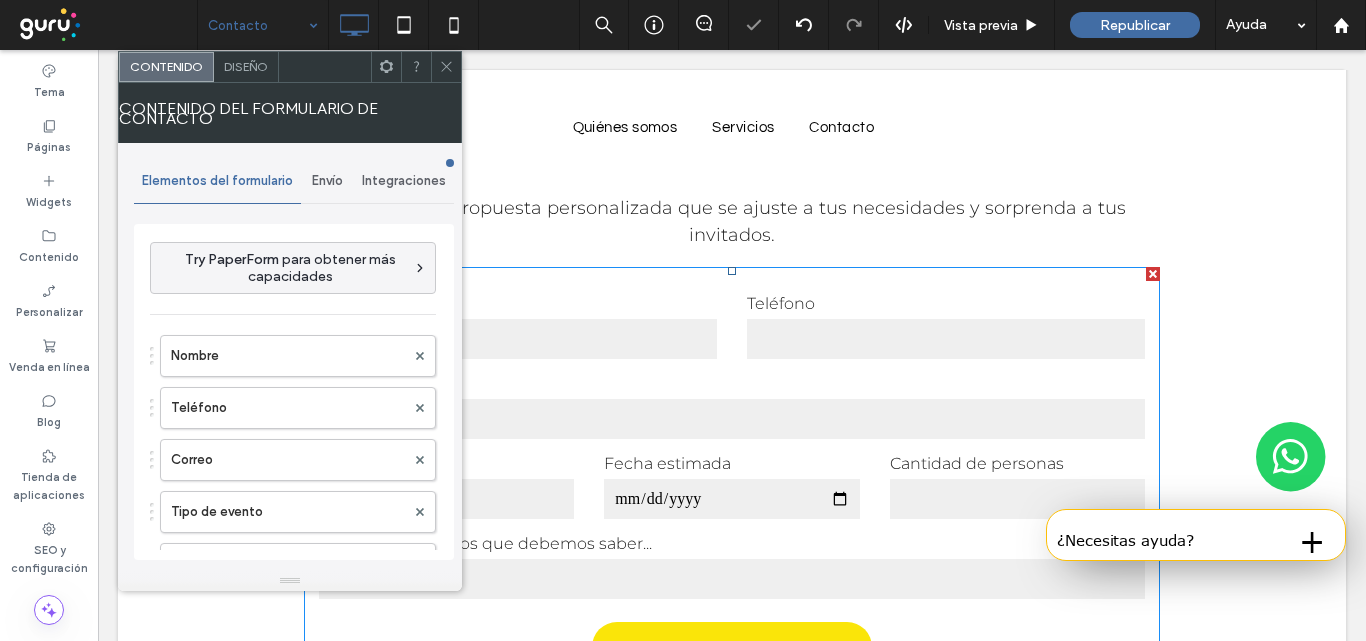 type on "******" 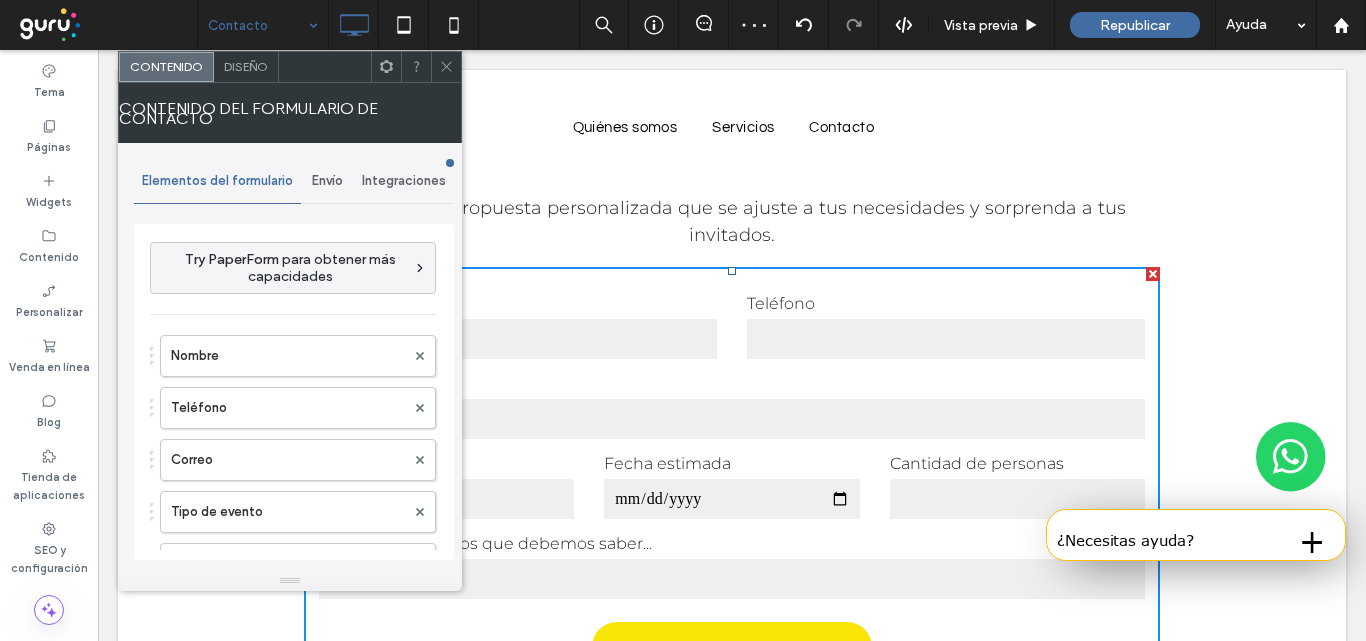 click on "Envío" at bounding box center (327, 181) 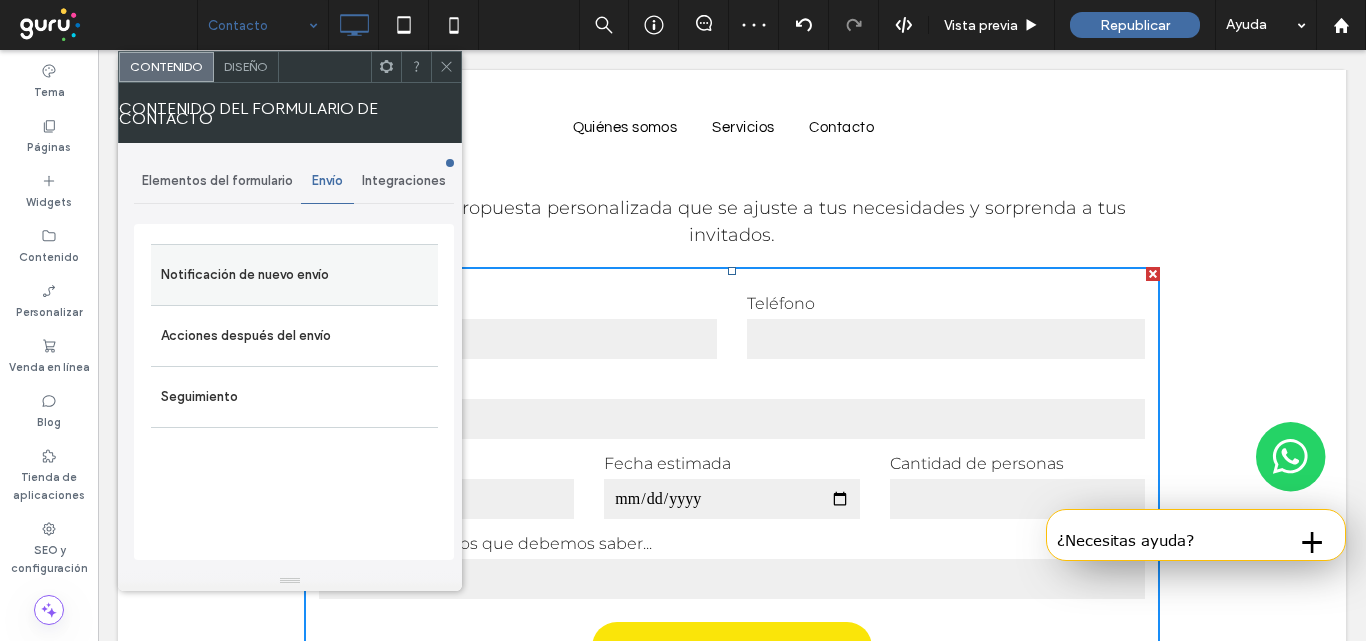 click on "Notificación de nuevo envío" at bounding box center [294, 275] 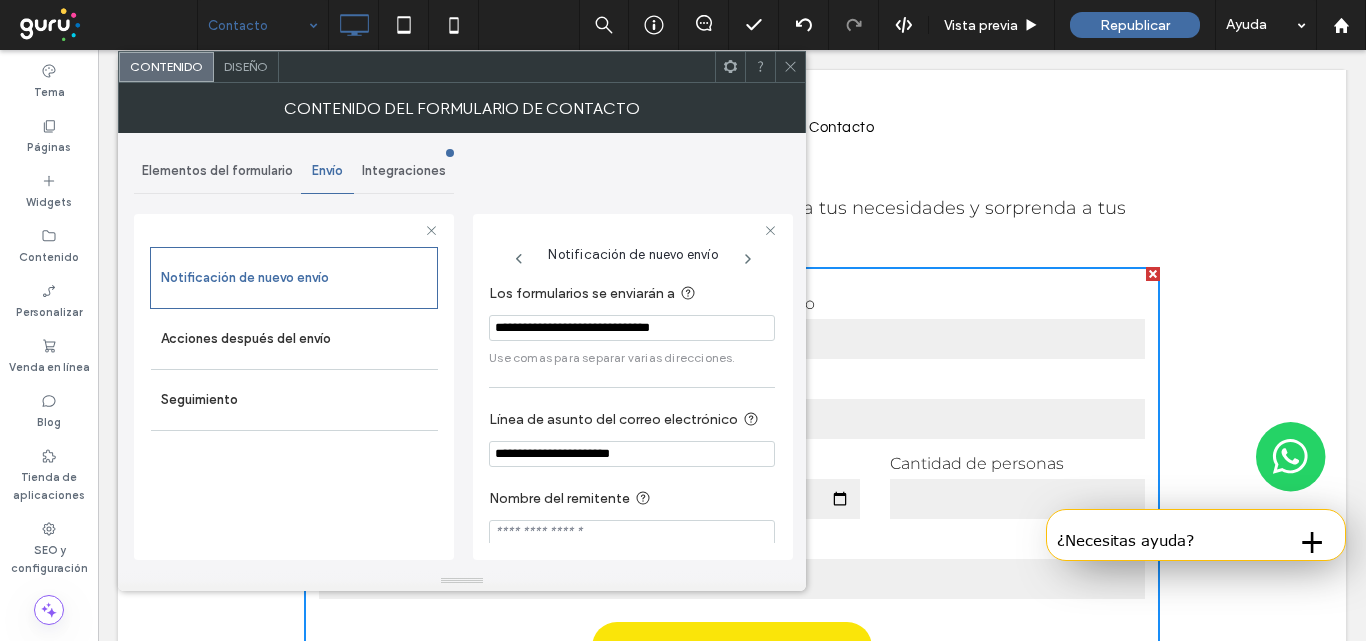 click 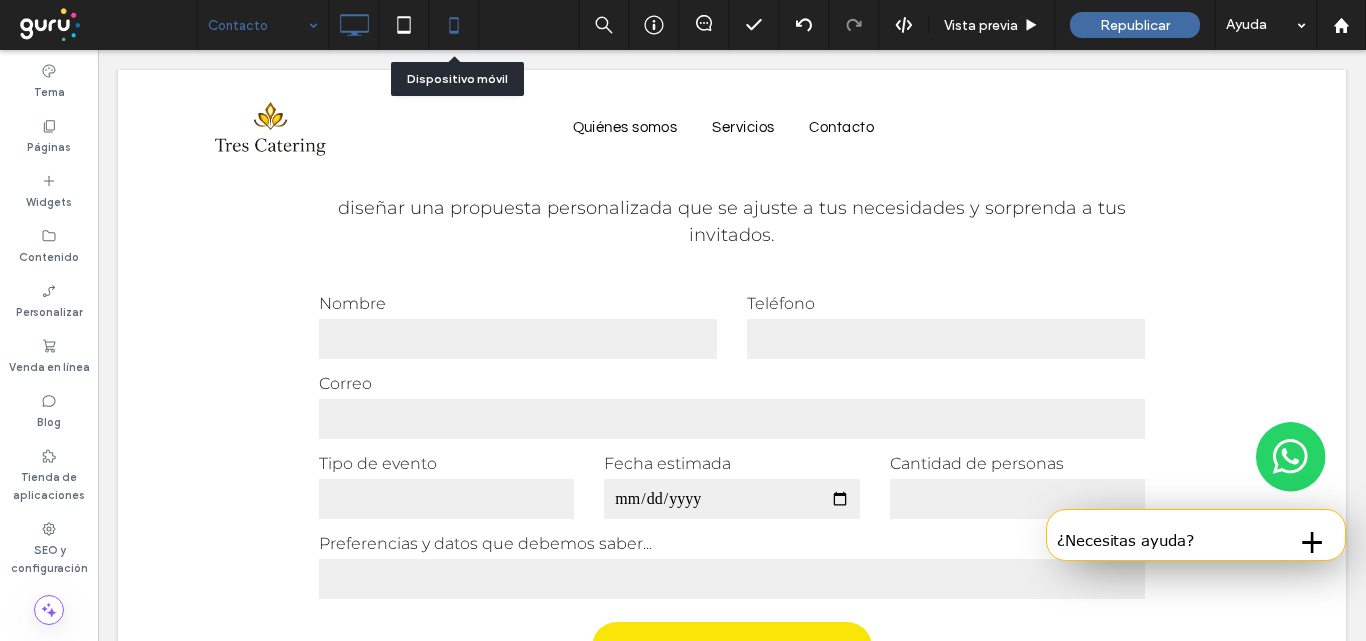 drag, startPoint x: 440, startPoint y: 18, endPoint x: 472, endPoint y: 4, distance: 34.928497 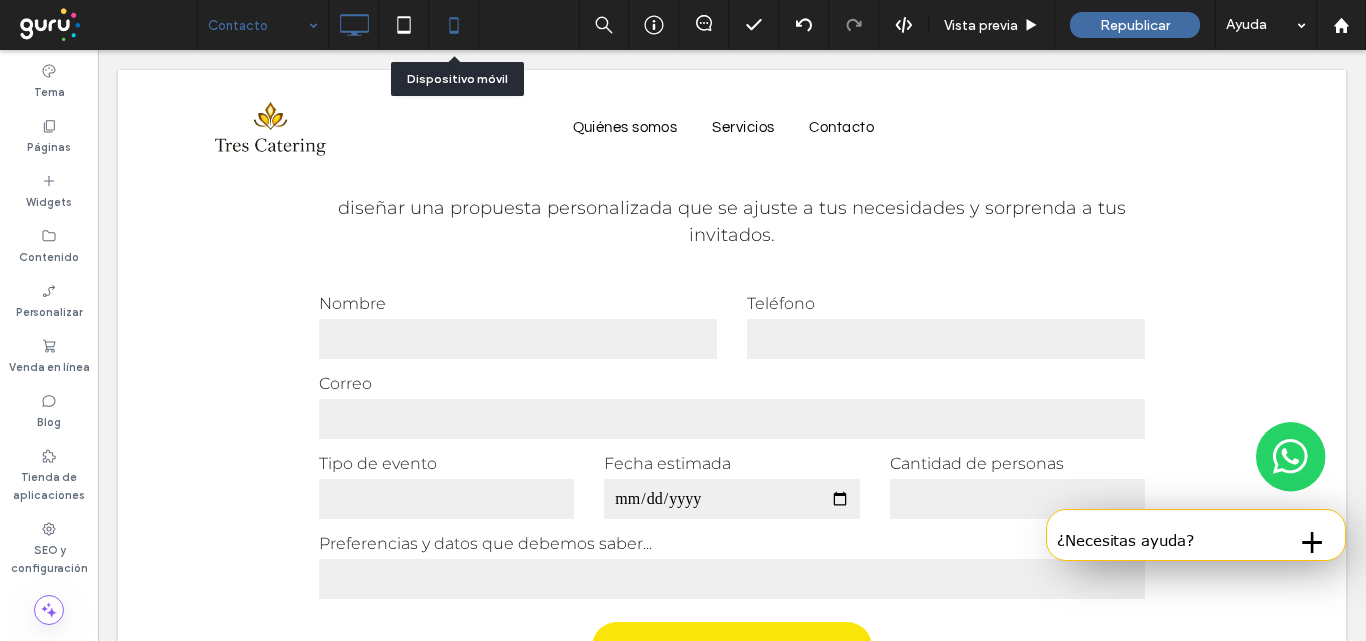 click 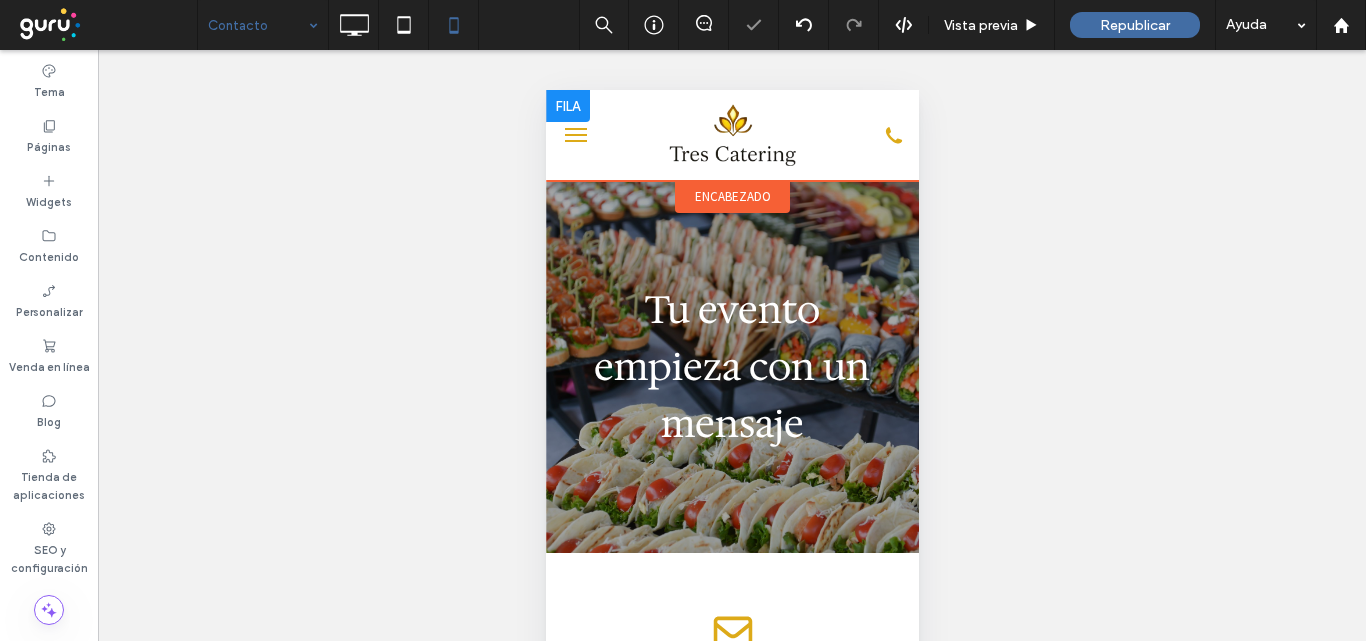 scroll, scrollTop: 0, scrollLeft: 0, axis: both 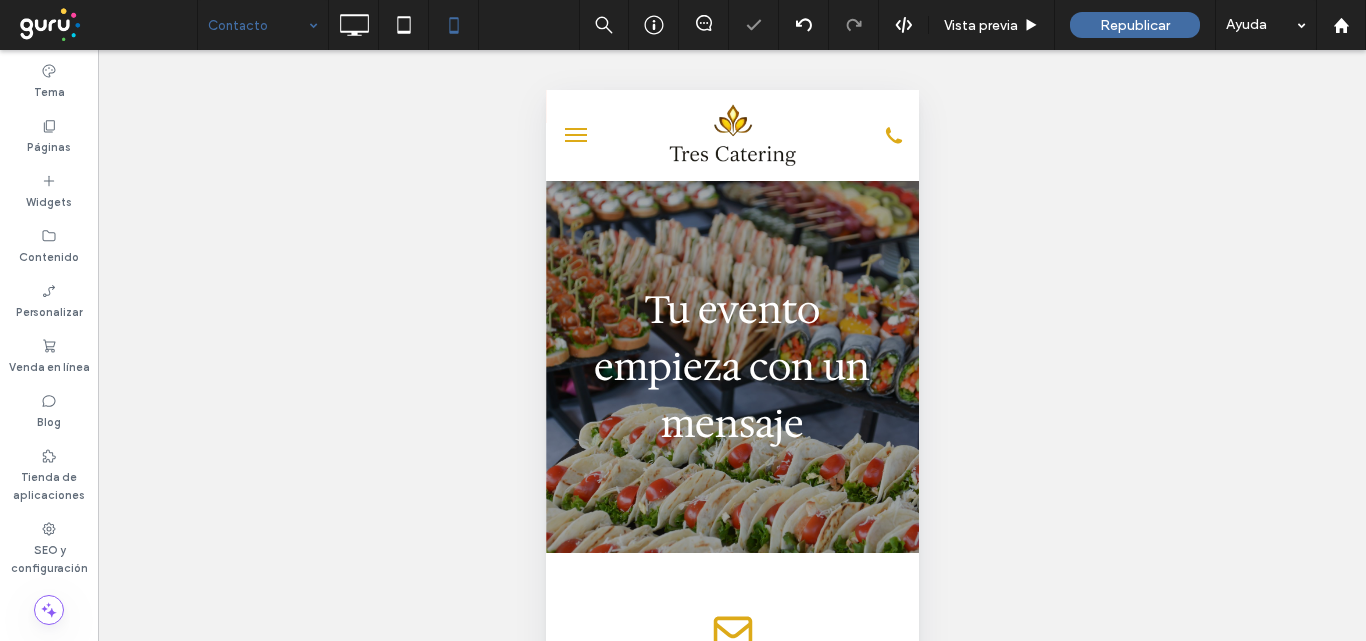 click at bounding box center (575, 135) 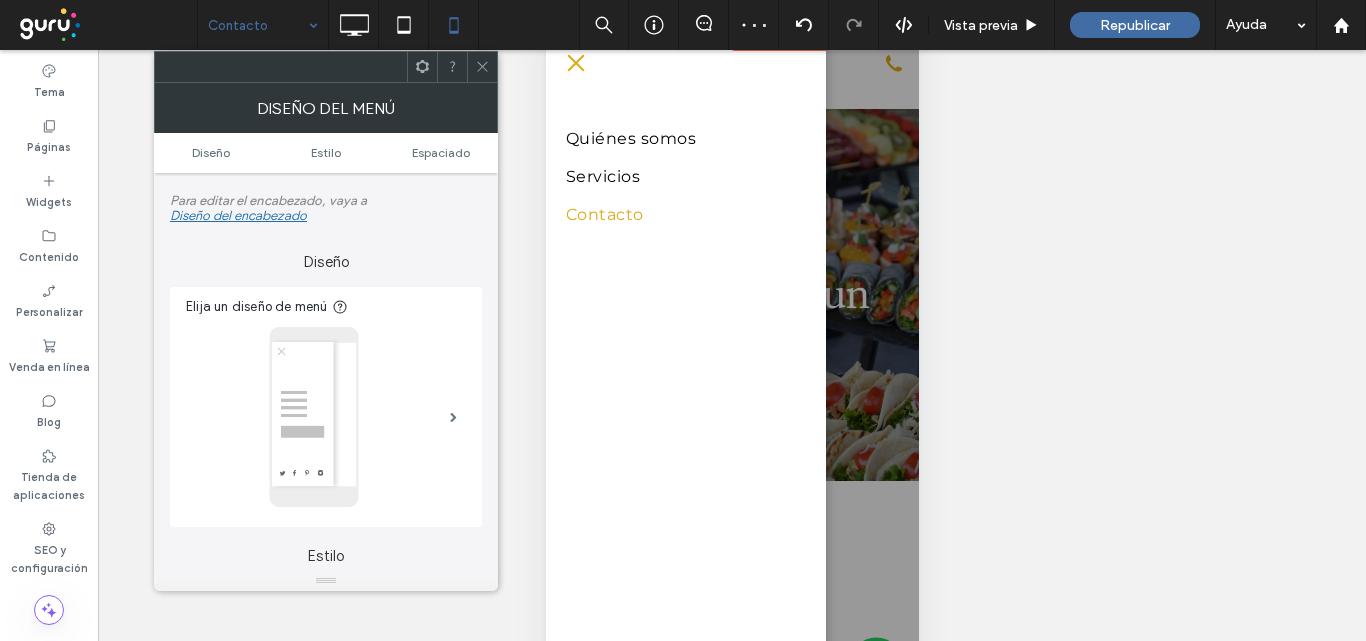 scroll, scrollTop: 0, scrollLeft: 0, axis: both 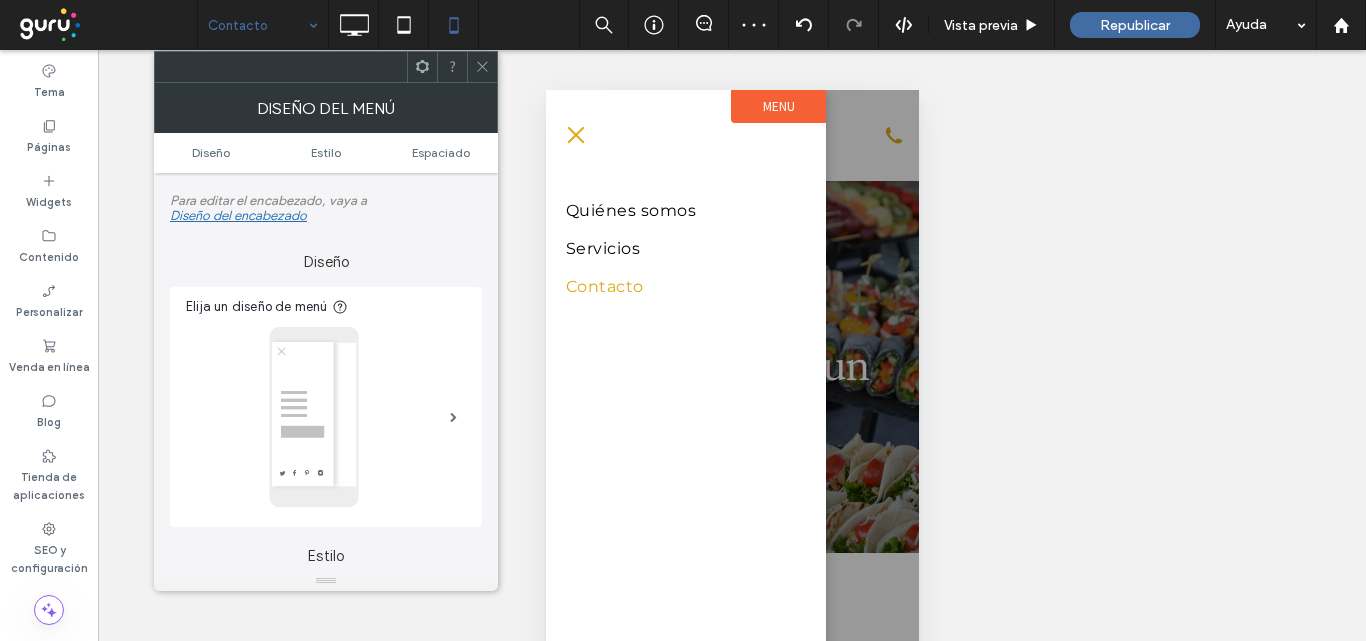 click at bounding box center (575, 135) 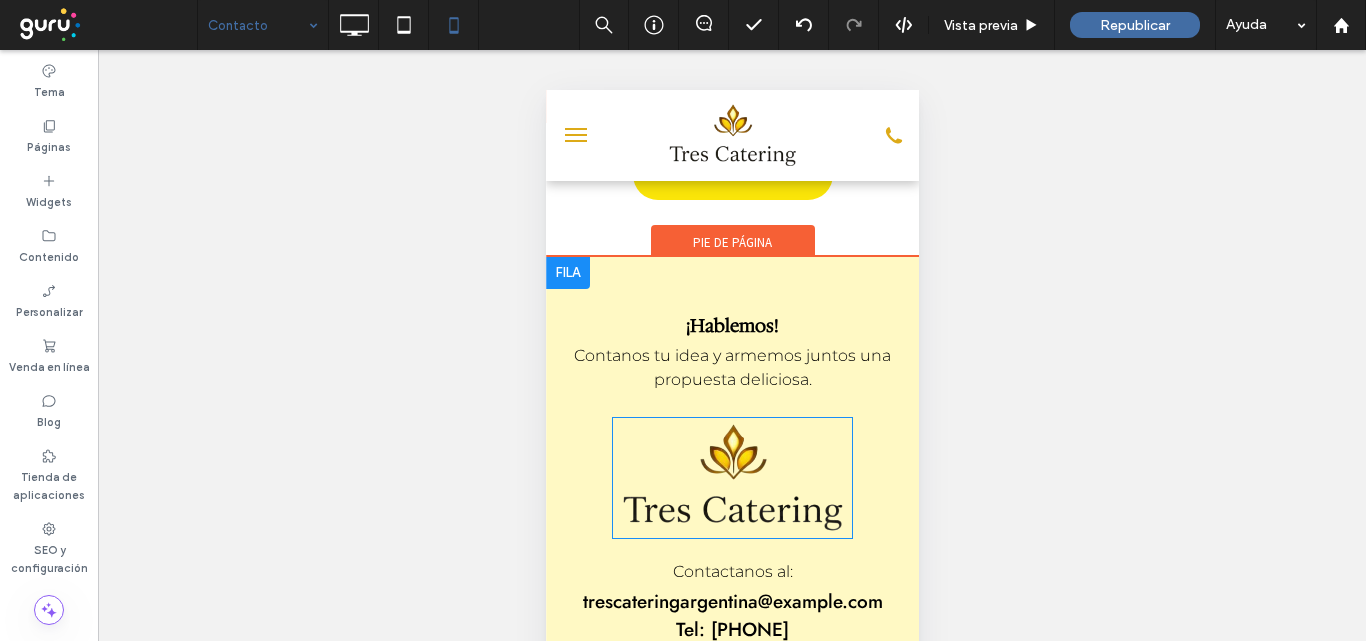 scroll, scrollTop: 1928, scrollLeft: 0, axis: vertical 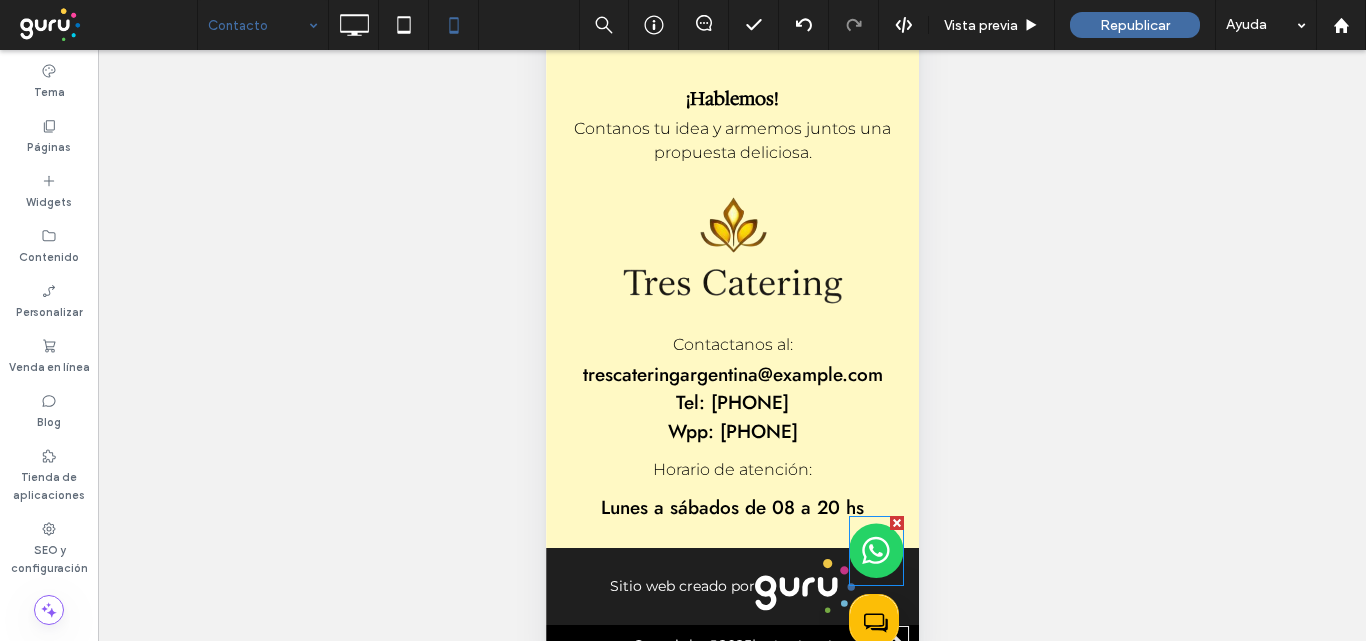 drag, startPoint x: 853, startPoint y: 568, endPoint x: 844, endPoint y: 579, distance: 14.21267 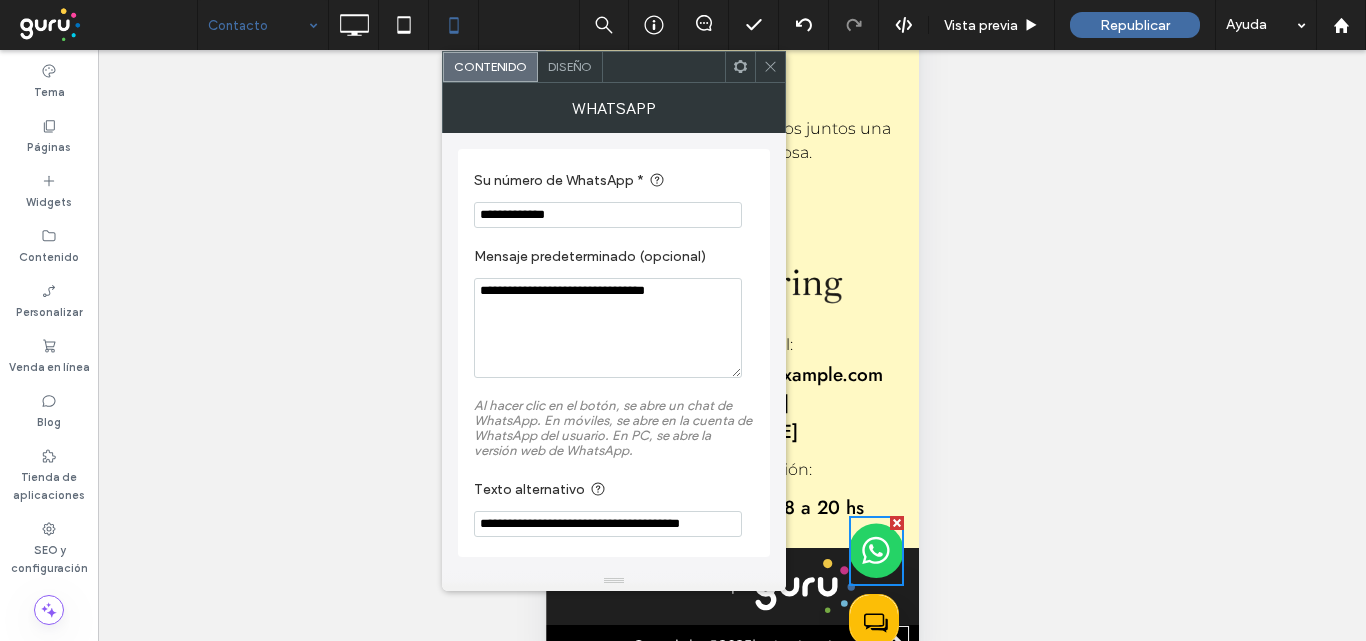click on "Diseño" at bounding box center [570, 66] 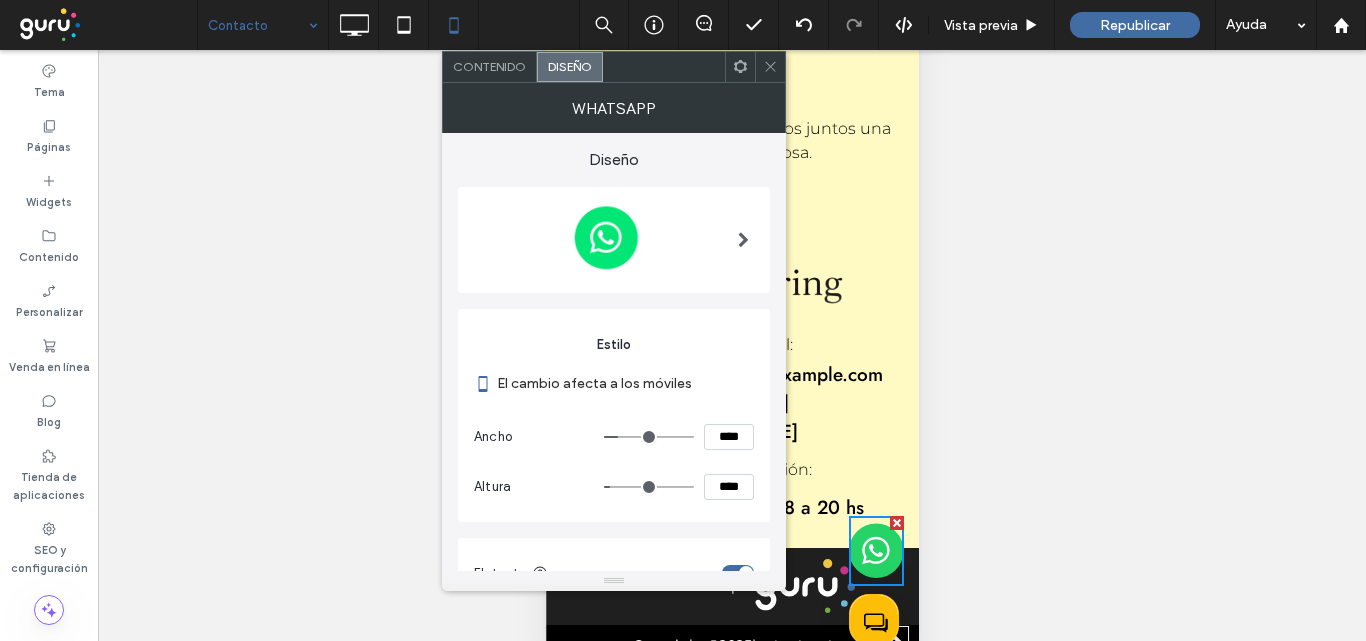 click on "****" at bounding box center [729, 437] 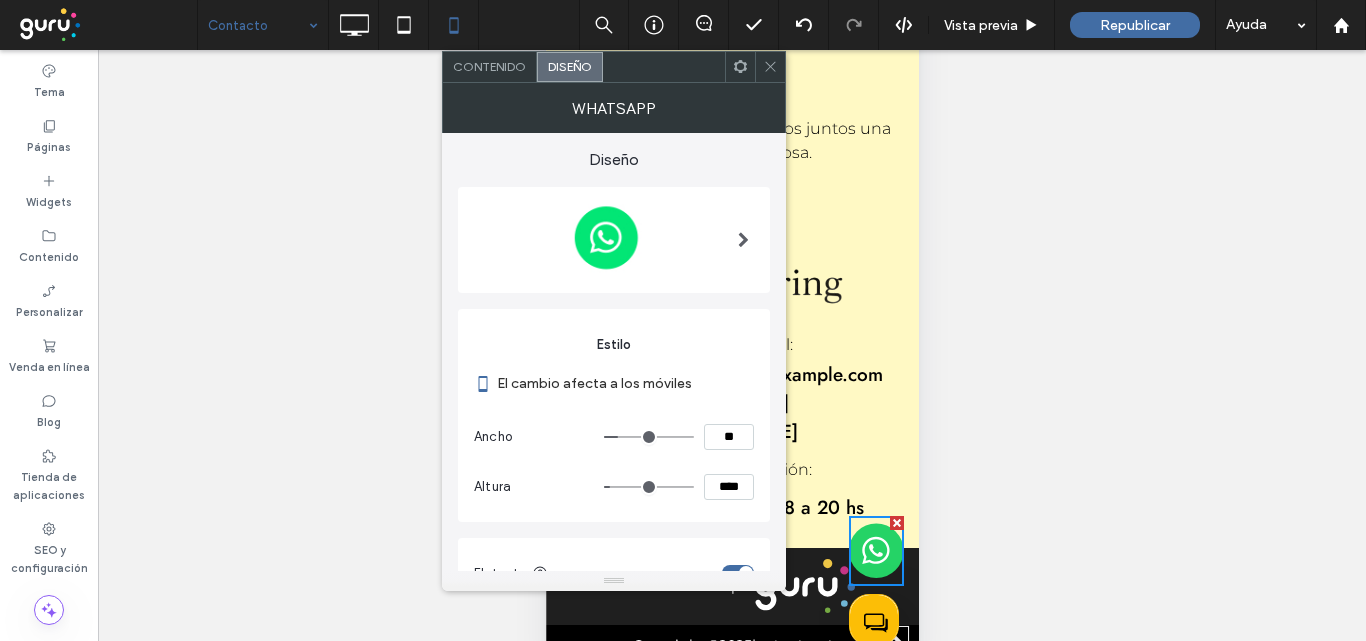 type on "**" 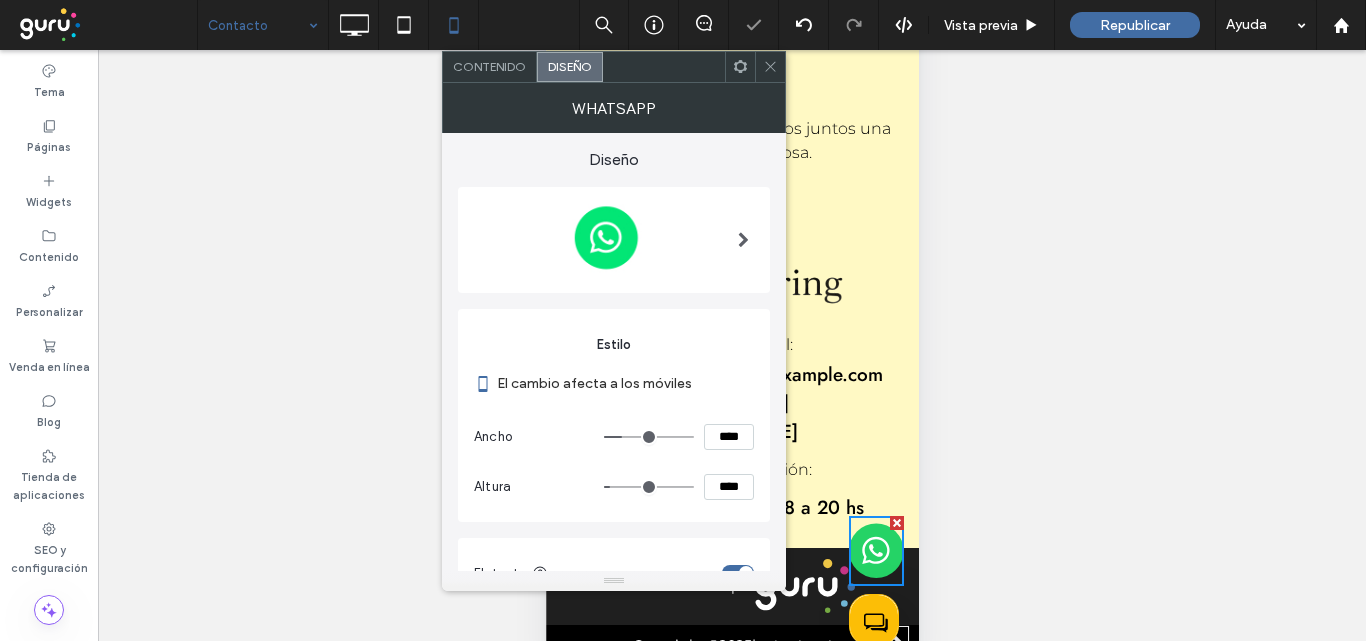 click on "El cambio afecta a los móviles" at bounding box center [625, 383] 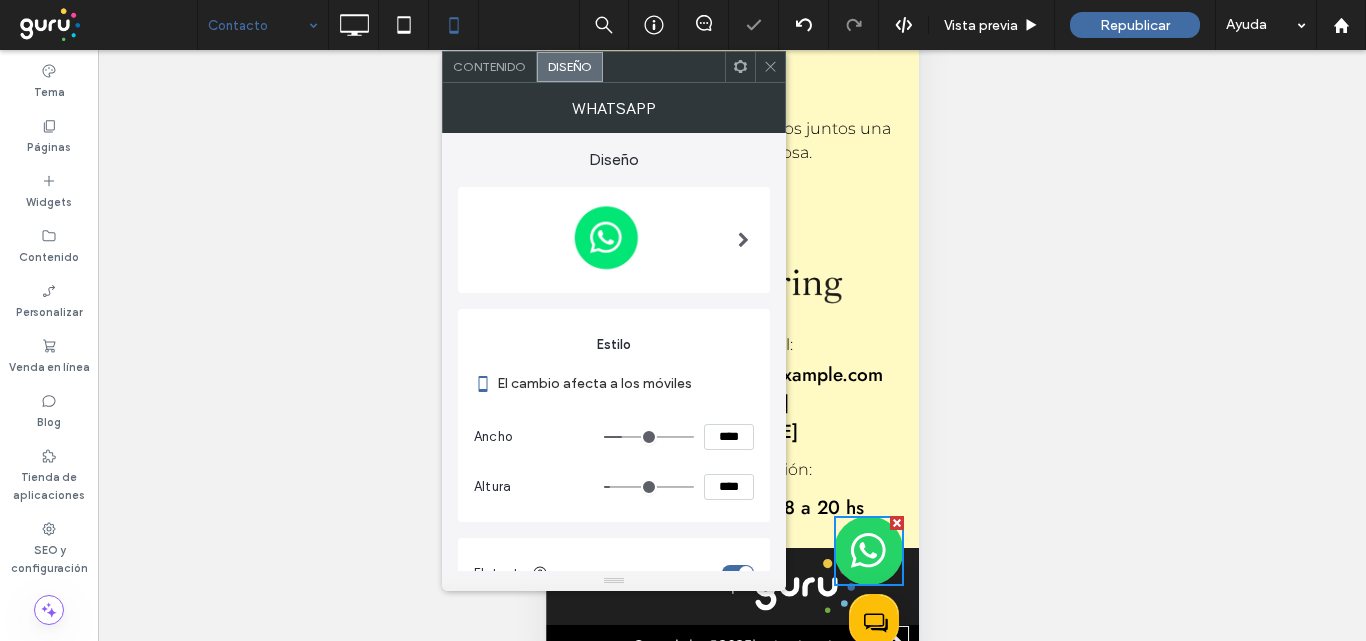 click at bounding box center (770, 67) 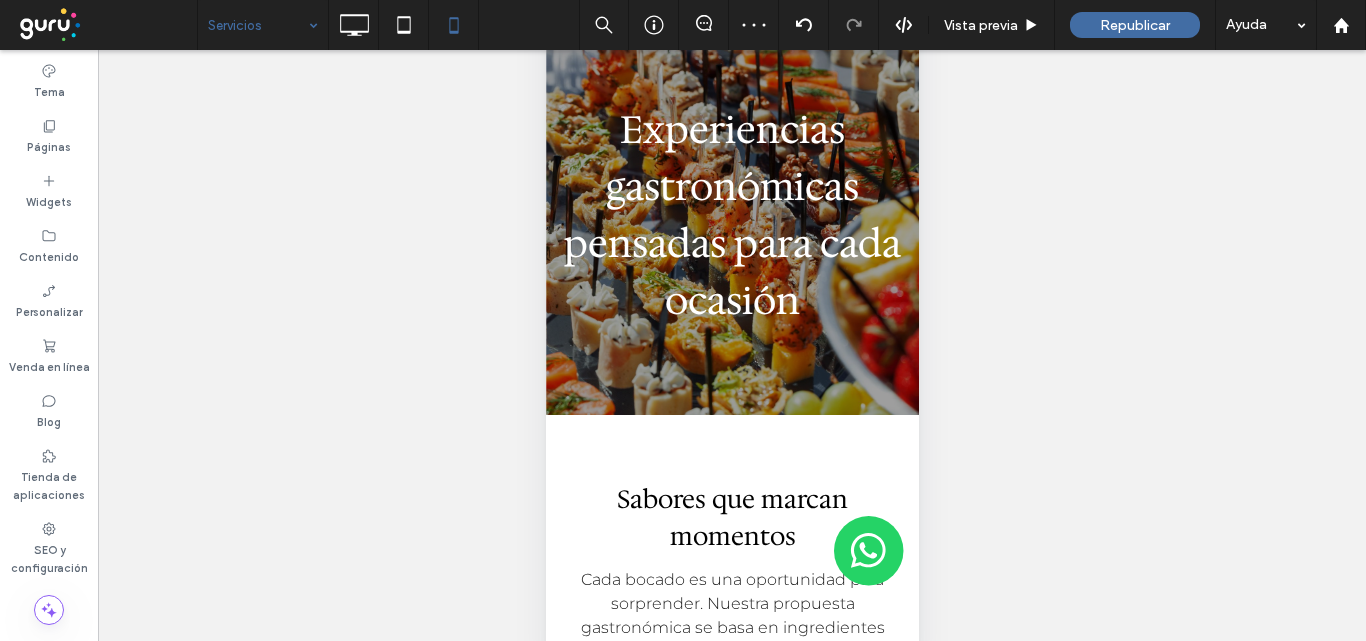 scroll, scrollTop: 0, scrollLeft: 0, axis: both 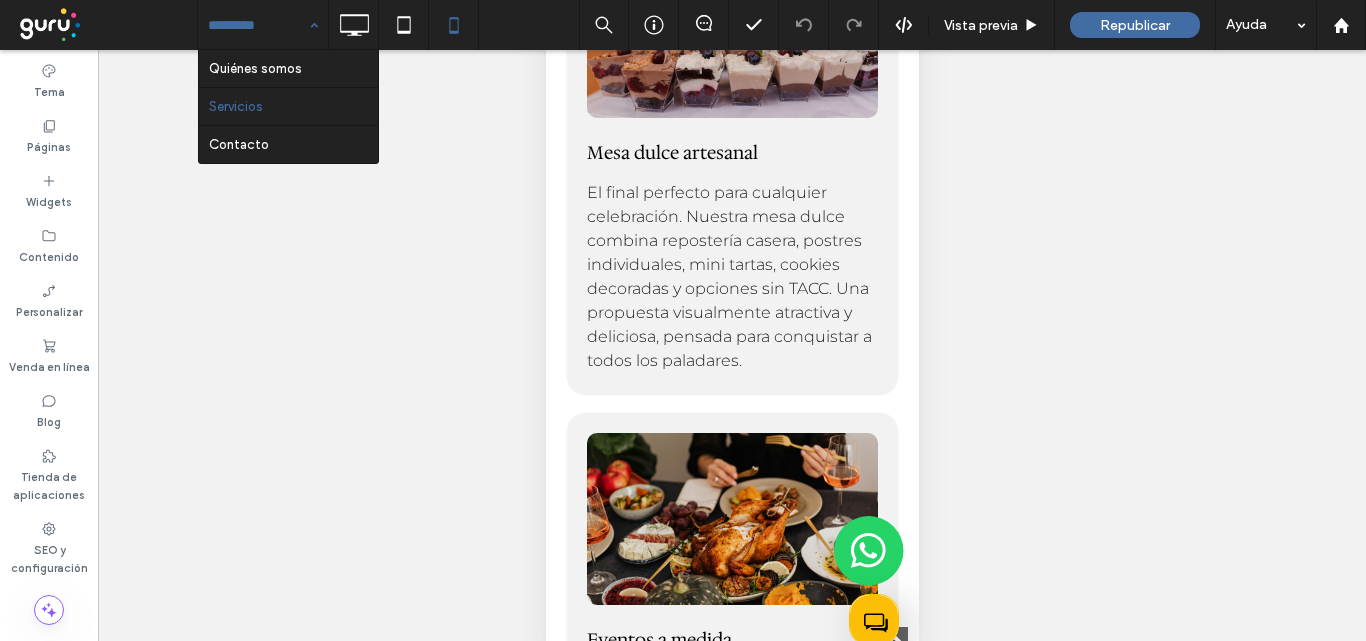 drag, startPoint x: 271, startPoint y: 19, endPoint x: 239, endPoint y: 63, distance: 54.405884 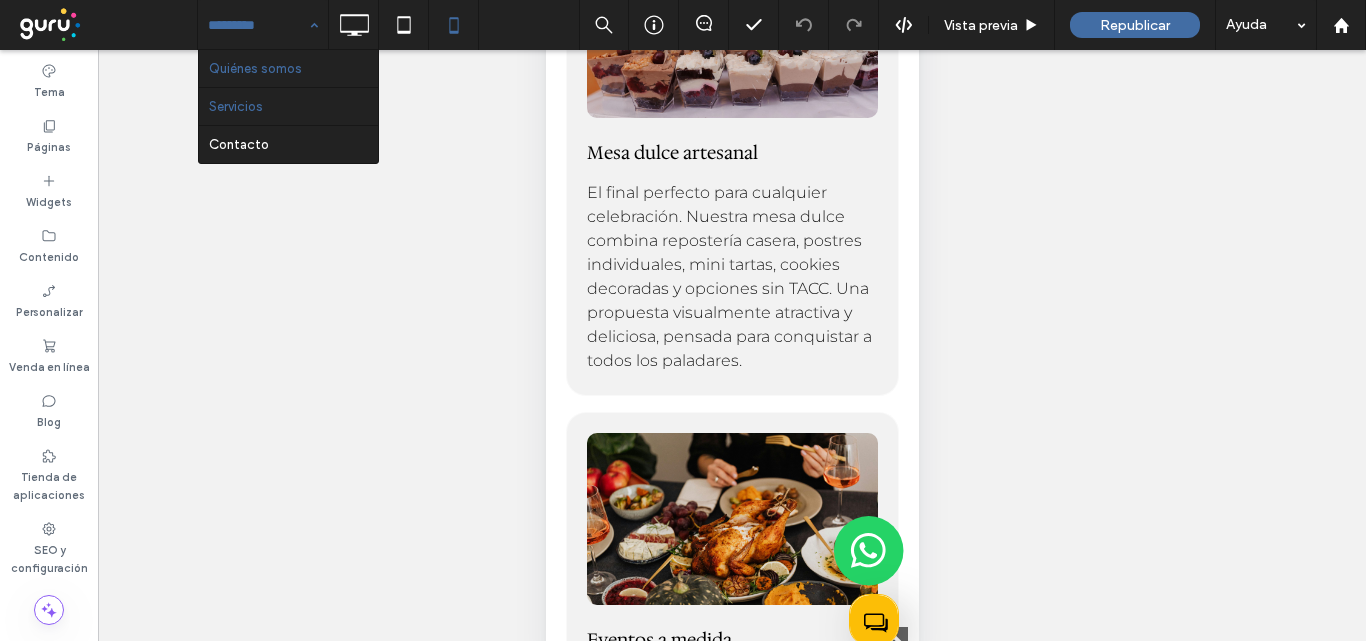 click at bounding box center (258, 25) 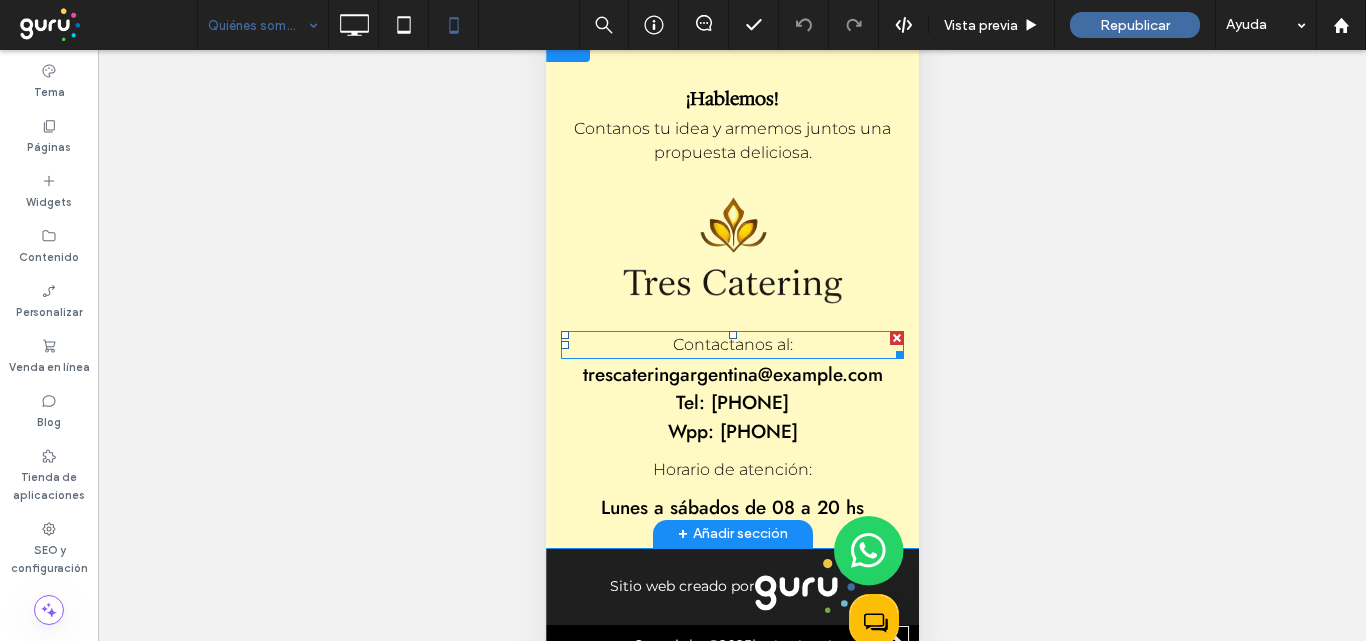 scroll, scrollTop: 2110, scrollLeft: 0, axis: vertical 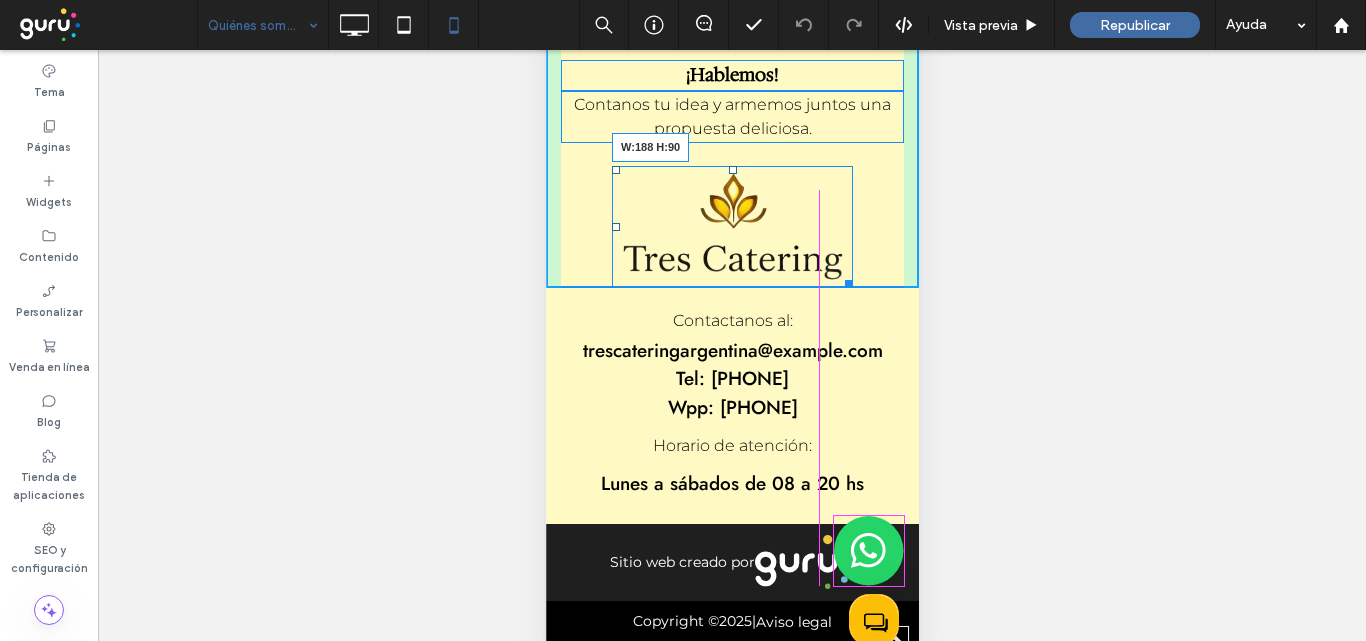 drag, startPoint x: 840, startPoint y: 306, endPoint x: 811, endPoint y: 284, distance: 36.40055 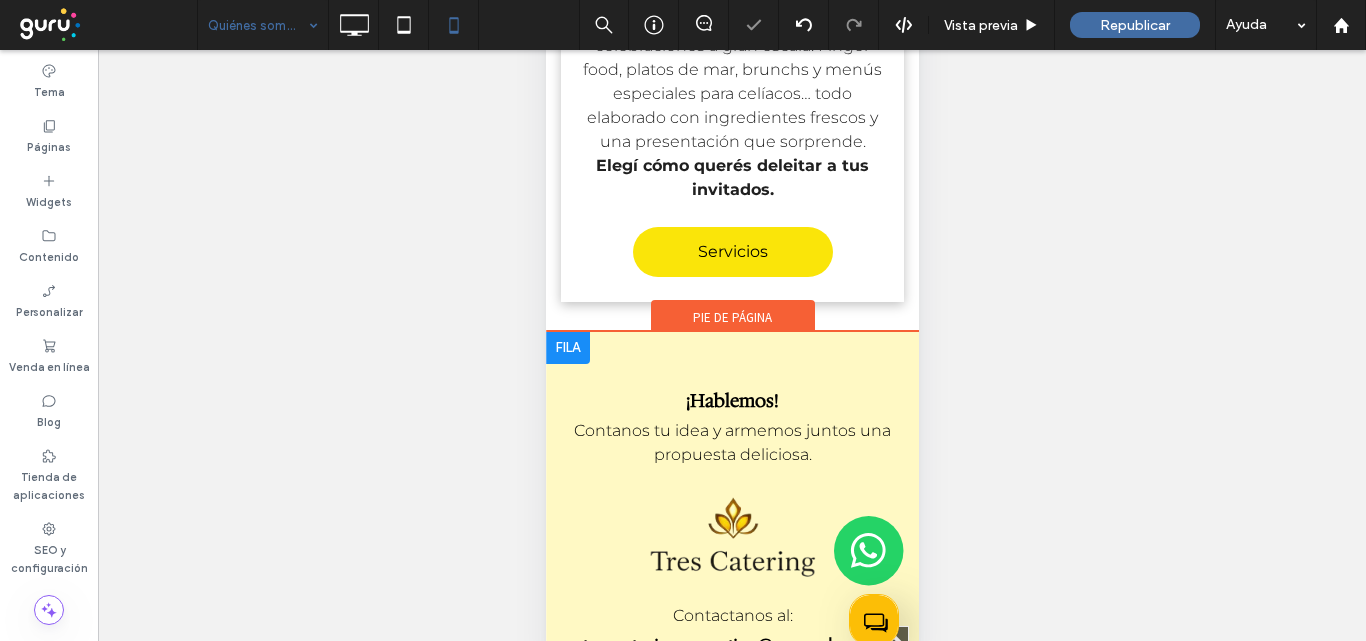 scroll, scrollTop: 1780, scrollLeft: 0, axis: vertical 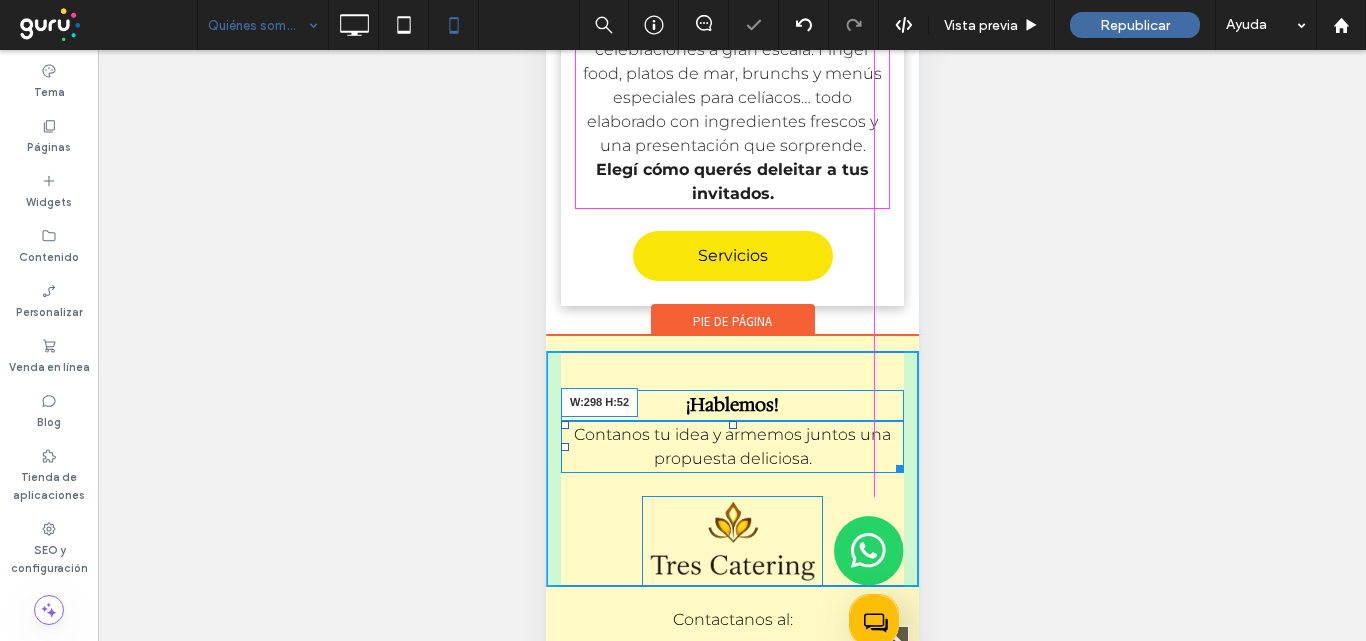 drag, startPoint x: 879, startPoint y: 488, endPoint x: 1341, endPoint y: 383, distance: 473.7816 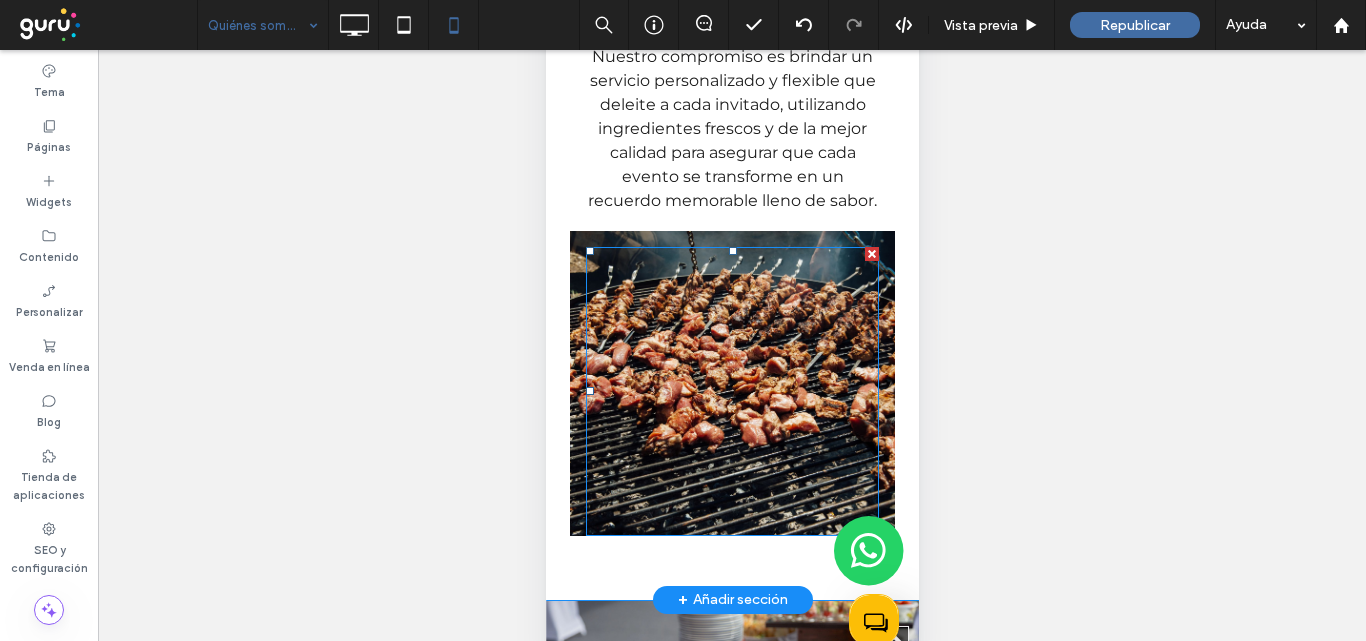 scroll, scrollTop: 980, scrollLeft: 0, axis: vertical 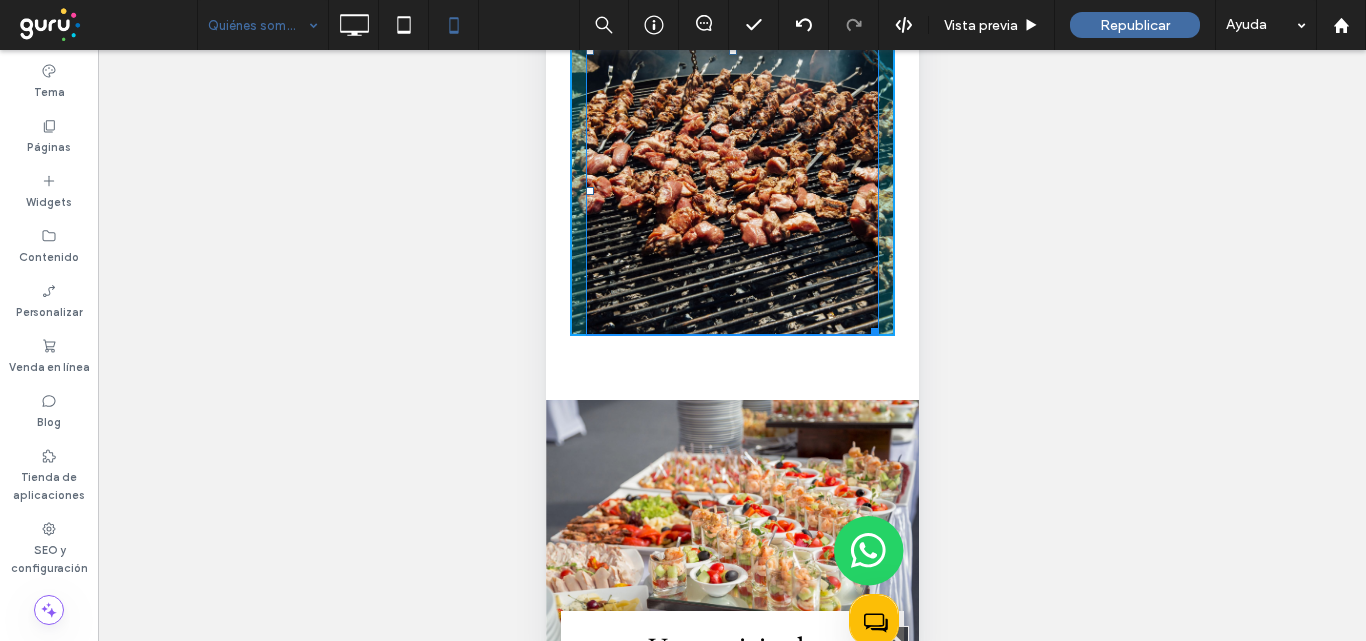 drag, startPoint x: 853, startPoint y: 353, endPoint x: 794, endPoint y: 273, distance: 99.40322 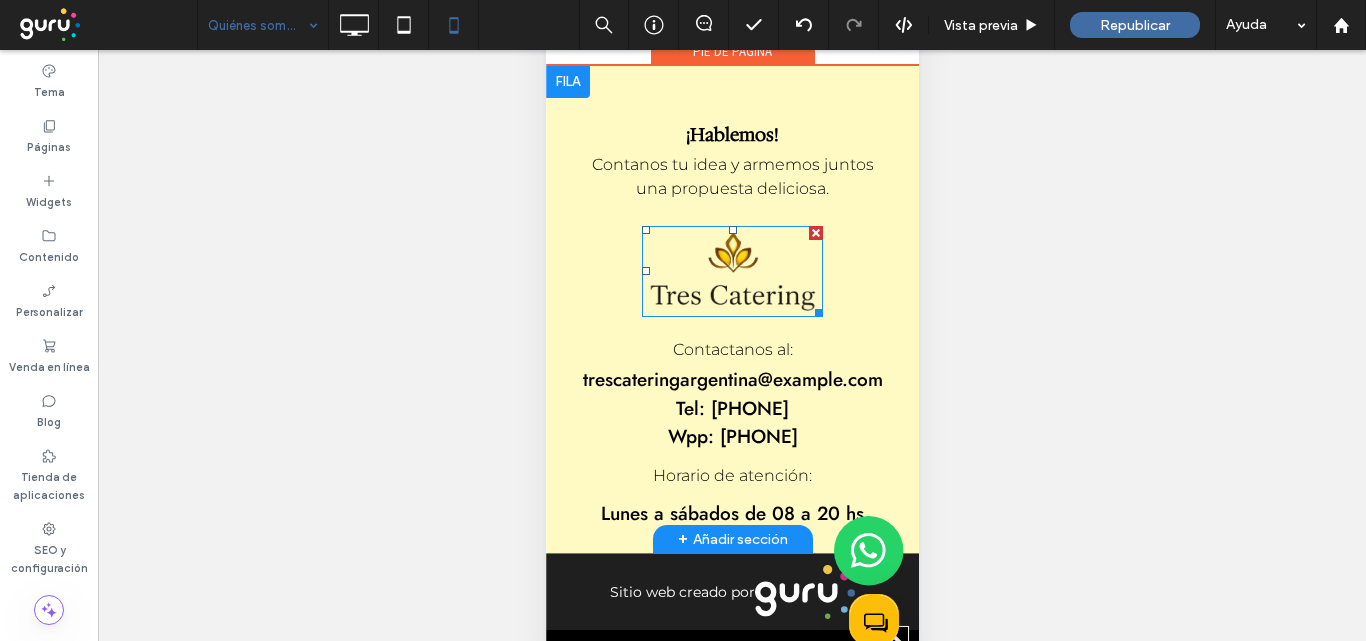 scroll, scrollTop: 1999, scrollLeft: 0, axis: vertical 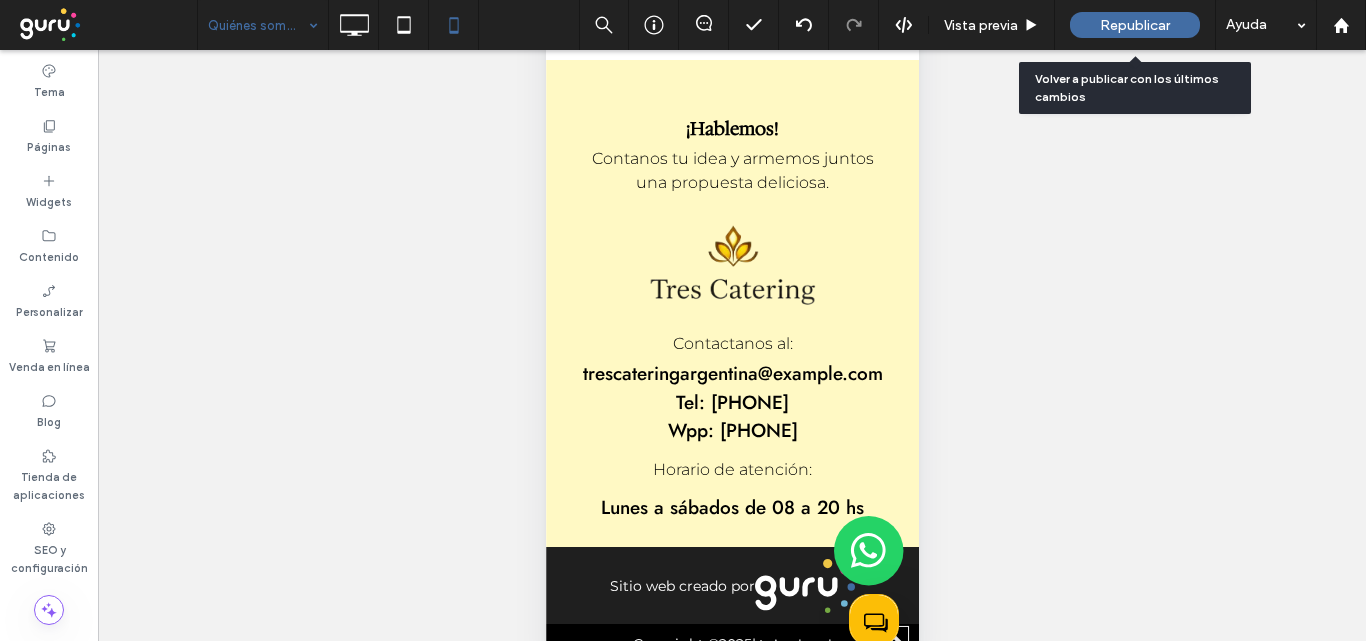 click on "Republicar" at bounding box center [1135, 25] 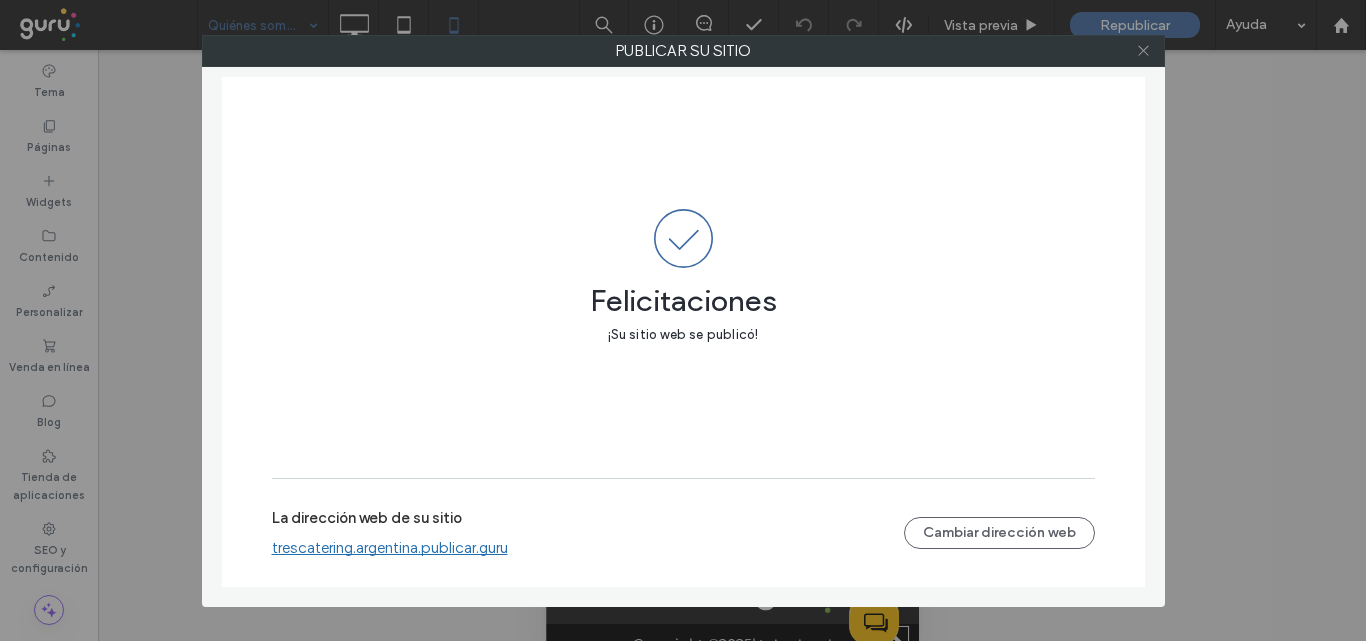 drag, startPoint x: 1140, startPoint y: 57, endPoint x: 1184, endPoint y: 46, distance: 45.35416 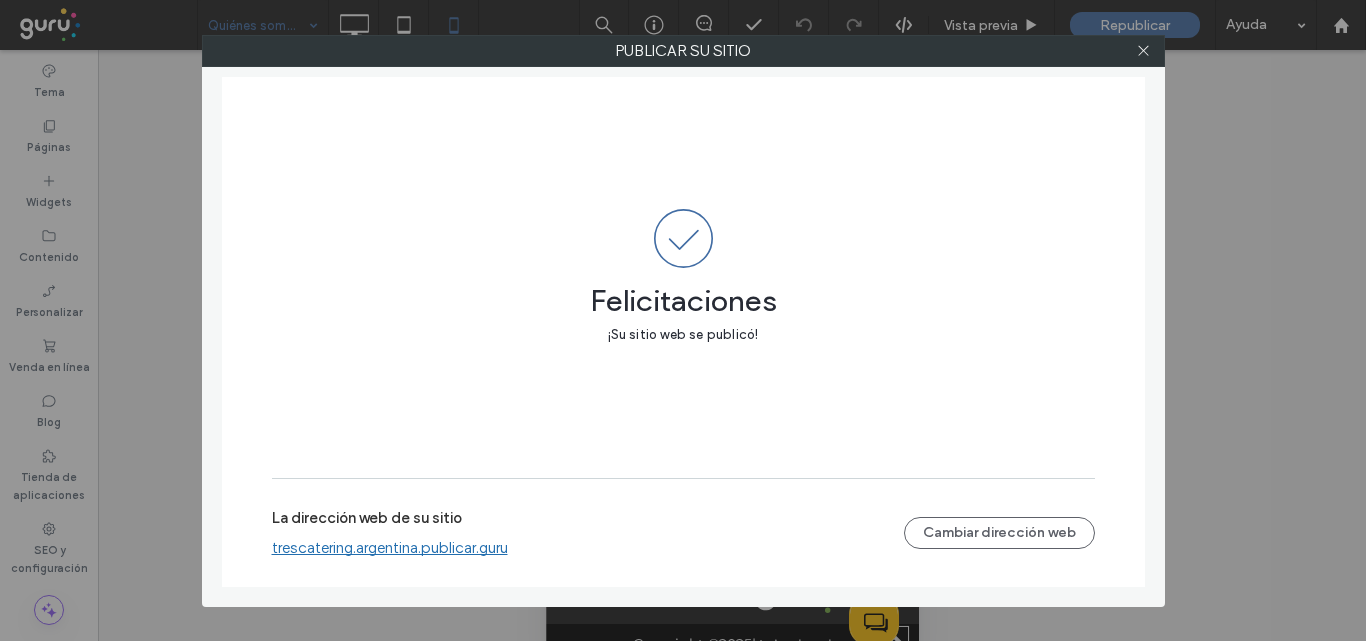 click 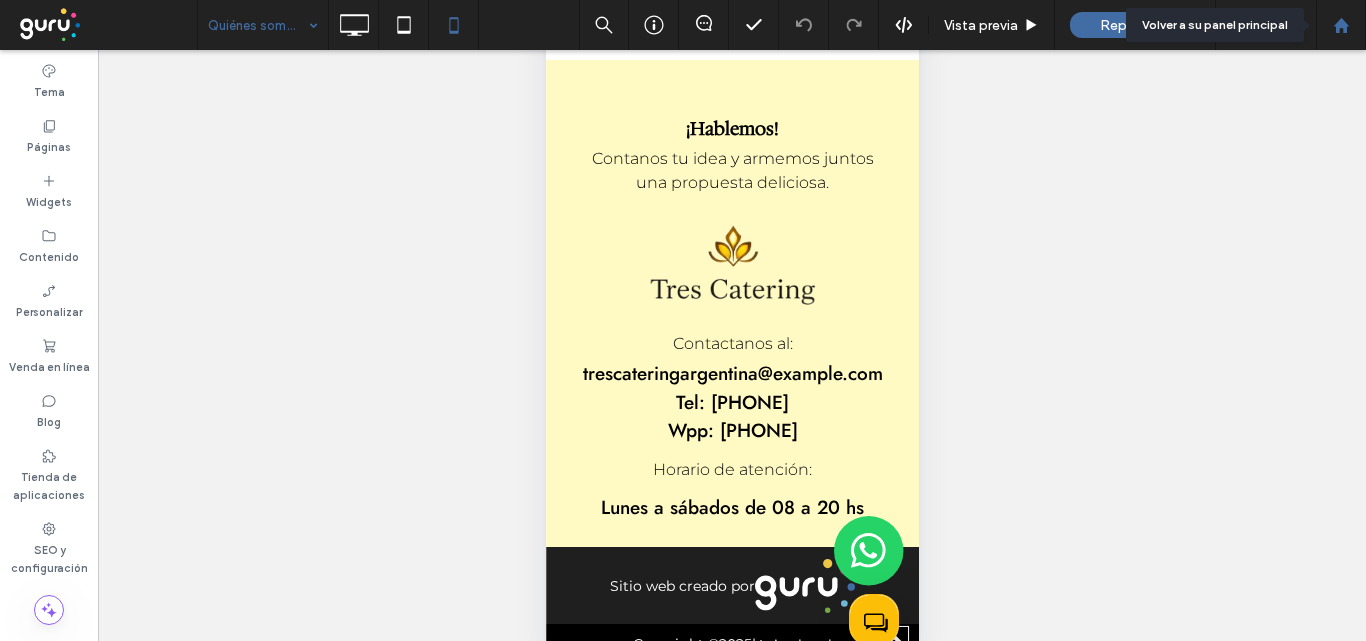 click at bounding box center (1341, 25) 